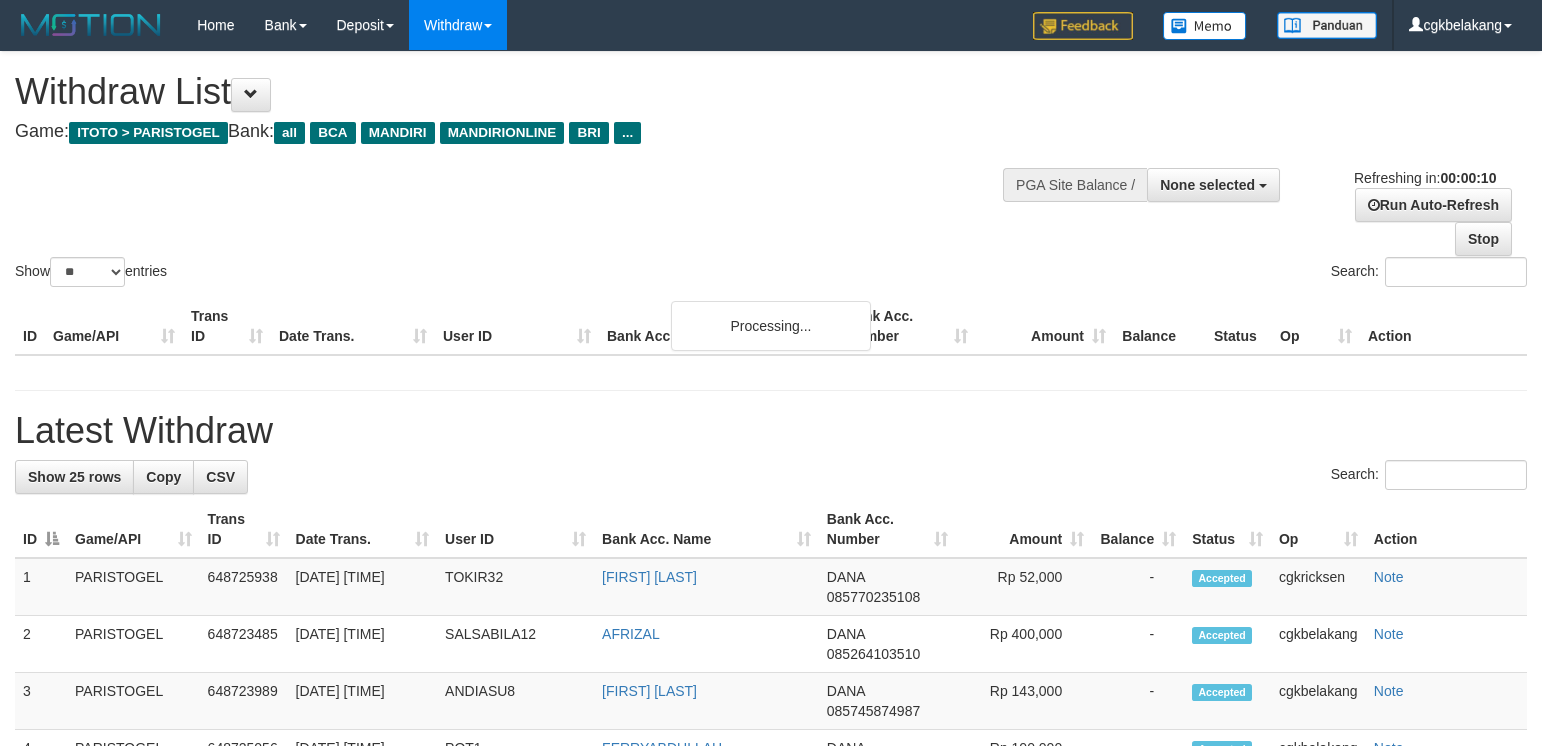 select 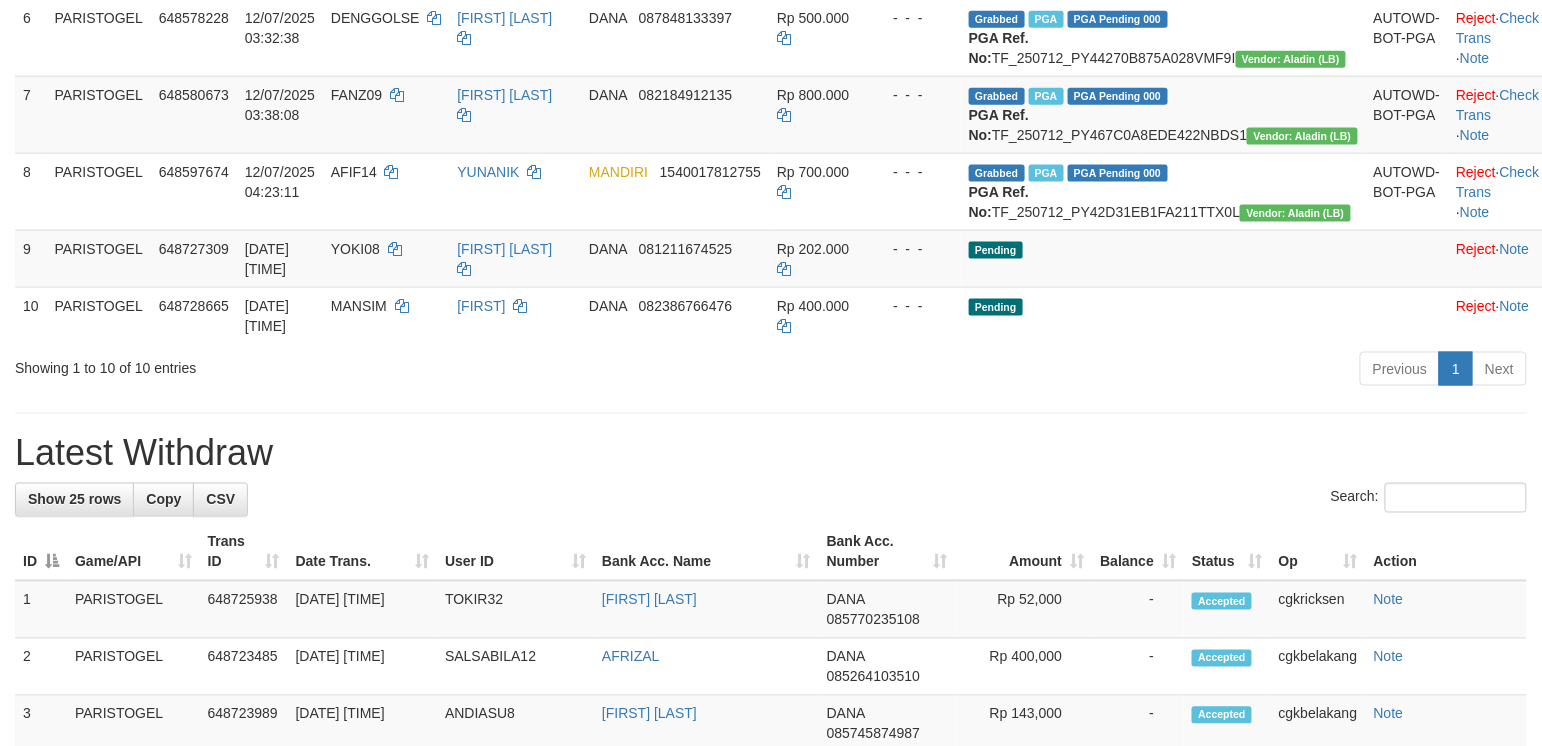 scroll, scrollTop: 666, scrollLeft: 0, axis: vertical 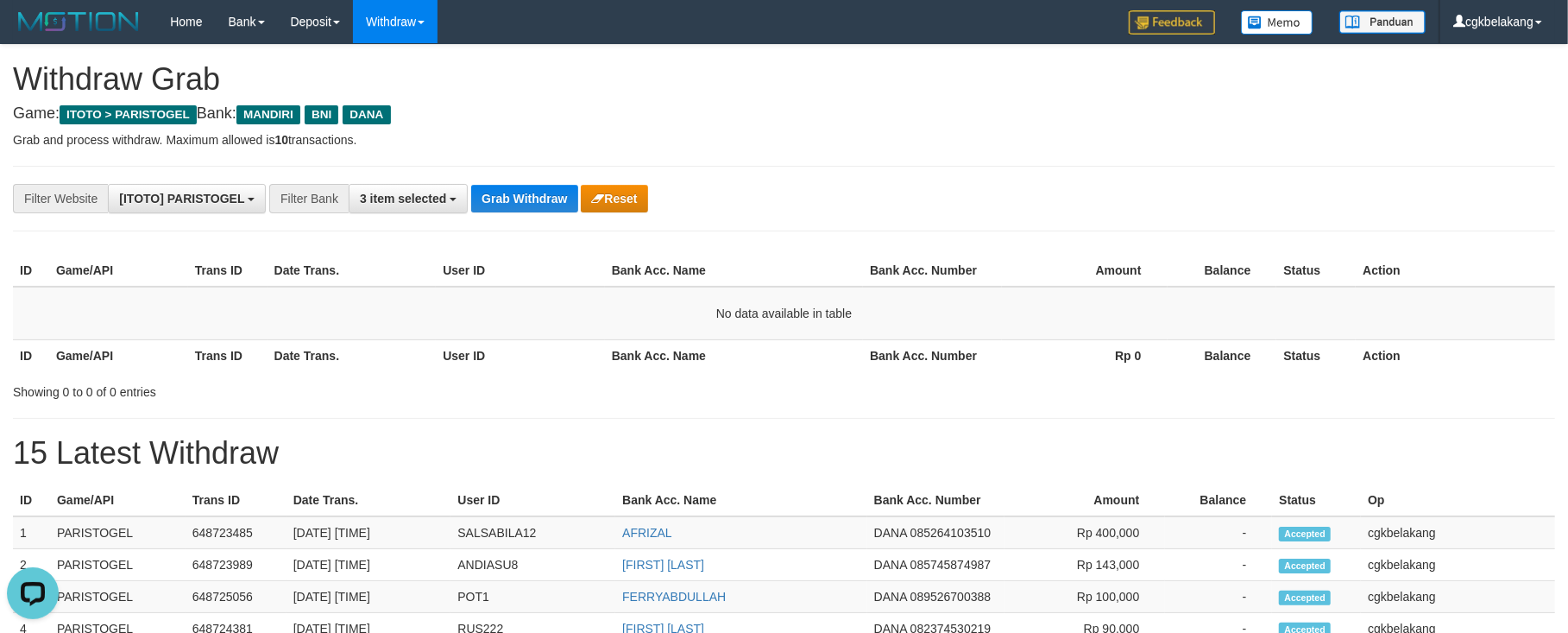 click on "Op" at bounding box center [1458, 500] 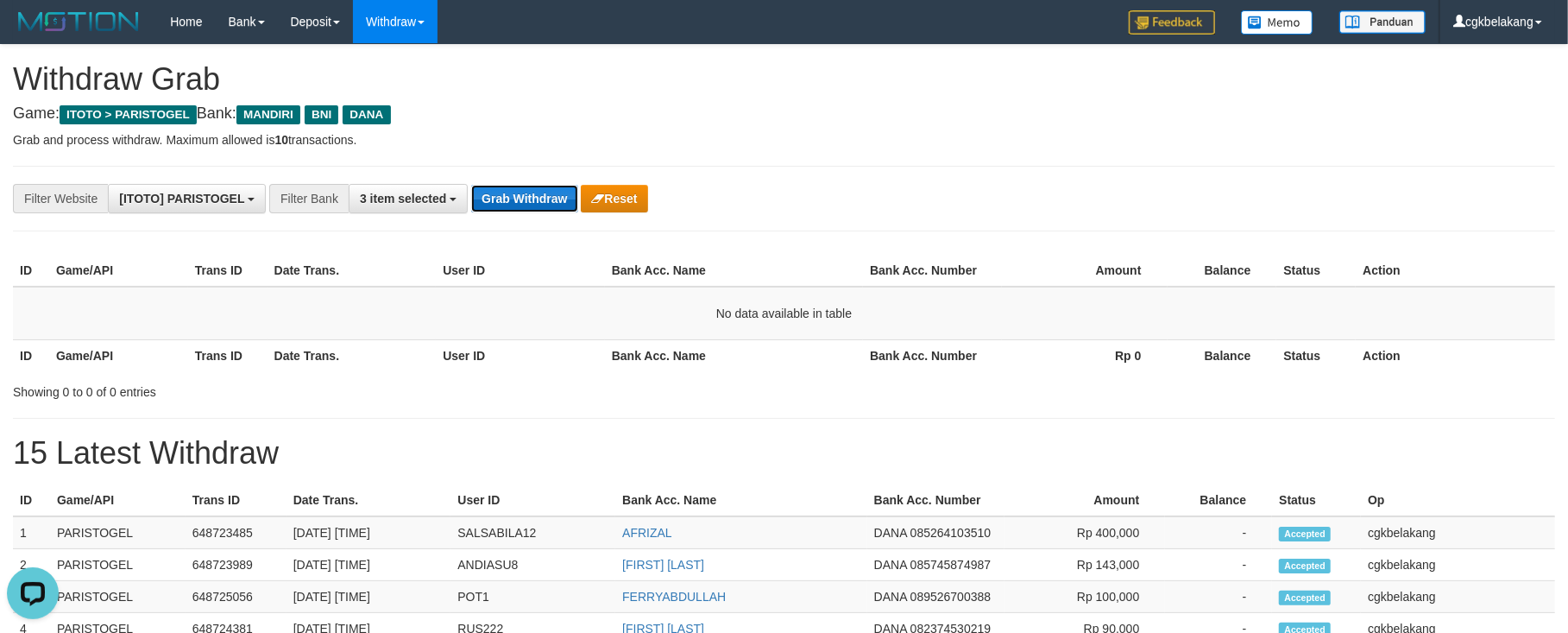 click on "Grab Withdraw" at bounding box center (524, 199) 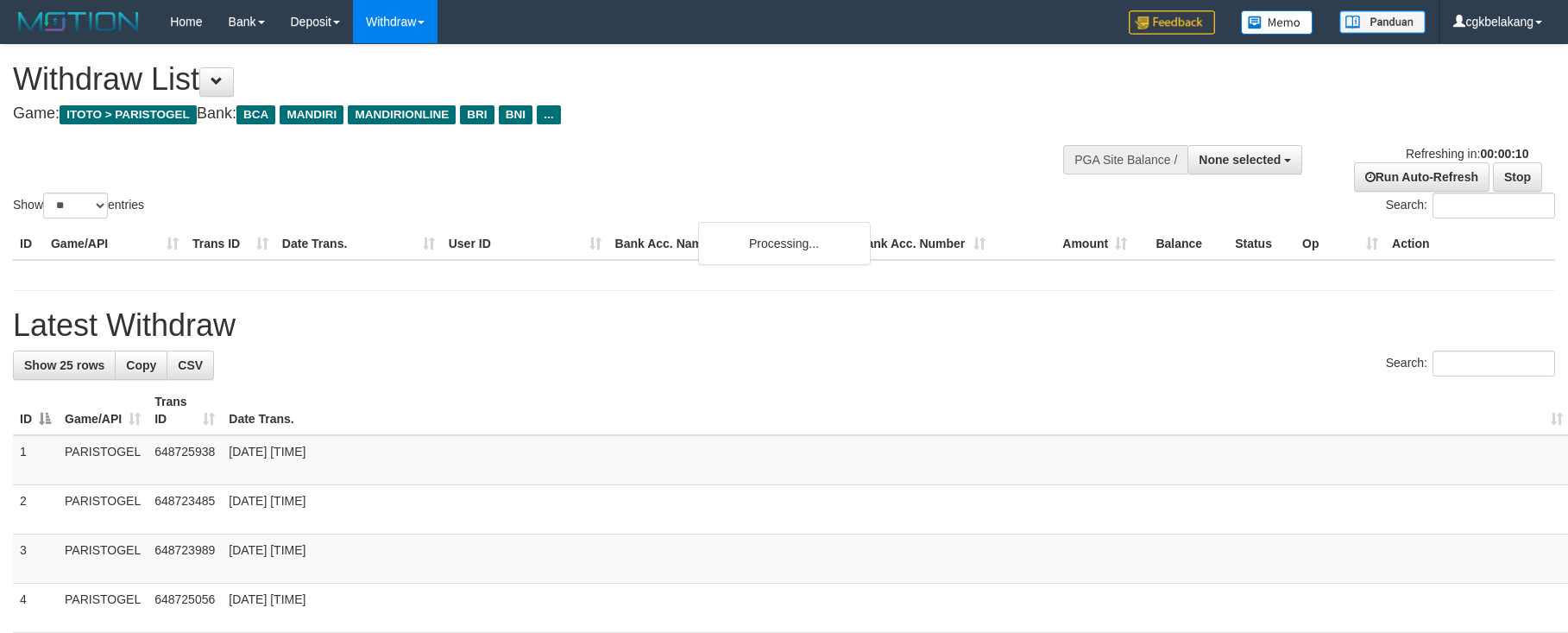 select 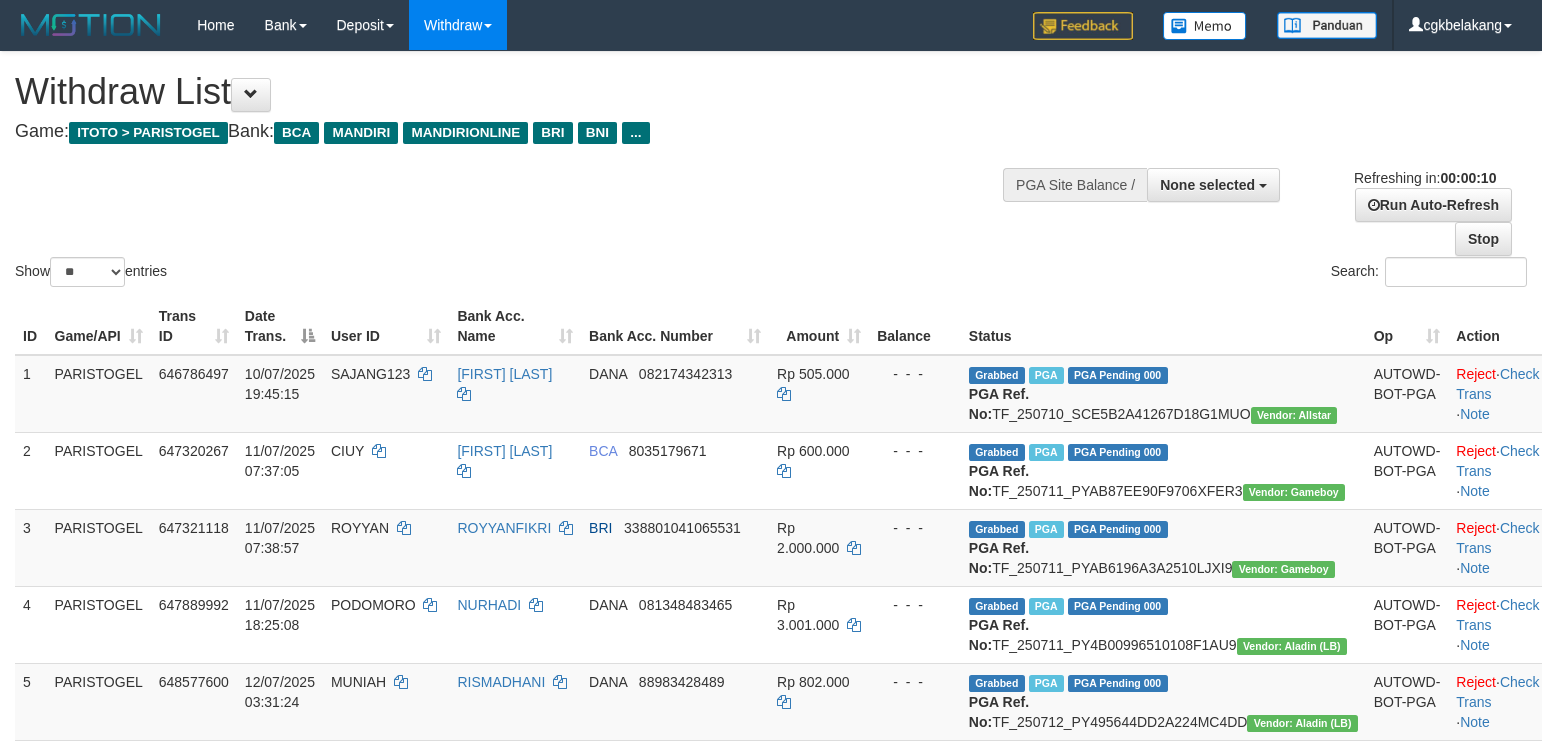 select 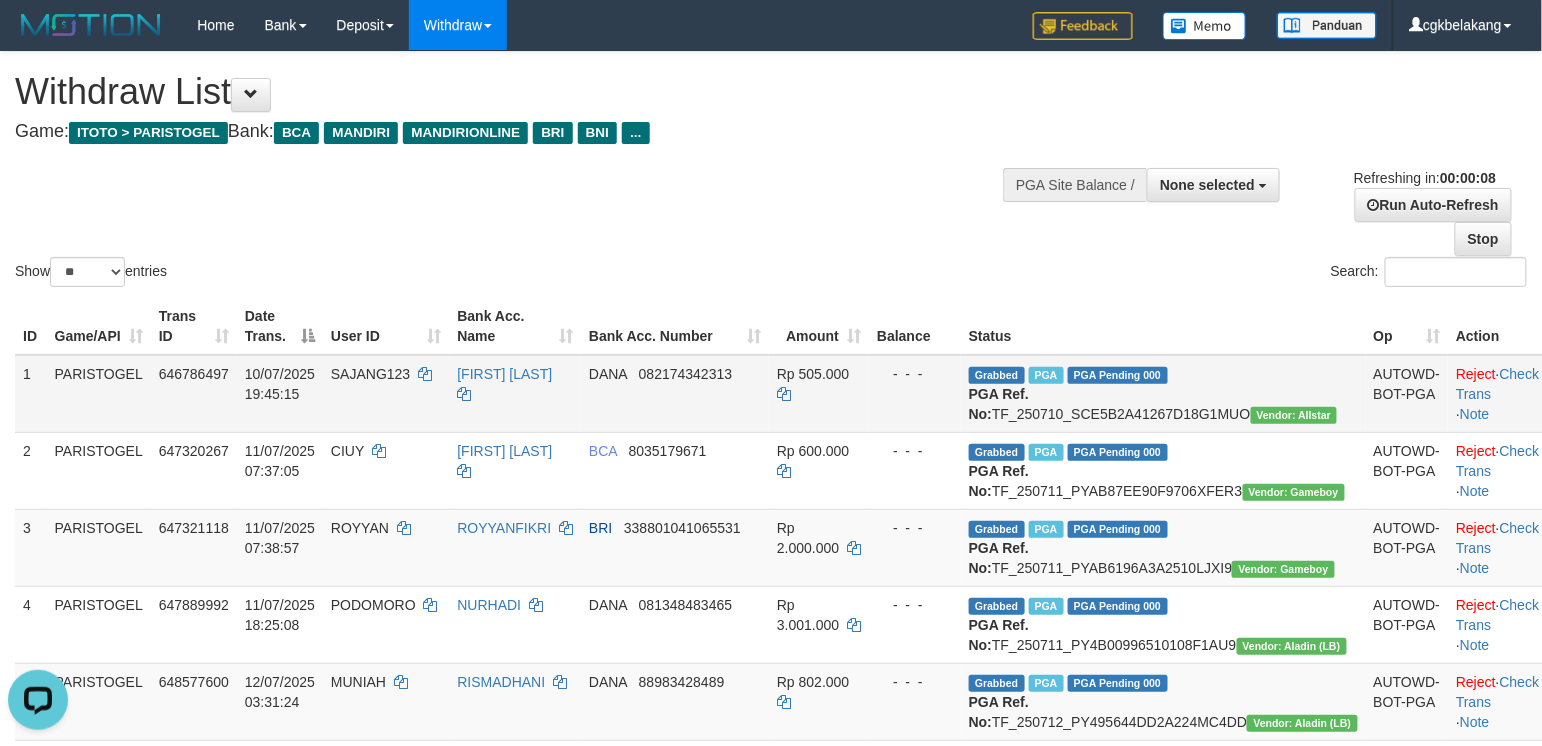 scroll, scrollTop: 0, scrollLeft: 0, axis: both 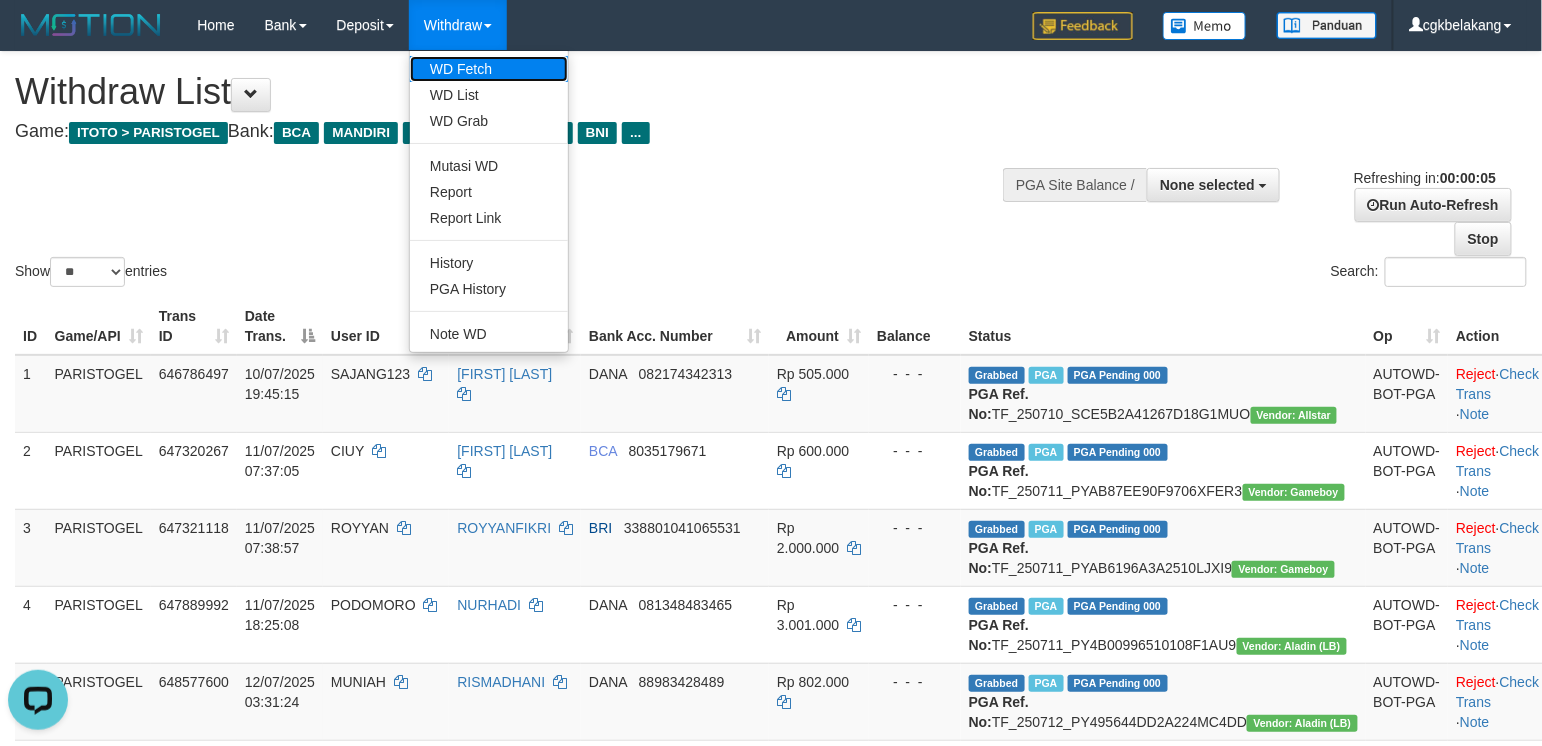 click on "WD Fetch" at bounding box center [489, 69] 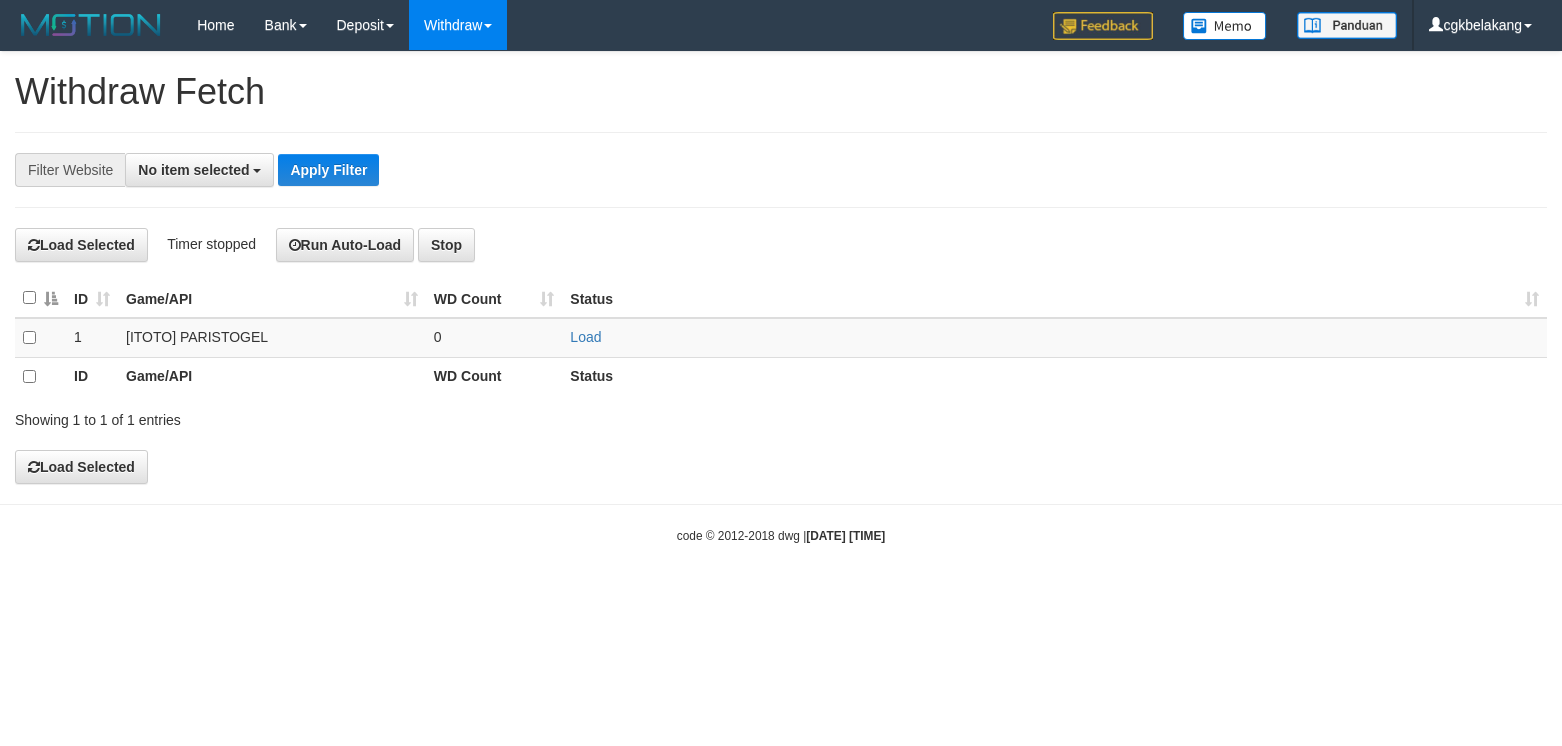 select 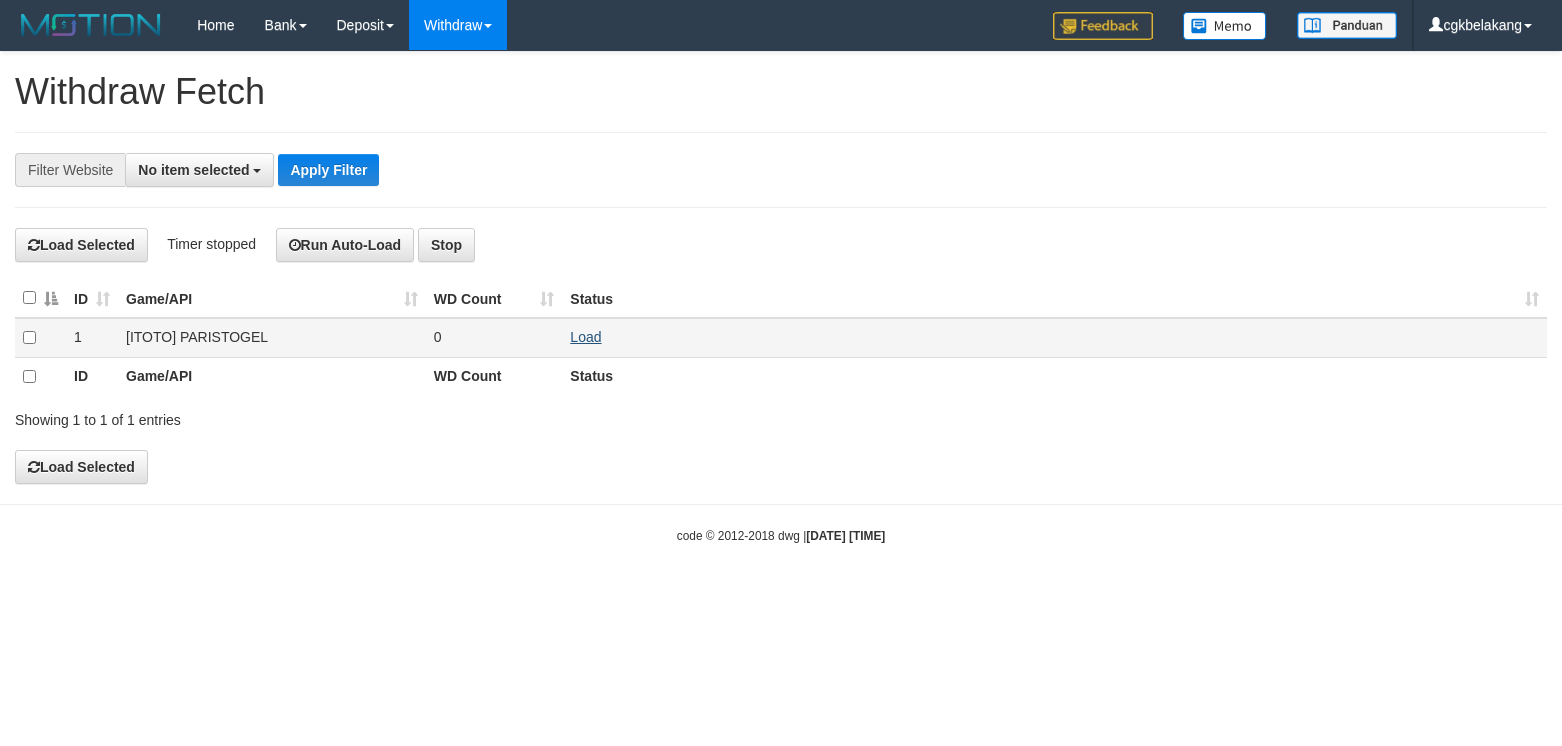 scroll, scrollTop: 0, scrollLeft: 0, axis: both 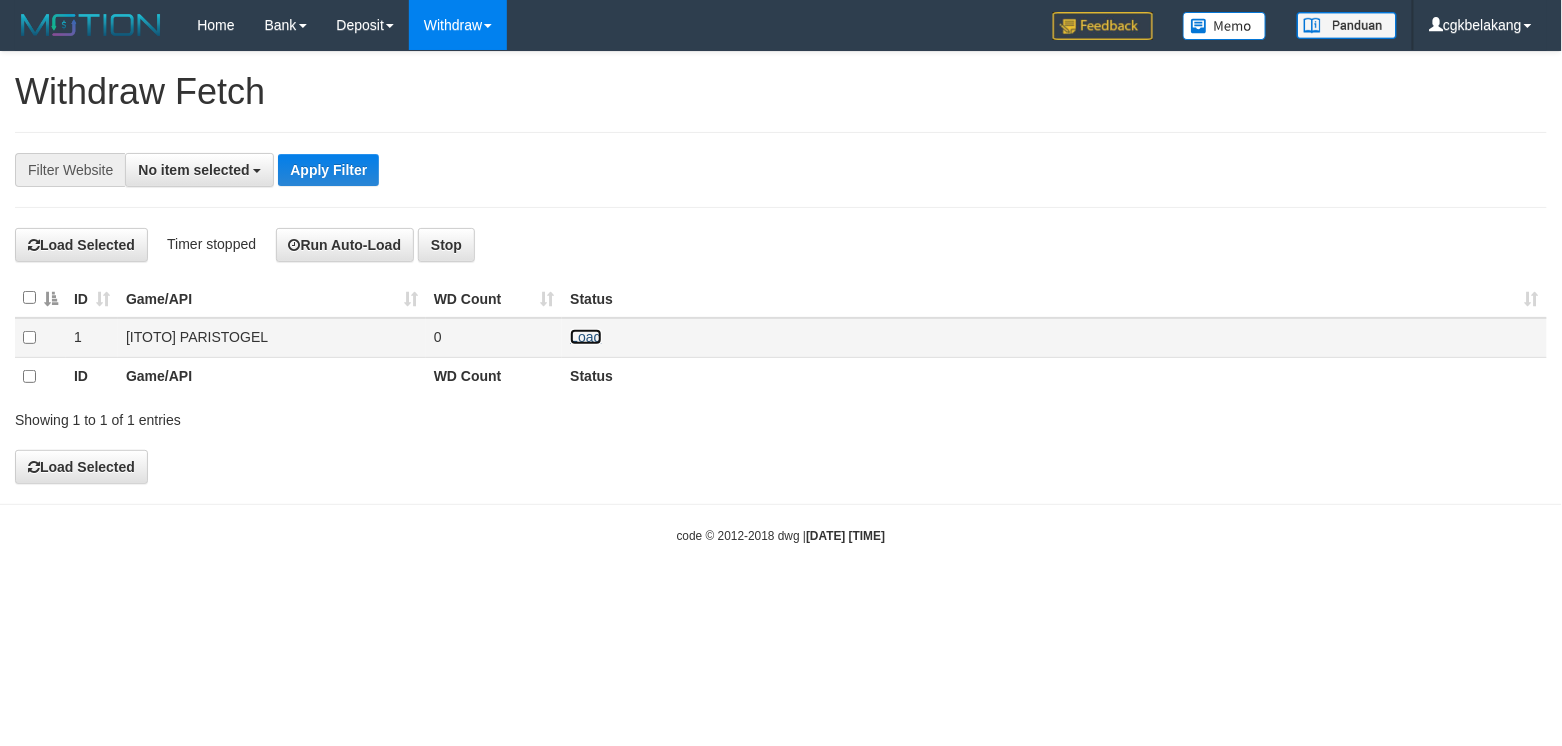 click on "Load" at bounding box center [585, 337] 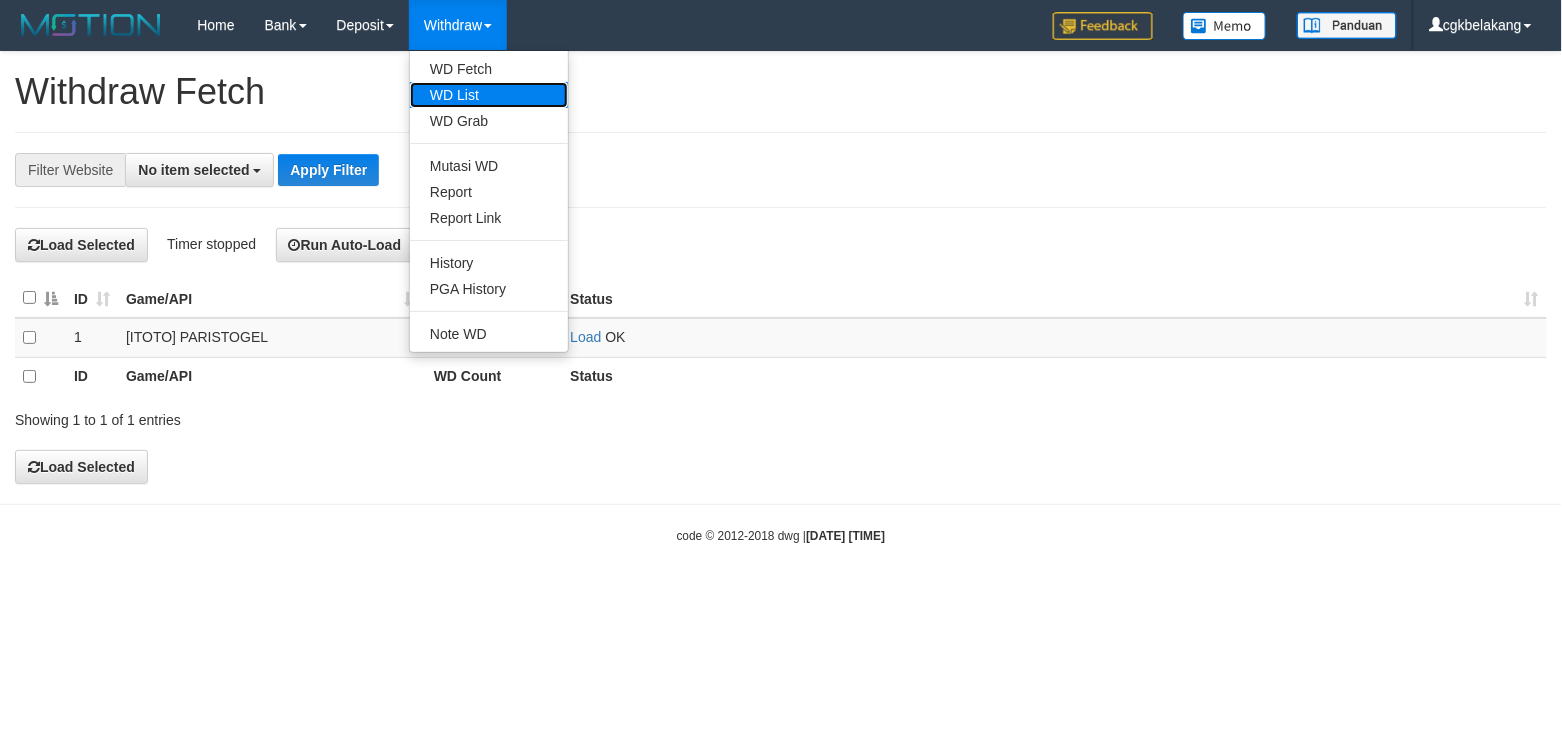 click on "WD List" at bounding box center [489, 95] 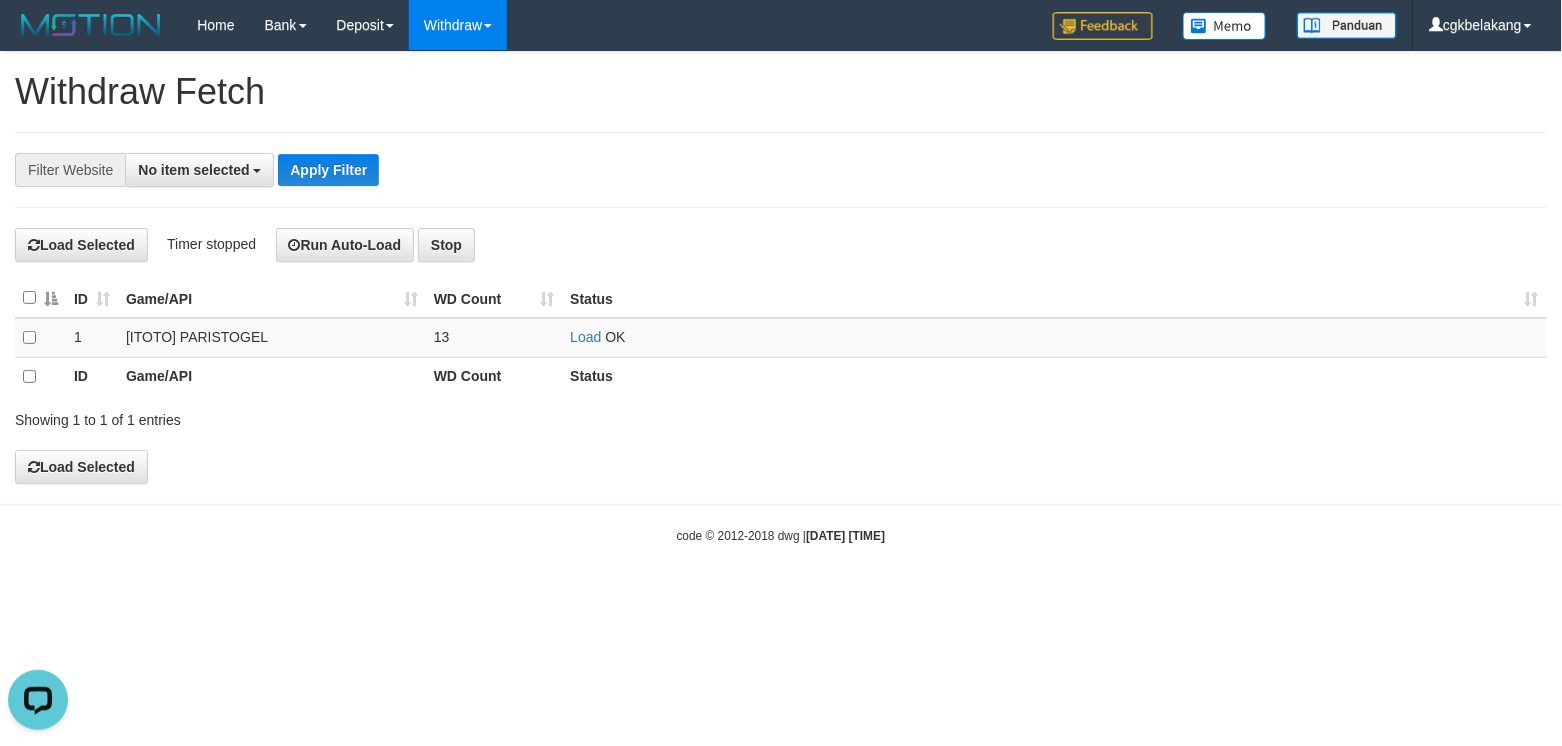 scroll, scrollTop: 0, scrollLeft: 0, axis: both 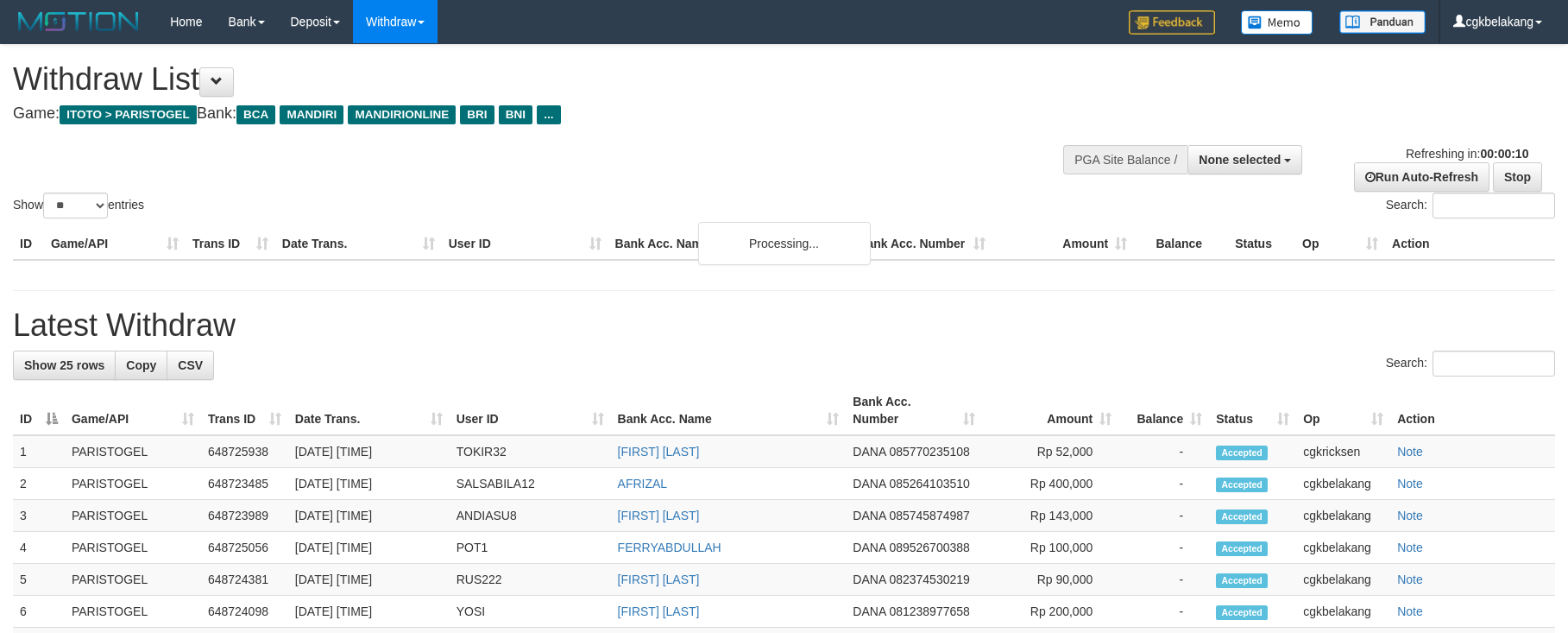 select 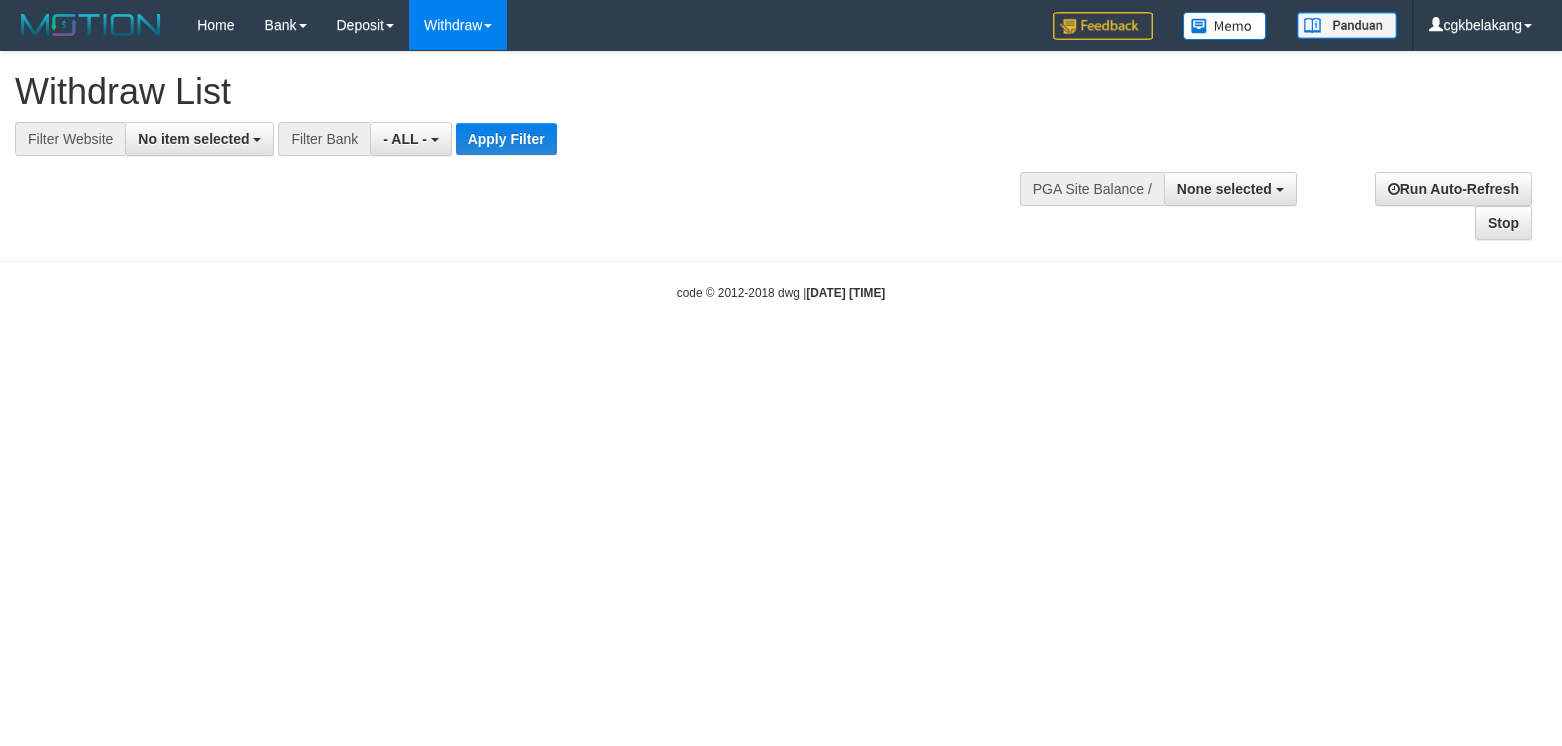 select 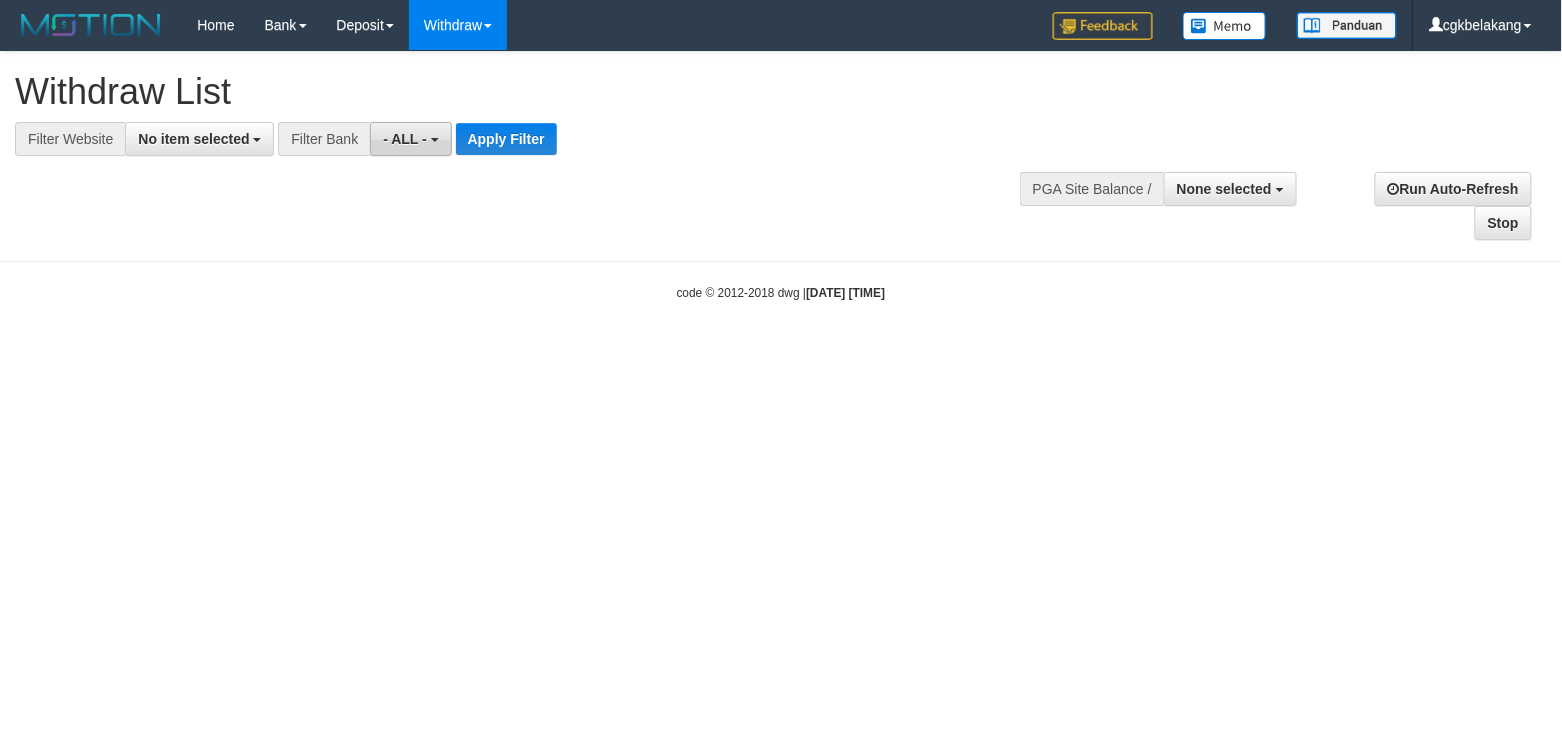 click on "- ALL -" at bounding box center [410, 139] 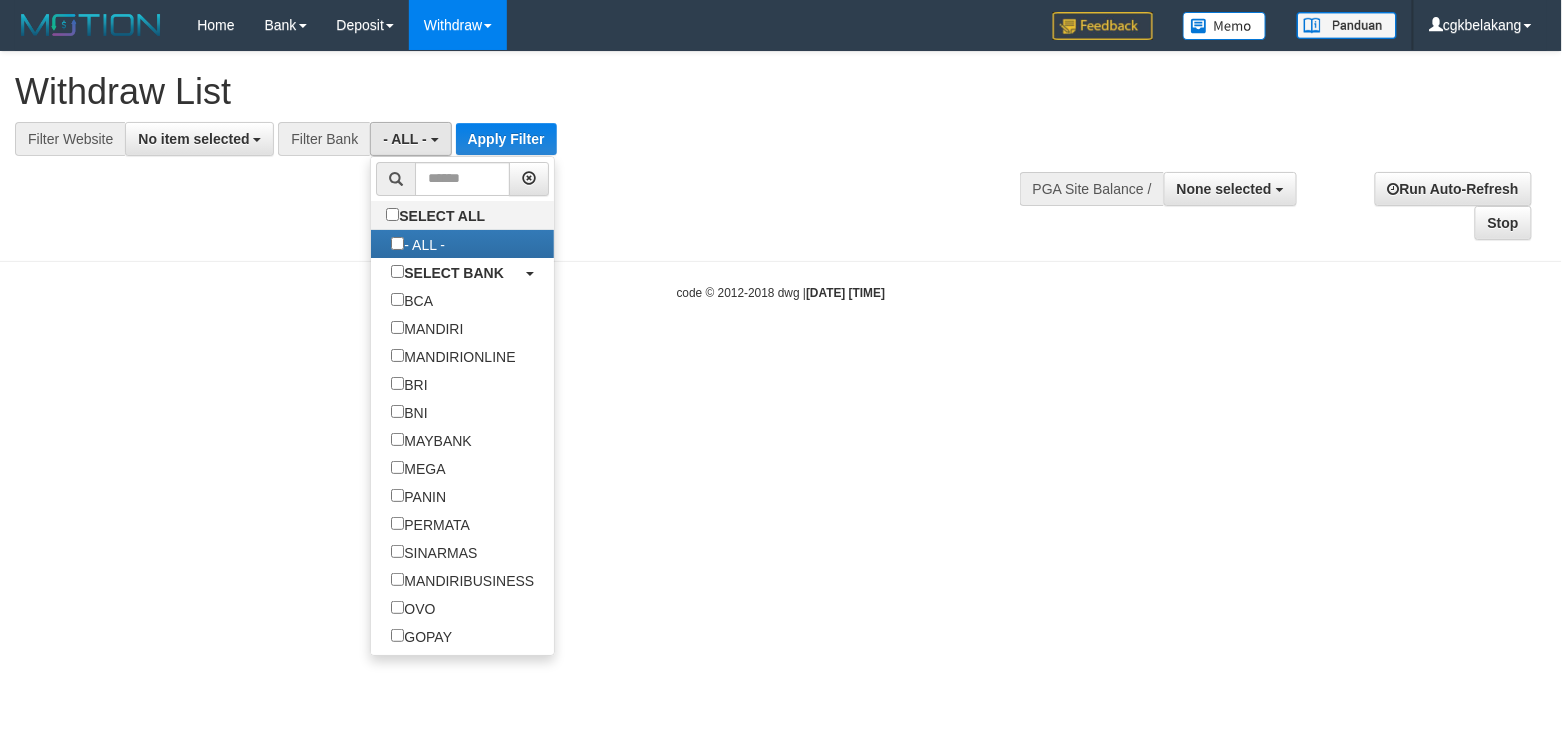 click at bounding box center [462, 179] 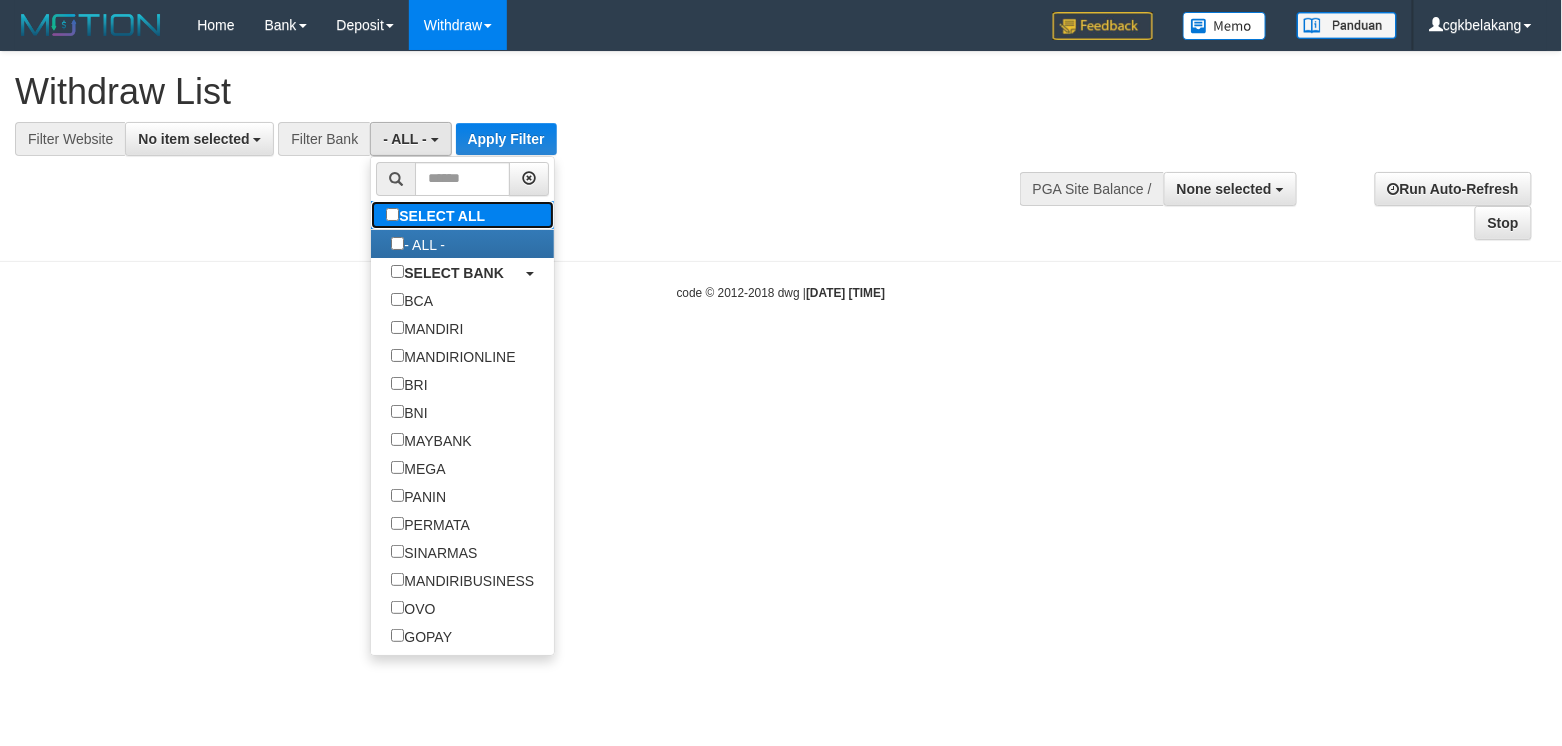 click on "SELECT ALL" at bounding box center (438, 215) 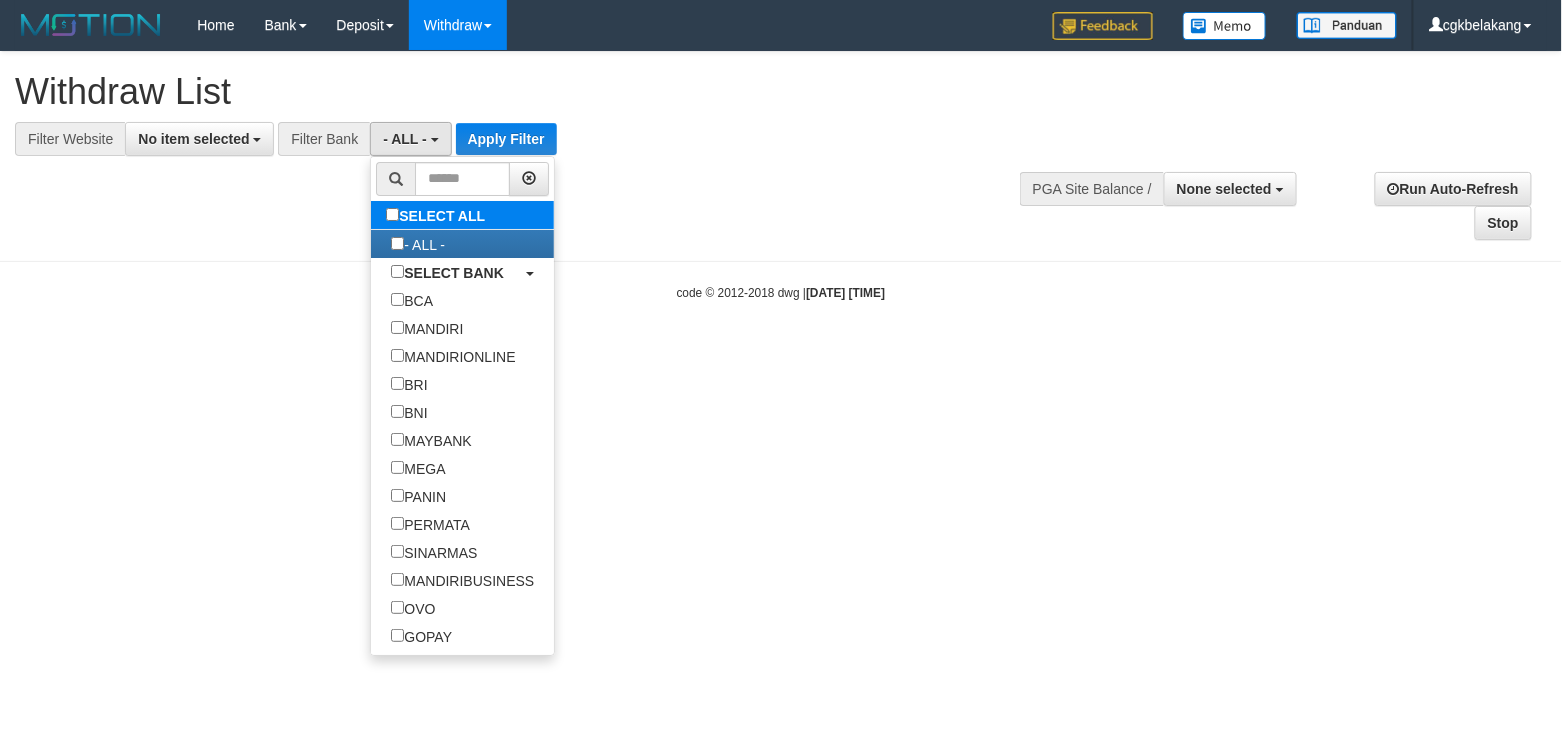 type 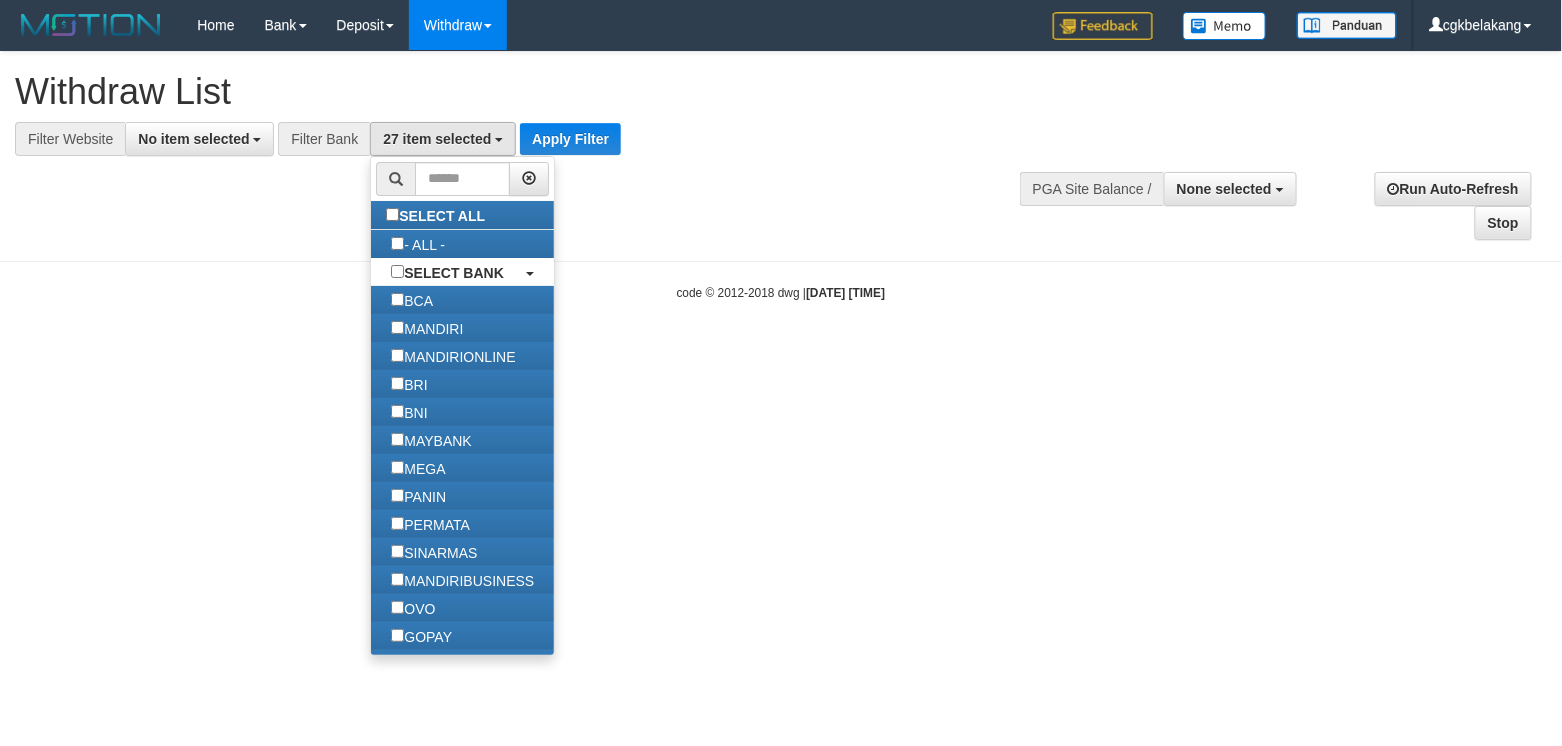 click on "**********" at bounding box center (525, 104) 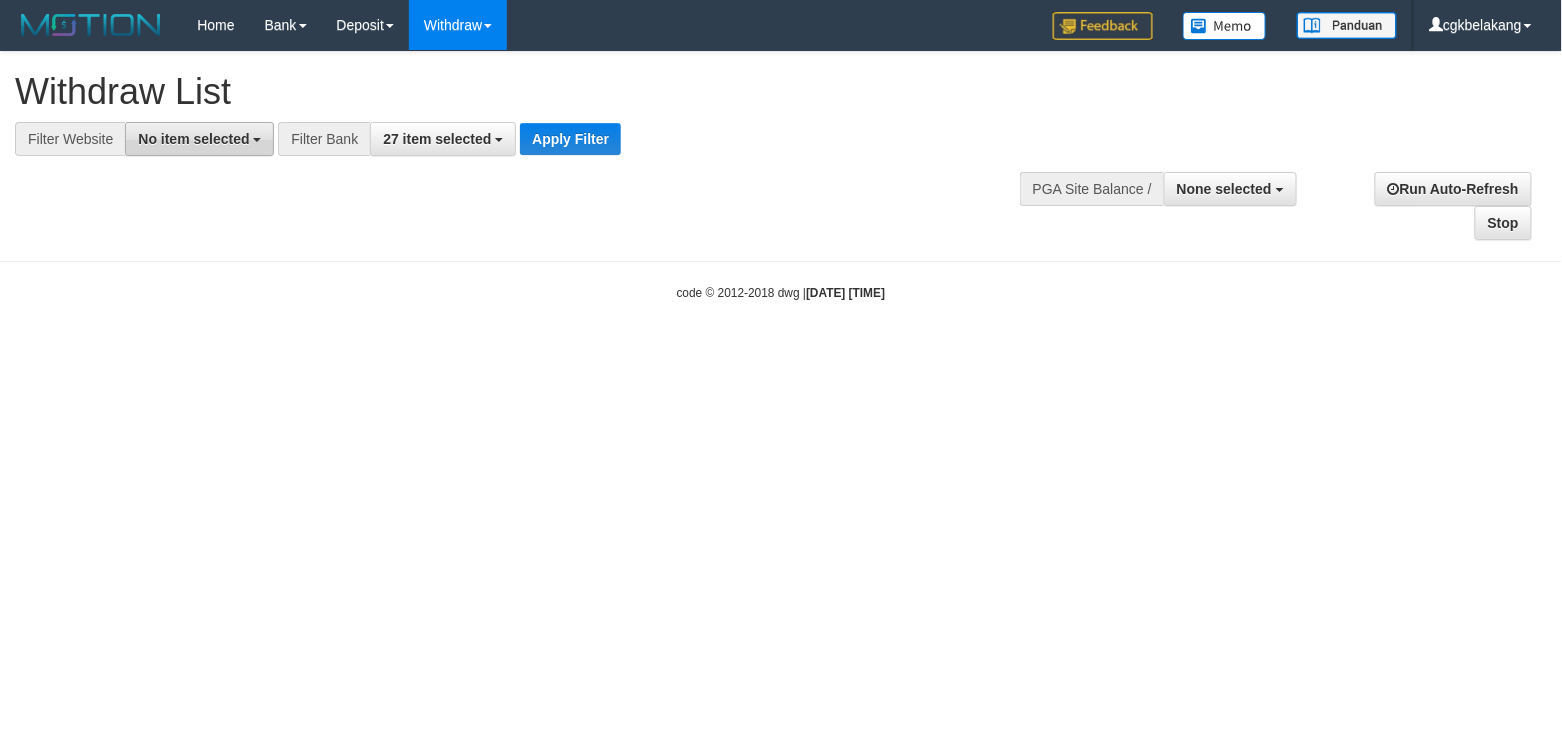 click on "No item selected" at bounding box center [193, 139] 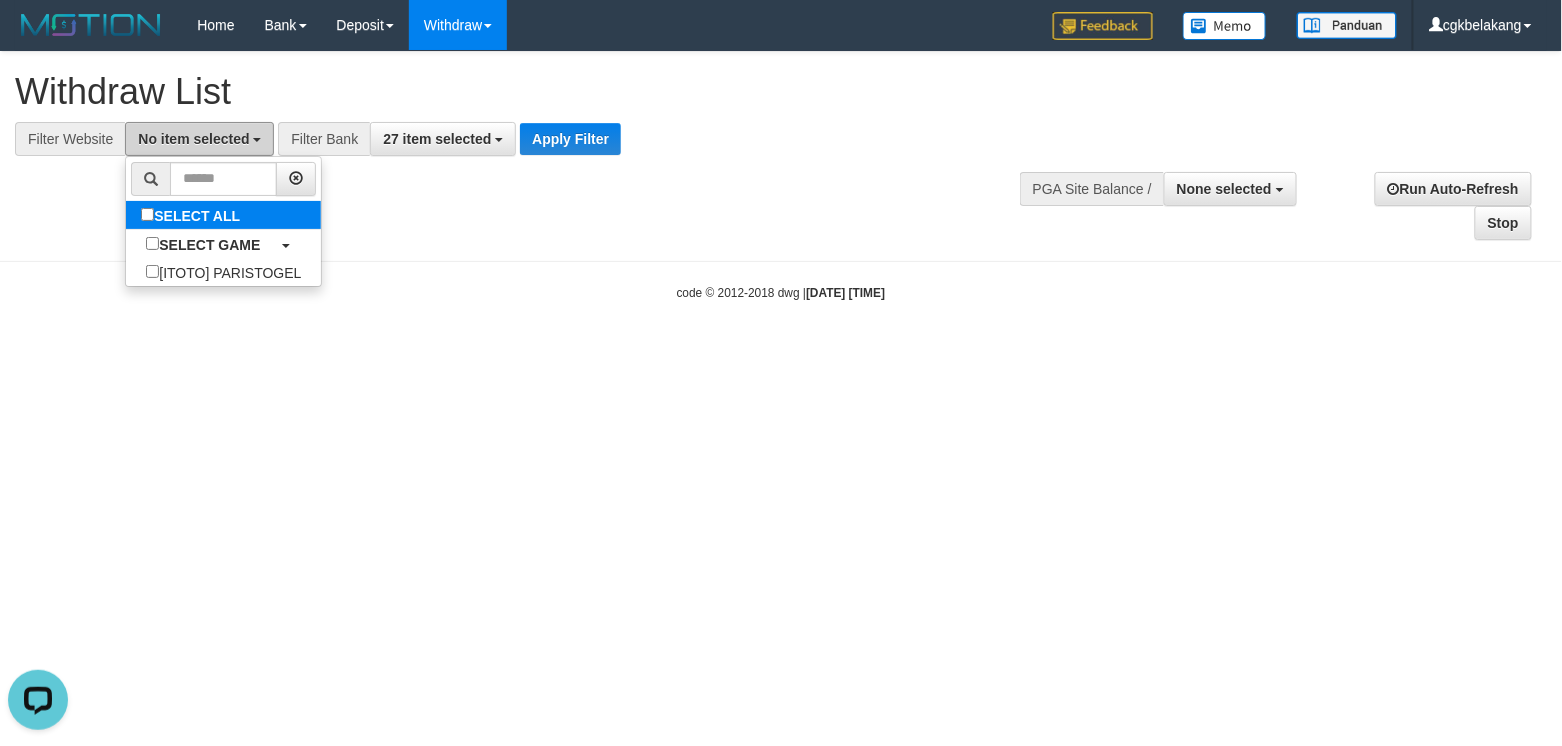 scroll, scrollTop: 0, scrollLeft: 0, axis: both 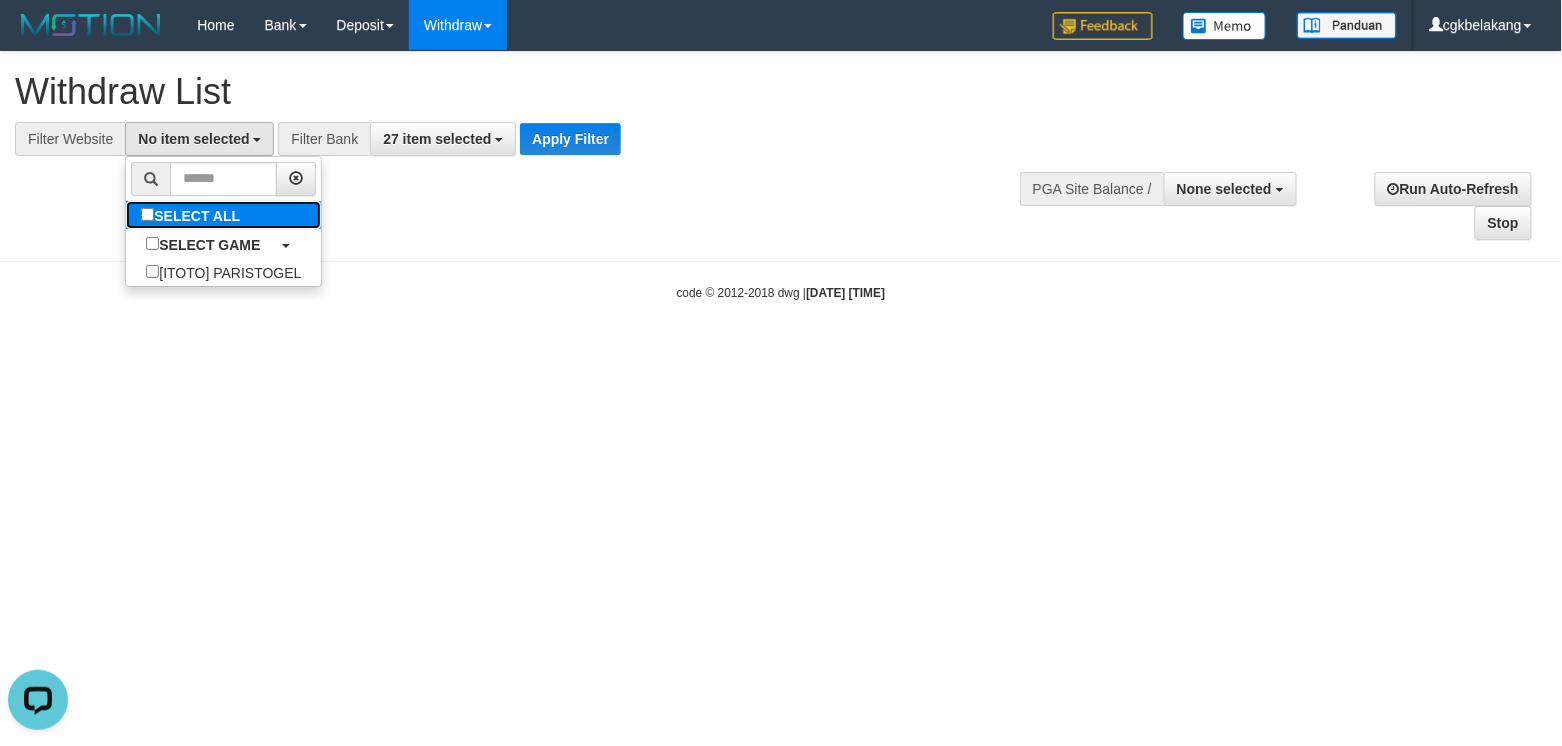click on "SELECT ALL" at bounding box center [193, 215] 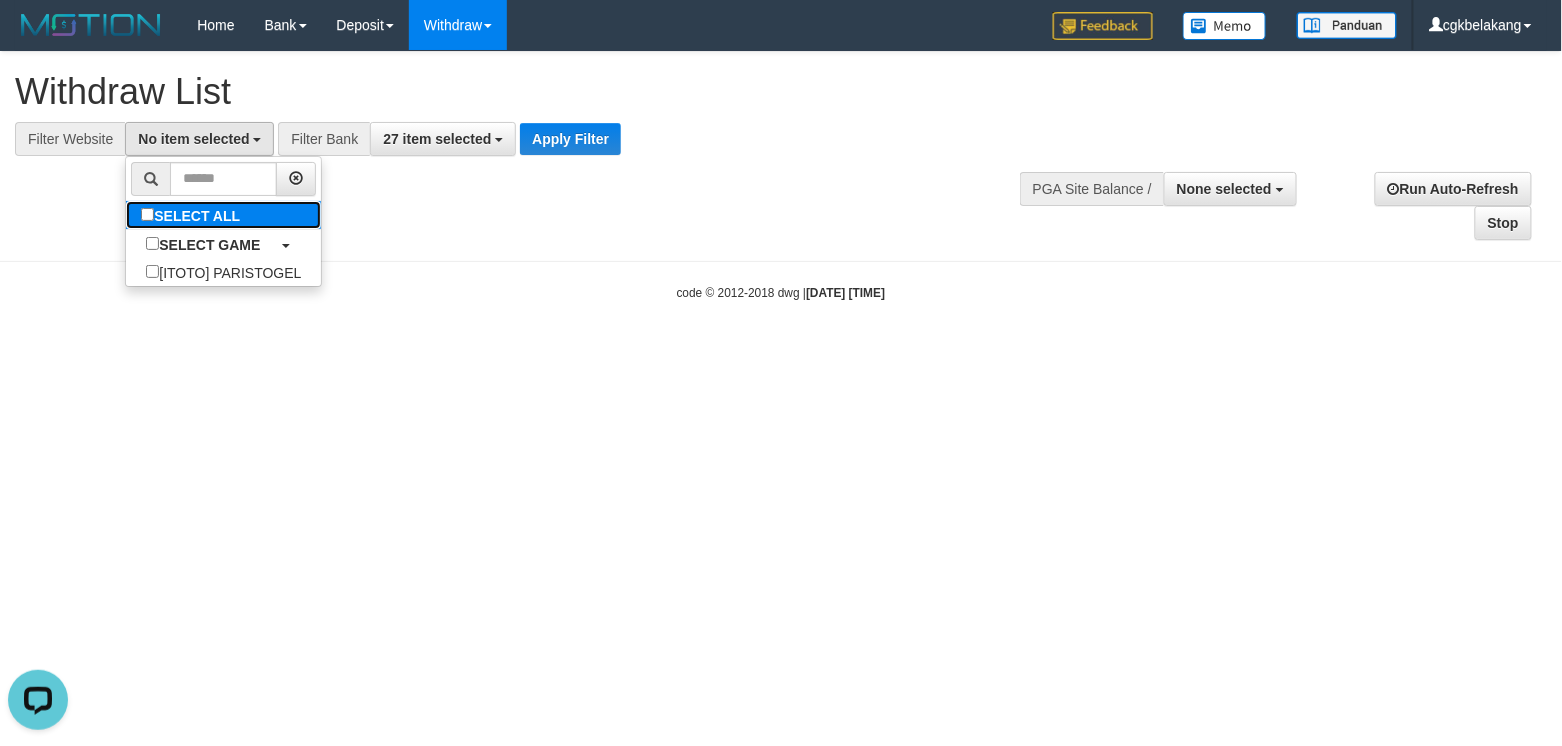 click on "SELECT ALL" at bounding box center (193, 215) 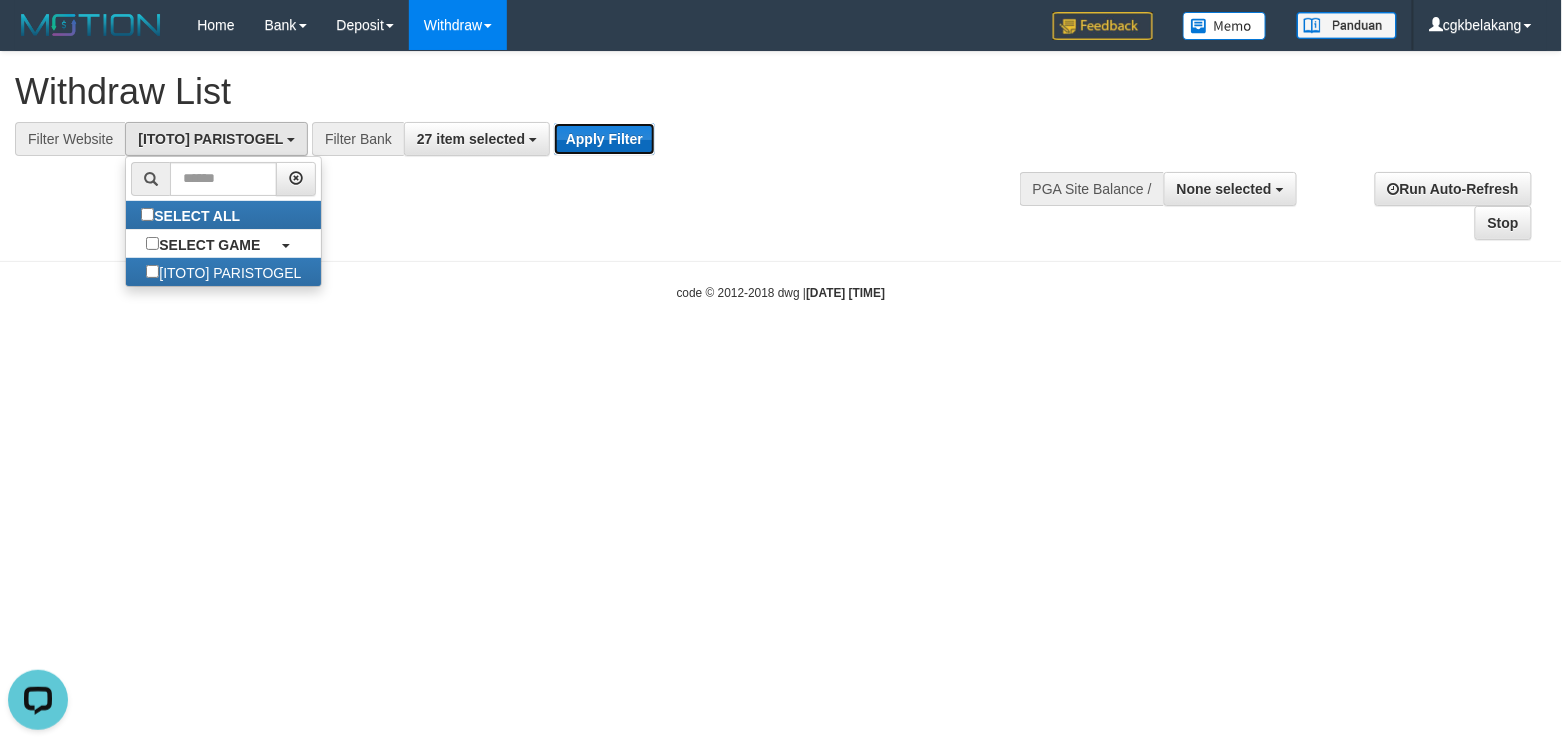 click on "Apply Filter" at bounding box center (604, 139) 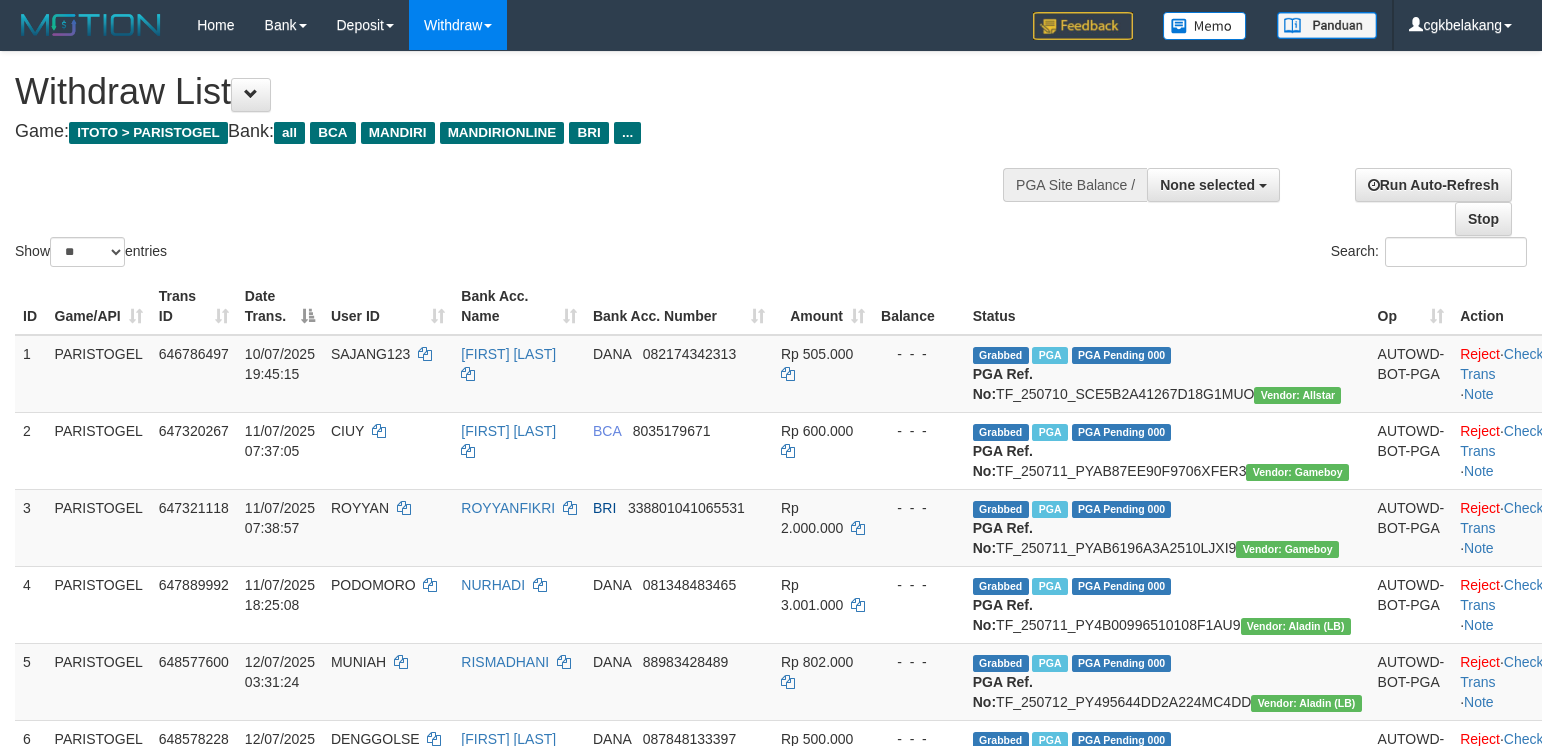 select 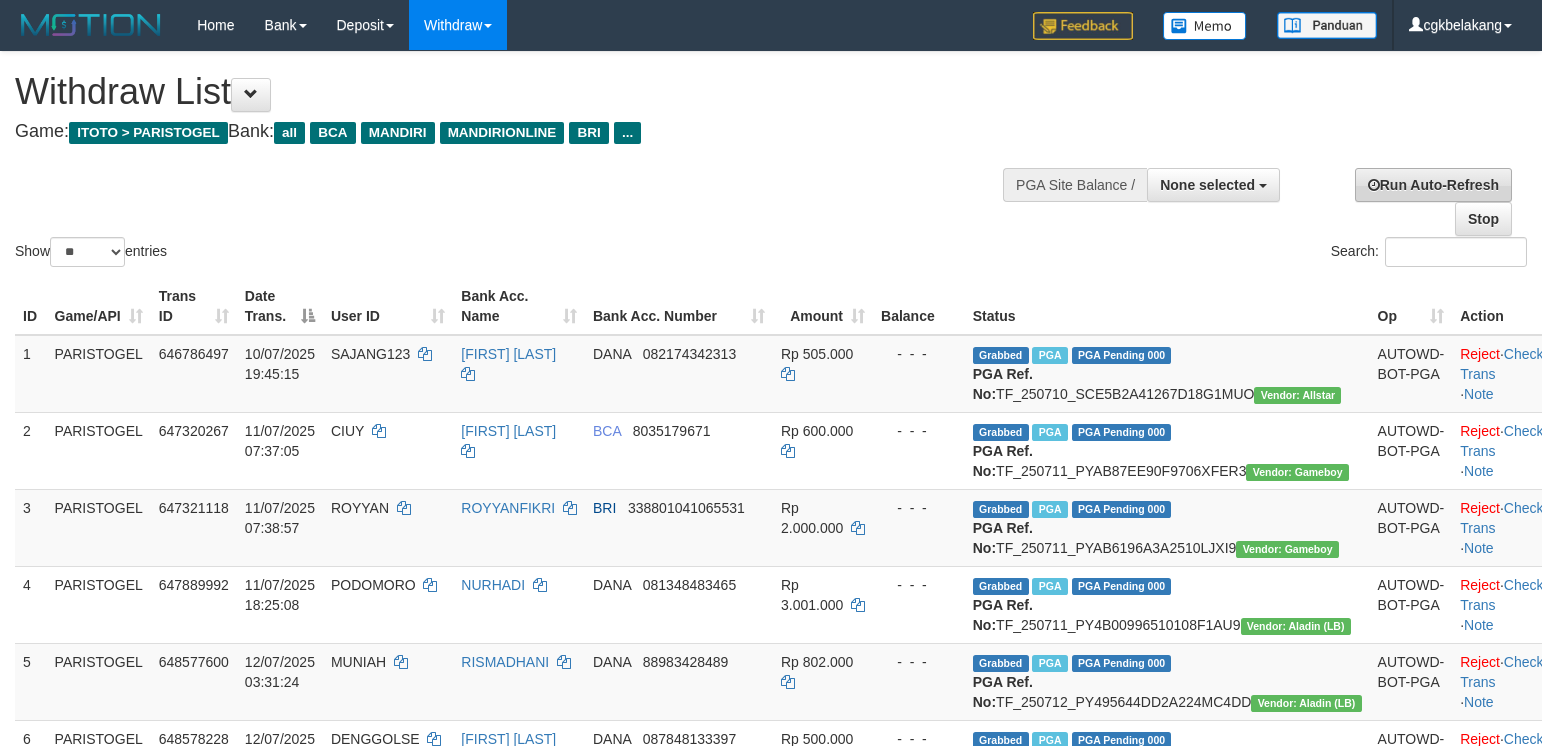 scroll, scrollTop: 0, scrollLeft: 0, axis: both 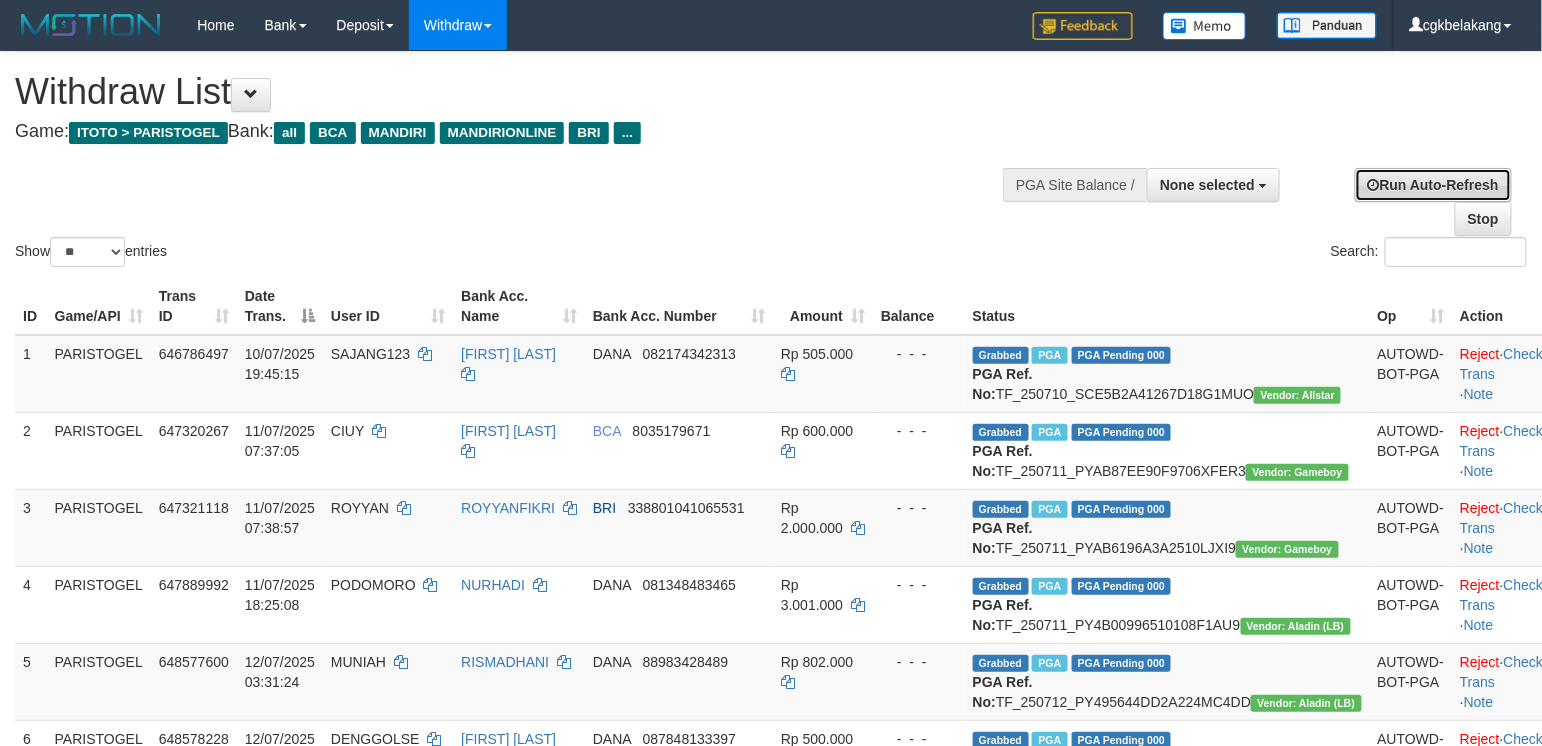 click on "Run Auto-Refresh" at bounding box center (1433, 185) 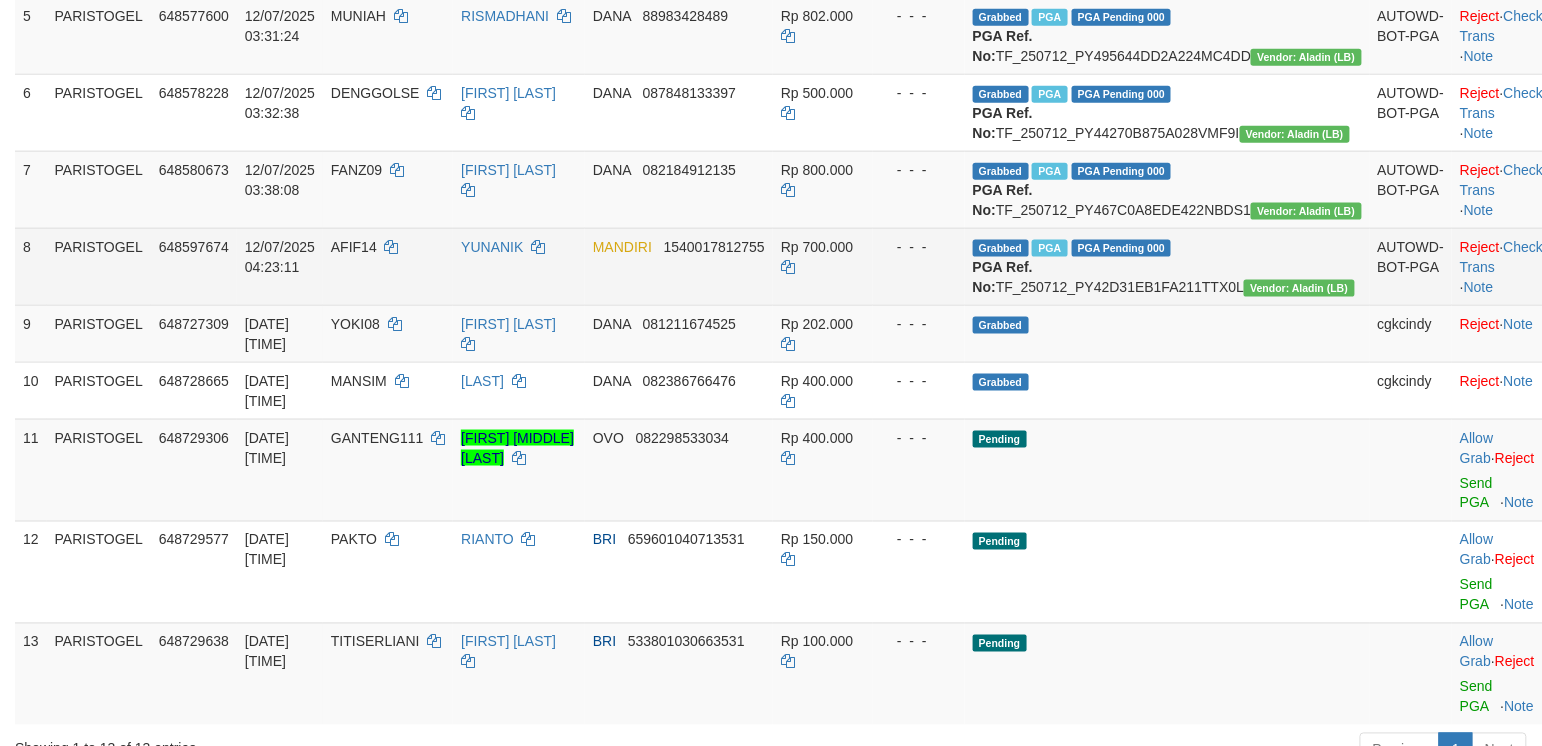 scroll, scrollTop: 933, scrollLeft: 0, axis: vertical 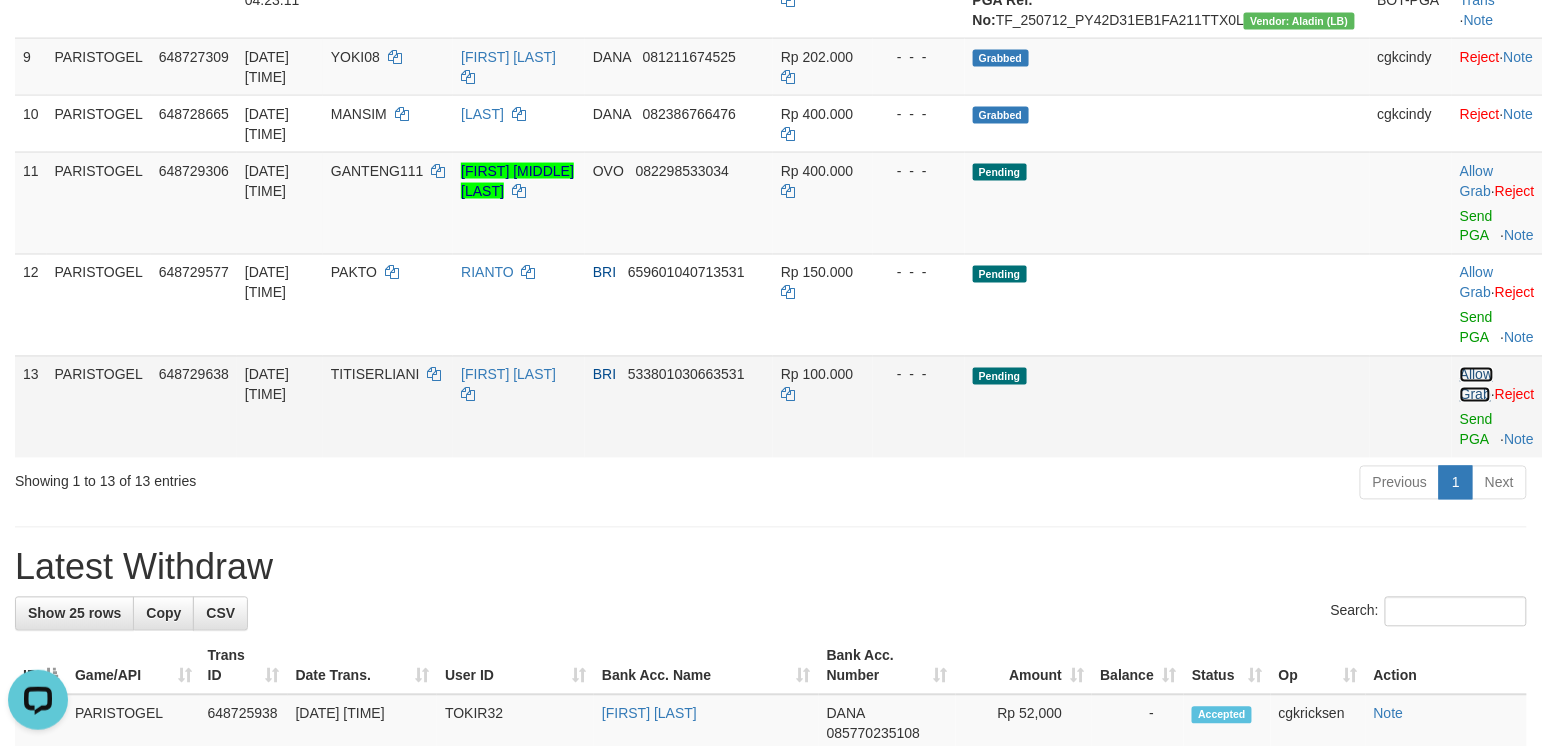 click on "Allow Grab" at bounding box center [1476, 385] 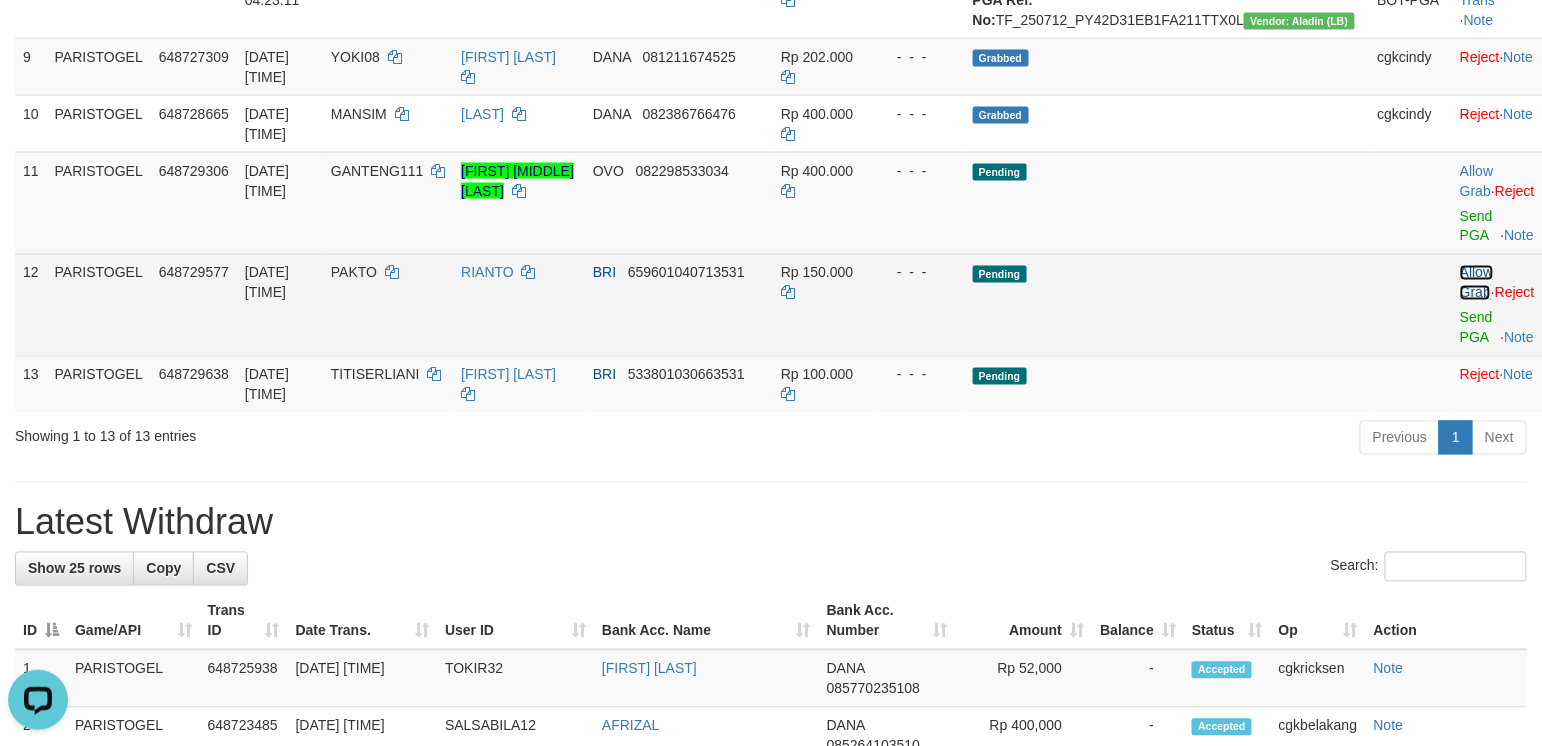 click on "Allow Grab" at bounding box center [1476, 283] 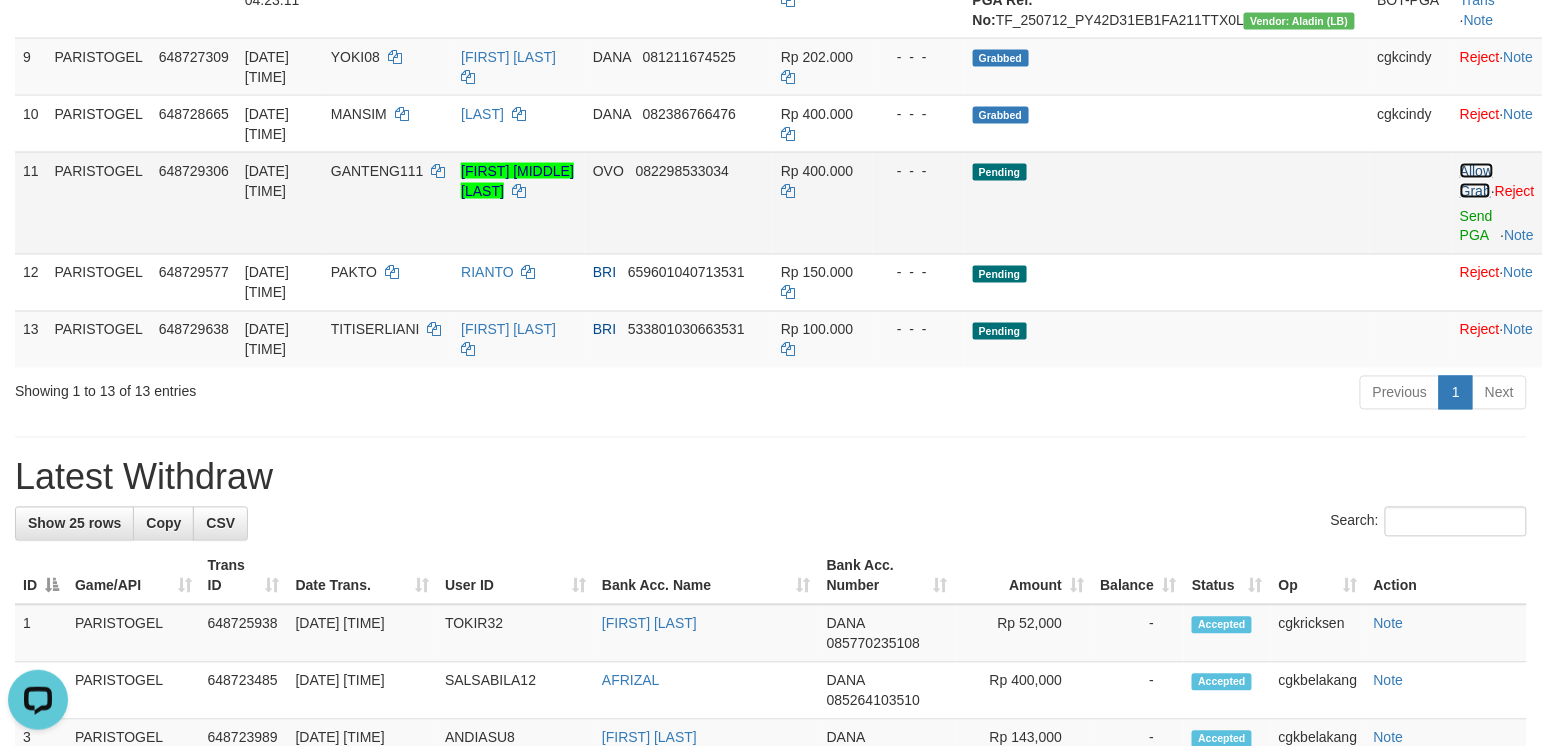 click on "Allow Grab" at bounding box center (1476, 181) 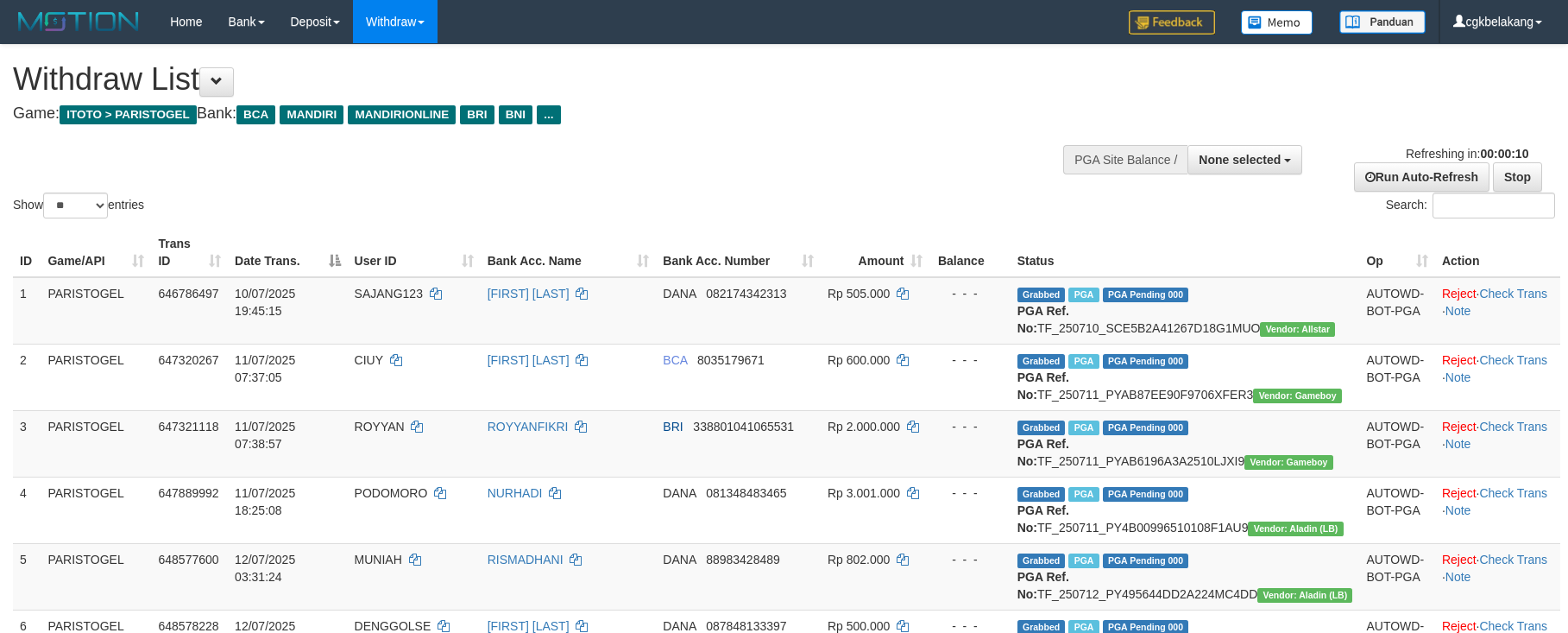 select 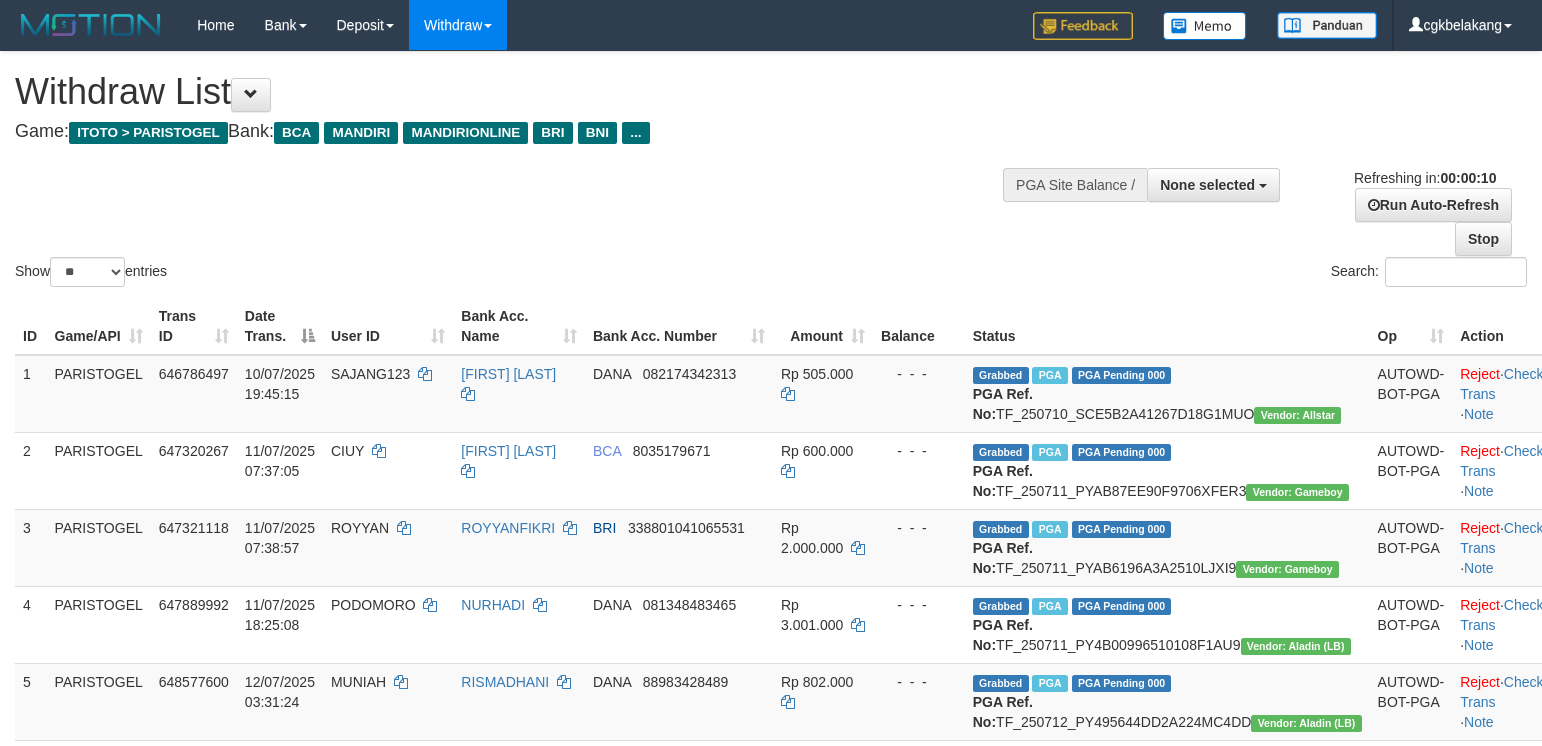 select 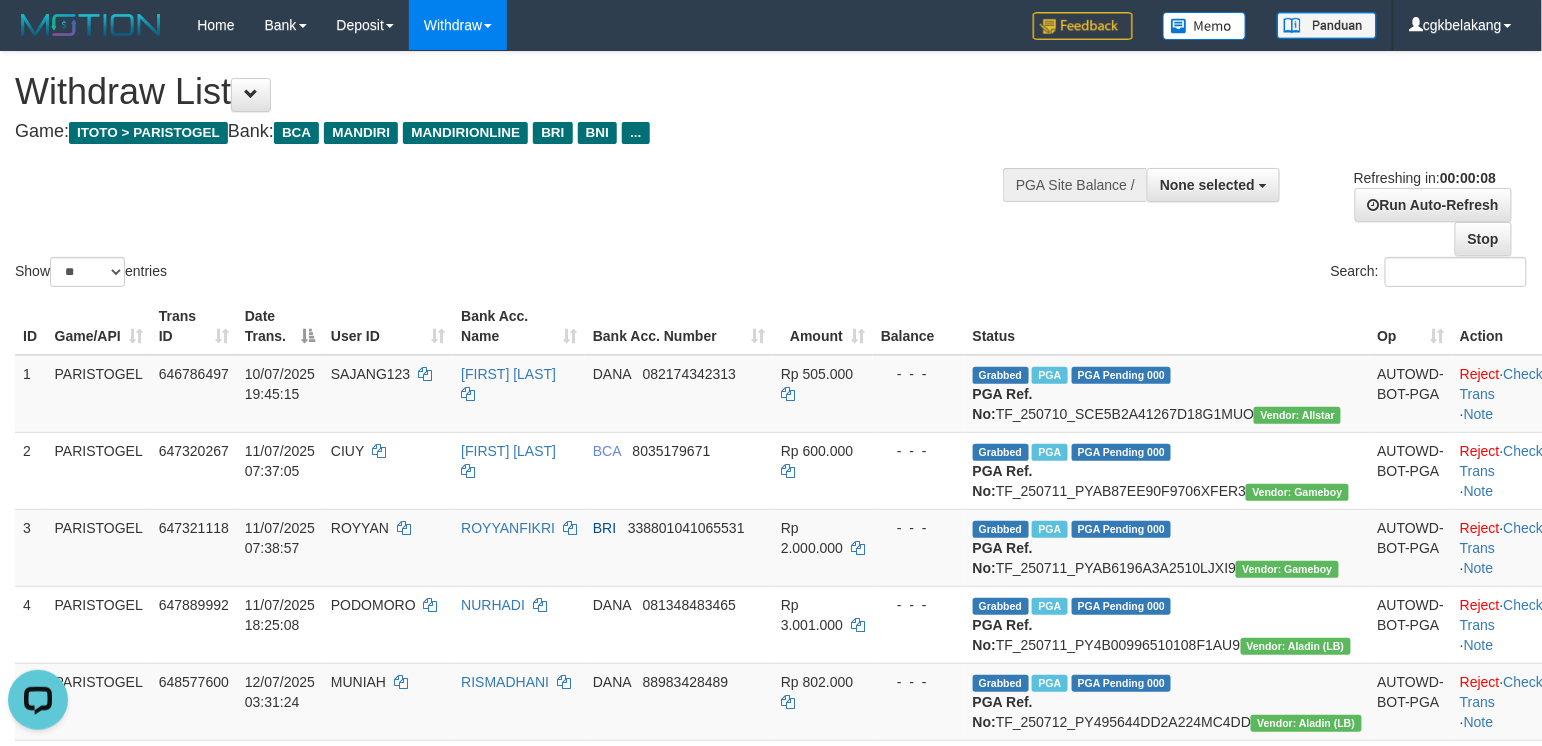 scroll, scrollTop: 0, scrollLeft: 0, axis: both 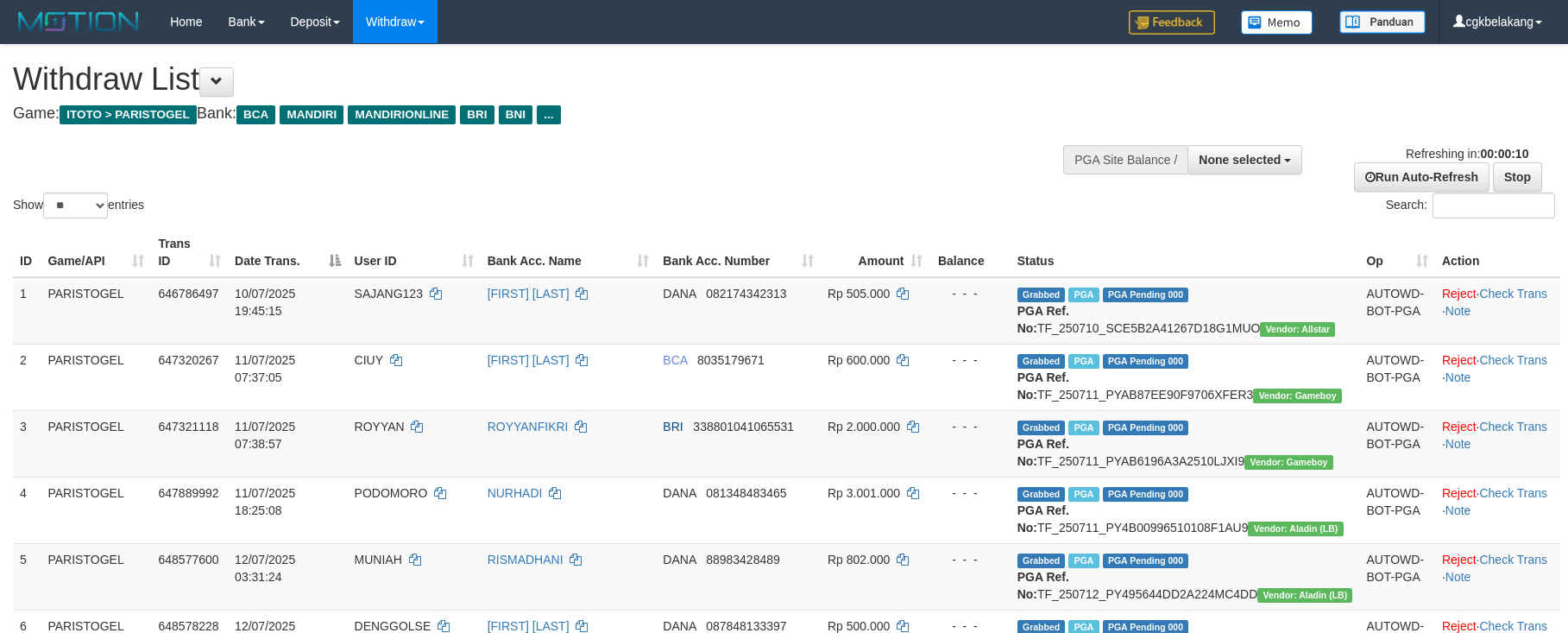 select 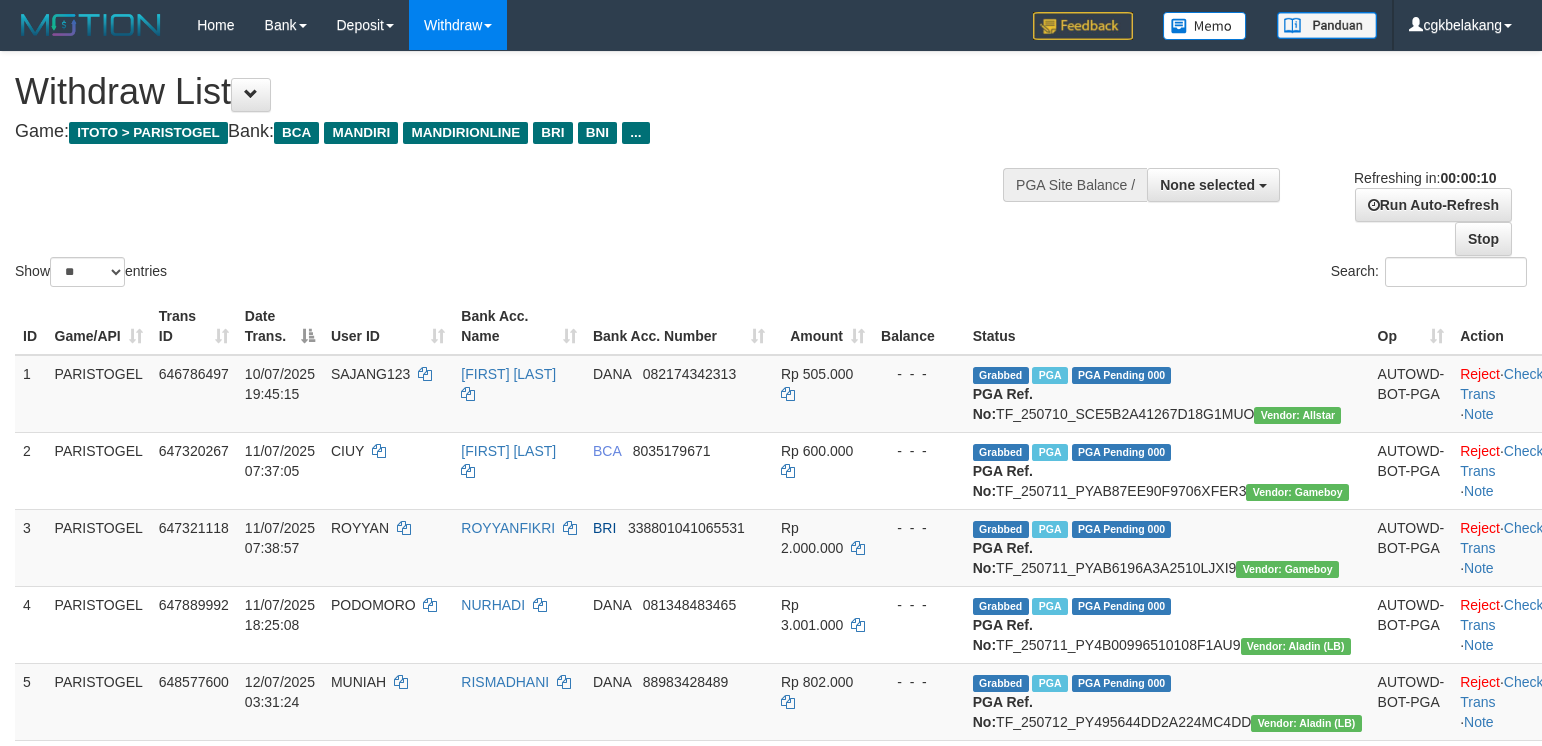 select 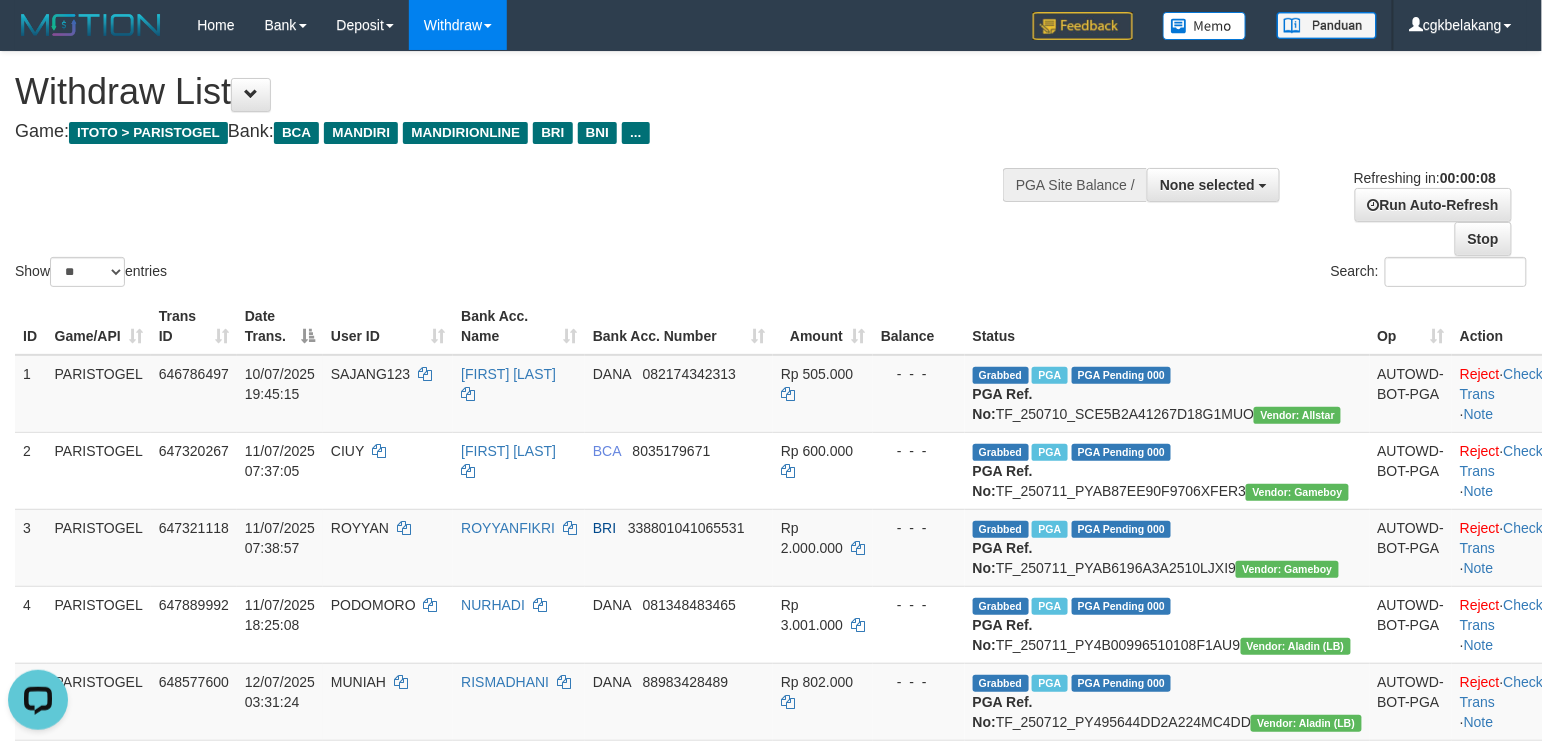 scroll, scrollTop: 0, scrollLeft: 0, axis: both 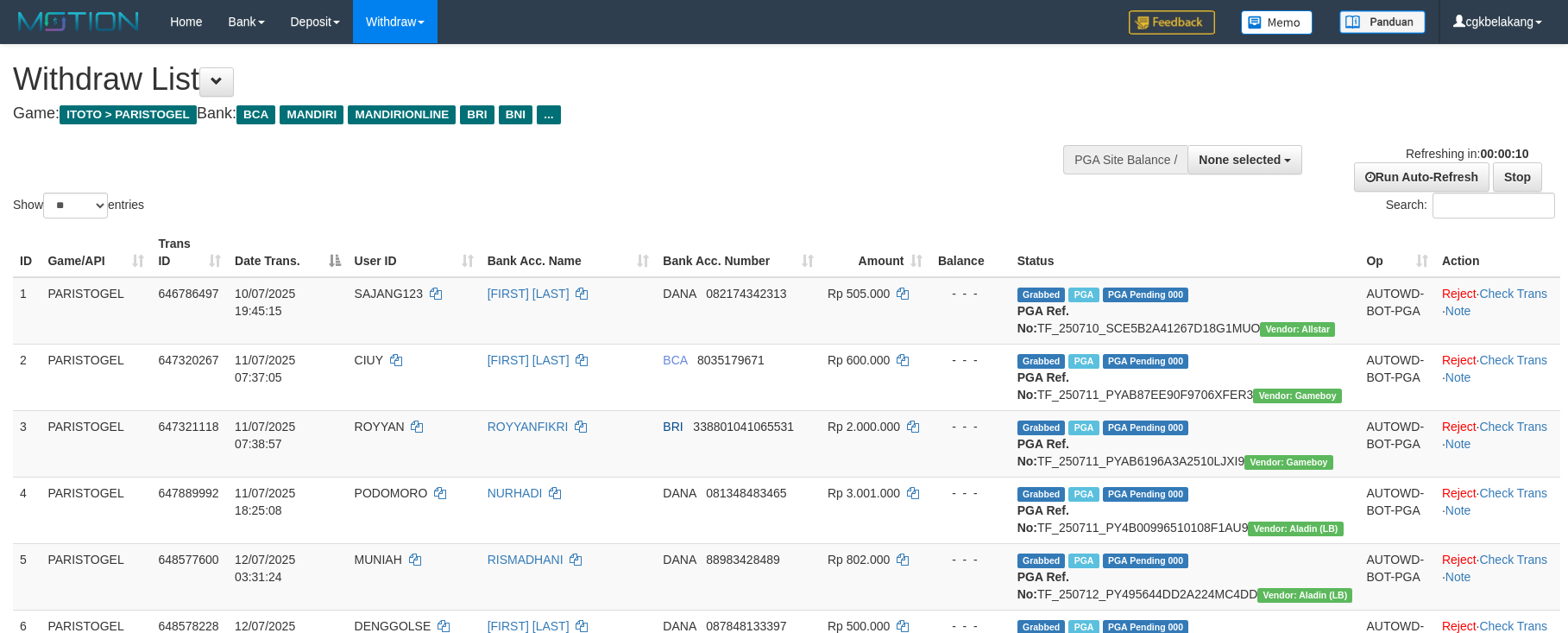select 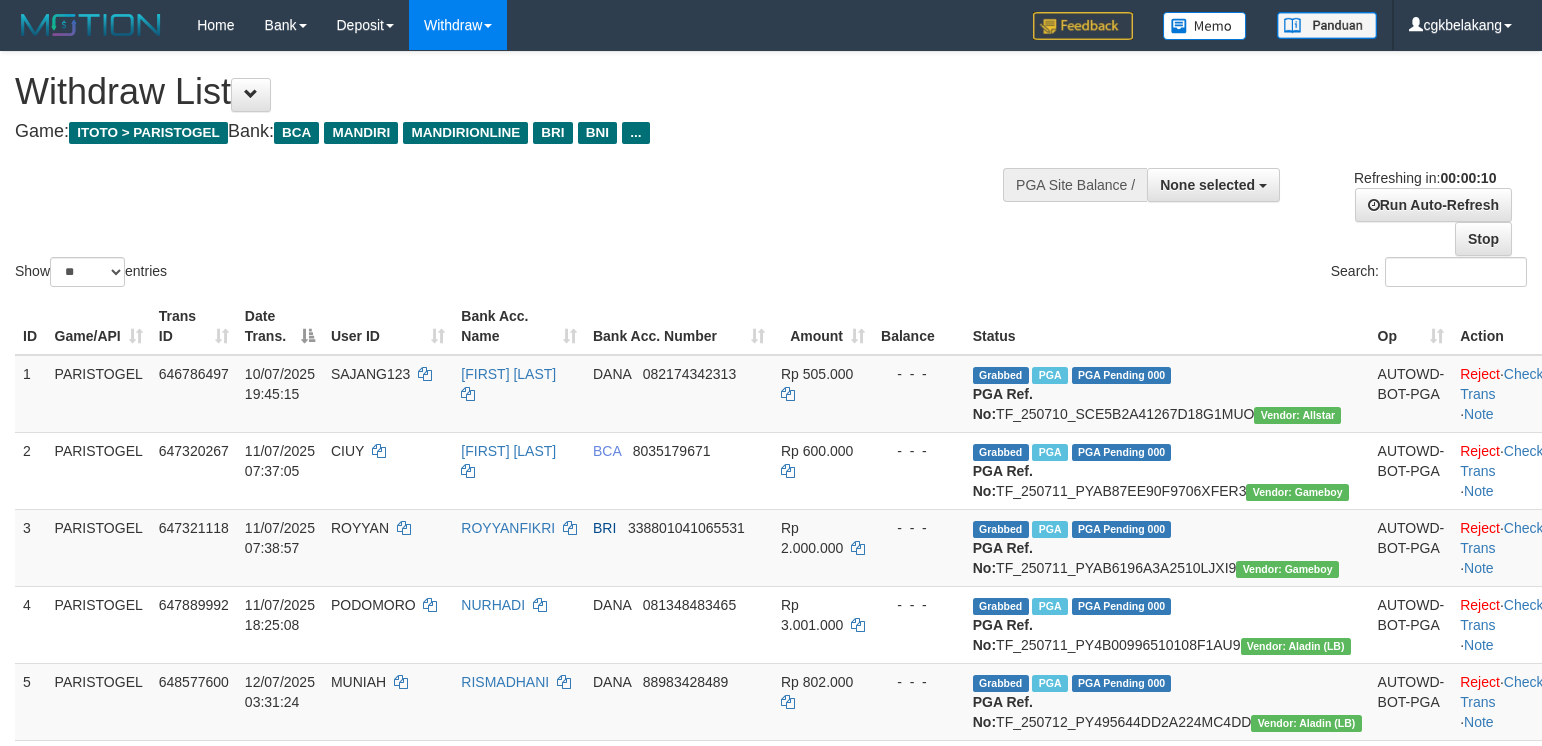 select 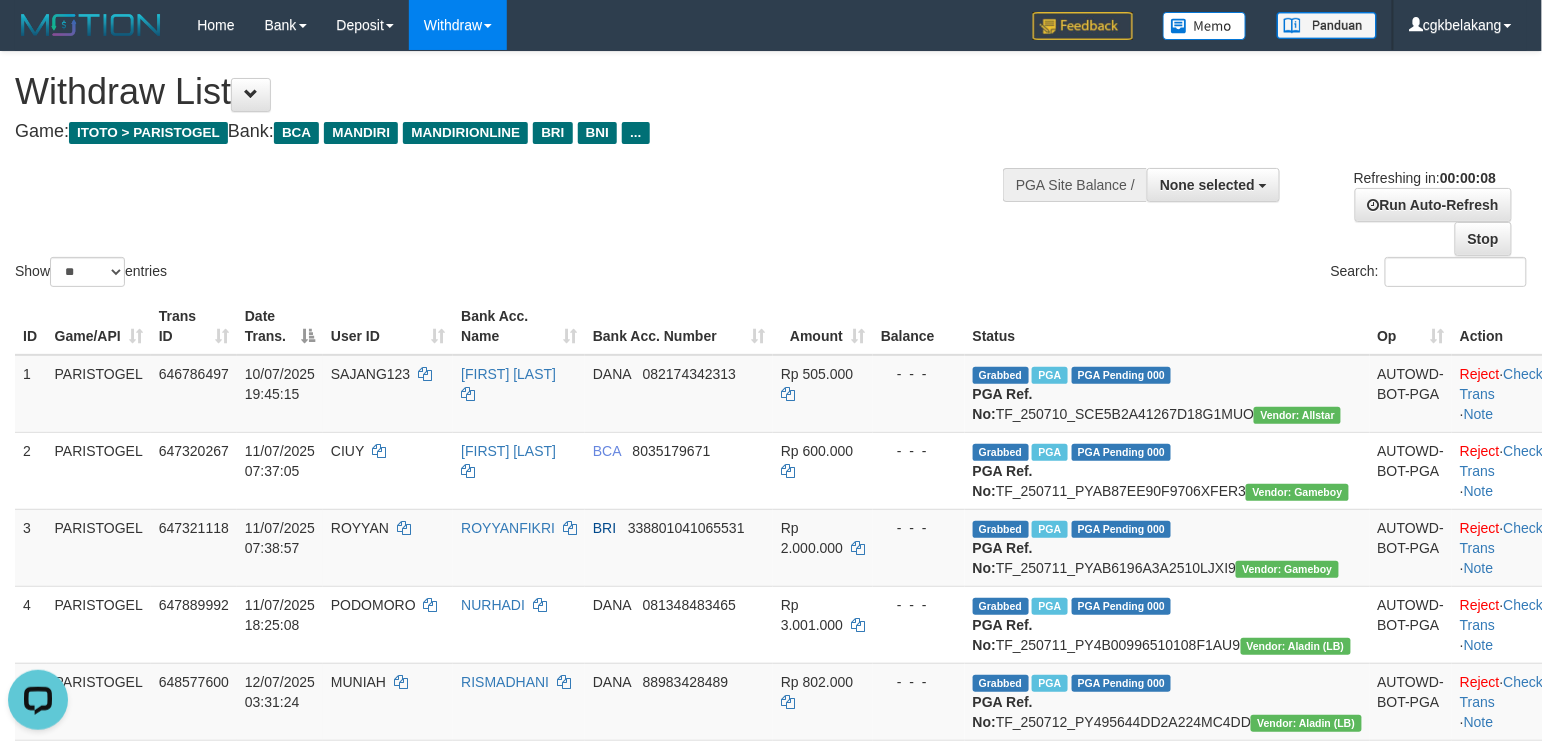 scroll, scrollTop: 0, scrollLeft: 0, axis: both 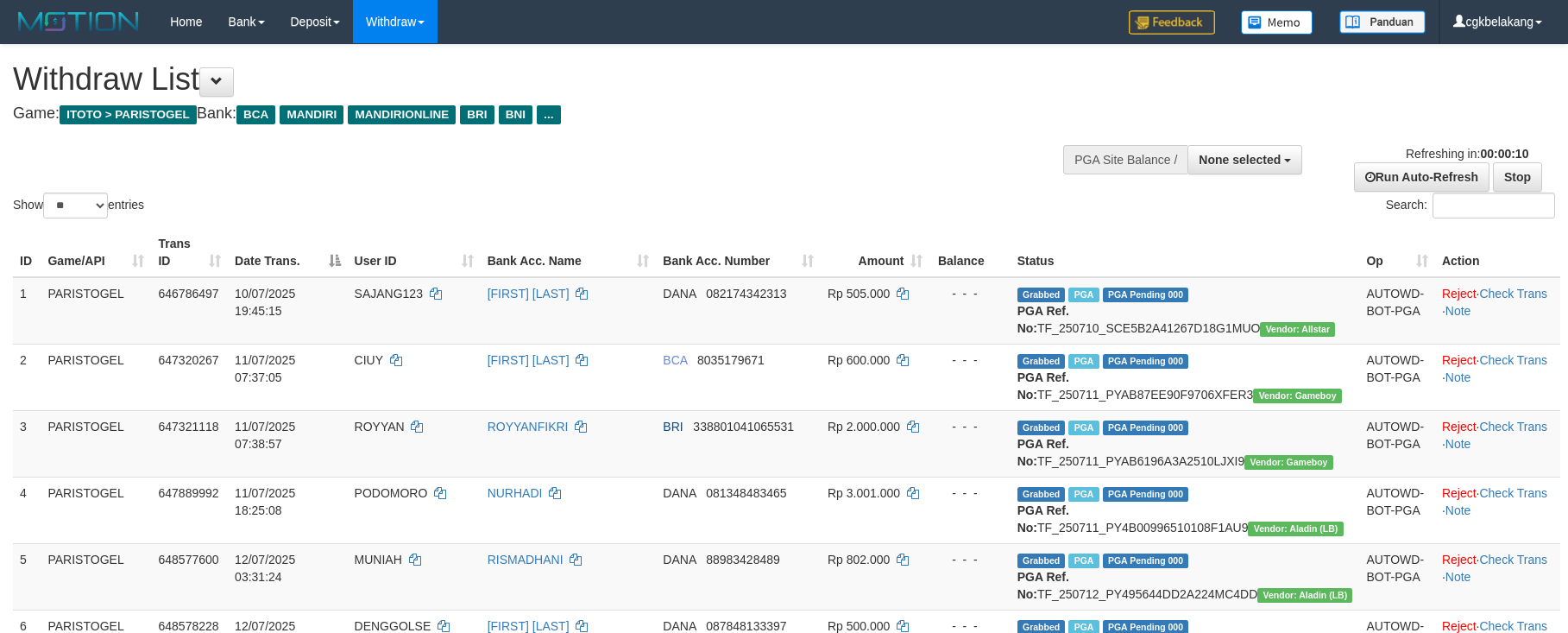select 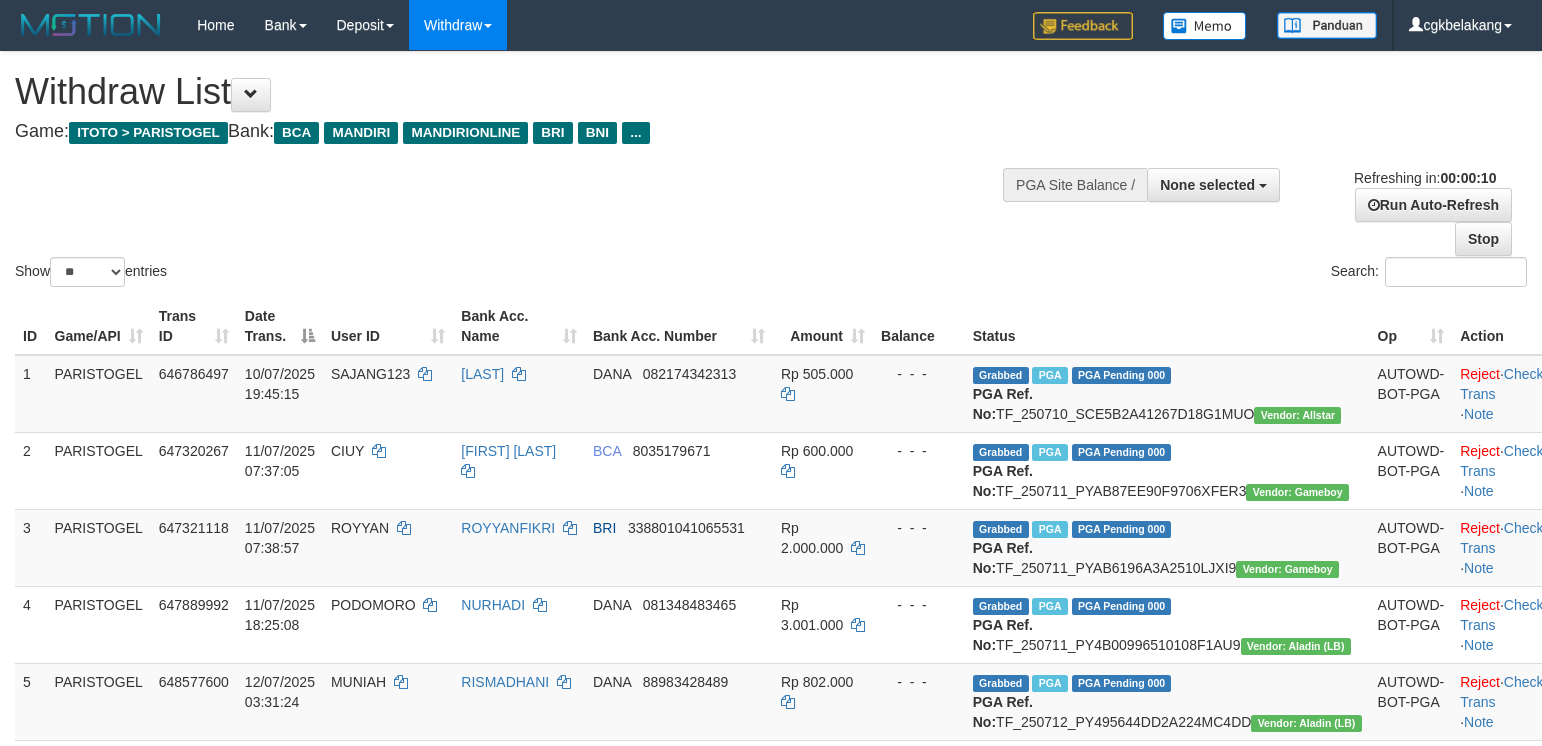 select 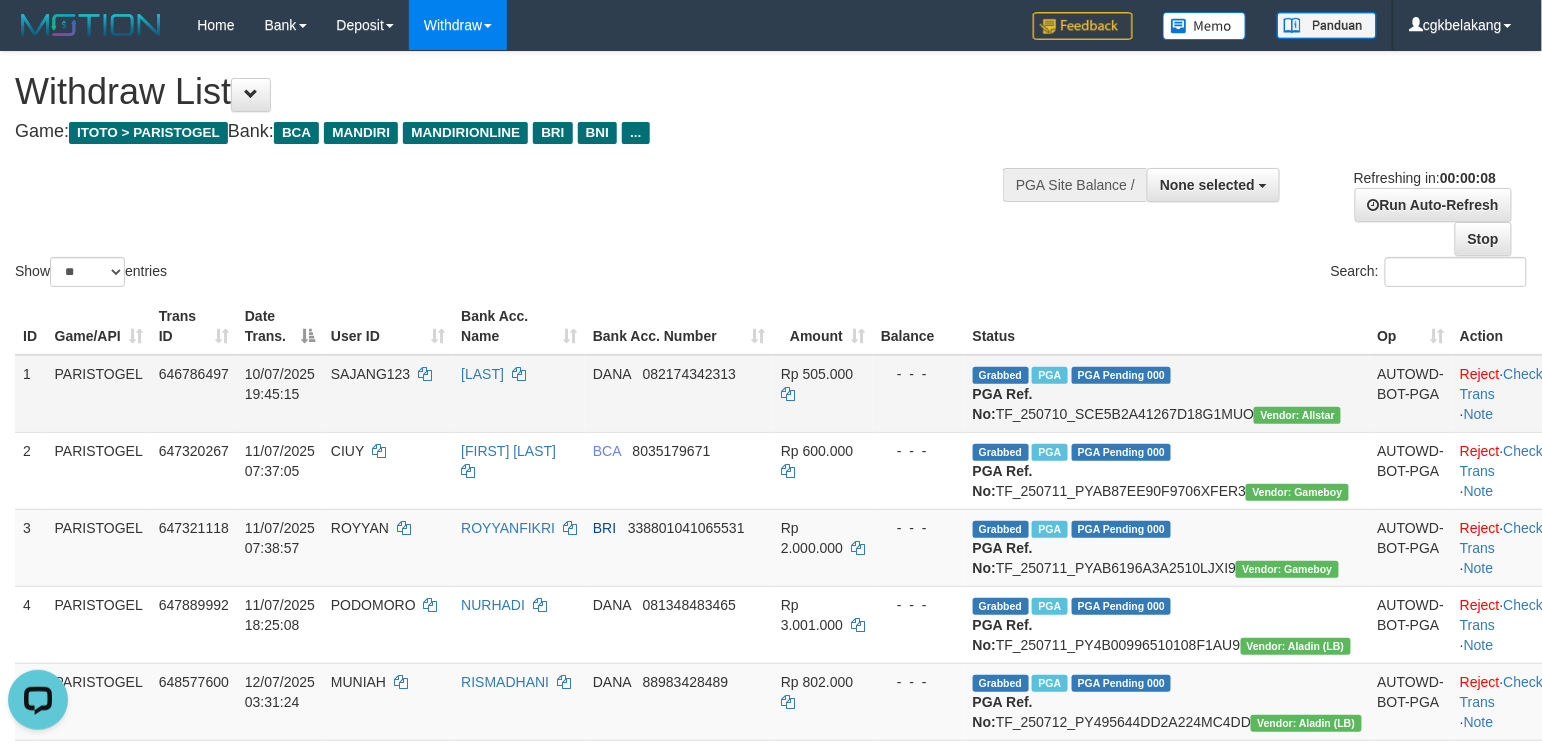 scroll, scrollTop: 0, scrollLeft: 0, axis: both 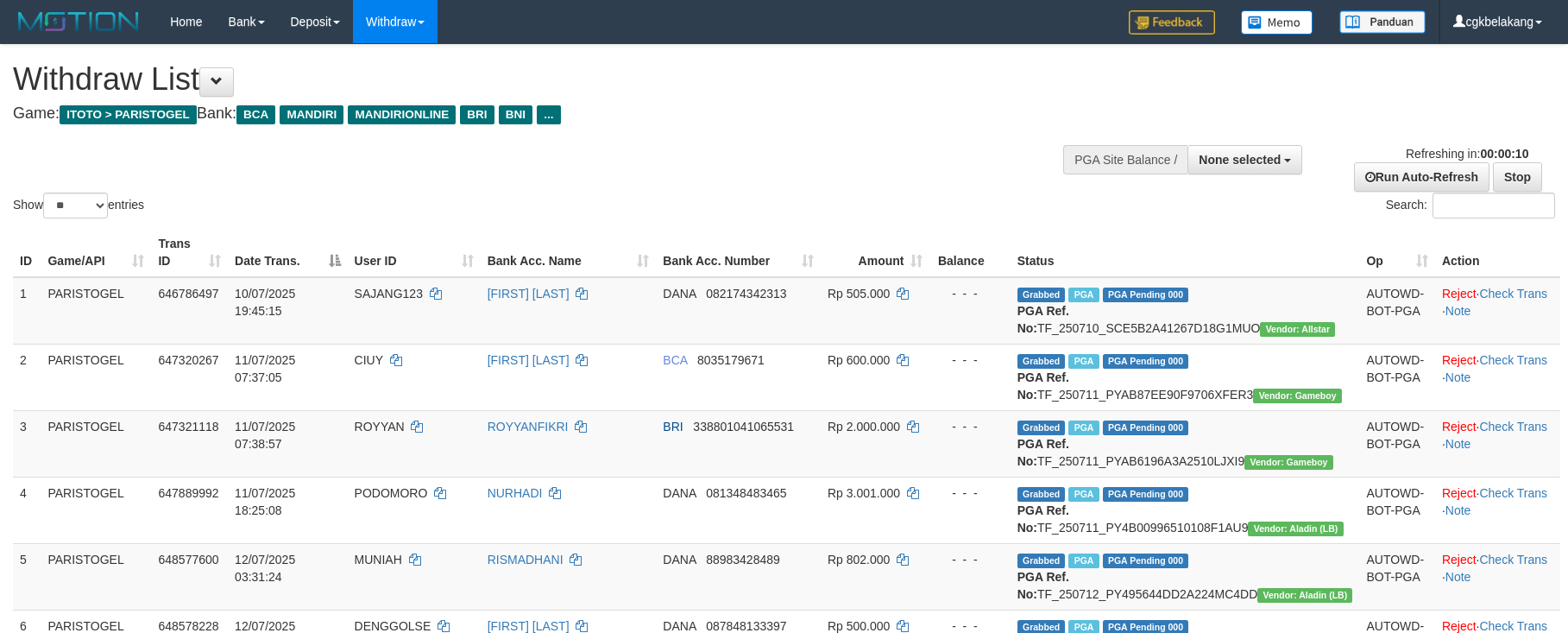 select 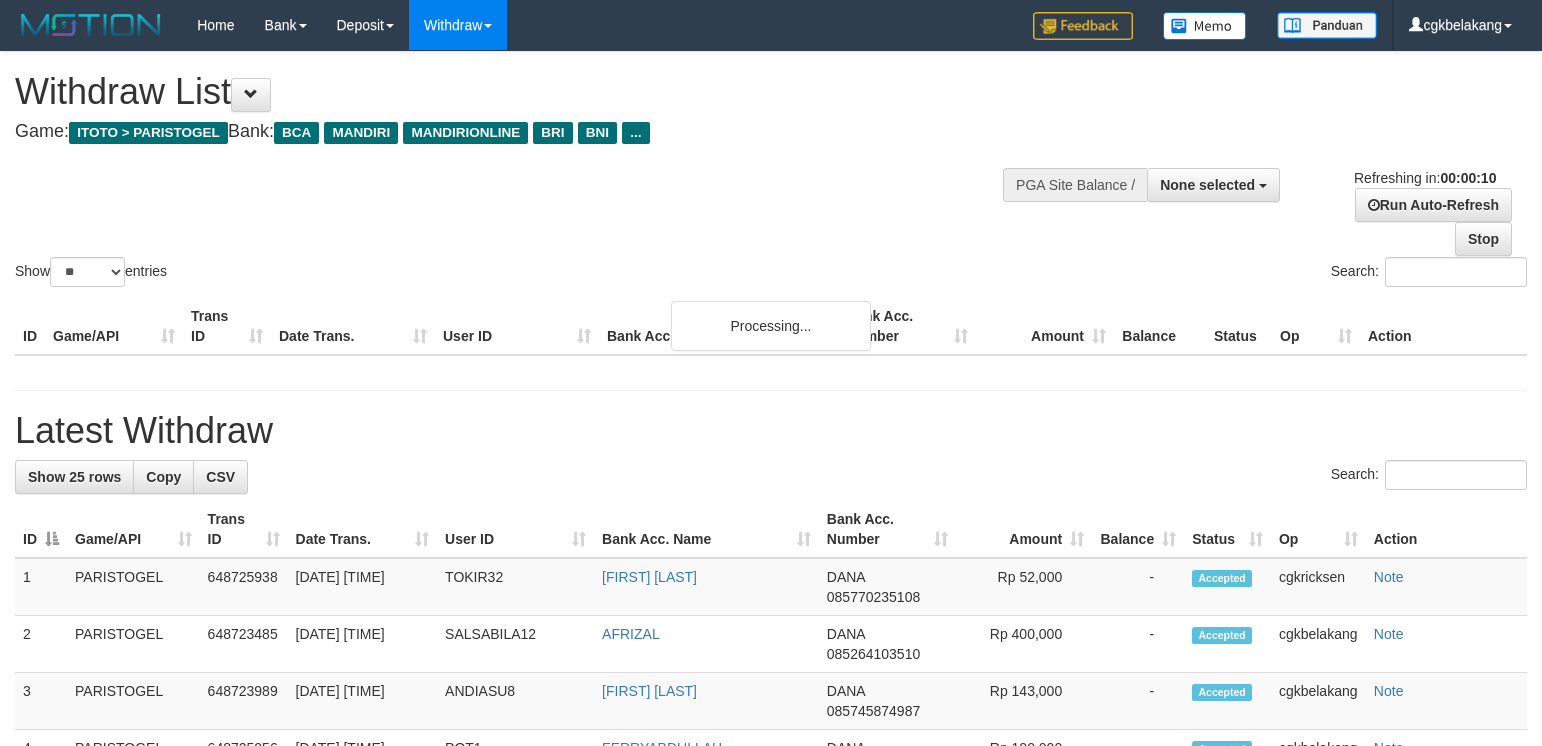 select 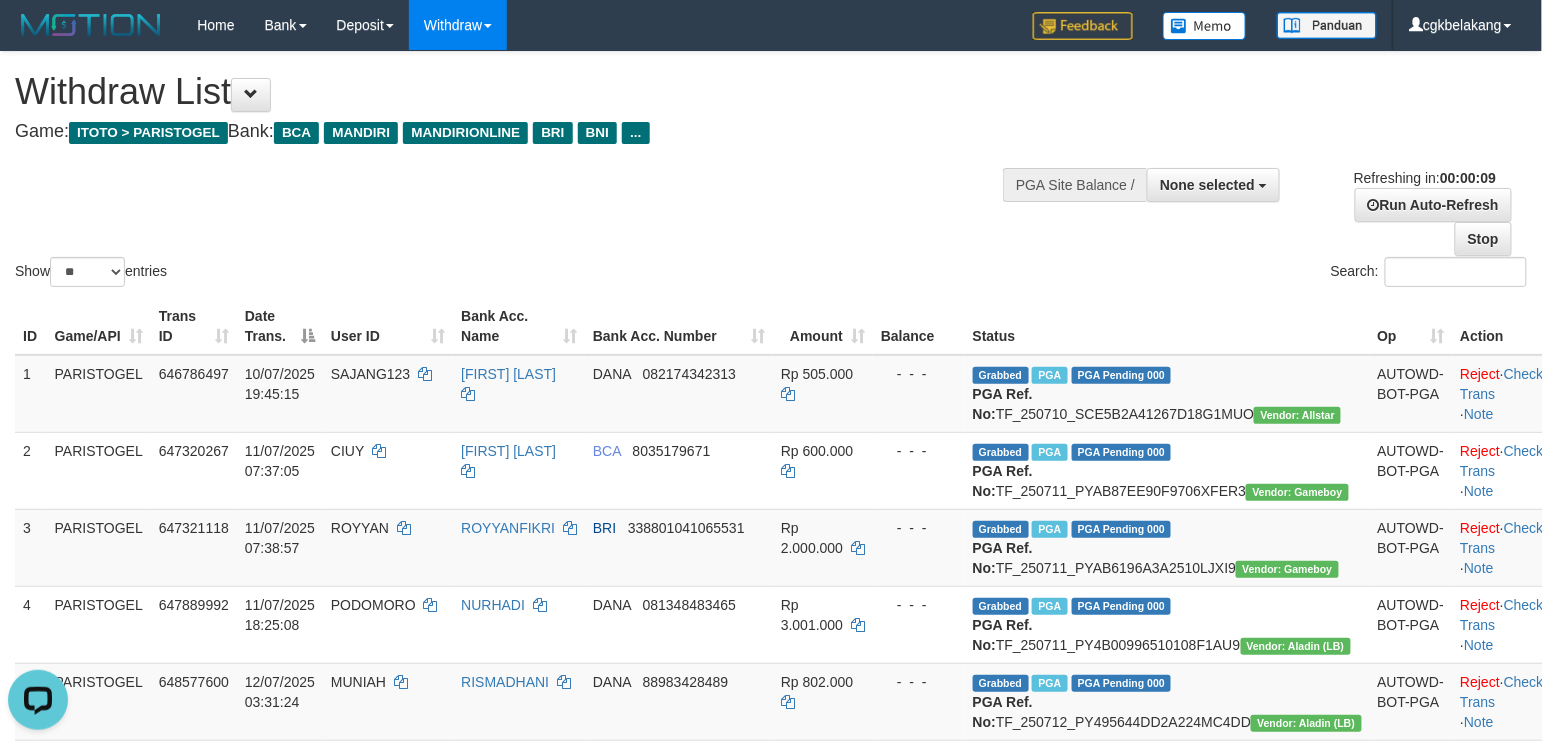 scroll, scrollTop: 0, scrollLeft: 0, axis: both 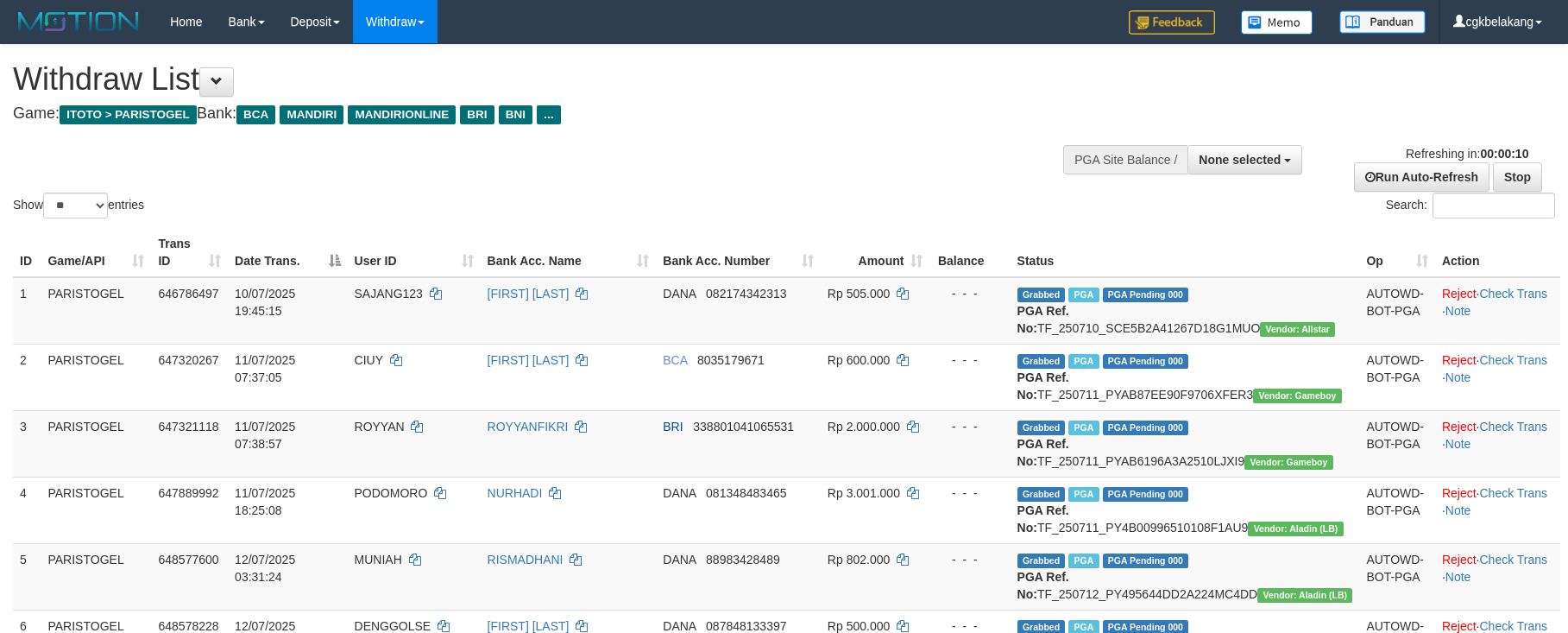 select 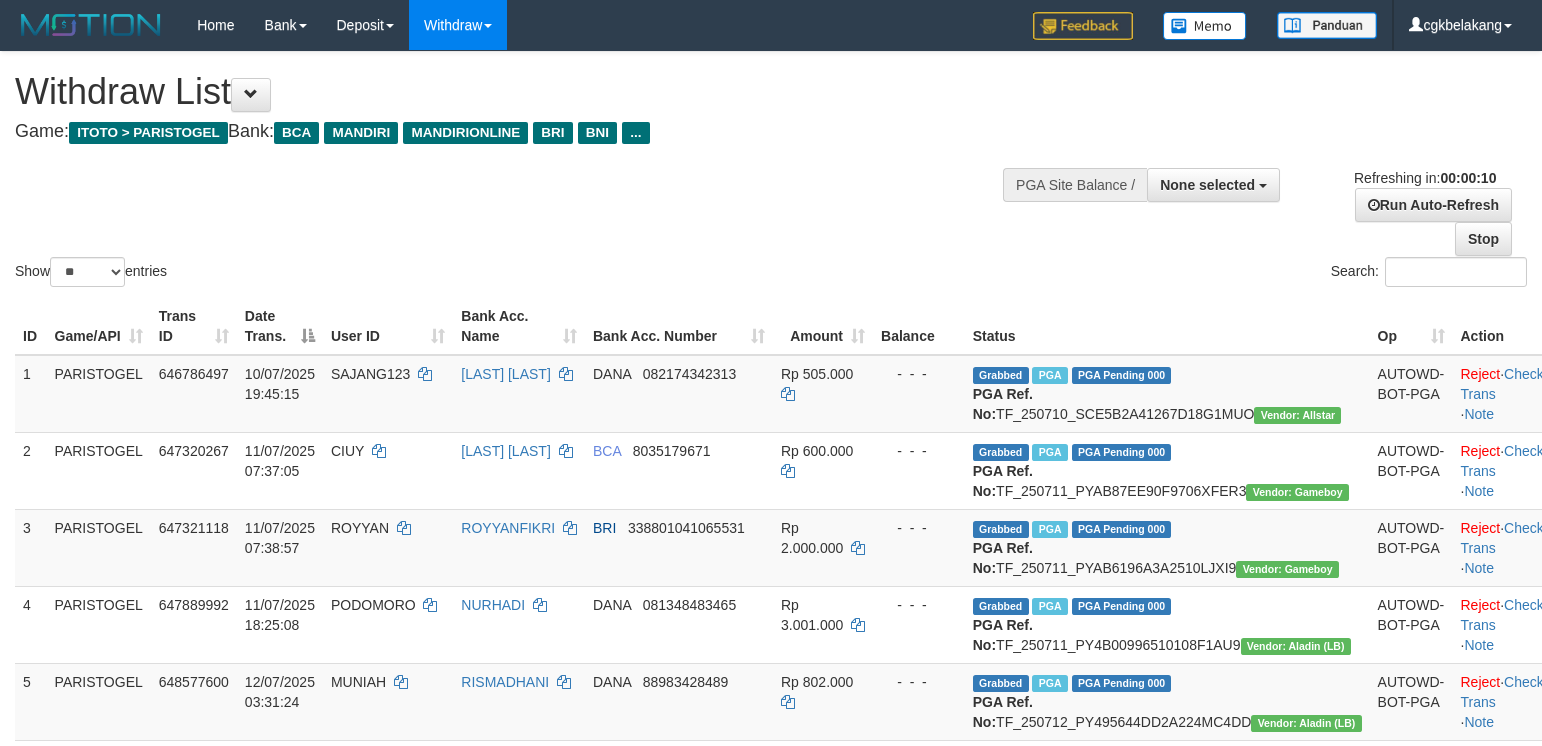 select 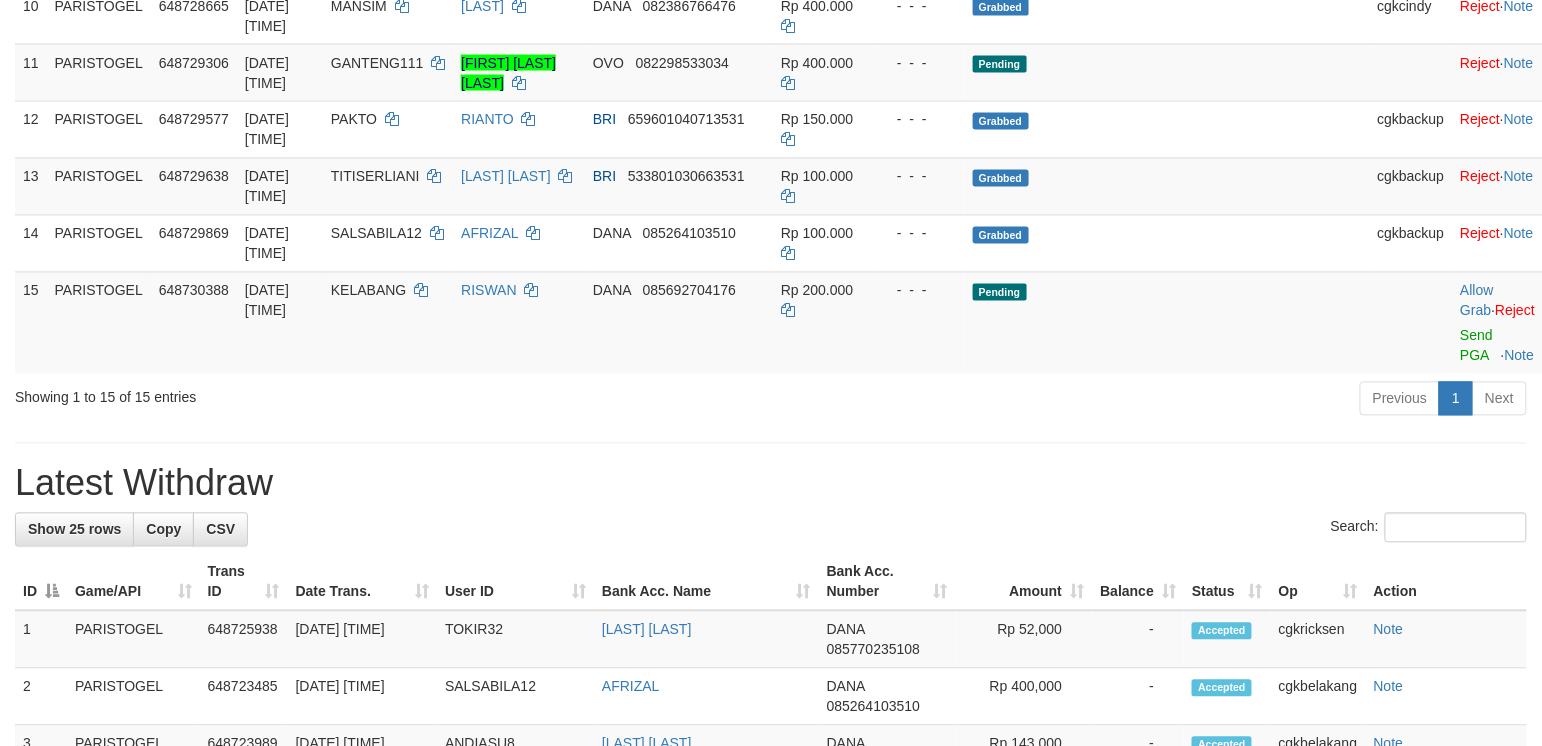 scroll, scrollTop: 1066, scrollLeft: 0, axis: vertical 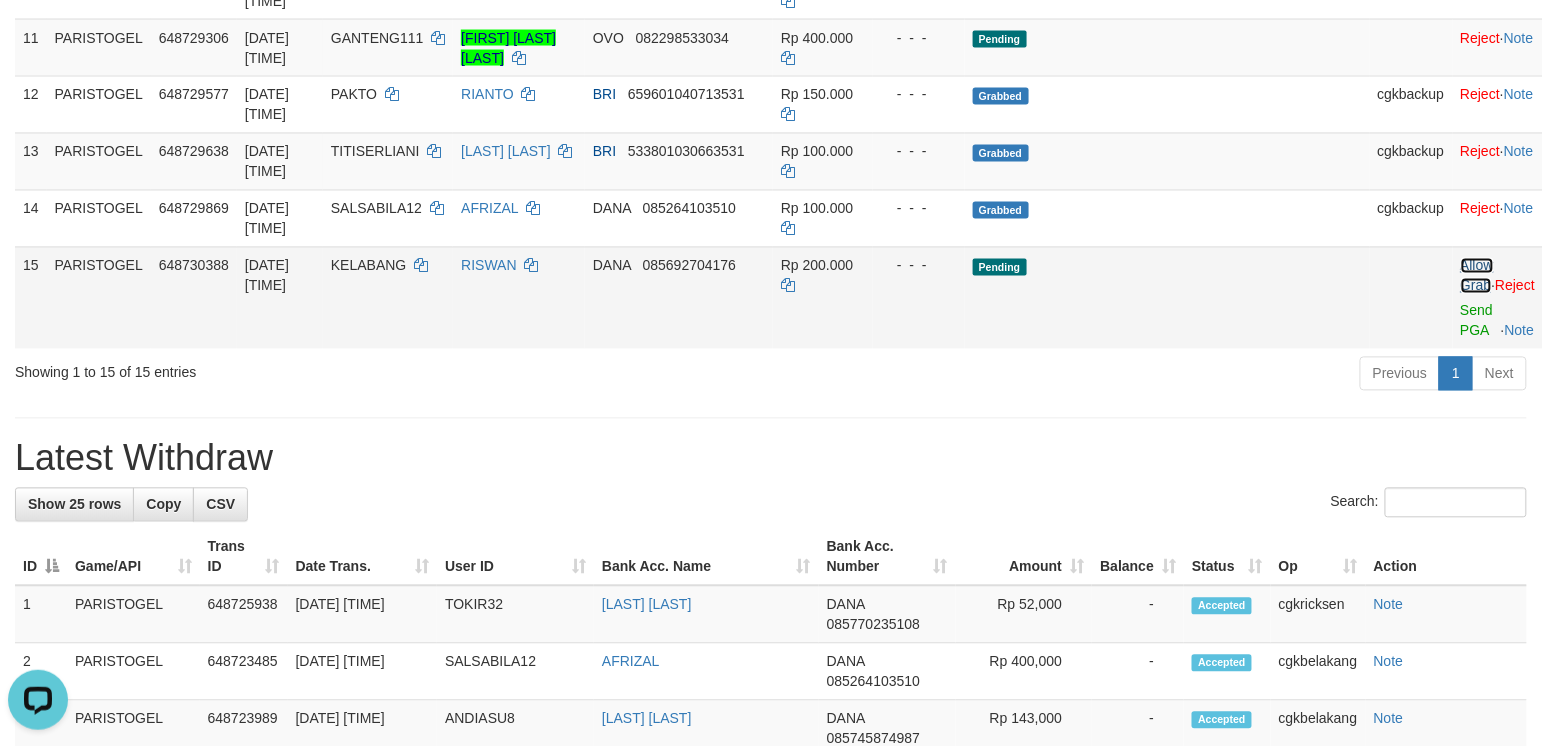 click on "Allow Grab" at bounding box center [1477, 276] 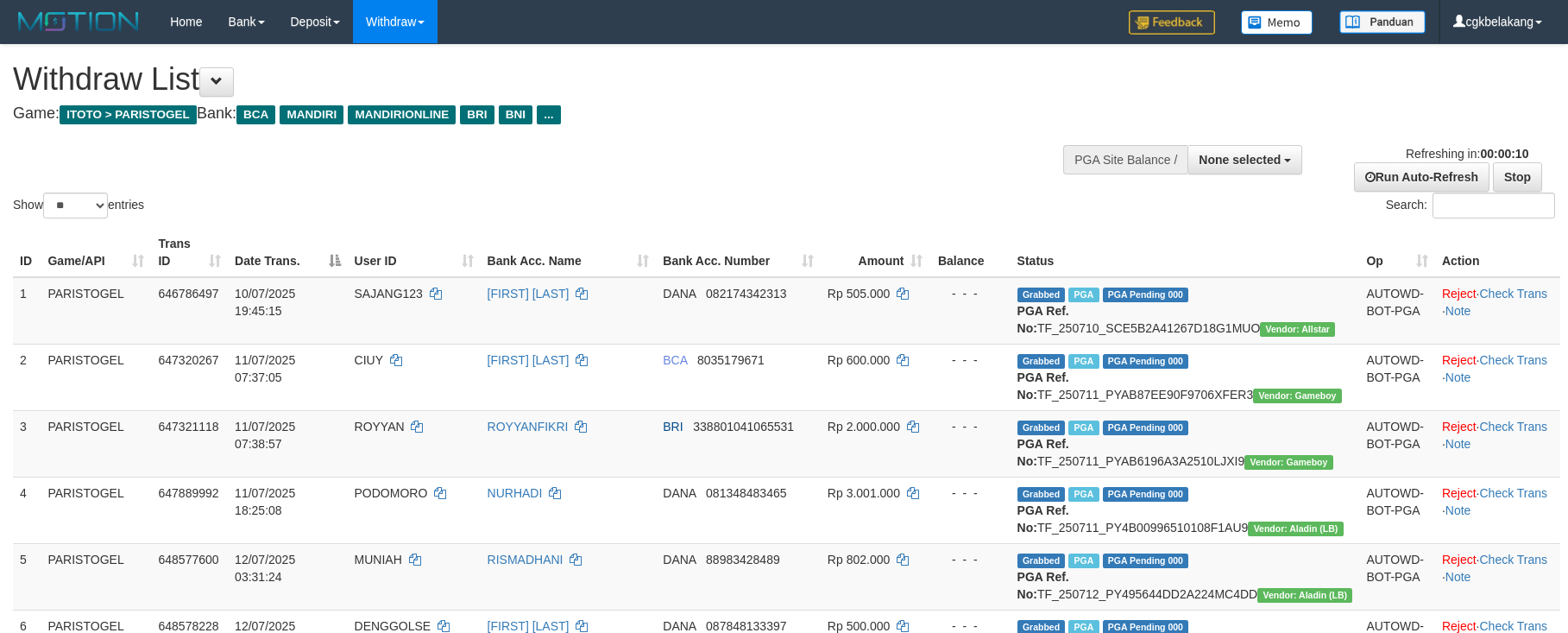 select 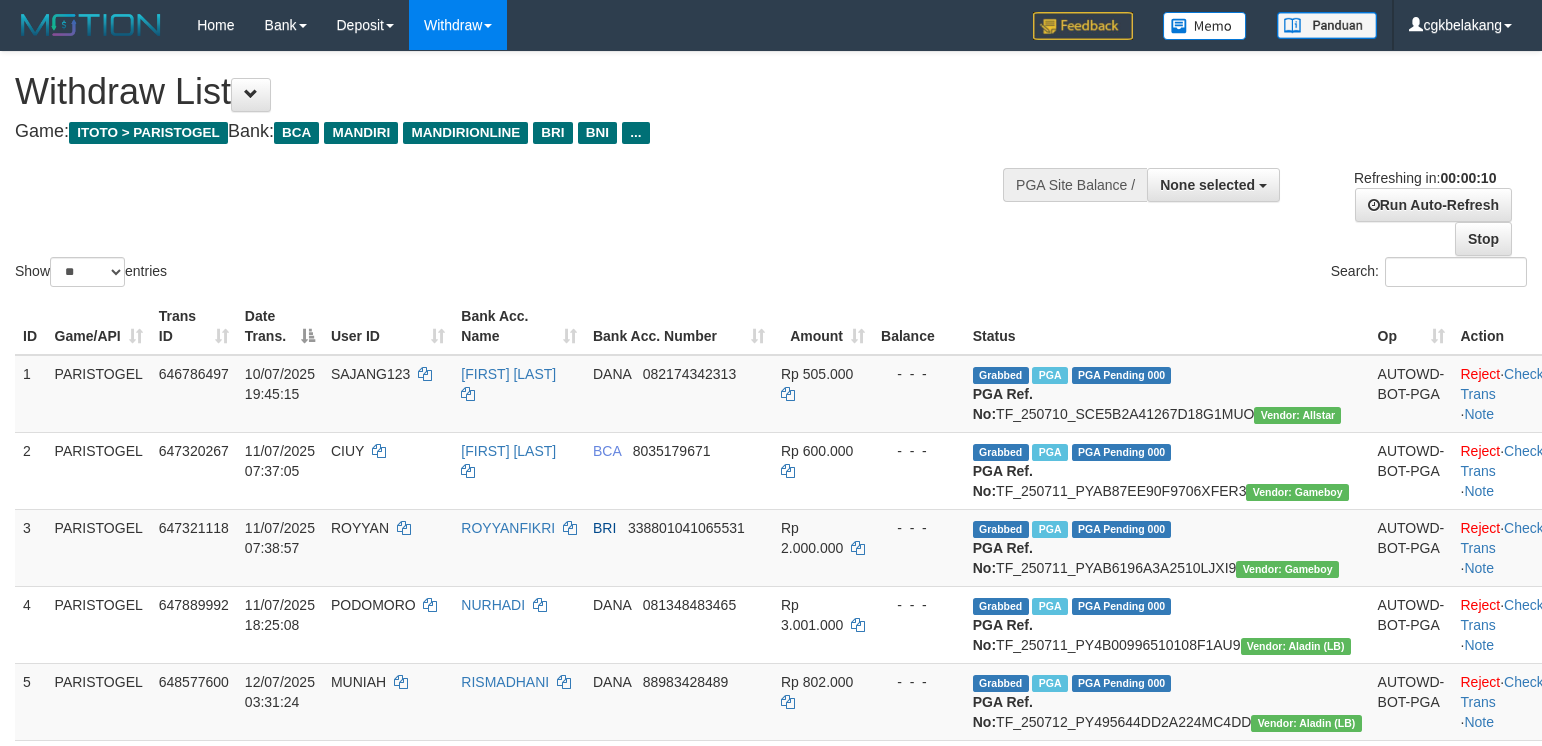 select 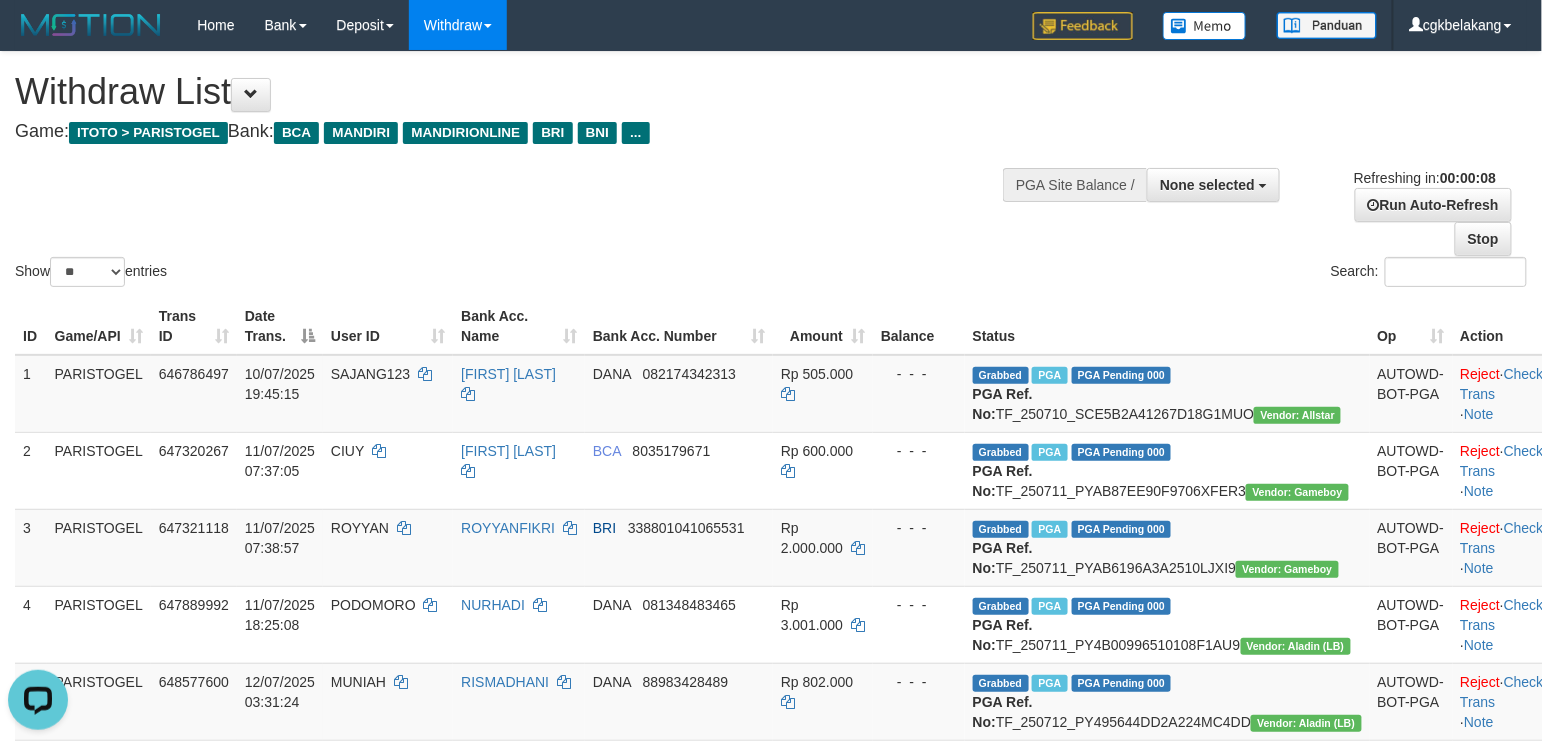 scroll, scrollTop: 0, scrollLeft: 0, axis: both 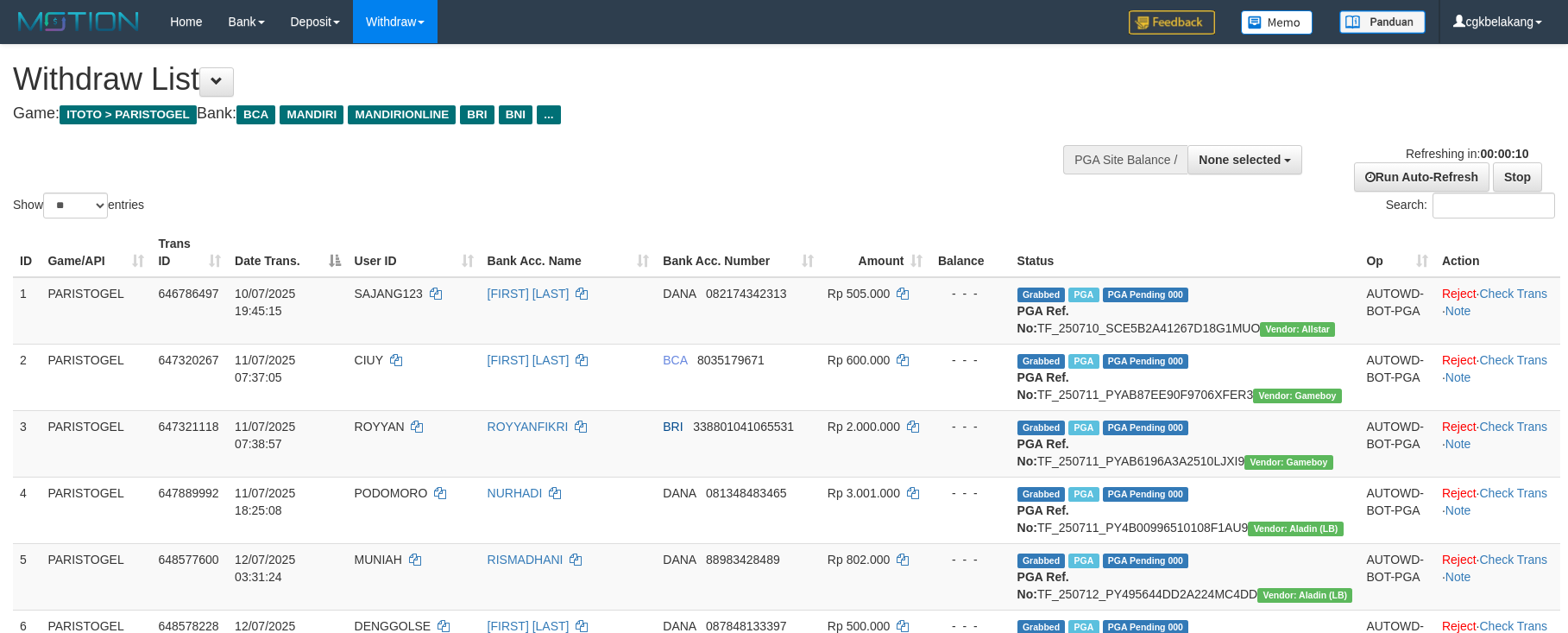 select 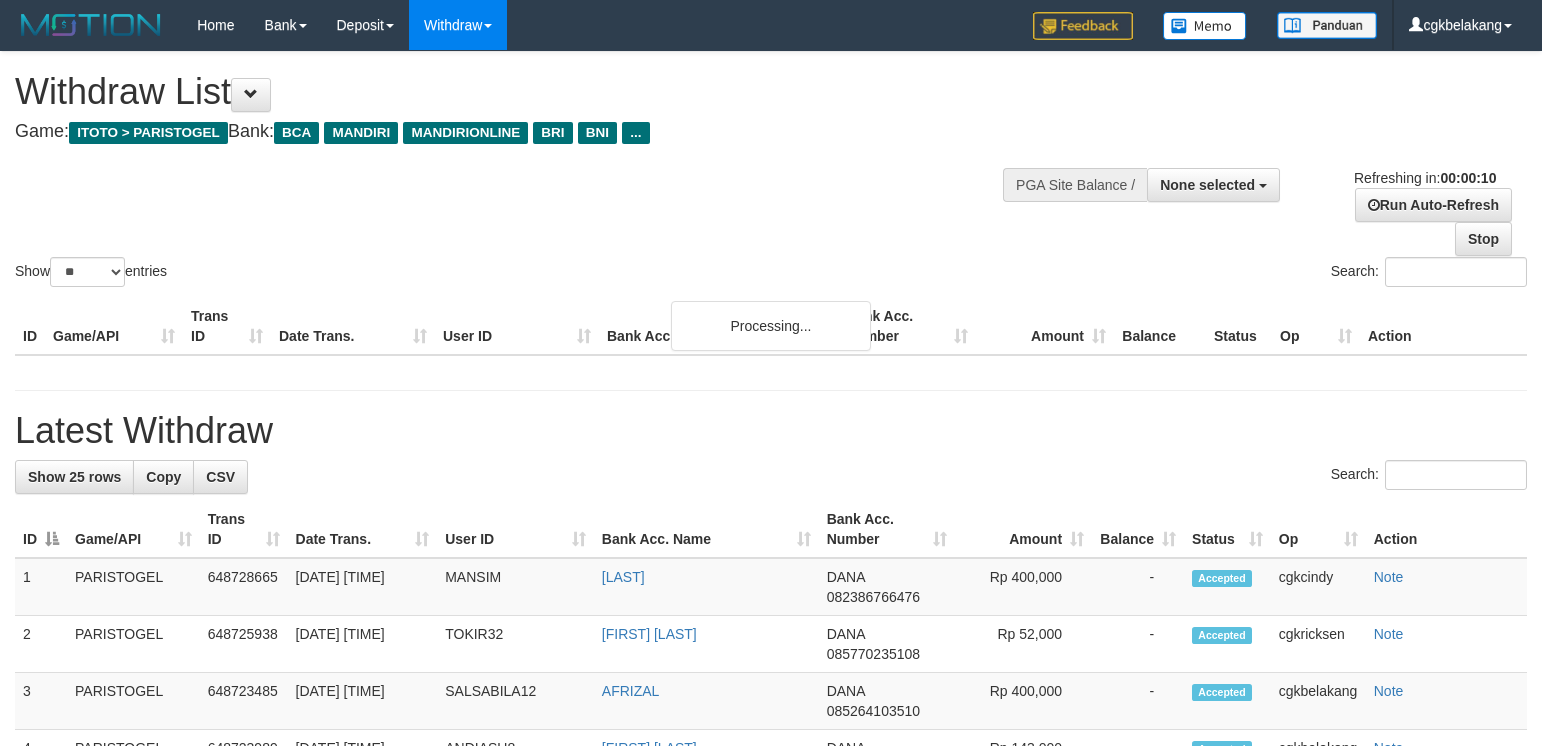 select 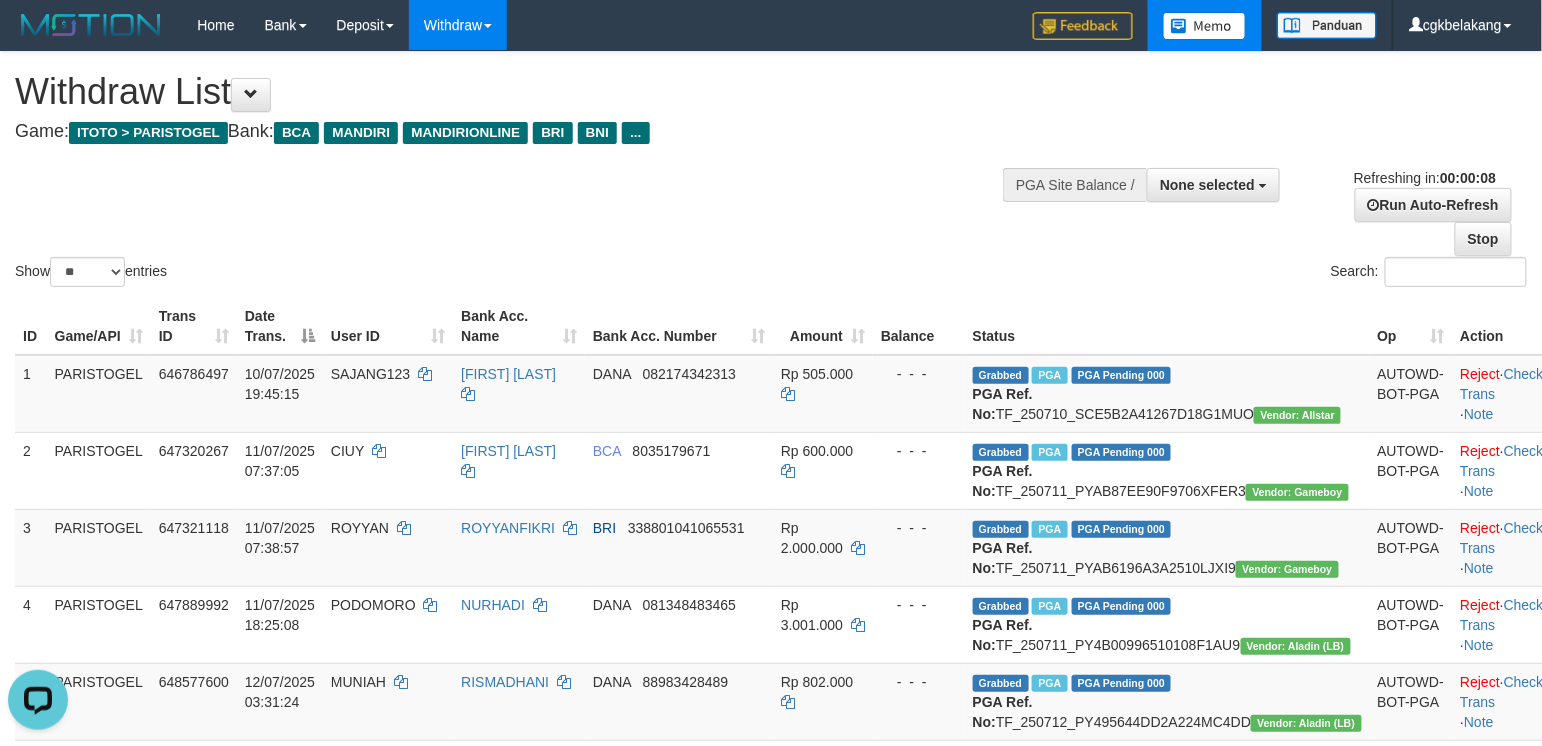 scroll, scrollTop: 0, scrollLeft: 0, axis: both 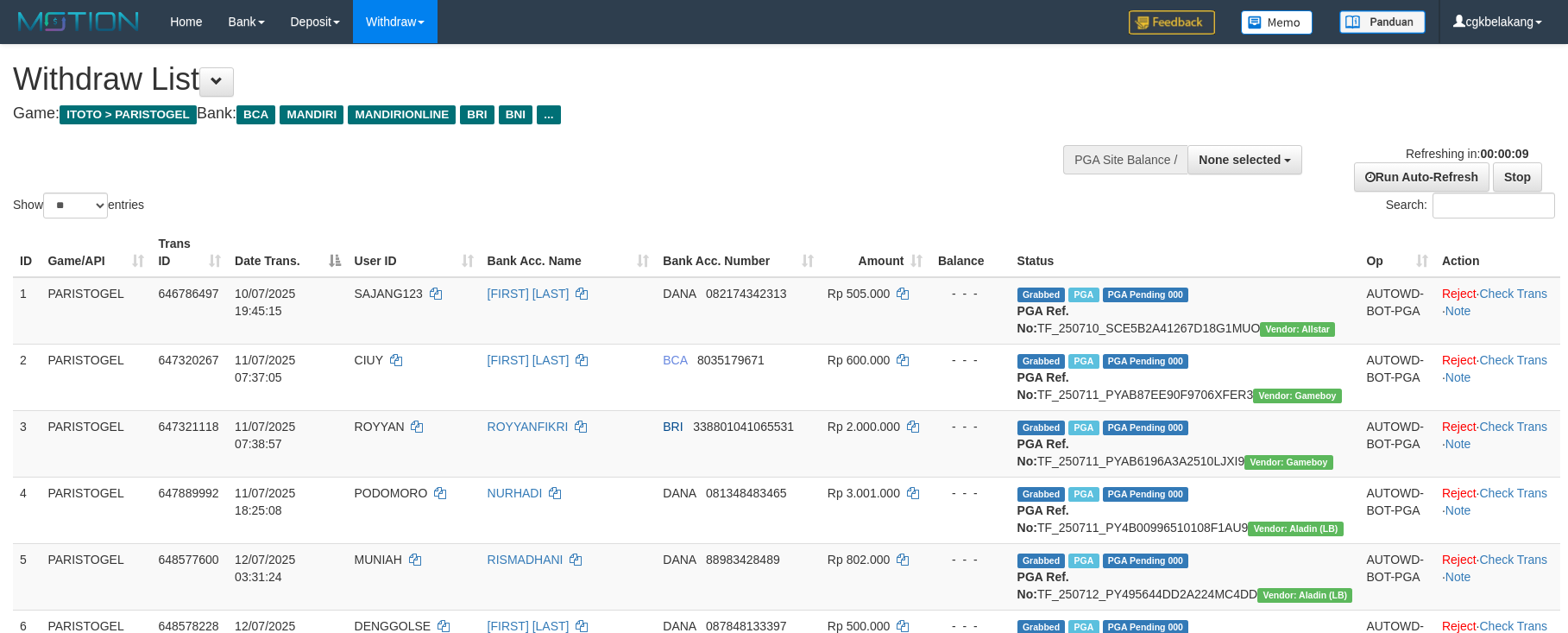select 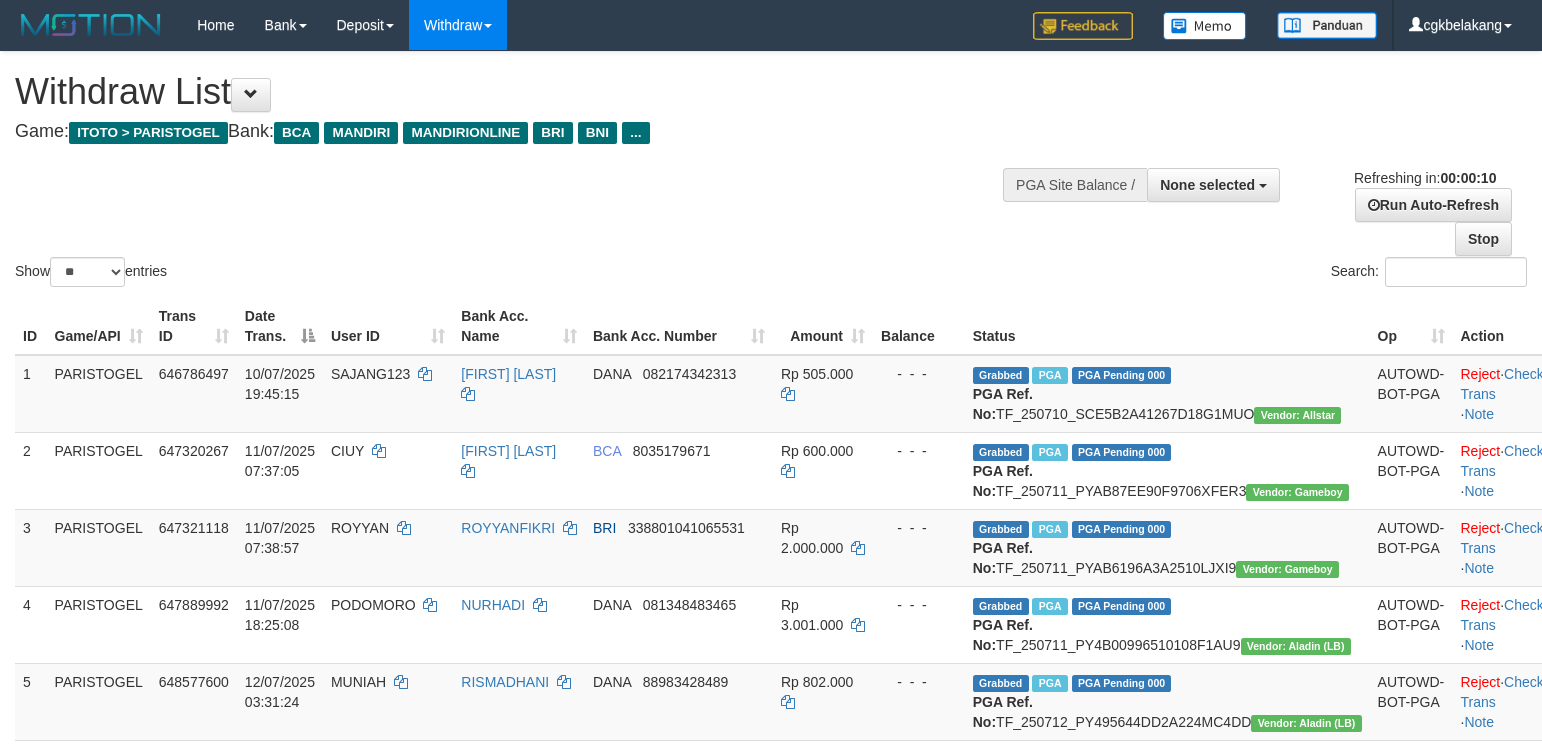 select 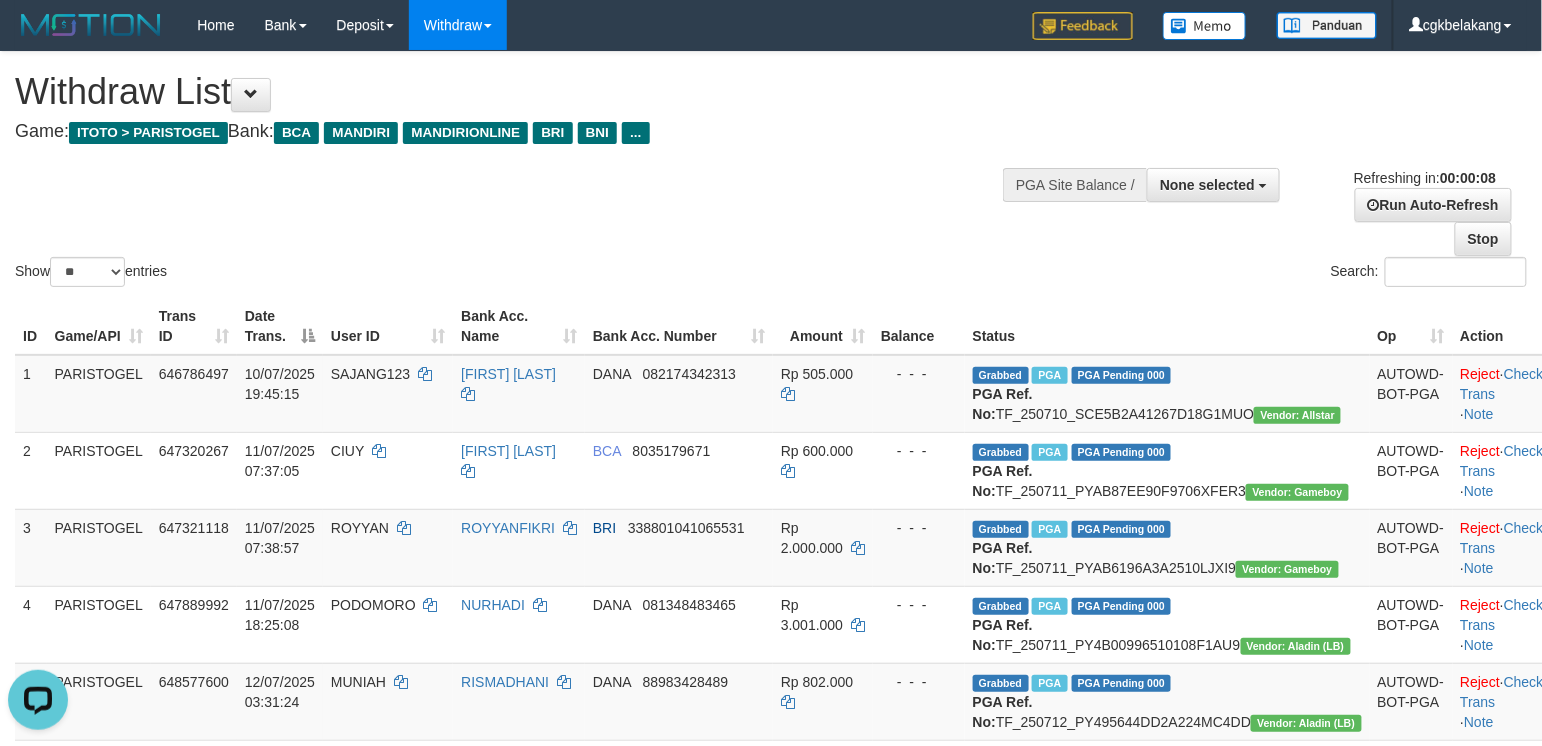scroll, scrollTop: 0, scrollLeft: 0, axis: both 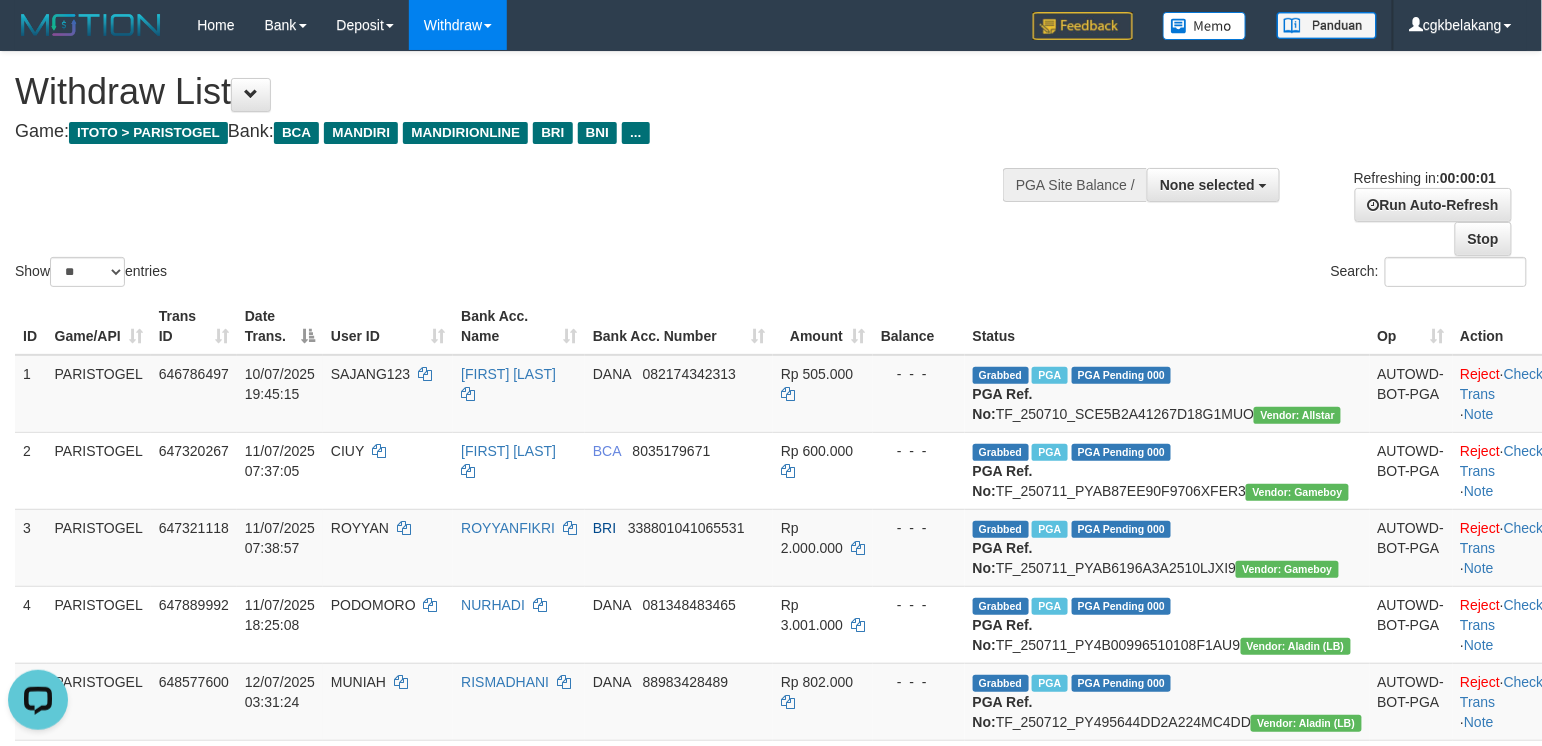 click on "Show  ** ** ** ***  entries Search:" at bounding box center [771, 171] 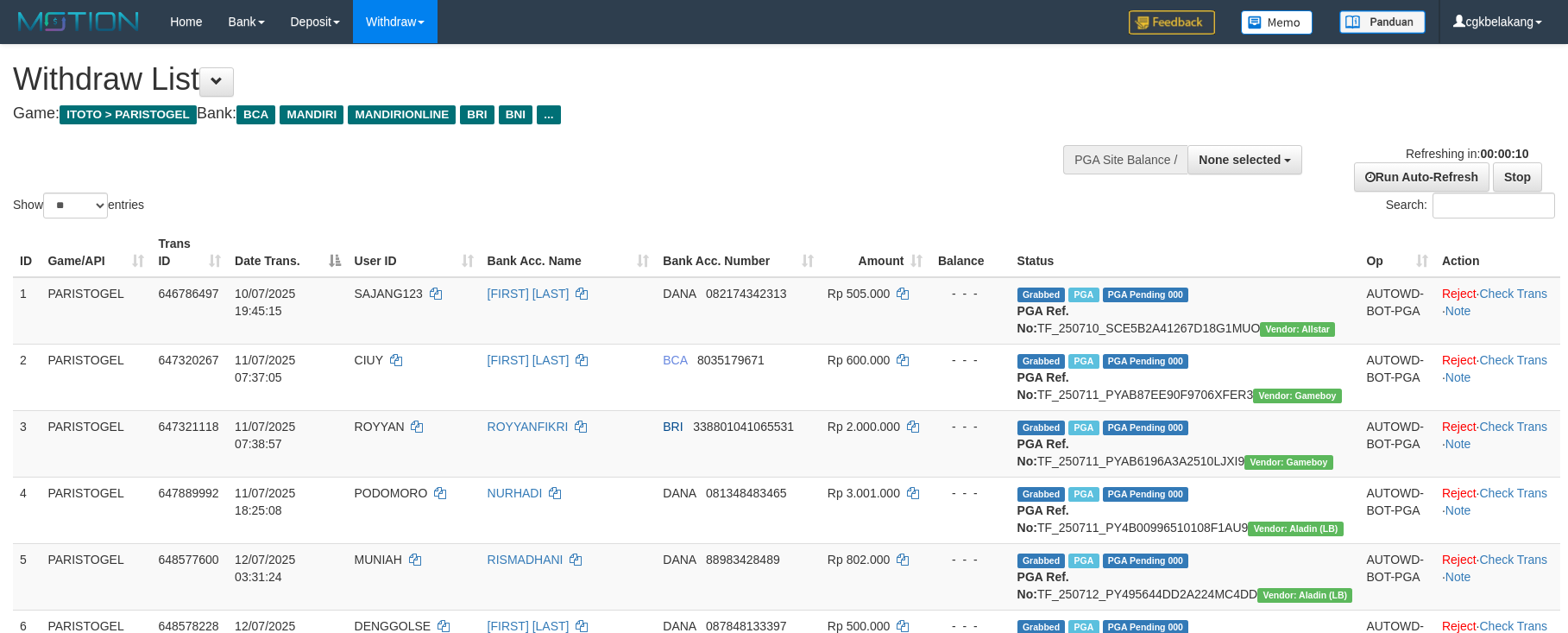 select 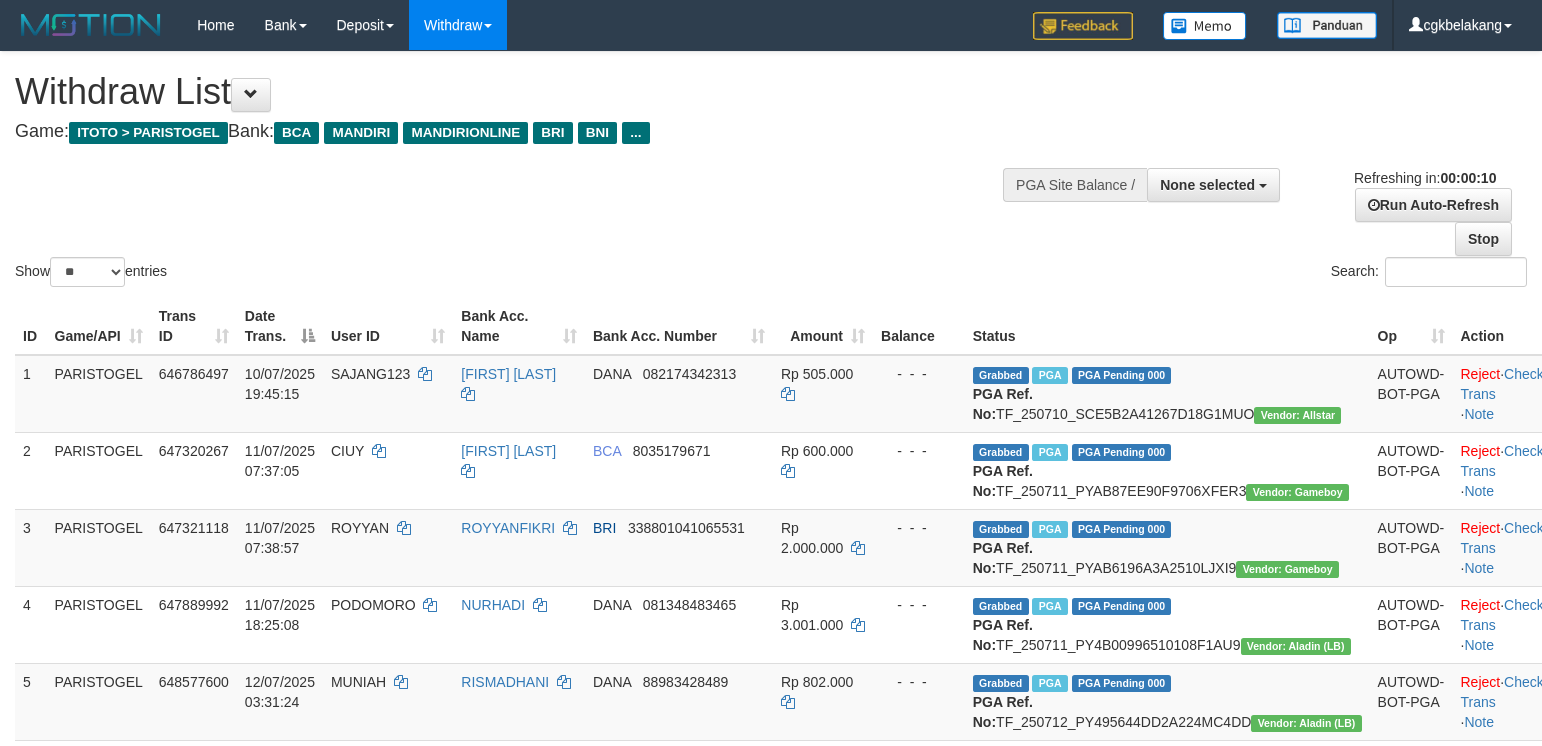 select 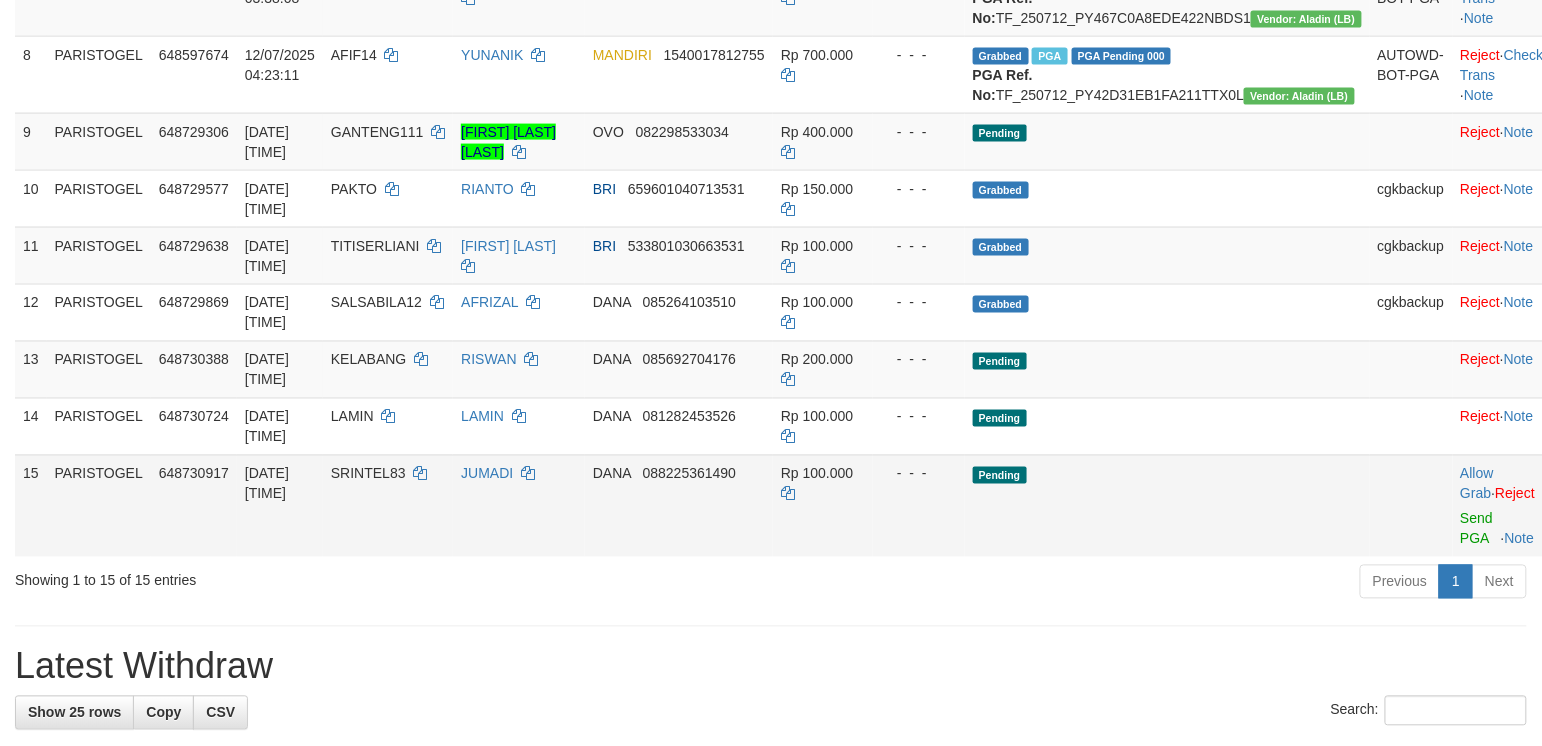 scroll, scrollTop: 1066, scrollLeft: 0, axis: vertical 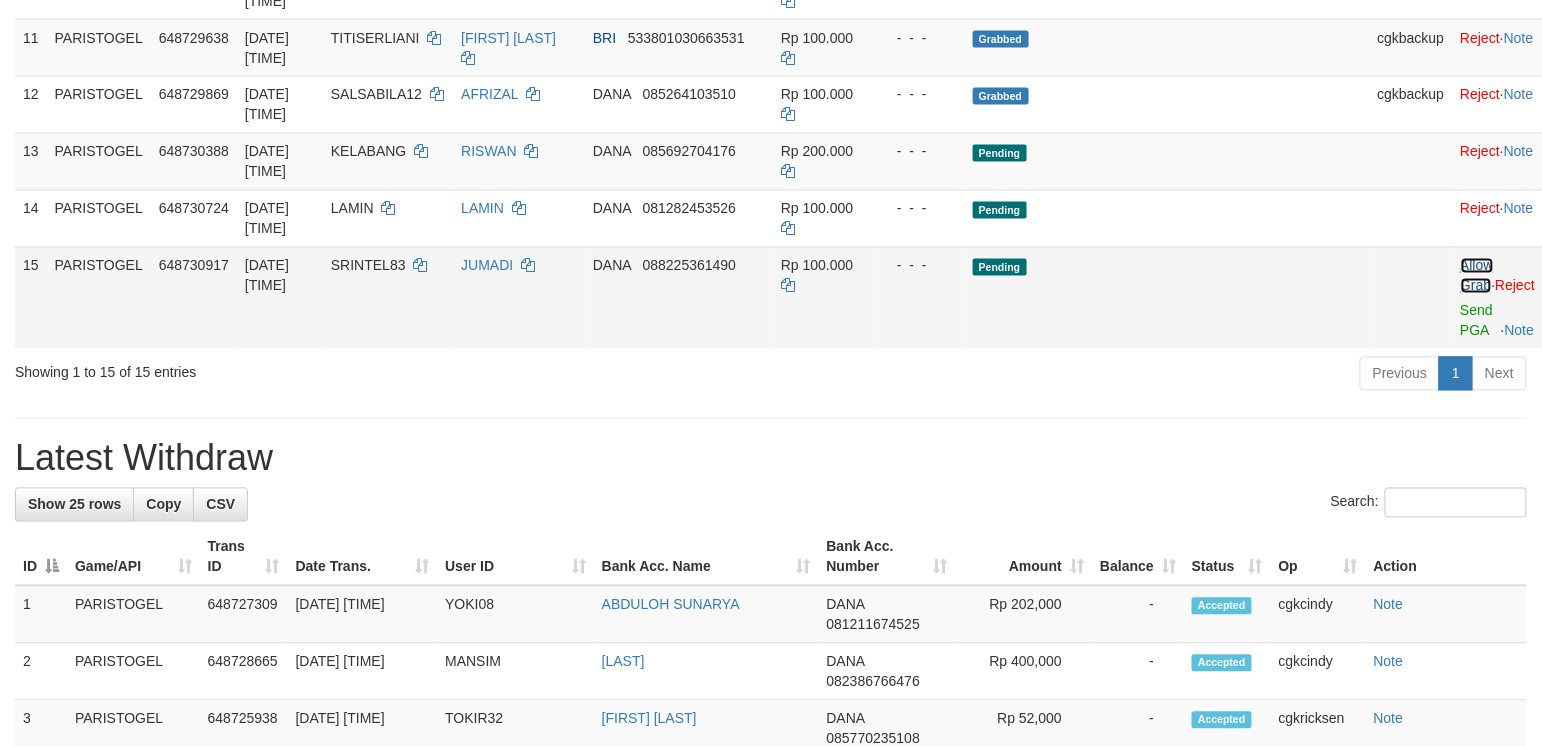 click on "Allow Grab" at bounding box center (1477, 276) 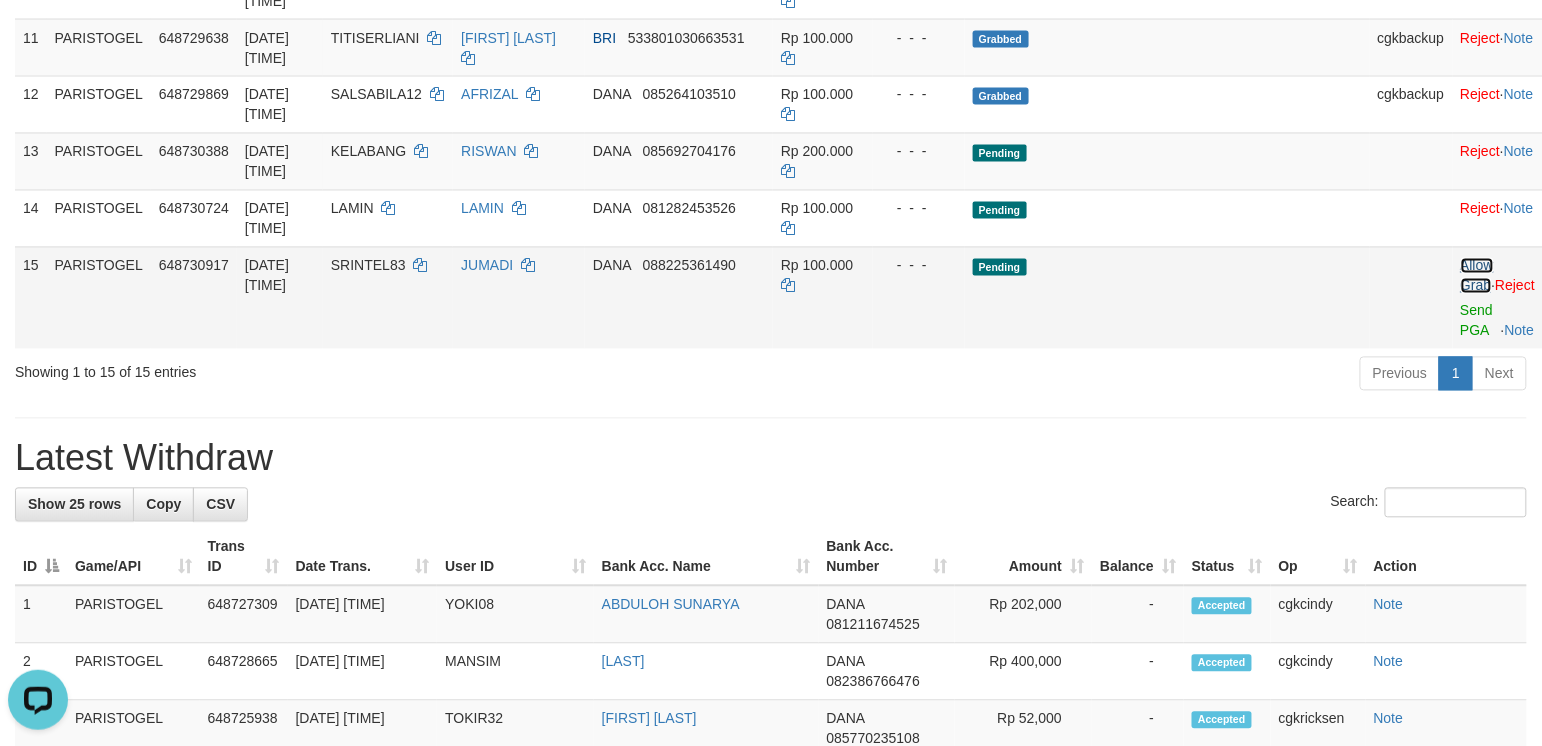 scroll, scrollTop: 0, scrollLeft: 0, axis: both 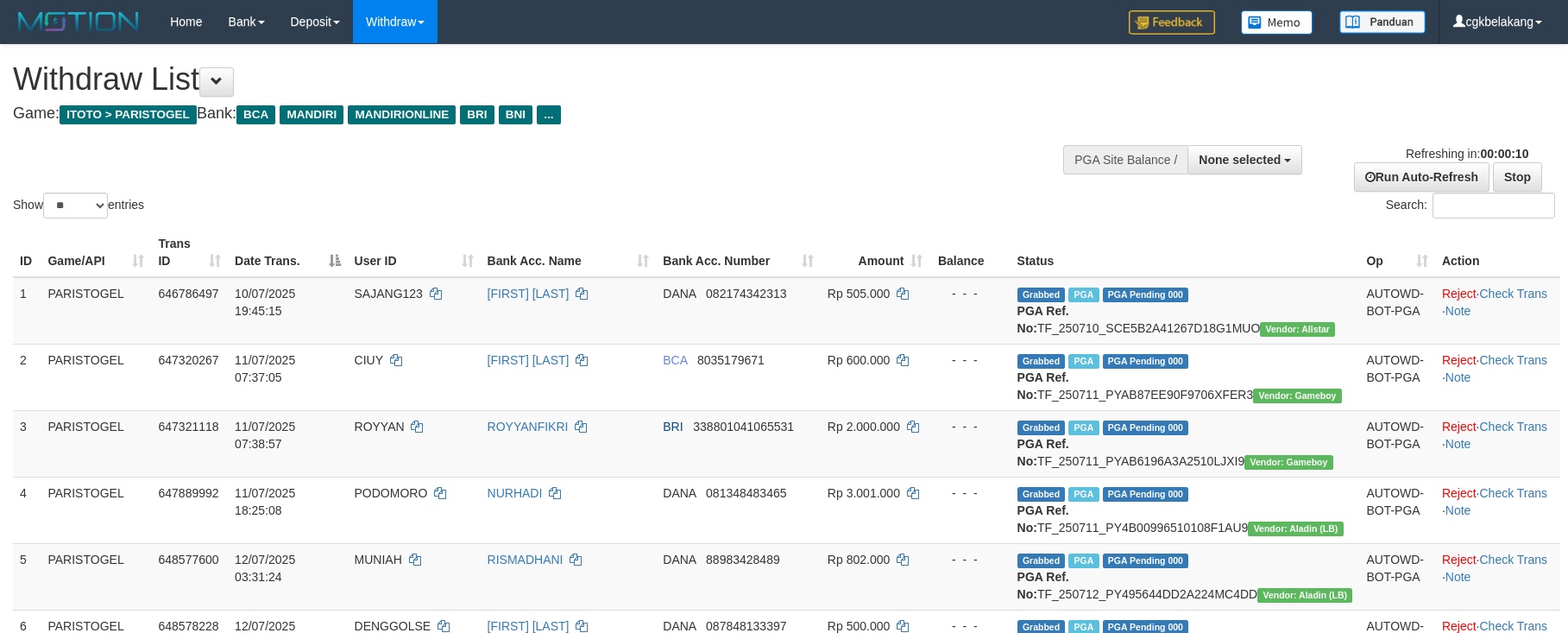 select 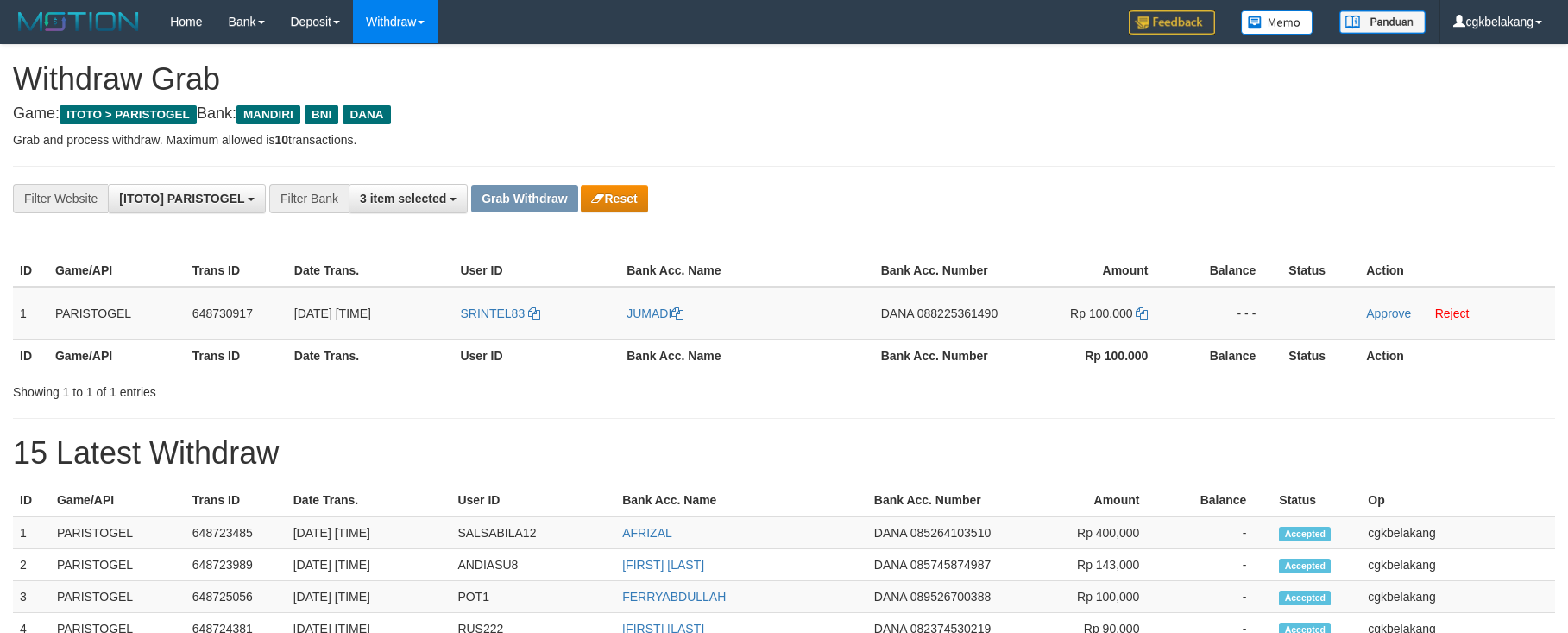 scroll, scrollTop: 0, scrollLeft: 0, axis: both 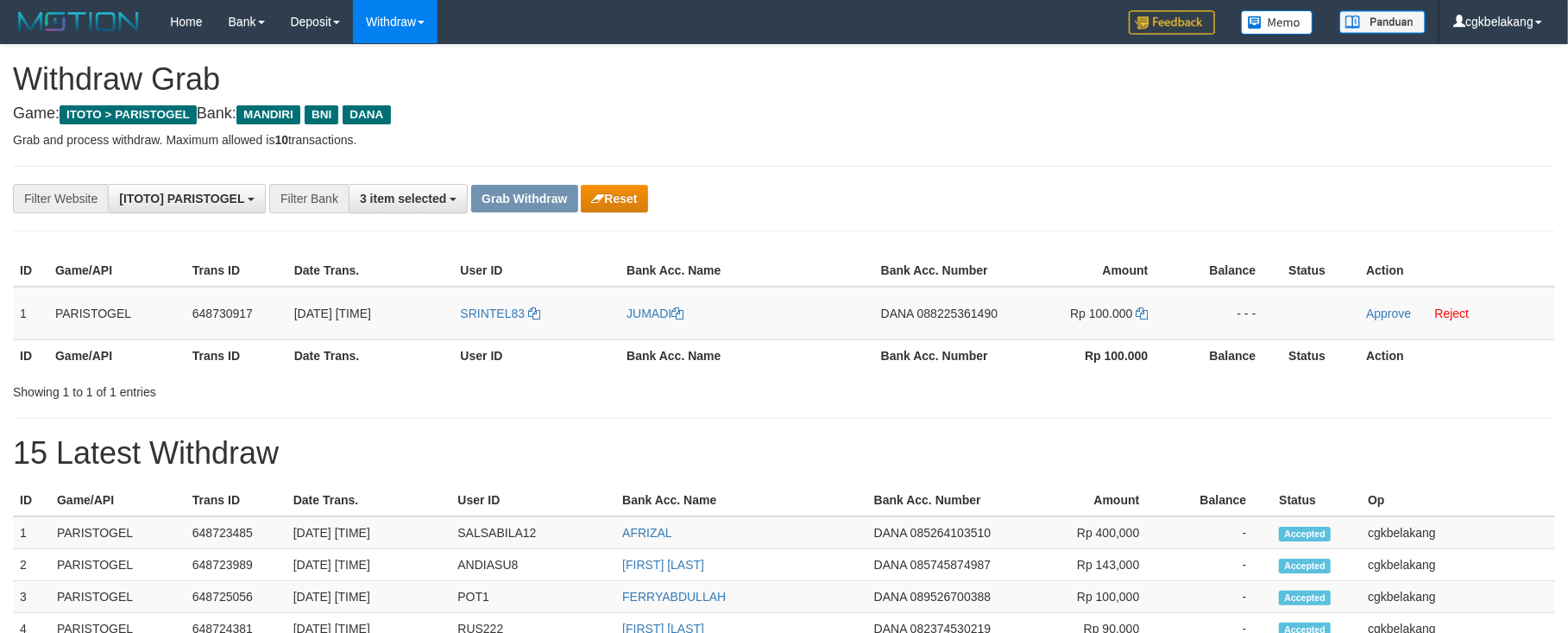 click on "User ID" at bounding box center (536, 355) 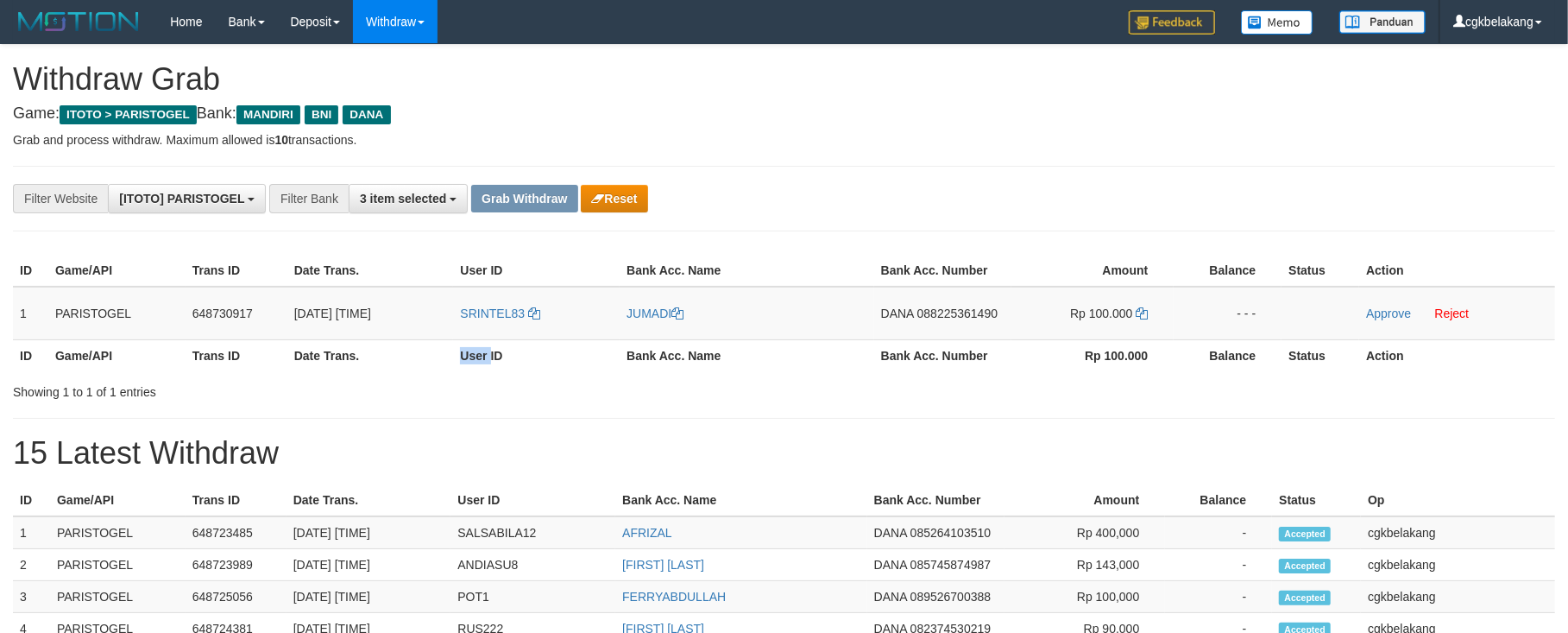 click on "User ID" at bounding box center [536, 355] 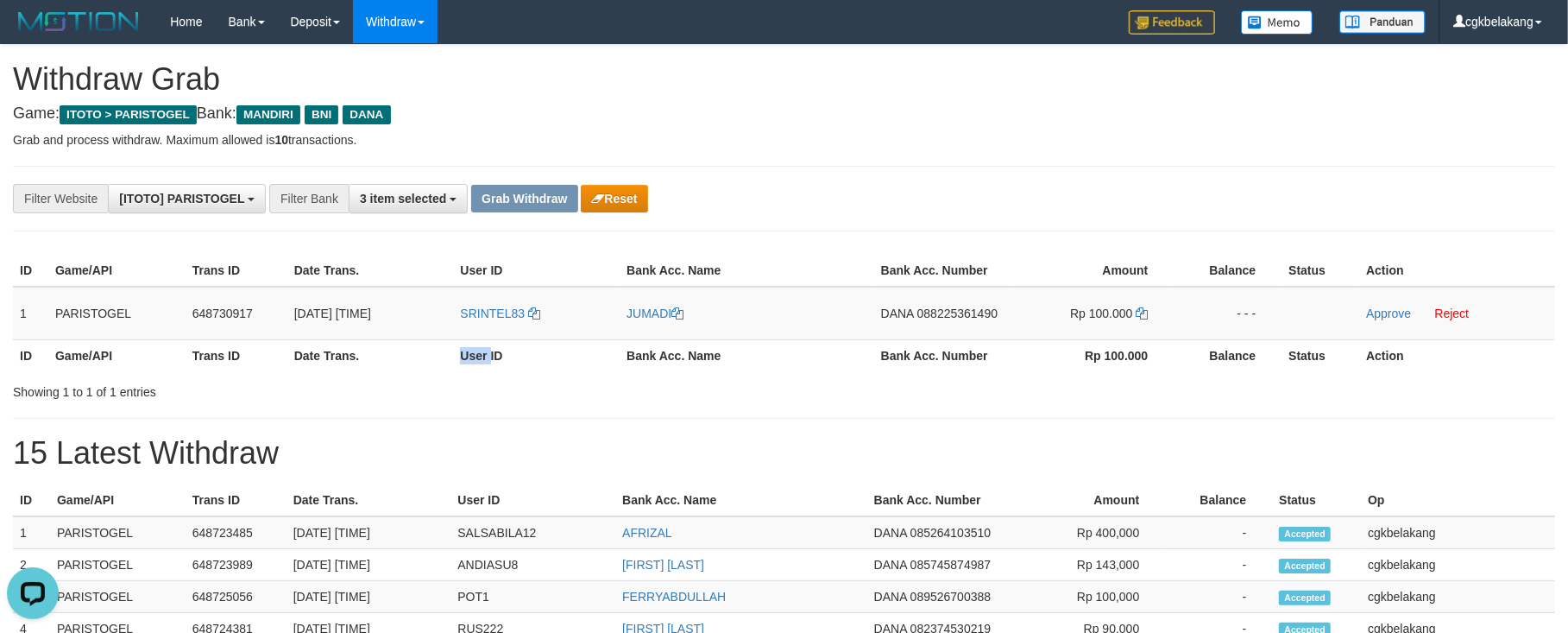 scroll, scrollTop: 0, scrollLeft: 0, axis: both 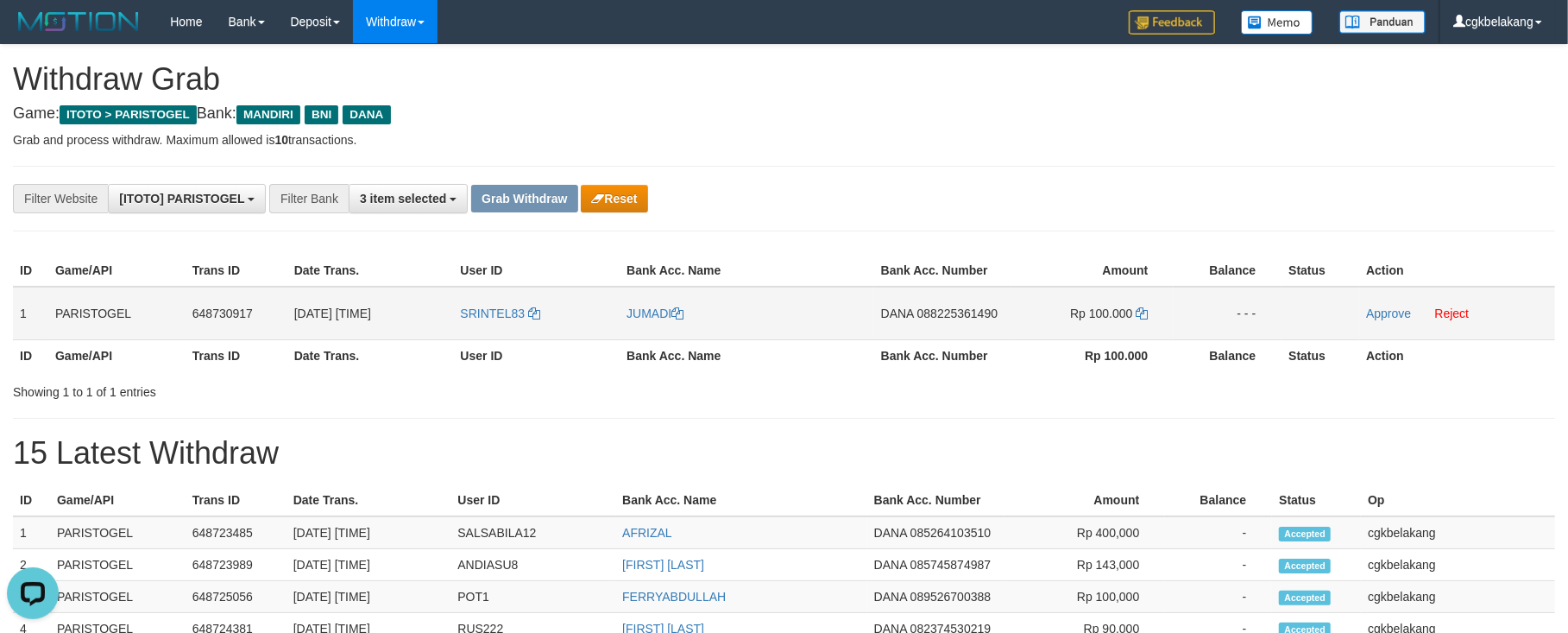 click on "SRINTEL83" at bounding box center [536, 313] 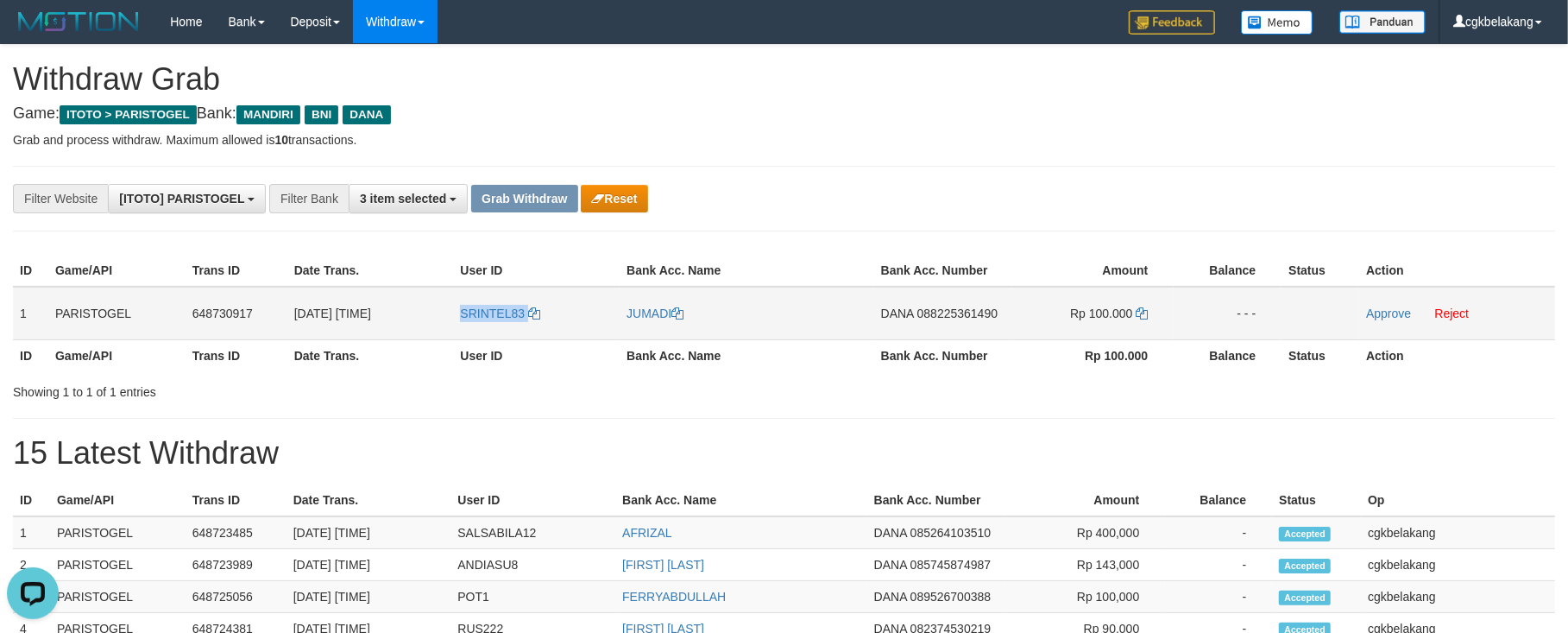 click on "SRINTEL83" at bounding box center (536, 313) 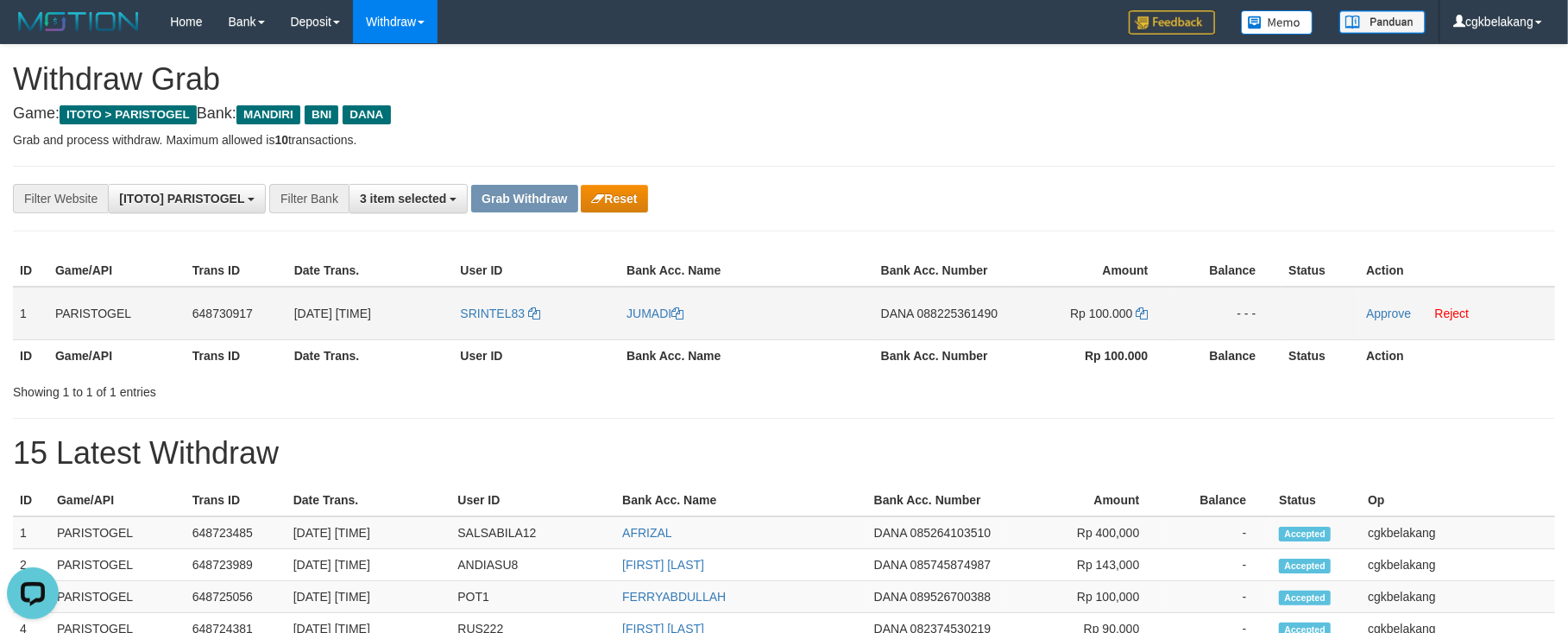 click on "JUMADI" at bounding box center (746, 313) 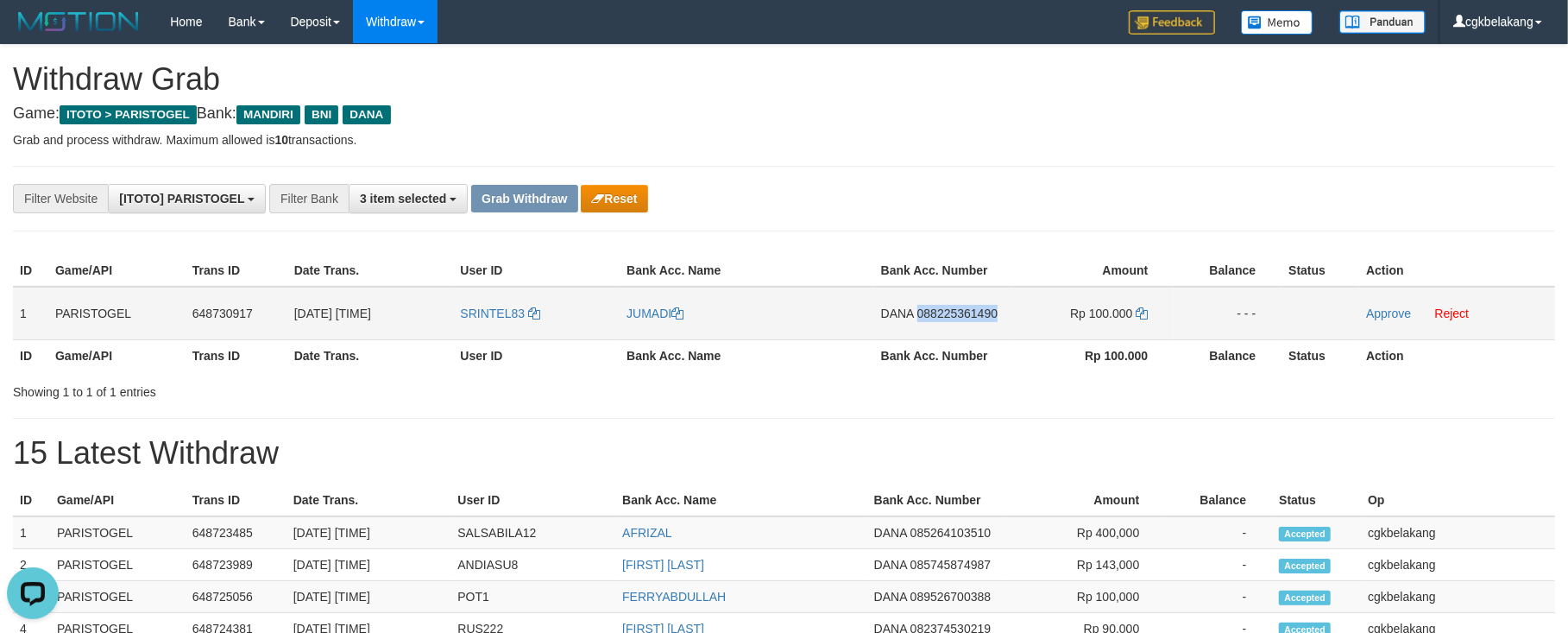 click on "DANA
088225361490" at bounding box center (942, 313) 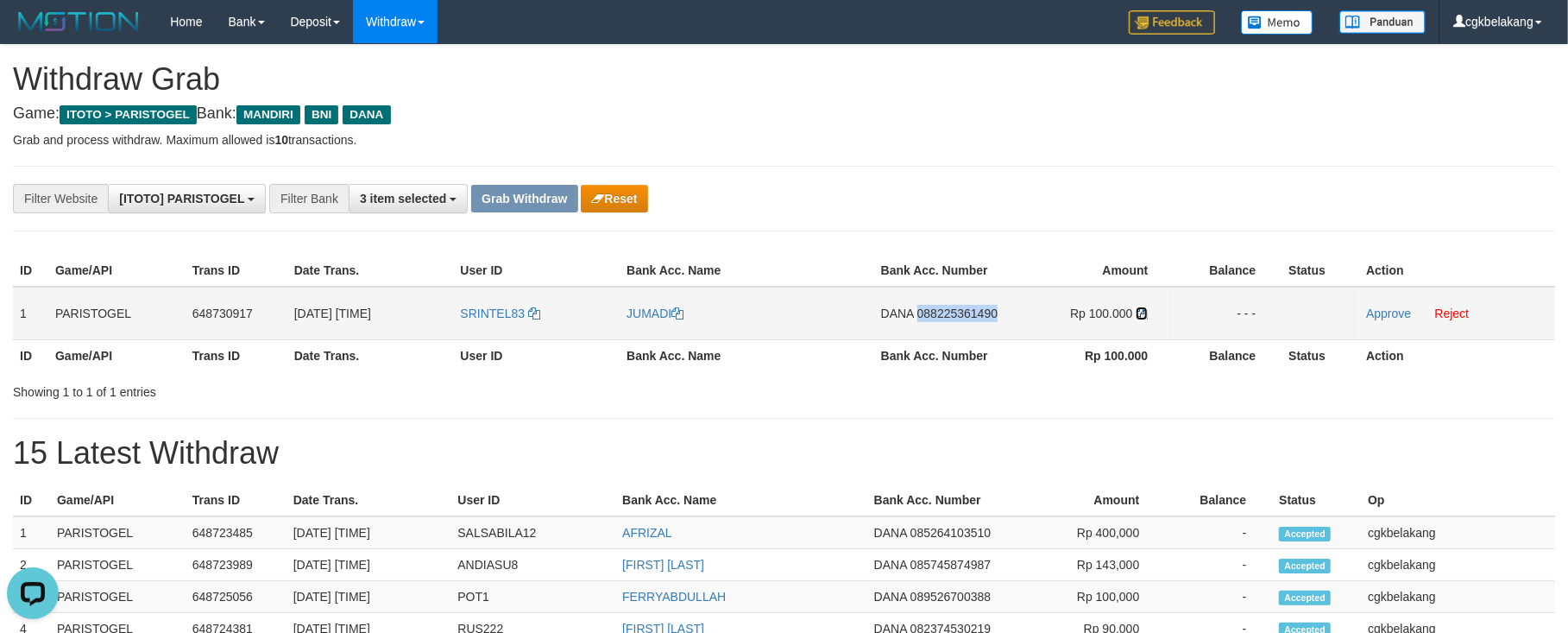 click at bounding box center (1142, 313) 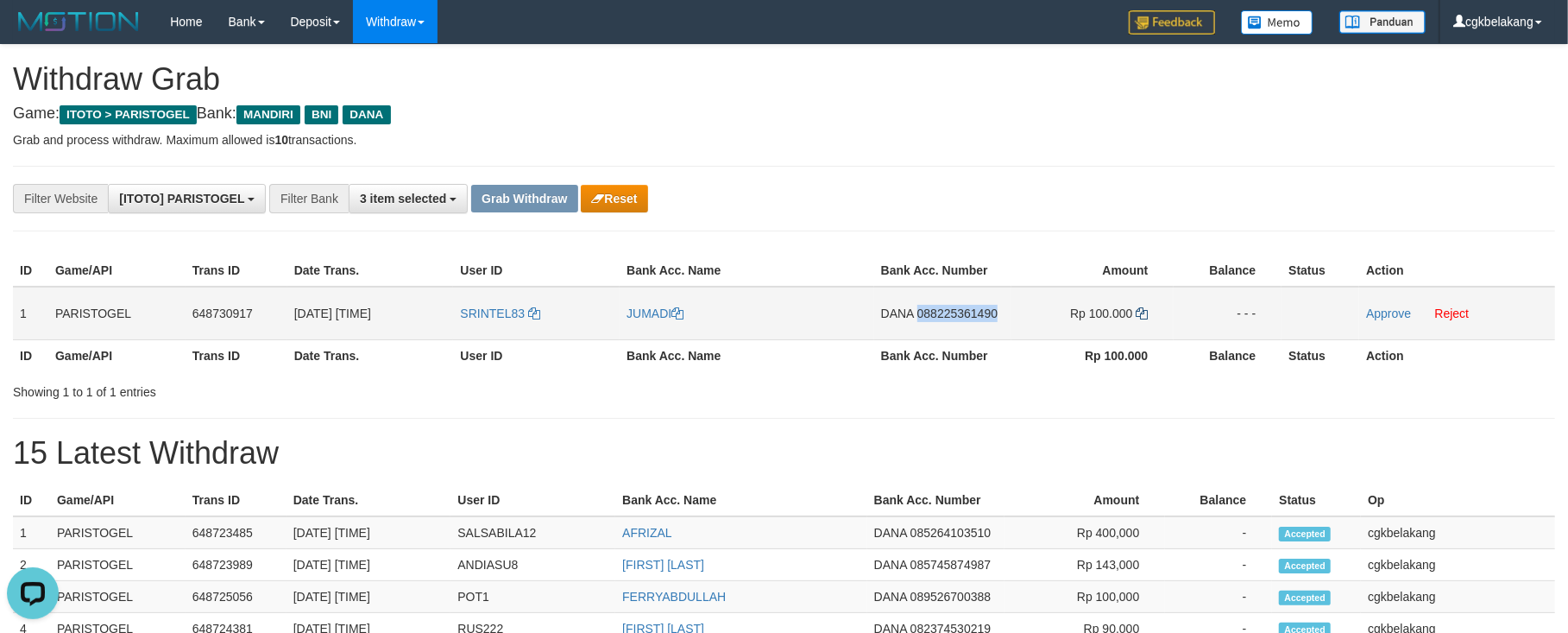copy on "088225361490" 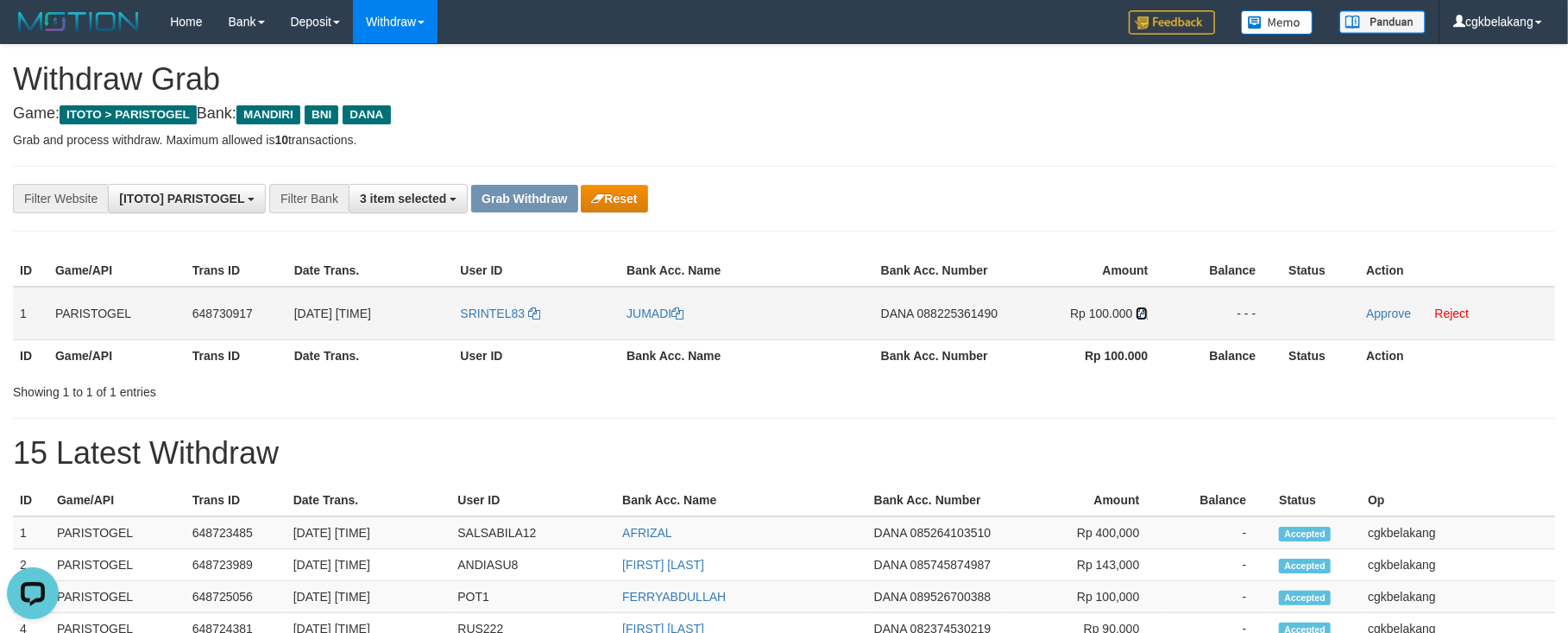 click at bounding box center (1142, 313) 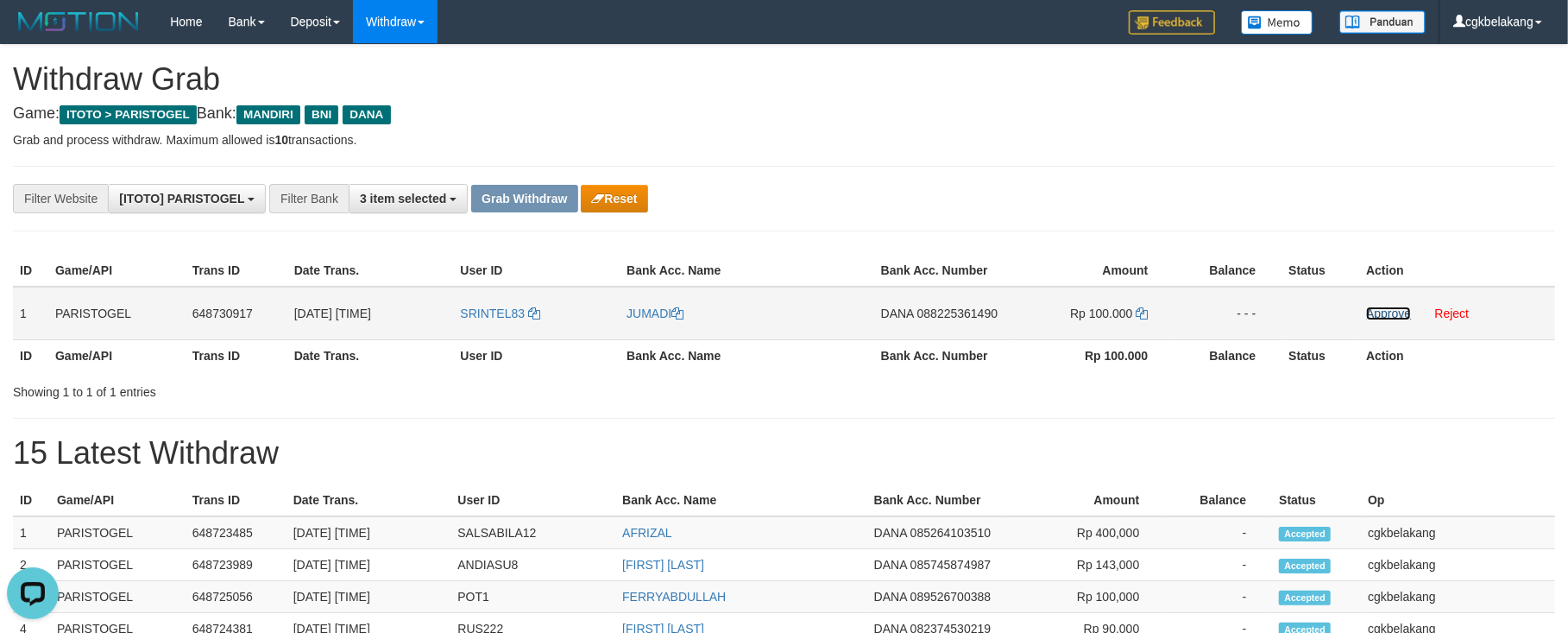 drag, startPoint x: 1403, startPoint y: 313, endPoint x: 1401, endPoint y: 322, distance: 9.21954 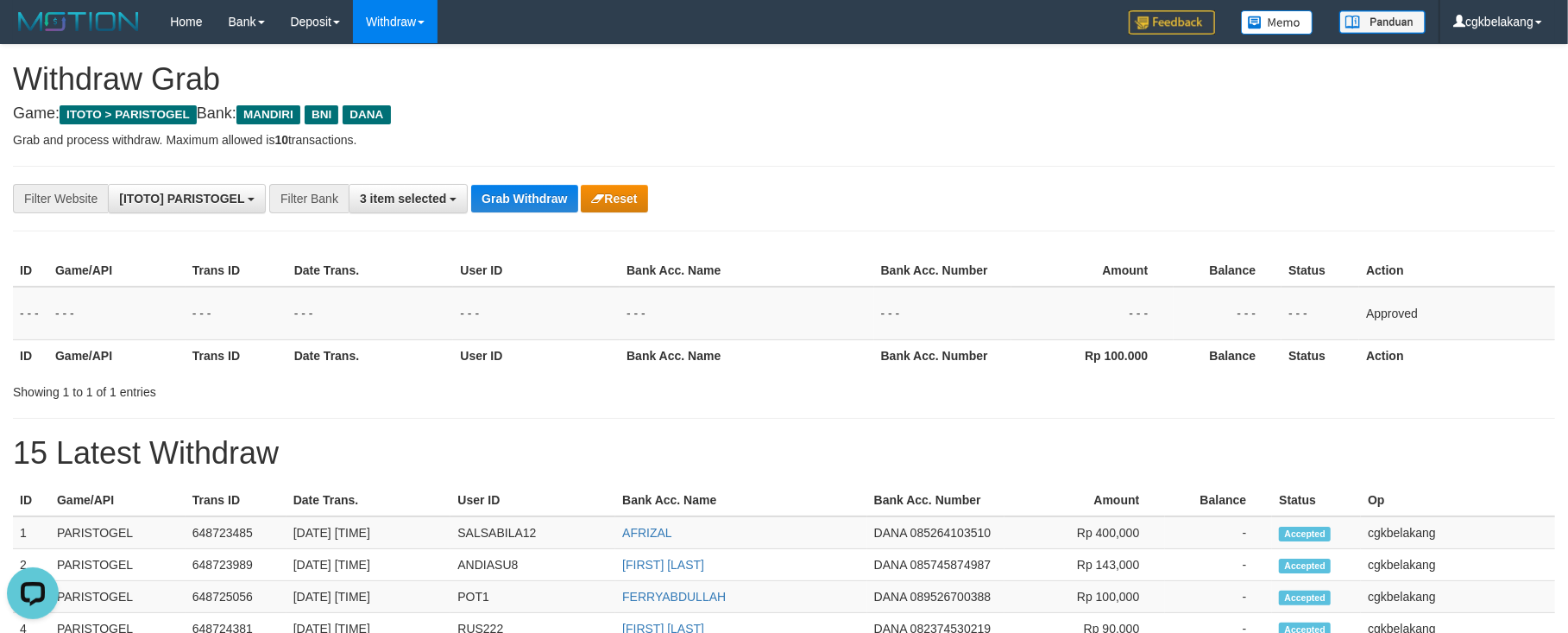 click on "15 Latest Withdraw" at bounding box center [784, 453] 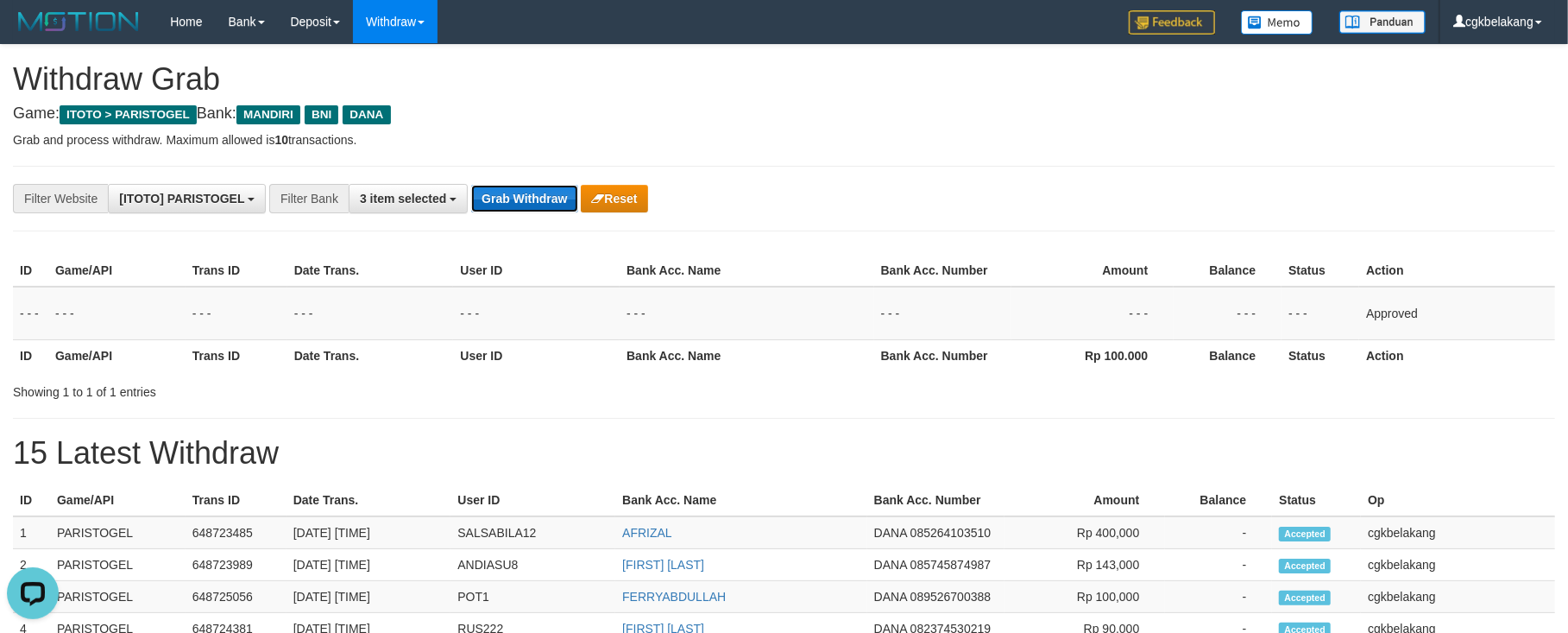 click on "Grab Withdraw" at bounding box center (524, 199) 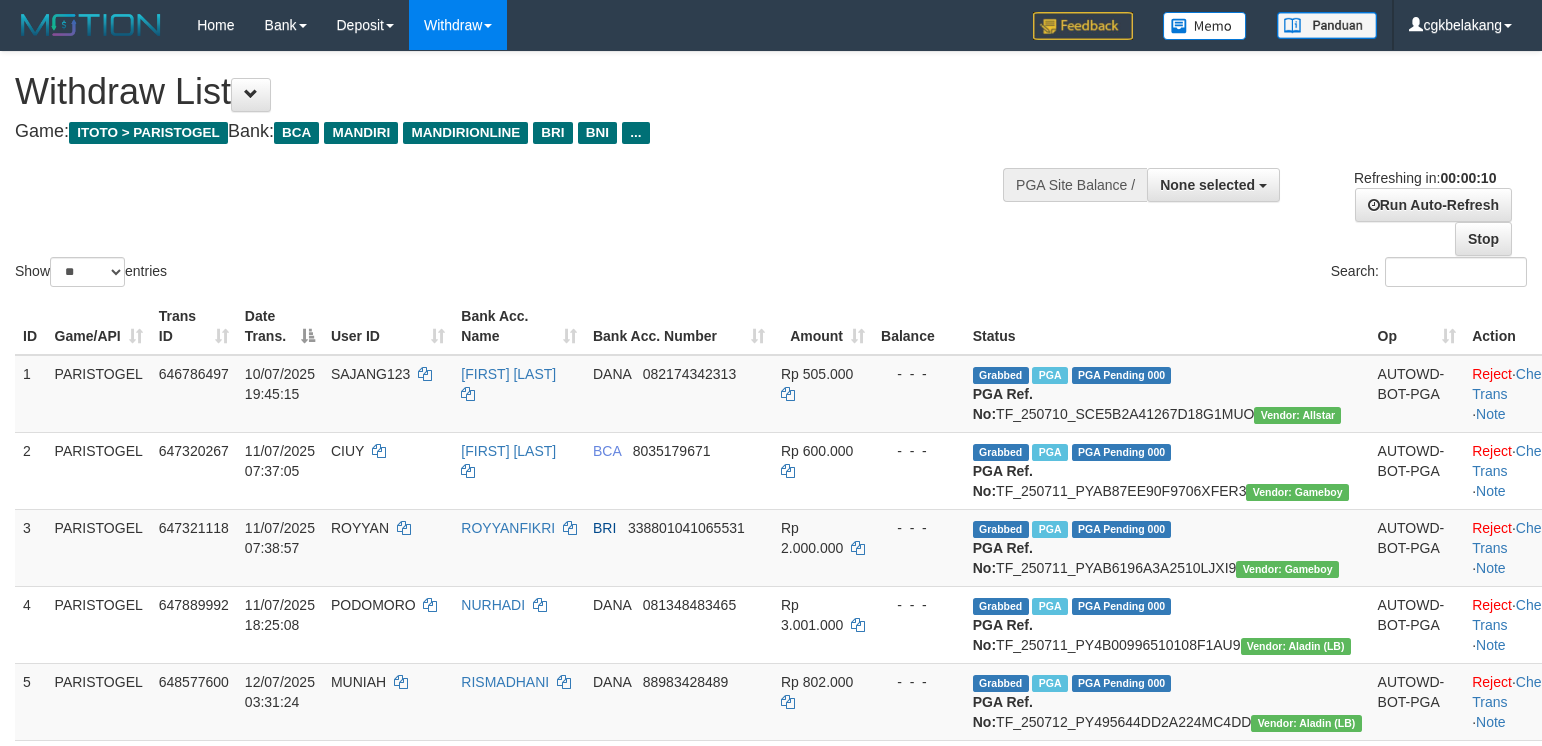 select 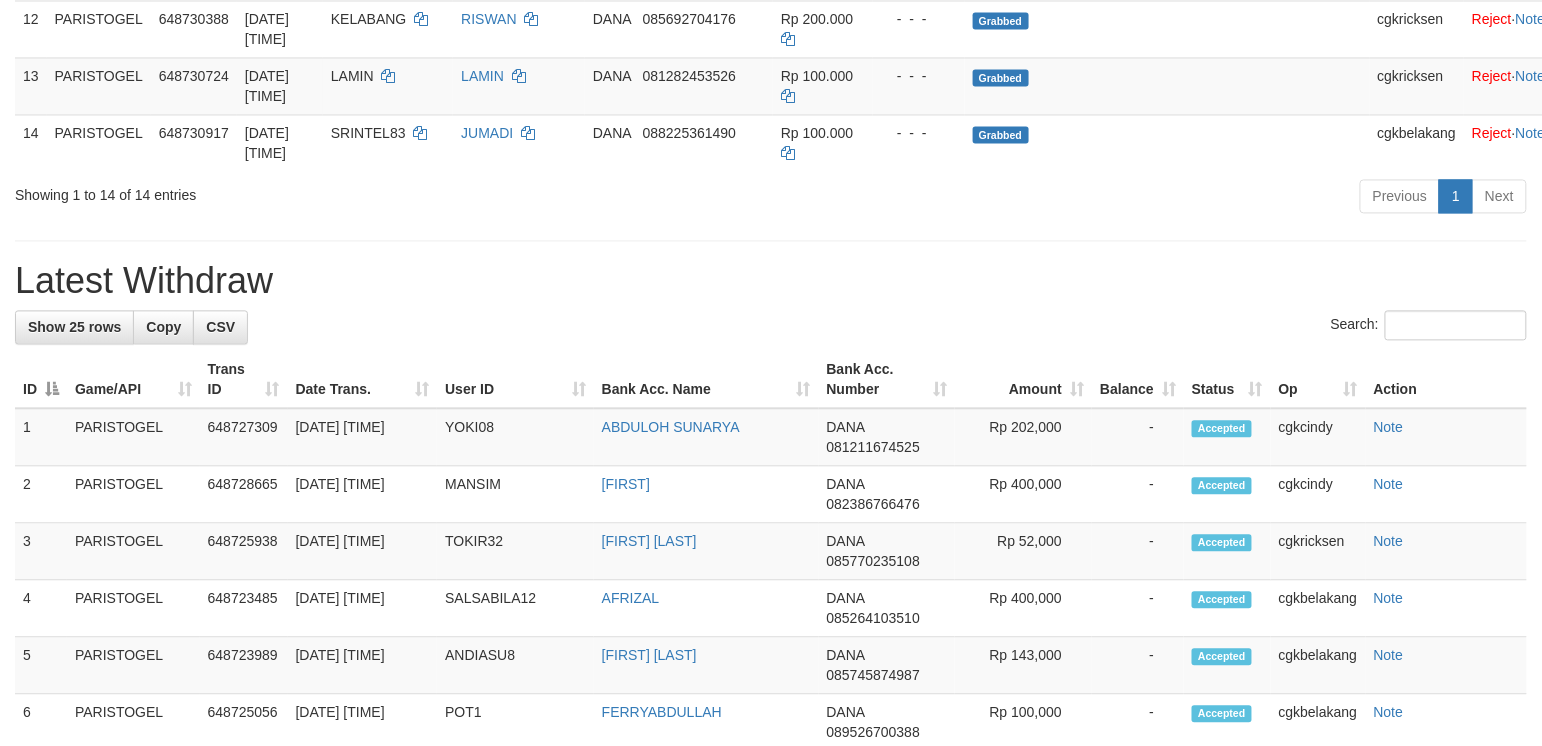 scroll, scrollTop: 1066, scrollLeft: 0, axis: vertical 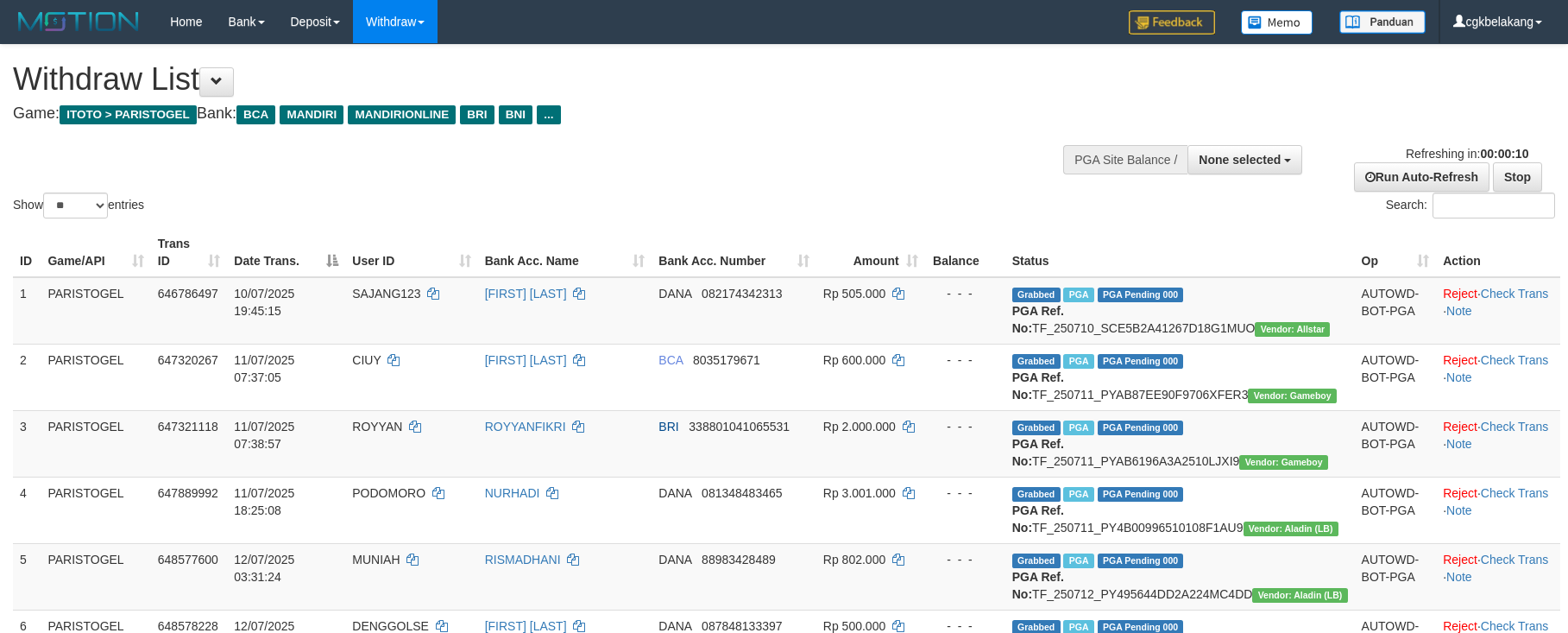 select 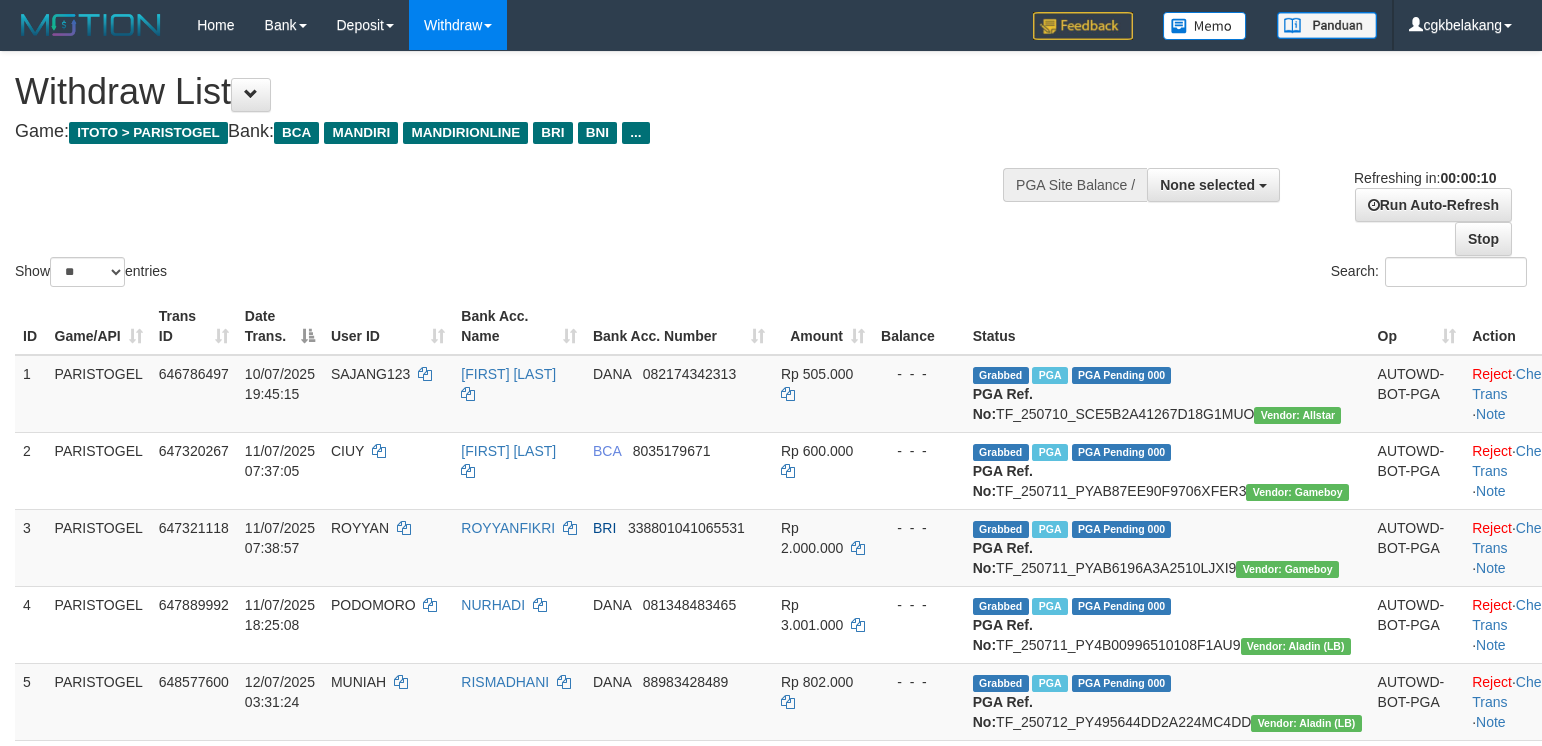 select 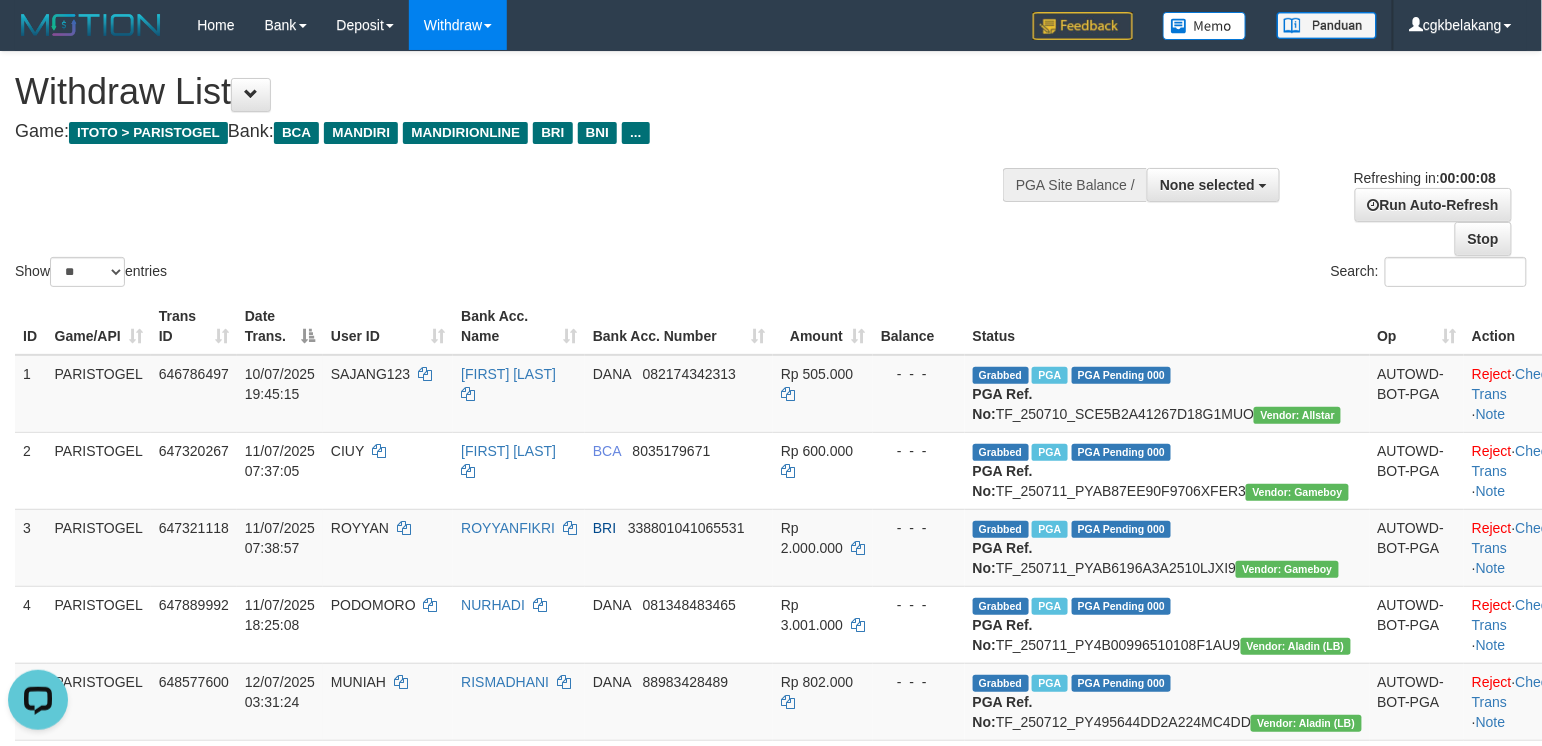 scroll, scrollTop: 0, scrollLeft: 0, axis: both 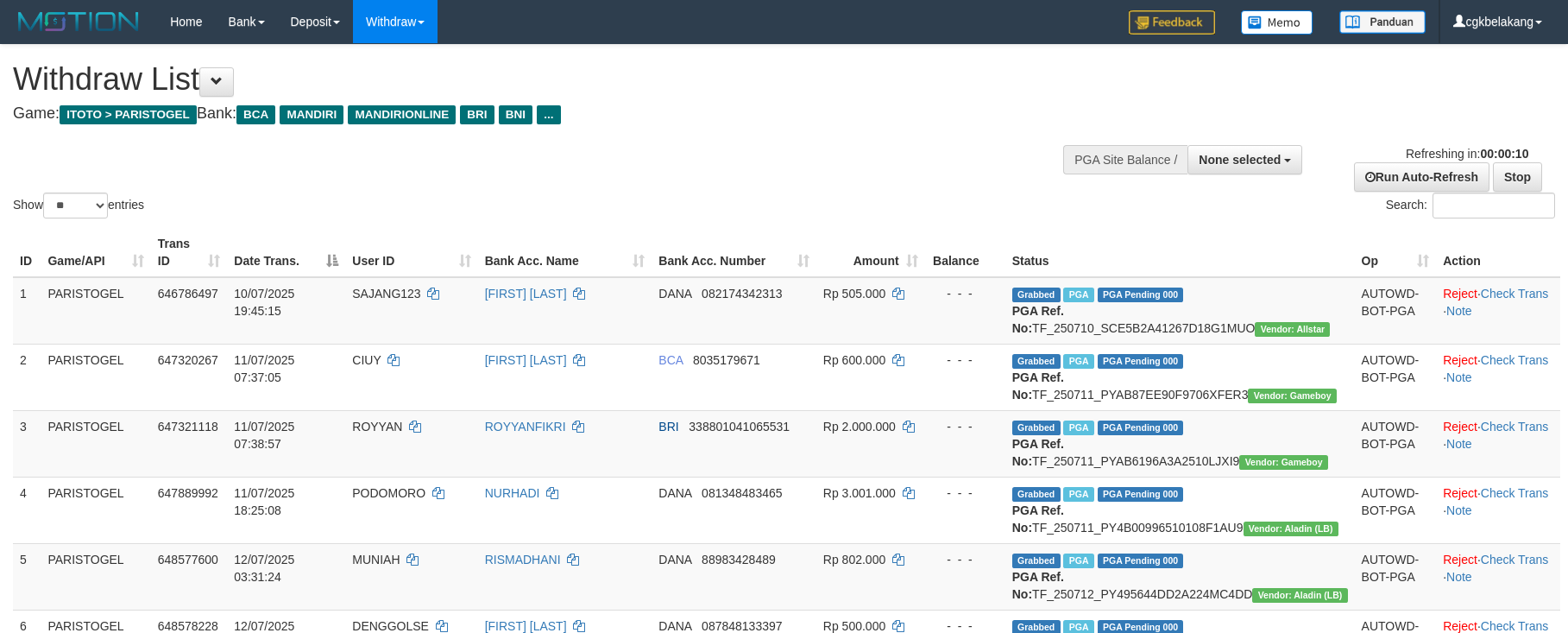 select 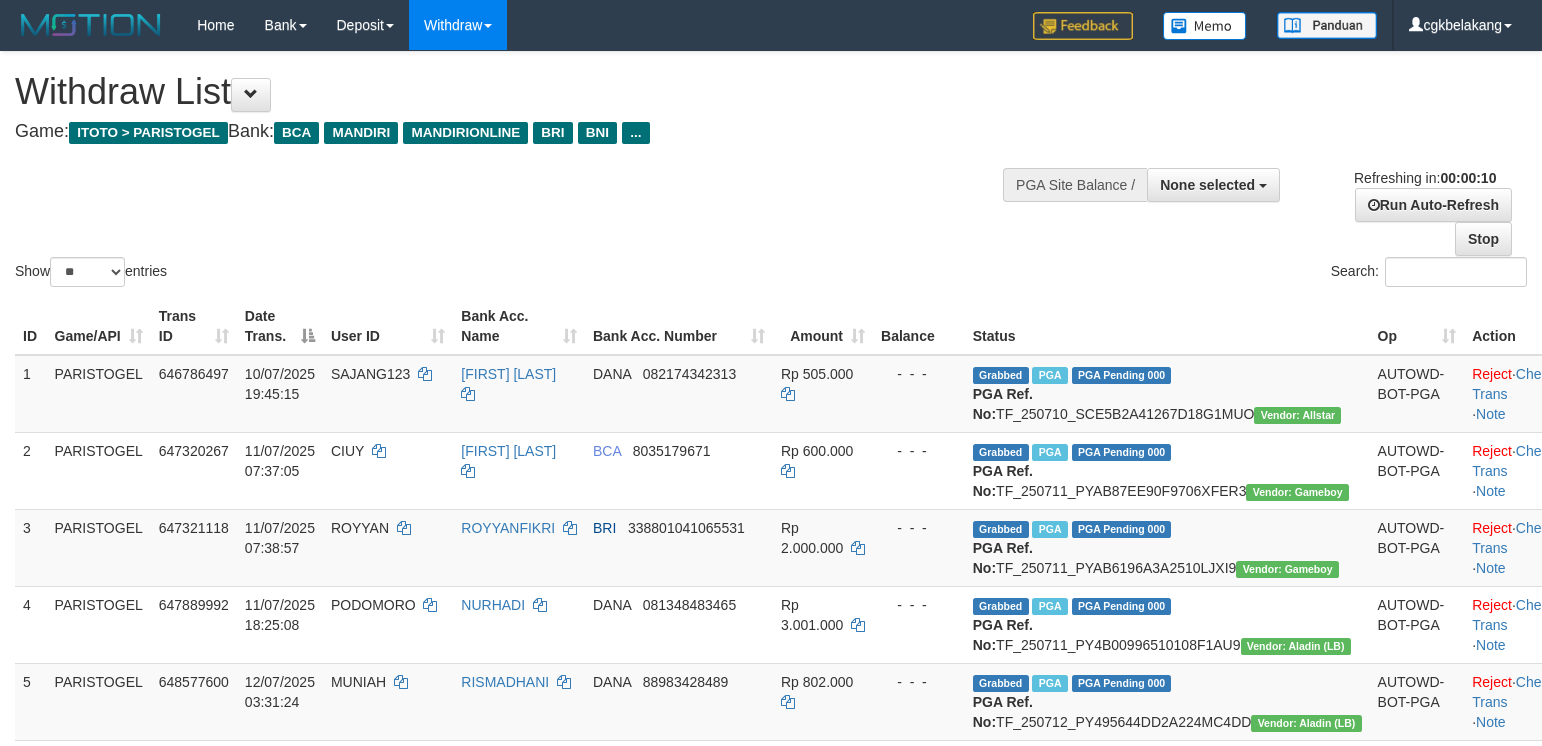 select 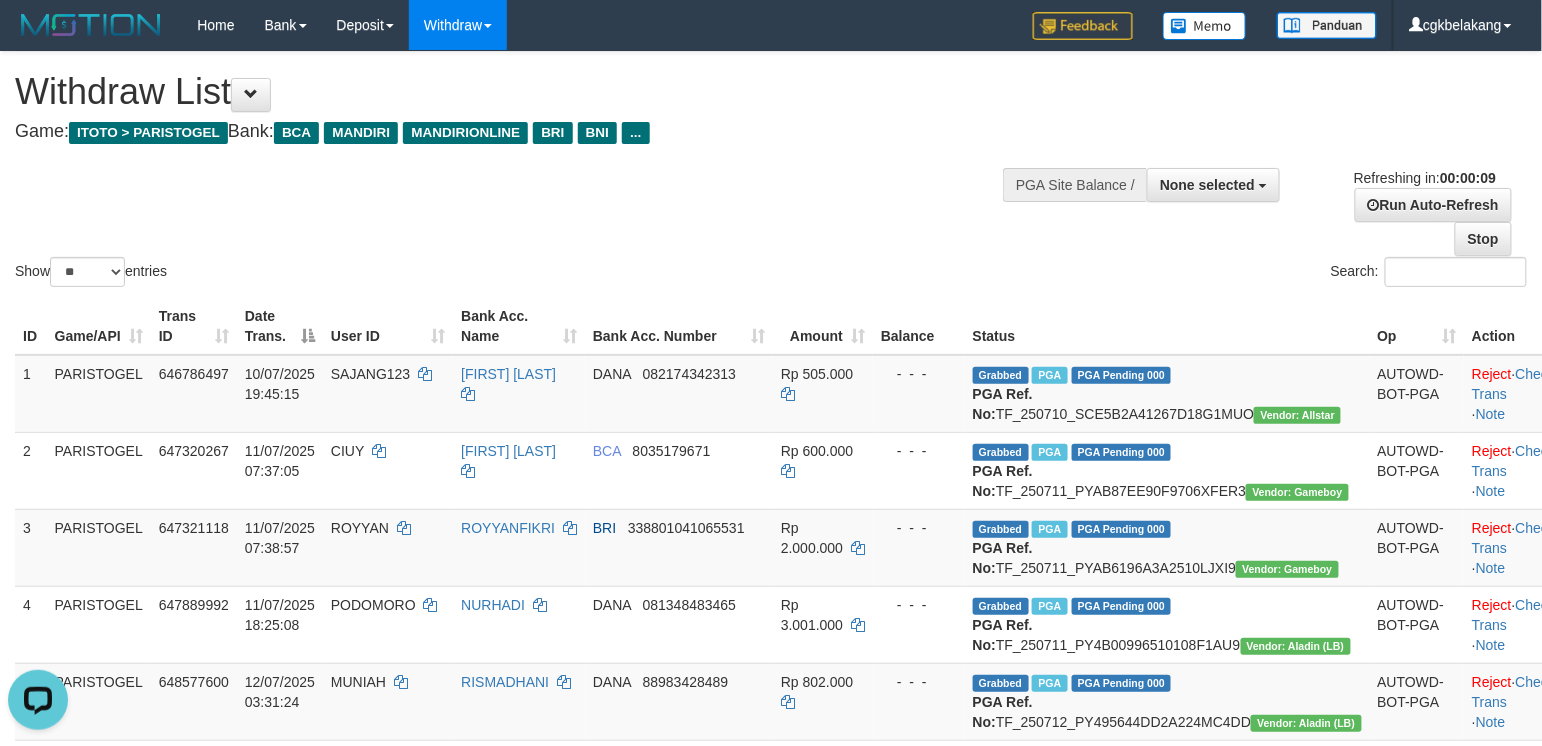 scroll, scrollTop: 0, scrollLeft: 0, axis: both 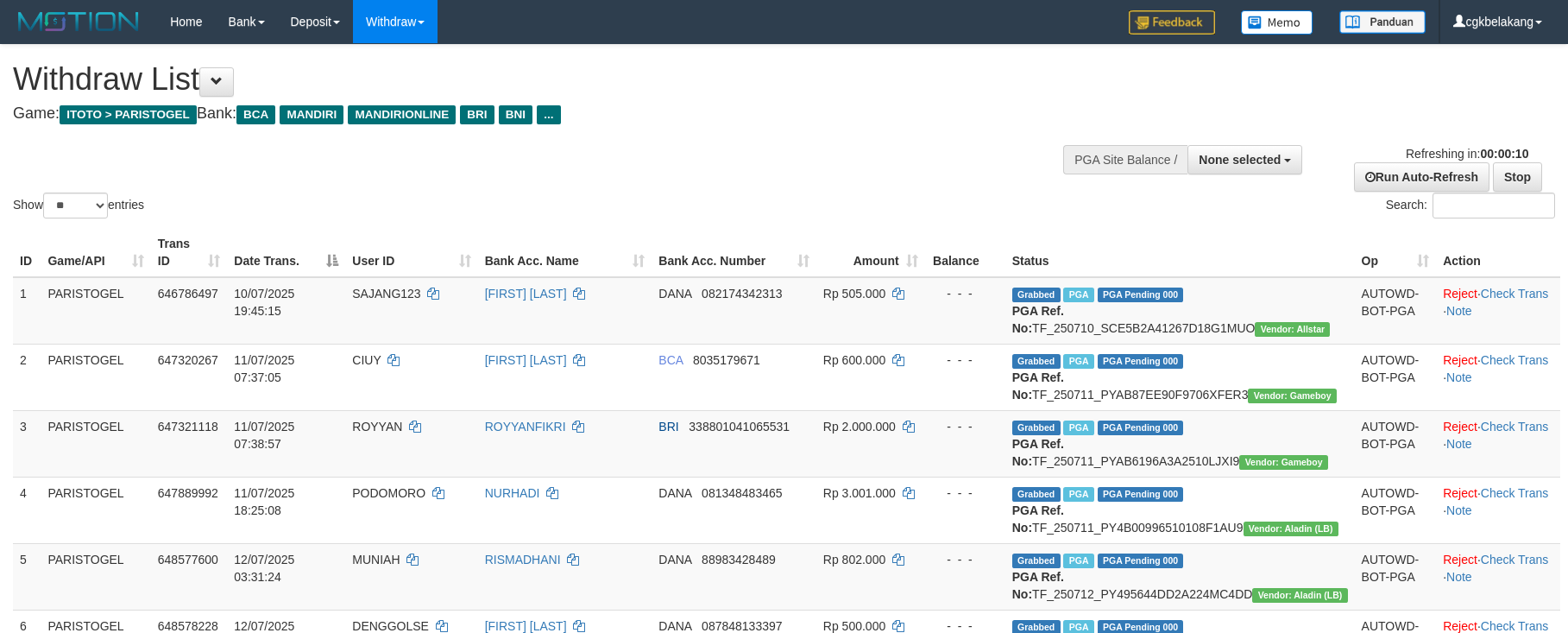 select 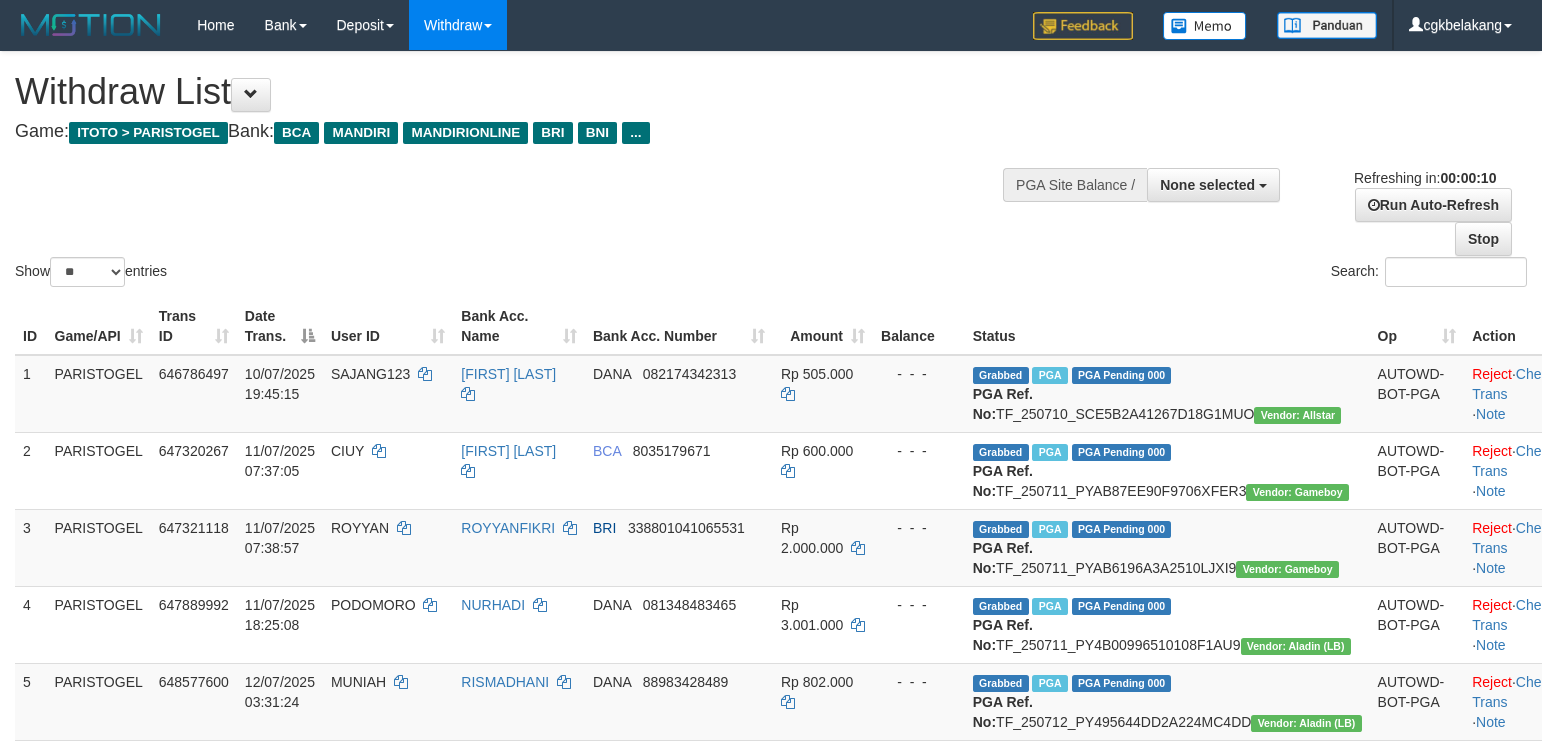 select 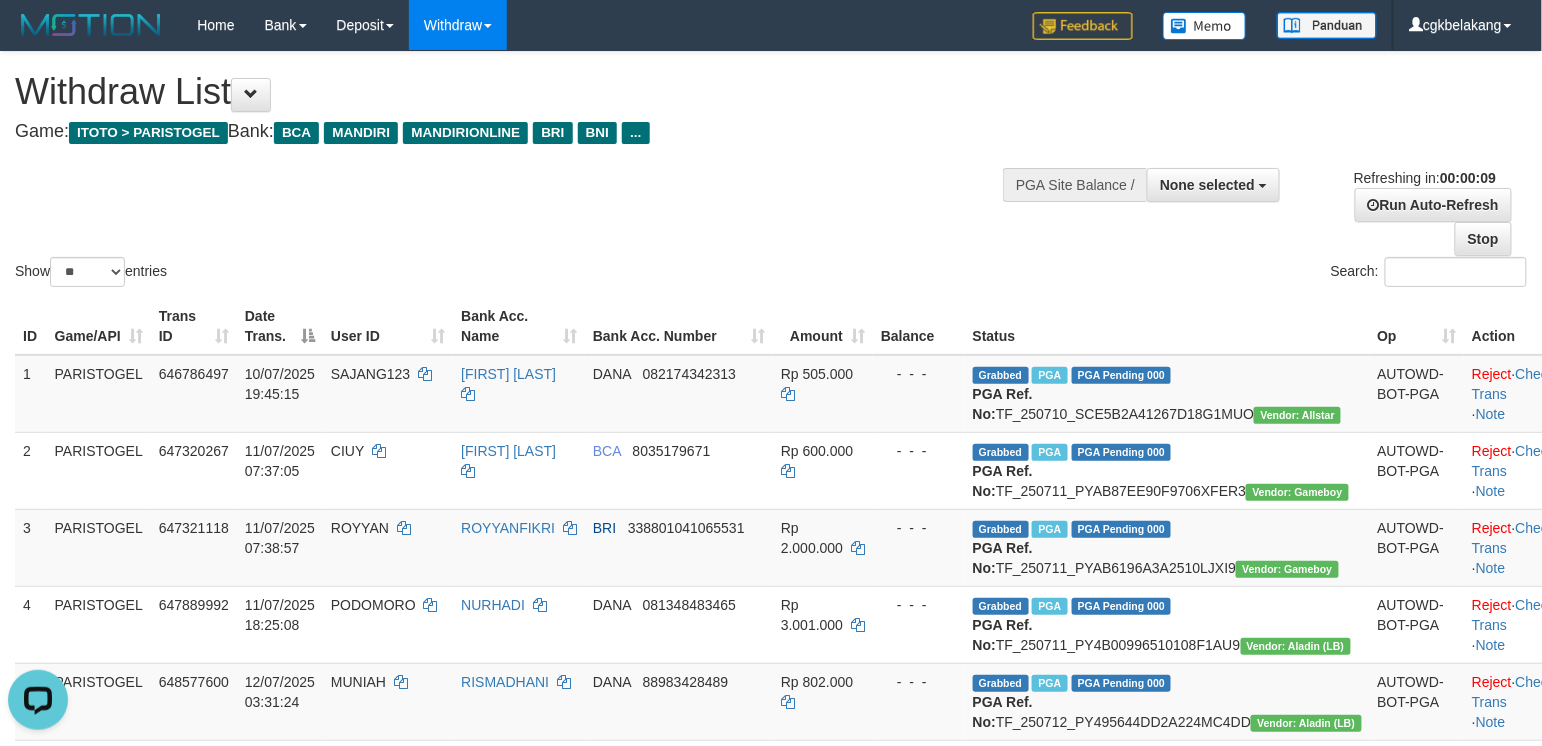 scroll, scrollTop: 0, scrollLeft: 0, axis: both 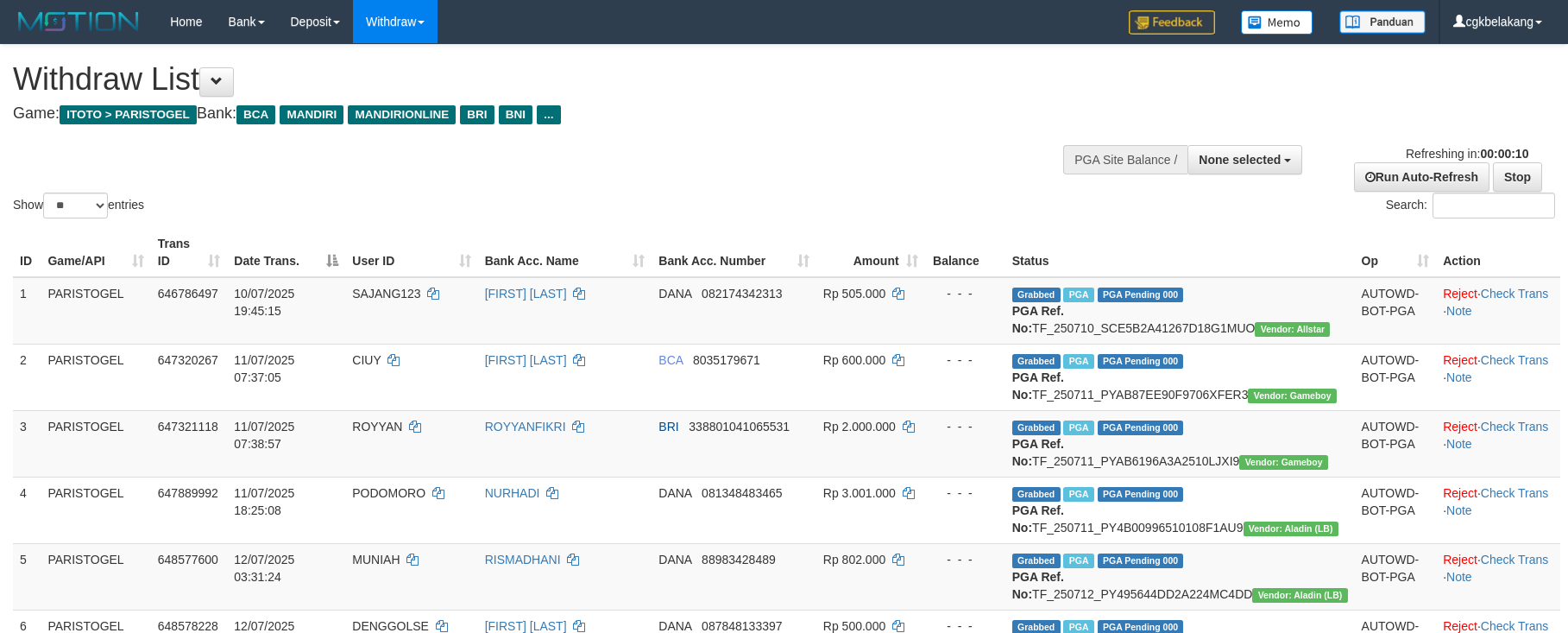 select 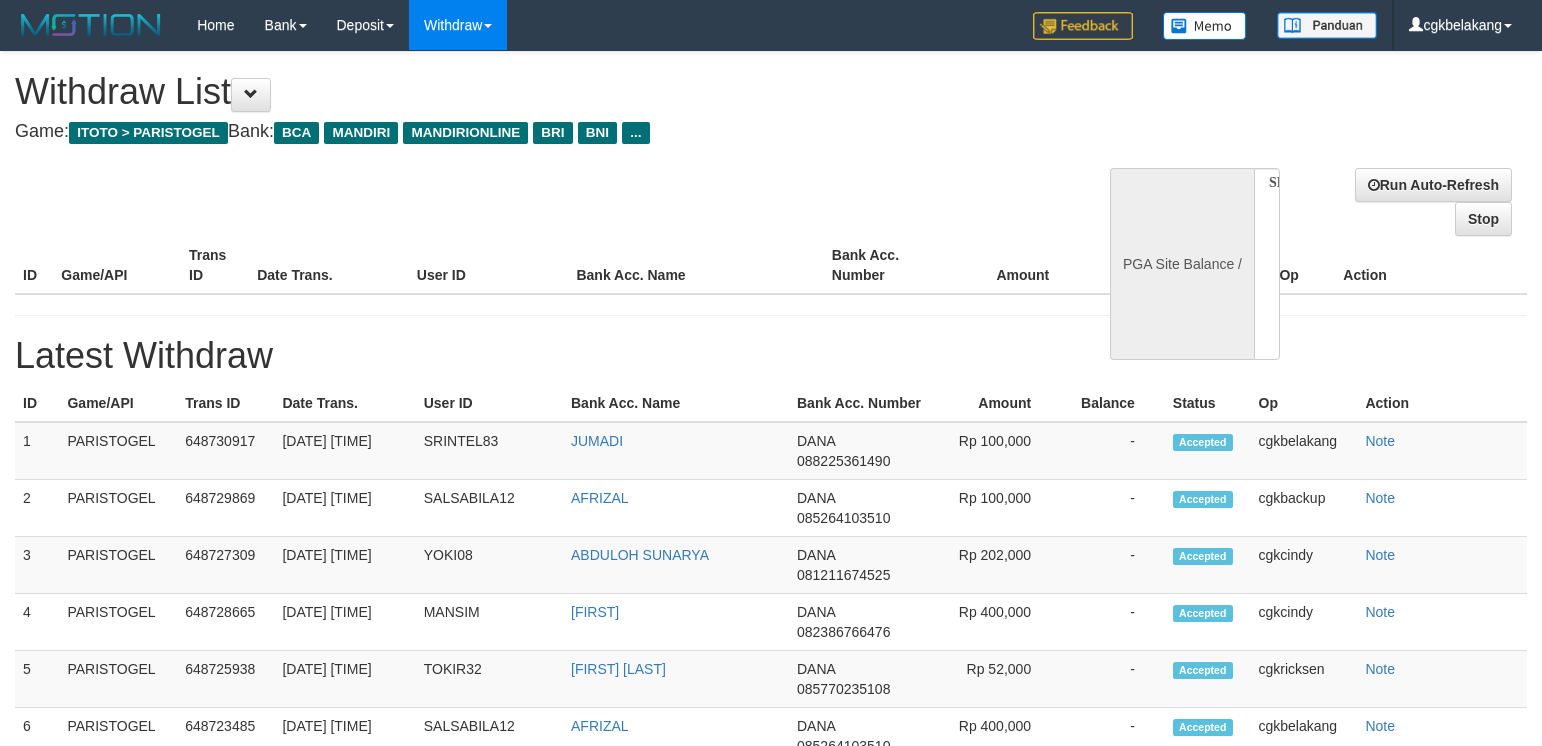 select 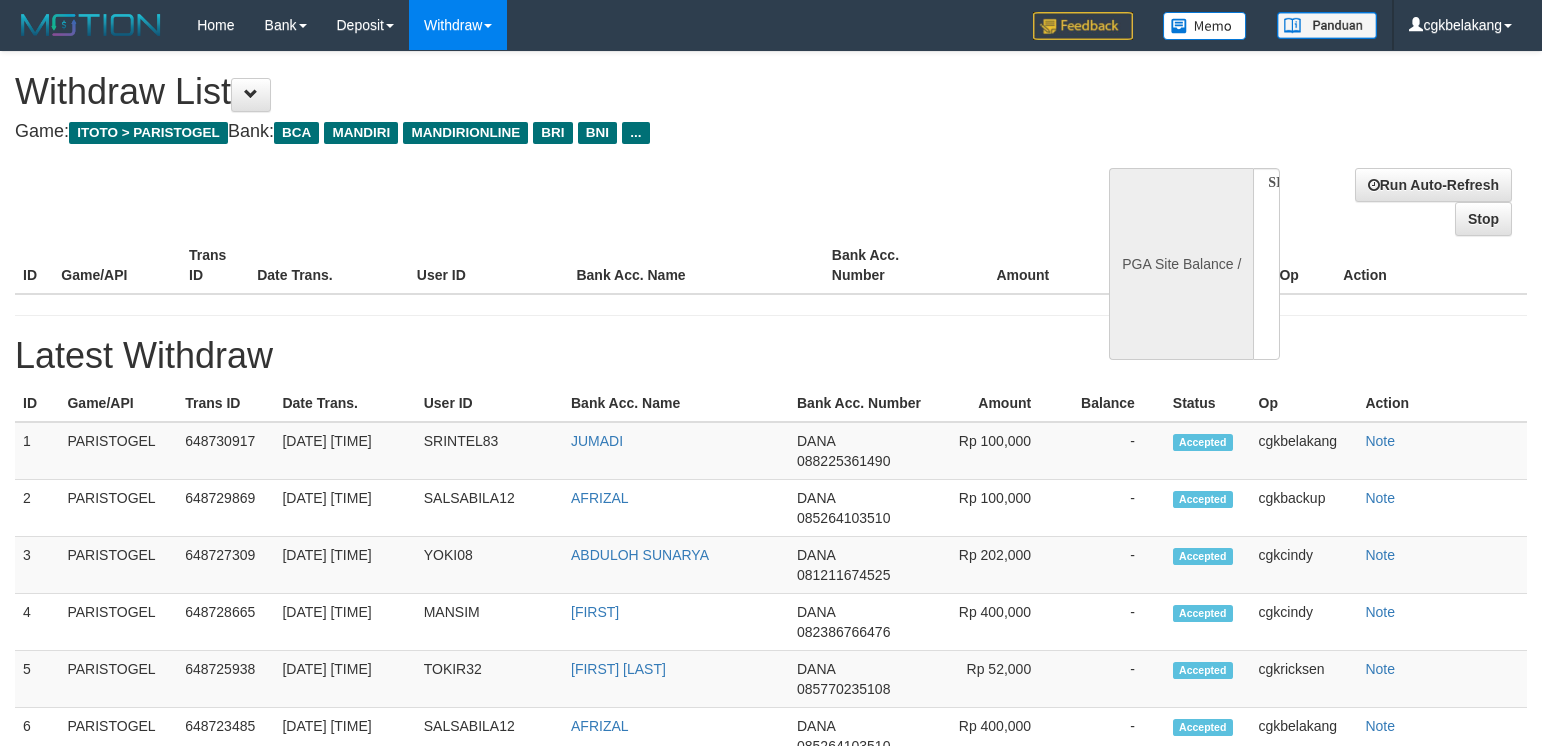scroll, scrollTop: 0, scrollLeft: 0, axis: both 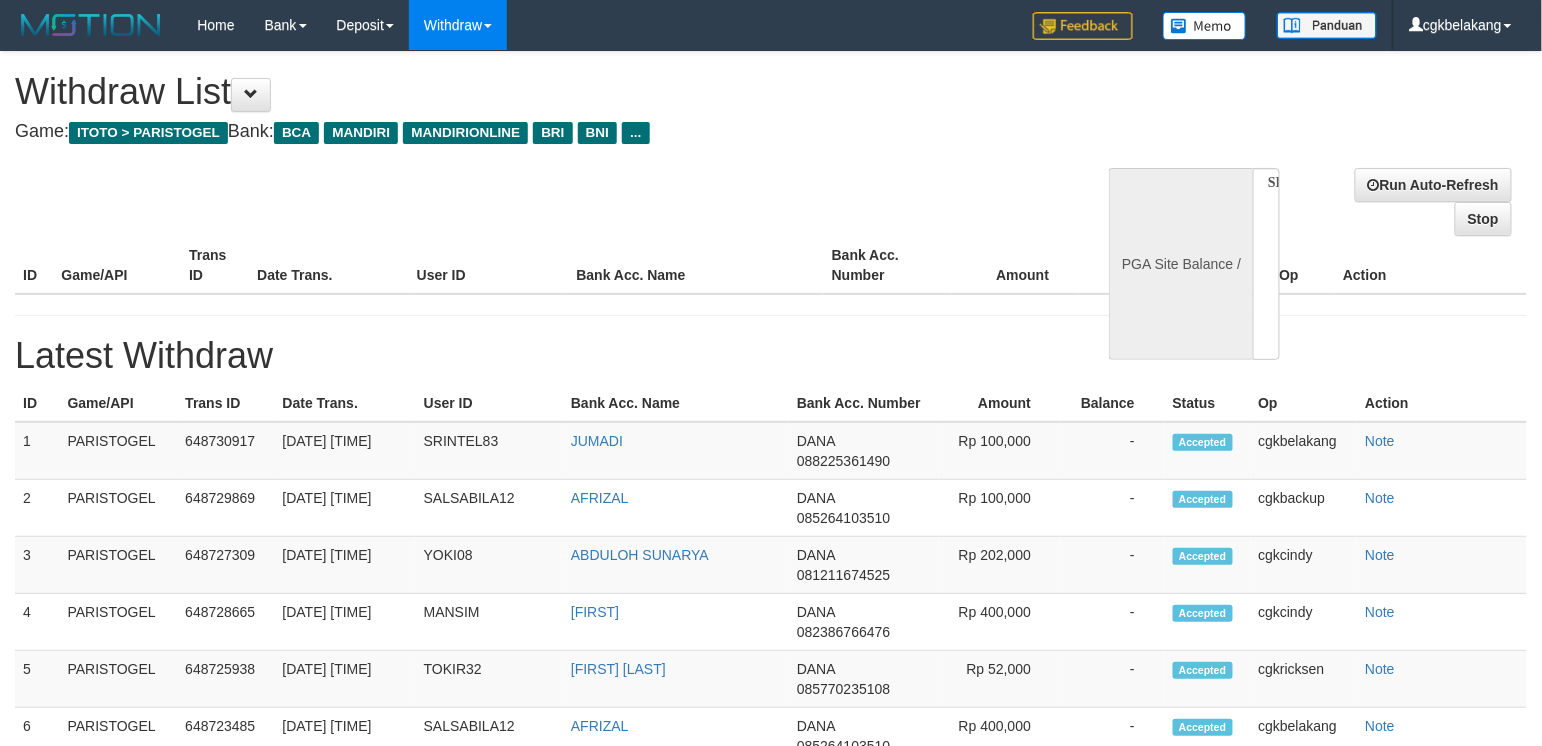 select on "**" 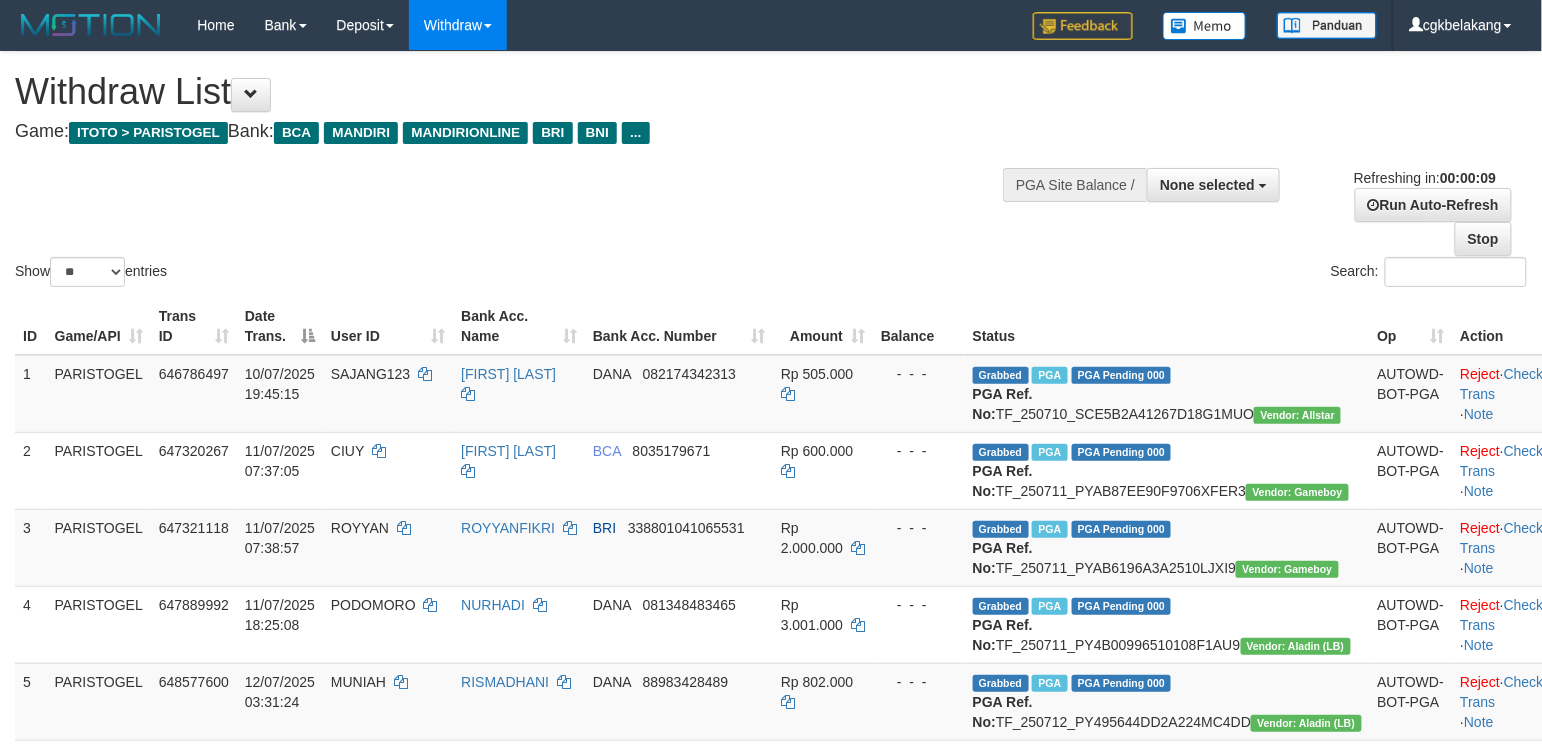 click on "Status" at bounding box center (1167, 326) 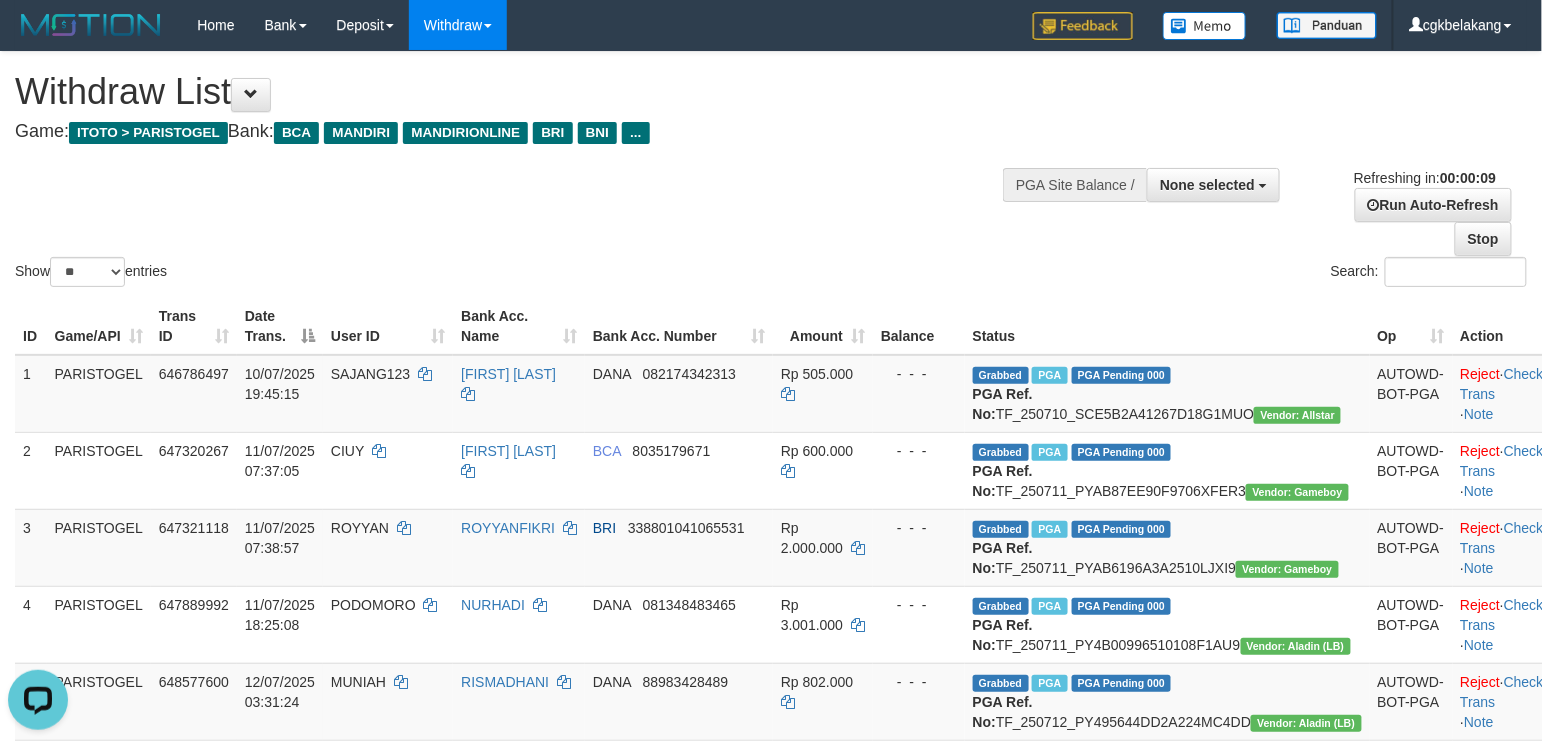 scroll, scrollTop: 0, scrollLeft: 0, axis: both 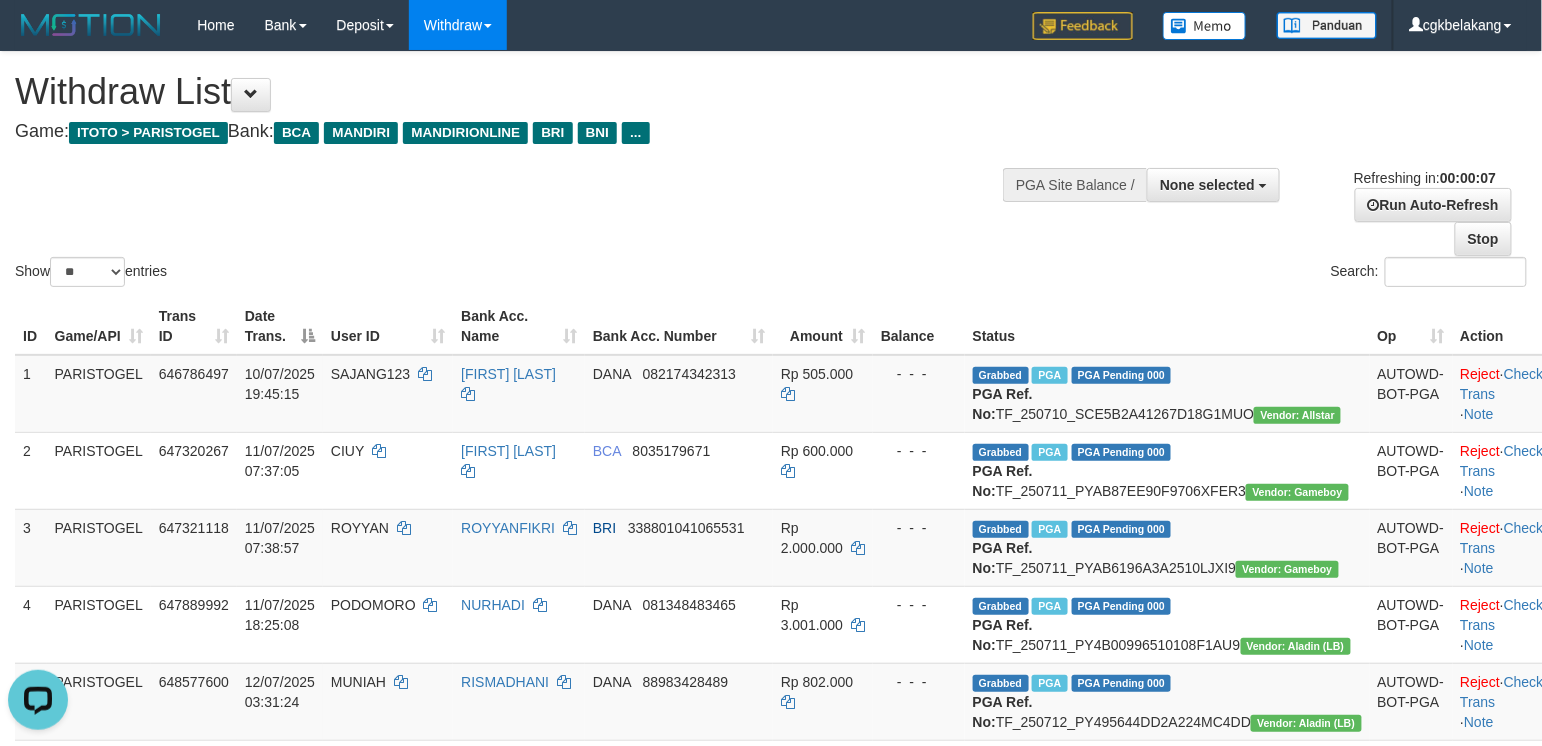 click on "Status" at bounding box center [1167, 326] 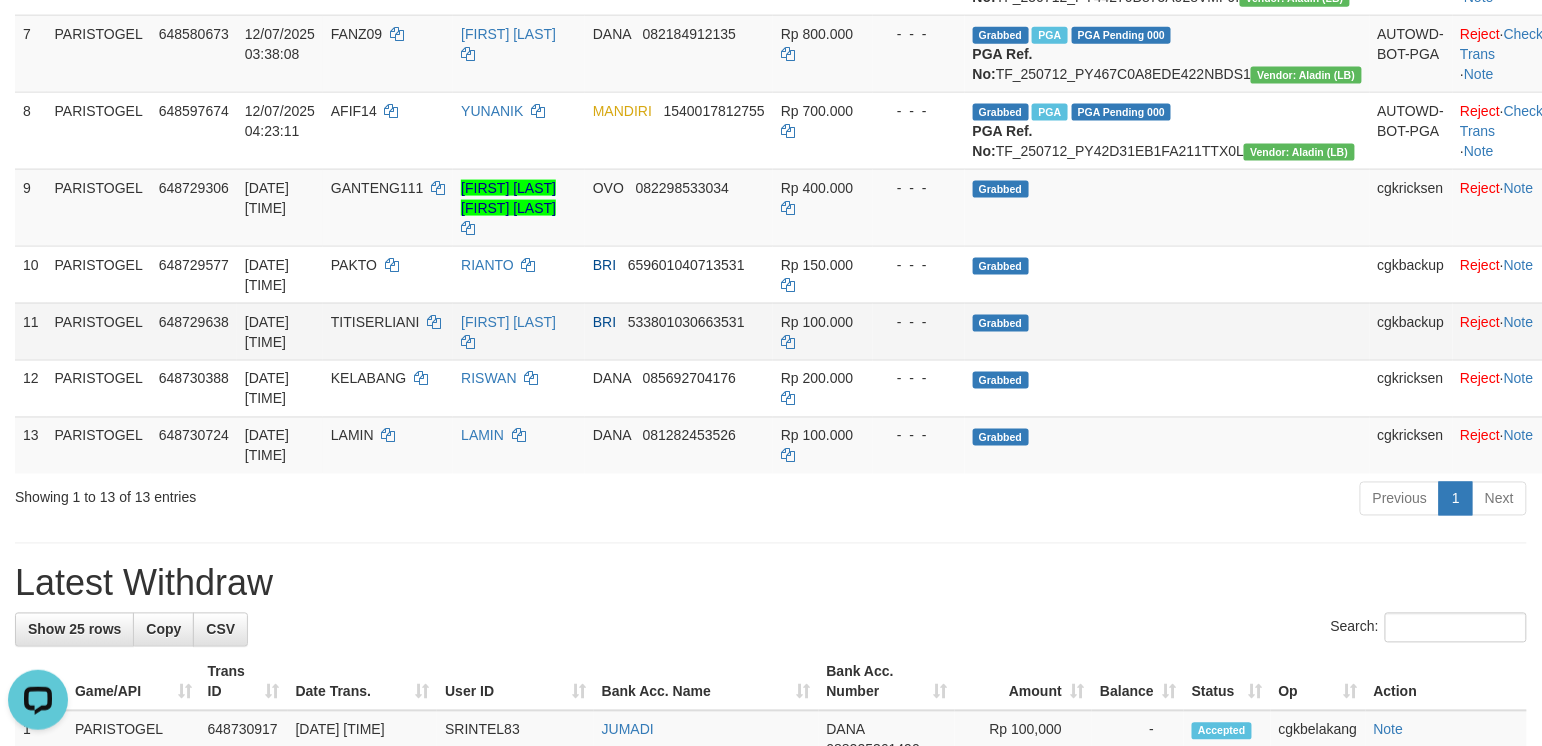 scroll, scrollTop: 800, scrollLeft: 0, axis: vertical 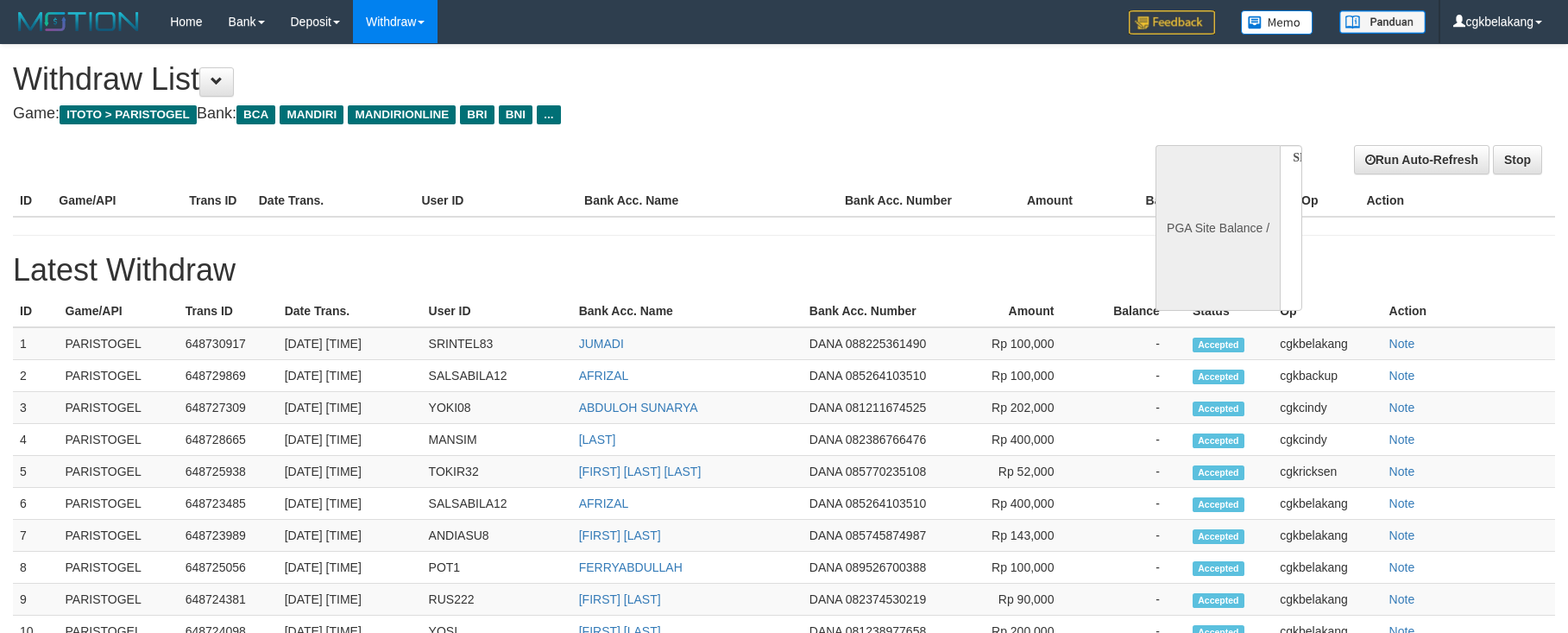 select 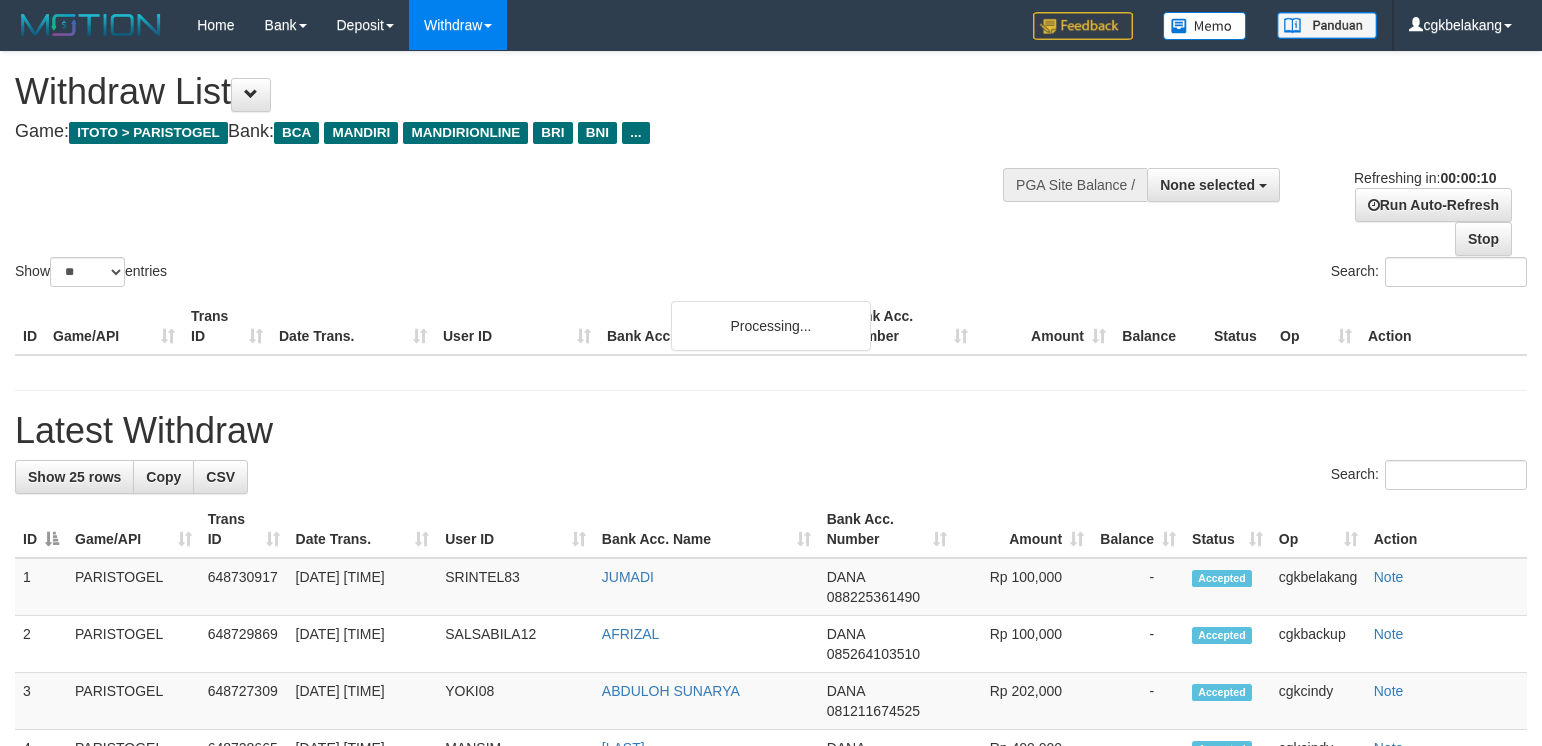 select 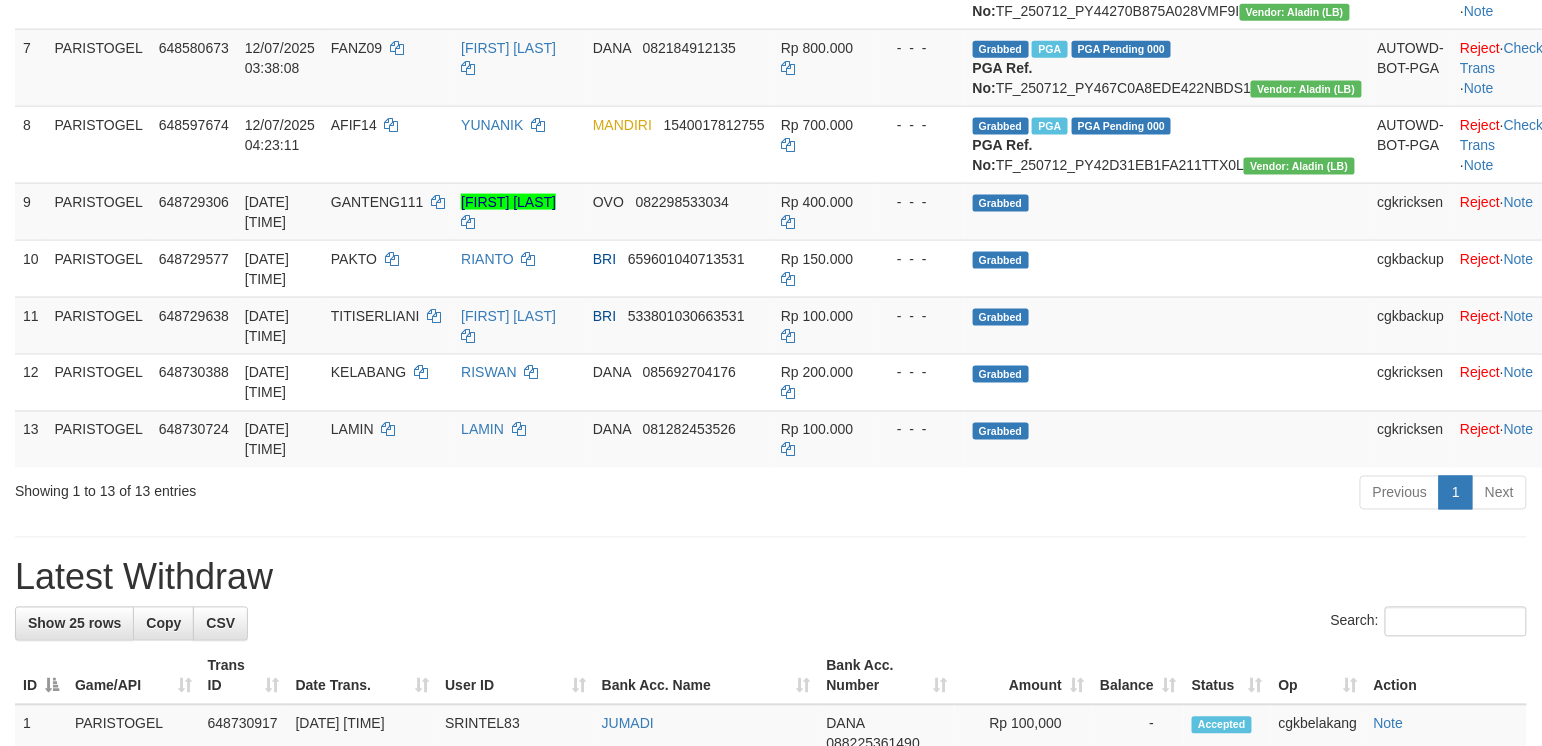 scroll, scrollTop: 776, scrollLeft: 0, axis: vertical 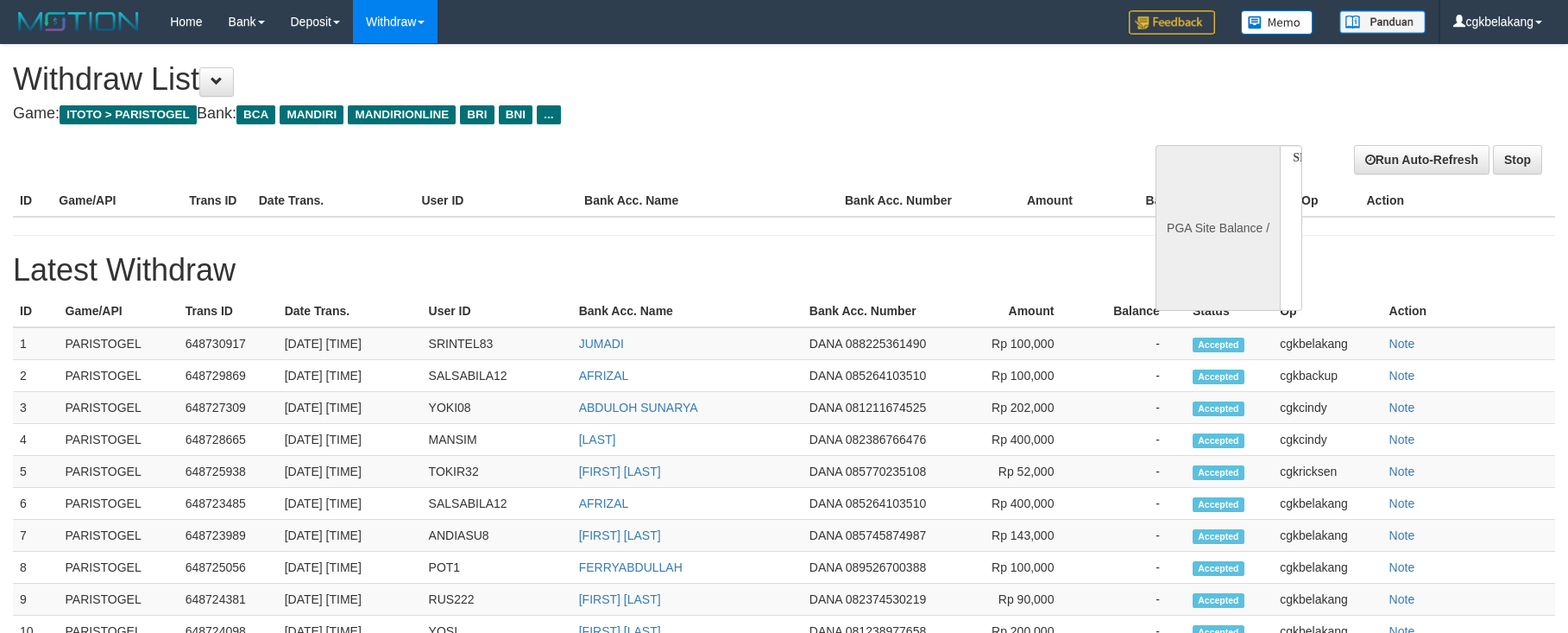 select 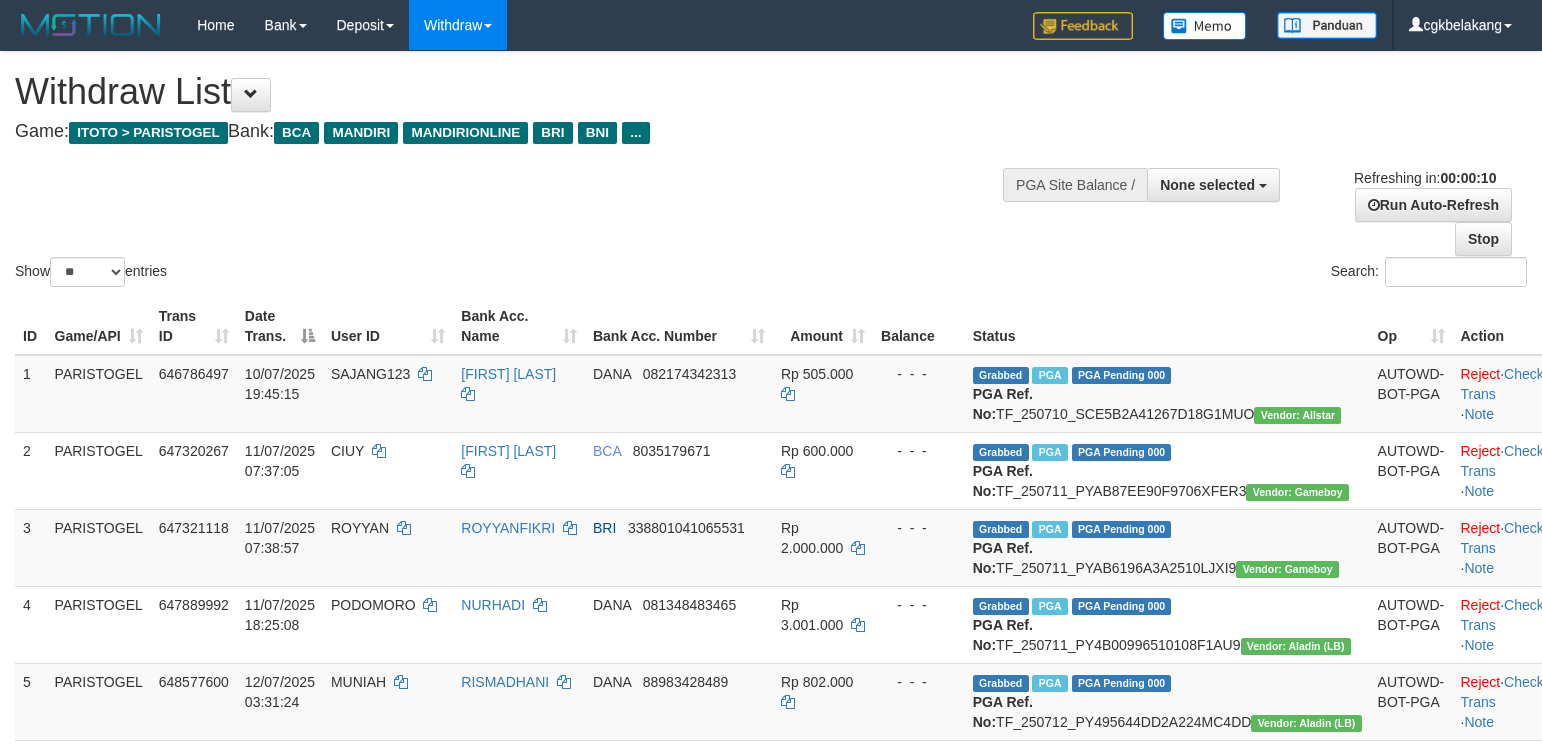 select 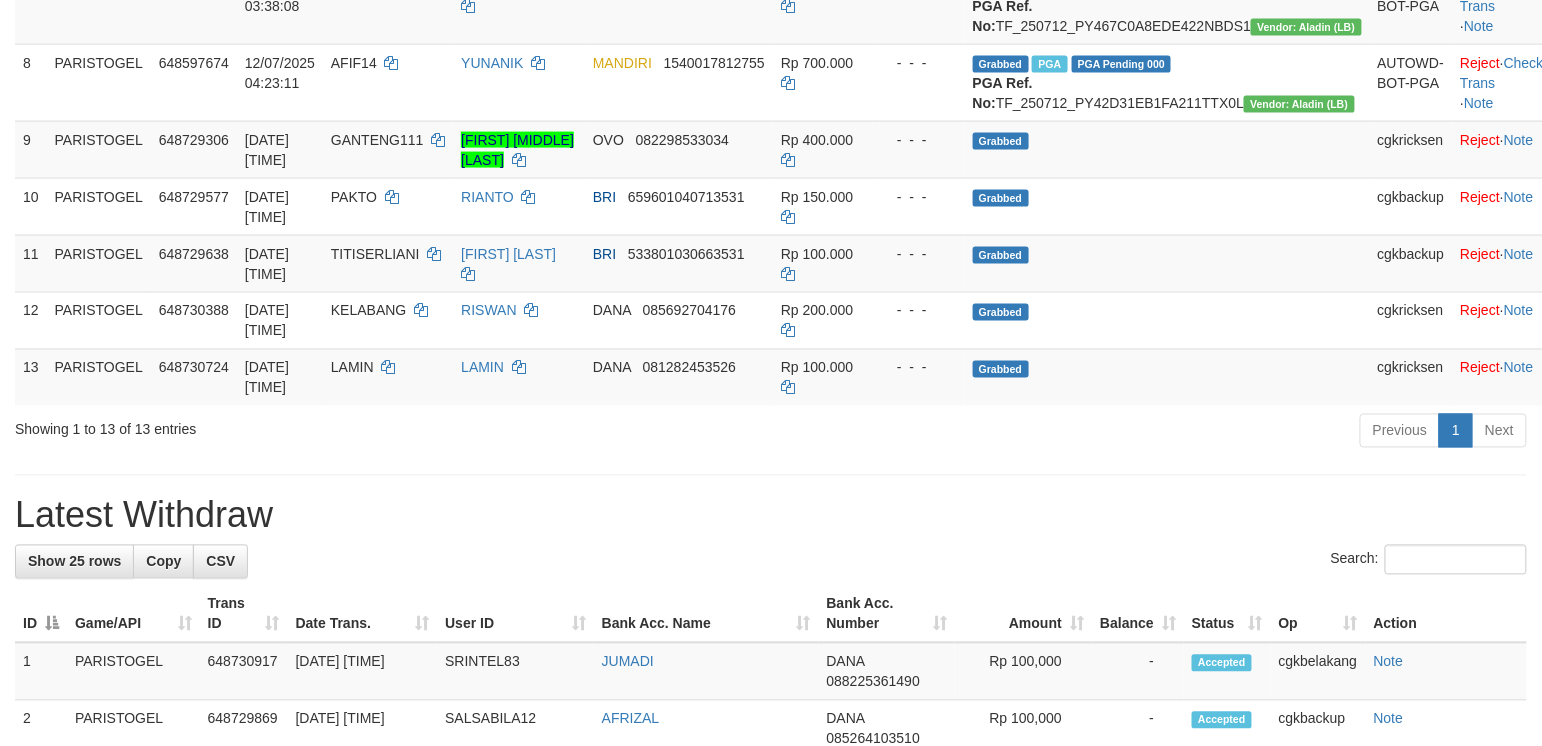 scroll, scrollTop: 776, scrollLeft: 0, axis: vertical 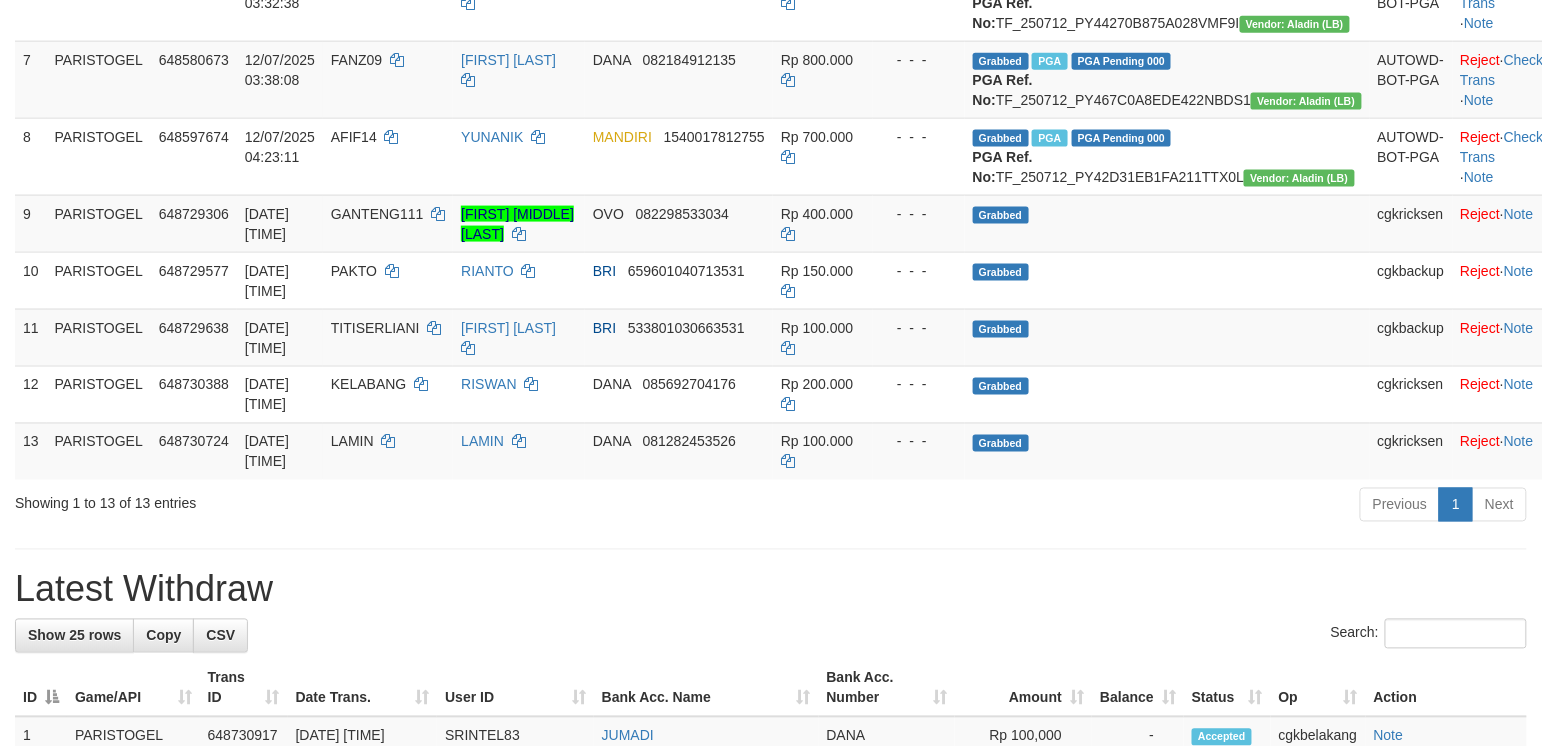 click on "Previous 1 Next" at bounding box center (1093, 507) 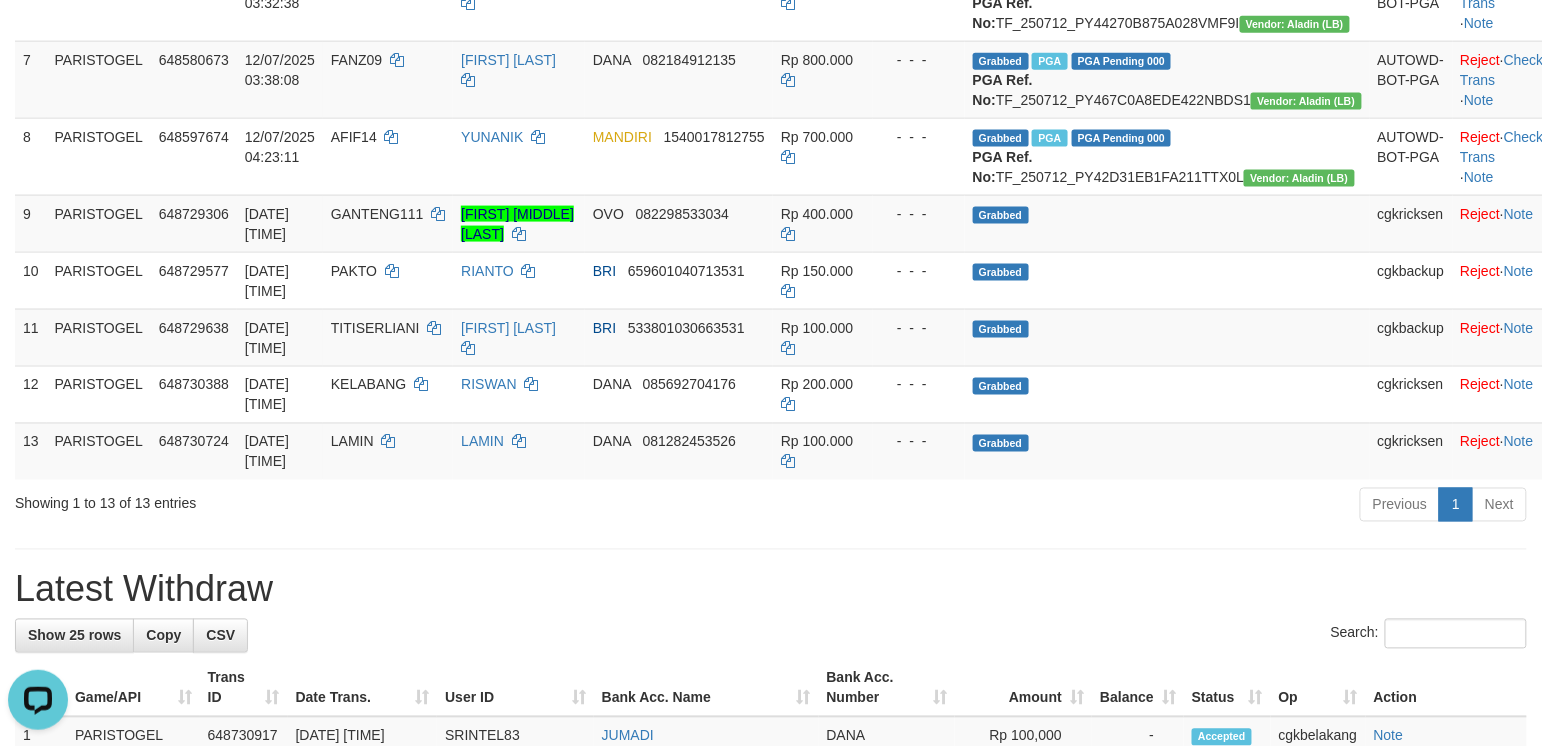 scroll, scrollTop: 0, scrollLeft: 0, axis: both 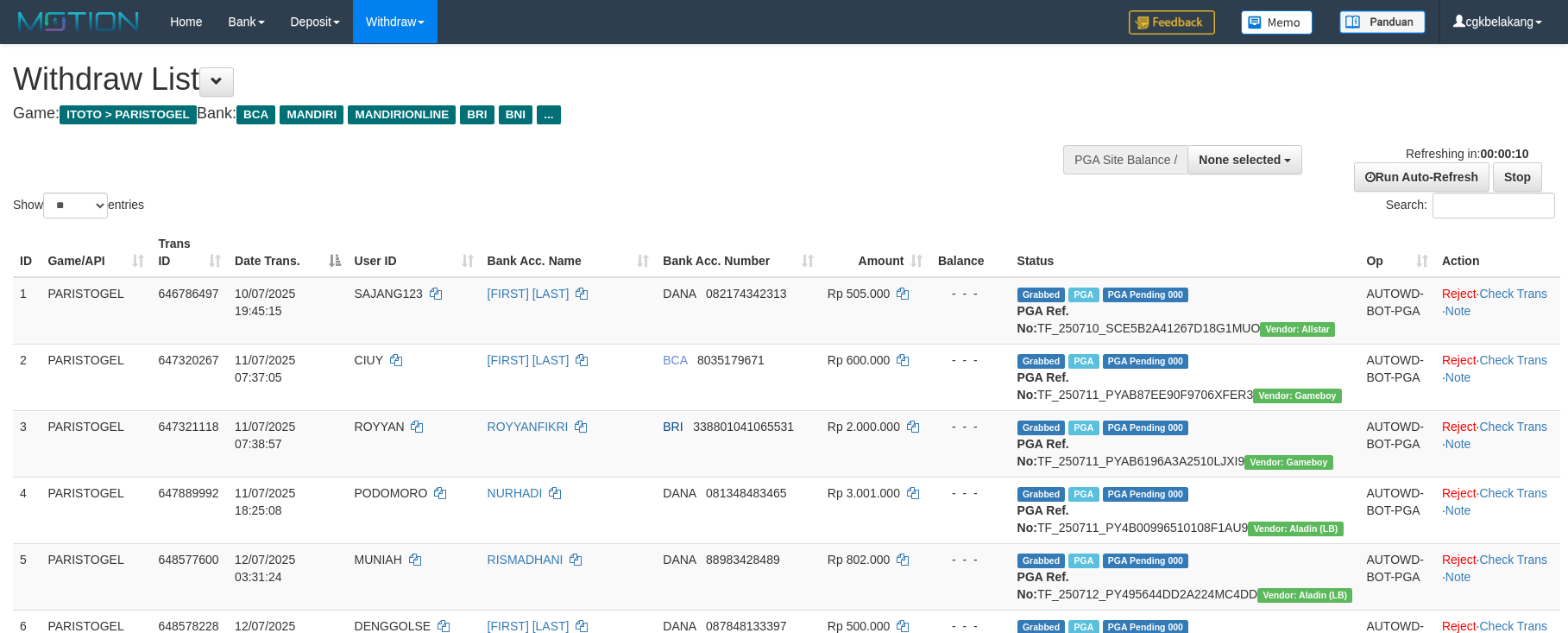 select 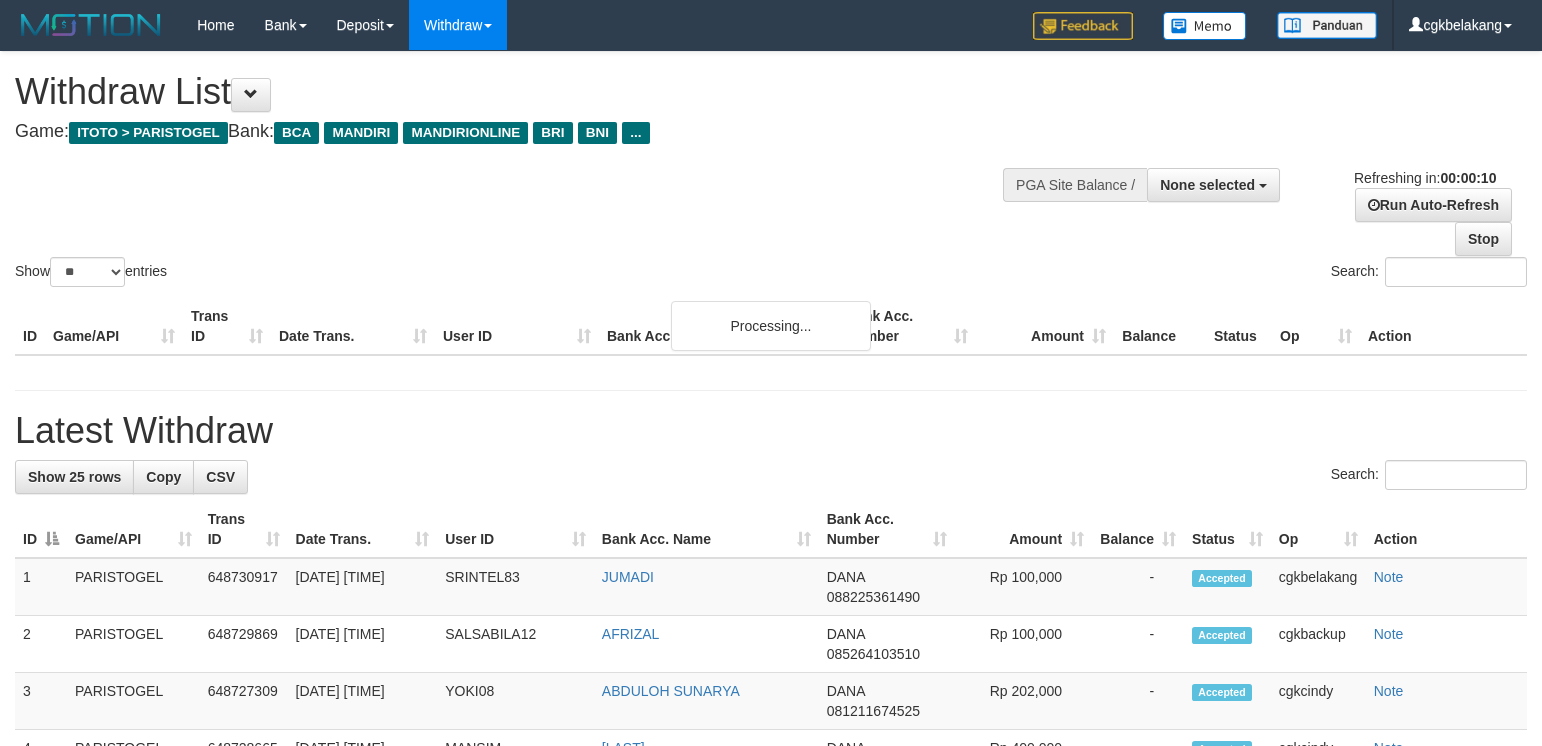 select 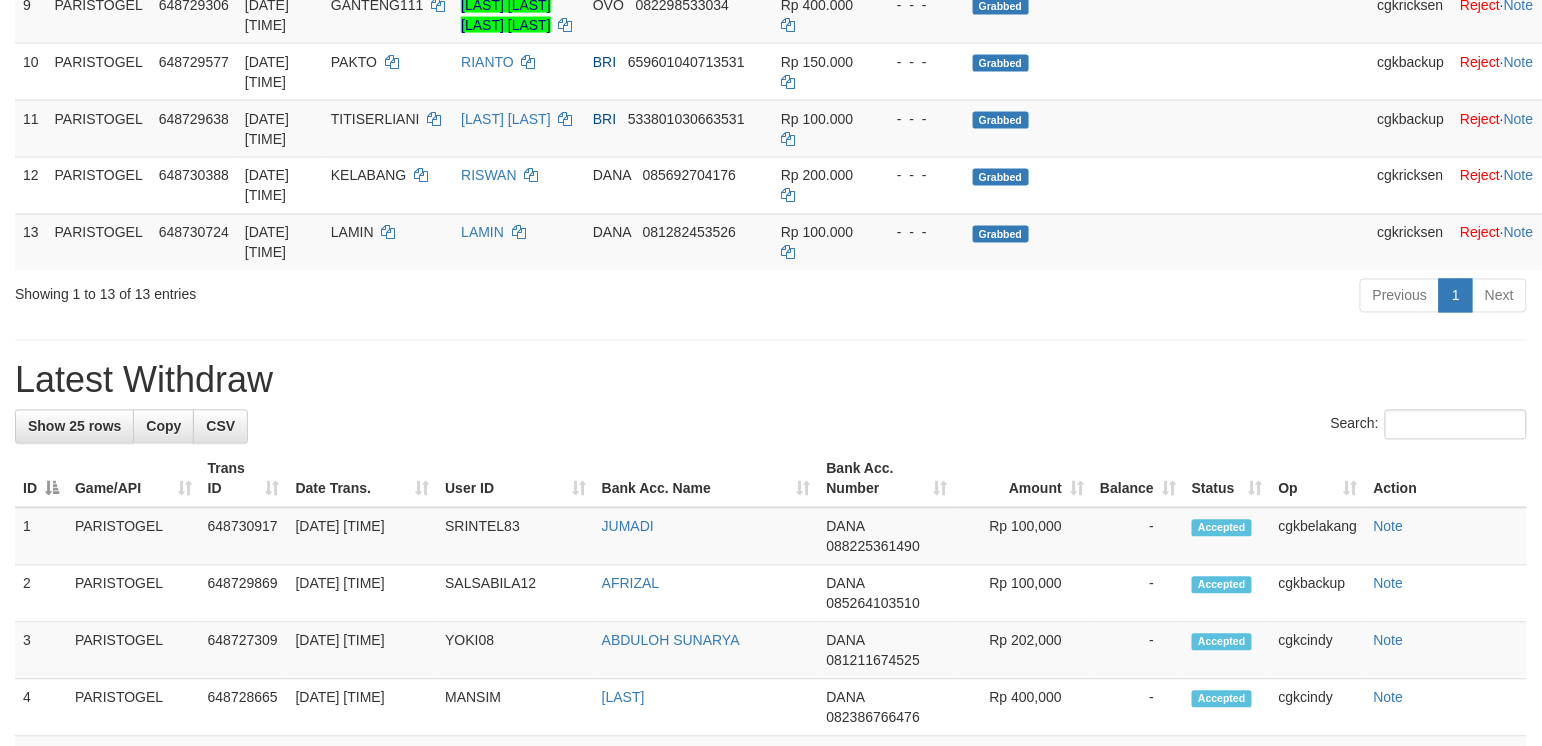 scroll, scrollTop: 909, scrollLeft: 0, axis: vertical 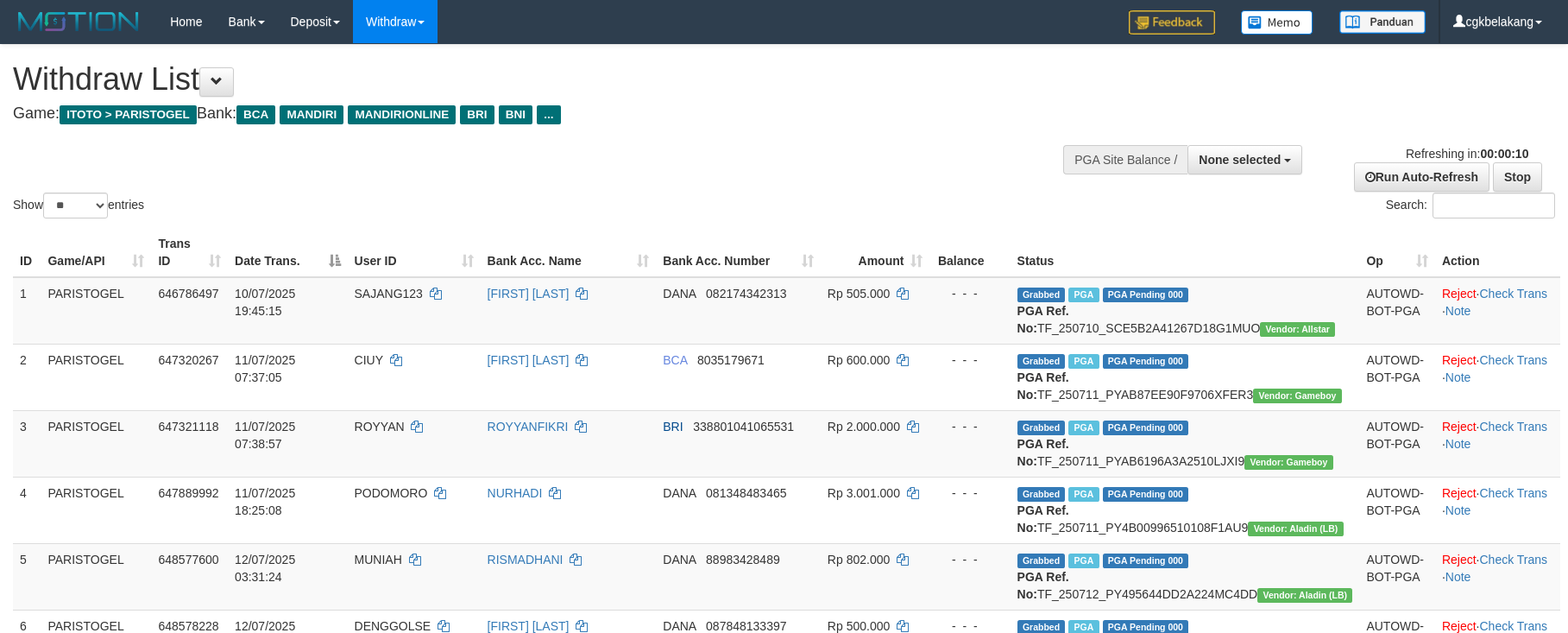 select 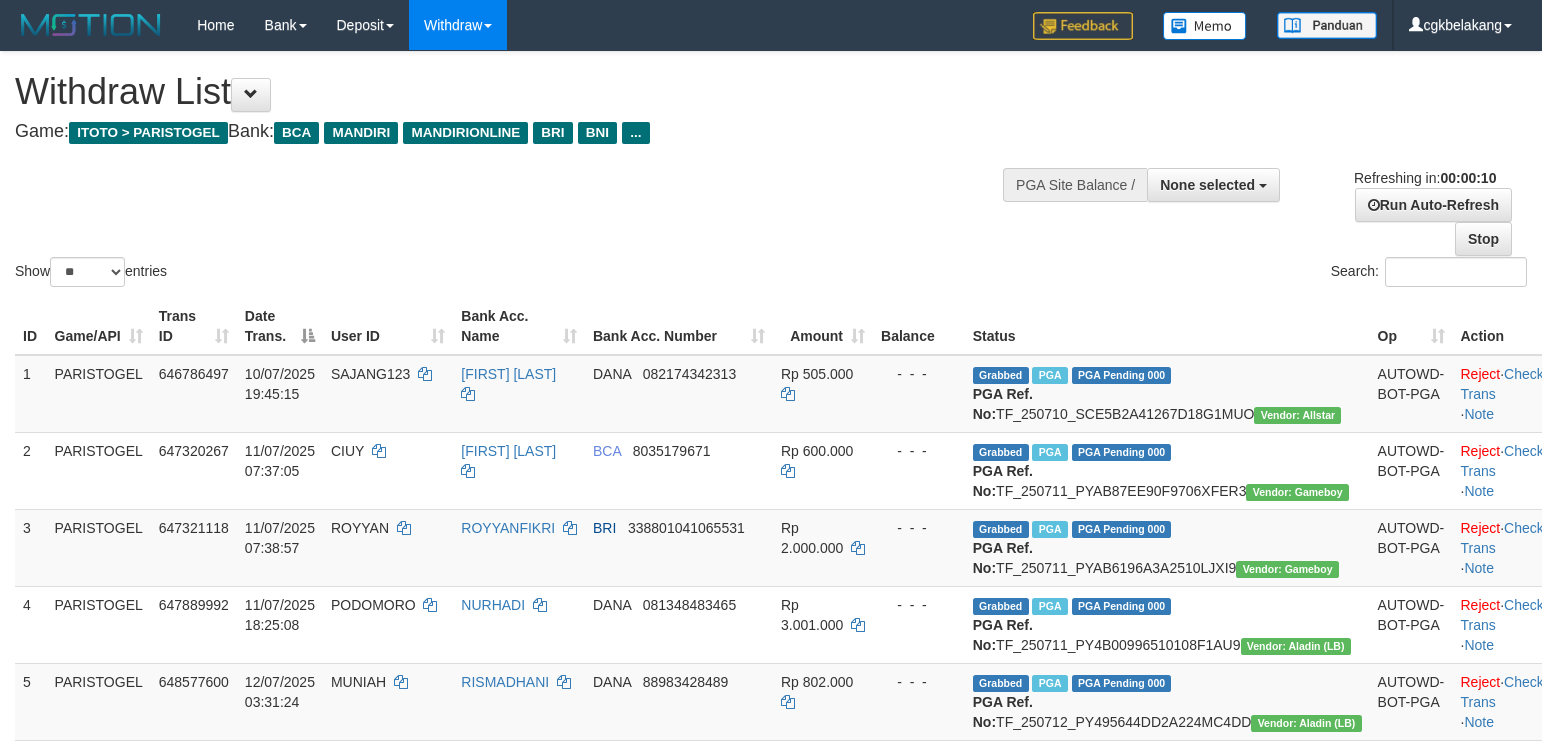select 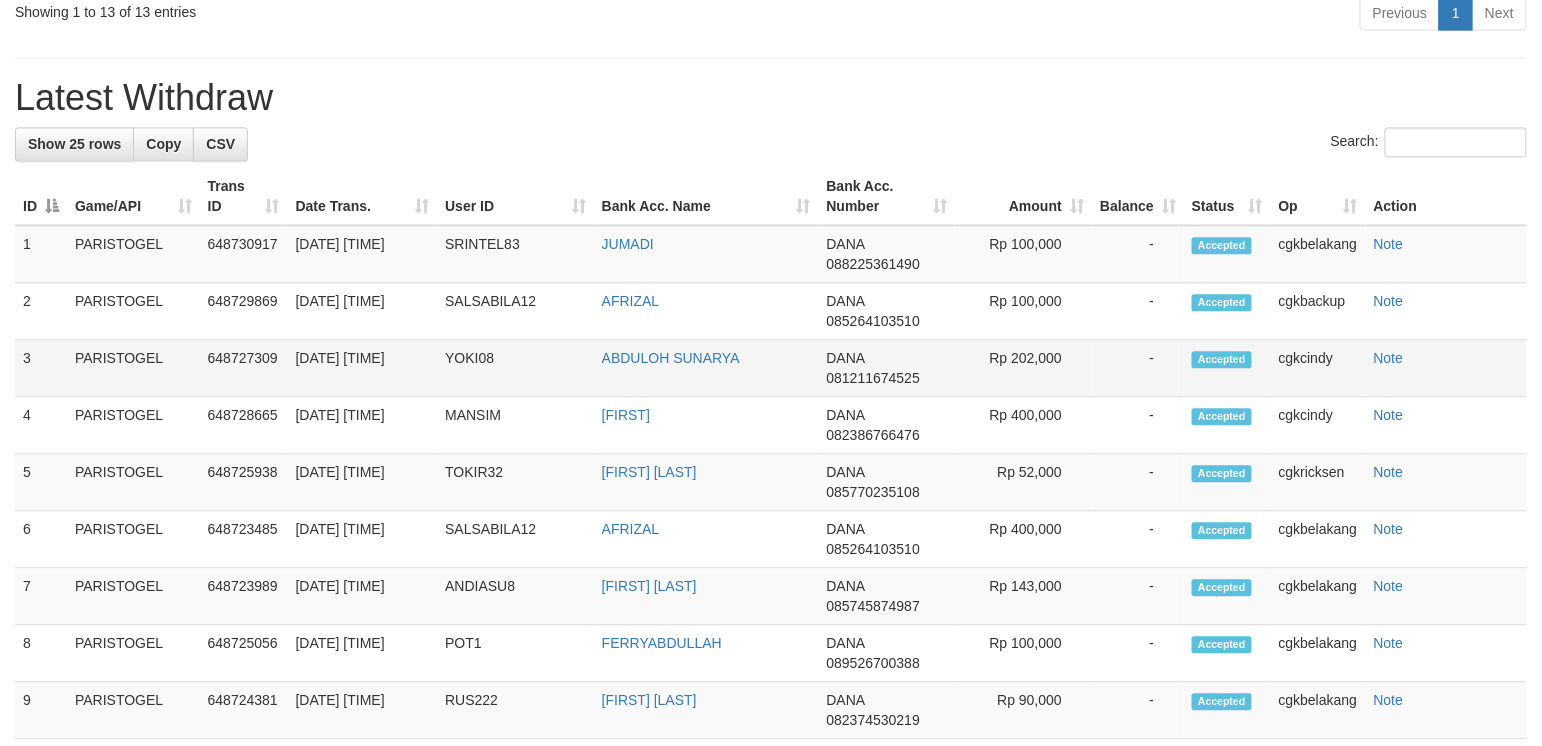 scroll, scrollTop: 1017, scrollLeft: 0, axis: vertical 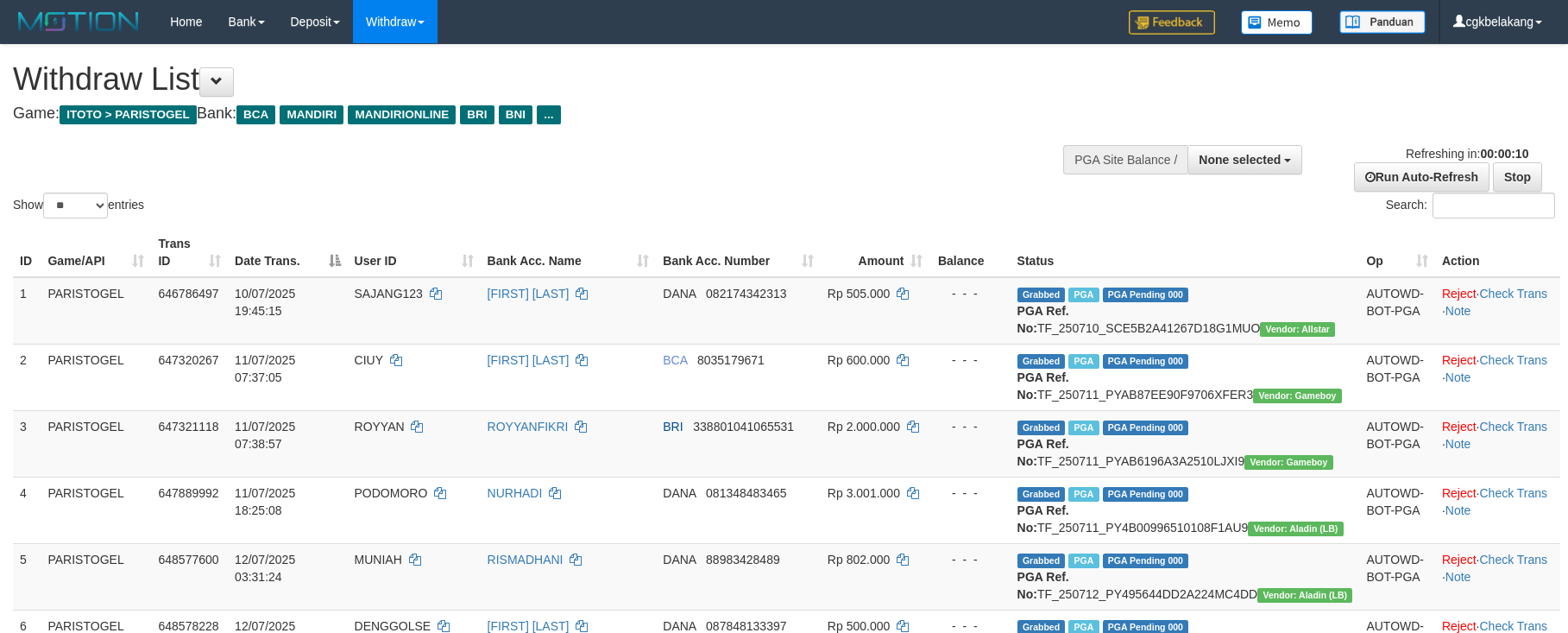select 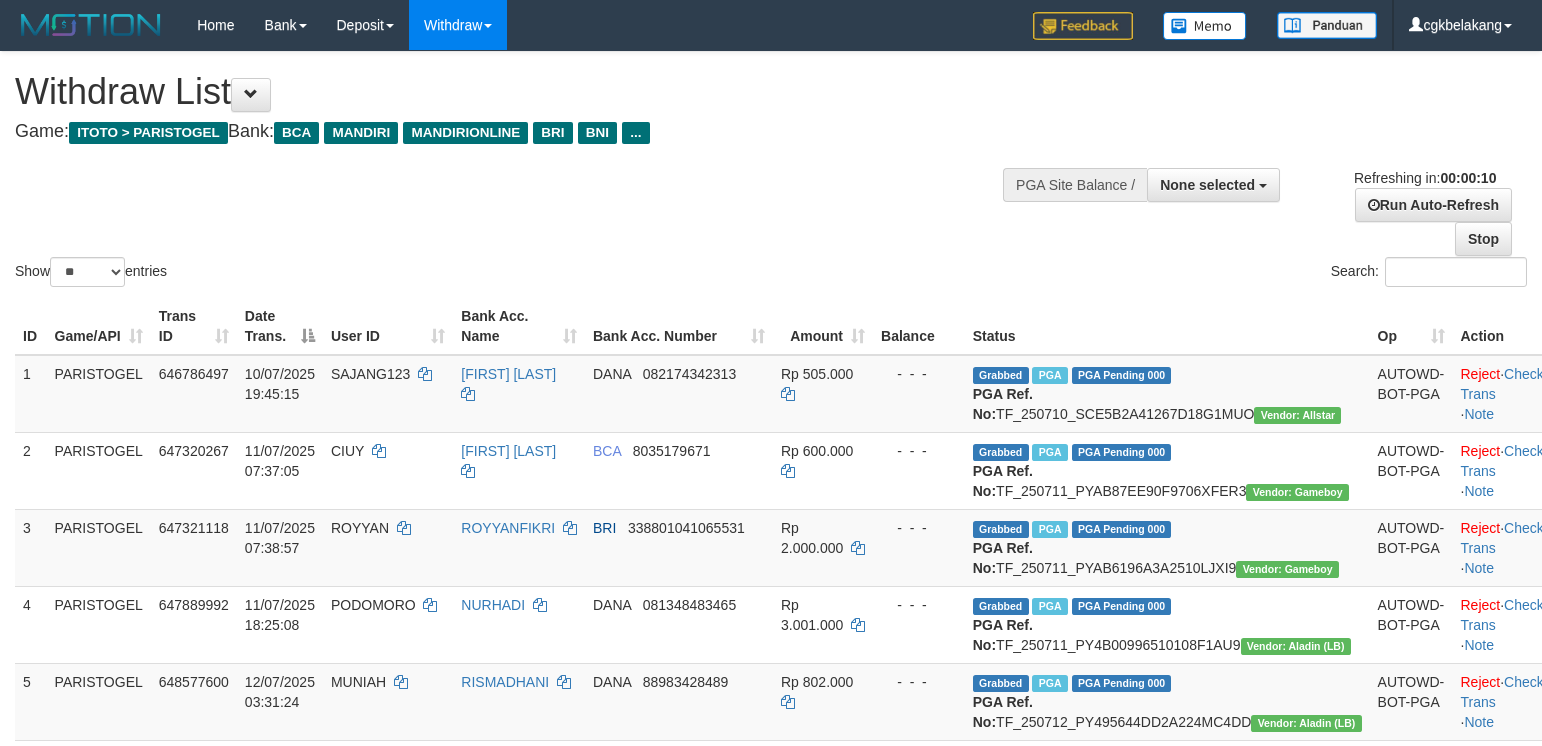 select 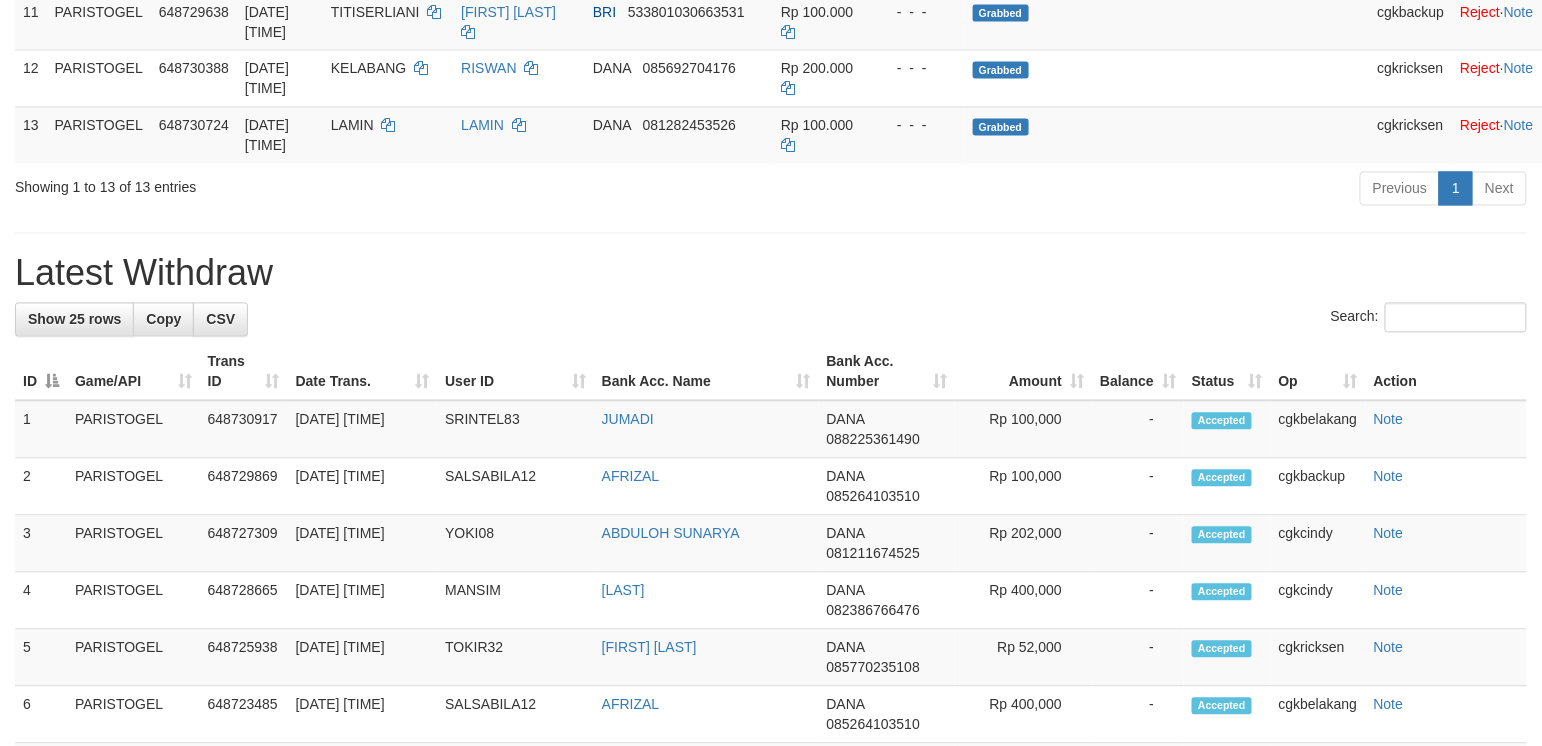 scroll, scrollTop: 1017, scrollLeft: 0, axis: vertical 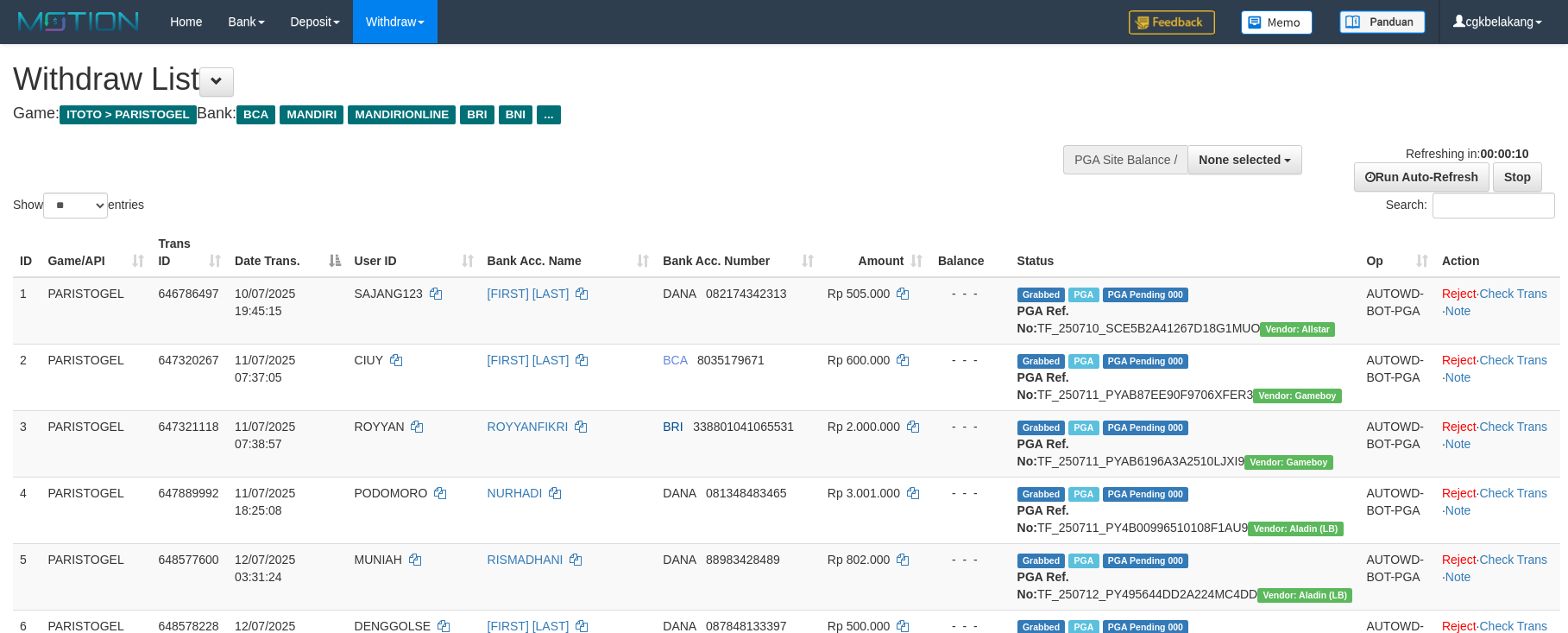 select 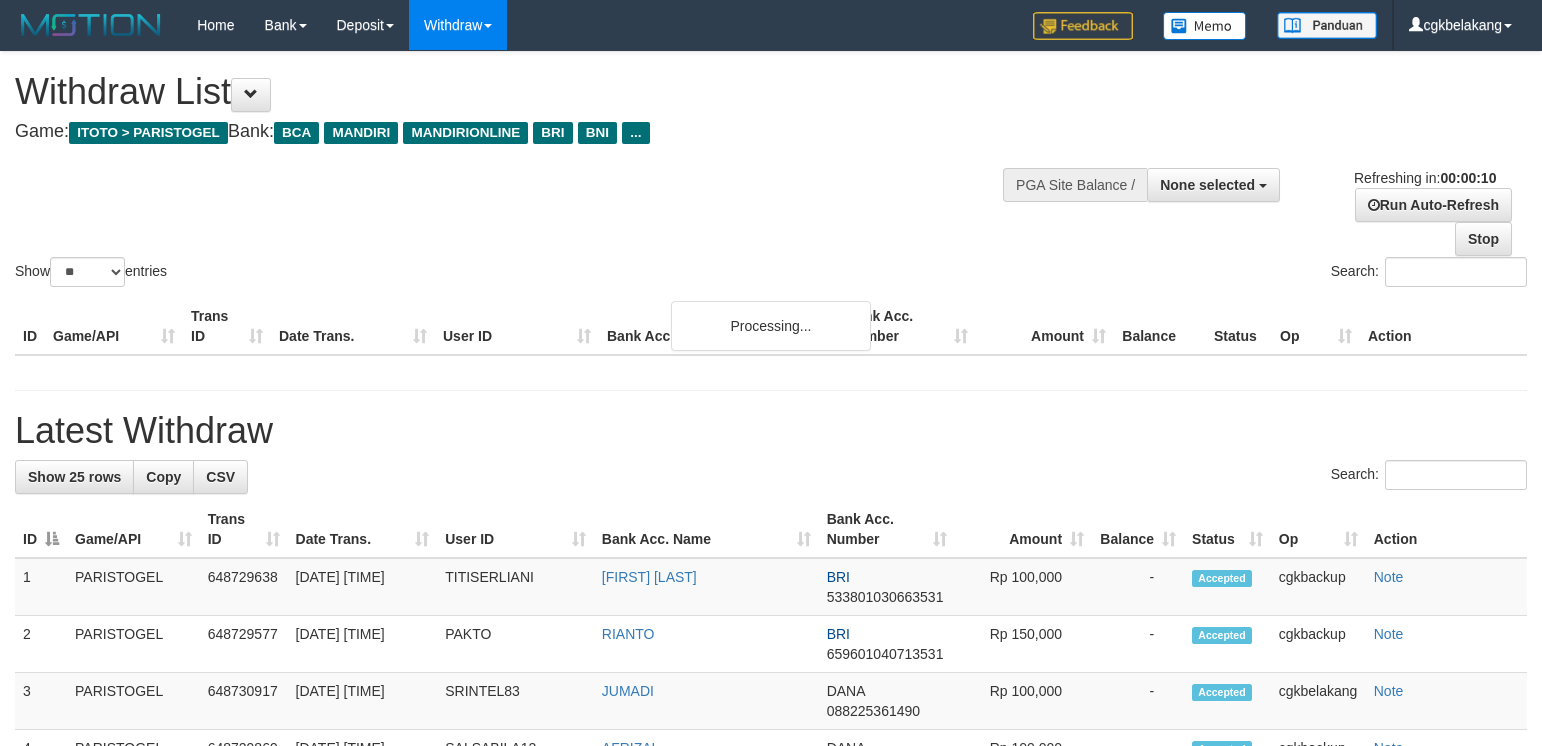 select 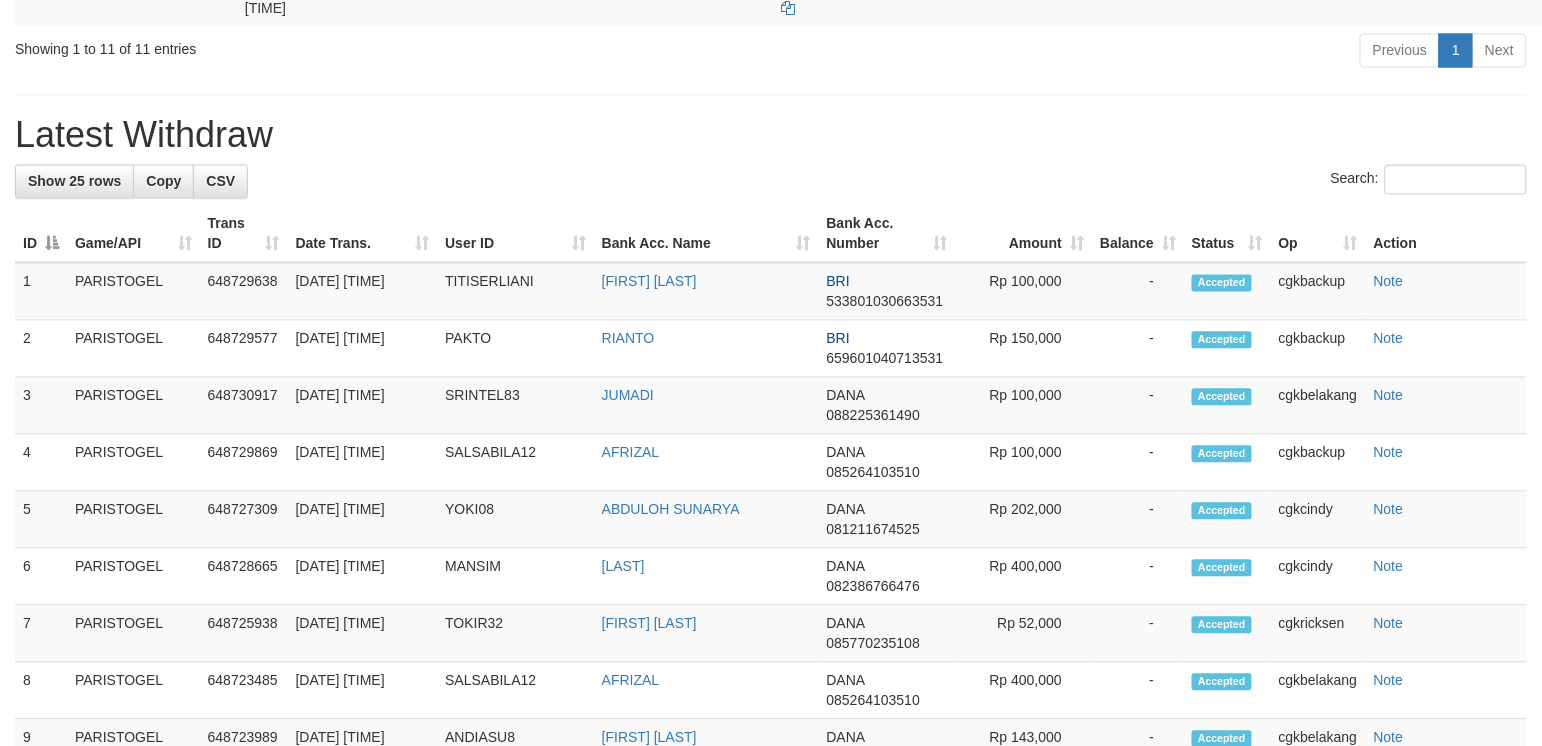 scroll, scrollTop: 1010, scrollLeft: 0, axis: vertical 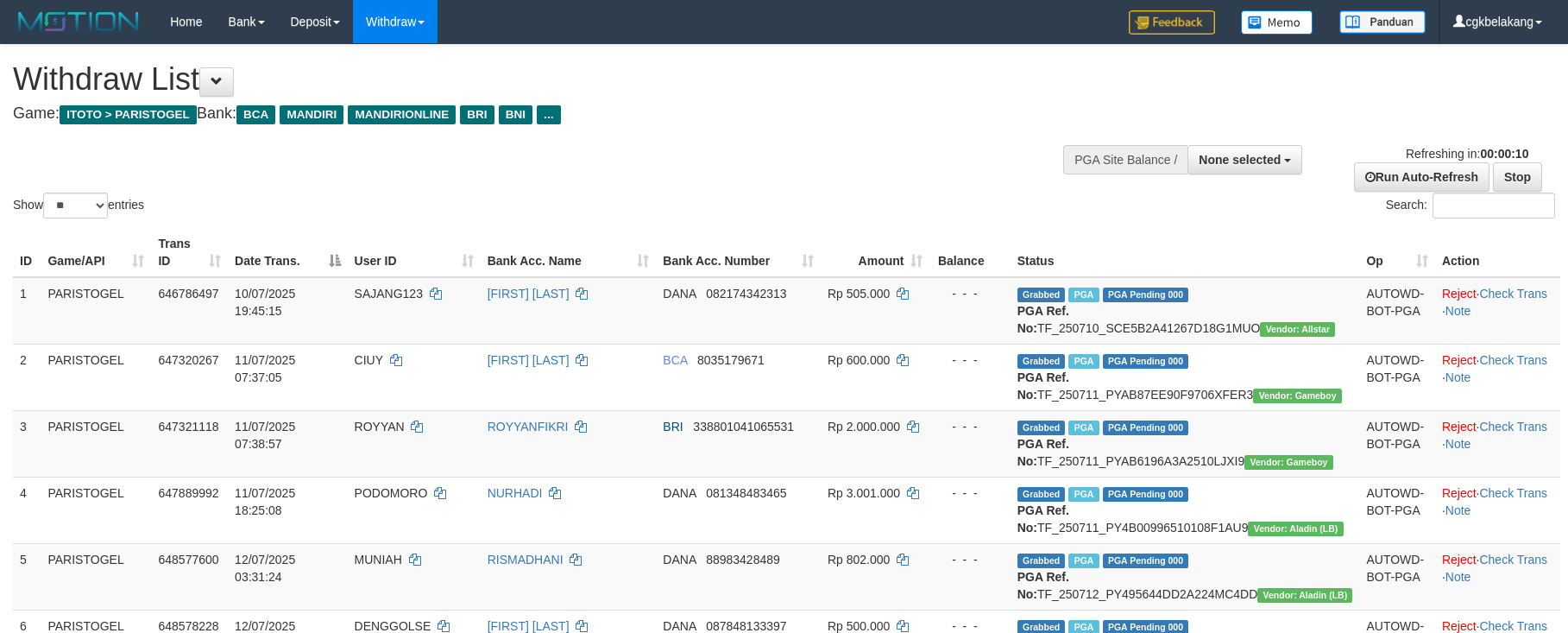 select 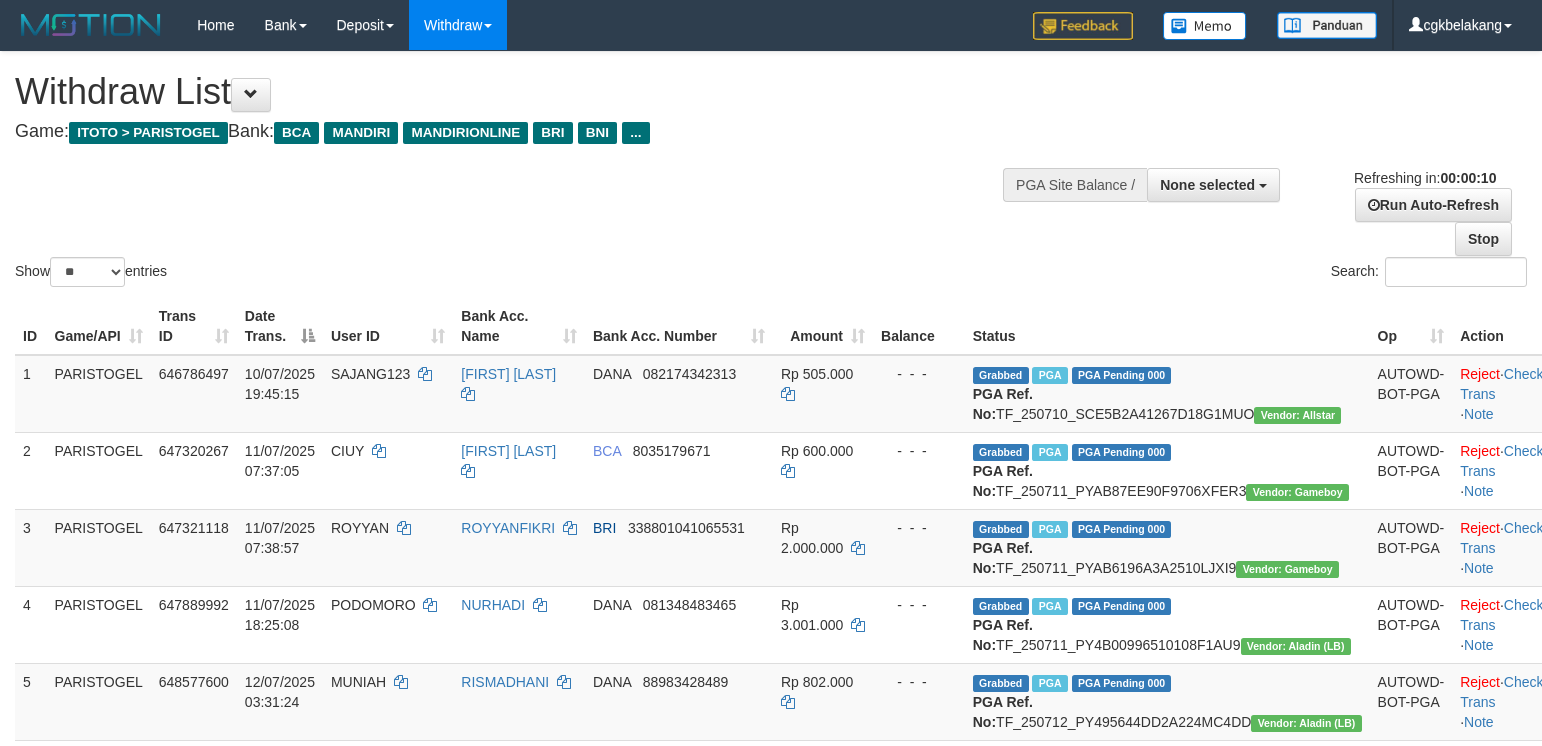 select 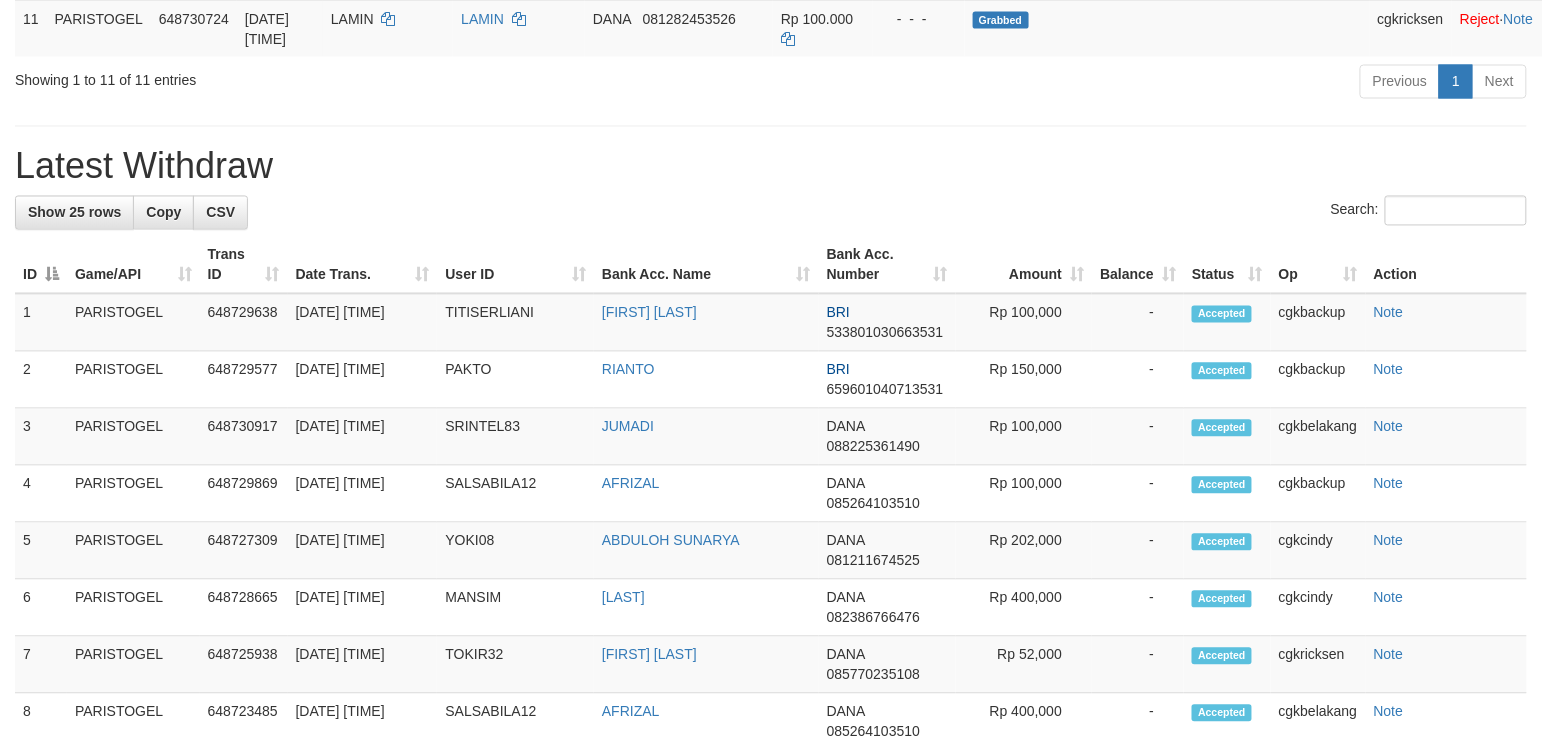 scroll, scrollTop: 1010, scrollLeft: 0, axis: vertical 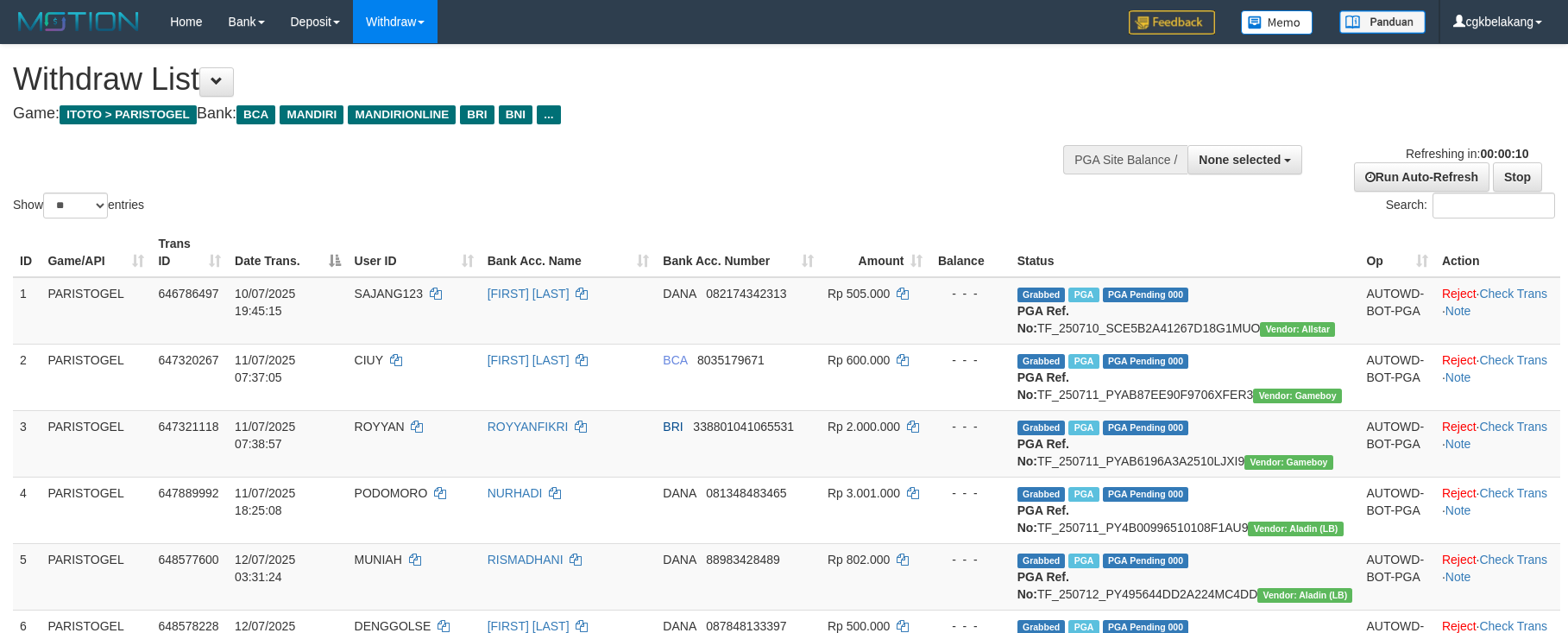 select 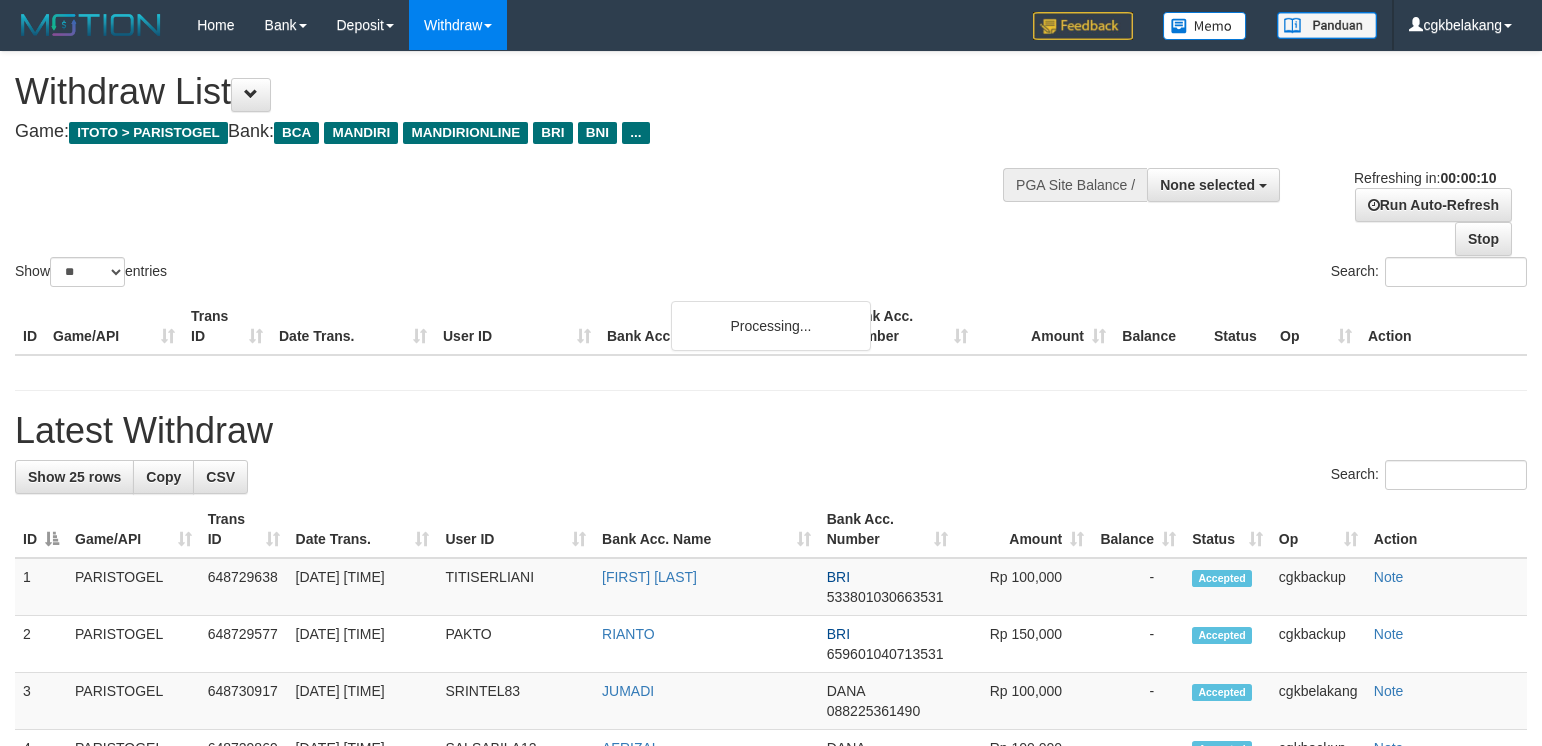 select 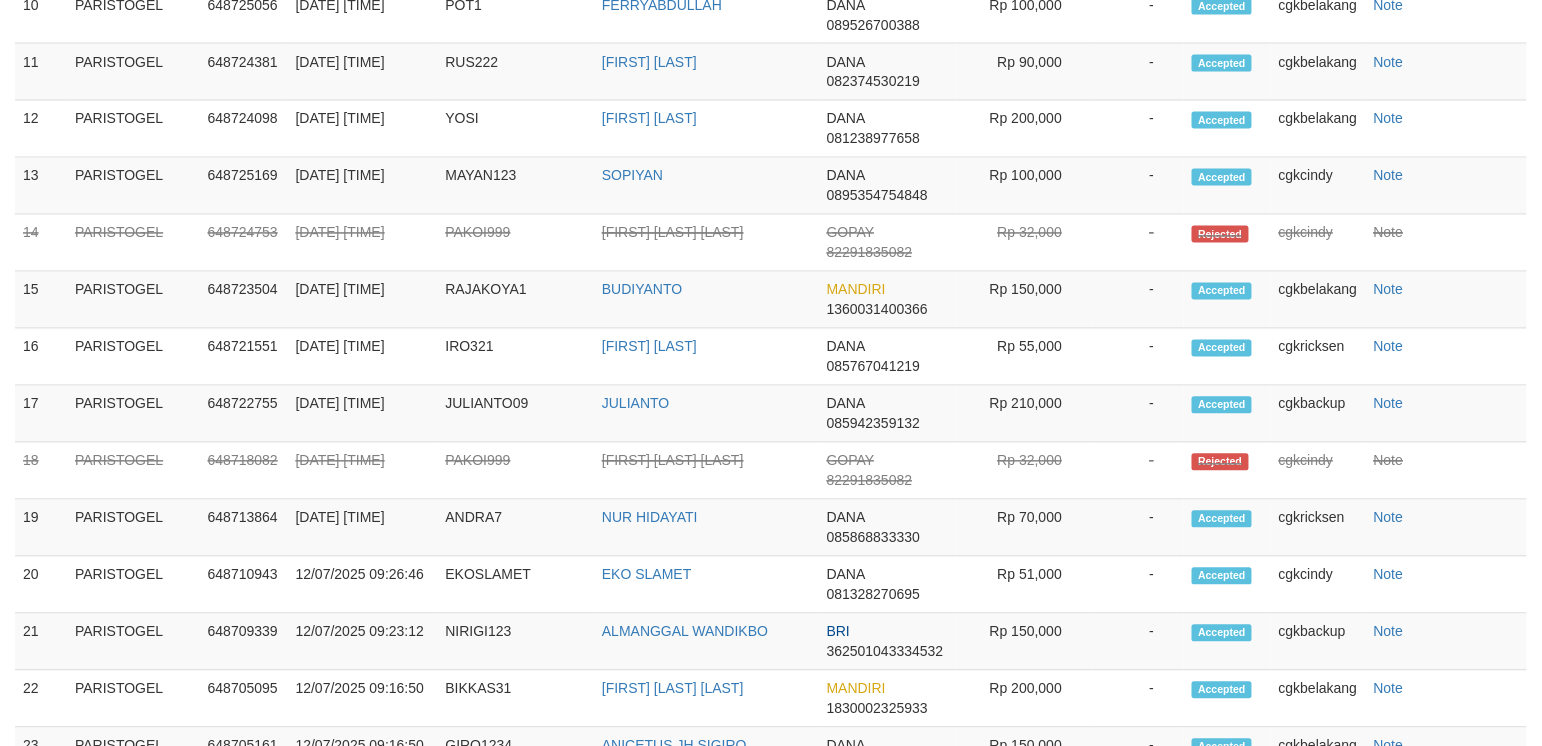 scroll, scrollTop: 1996, scrollLeft: 0, axis: vertical 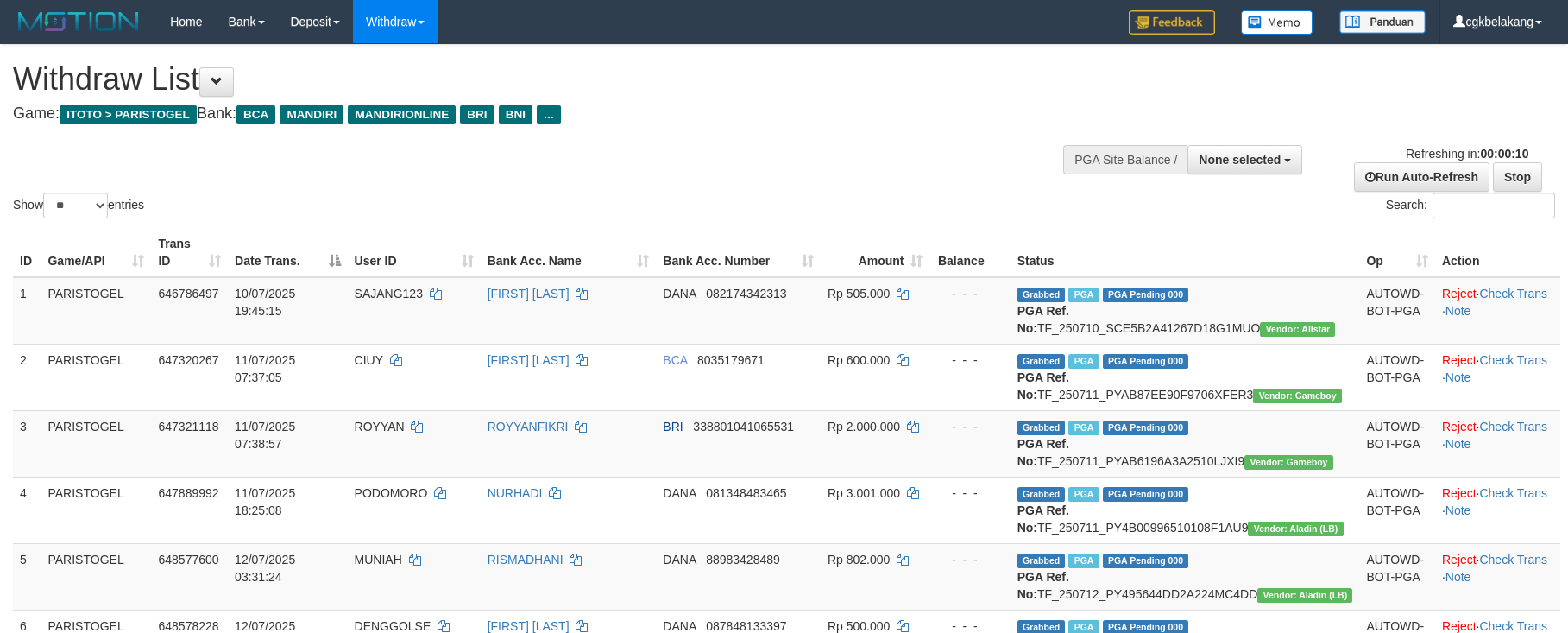 select 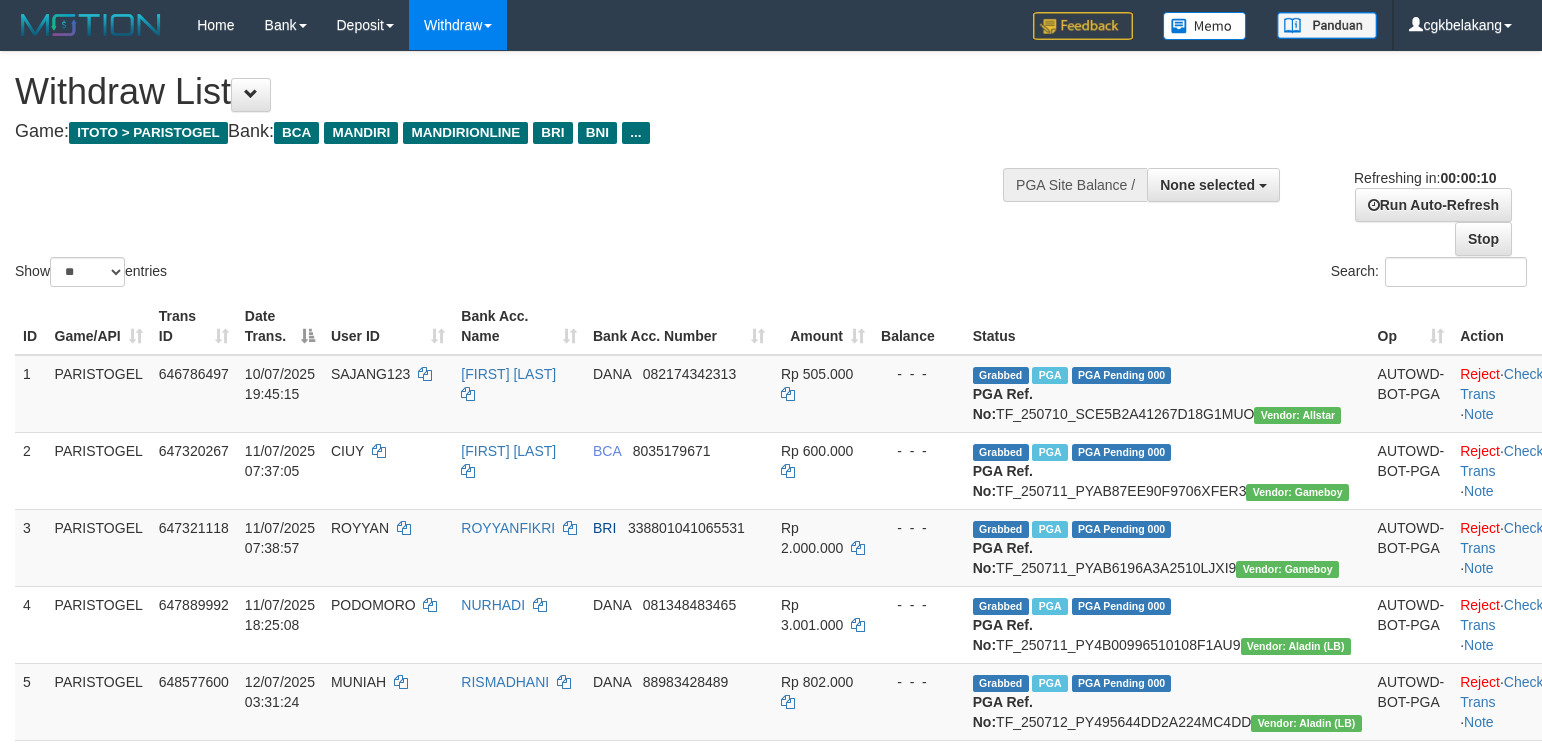select 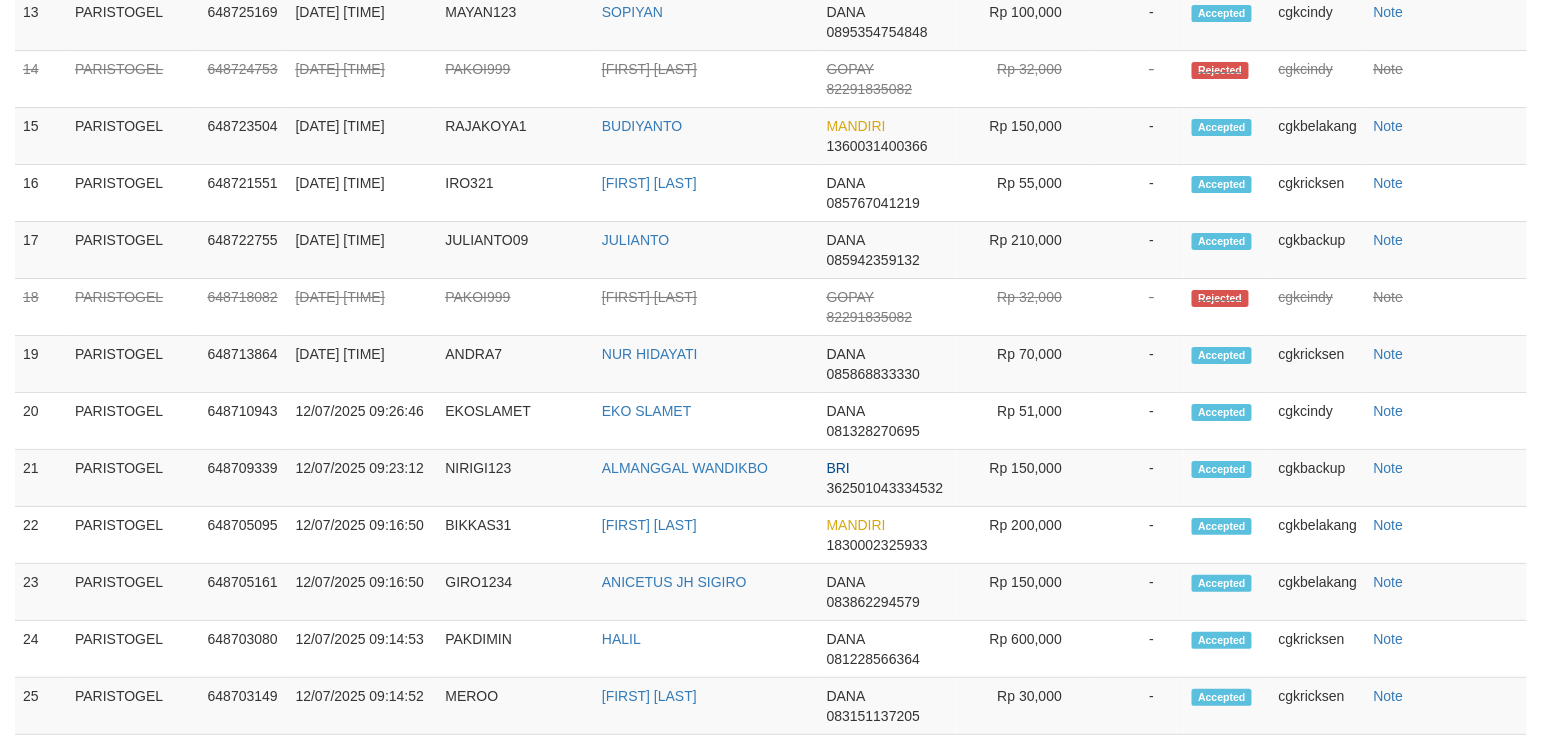scroll, scrollTop: 1996, scrollLeft: 0, axis: vertical 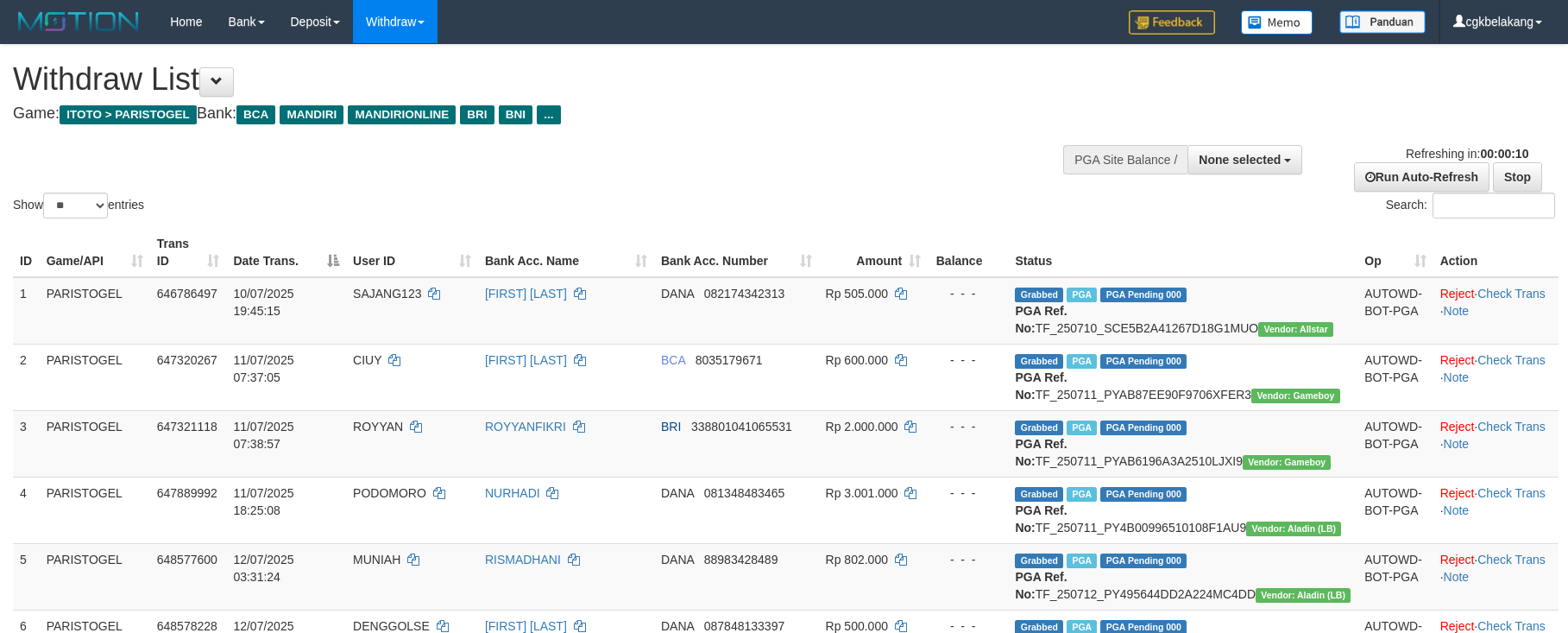 select 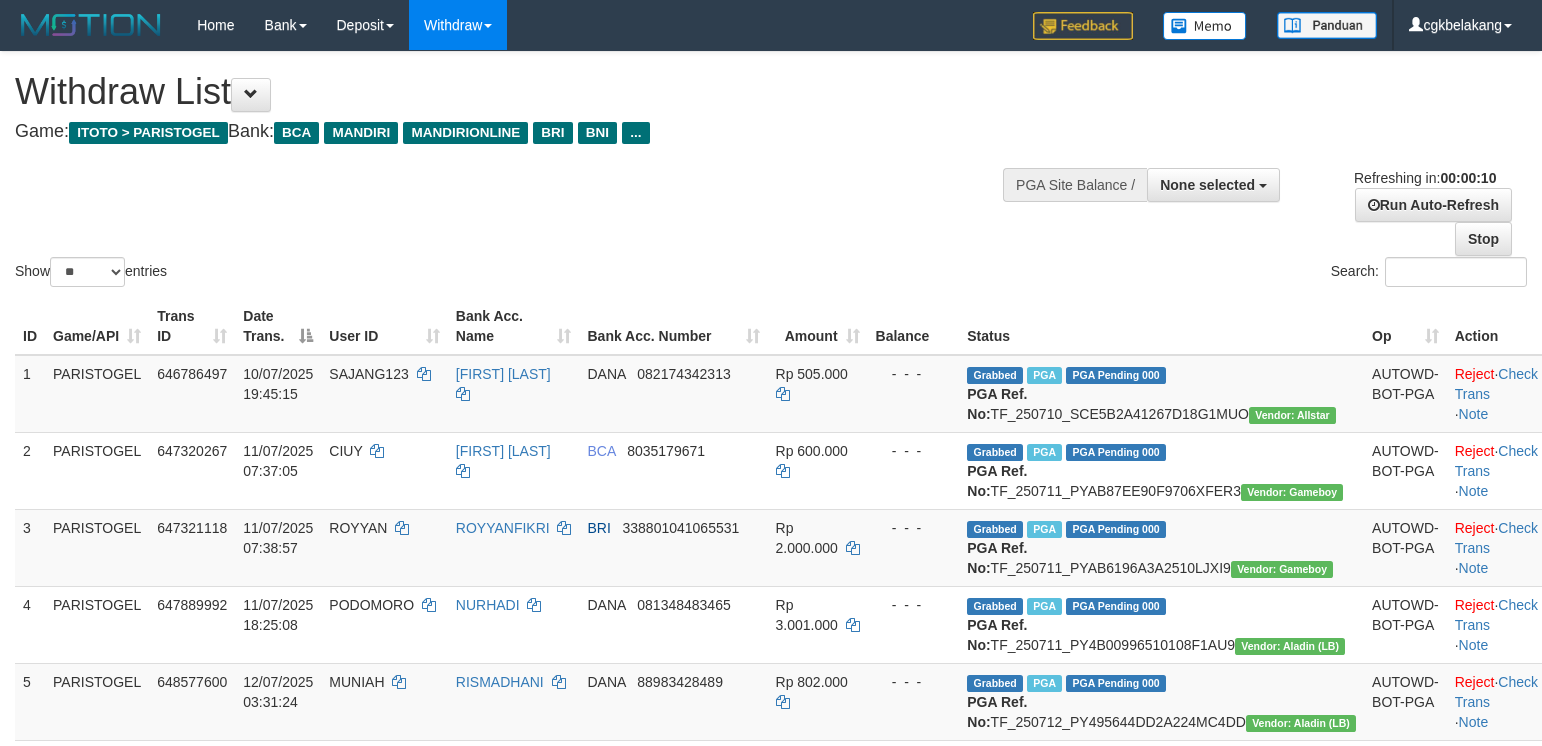 select 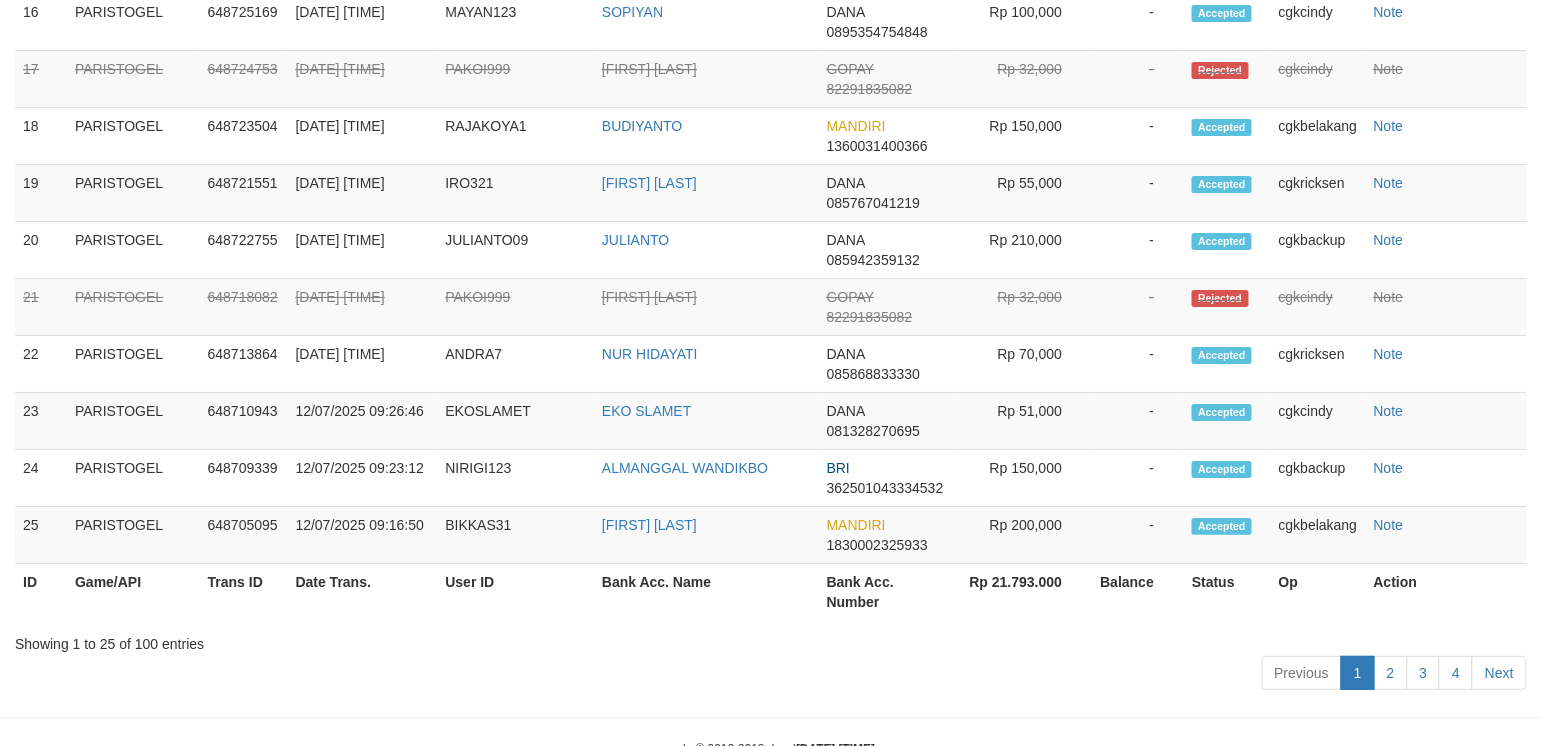 scroll, scrollTop: 1996, scrollLeft: 0, axis: vertical 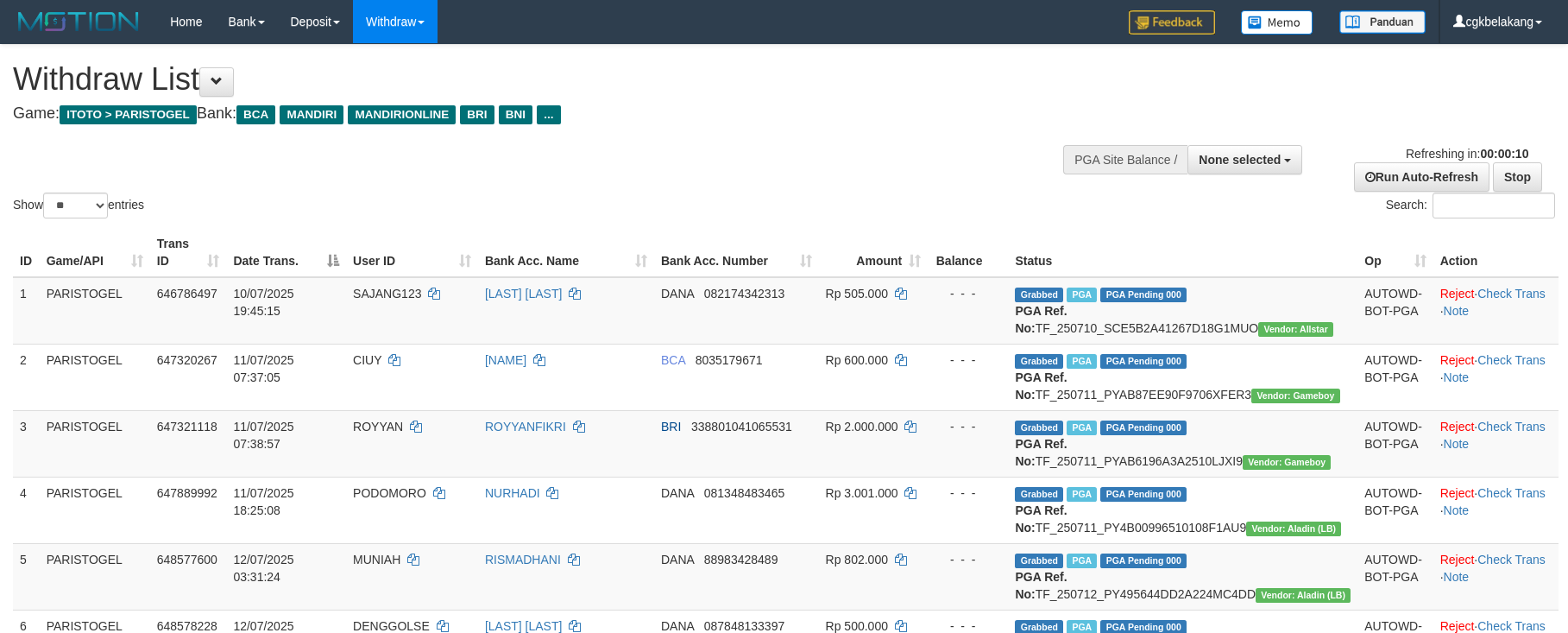 select 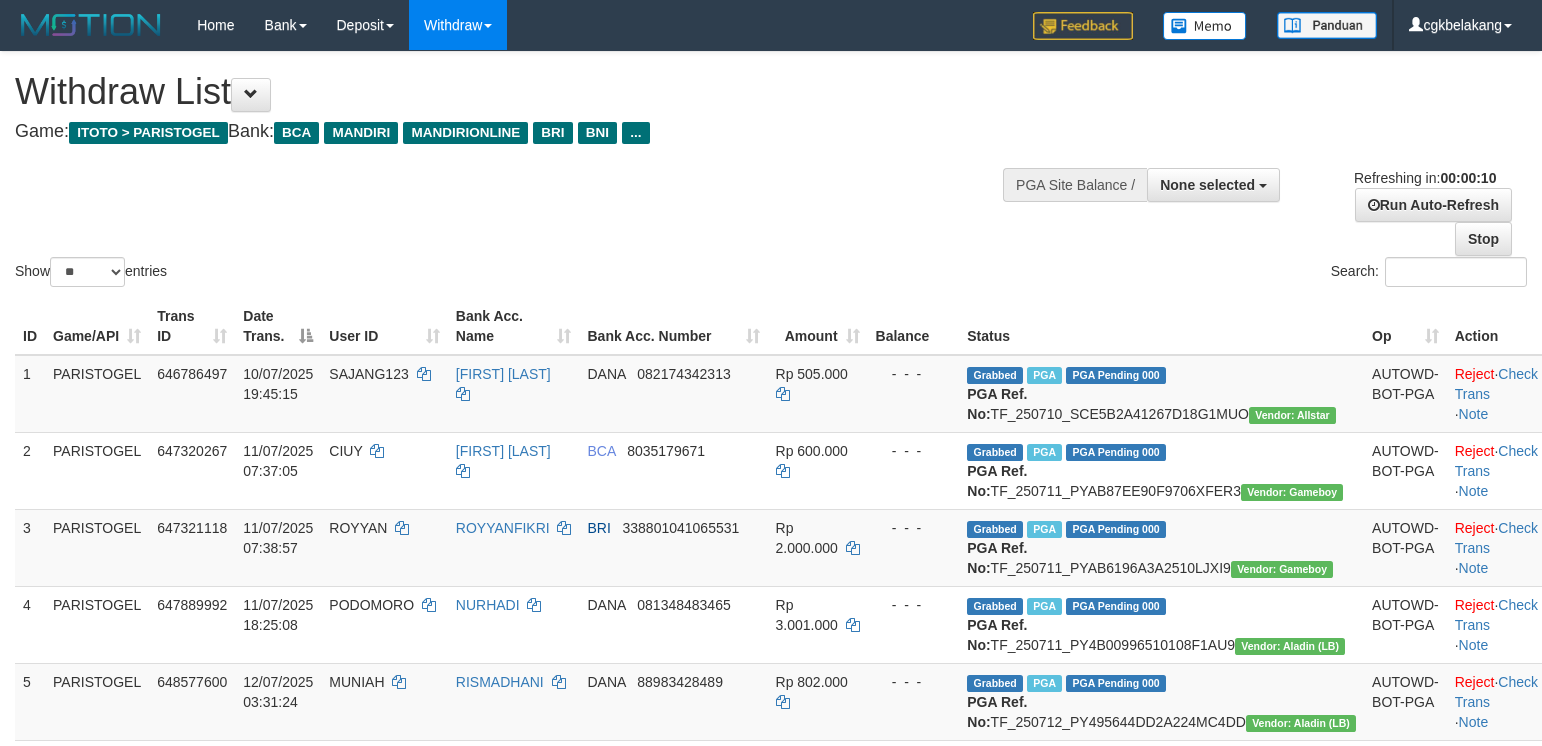 select 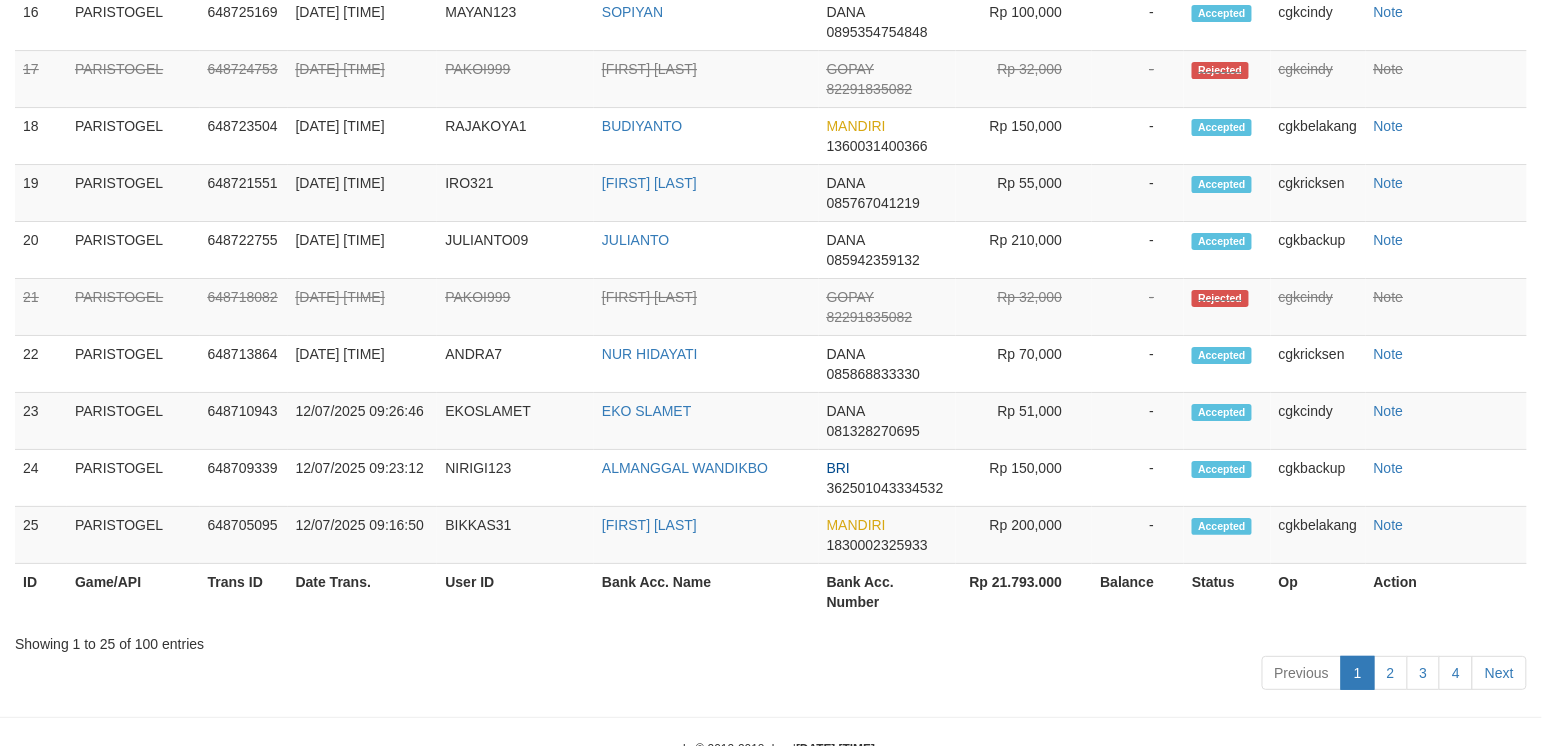 scroll, scrollTop: 1996, scrollLeft: 0, axis: vertical 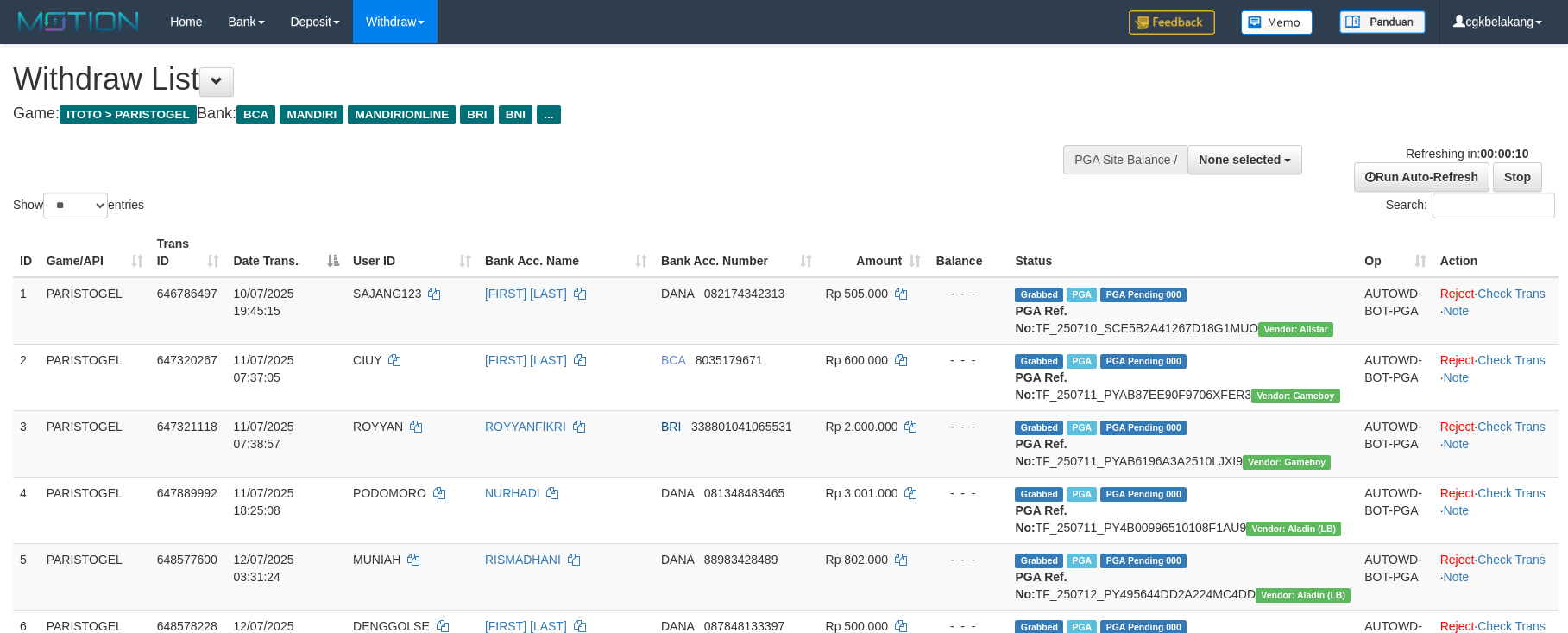 select 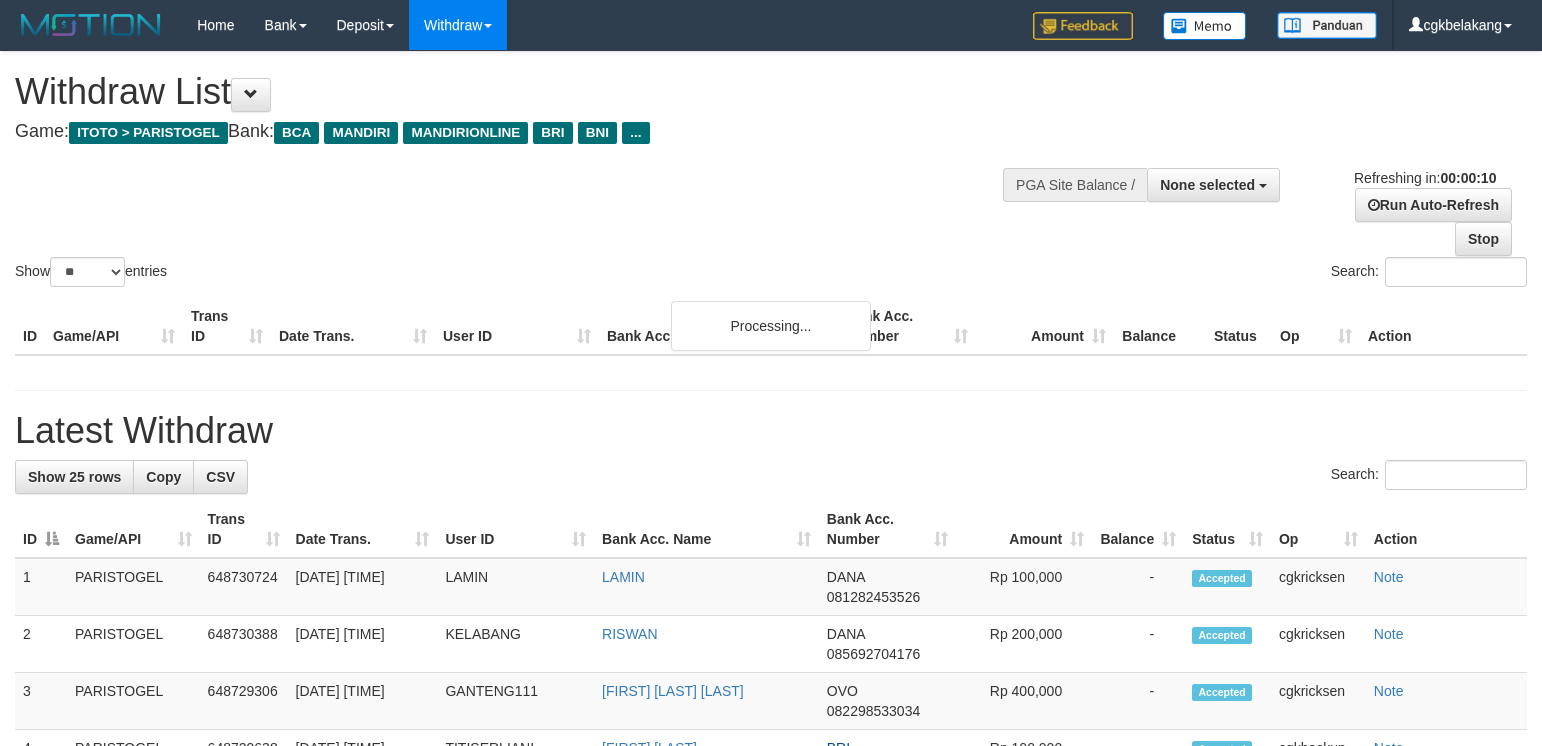 select 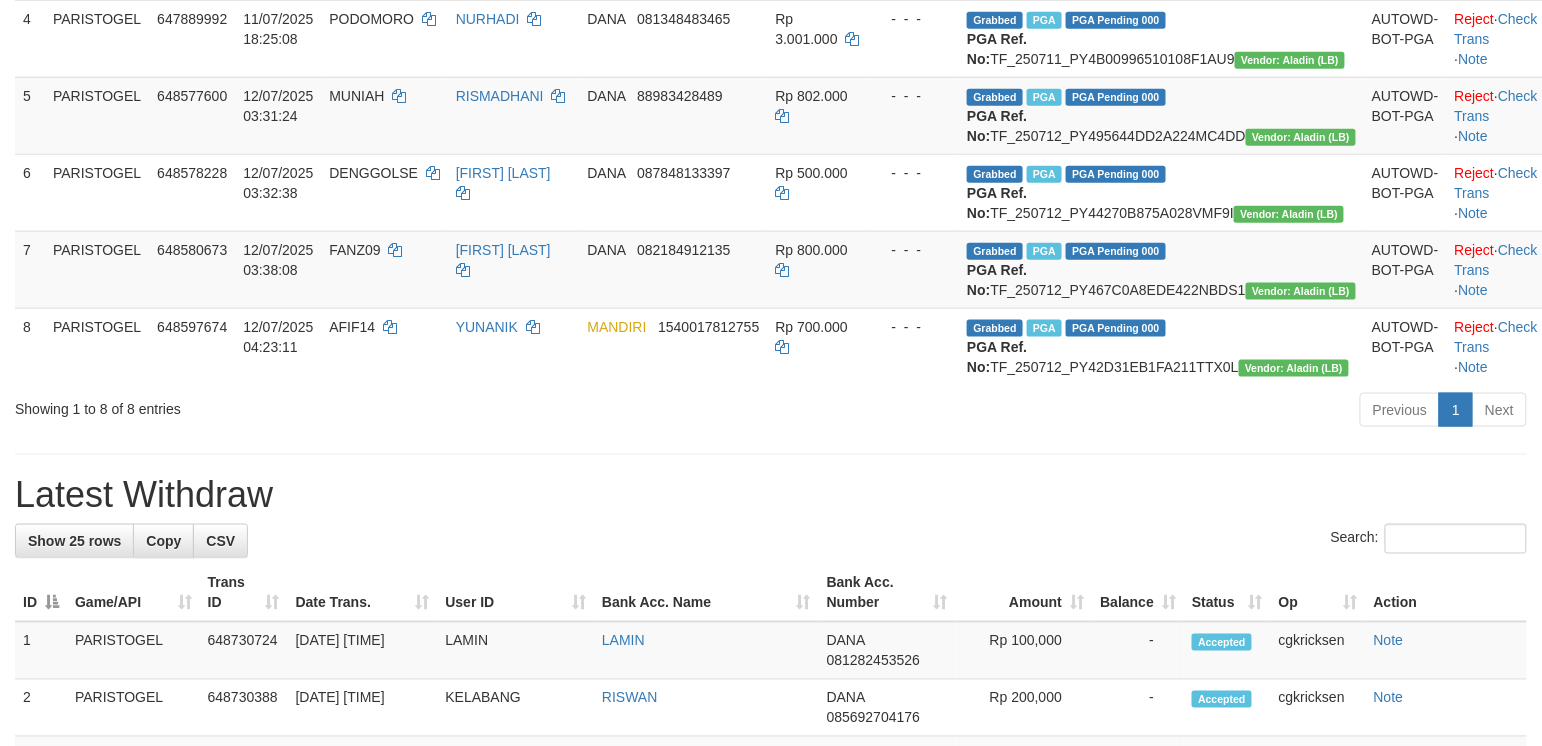 scroll, scrollTop: 634, scrollLeft: 0, axis: vertical 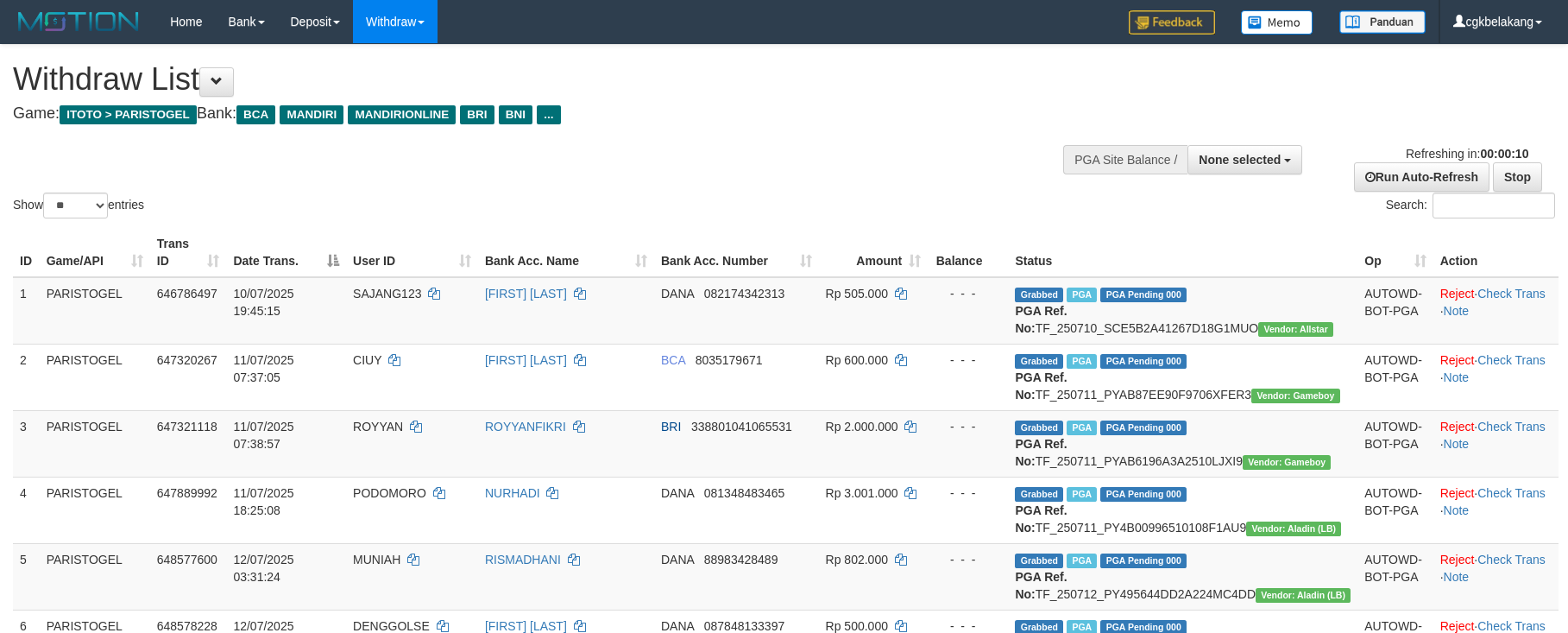 select 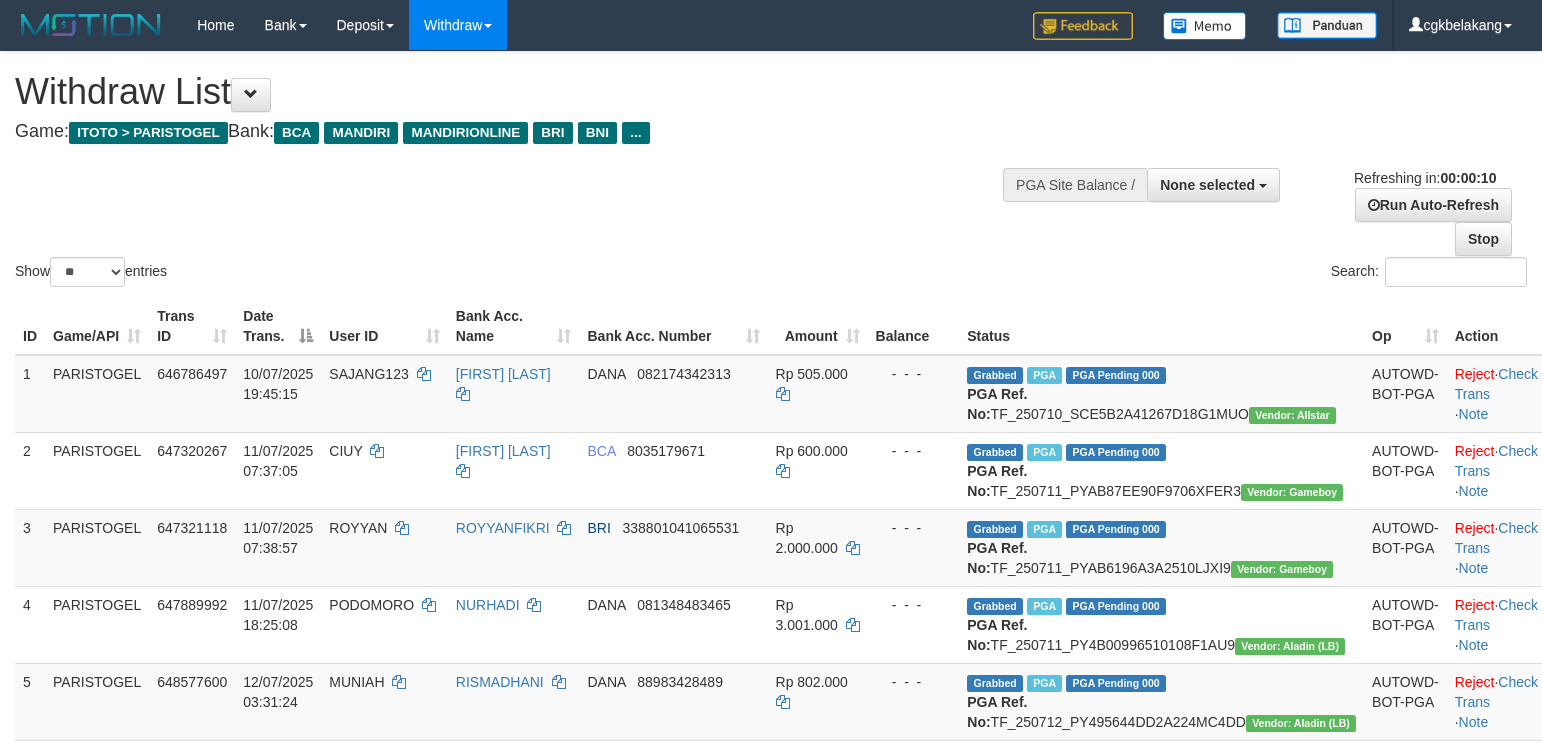 select 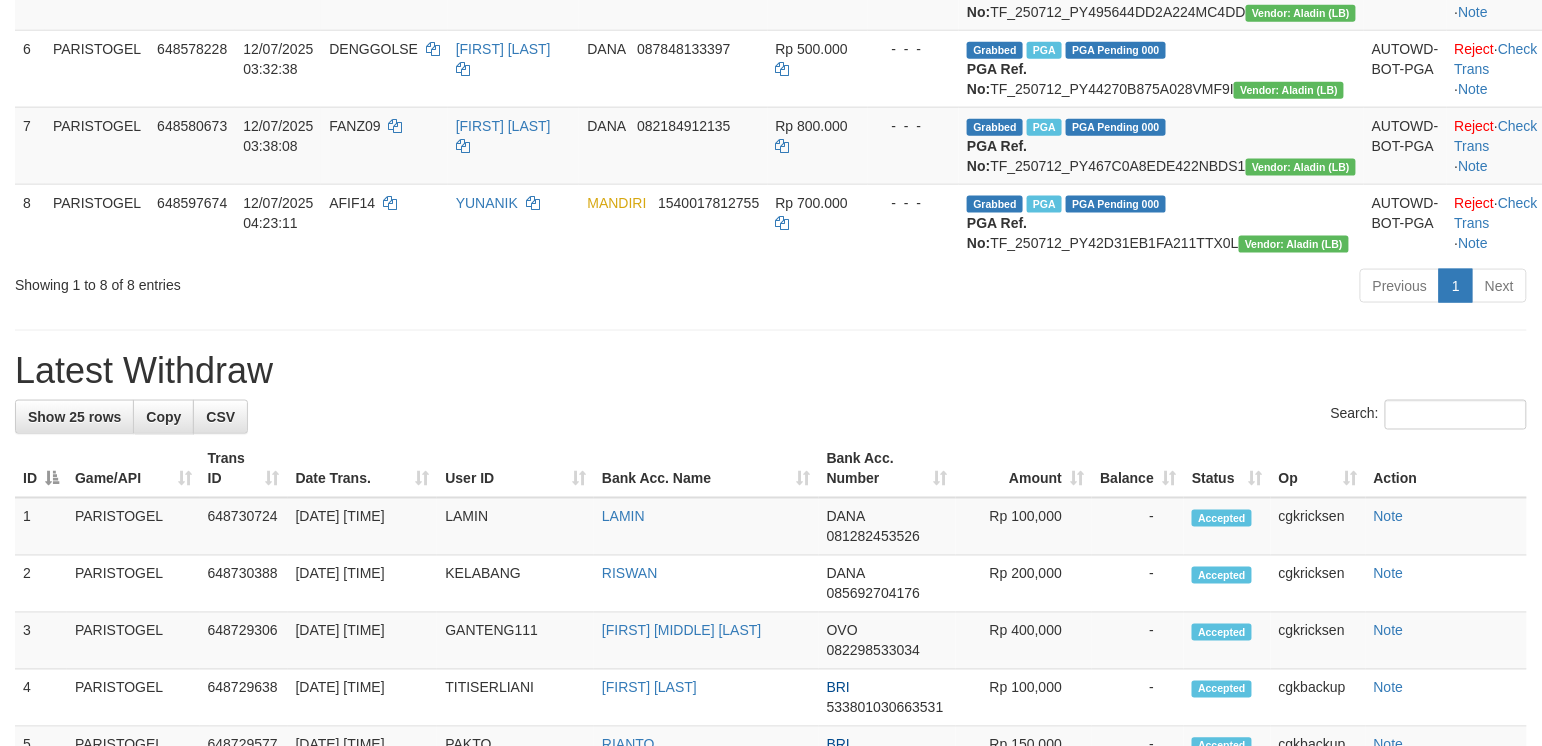 scroll, scrollTop: 634, scrollLeft: 0, axis: vertical 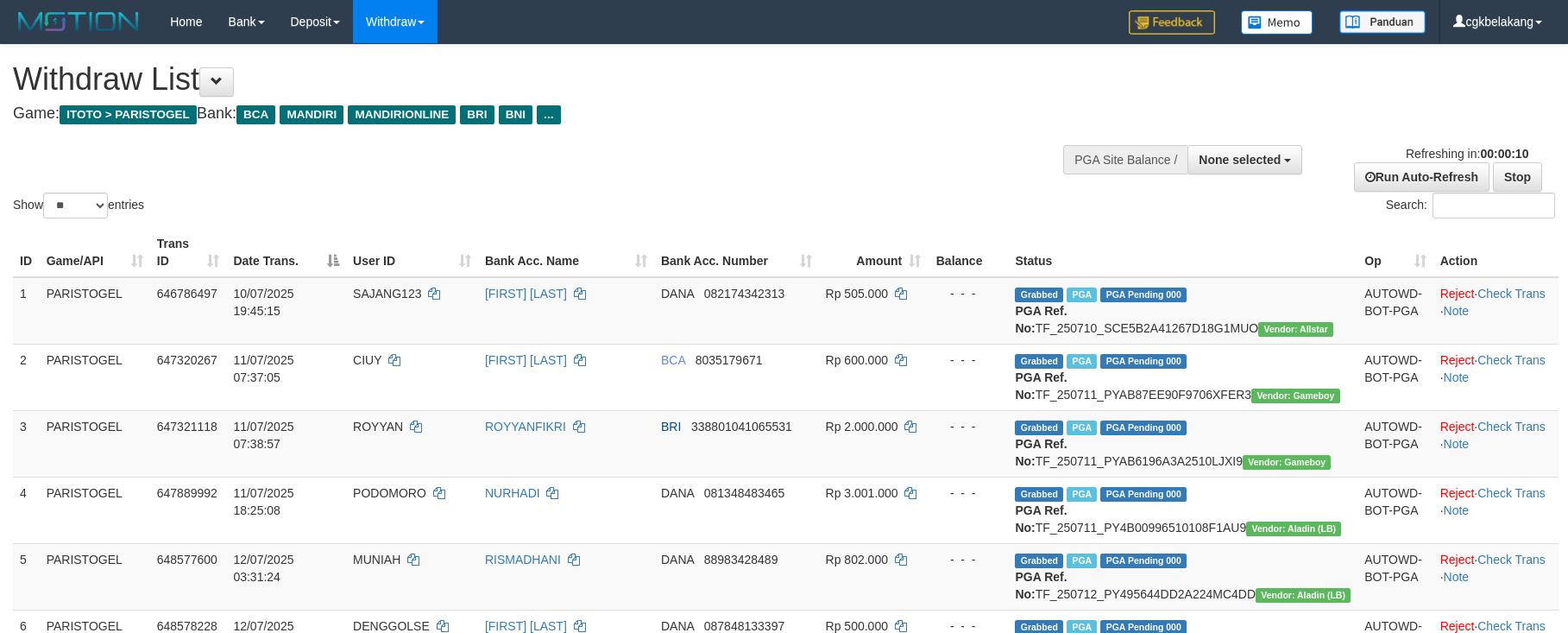 select 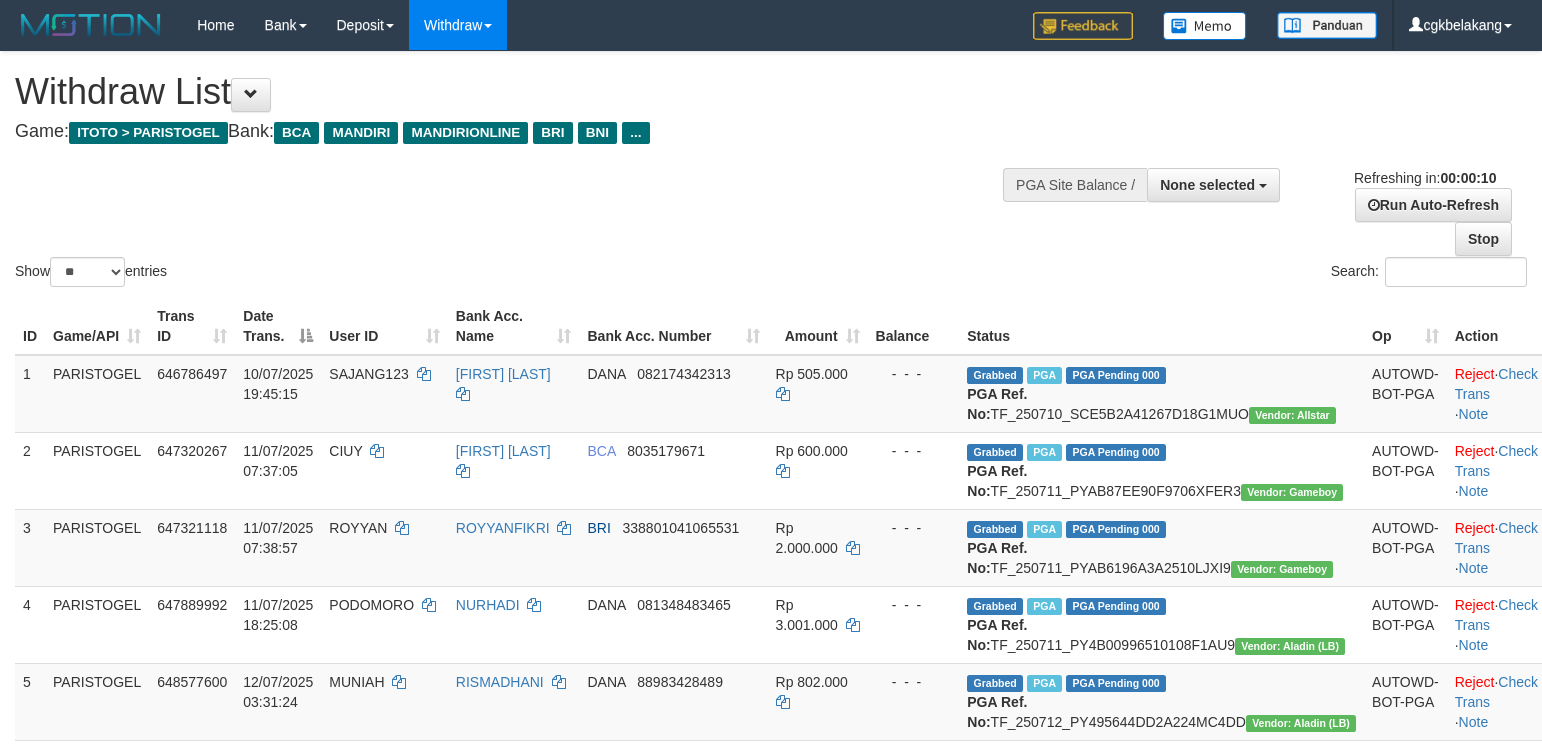 select 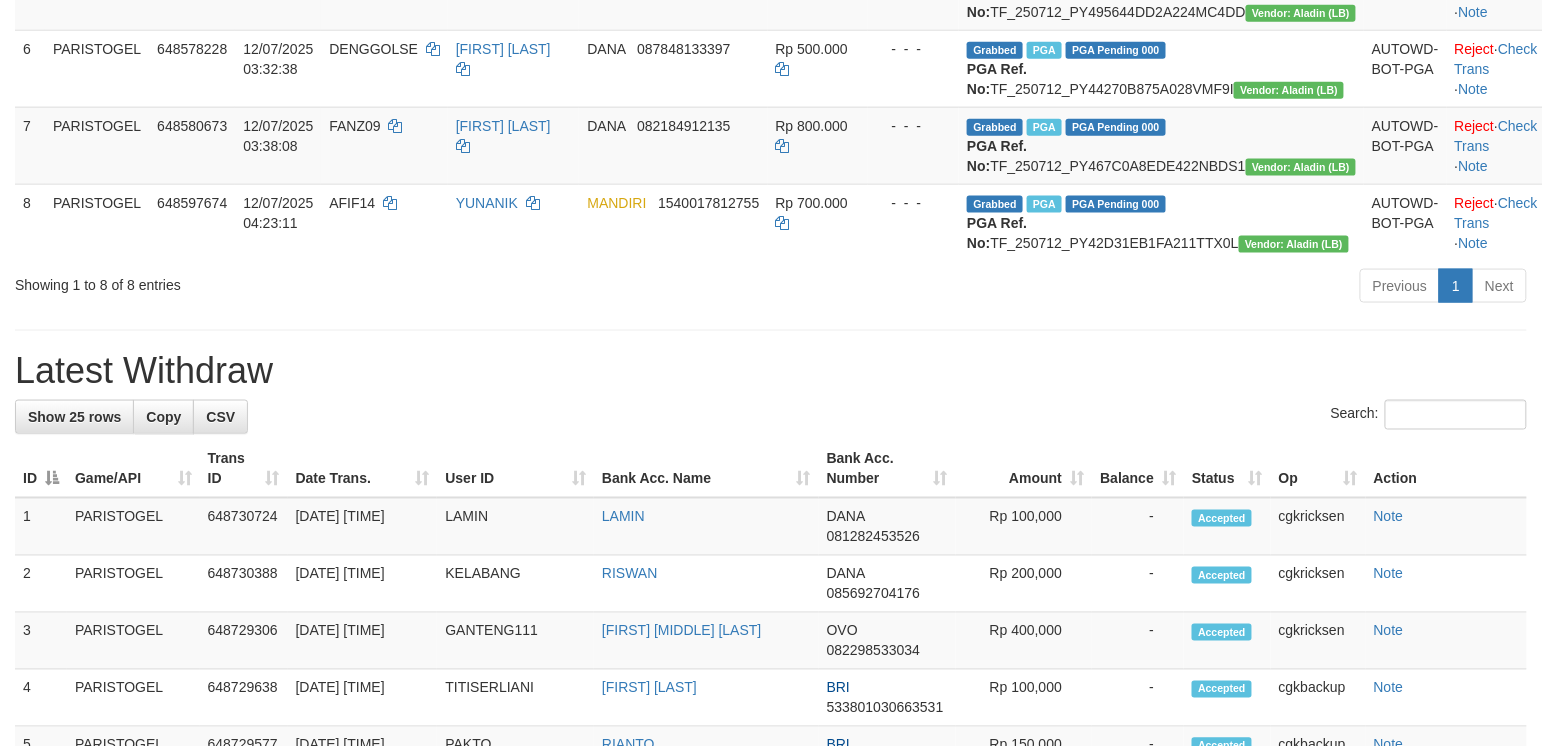 scroll, scrollTop: 634, scrollLeft: 0, axis: vertical 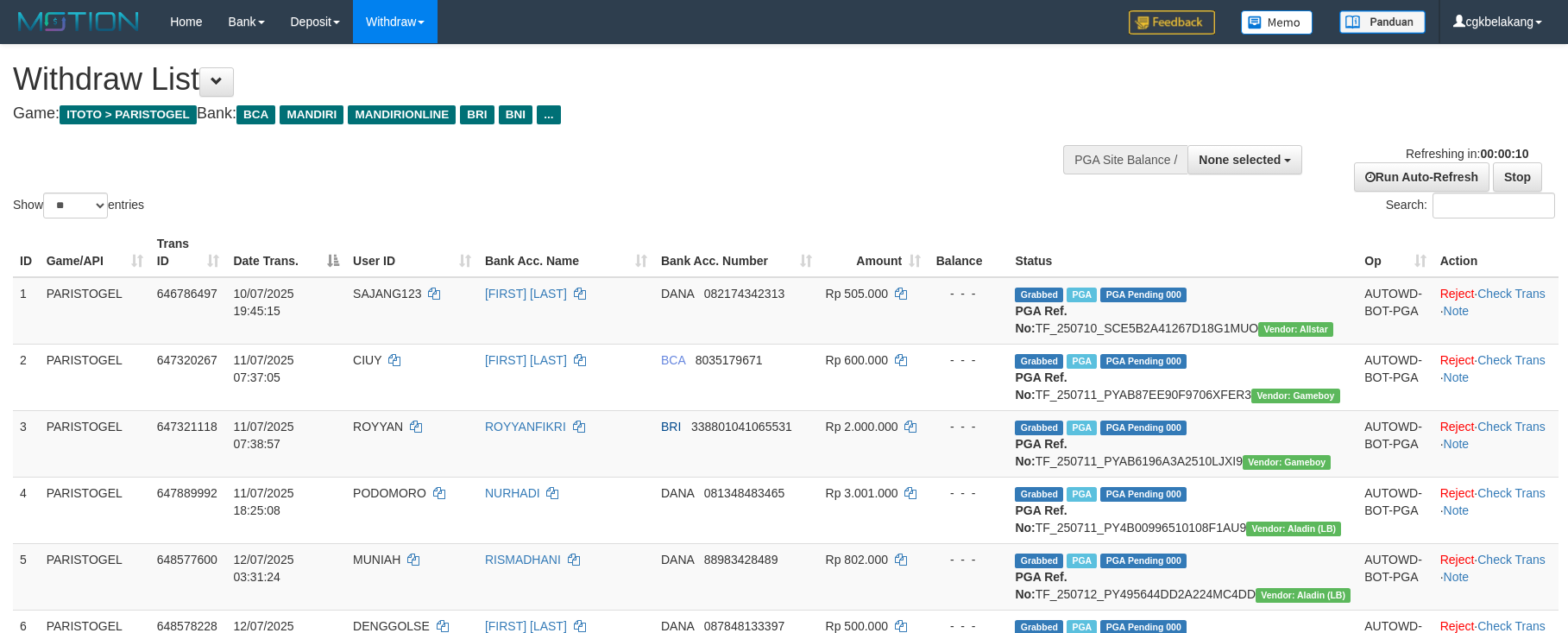 select 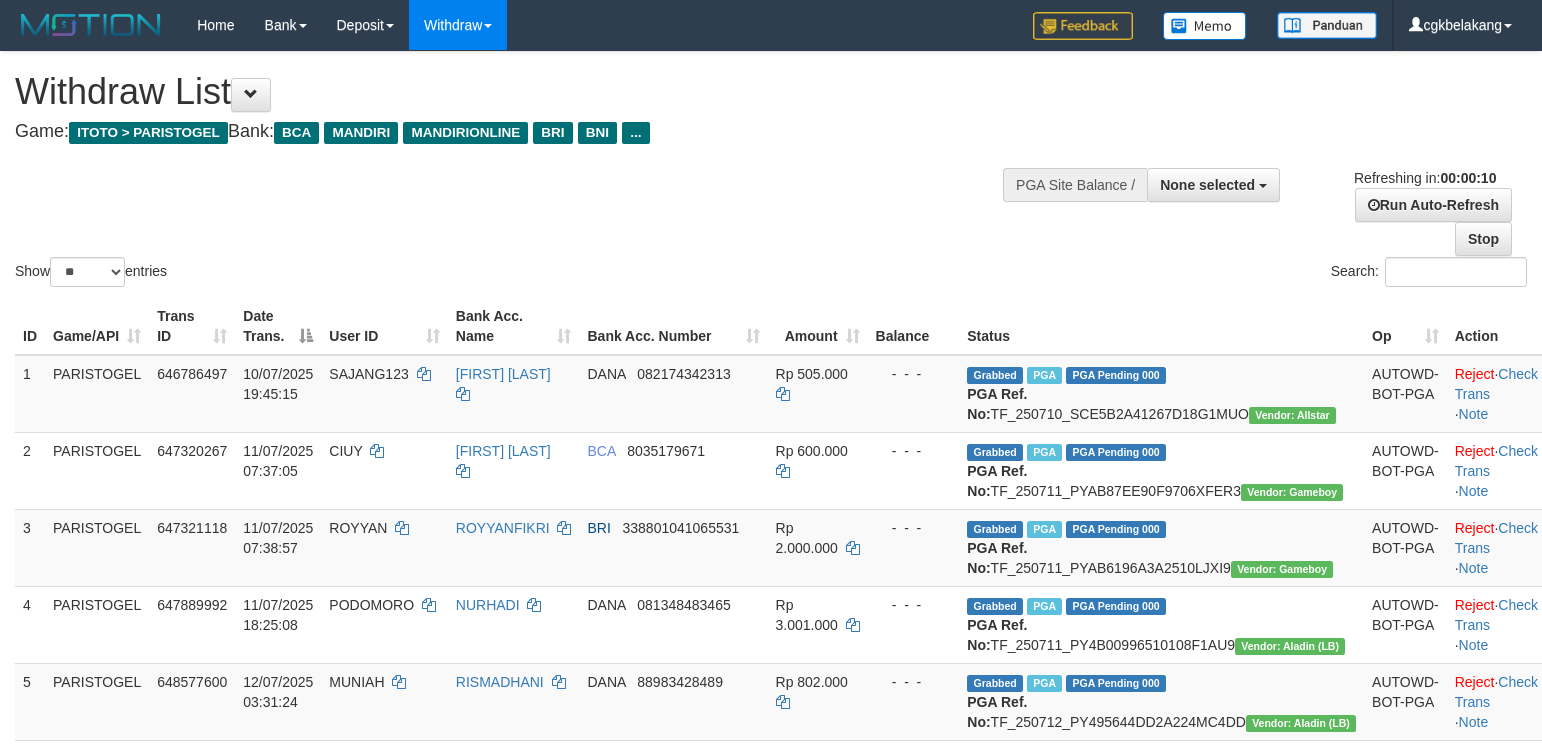 select 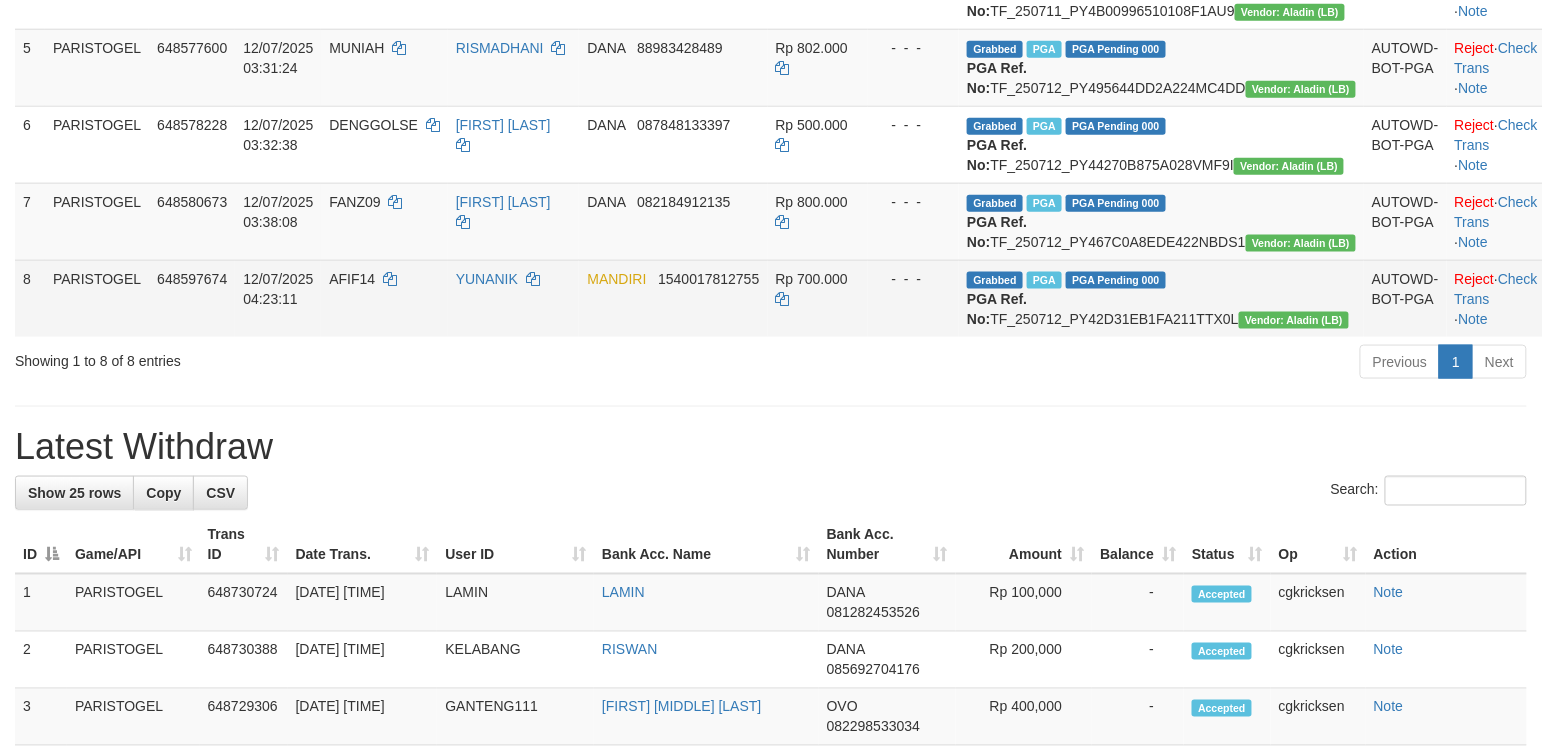 scroll, scrollTop: 1010, scrollLeft: 0, axis: vertical 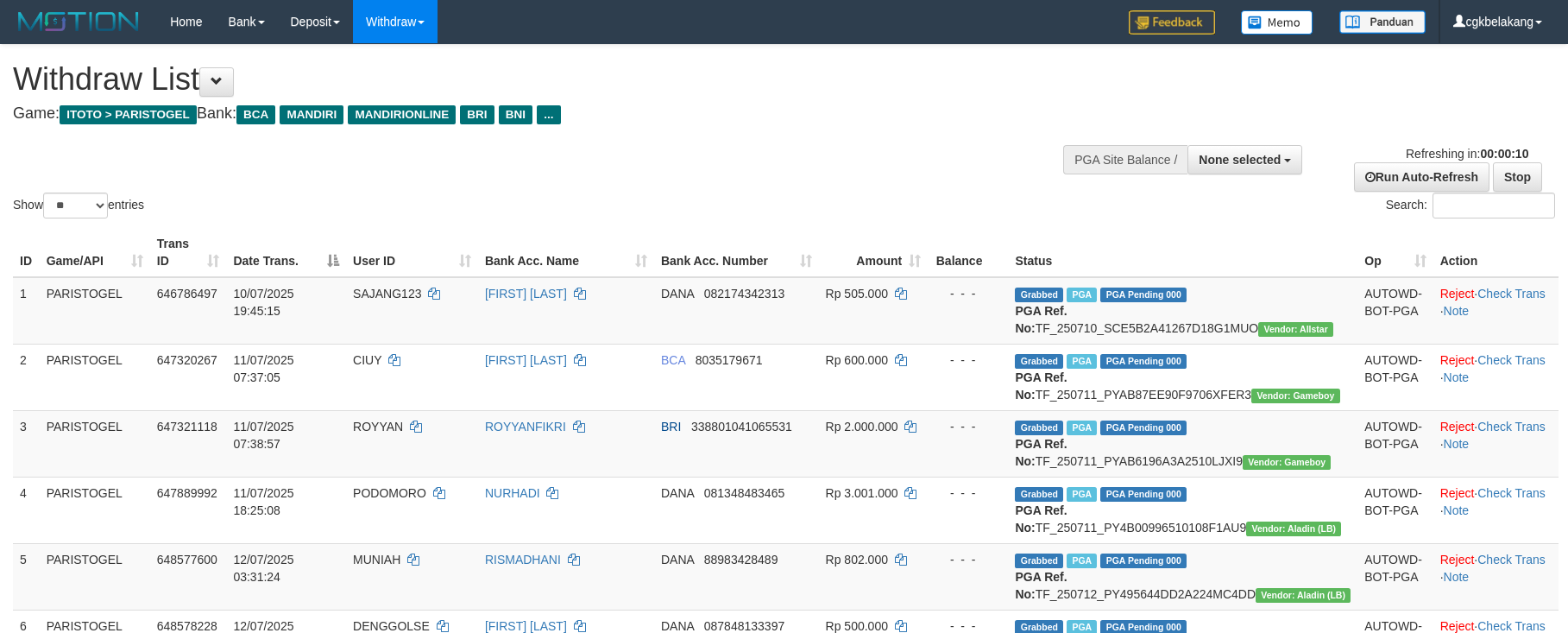 select 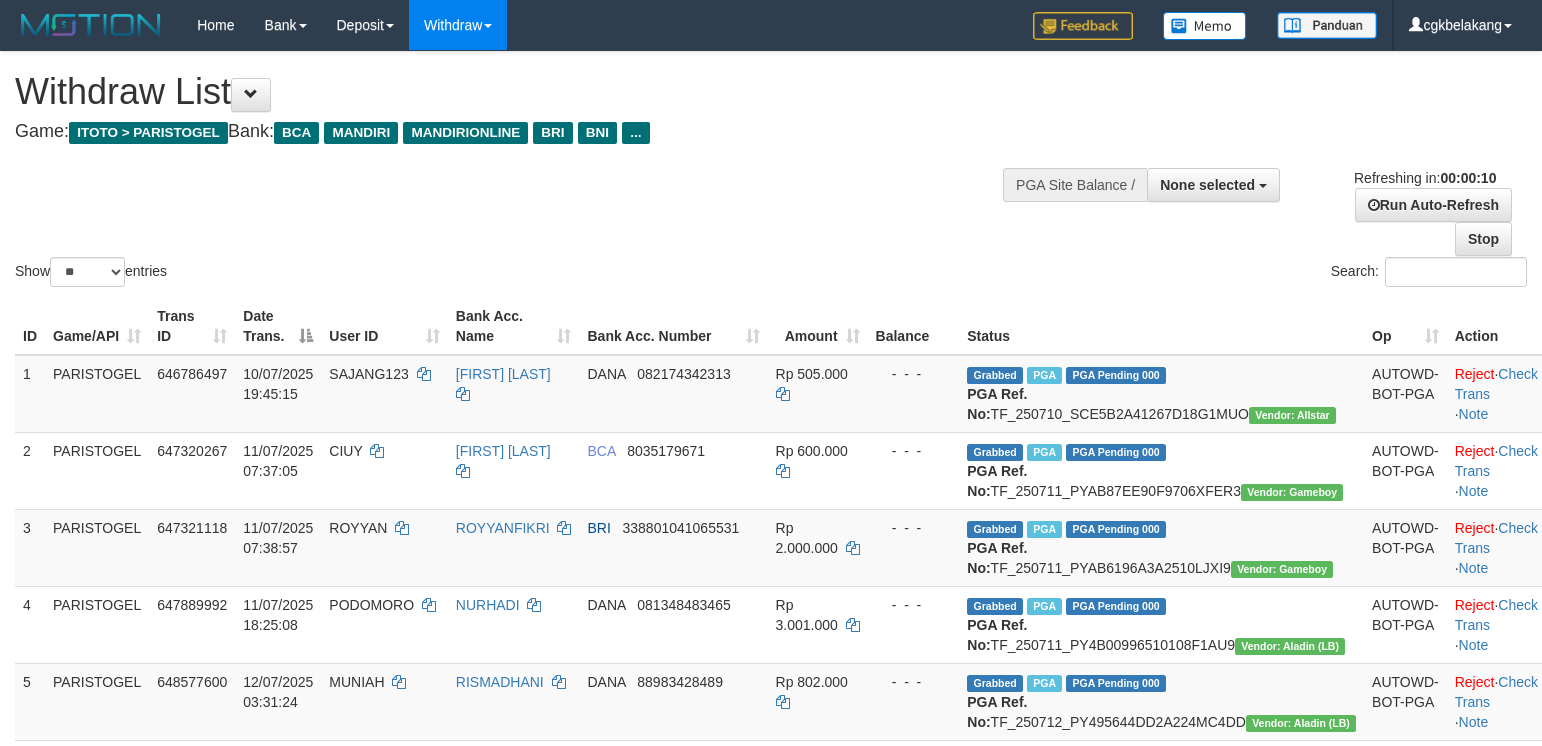 select 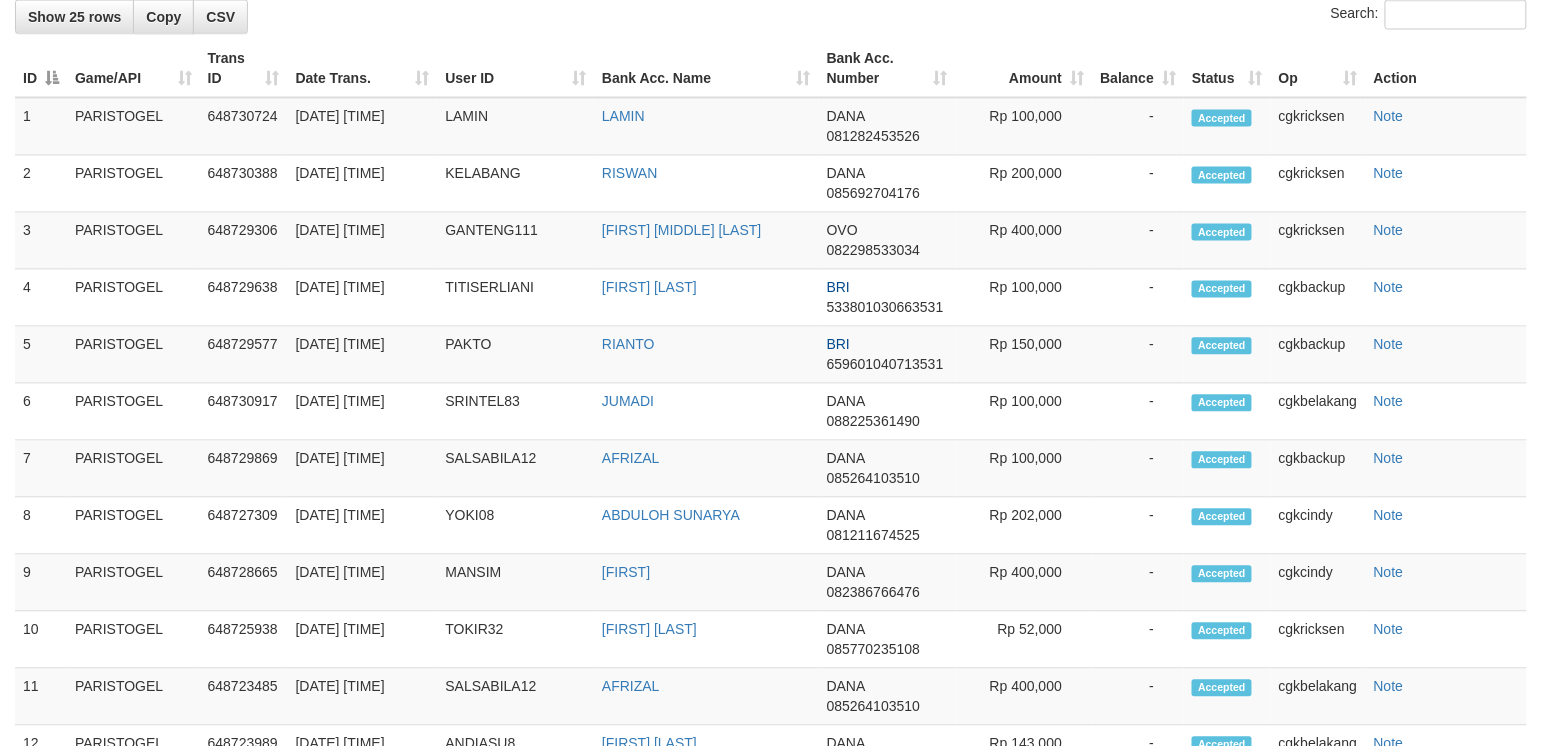 scroll, scrollTop: 1034, scrollLeft: 0, axis: vertical 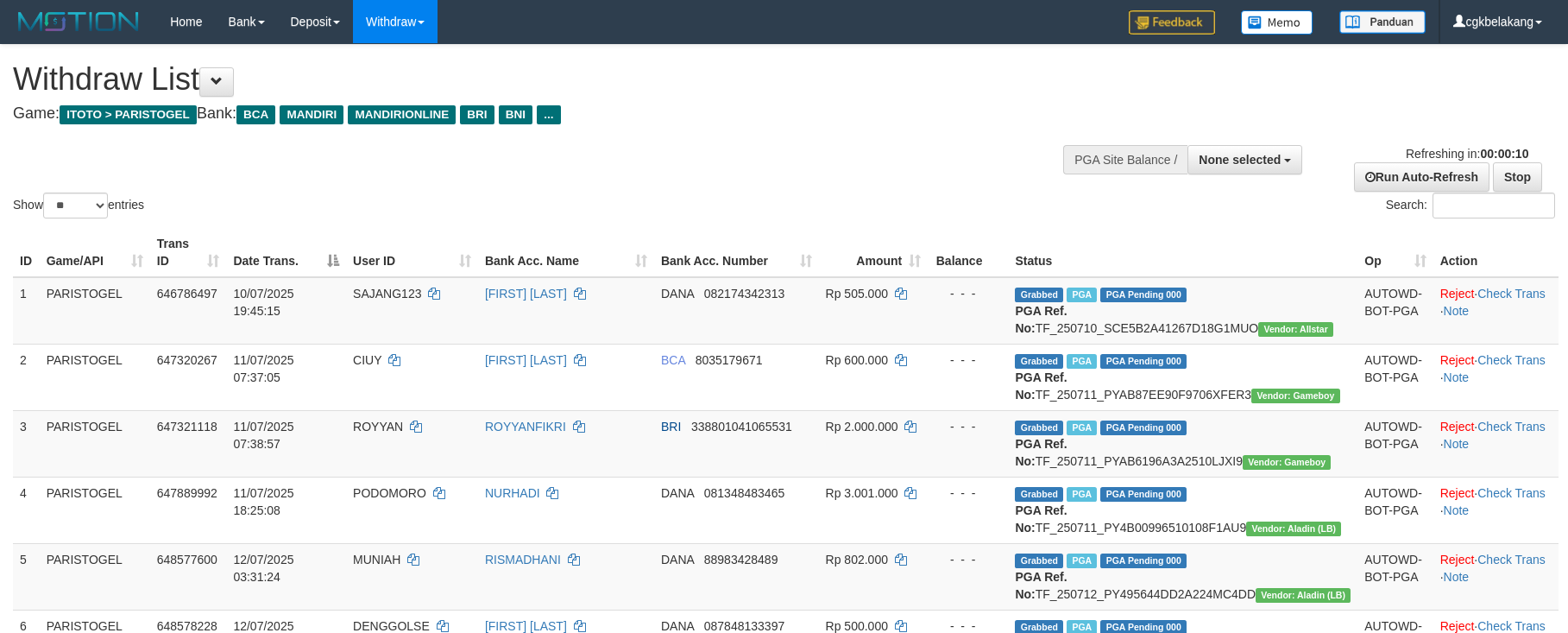 select 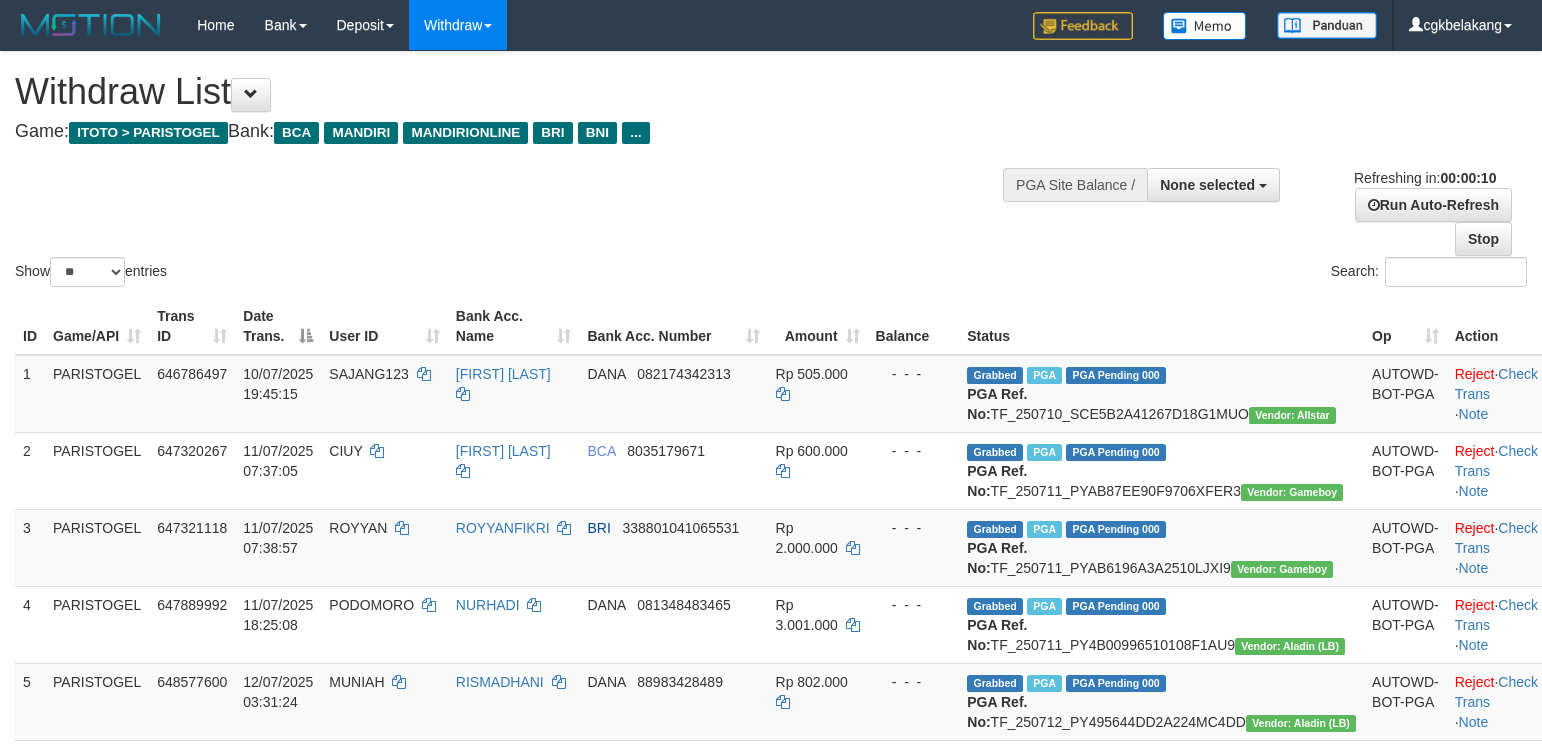 select 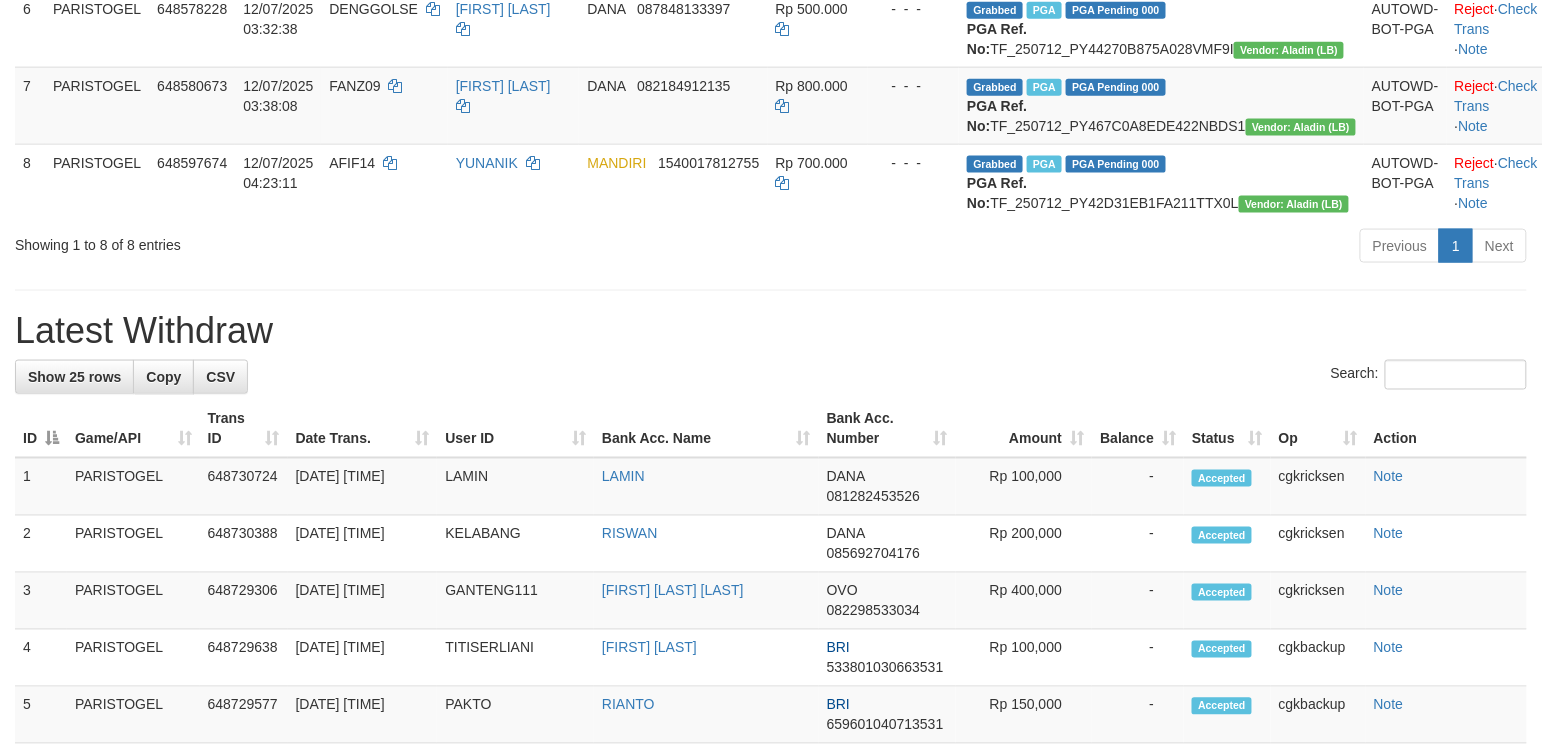 scroll, scrollTop: 721, scrollLeft: 0, axis: vertical 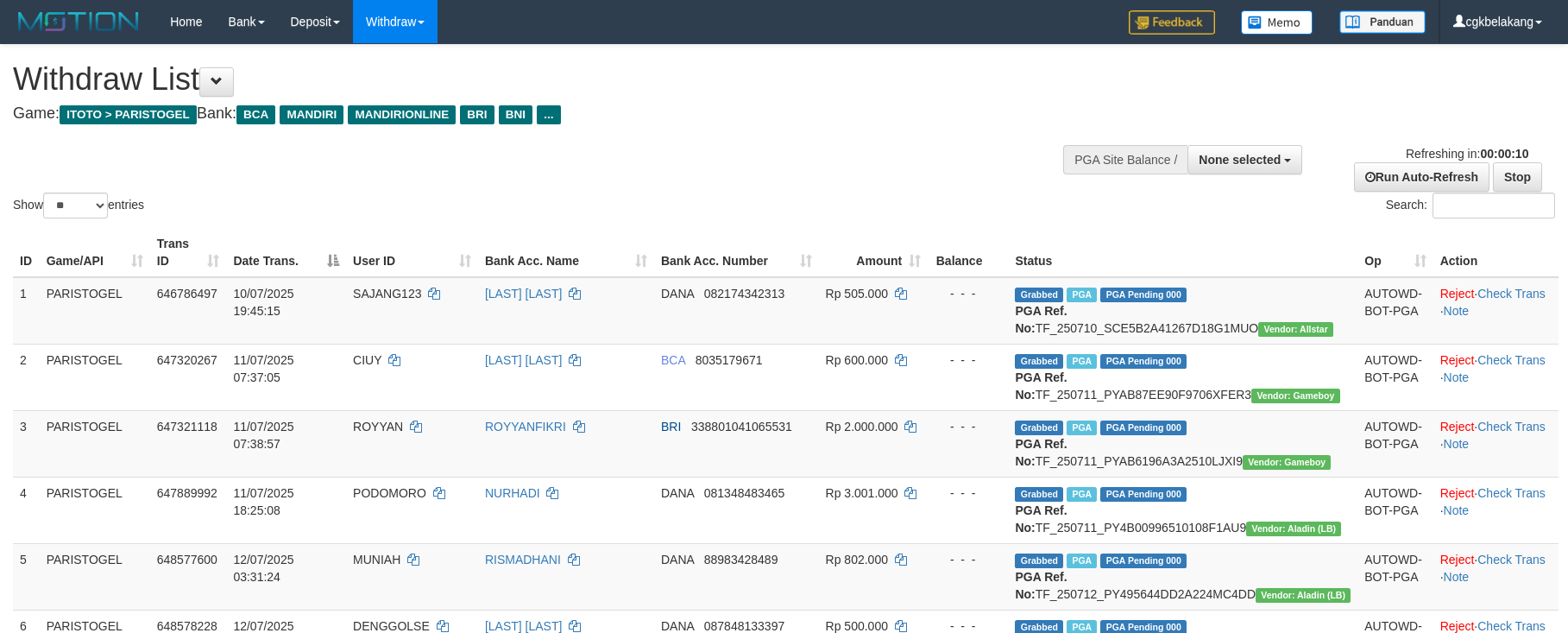 select 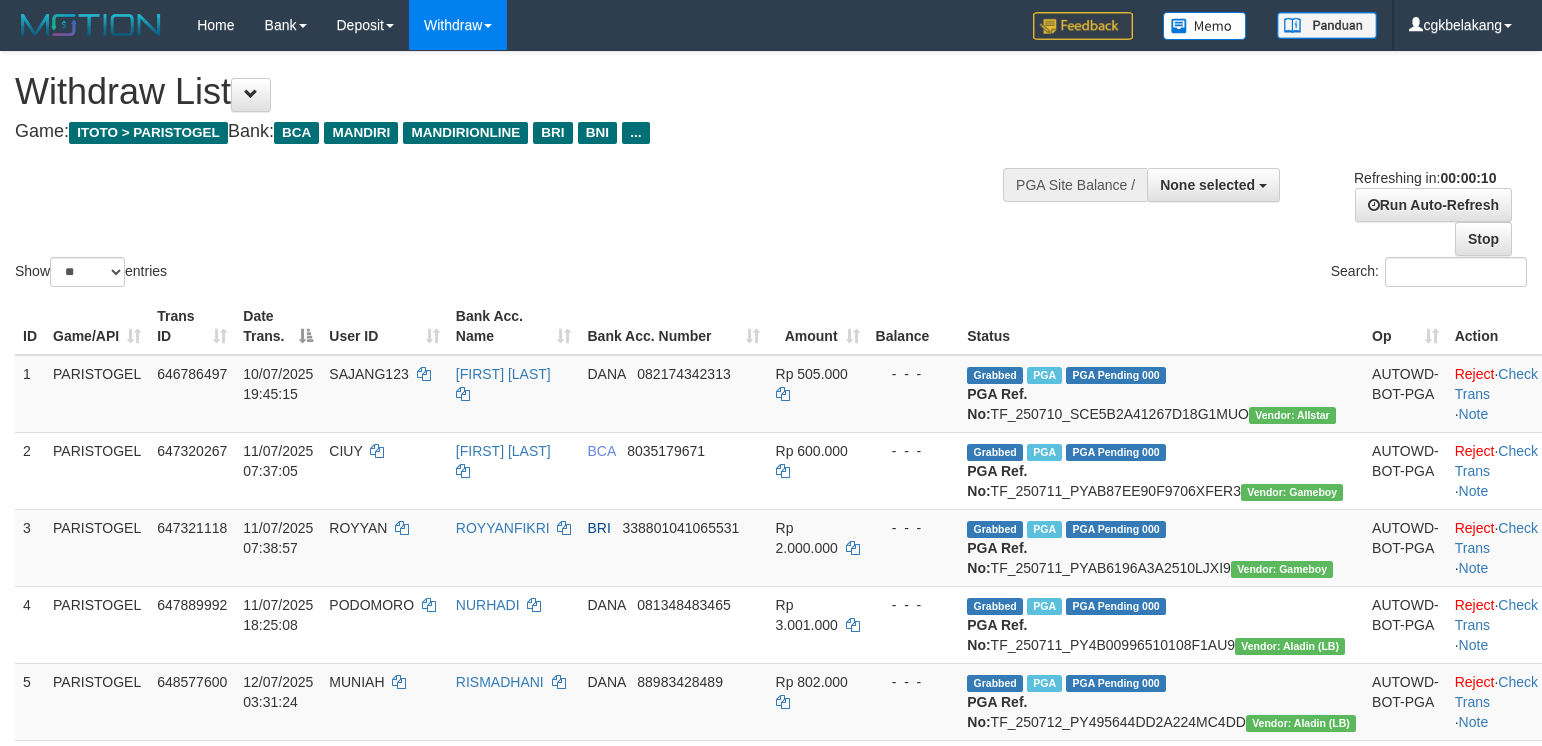 select 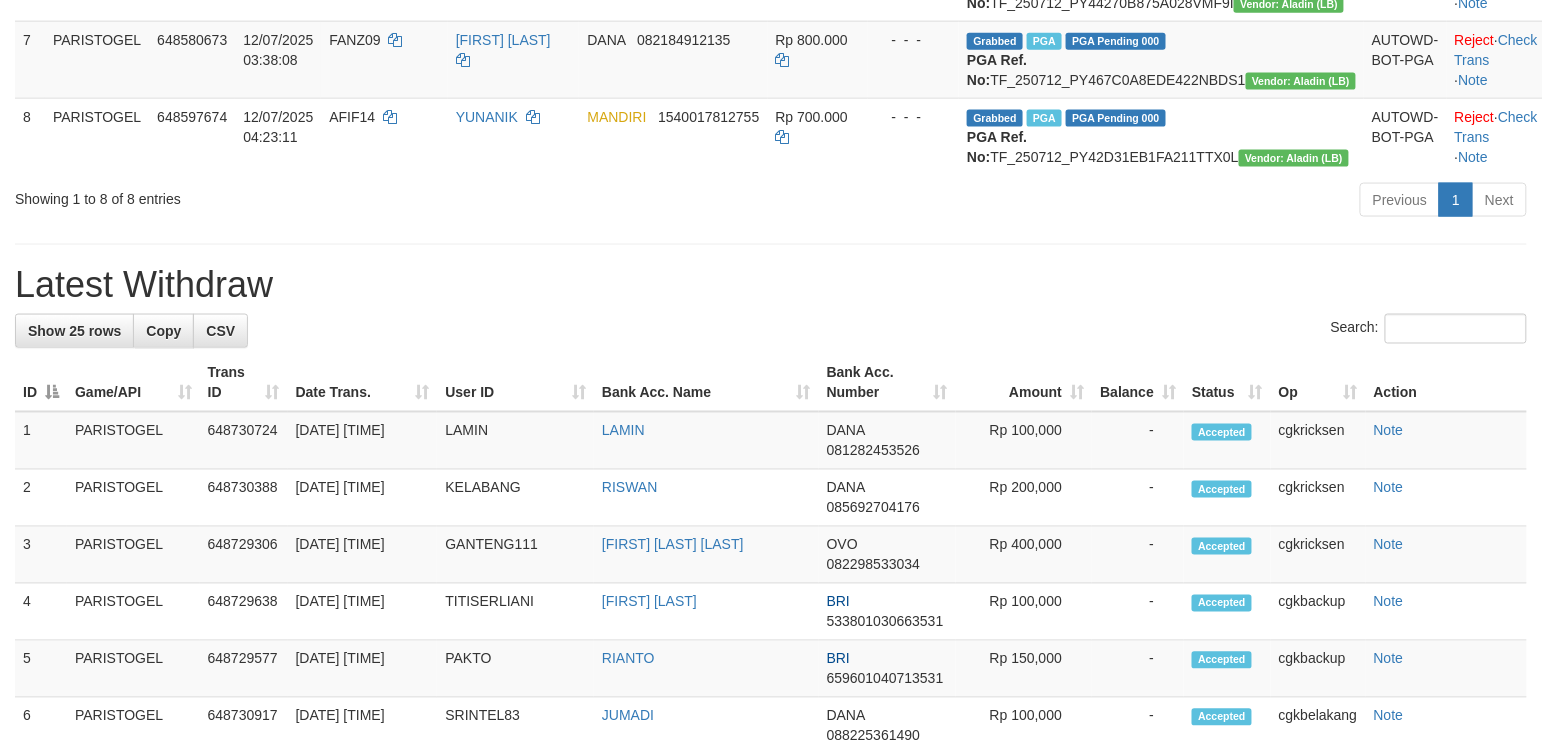 scroll, scrollTop: 721, scrollLeft: 0, axis: vertical 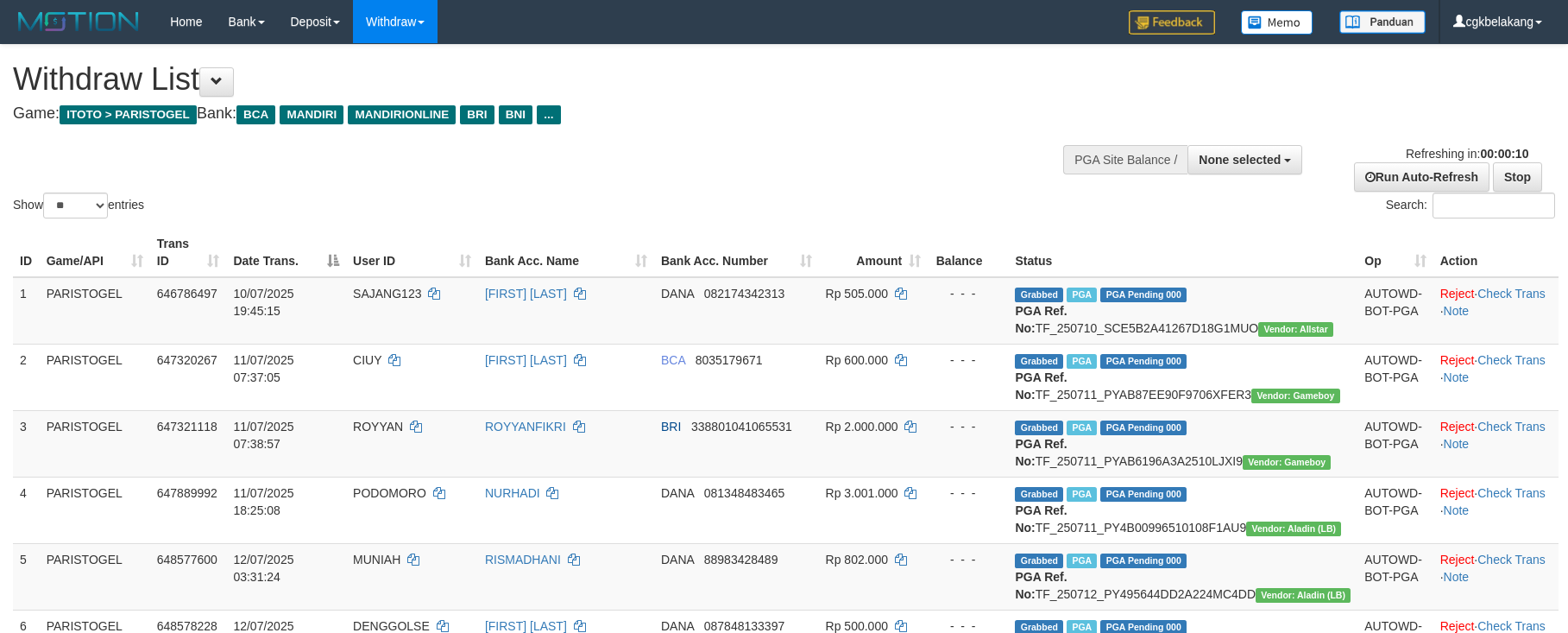 select 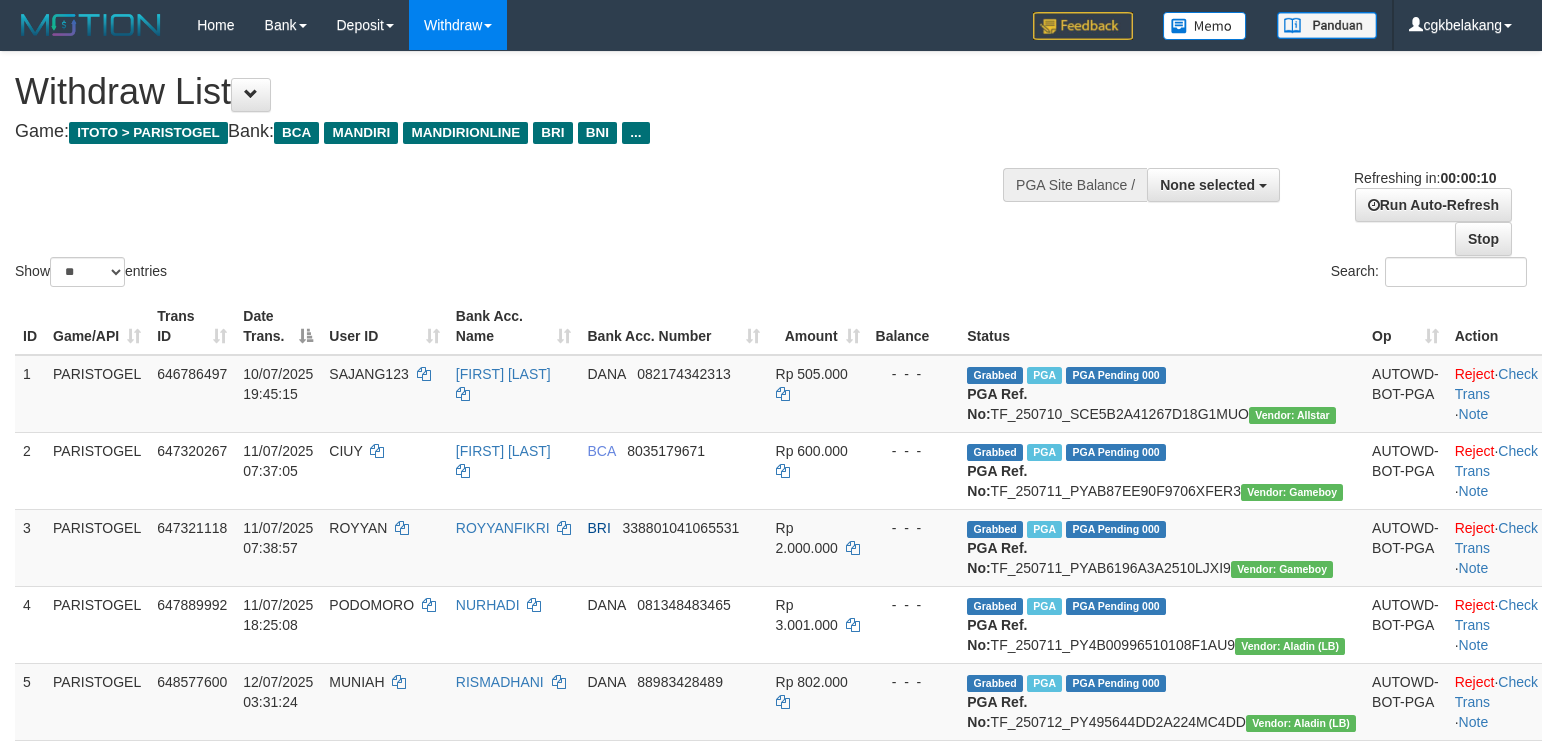 select 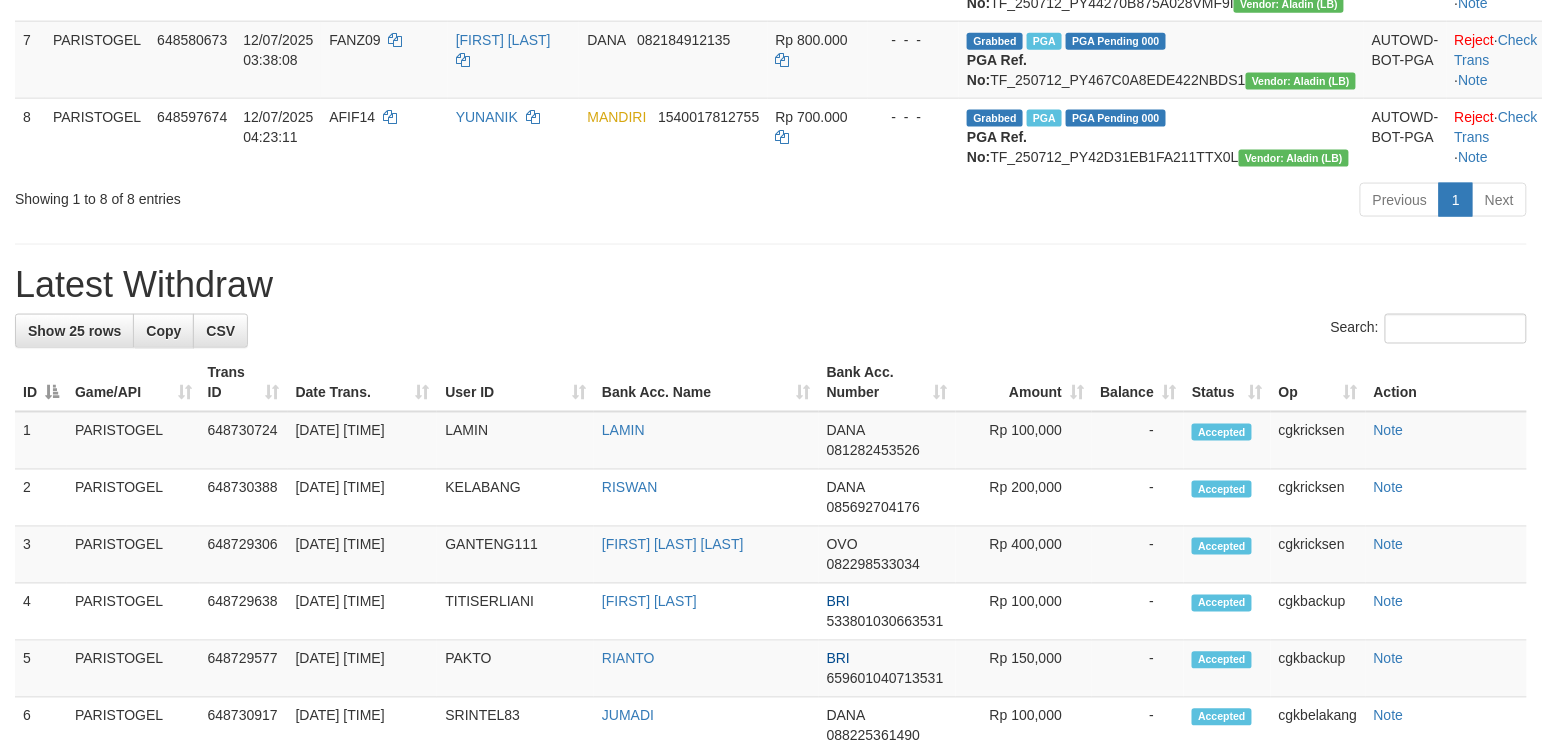 scroll, scrollTop: 721, scrollLeft: 0, axis: vertical 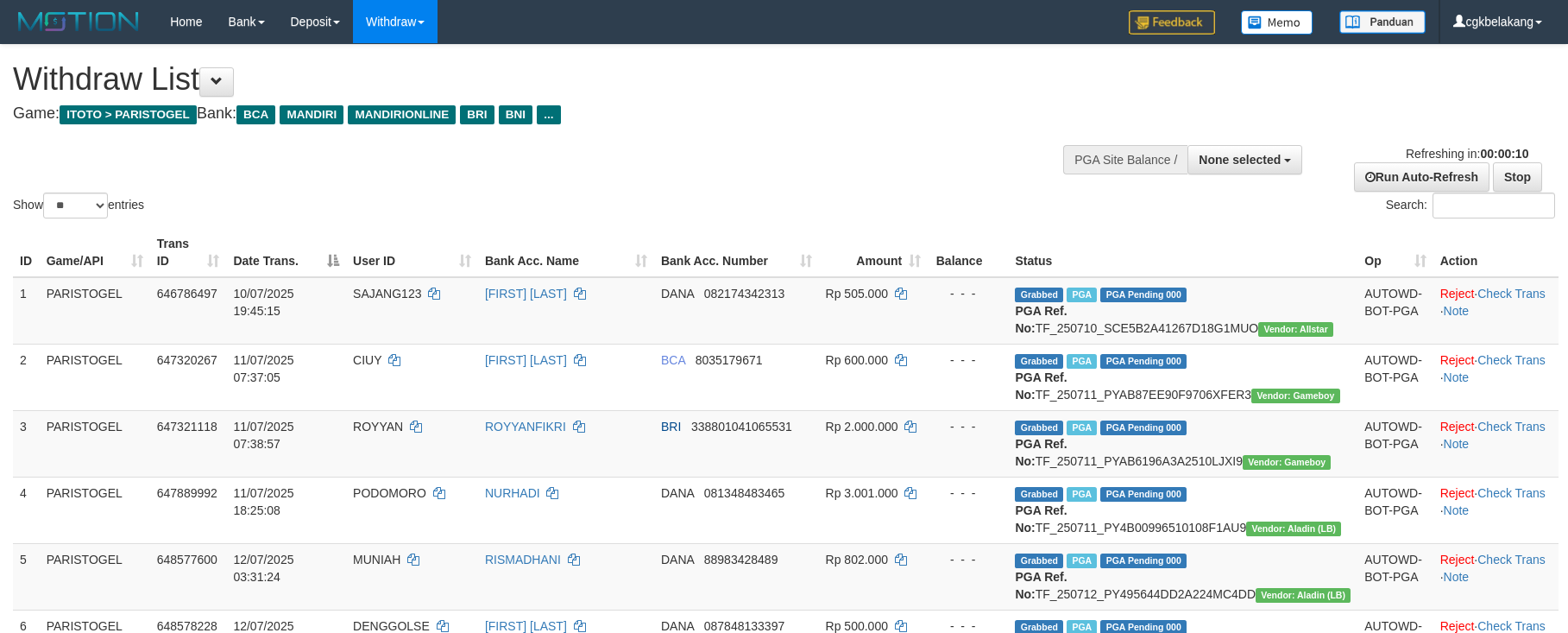 select 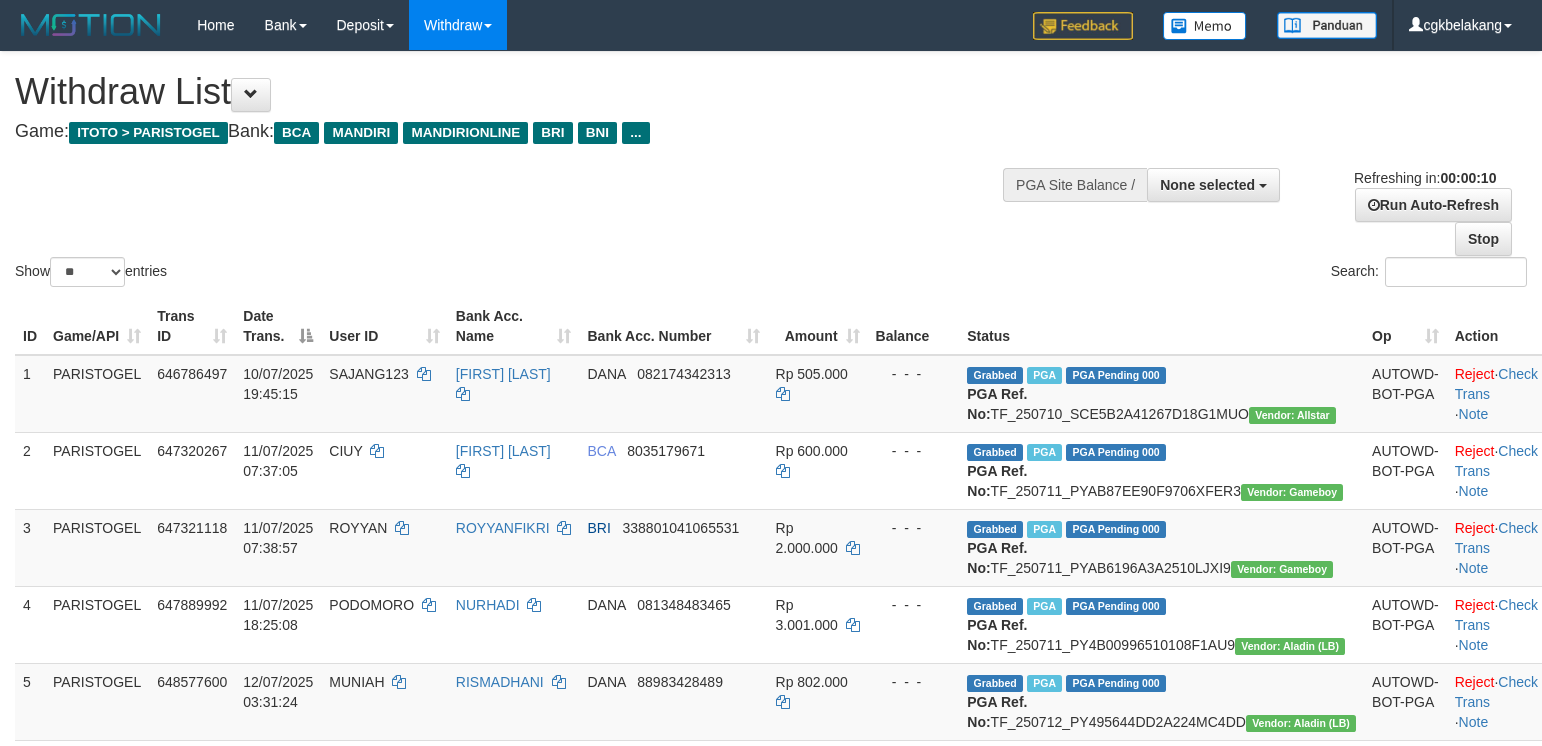 select 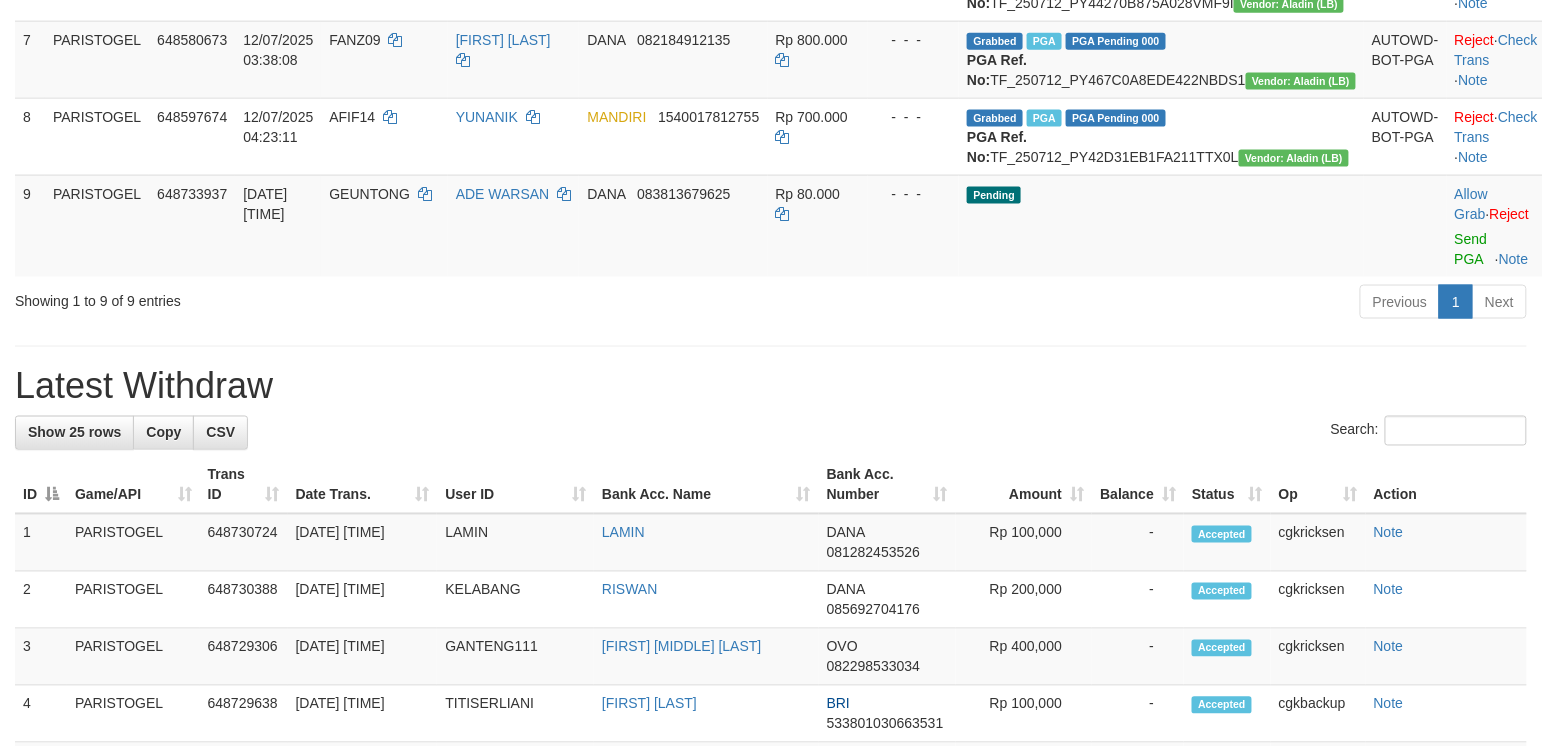 scroll, scrollTop: 721, scrollLeft: 0, axis: vertical 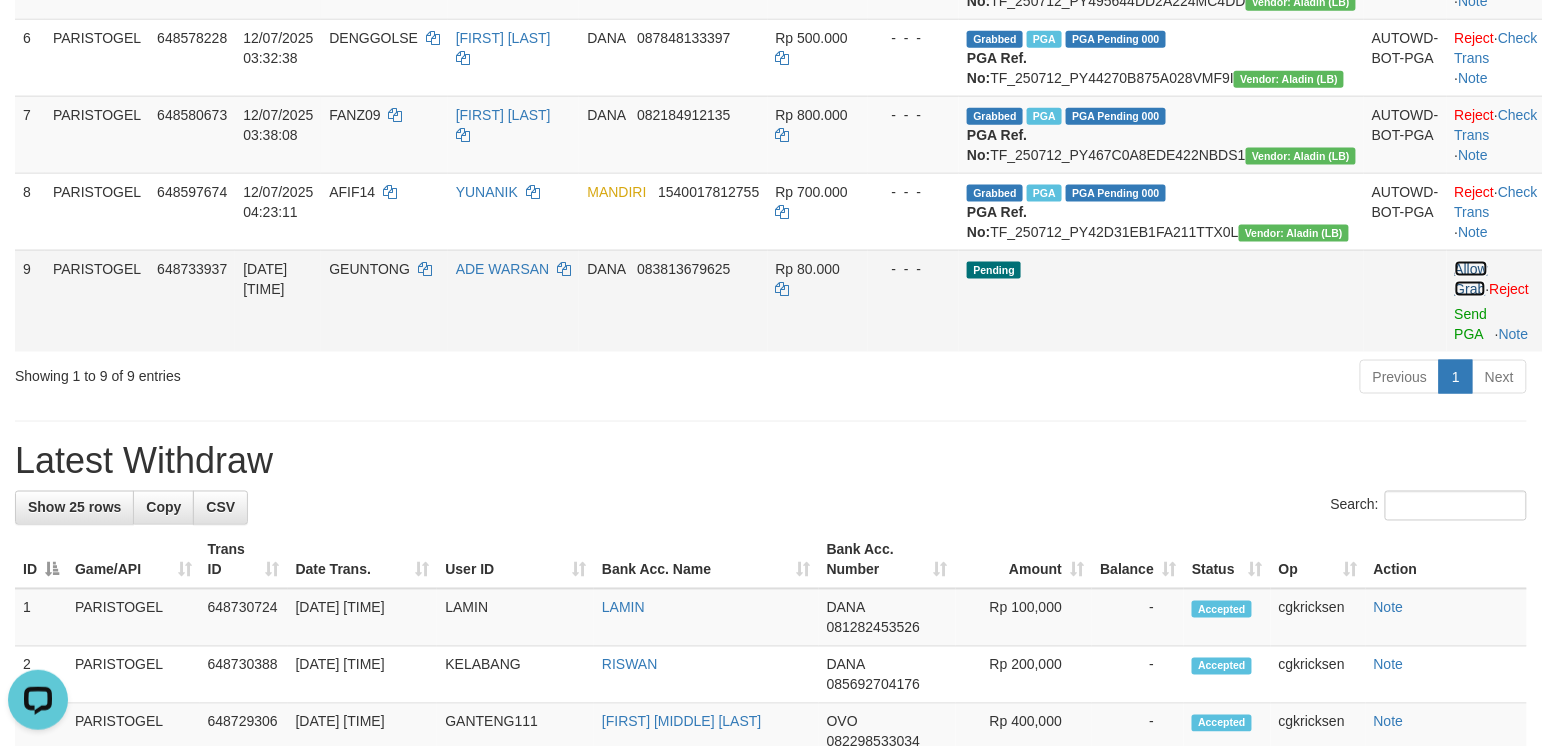 click on "Allow Grab" at bounding box center (1471, 279) 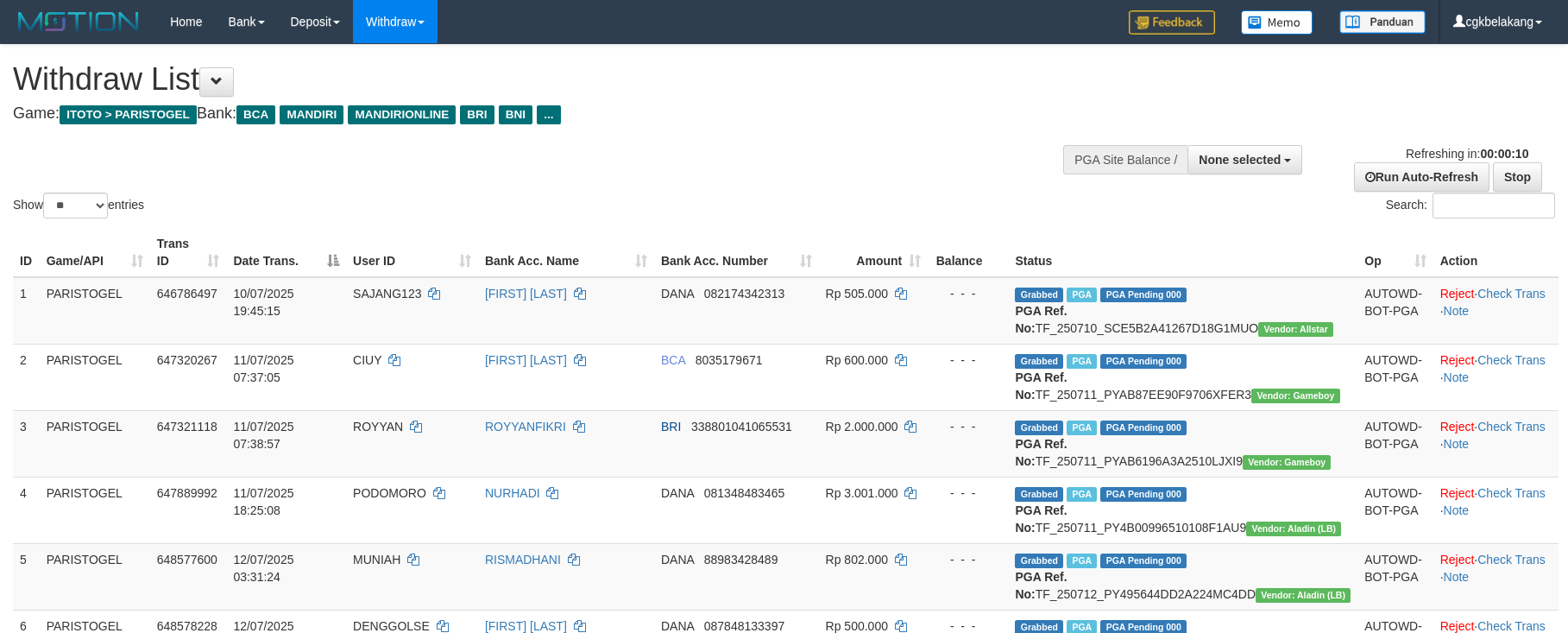 select 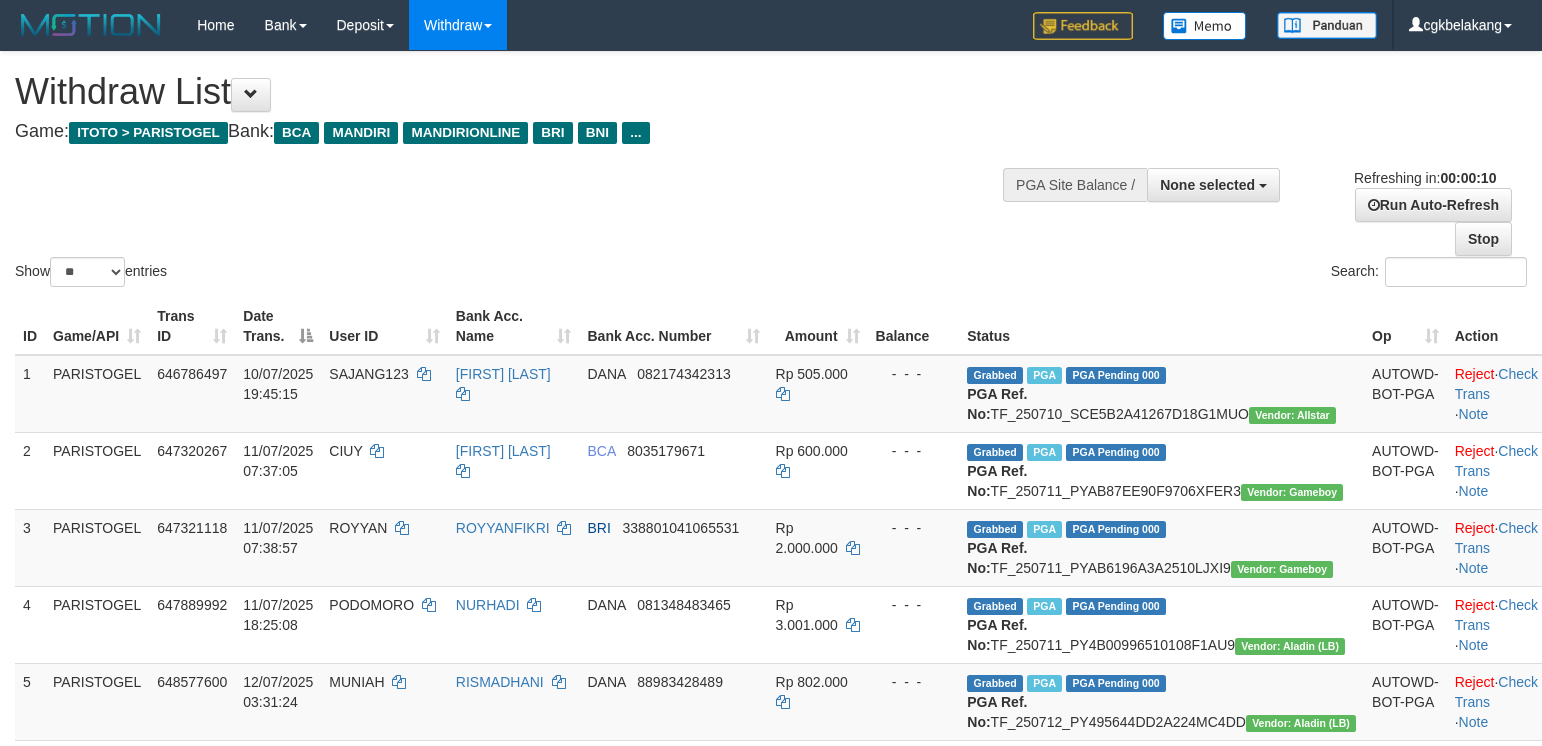 select 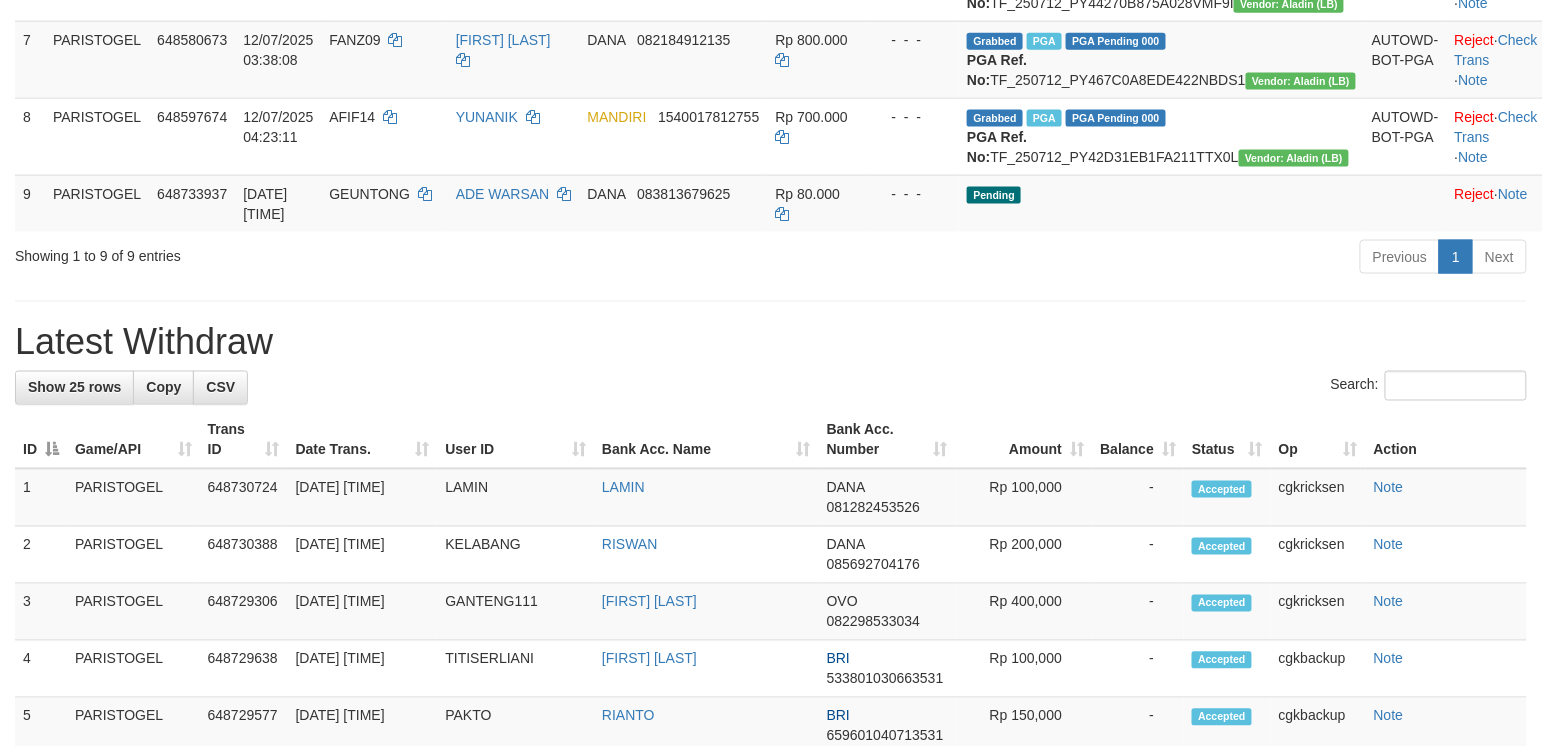 scroll, scrollTop: 721, scrollLeft: 0, axis: vertical 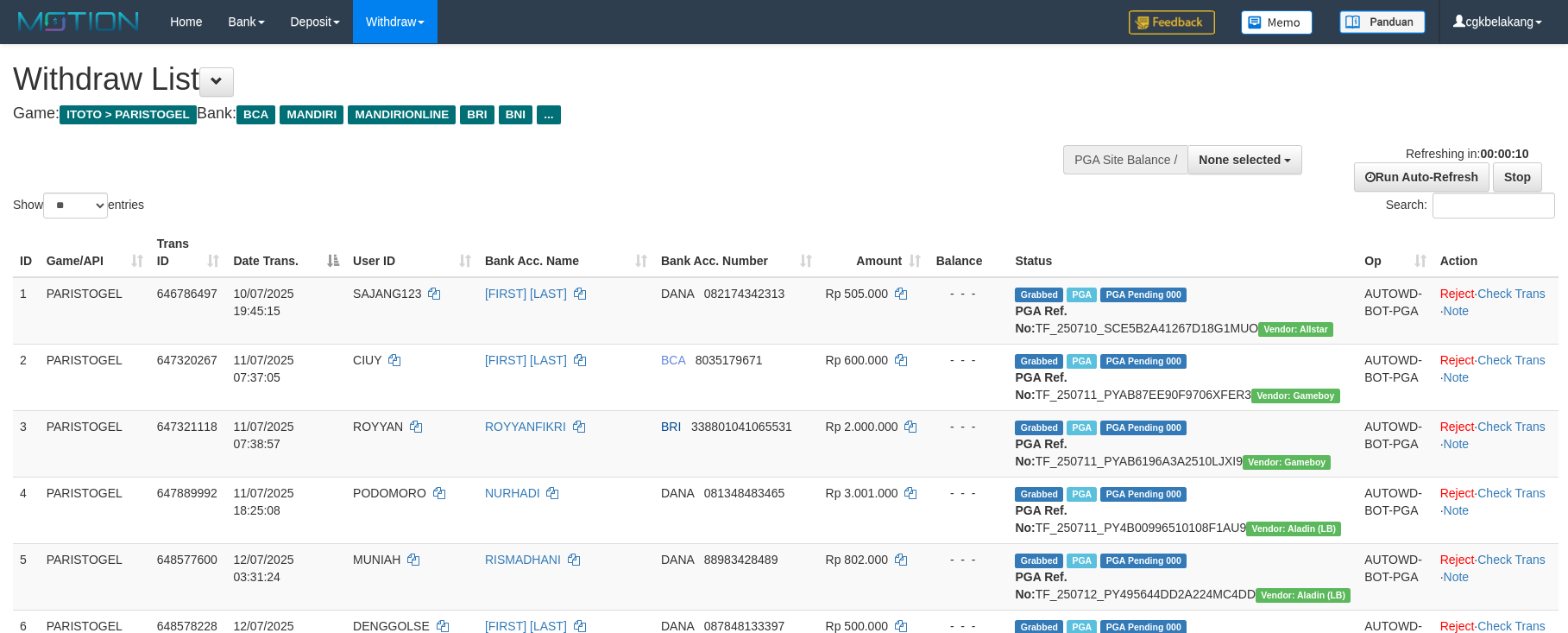 select 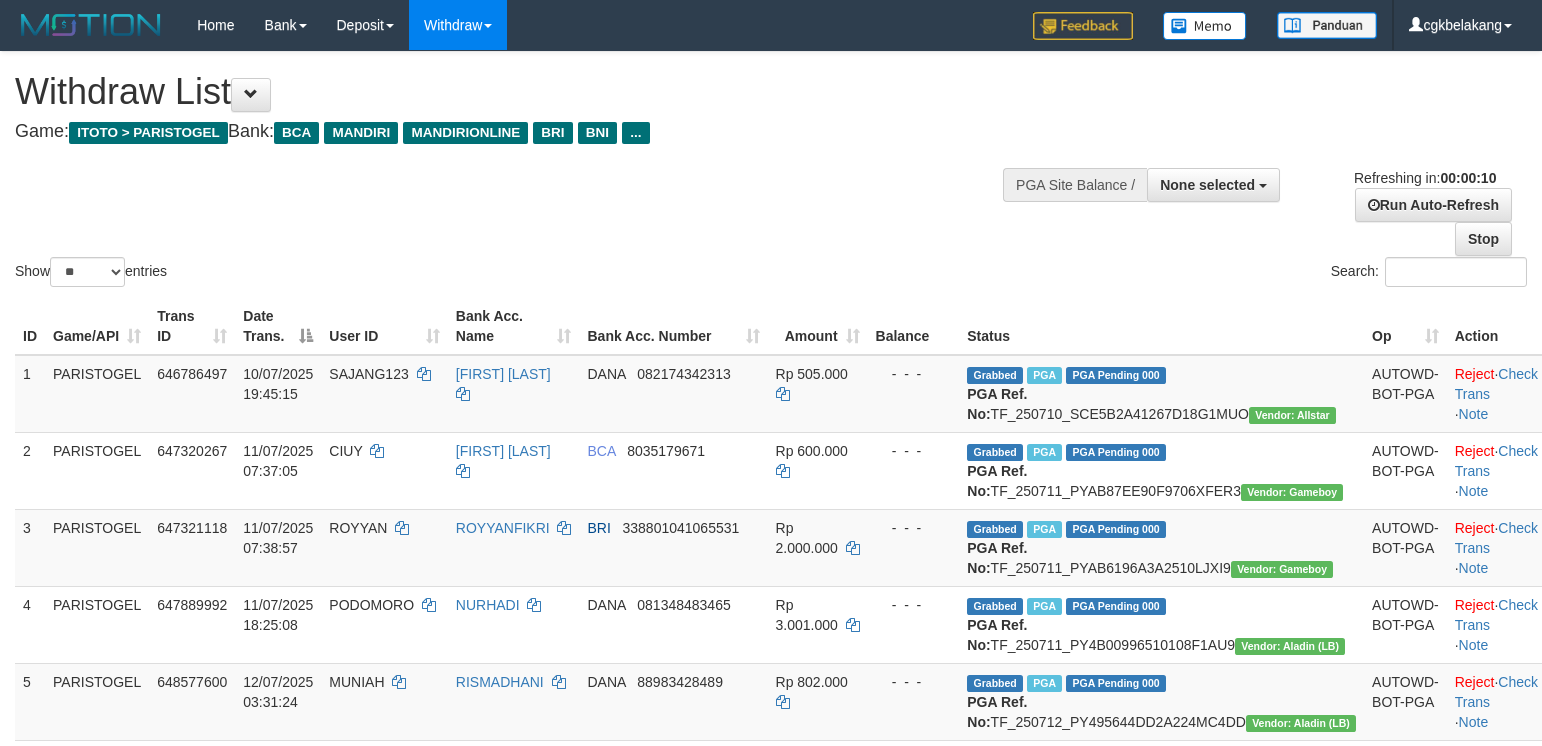 select 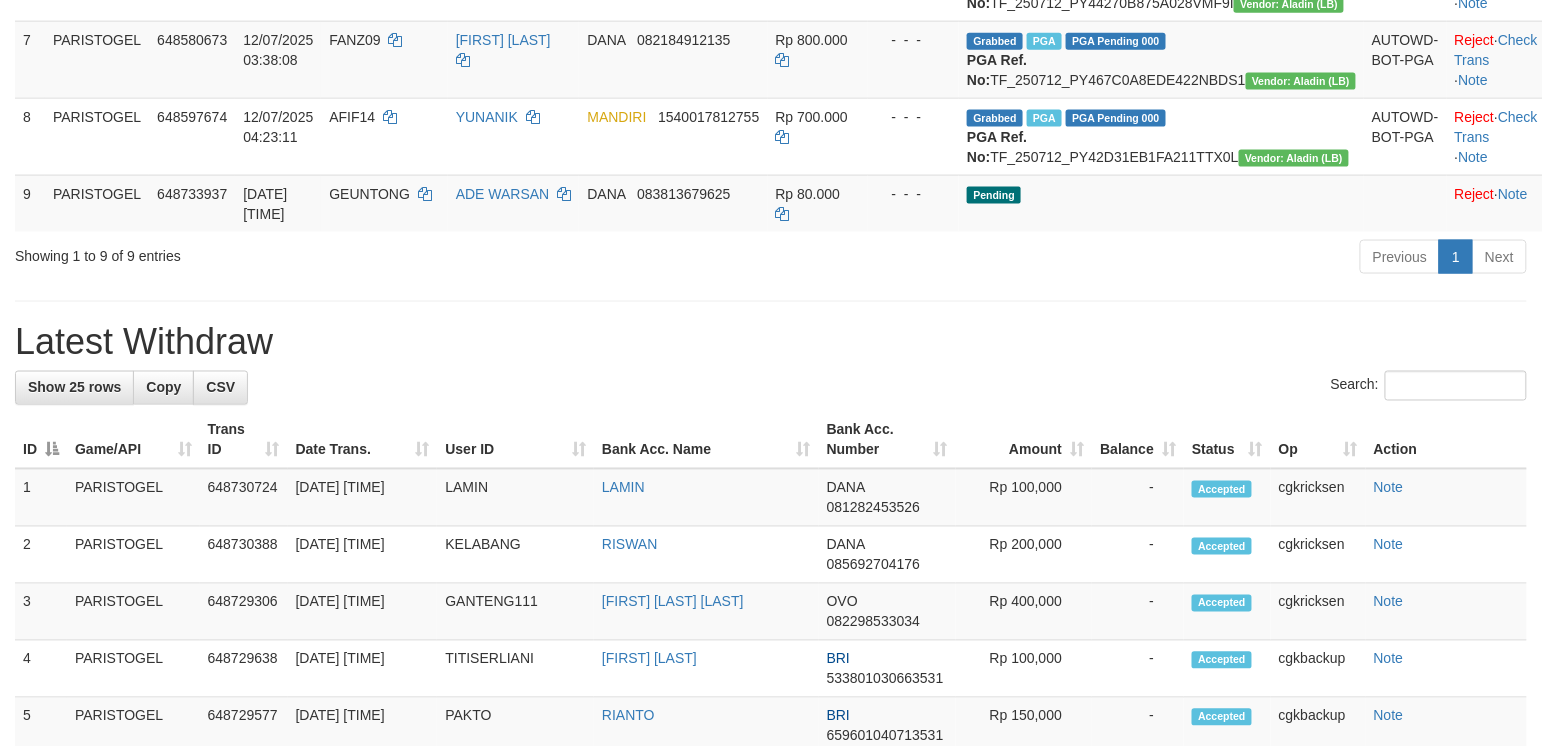 scroll, scrollTop: 721, scrollLeft: 0, axis: vertical 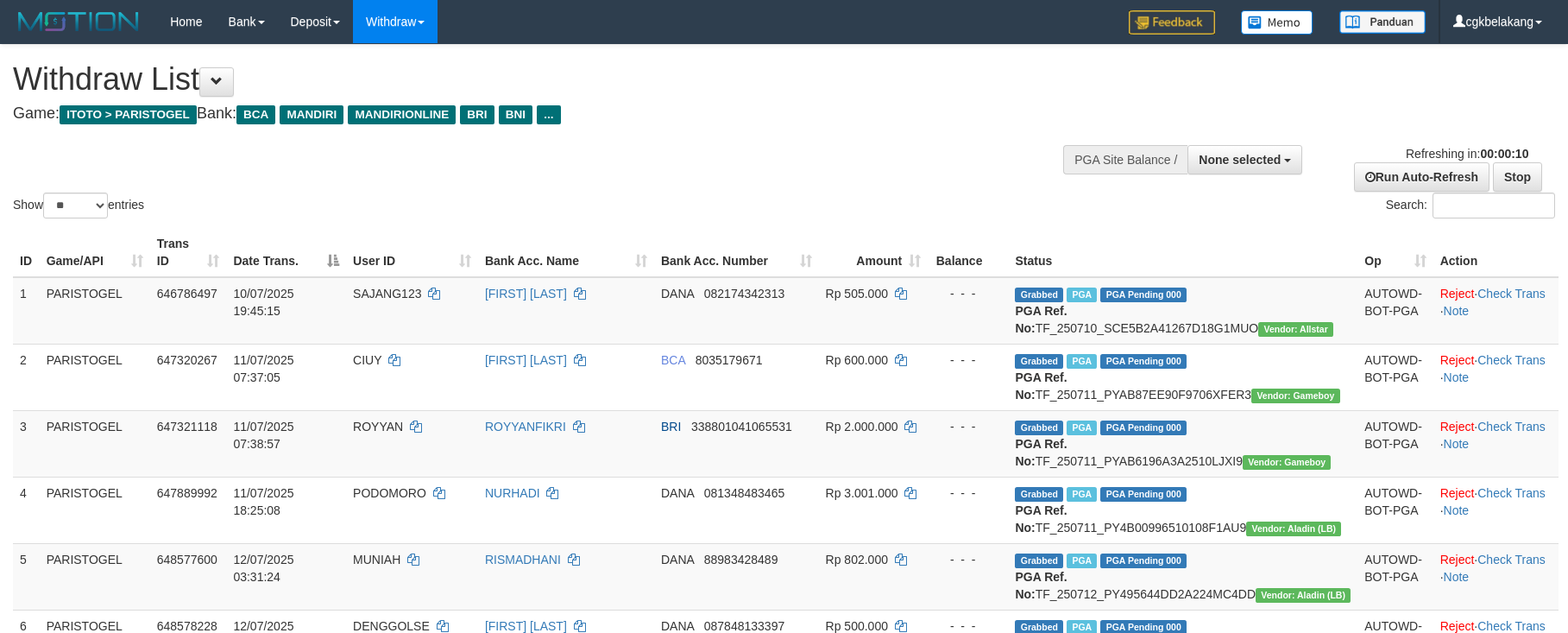 select 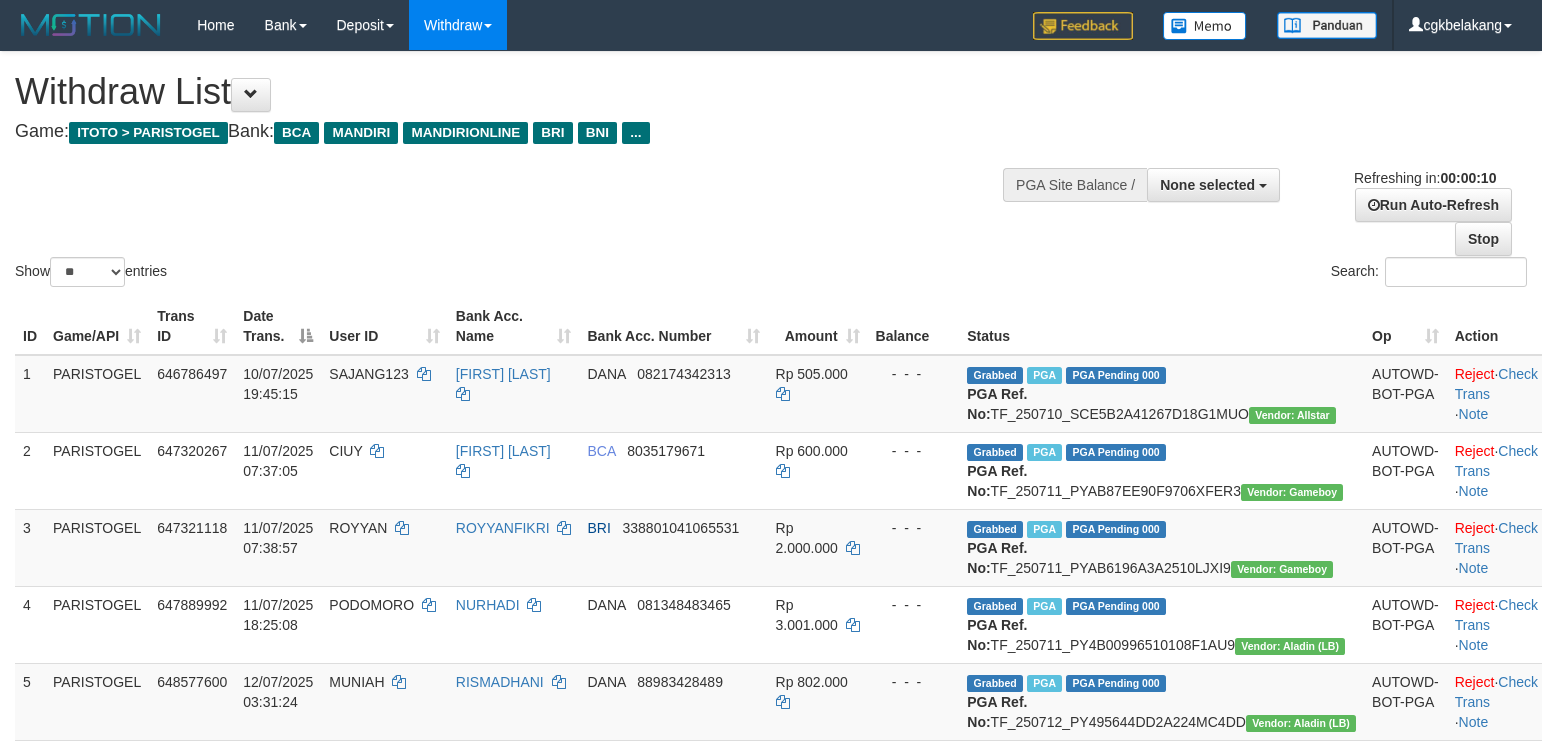 select 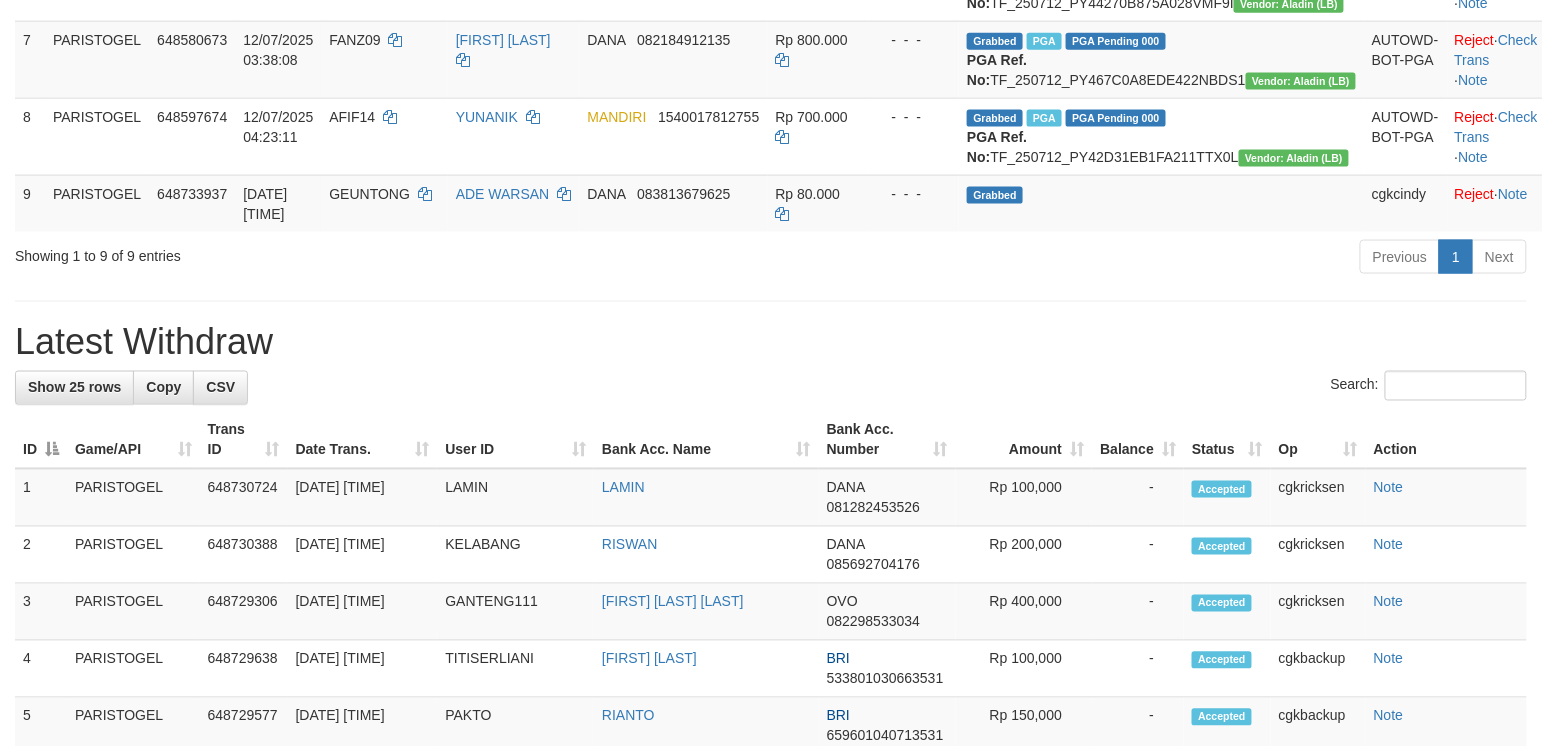 scroll, scrollTop: 721, scrollLeft: 0, axis: vertical 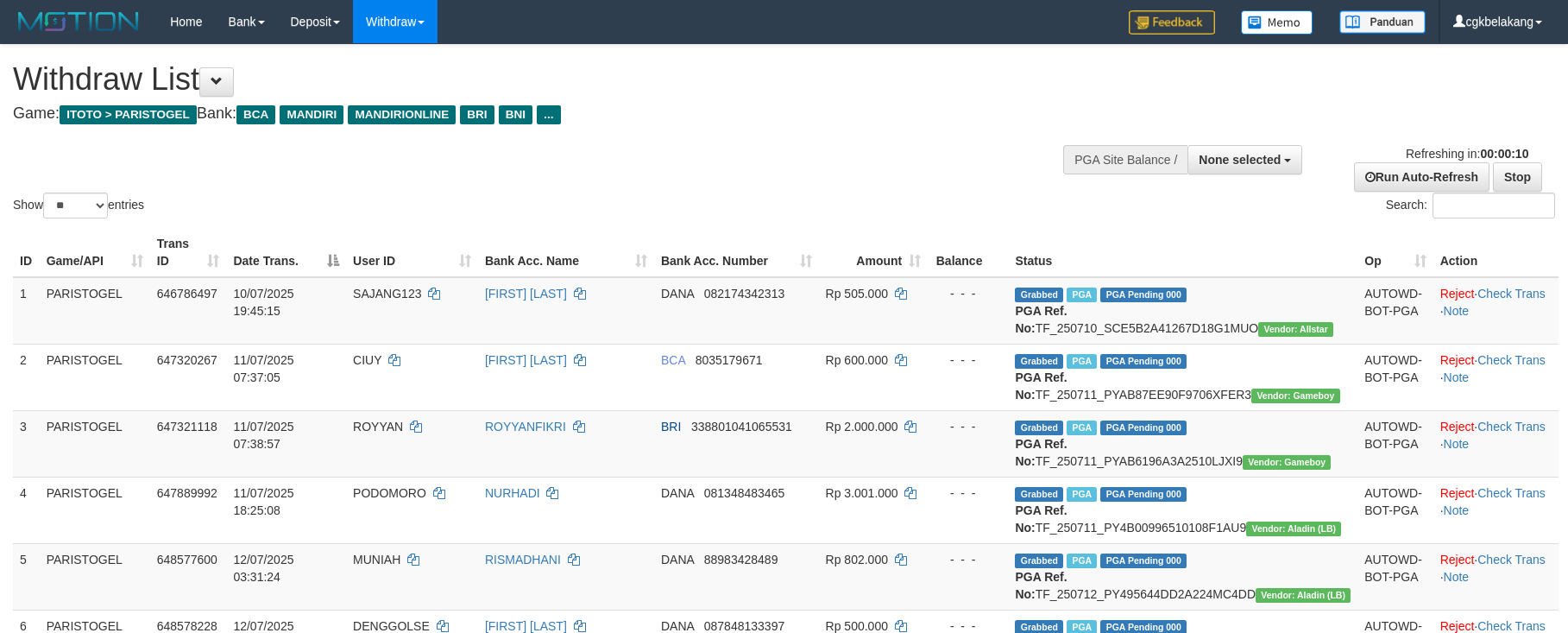 select 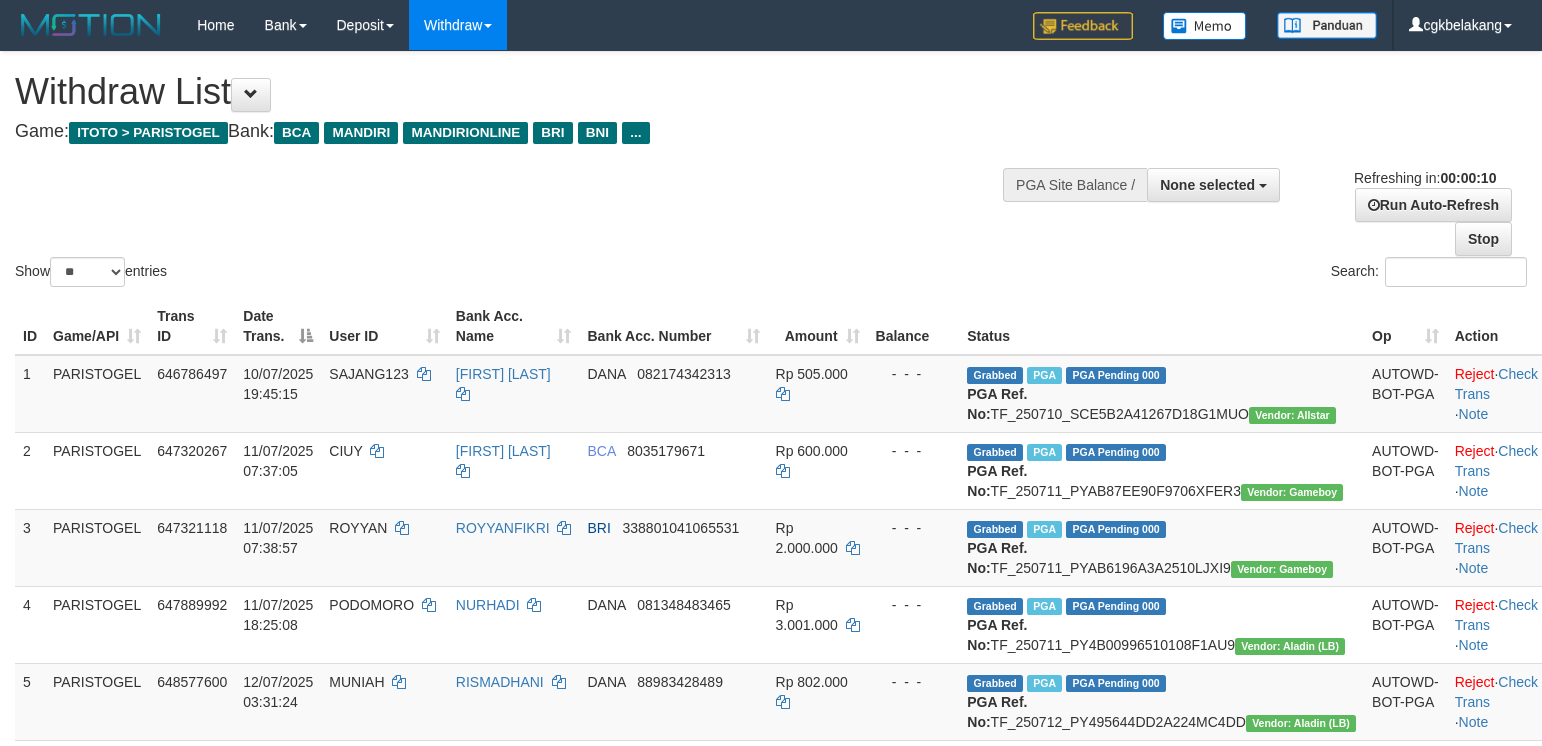 select 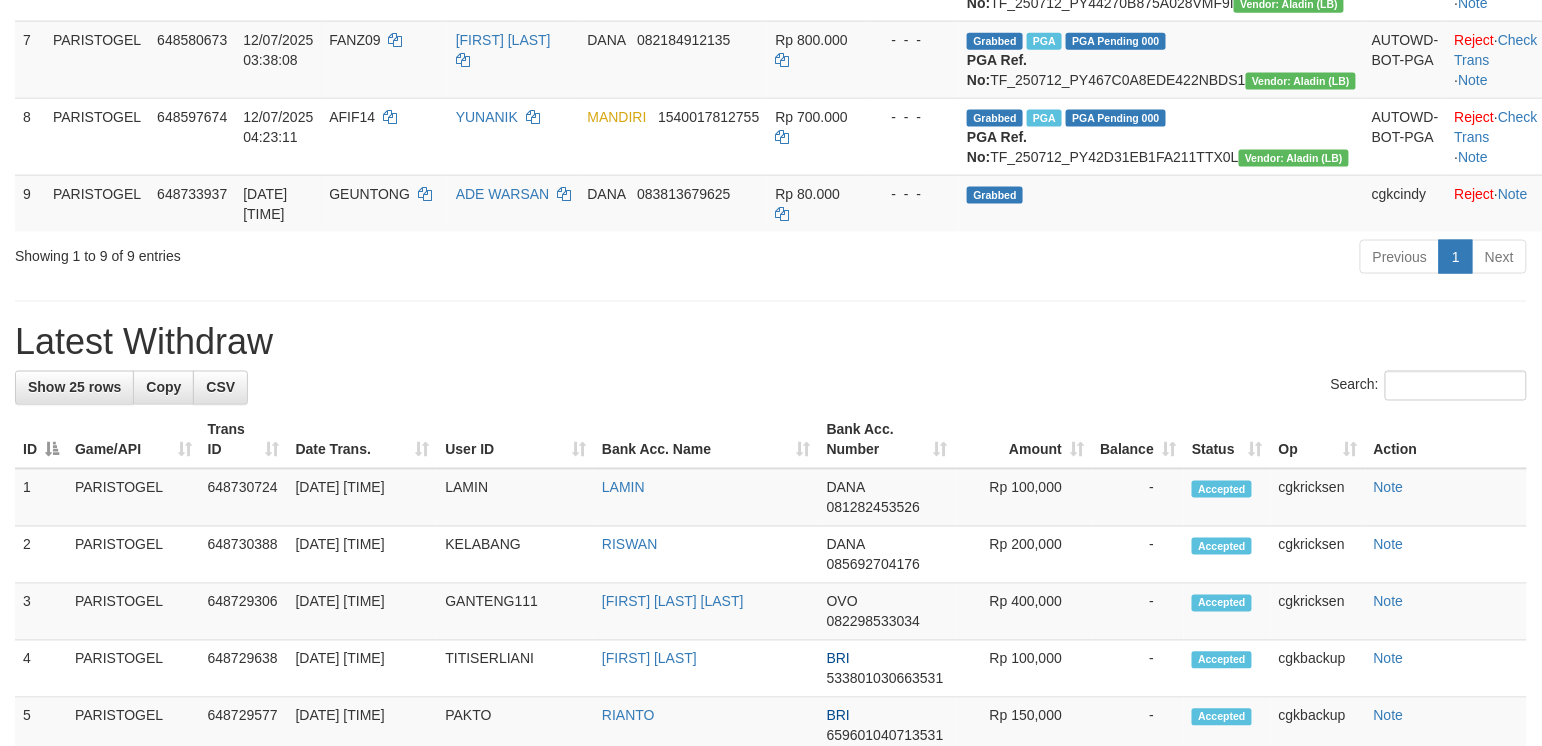 scroll, scrollTop: 721, scrollLeft: 0, axis: vertical 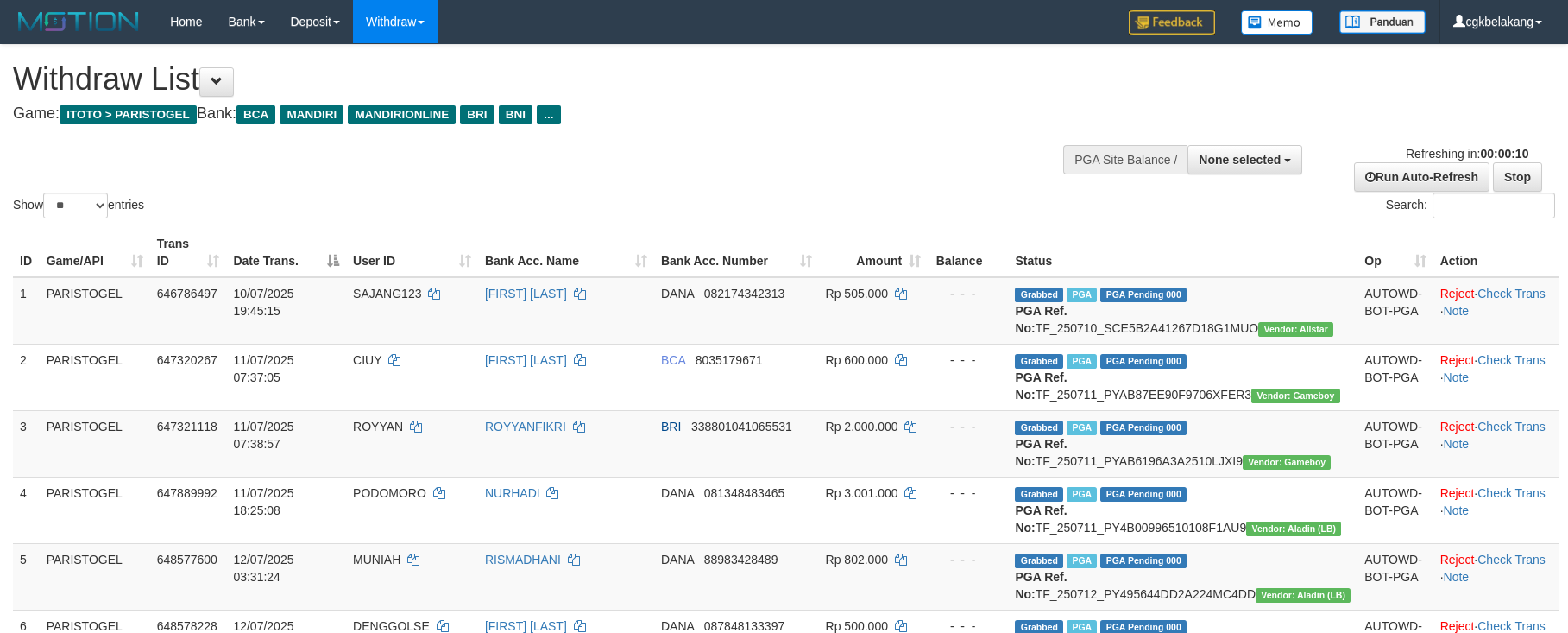 select 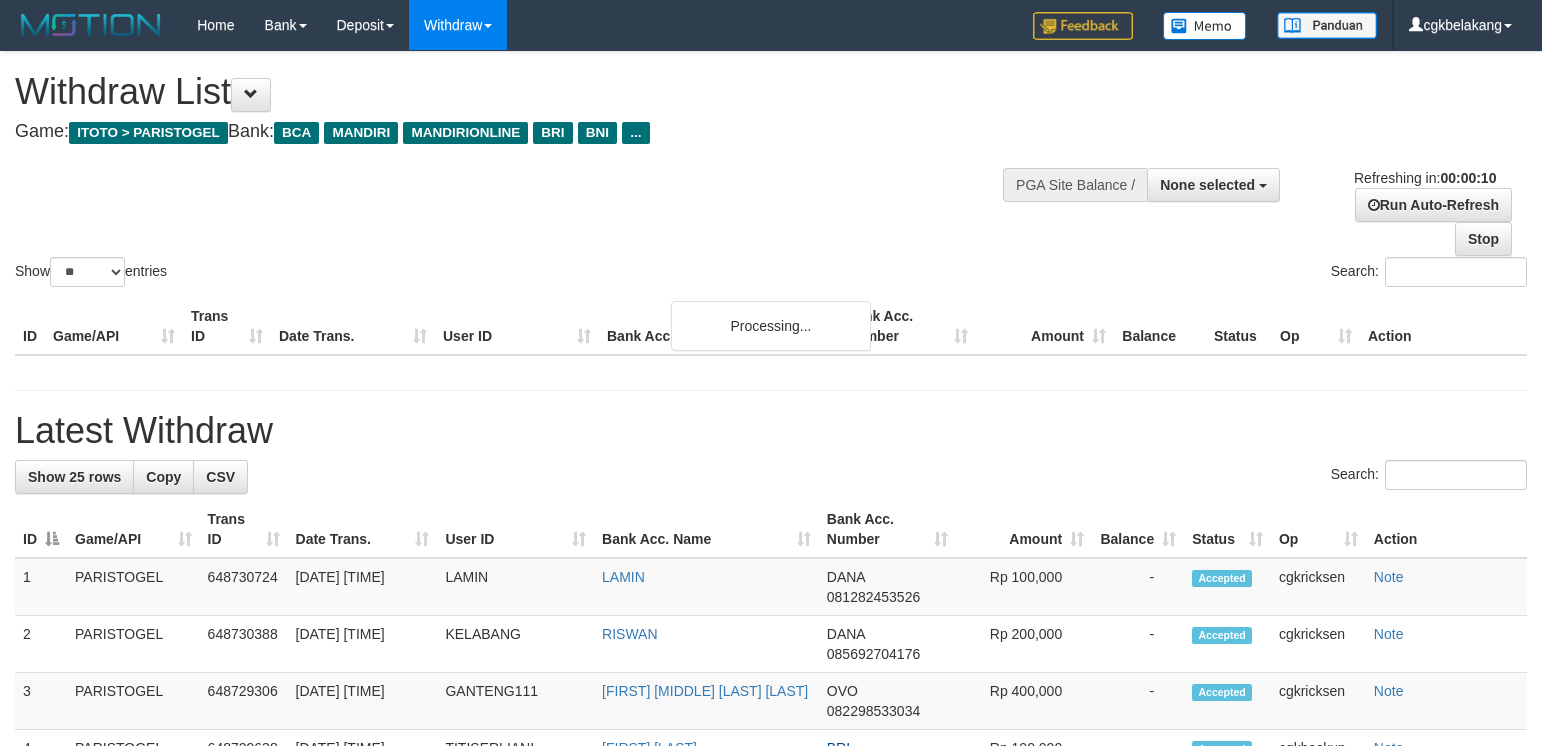 select 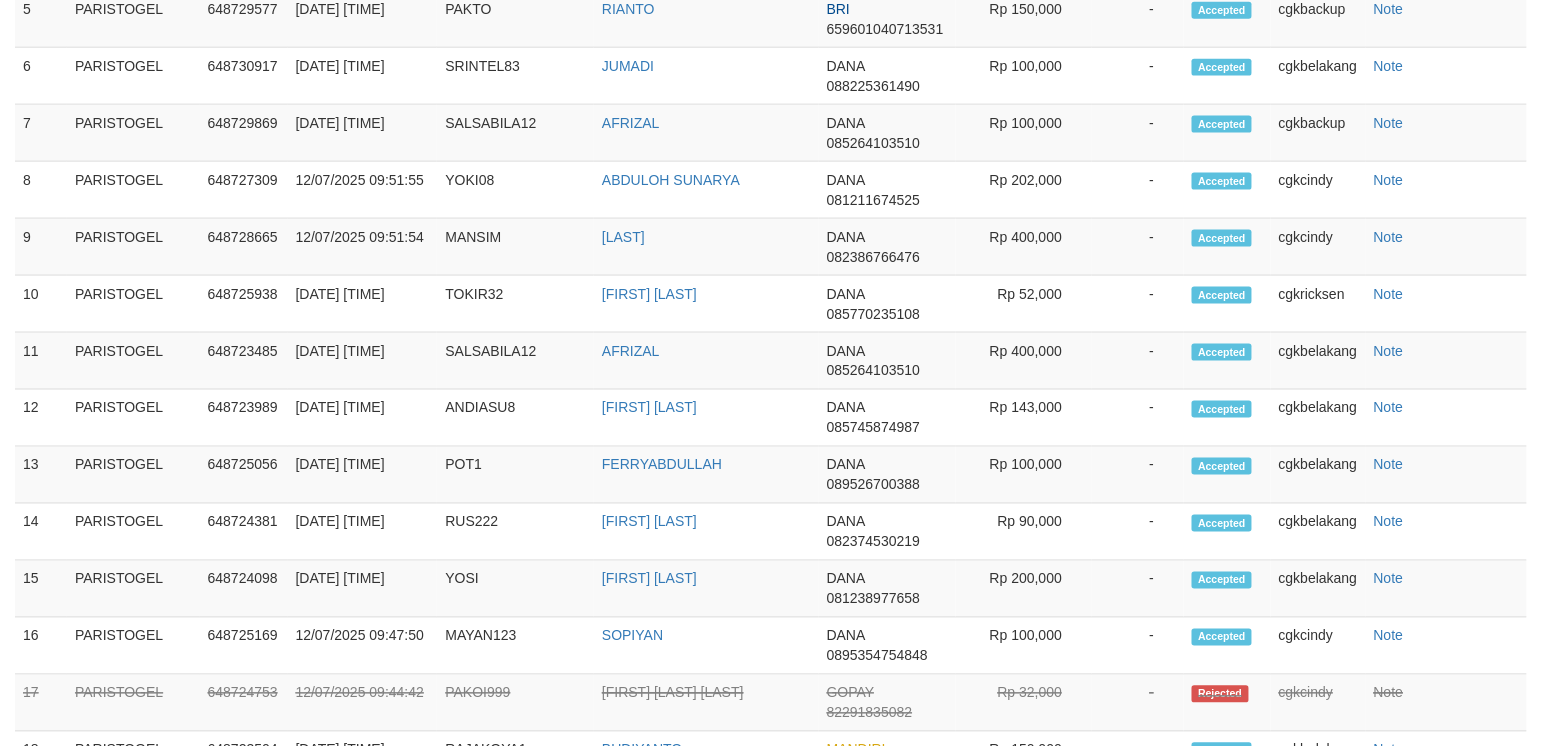scroll, scrollTop: 721, scrollLeft: 0, axis: vertical 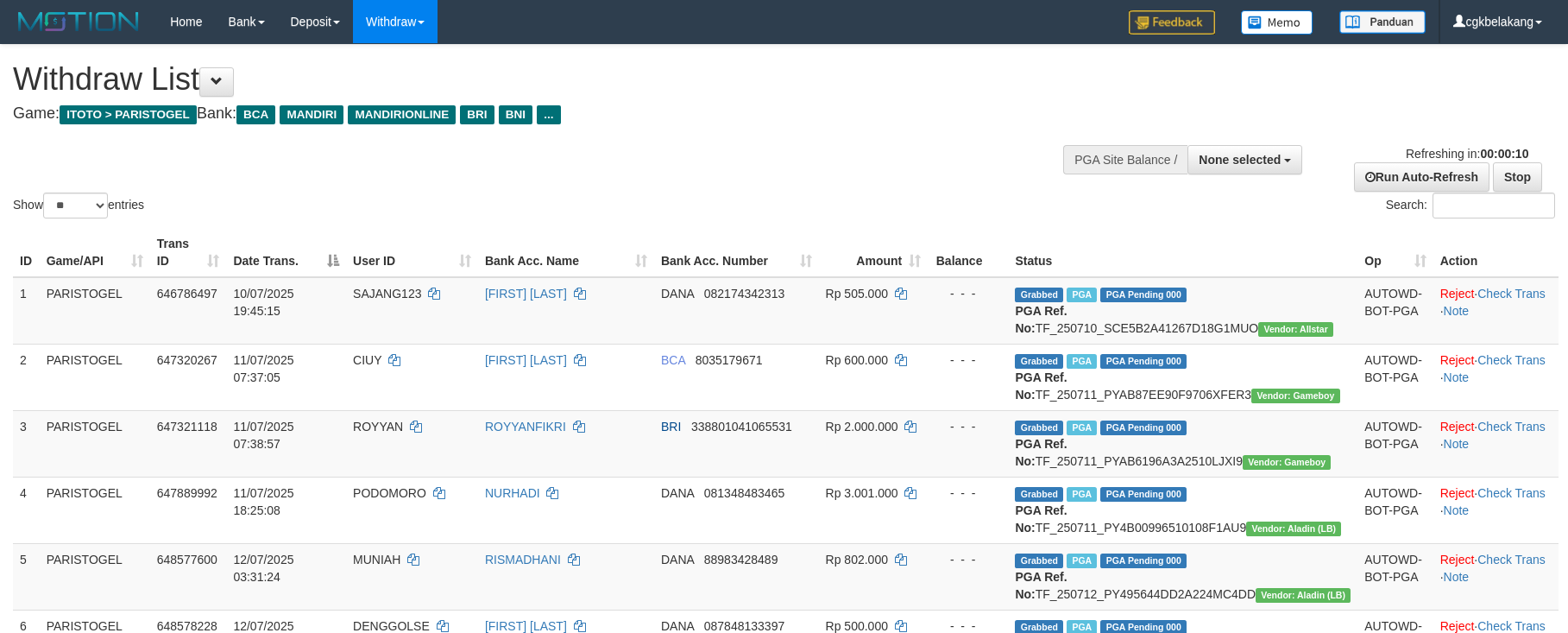 select 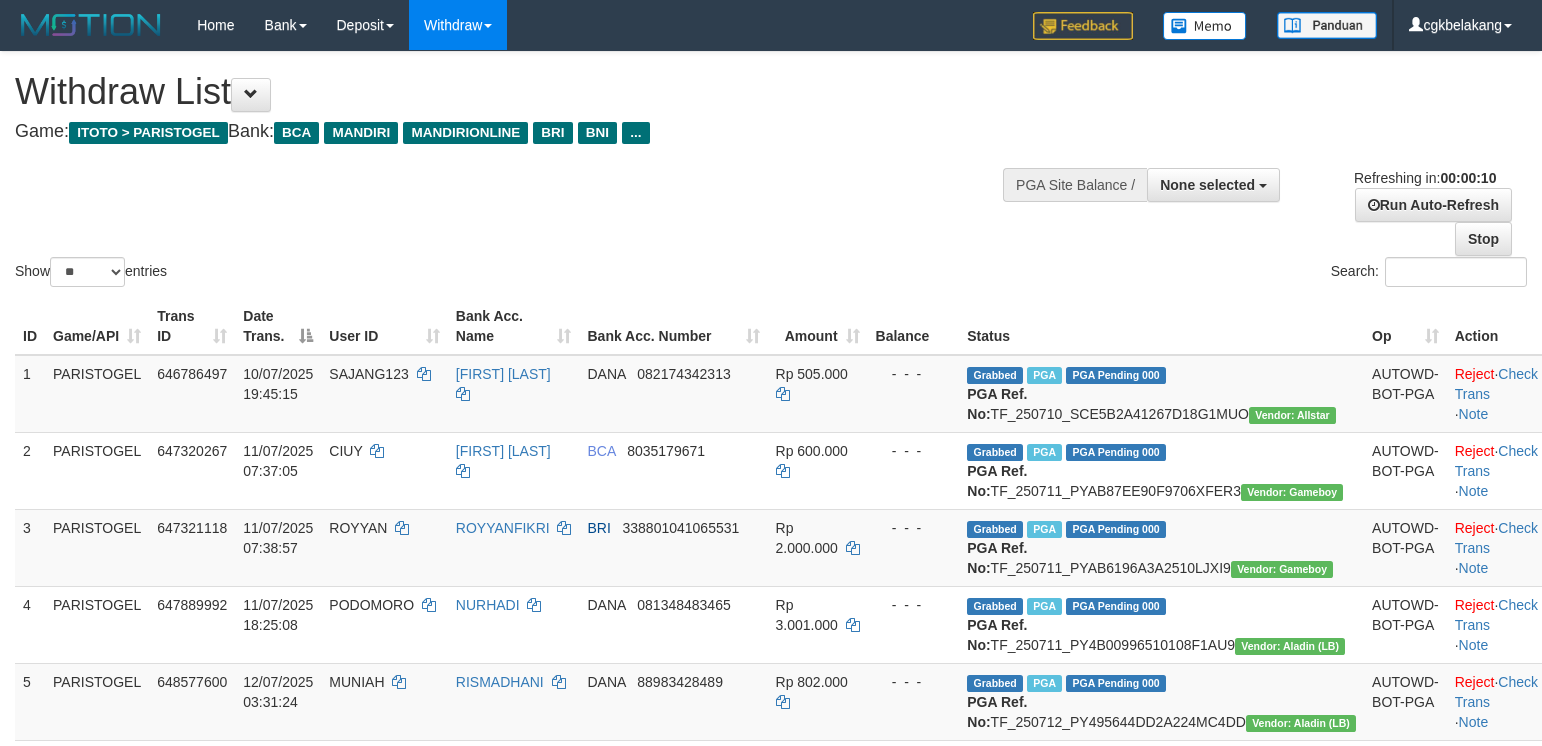 select 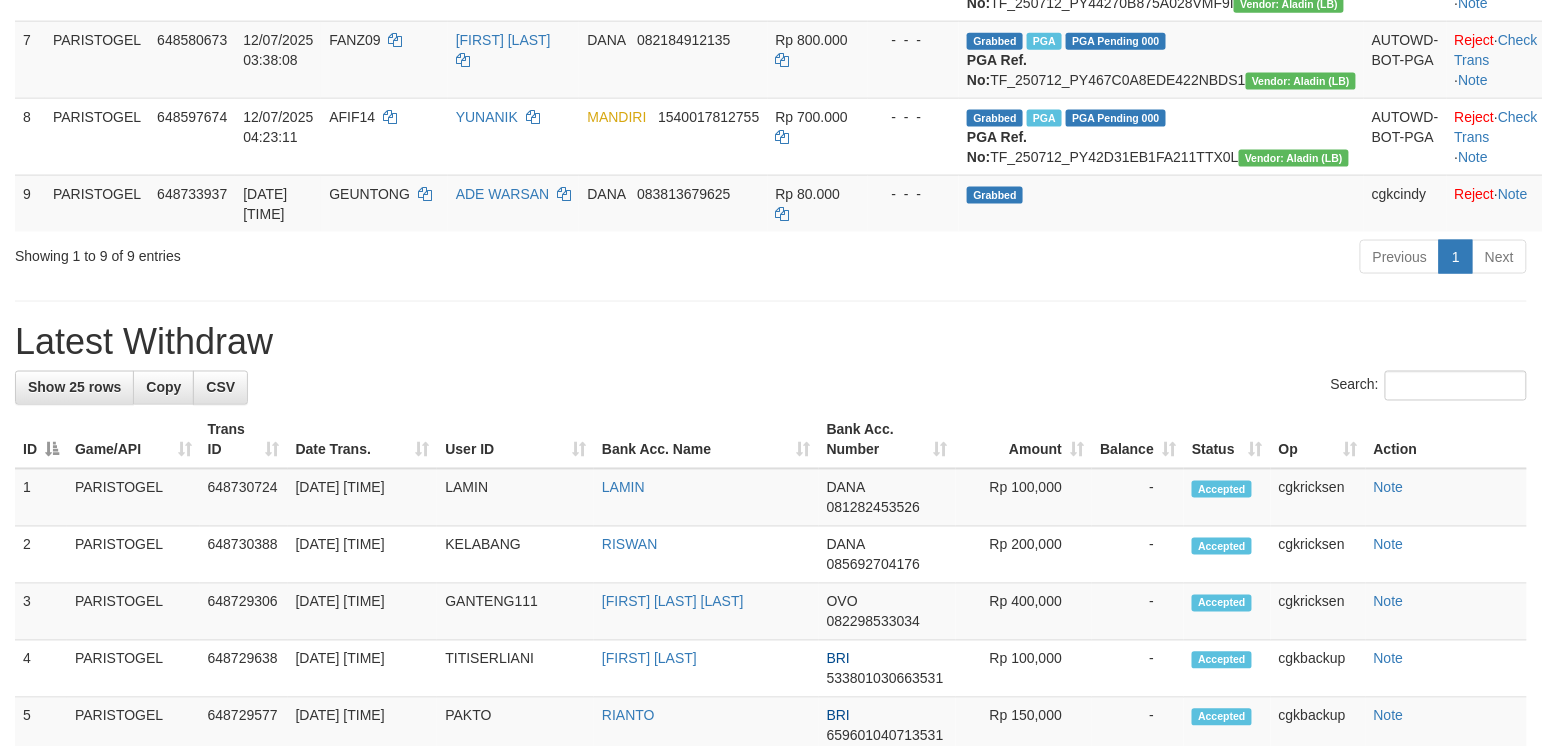 scroll, scrollTop: 721, scrollLeft: 0, axis: vertical 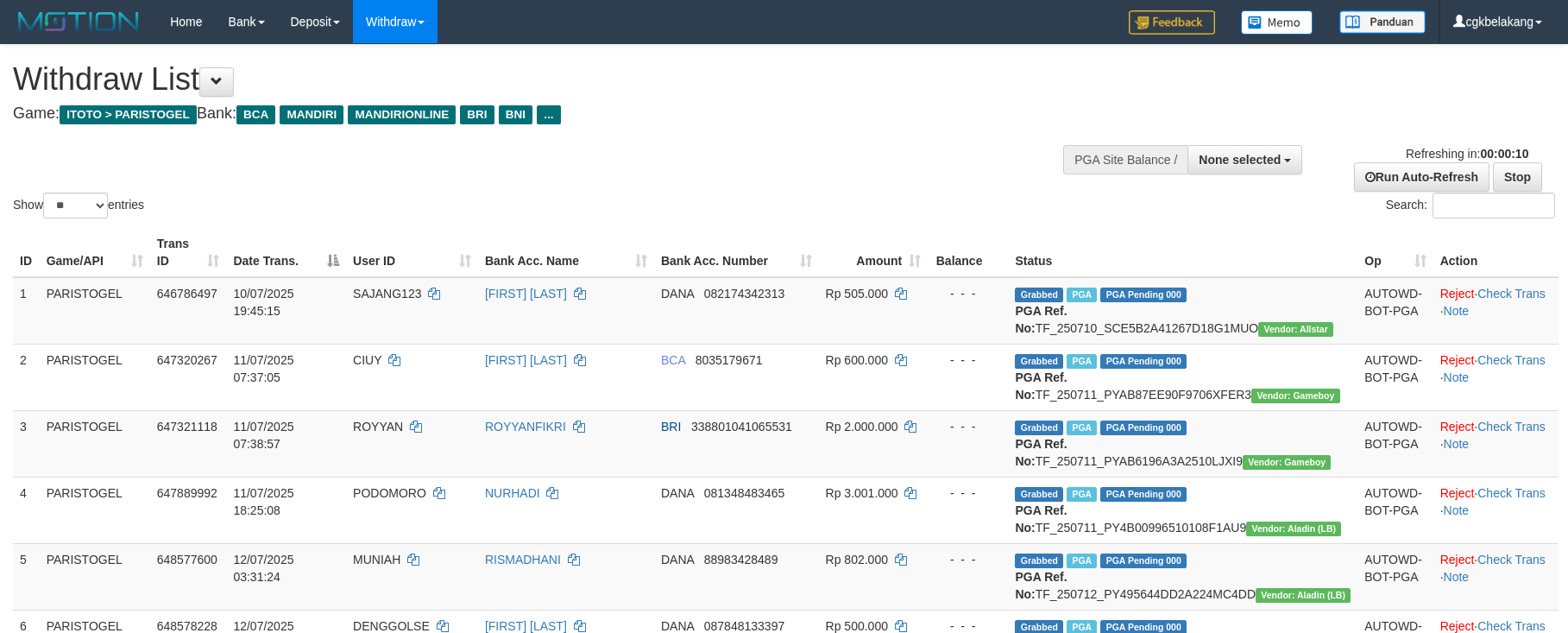 select 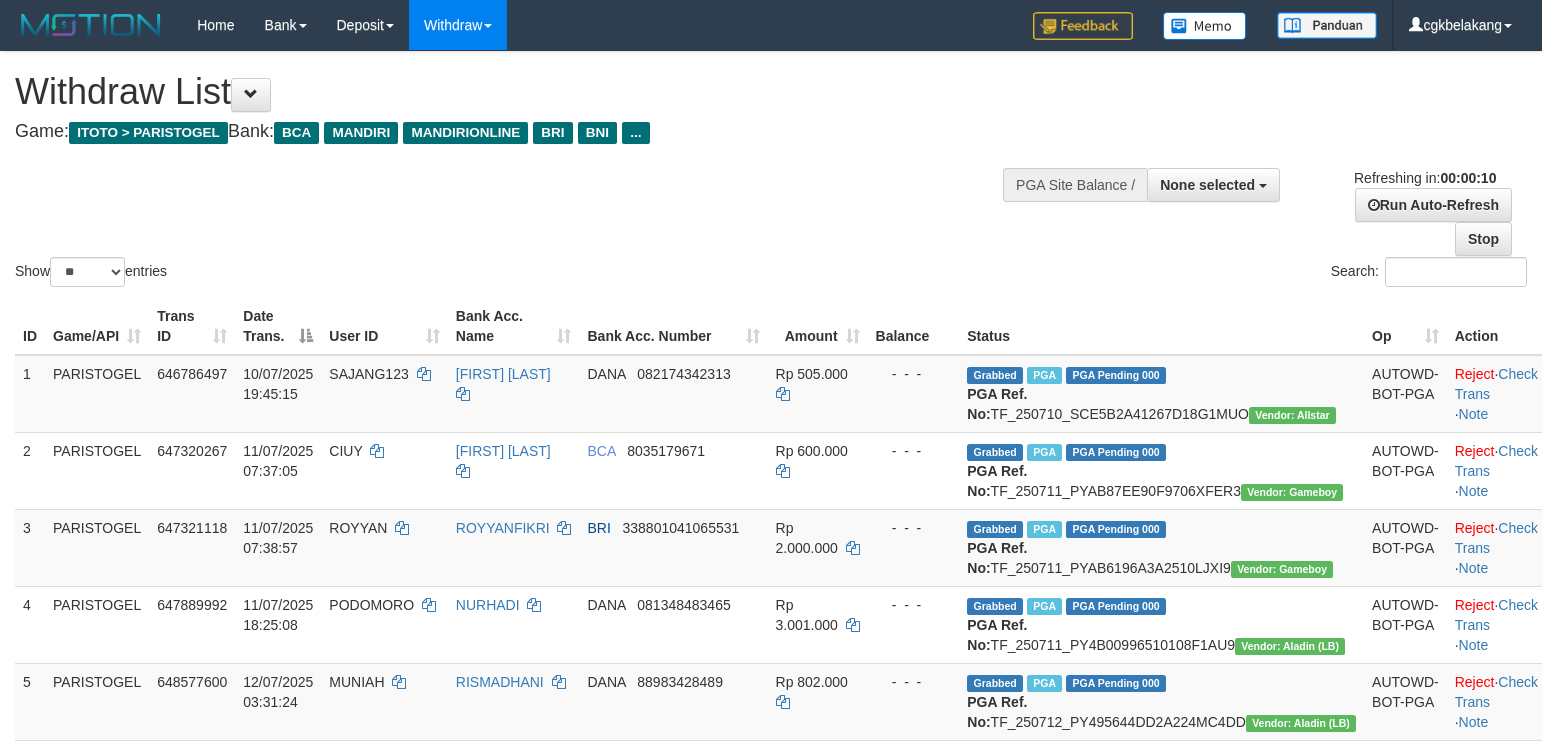 select 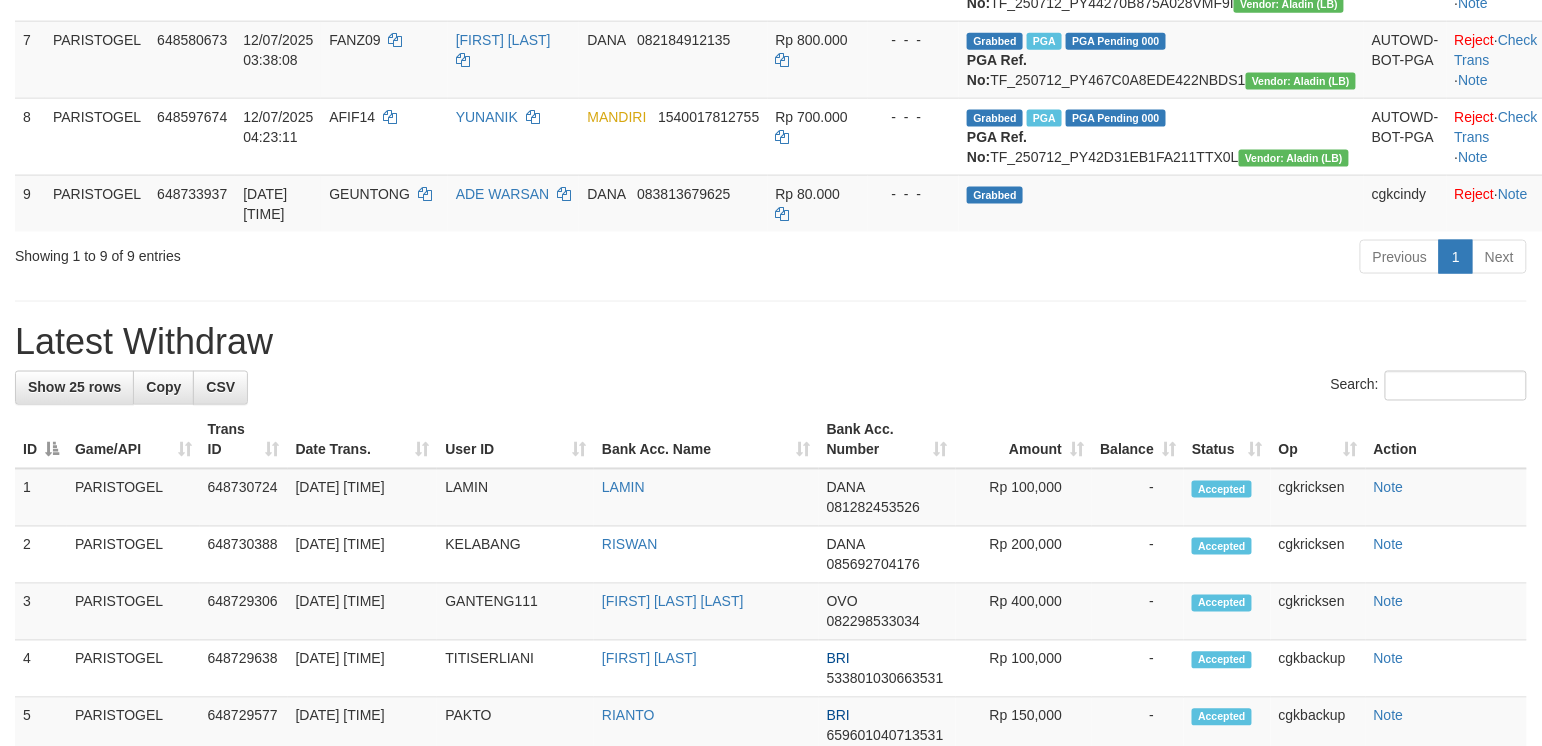 scroll, scrollTop: 721, scrollLeft: 0, axis: vertical 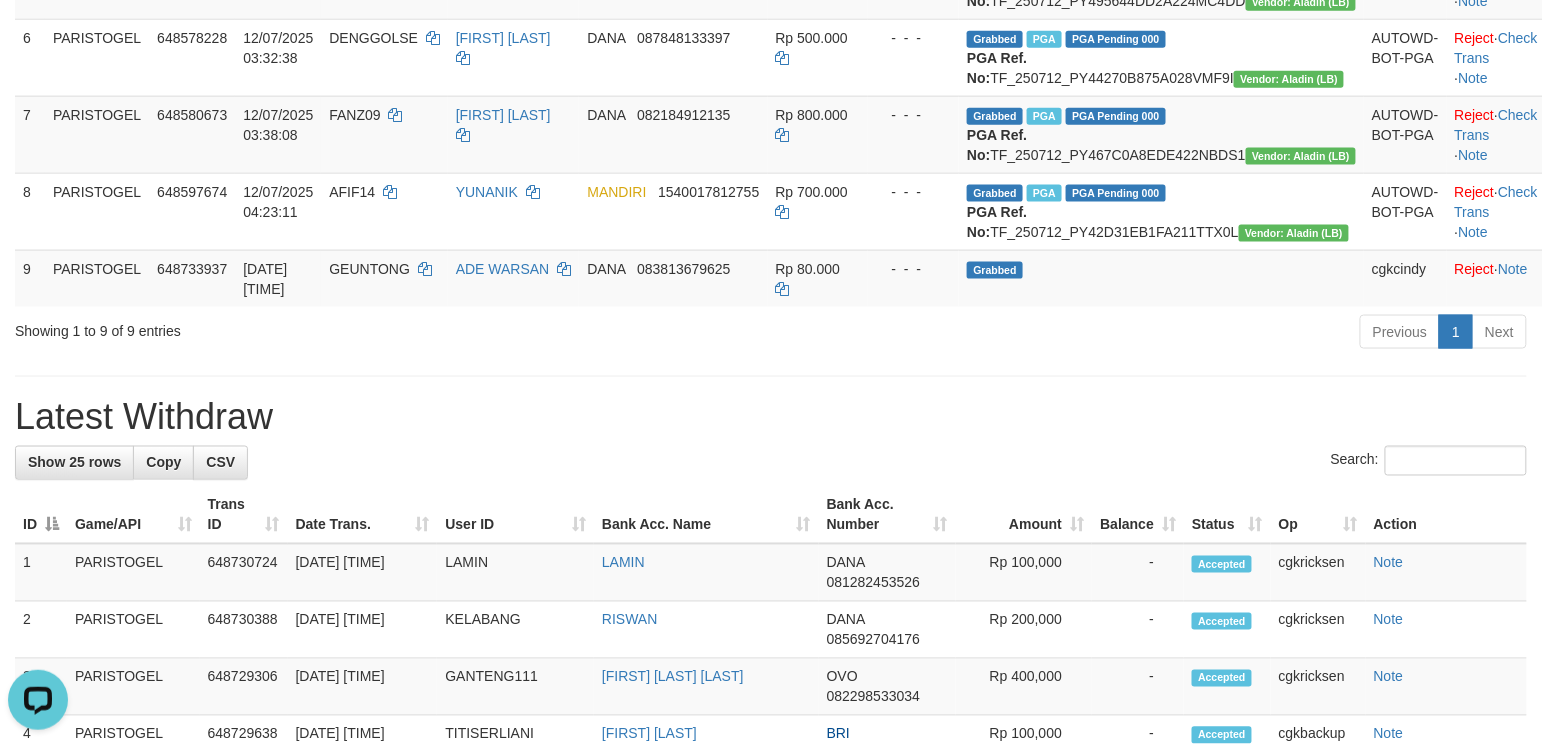 click on "**********" at bounding box center [771, 717] 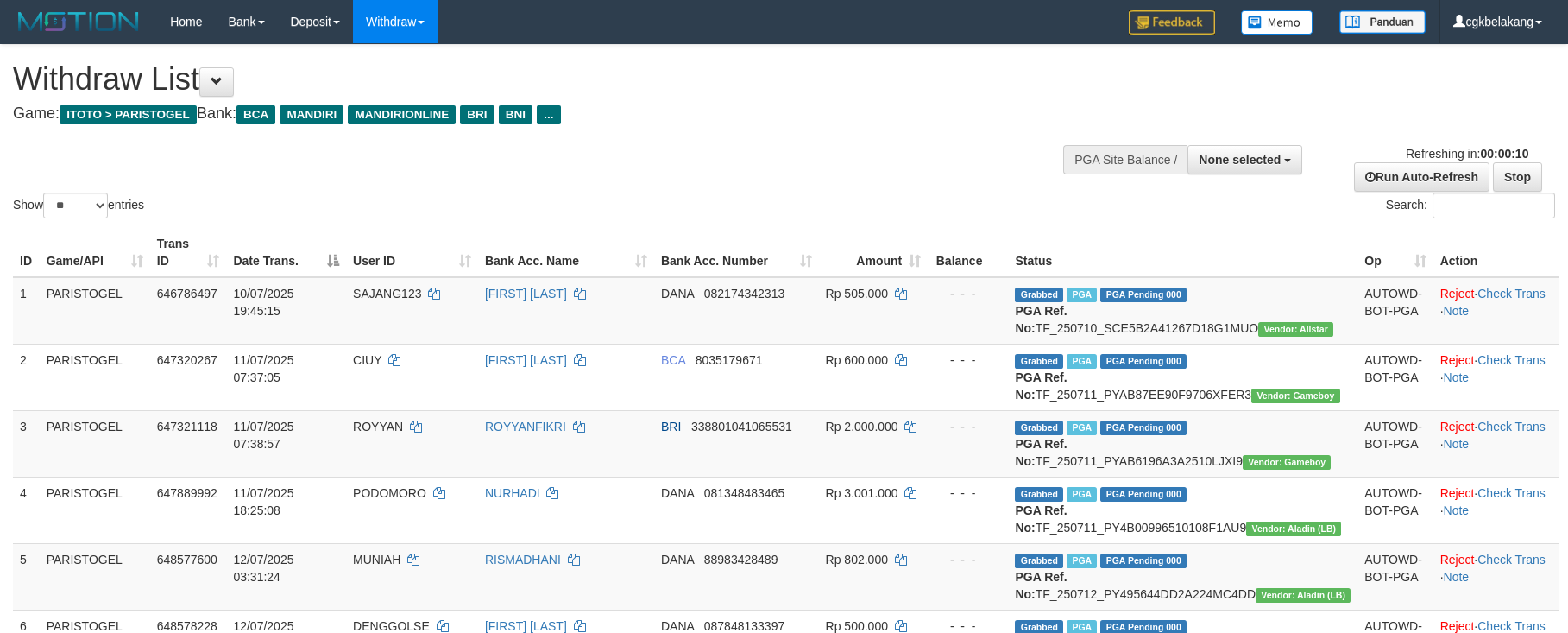 select 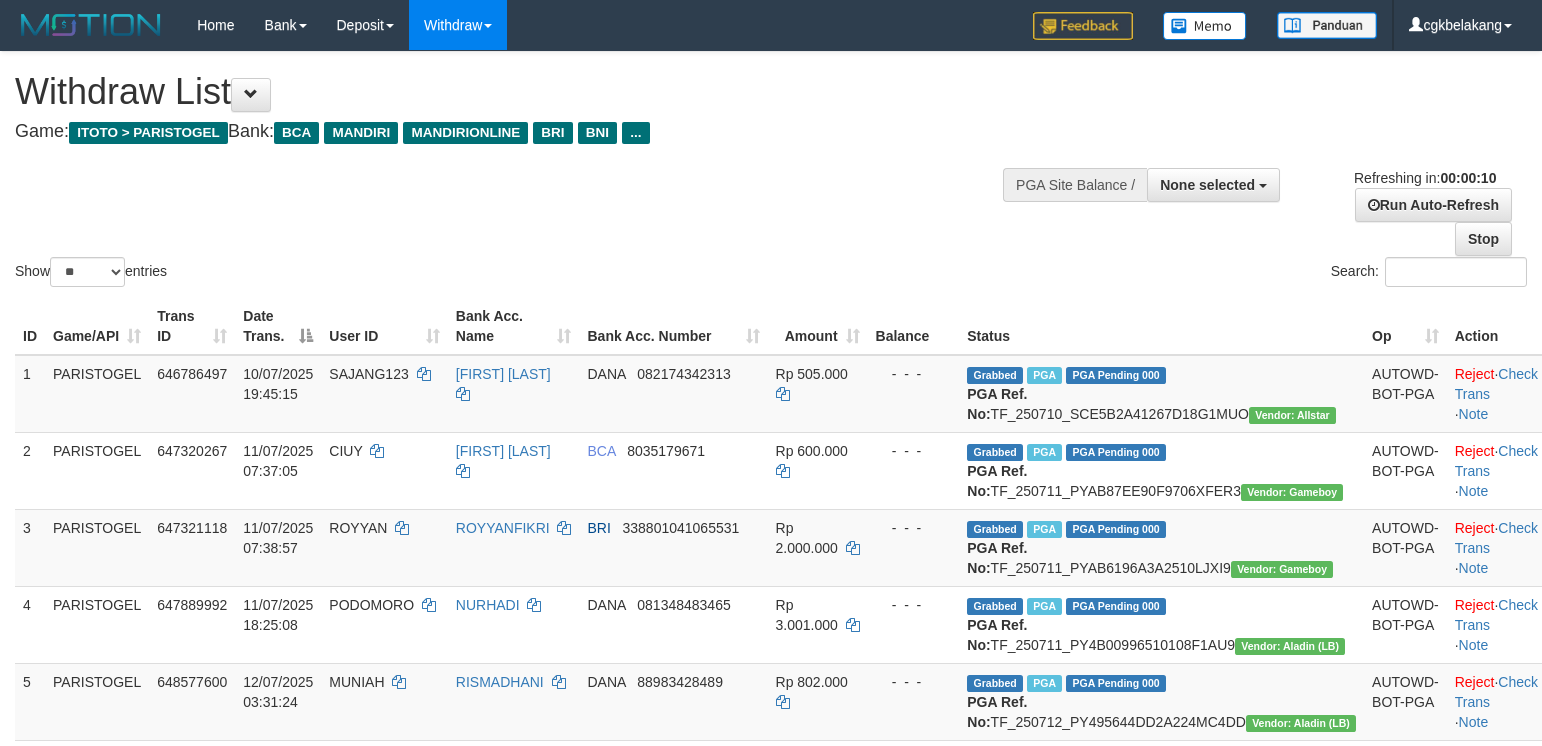 select 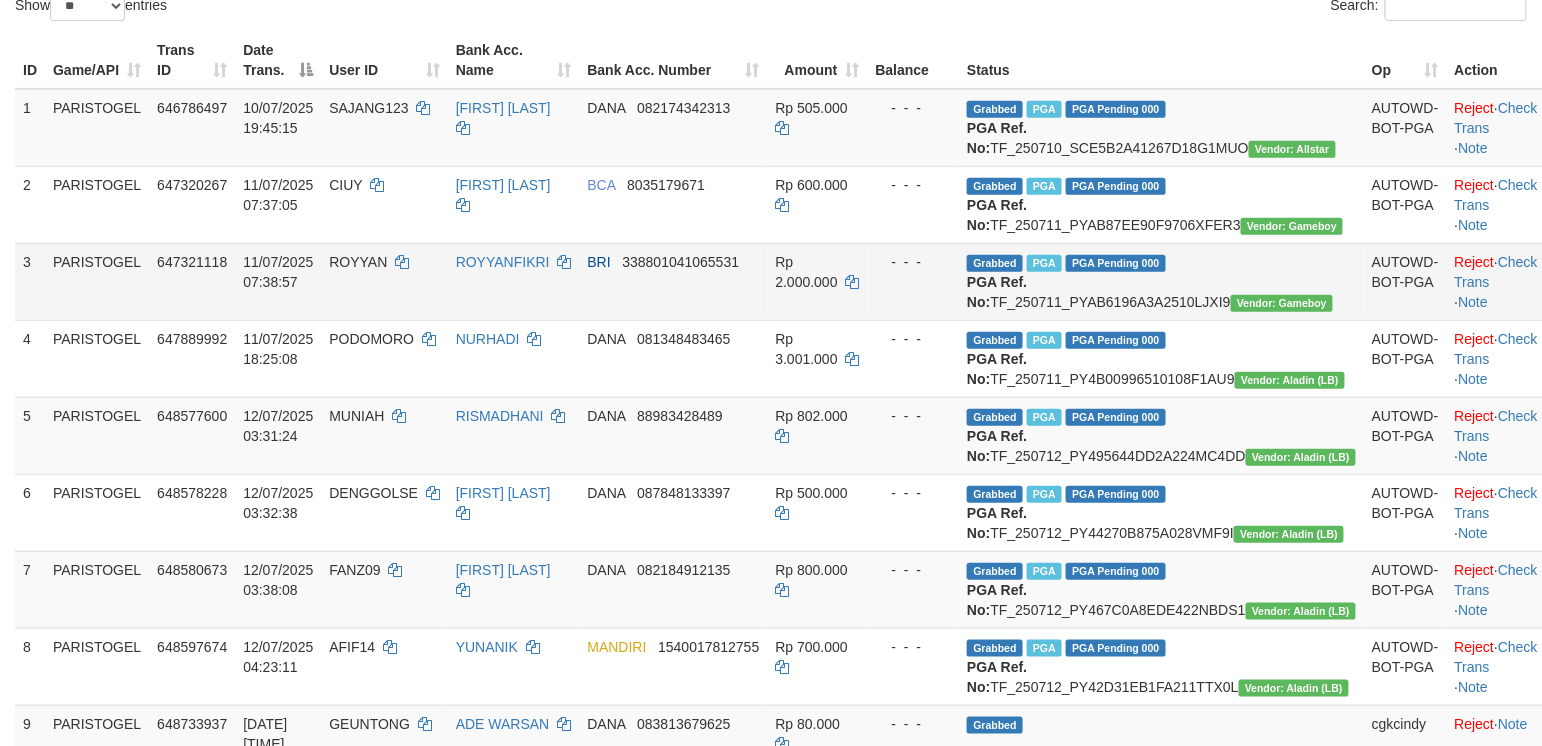 scroll, scrollTop: 349, scrollLeft: 0, axis: vertical 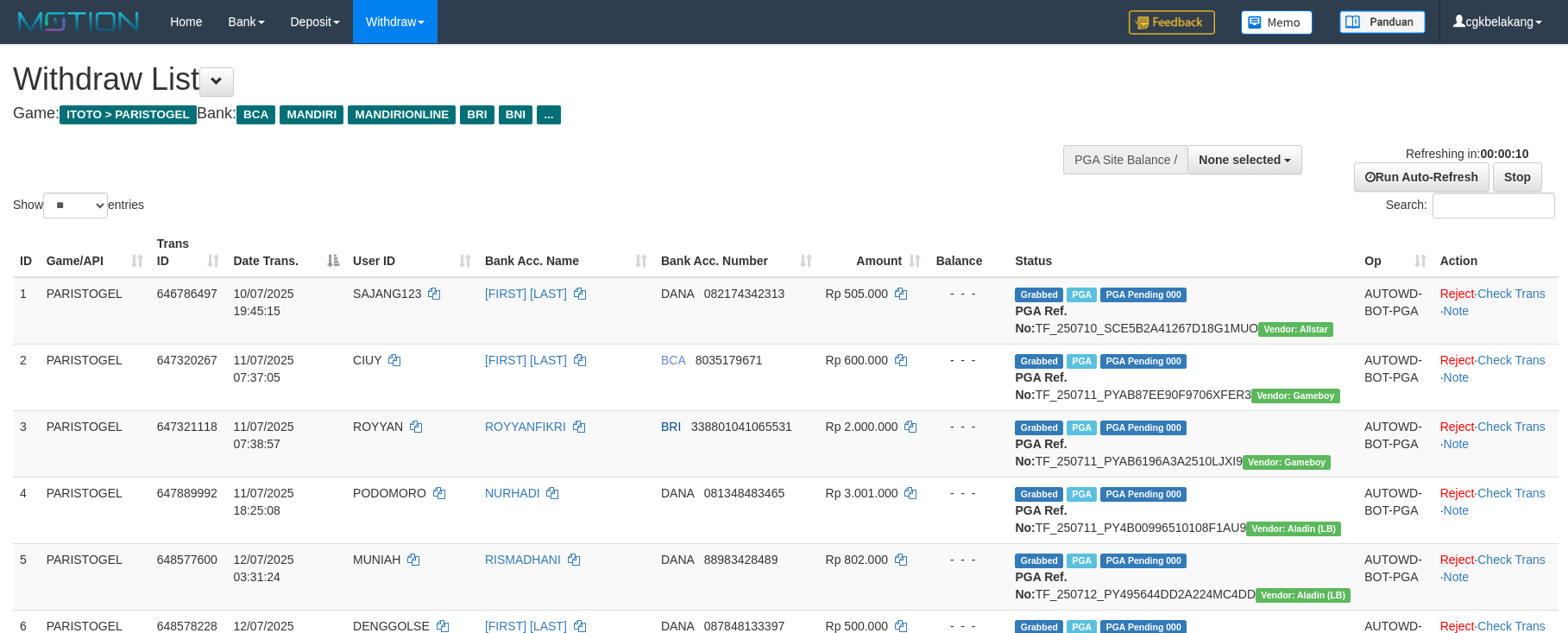 select 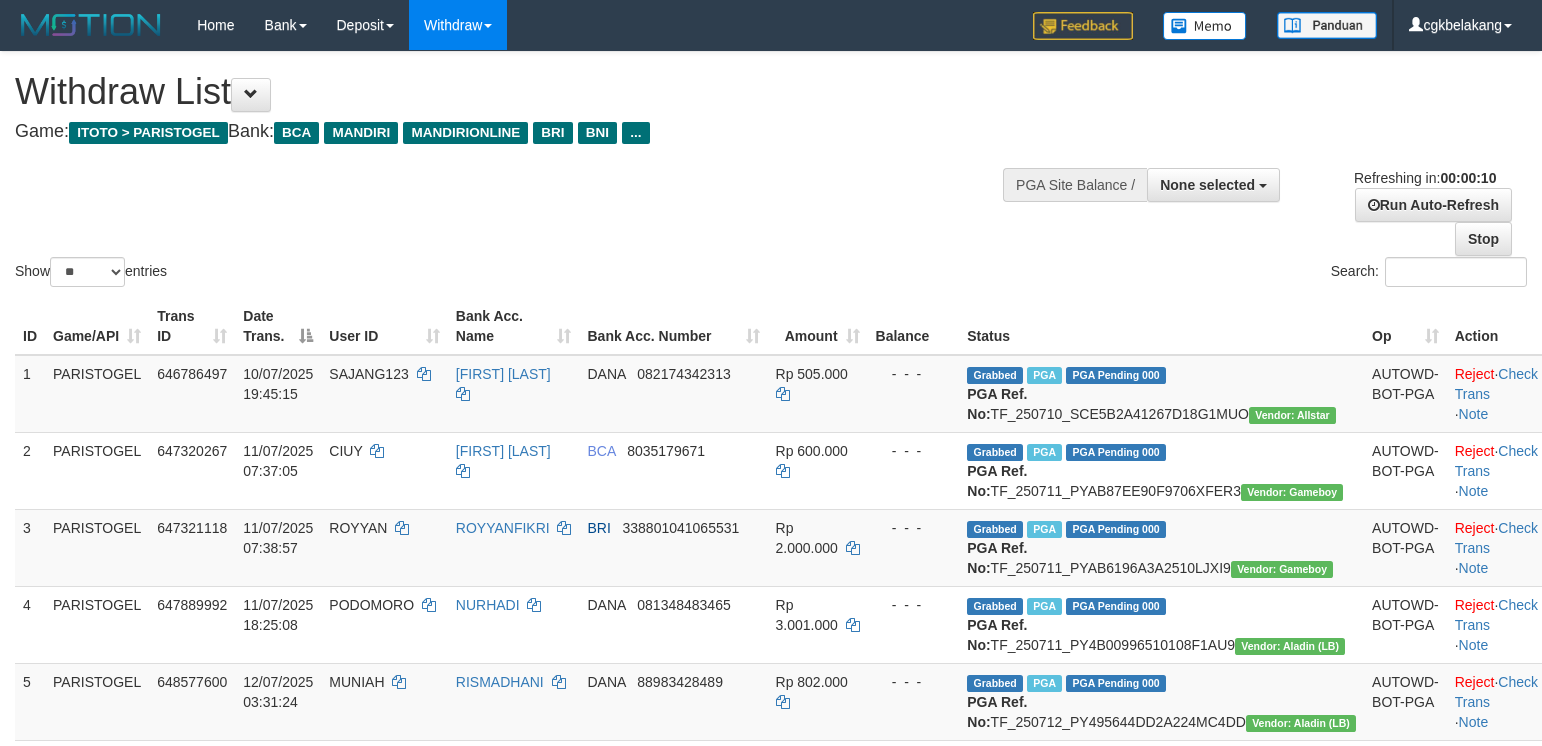 select 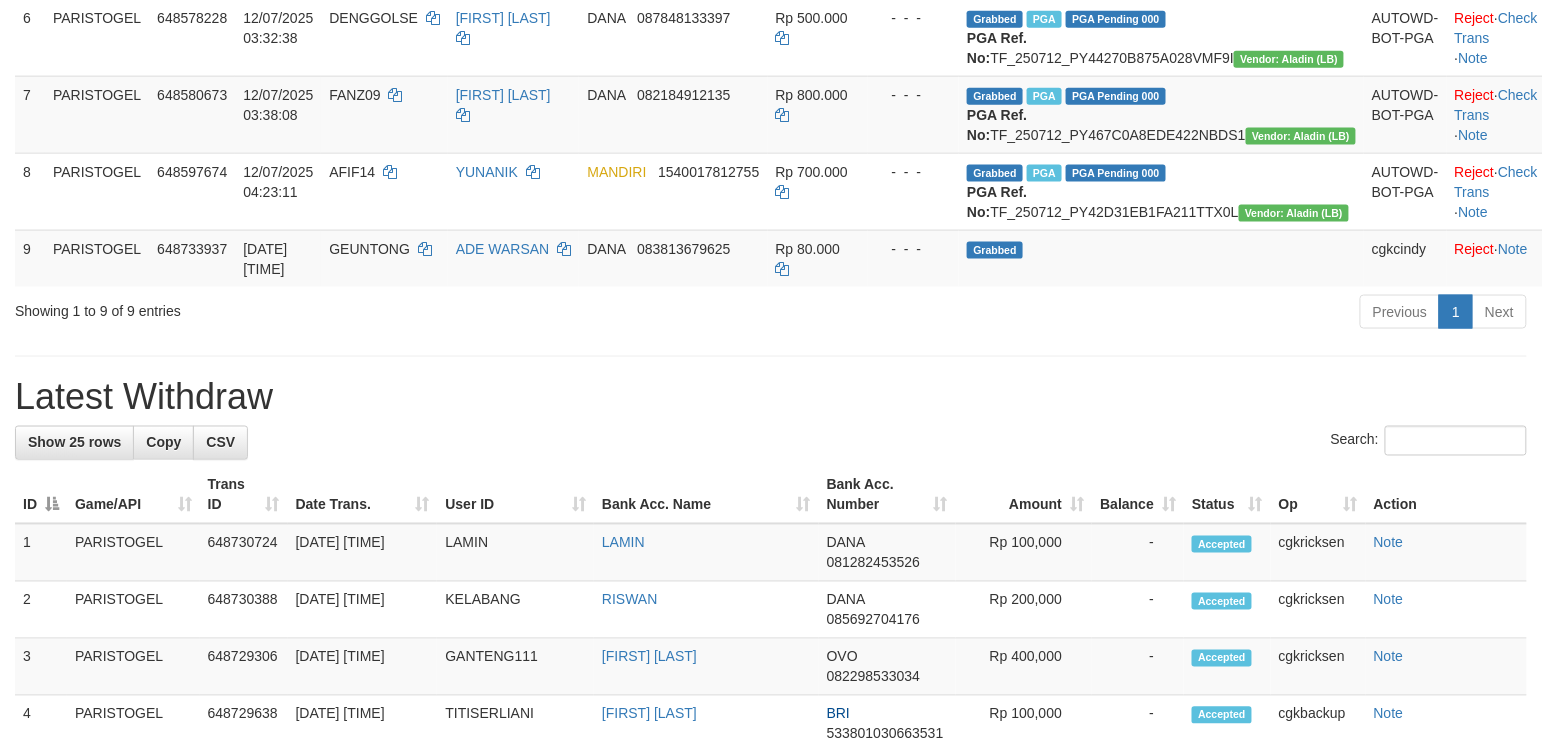 scroll, scrollTop: 666, scrollLeft: 0, axis: vertical 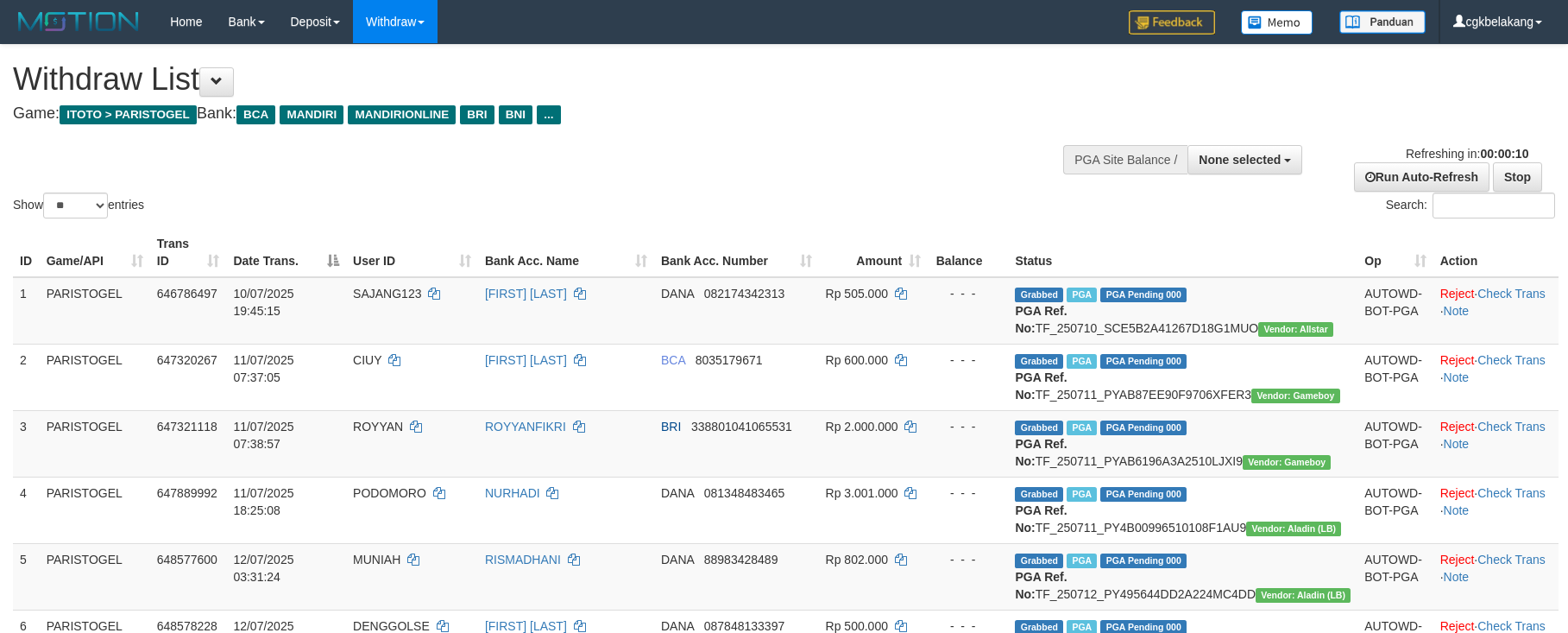 select 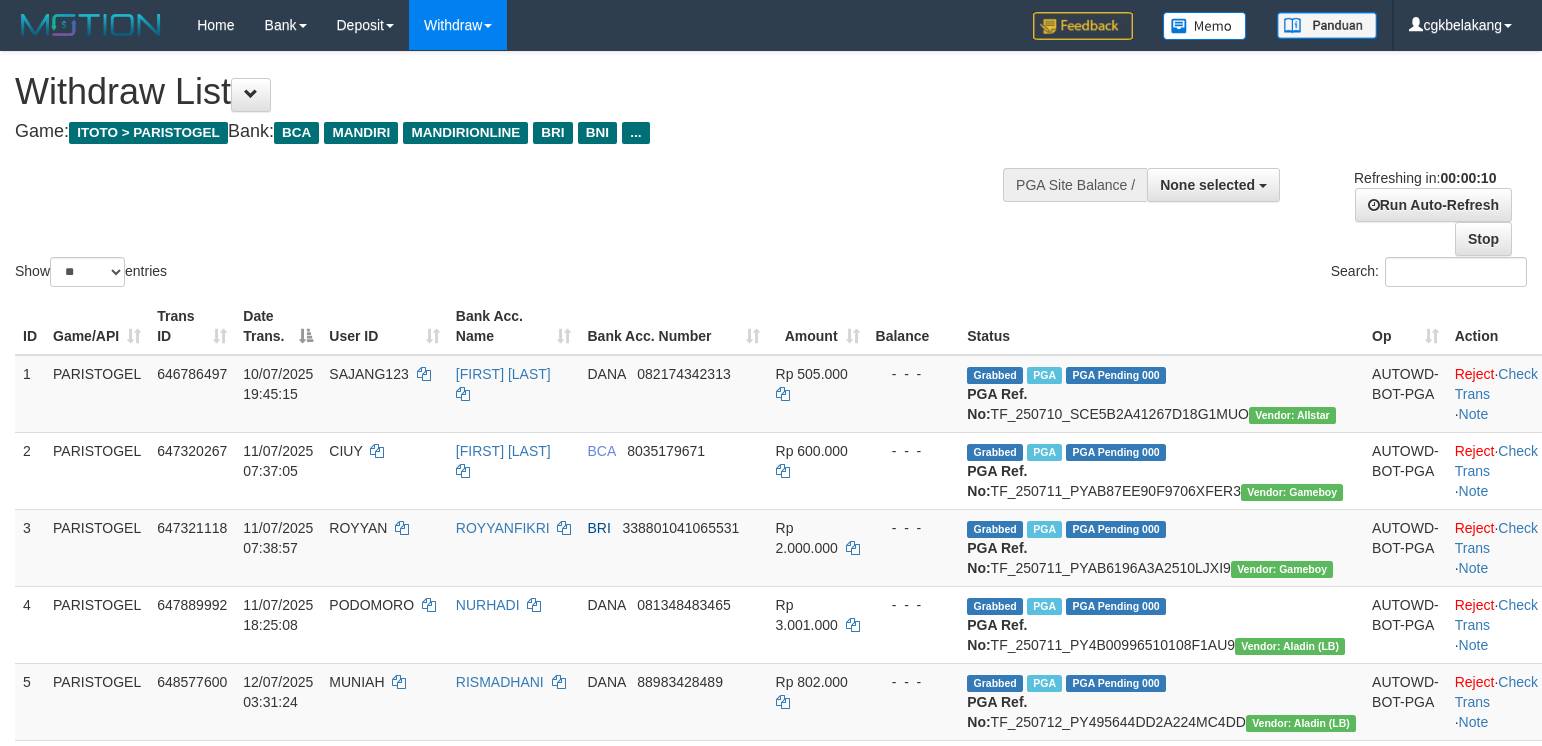 select 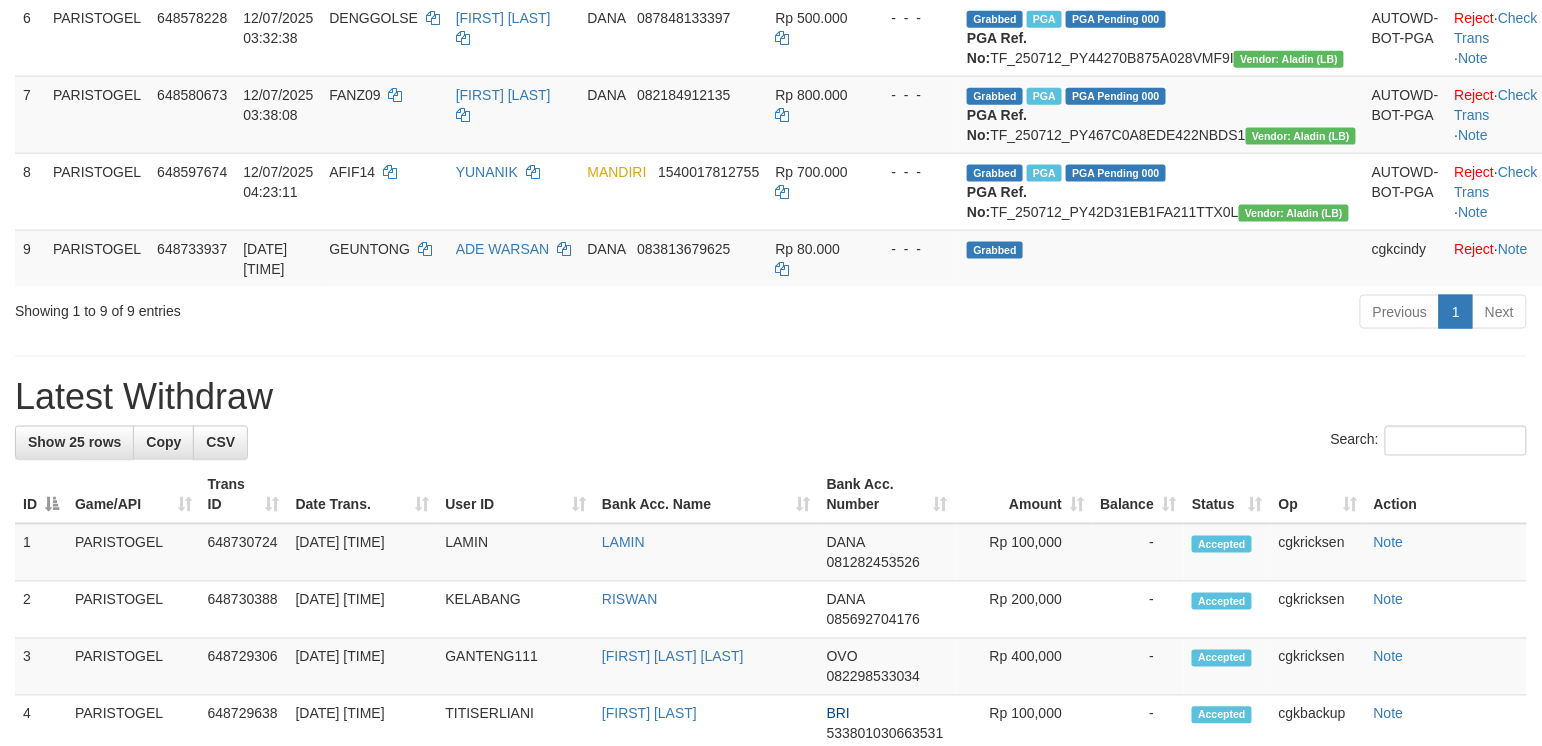scroll, scrollTop: 666, scrollLeft: 0, axis: vertical 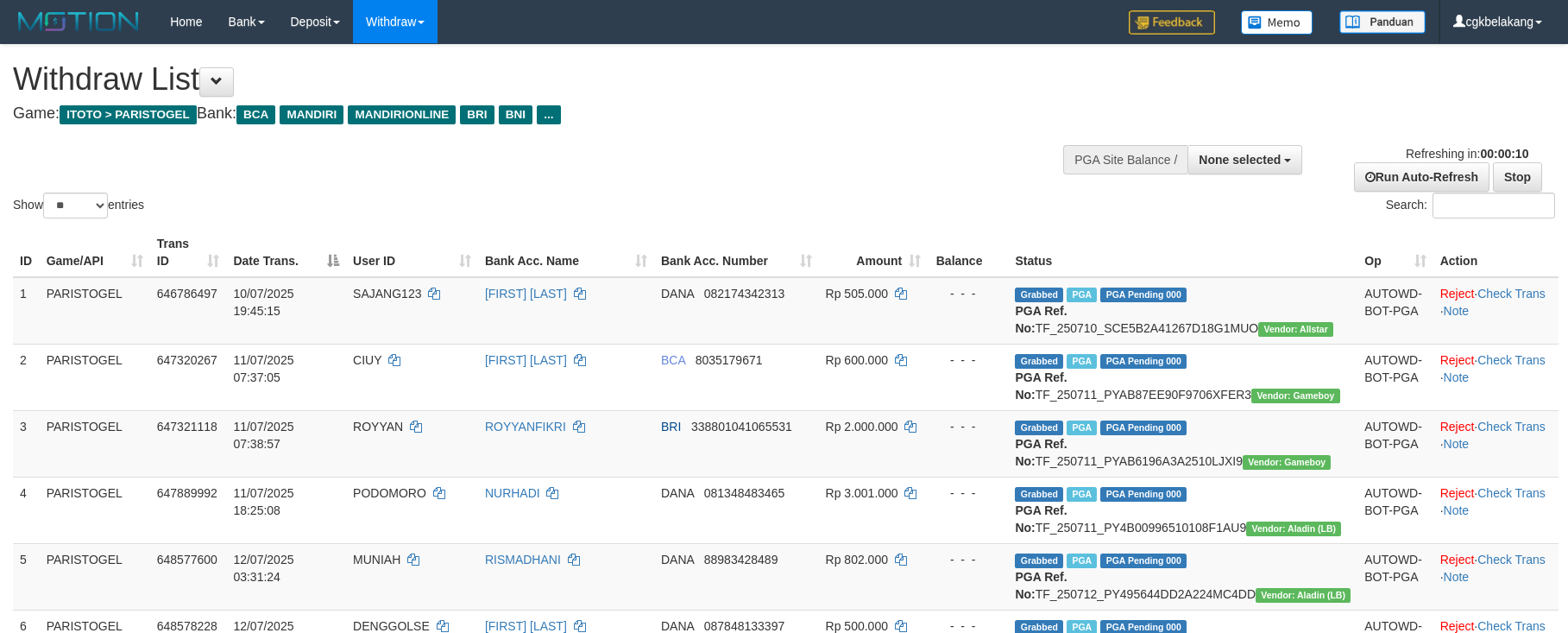 select 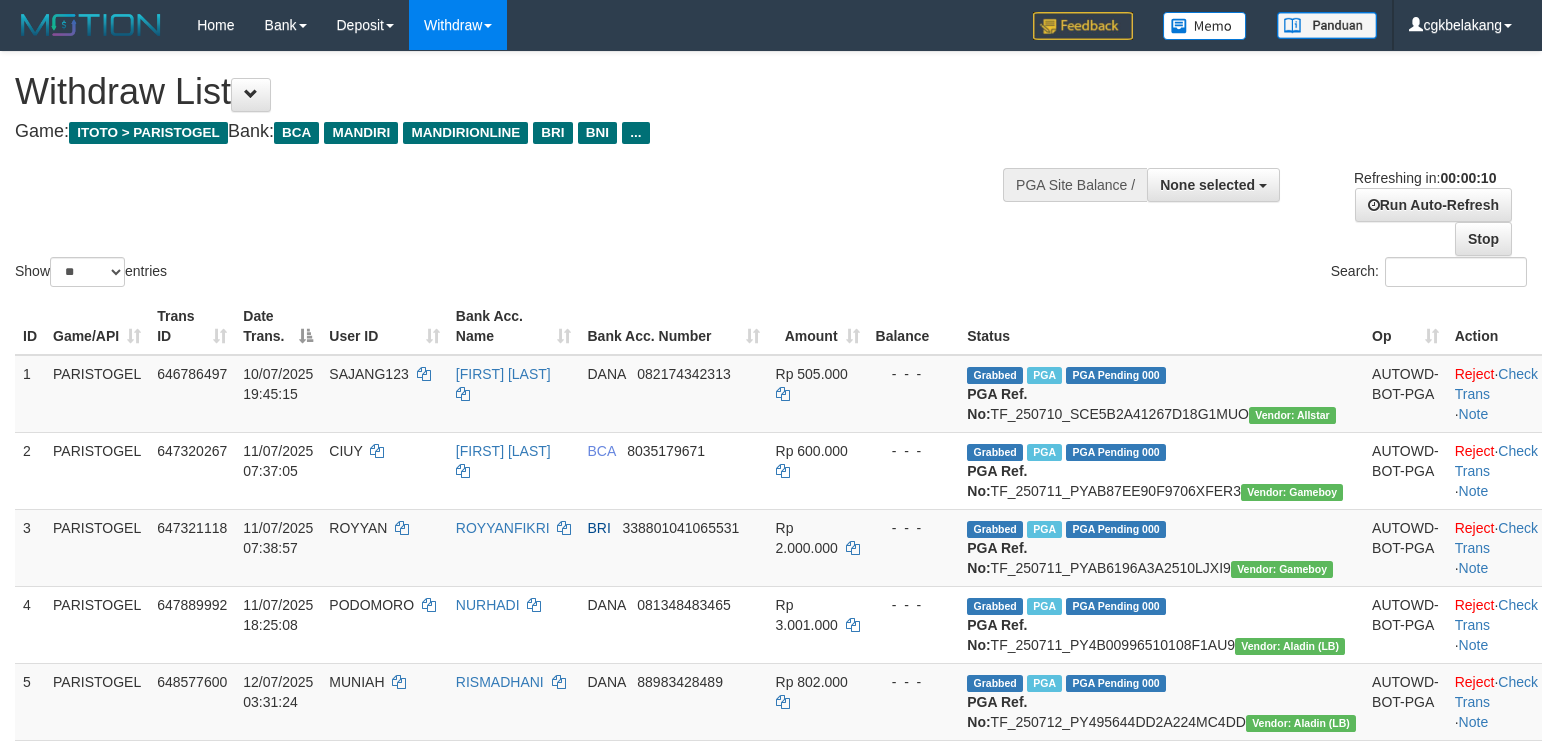 select 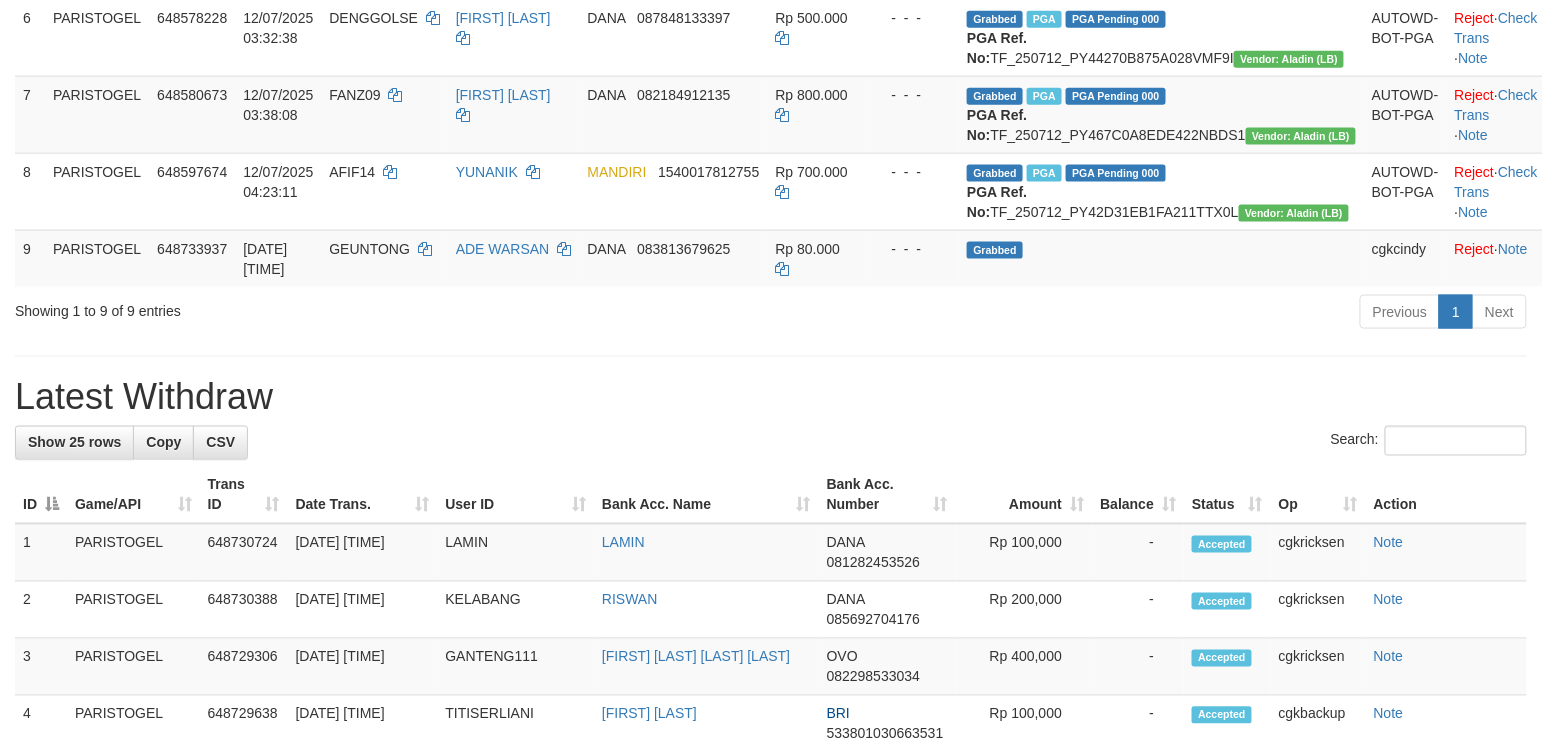 scroll, scrollTop: 666, scrollLeft: 0, axis: vertical 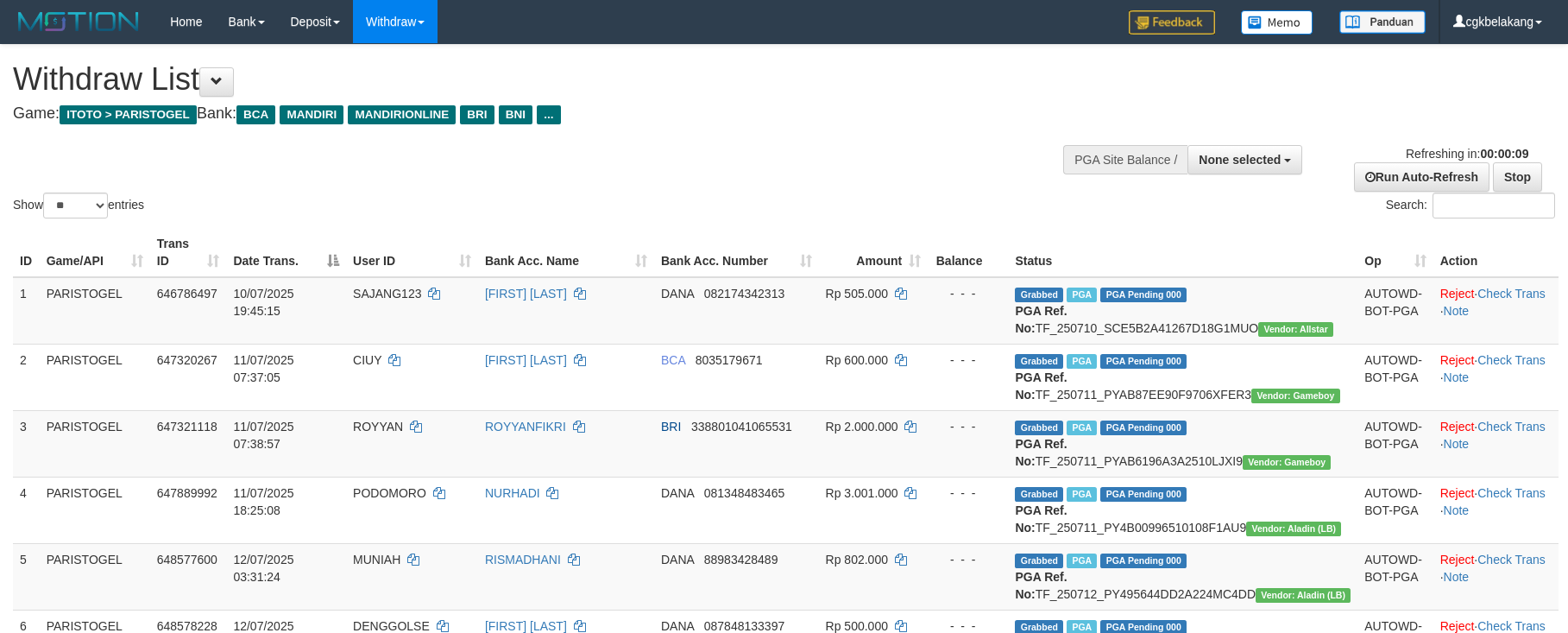 select 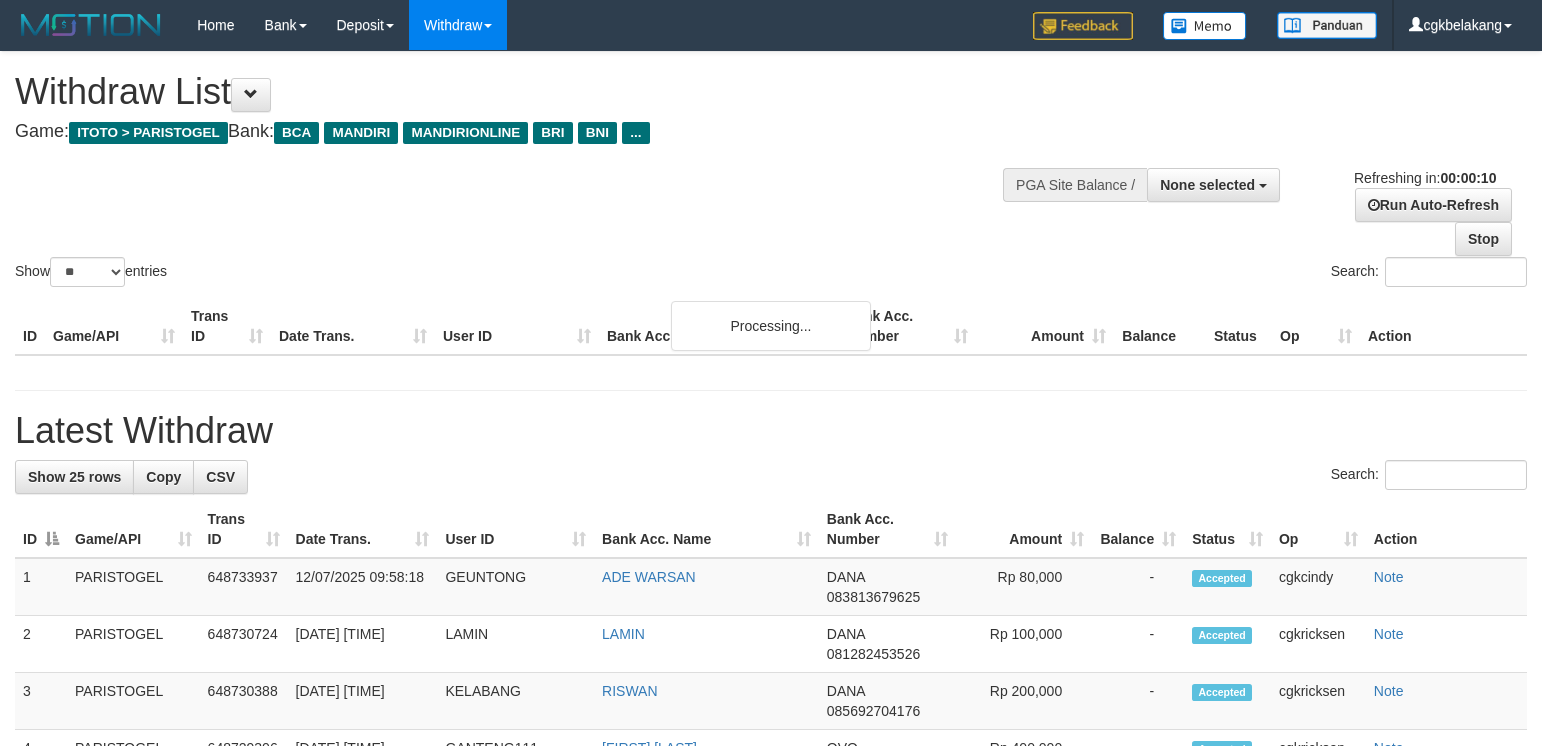 select 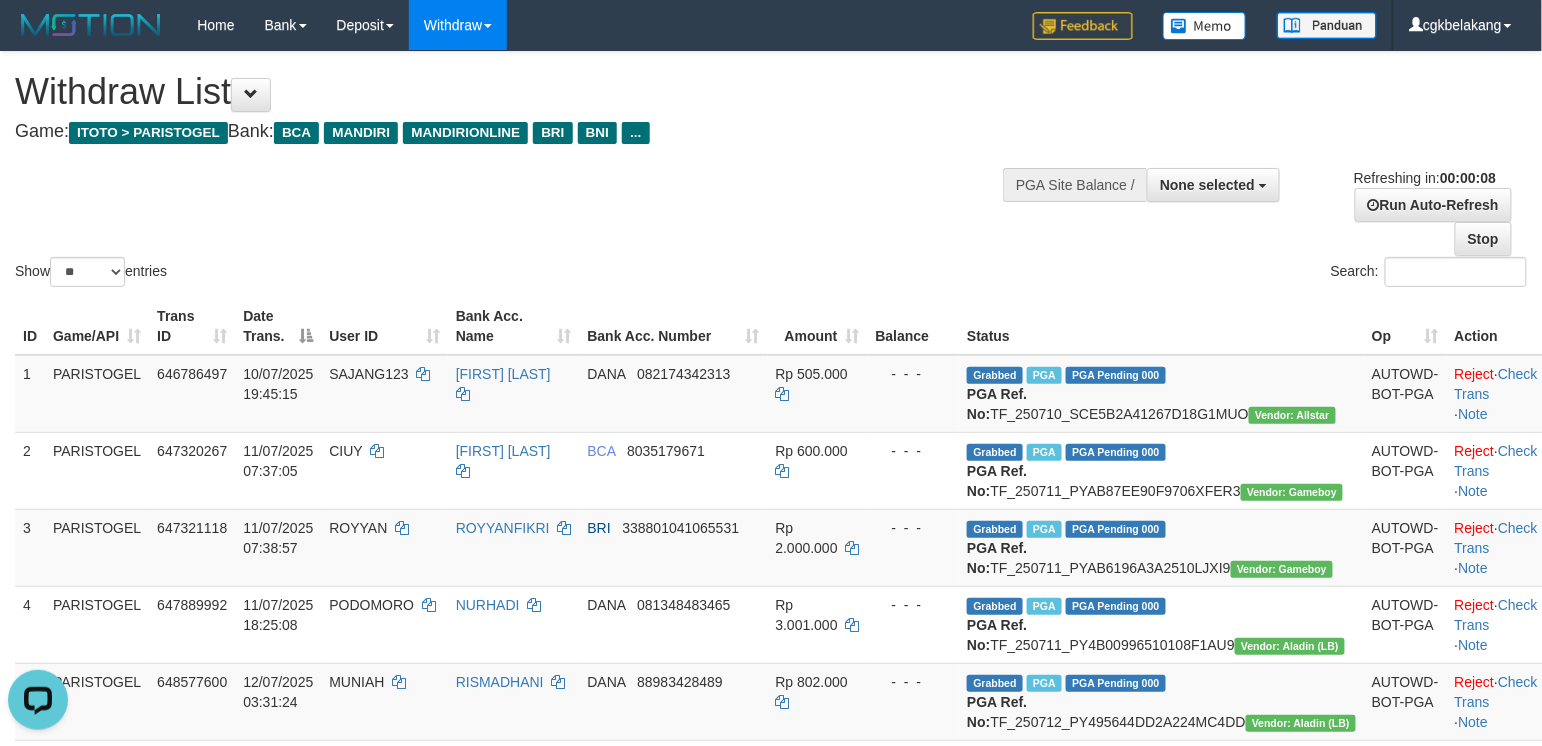 scroll, scrollTop: 0, scrollLeft: 0, axis: both 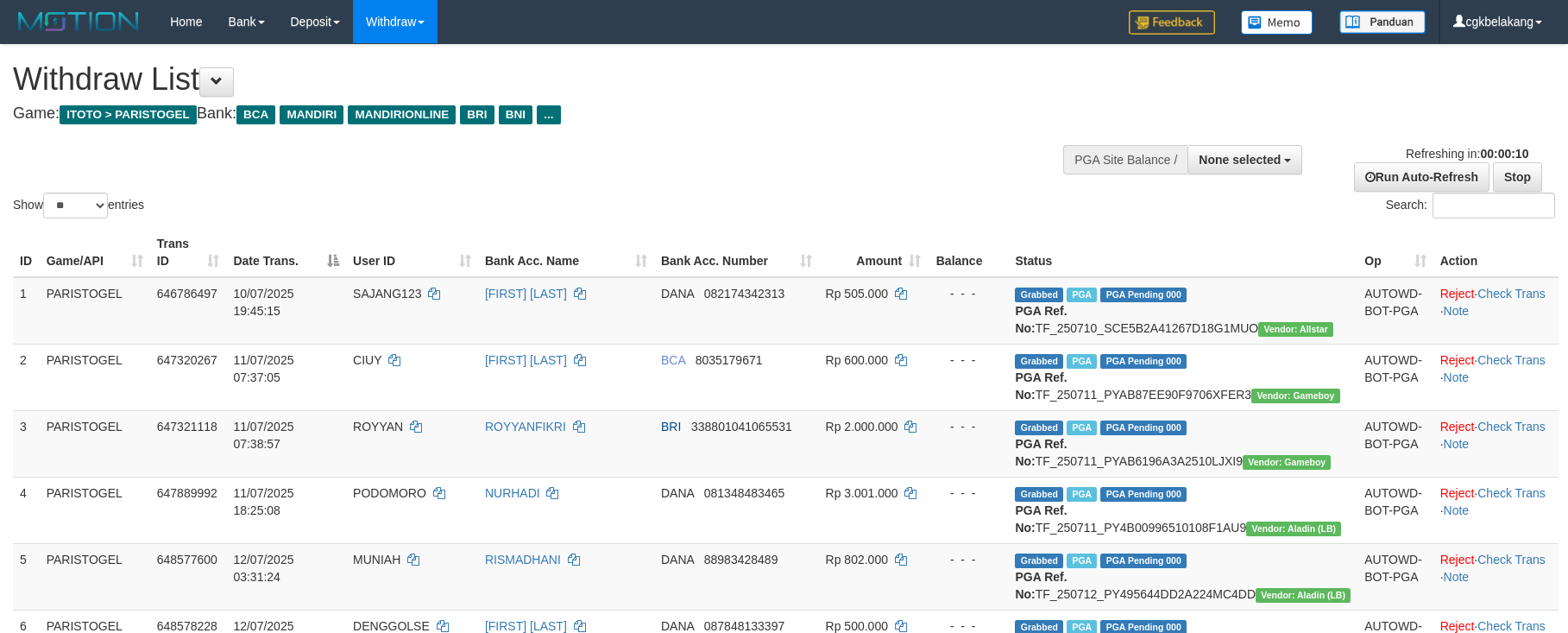 select 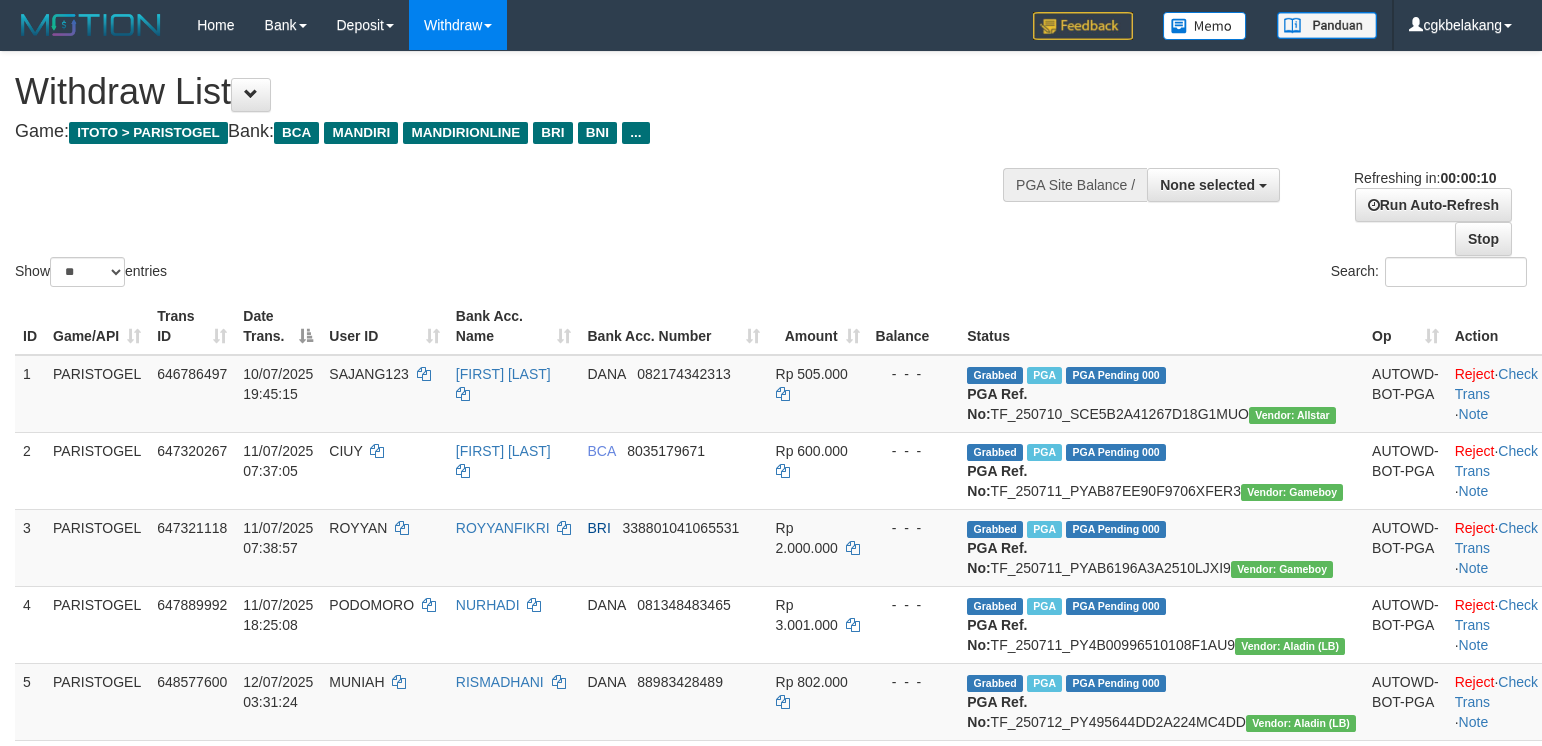 select 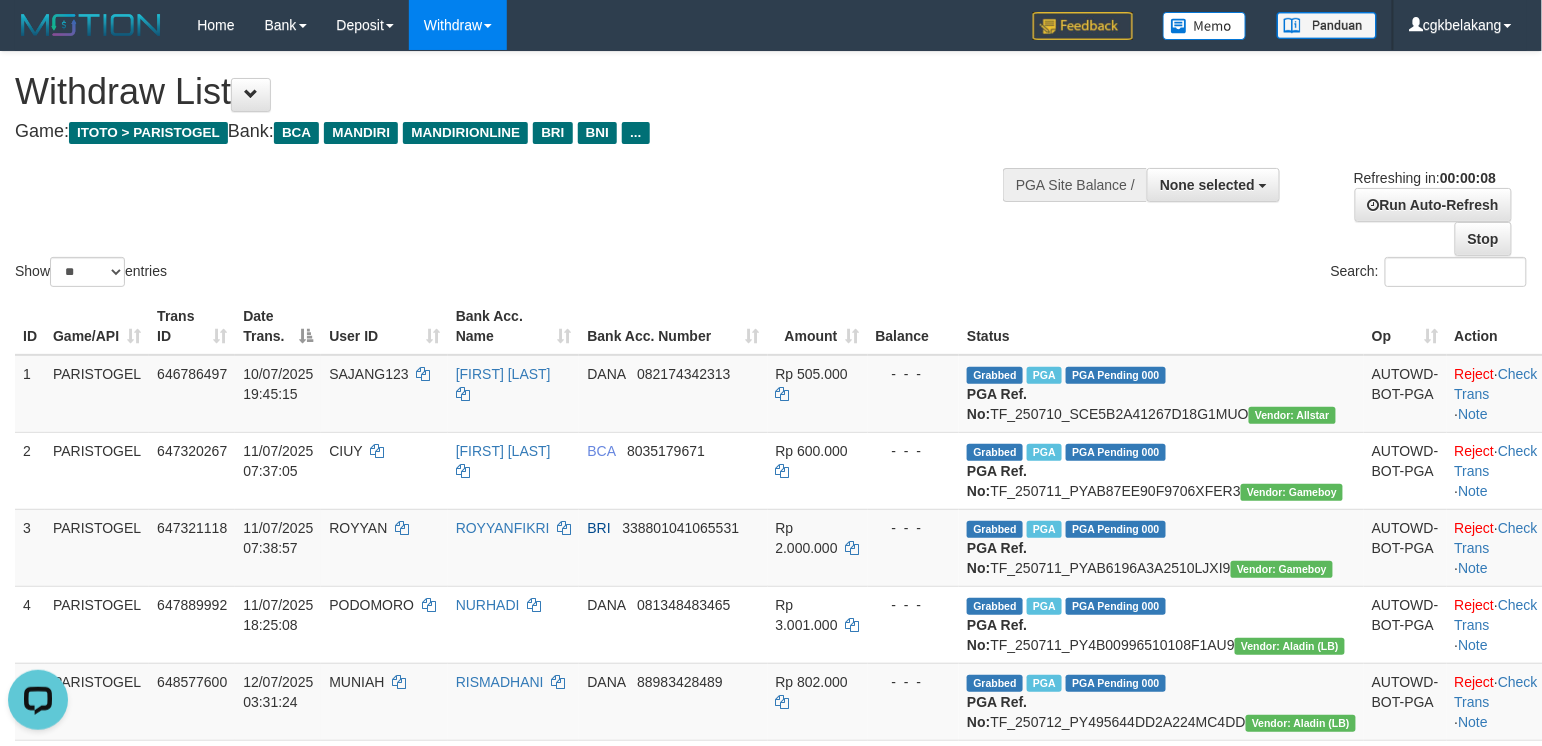 scroll, scrollTop: 0, scrollLeft: 0, axis: both 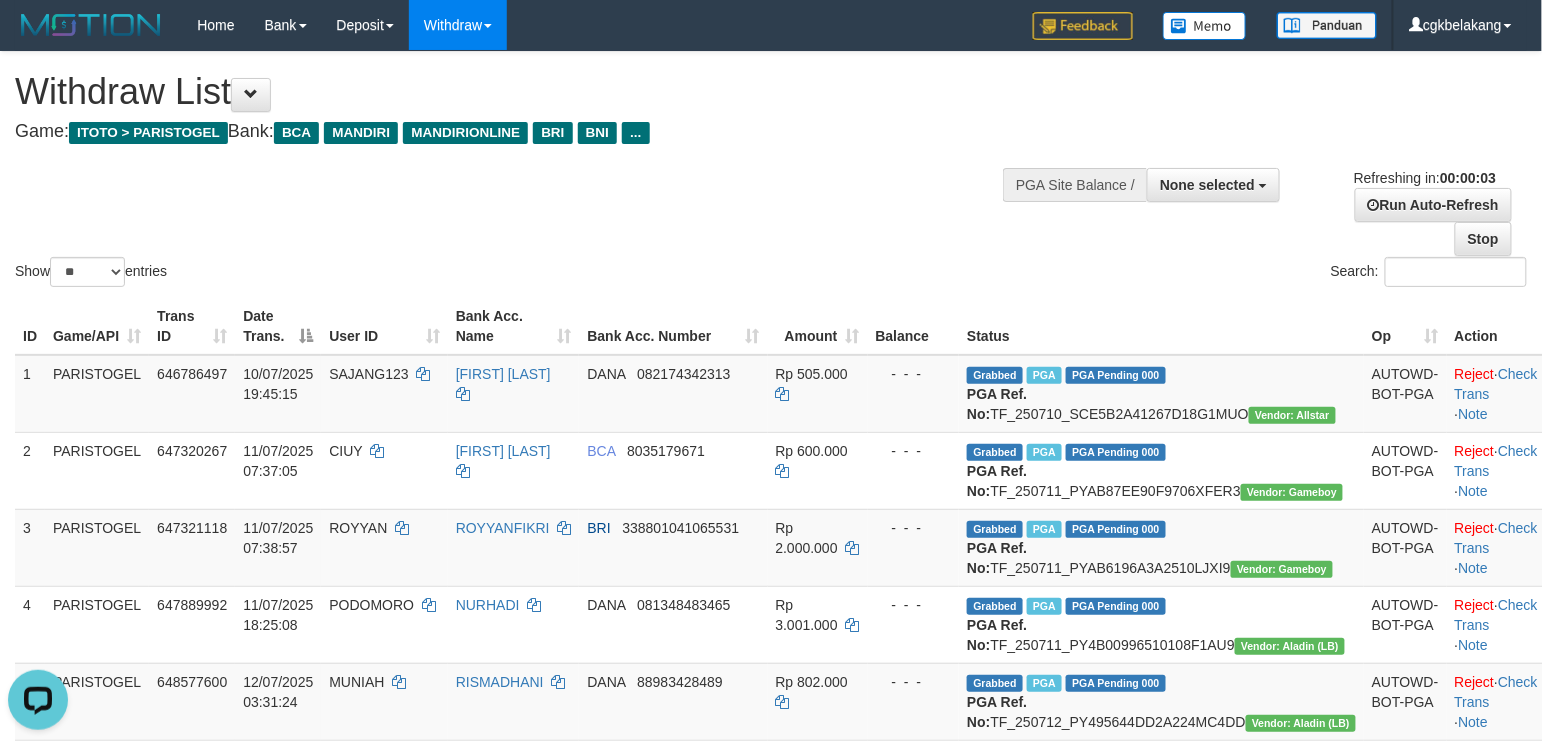 click on "Search:" at bounding box center [1156, 274] 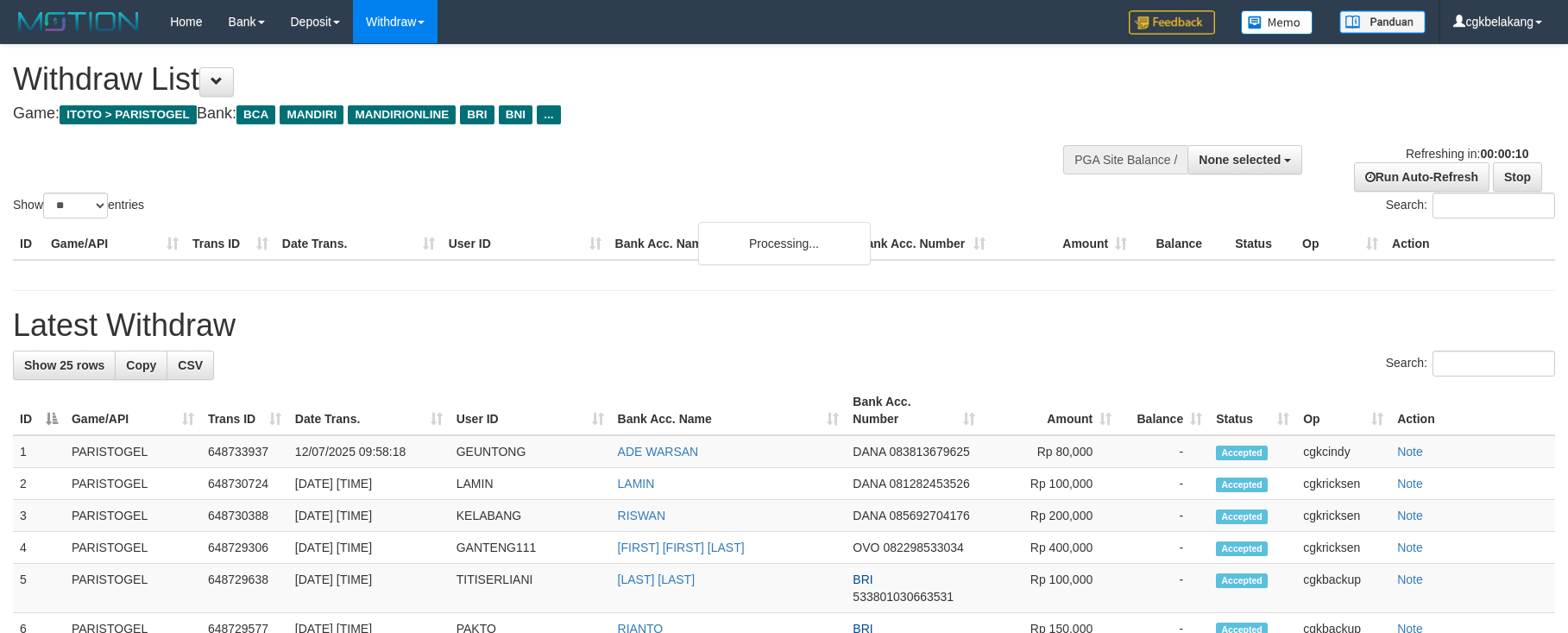 select 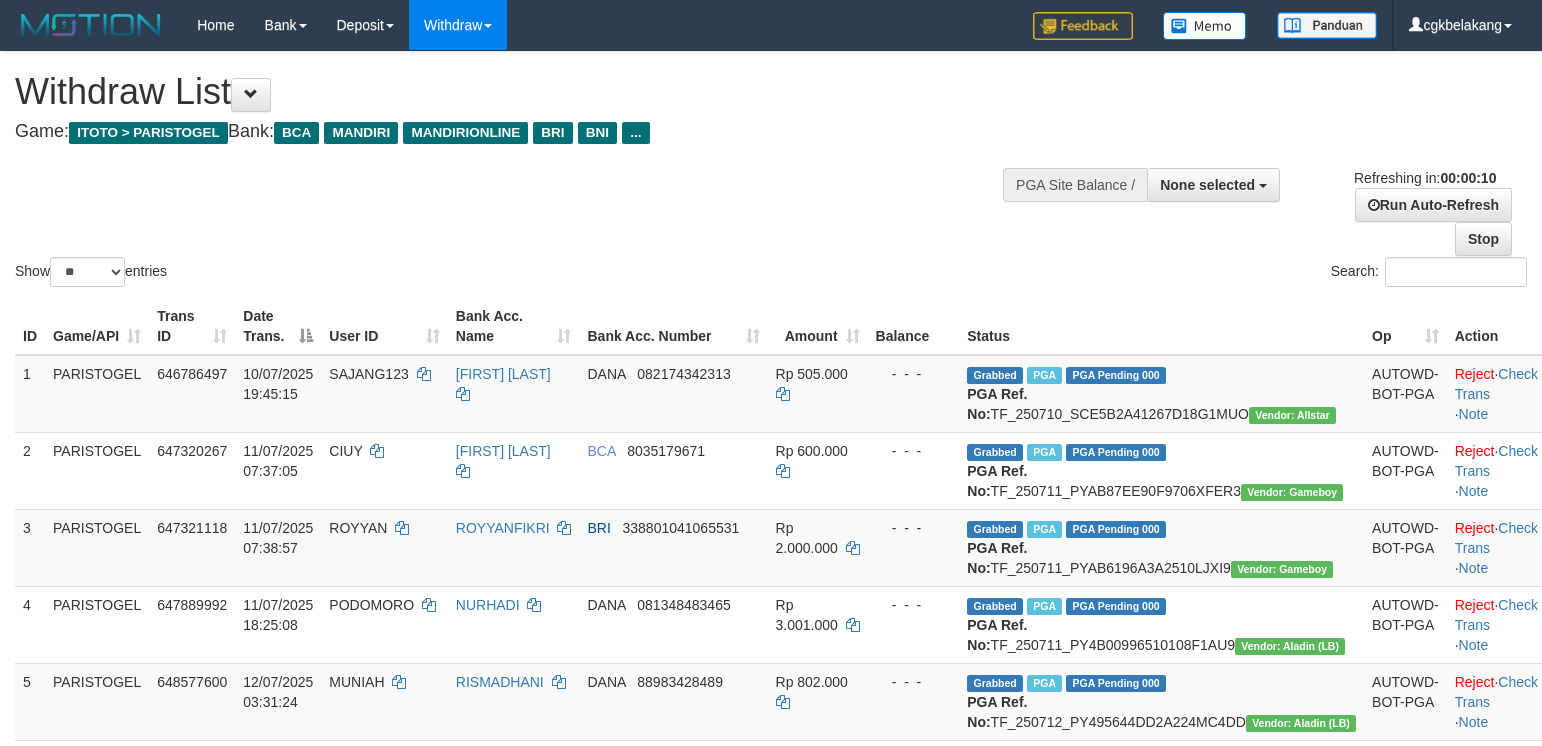 select 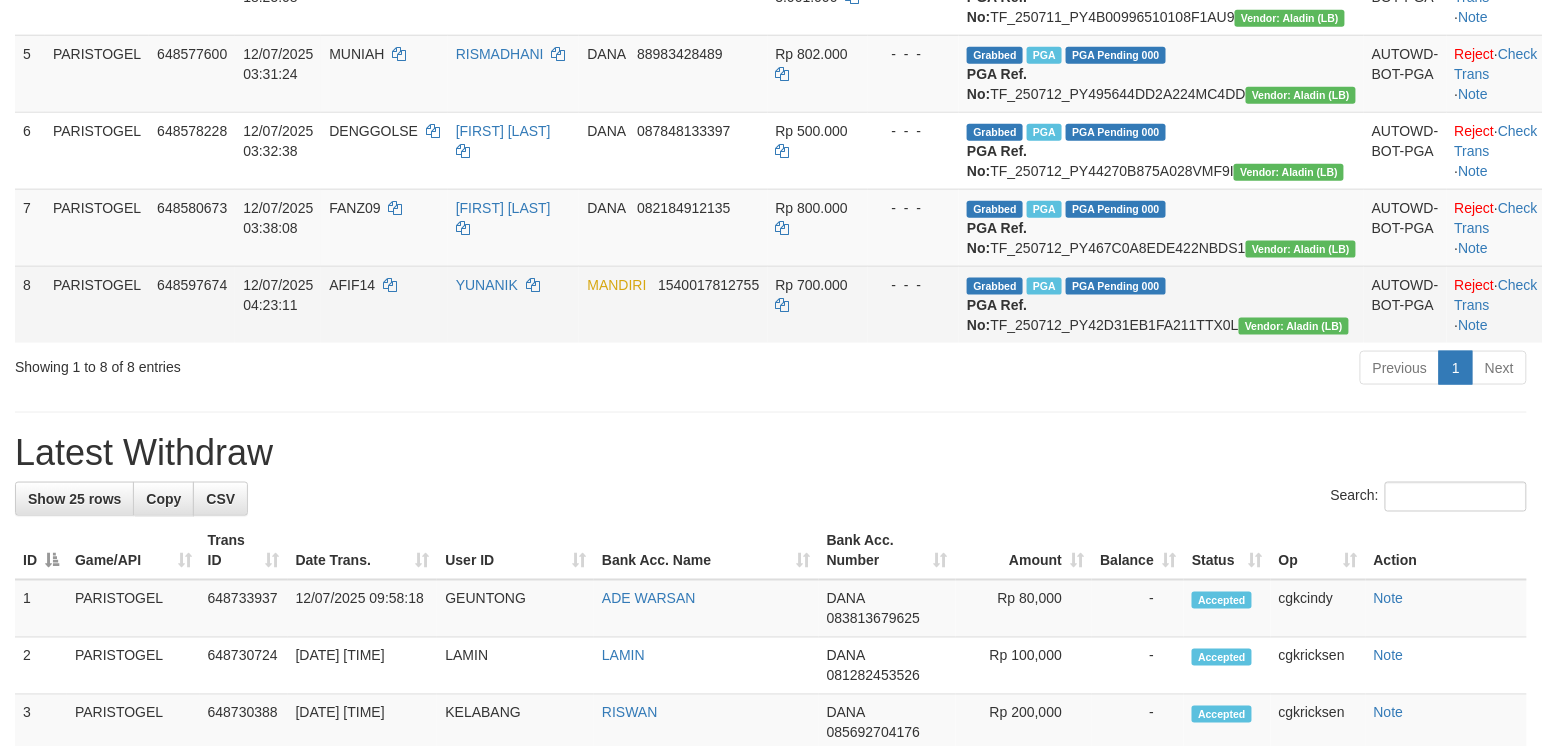 scroll, scrollTop: 666, scrollLeft: 0, axis: vertical 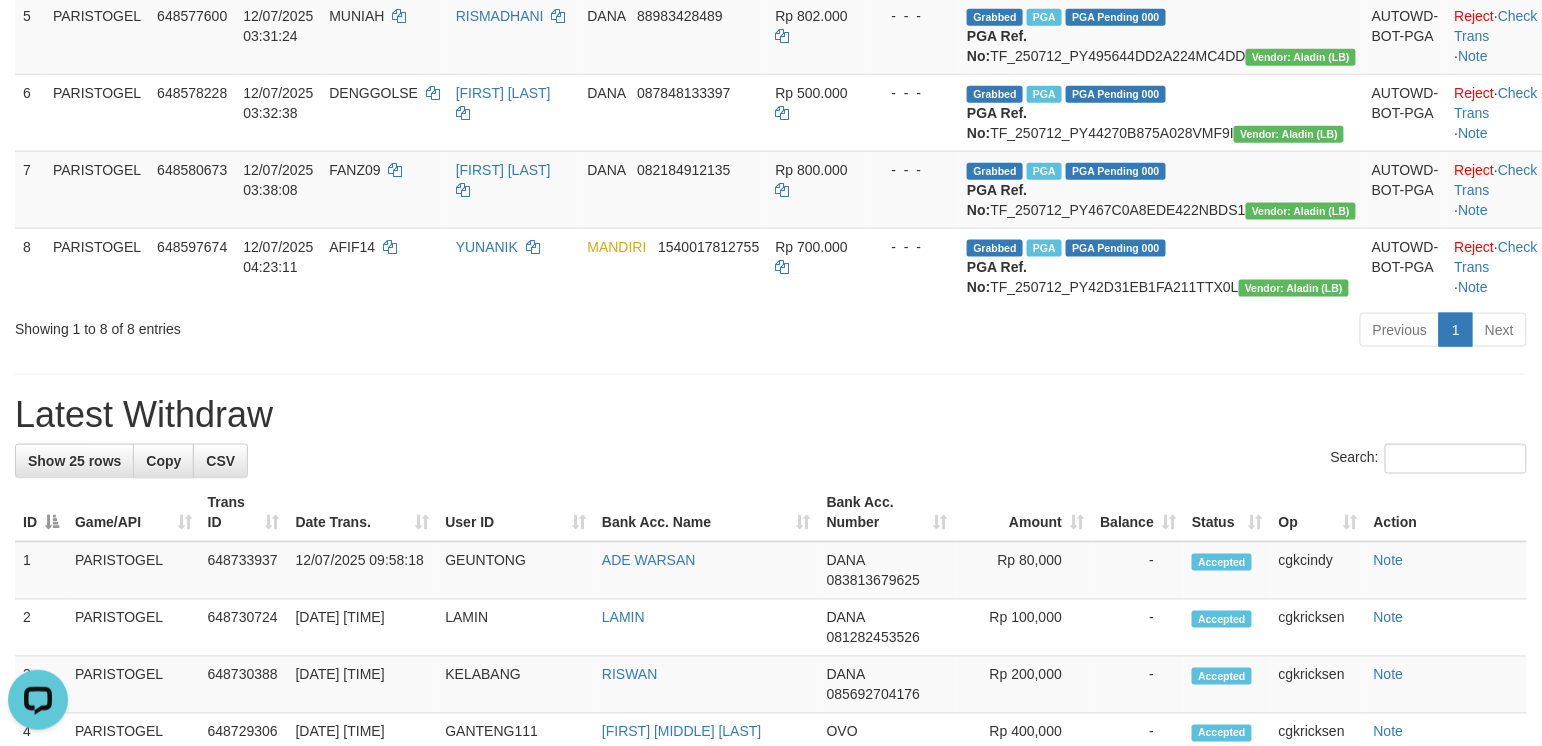 click on "**********" at bounding box center (771, 743) 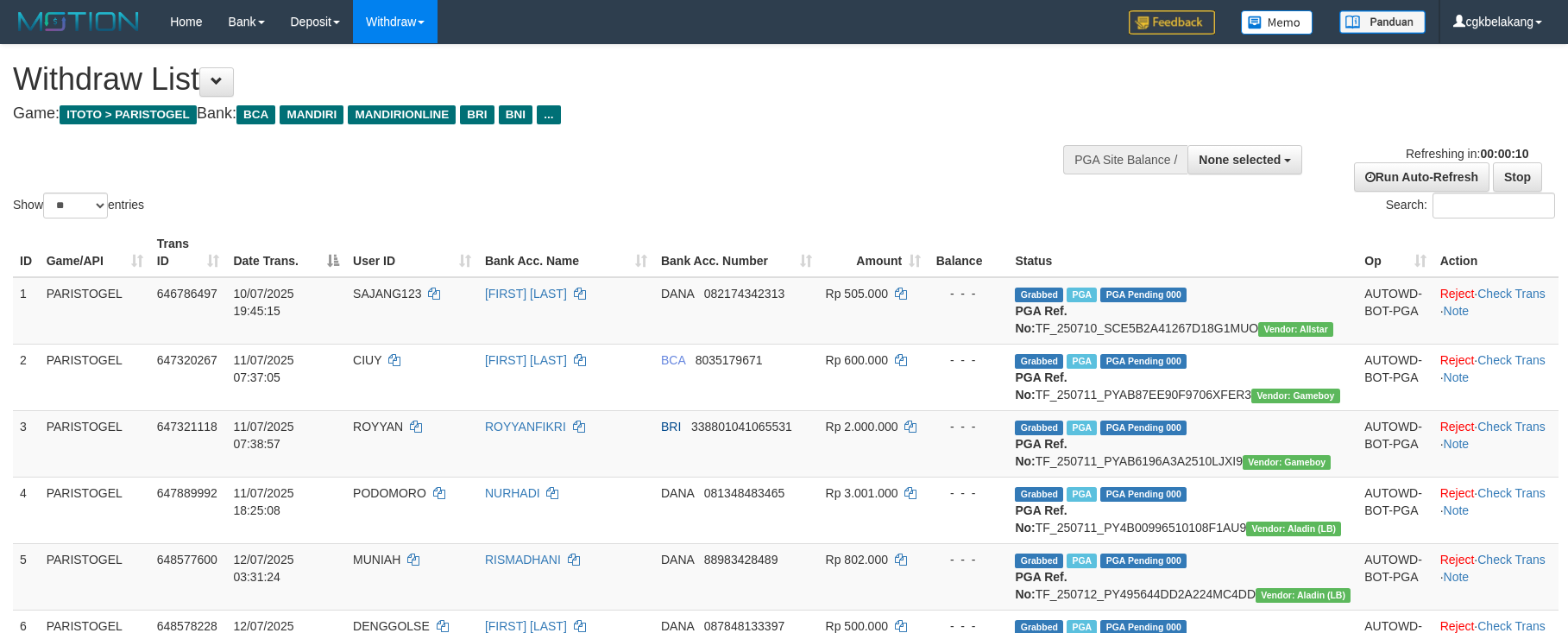 select 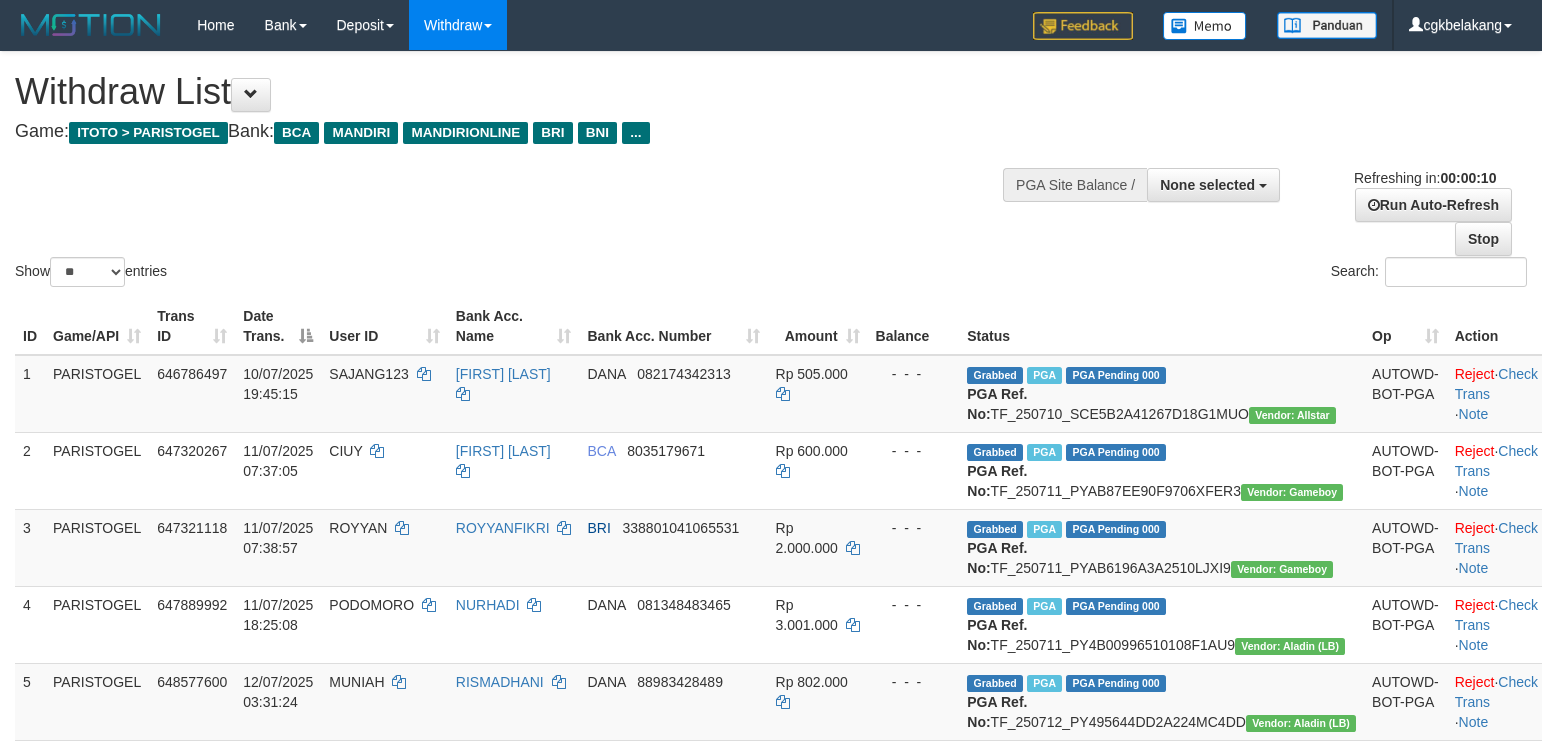select 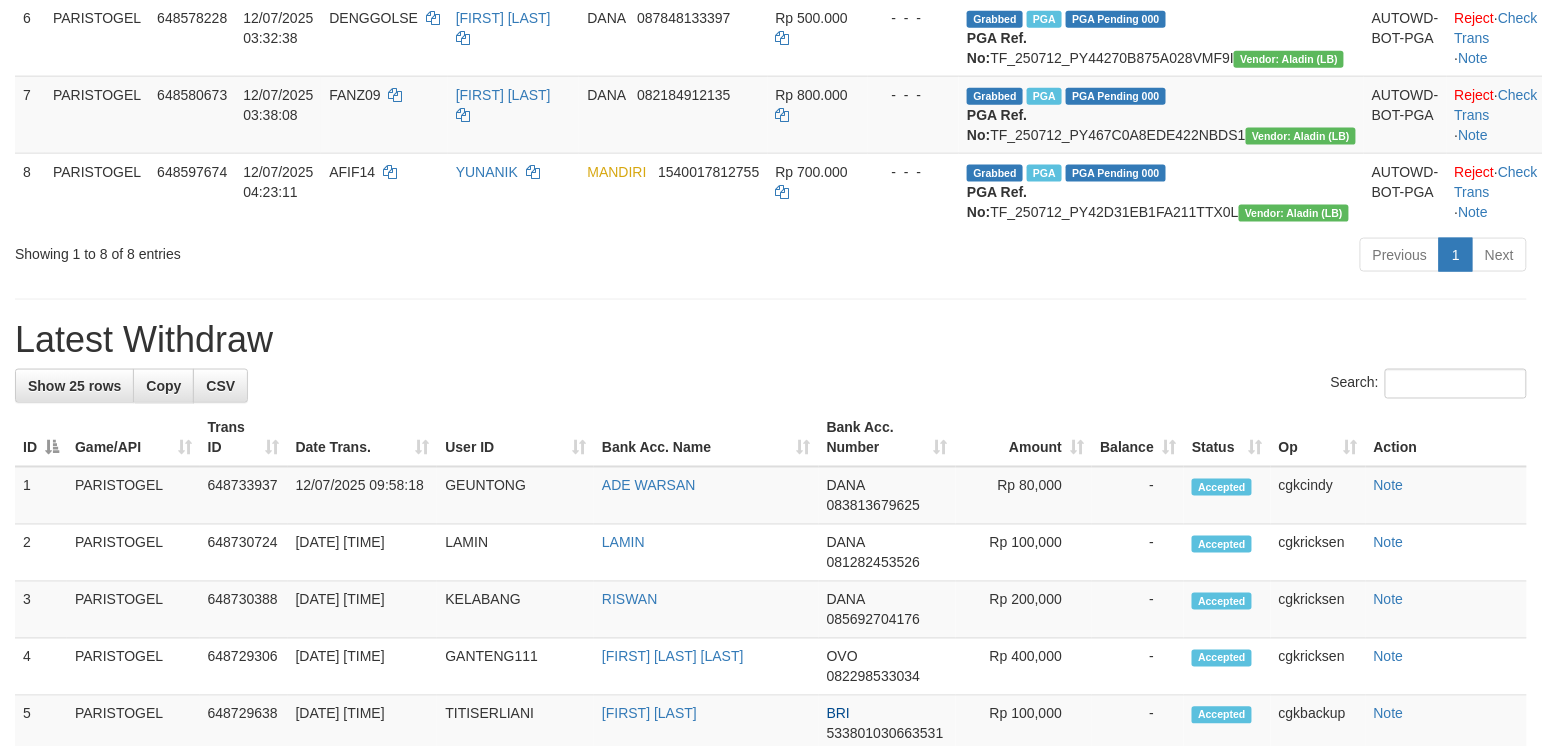 scroll, scrollTop: 666, scrollLeft: 0, axis: vertical 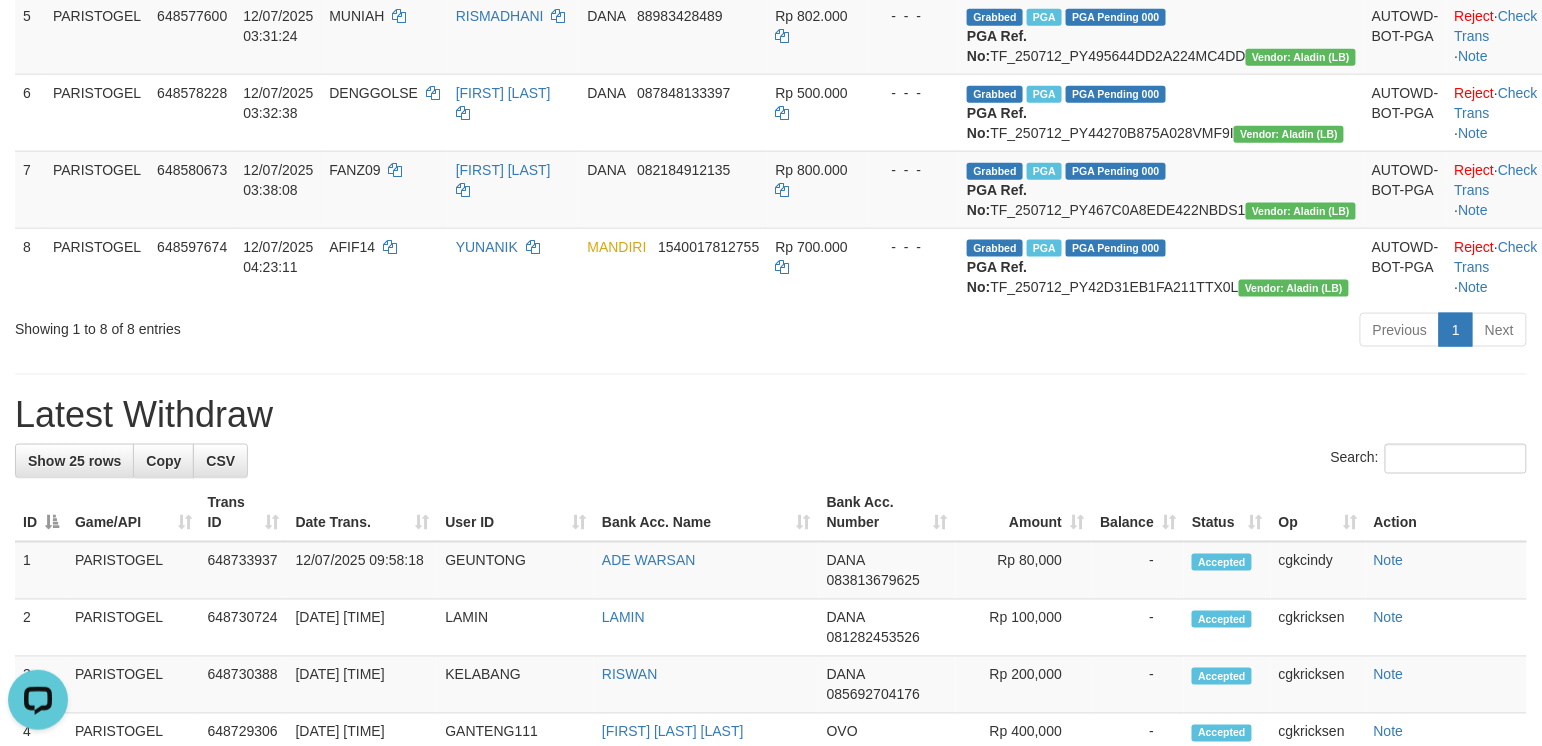 click on "**********" at bounding box center [771, 743] 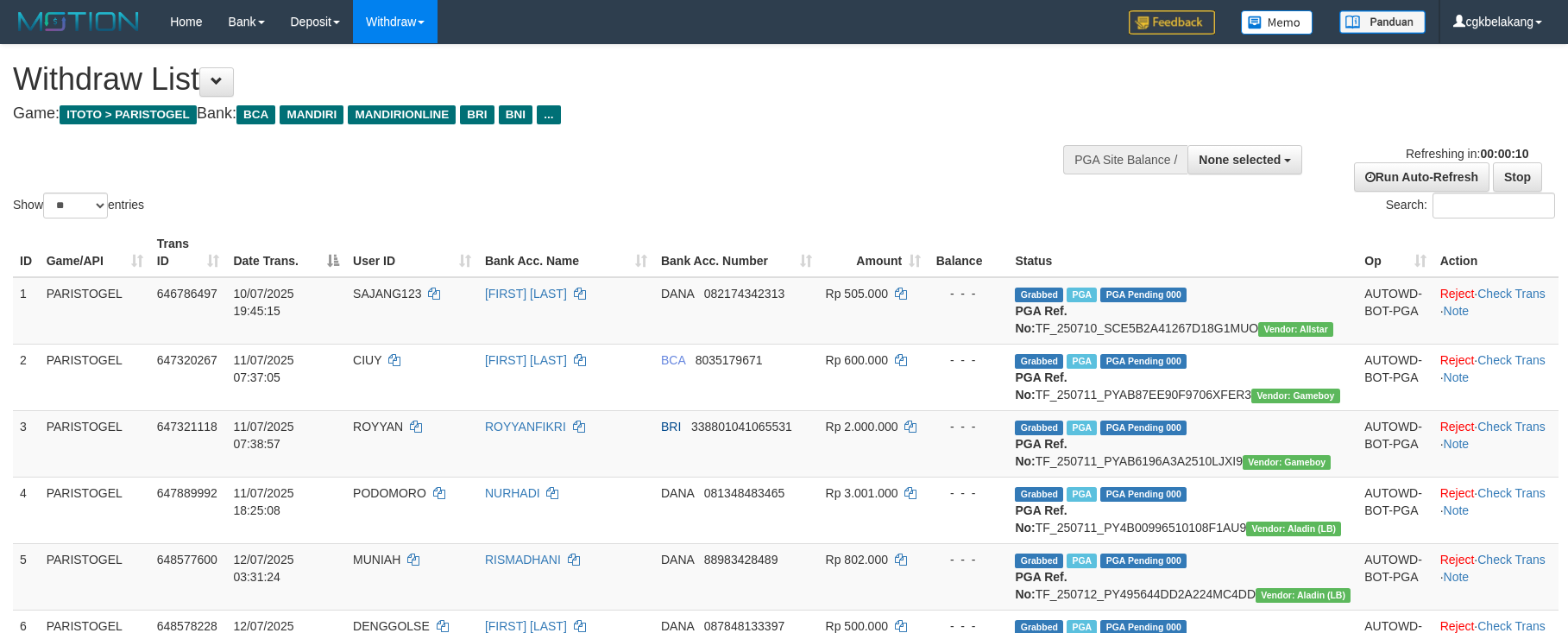 select 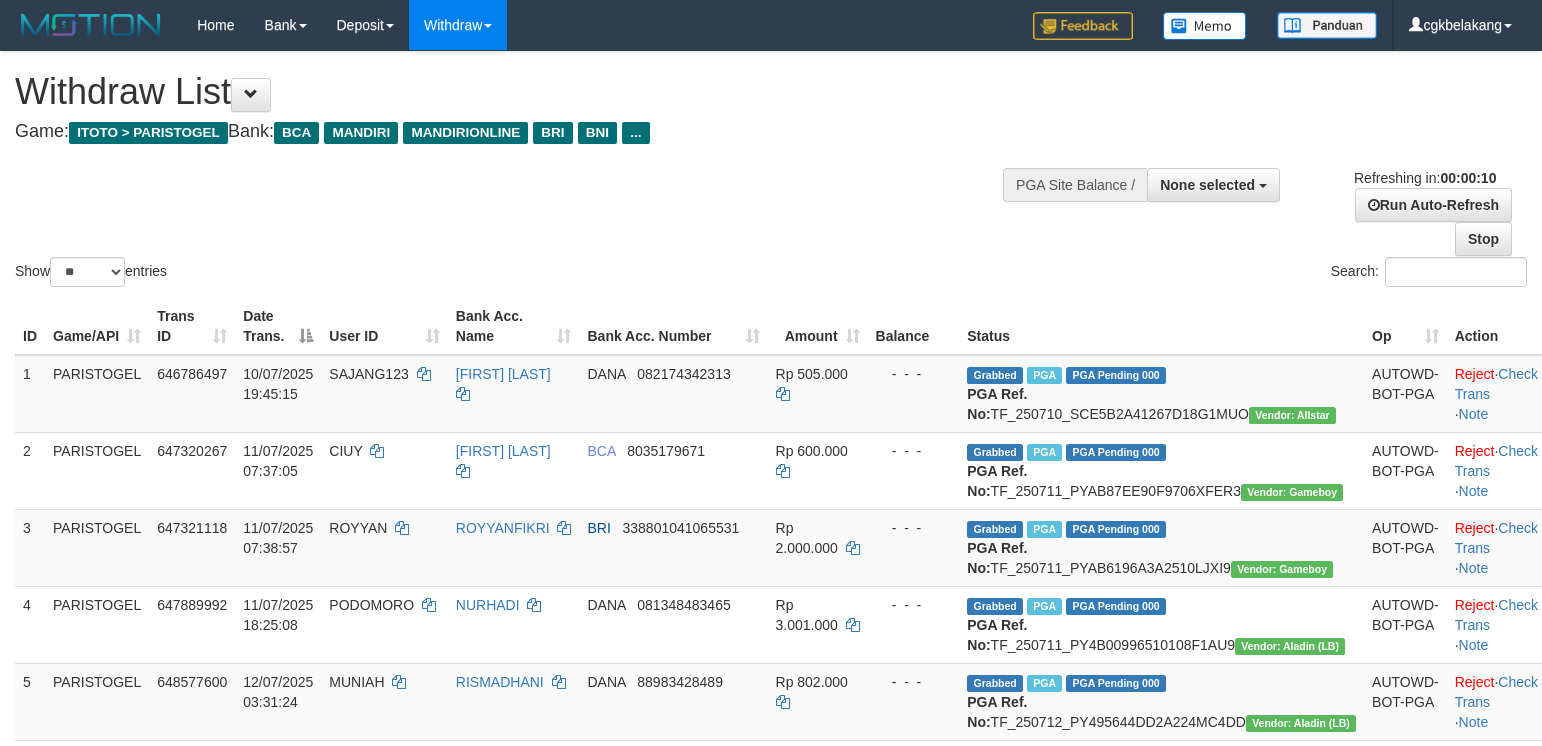 select 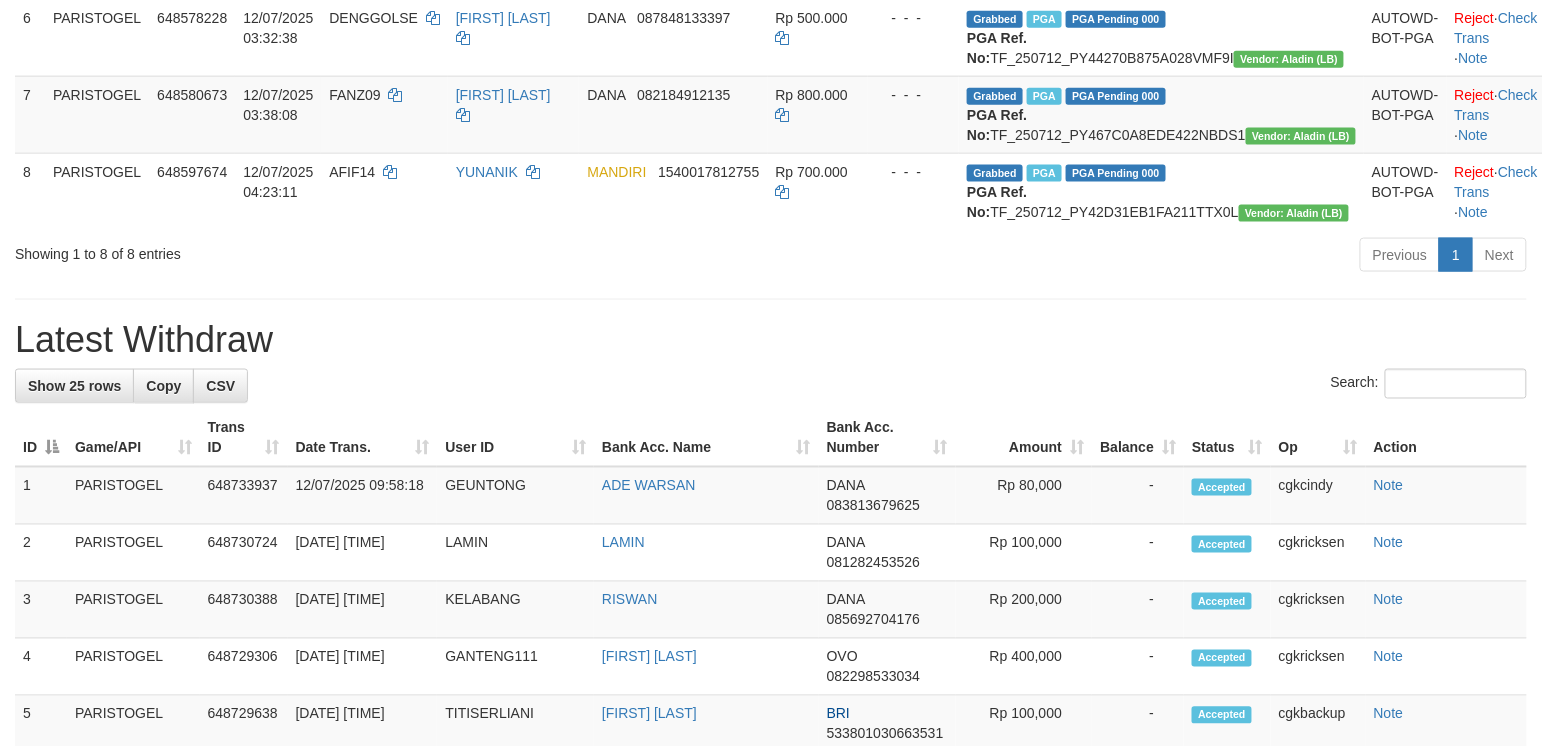 scroll, scrollTop: 666, scrollLeft: 0, axis: vertical 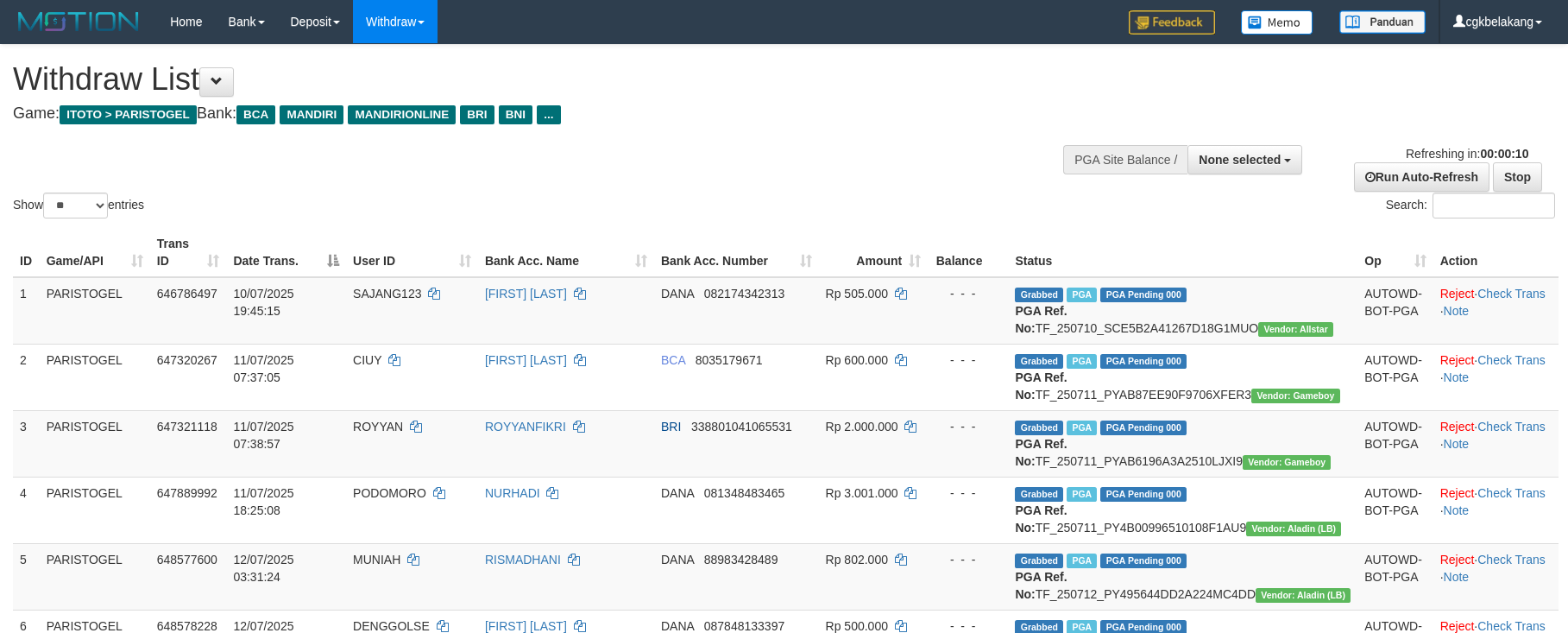 select 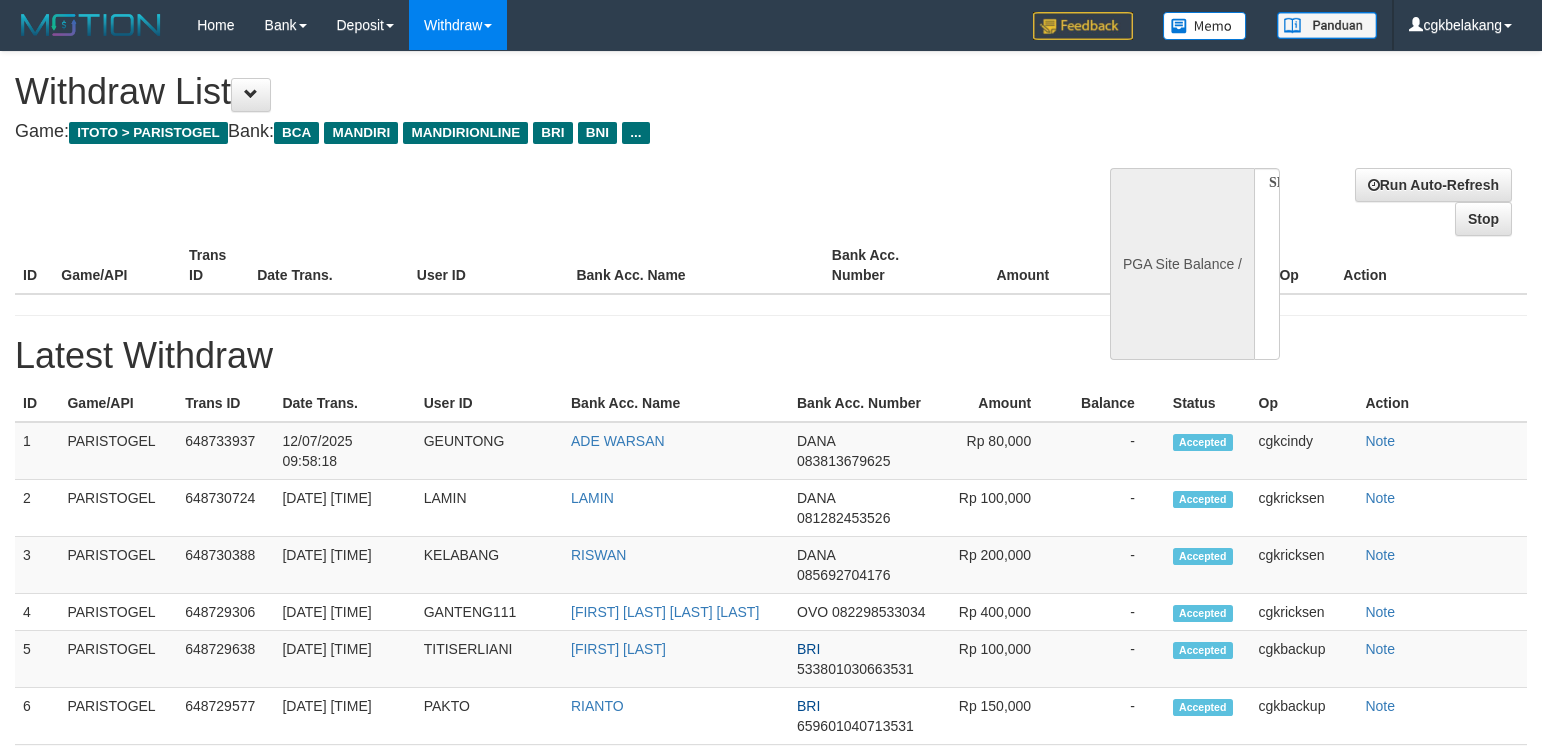 select 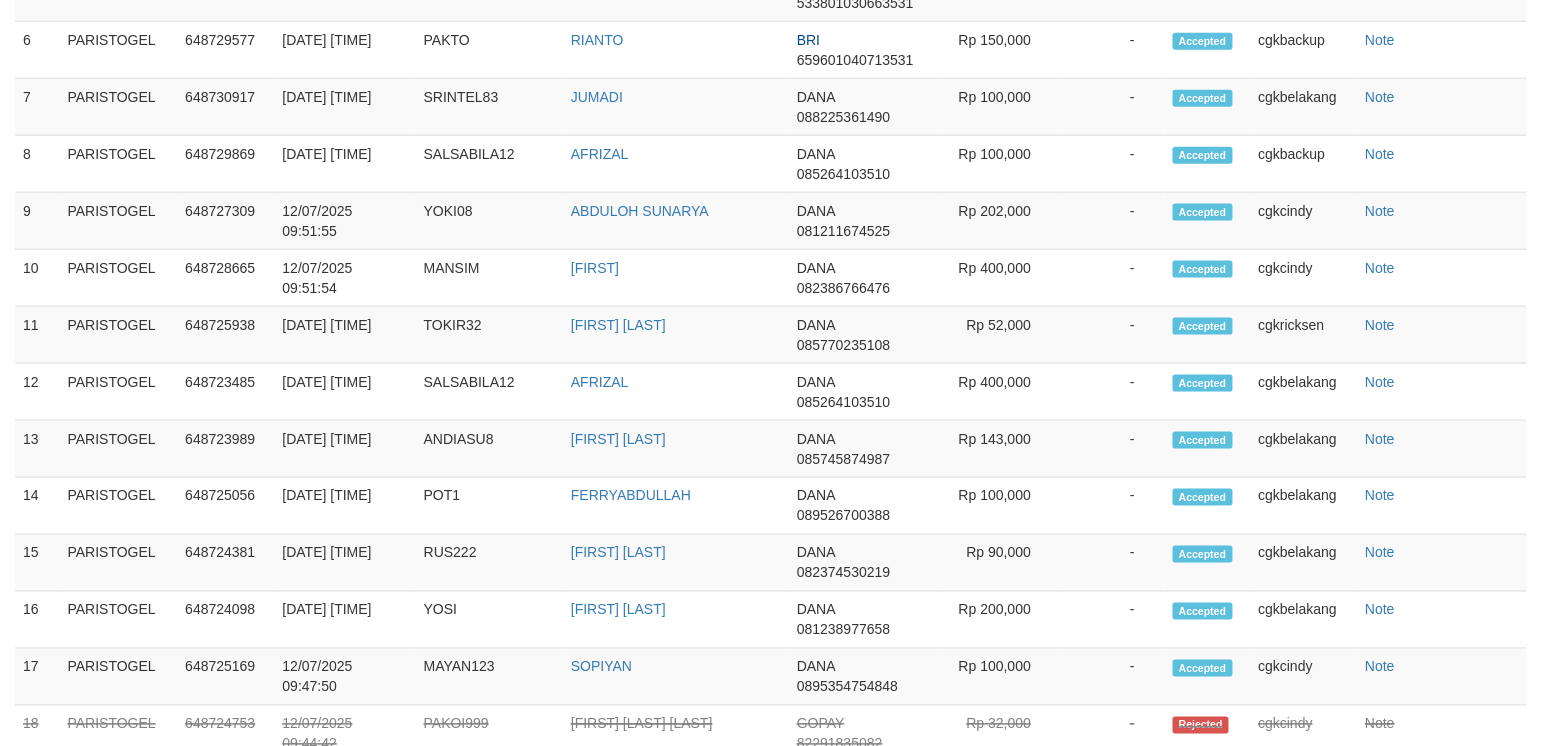 scroll, scrollTop: 741, scrollLeft: 0, axis: vertical 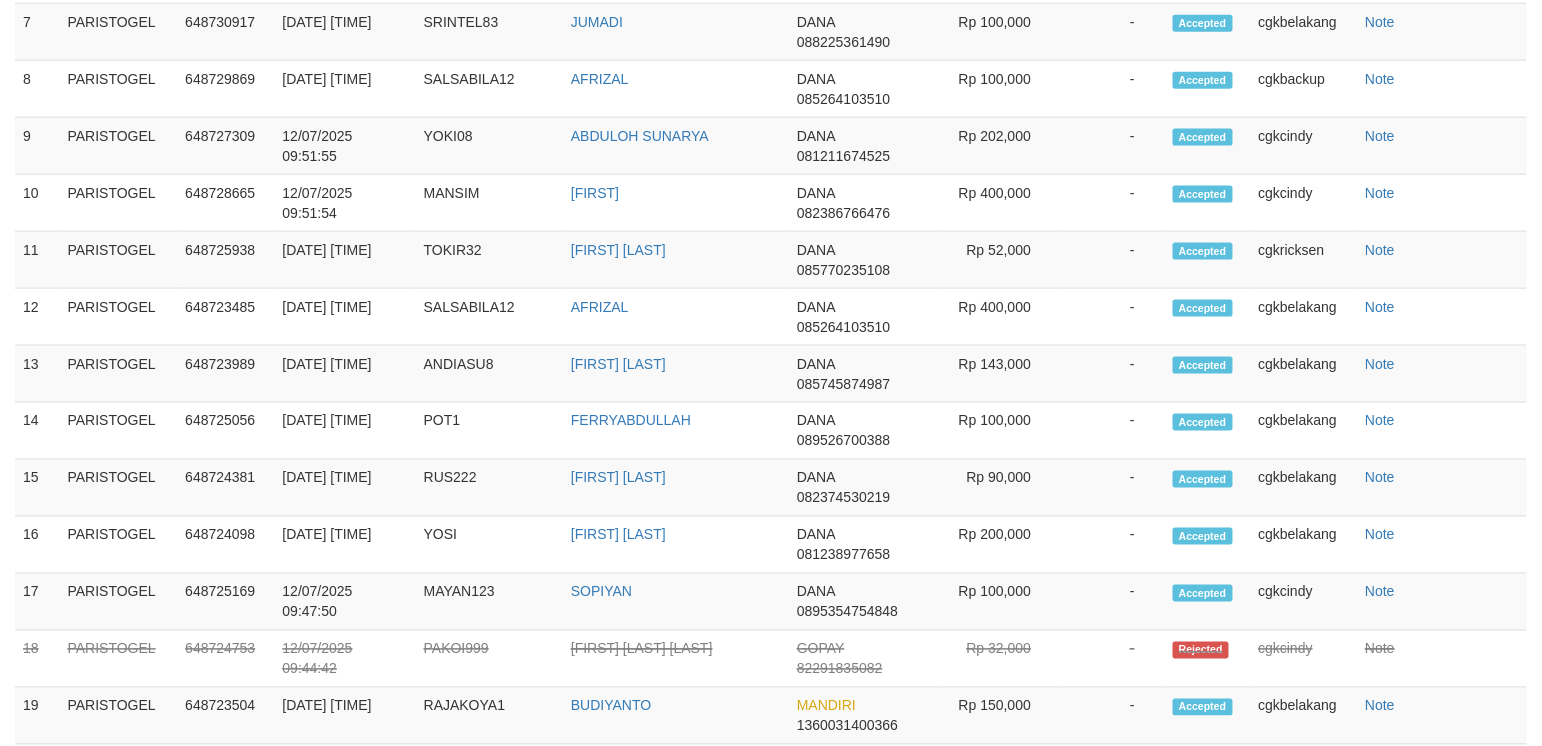 select on "**" 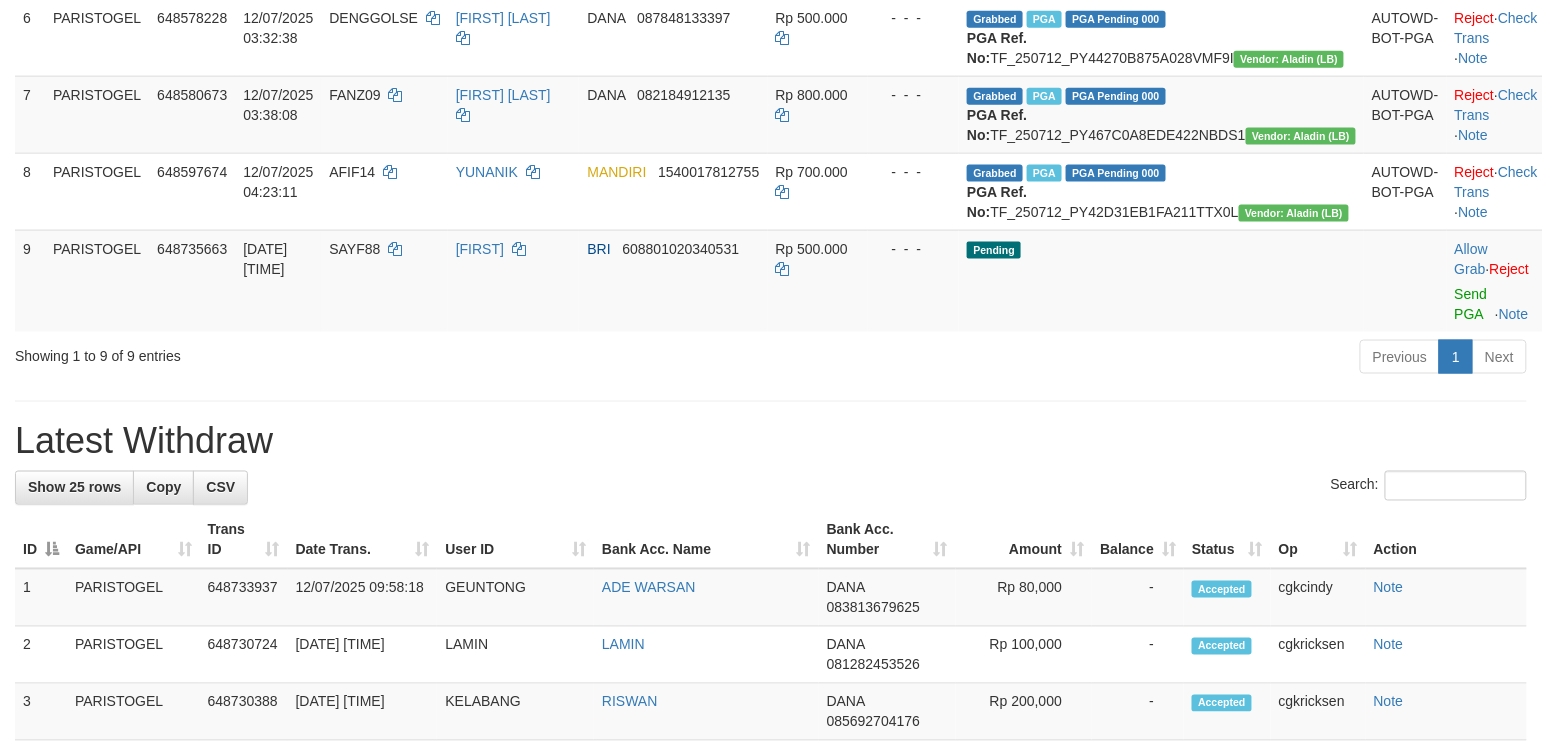 scroll, scrollTop: 666, scrollLeft: 0, axis: vertical 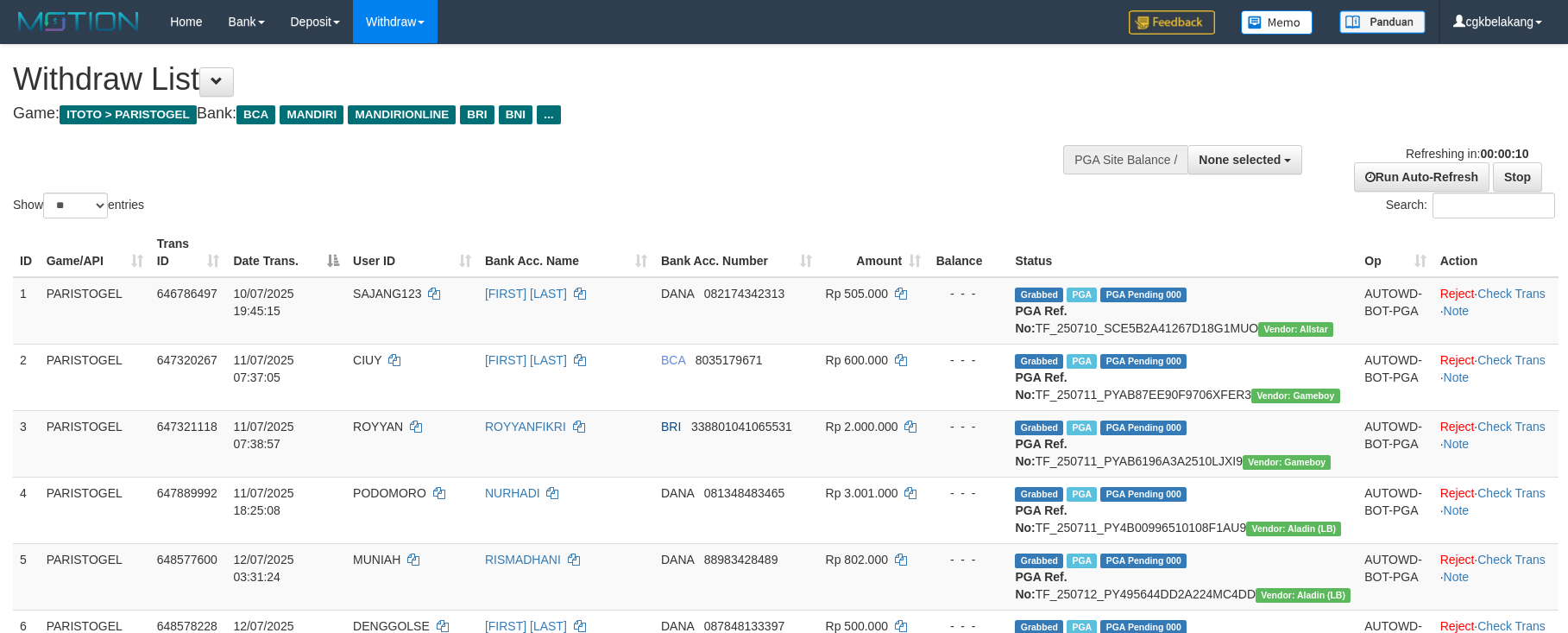 select 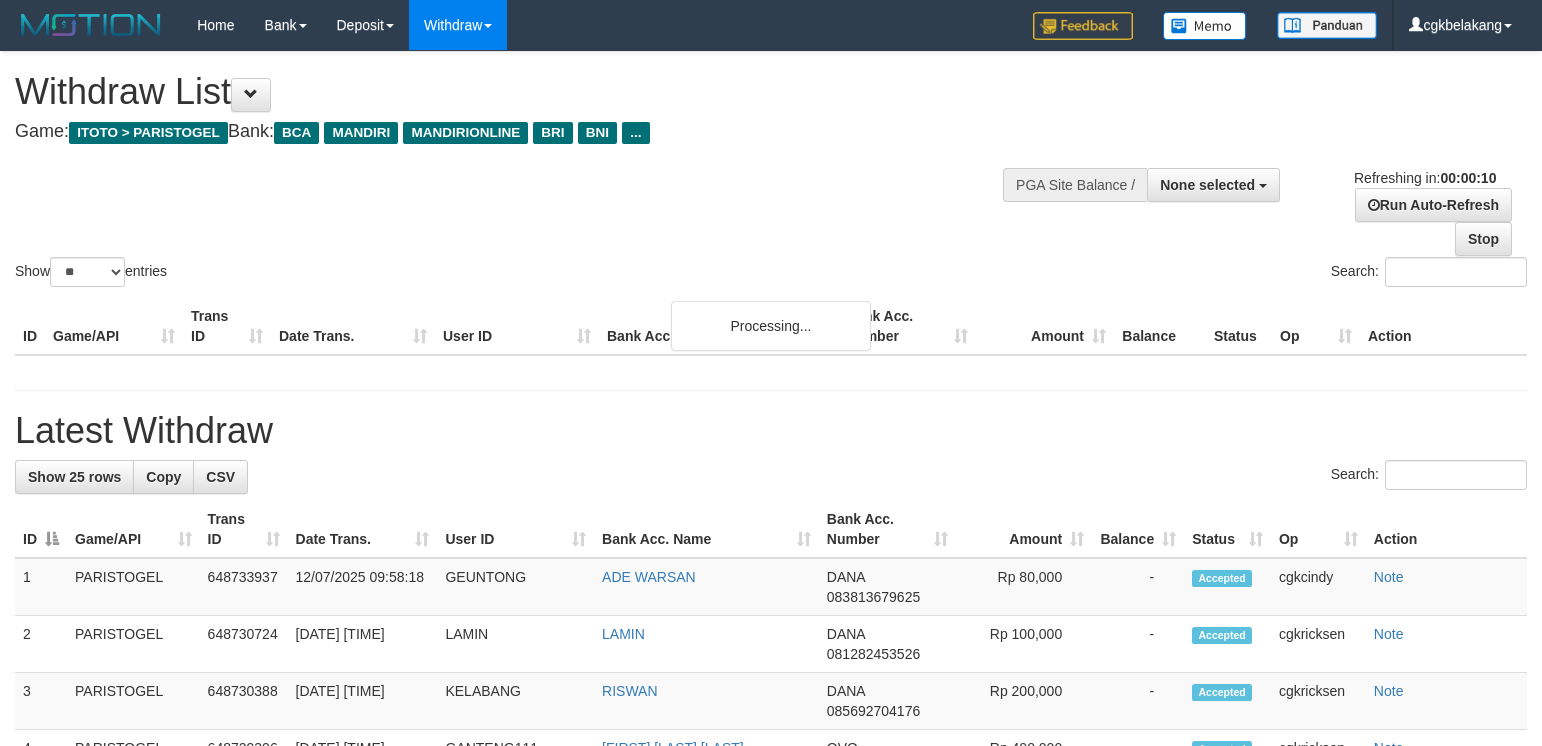 select 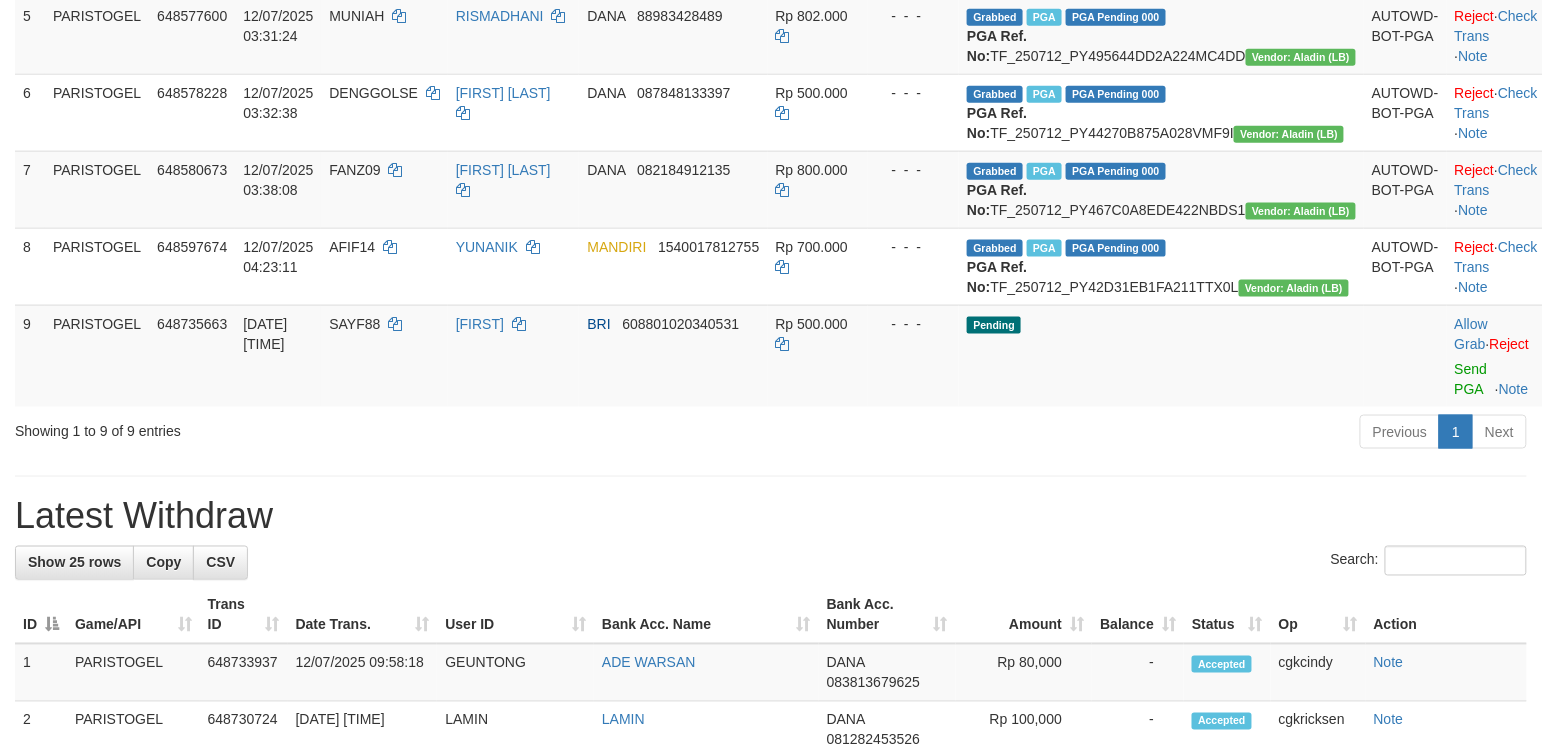 scroll, scrollTop: 1582, scrollLeft: 0, axis: vertical 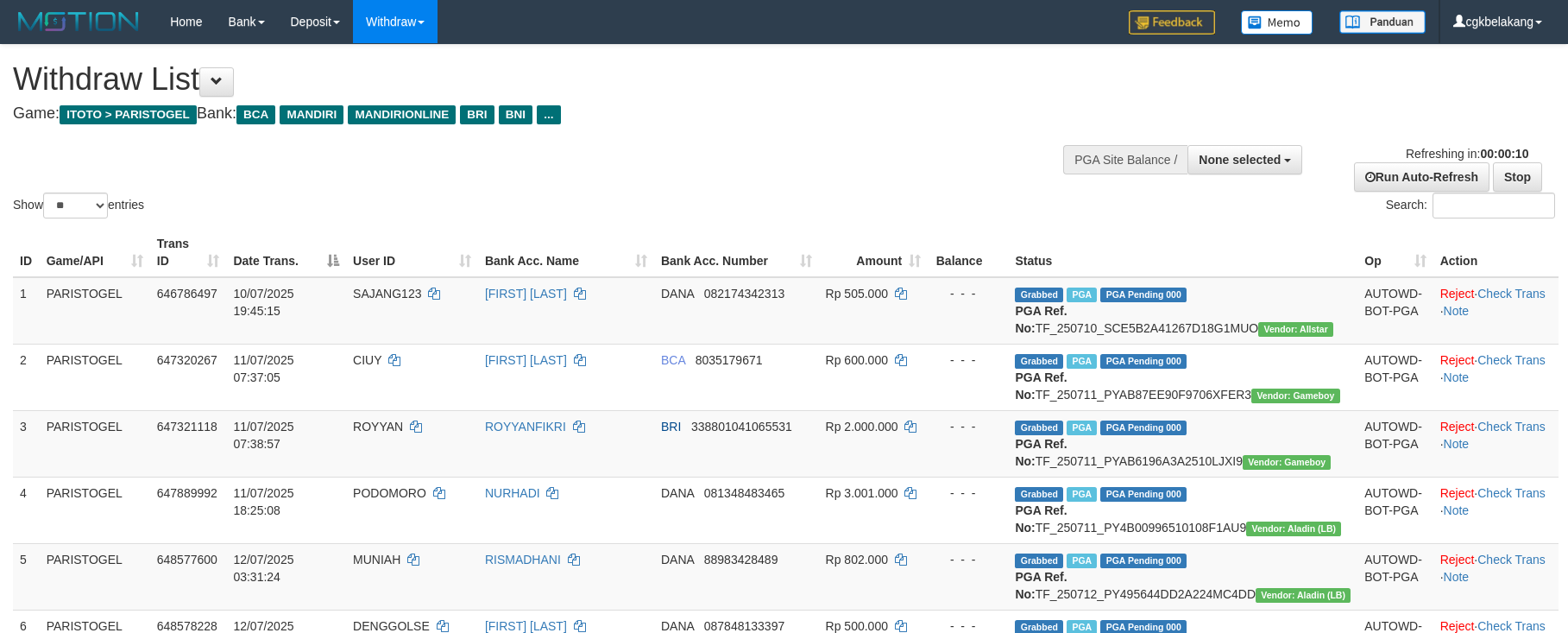 select 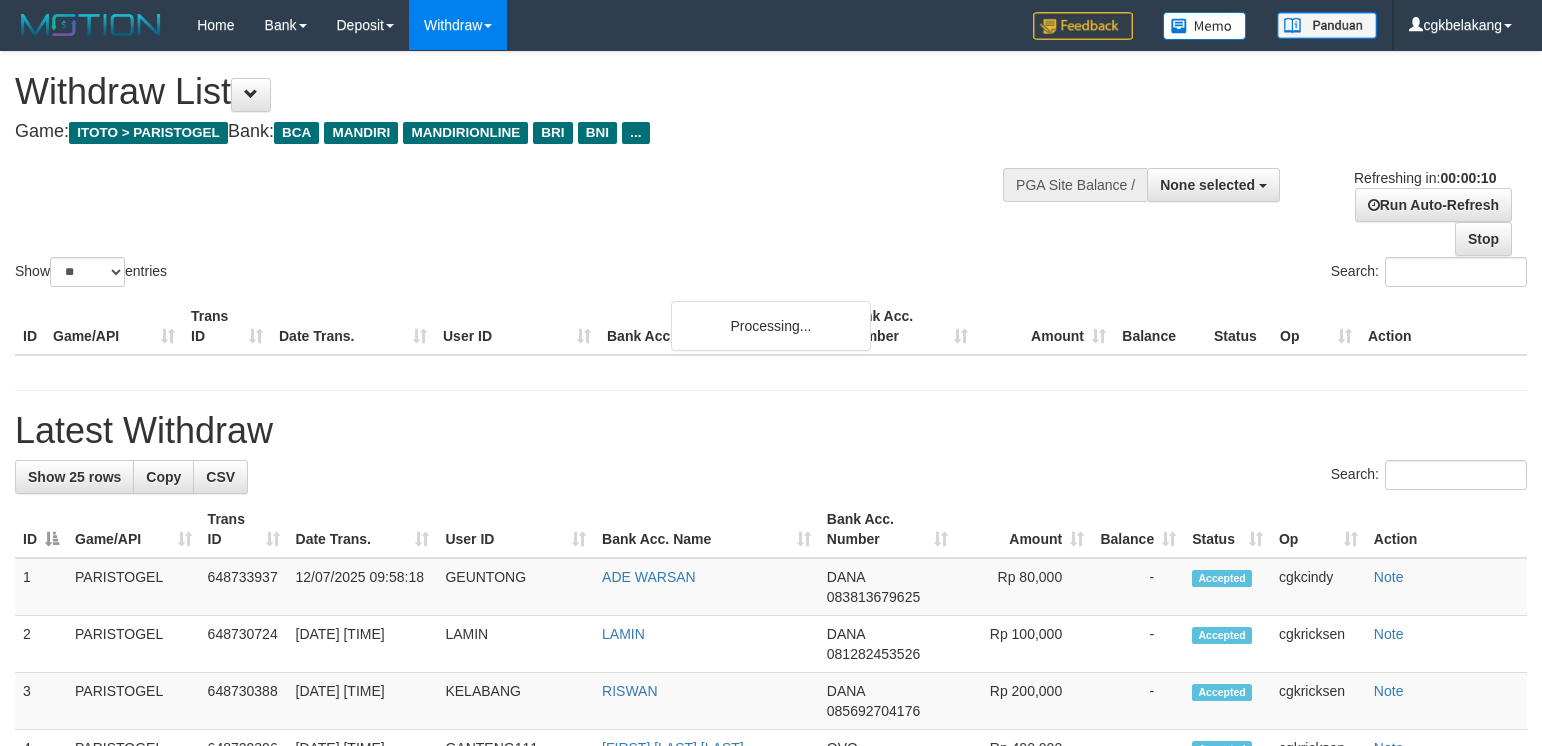 select 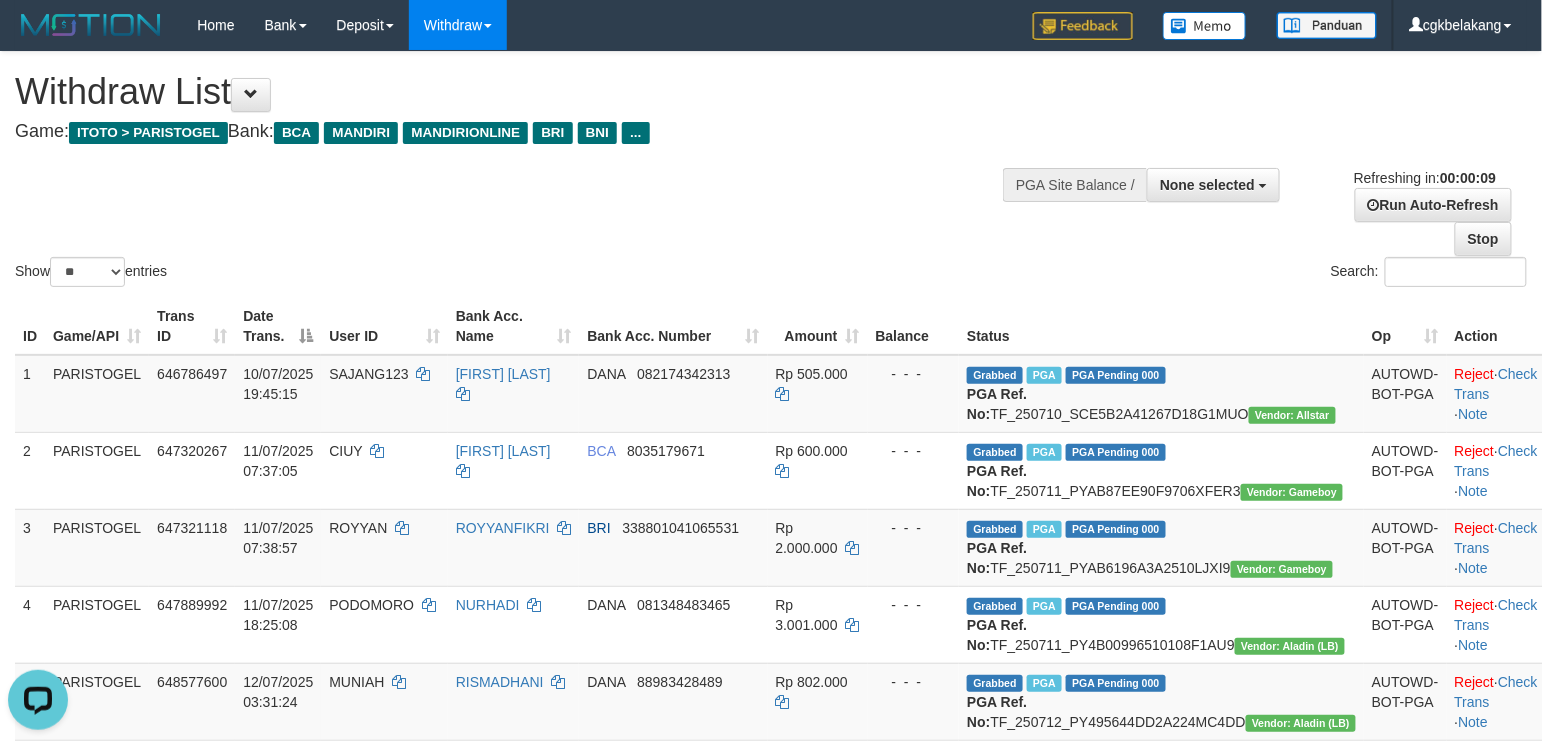 scroll, scrollTop: 0, scrollLeft: 0, axis: both 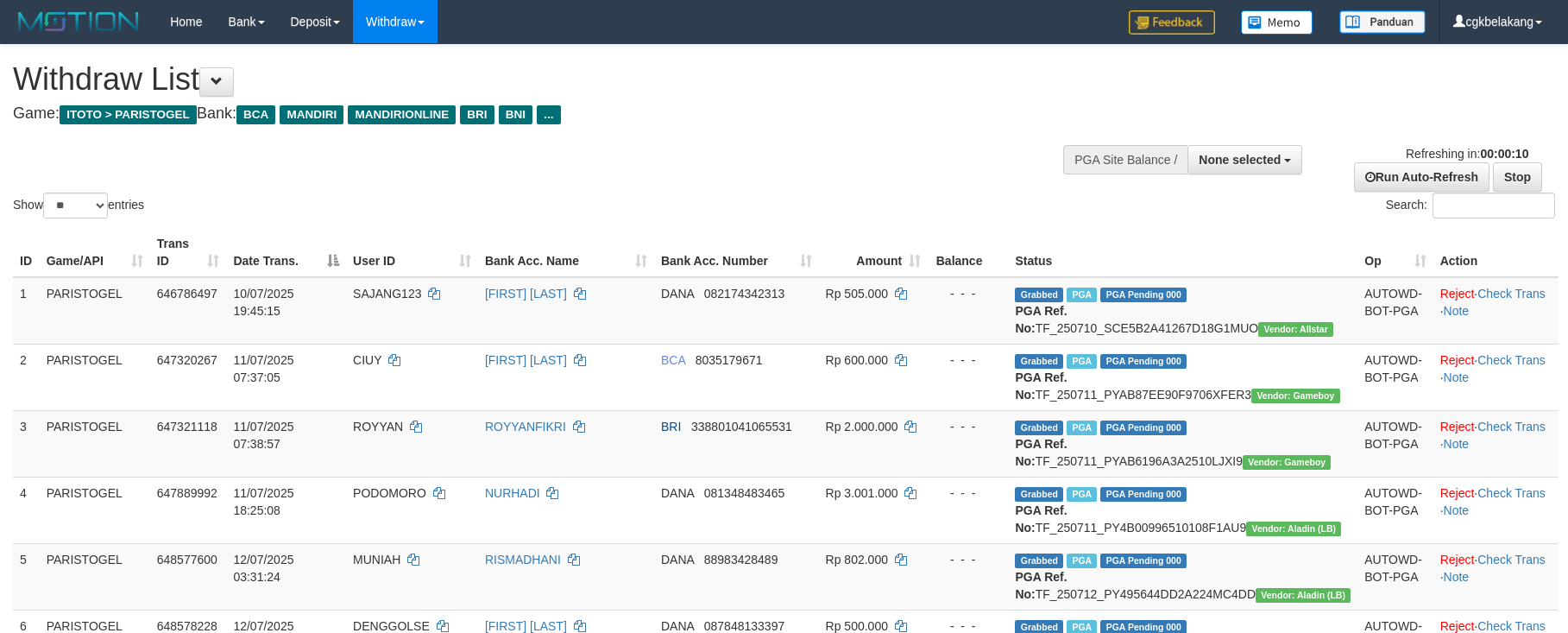 select 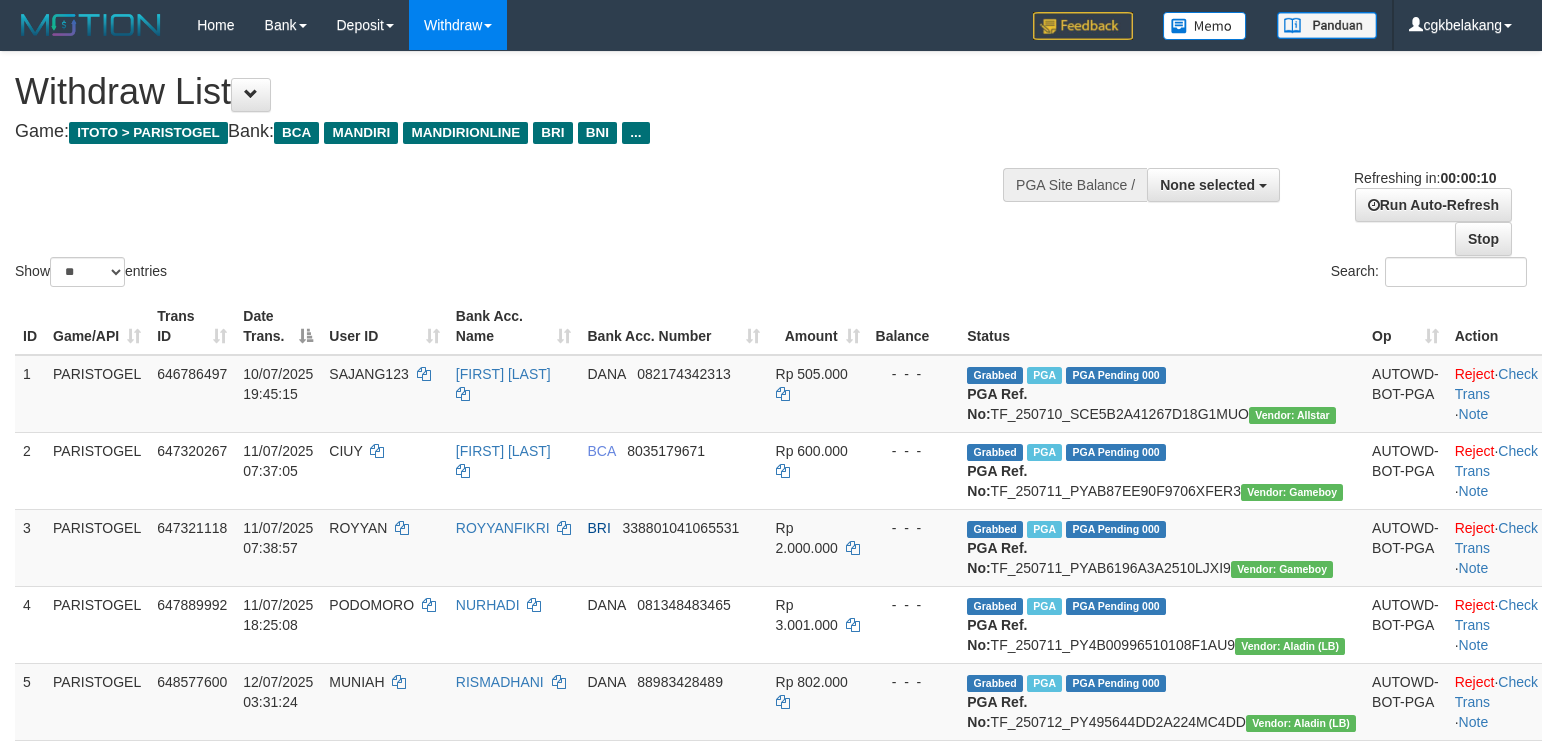 select 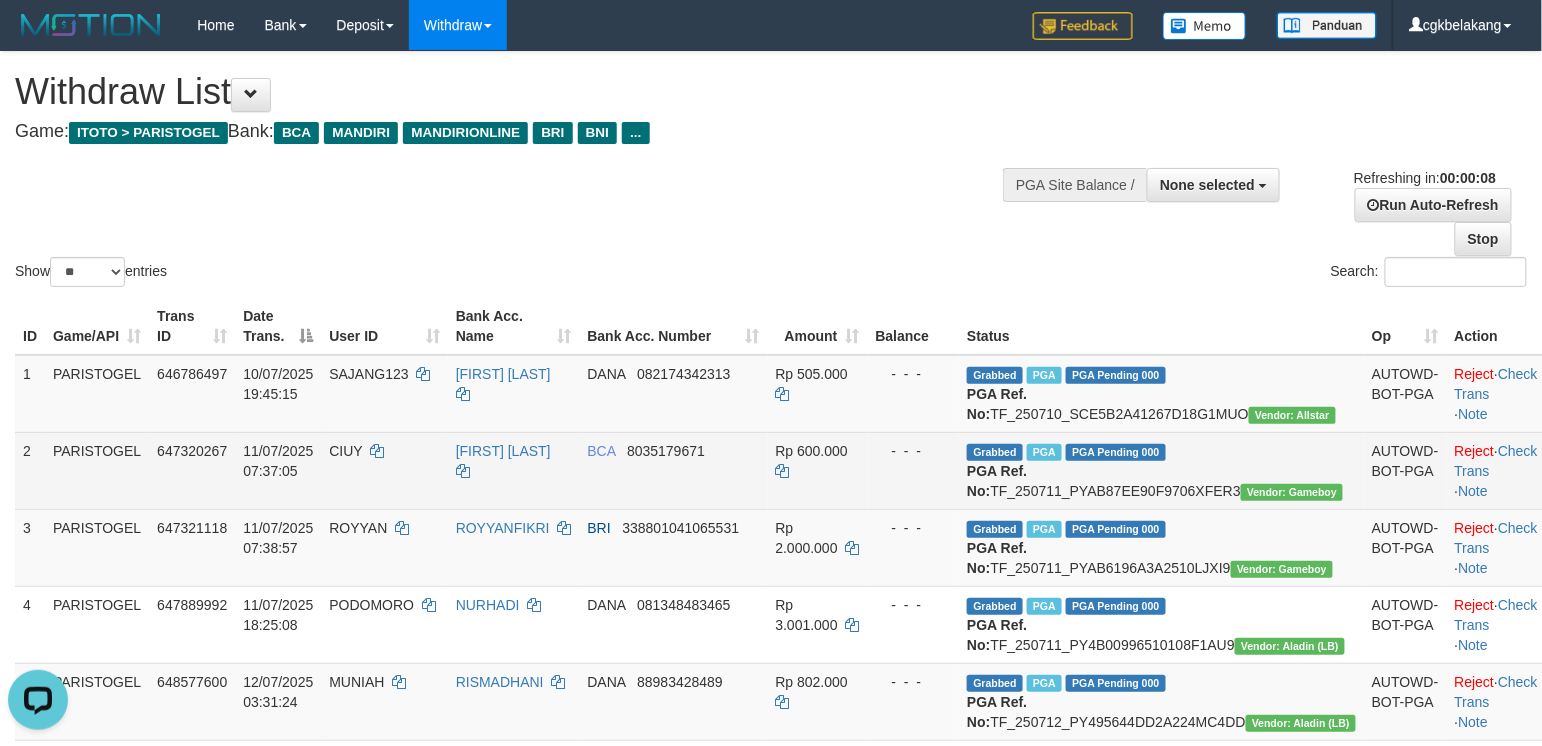 scroll, scrollTop: 0, scrollLeft: 0, axis: both 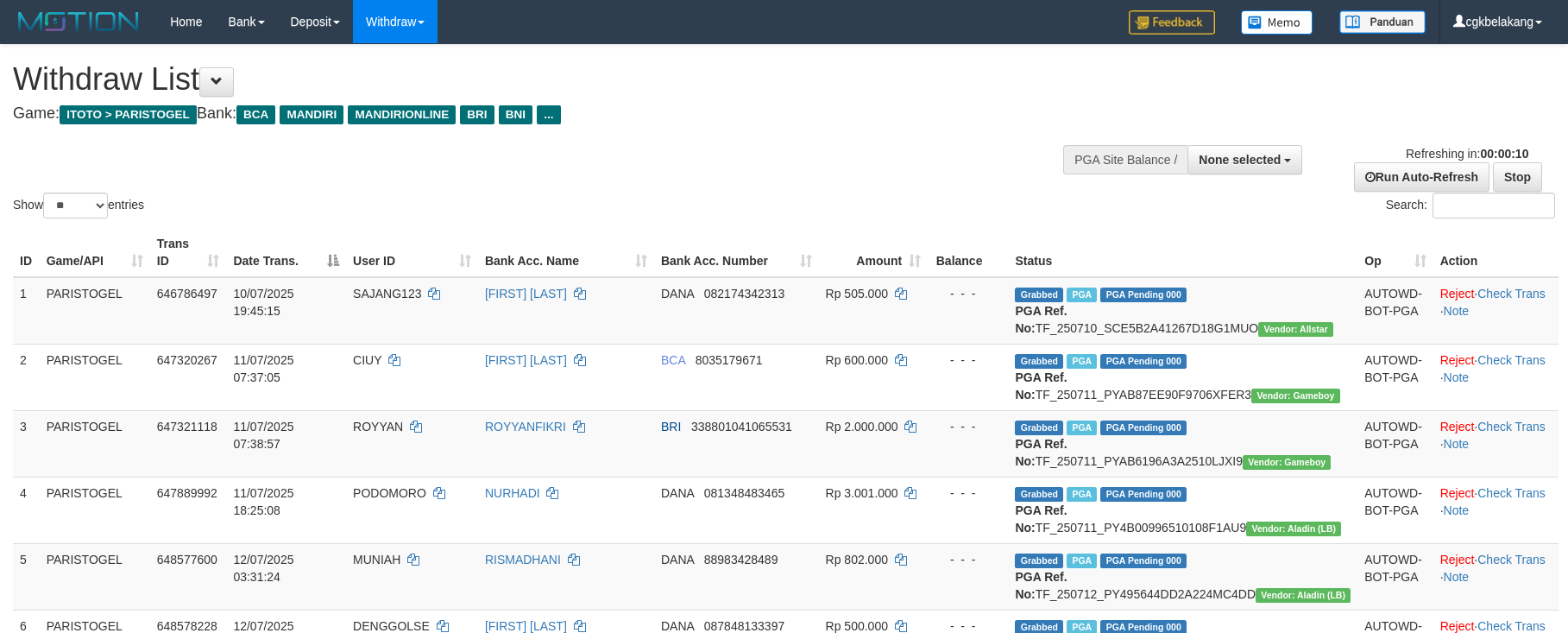 select 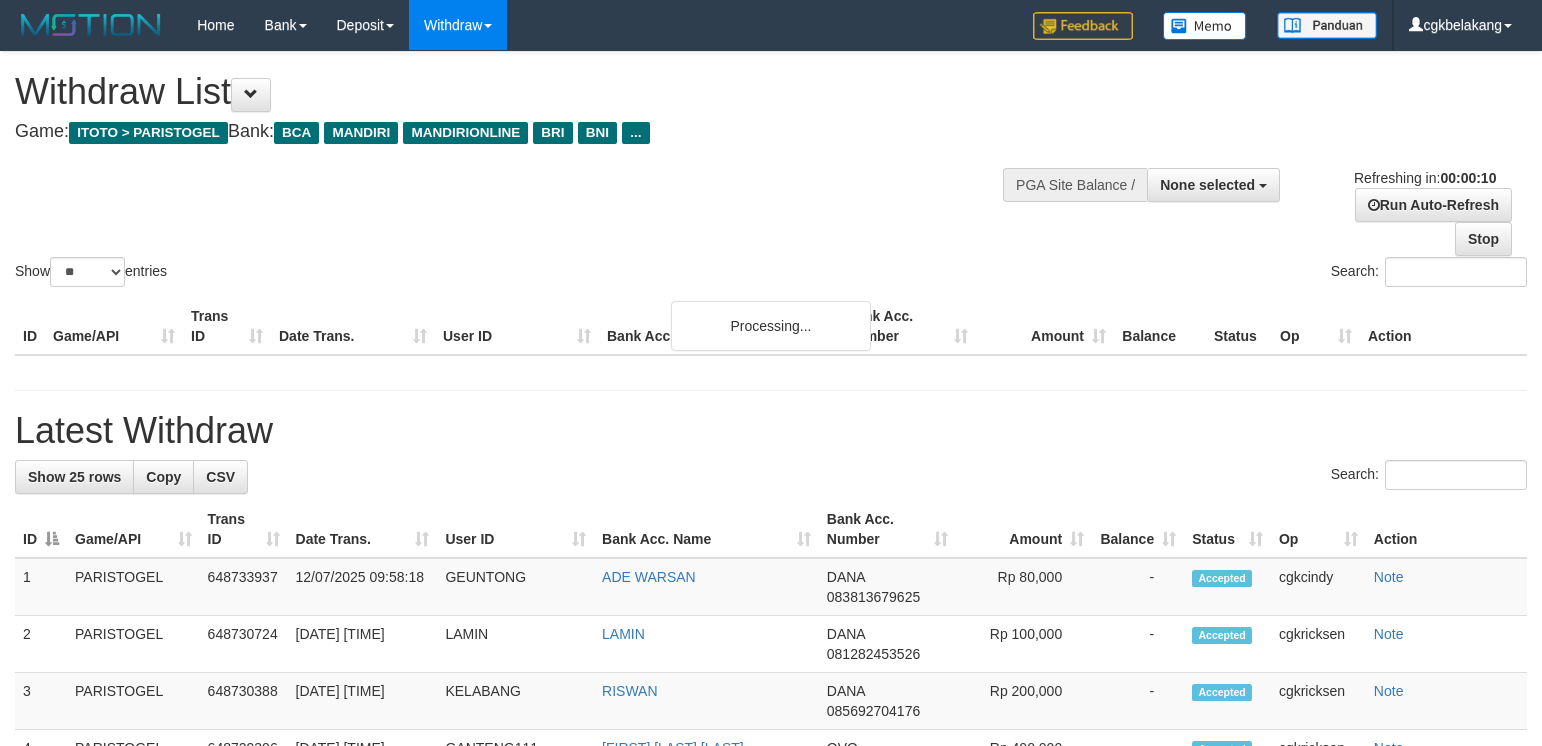 select 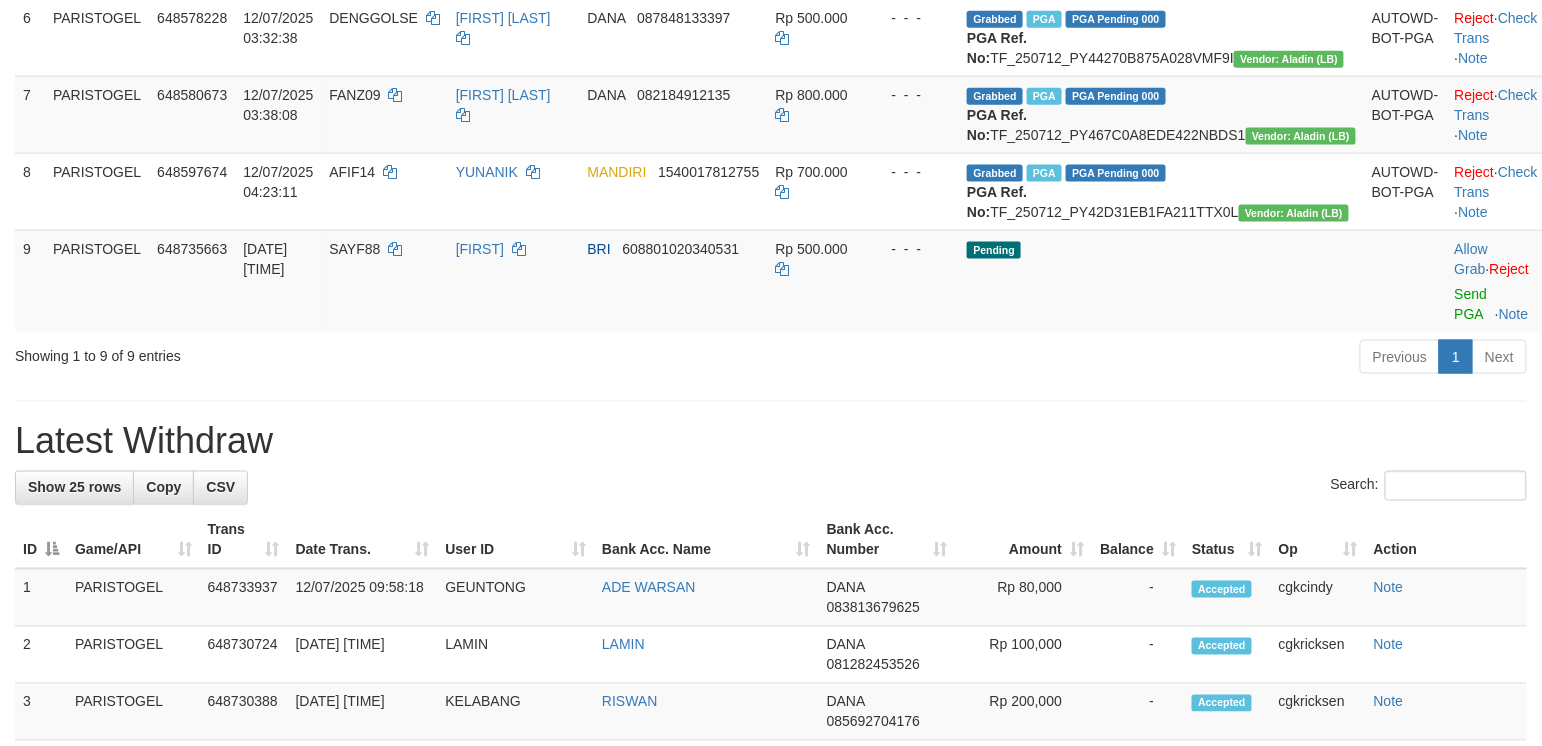 scroll, scrollTop: 666, scrollLeft: 0, axis: vertical 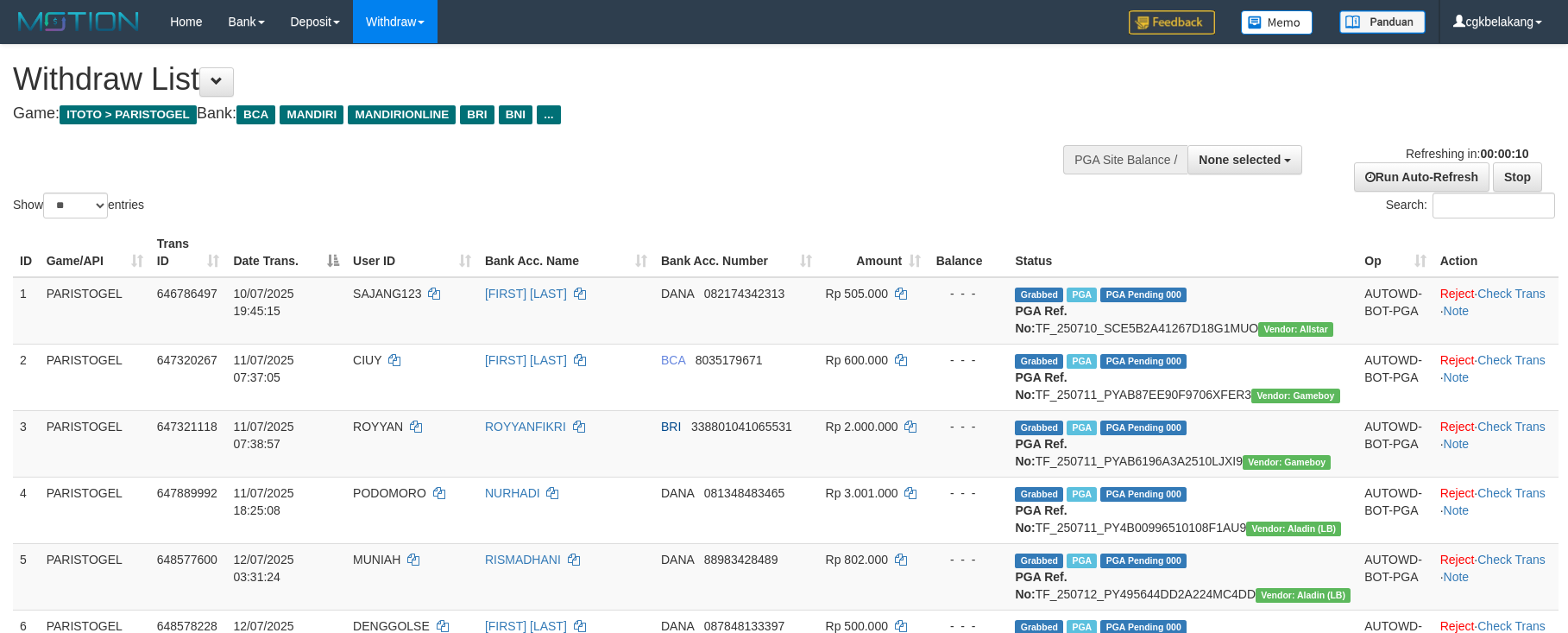 select 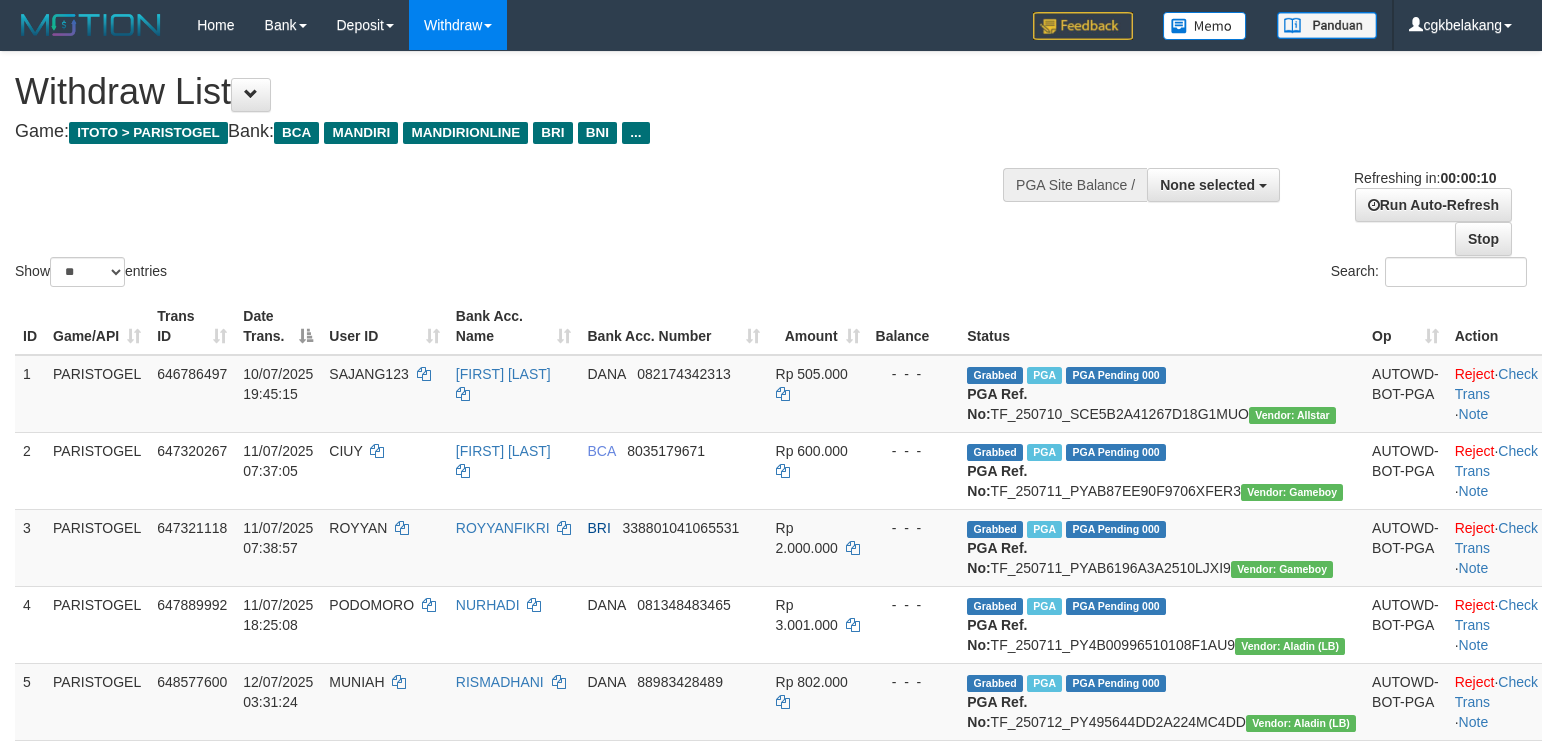select 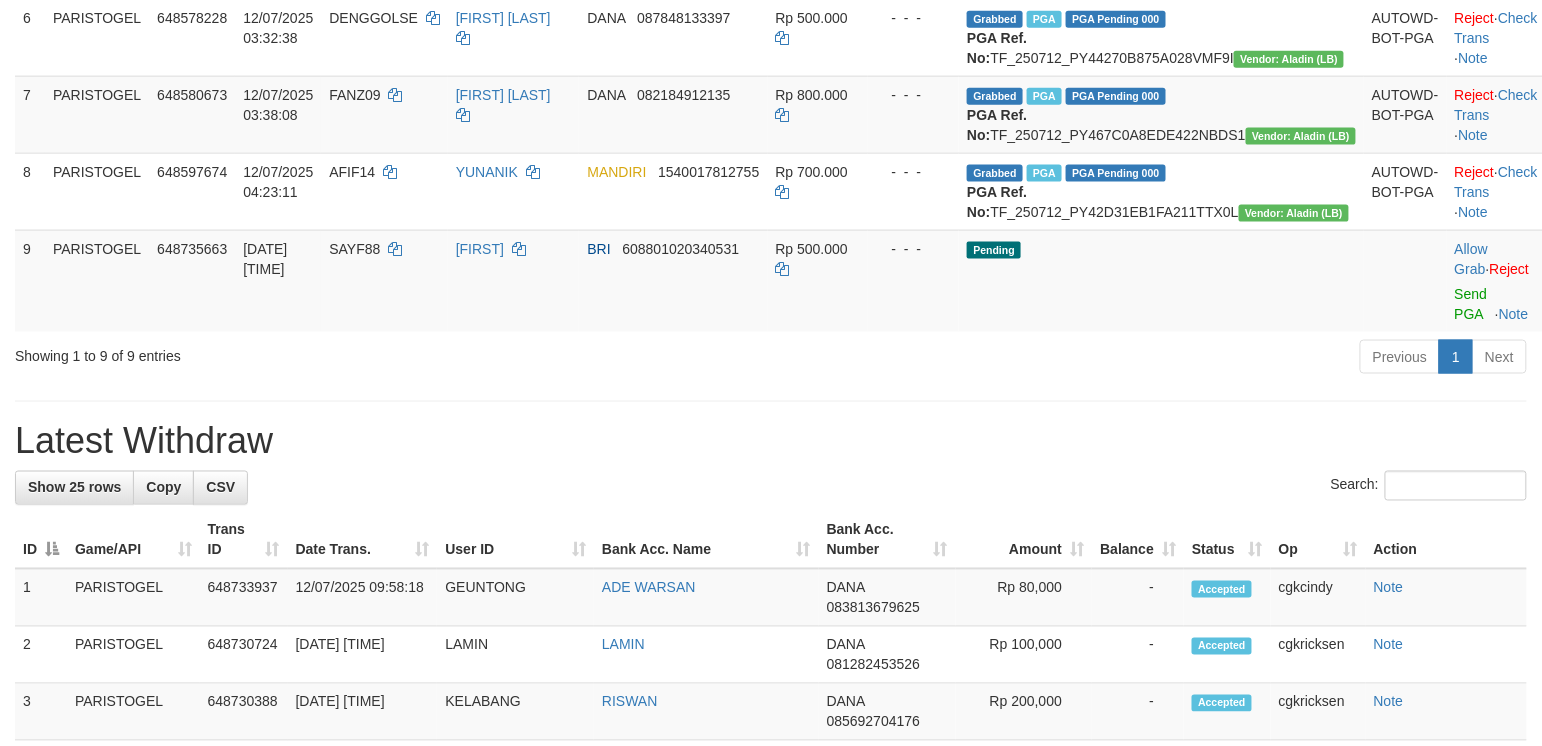 scroll, scrollTop: 666, scrollLeft: 0, axis: vertical 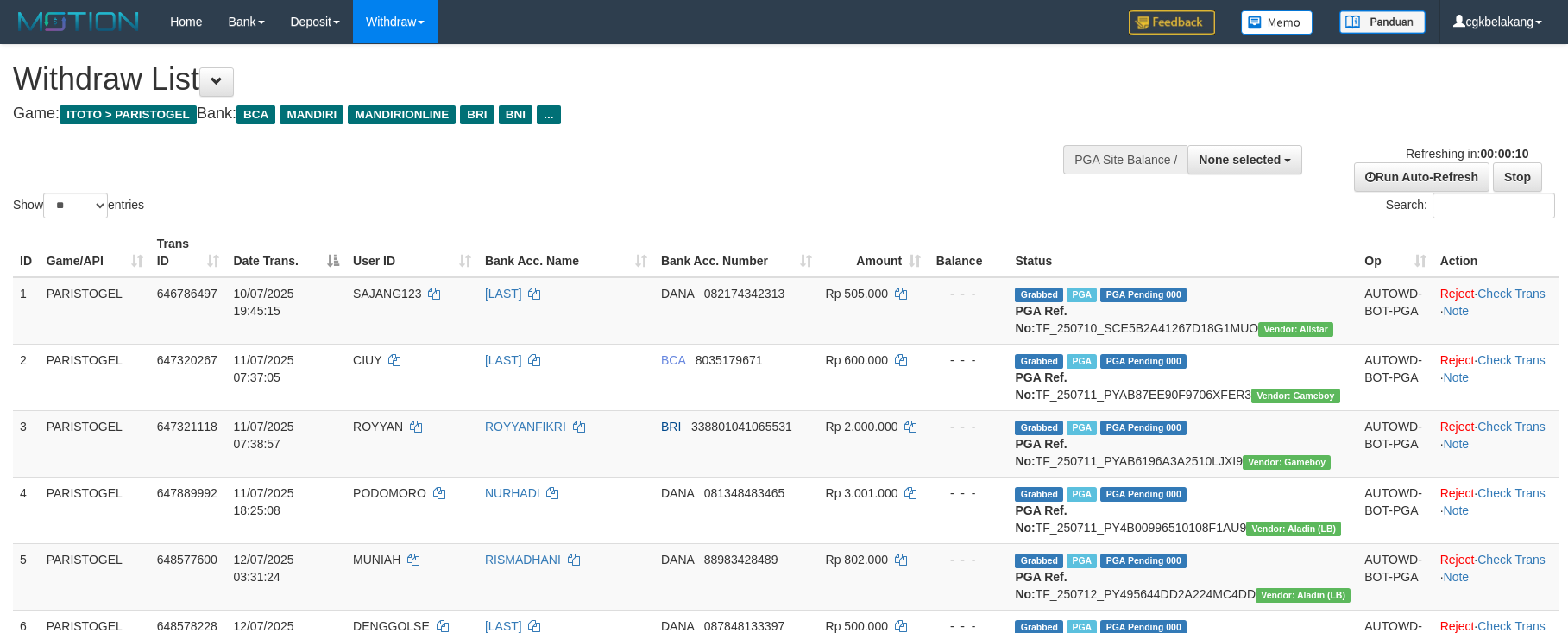 select 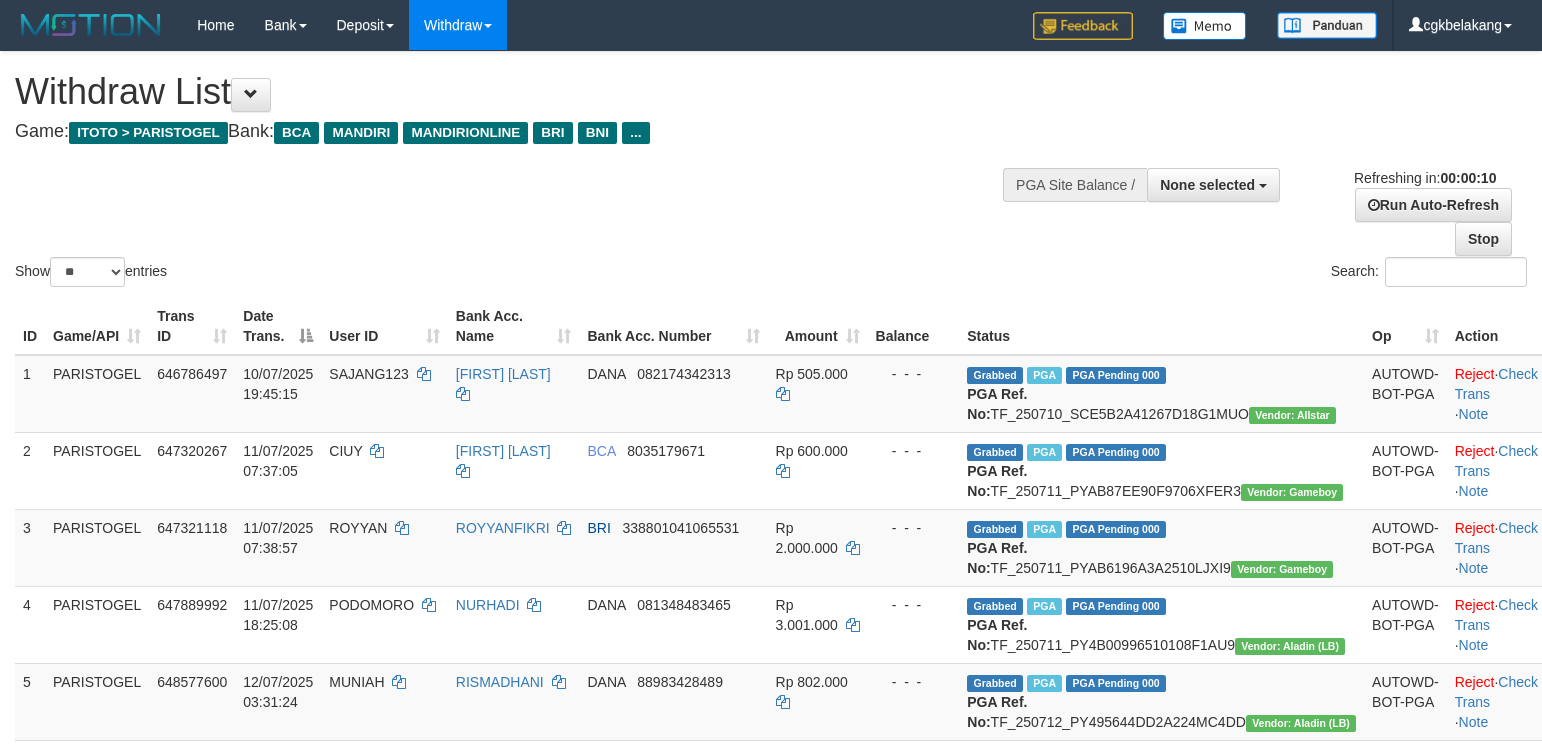 select 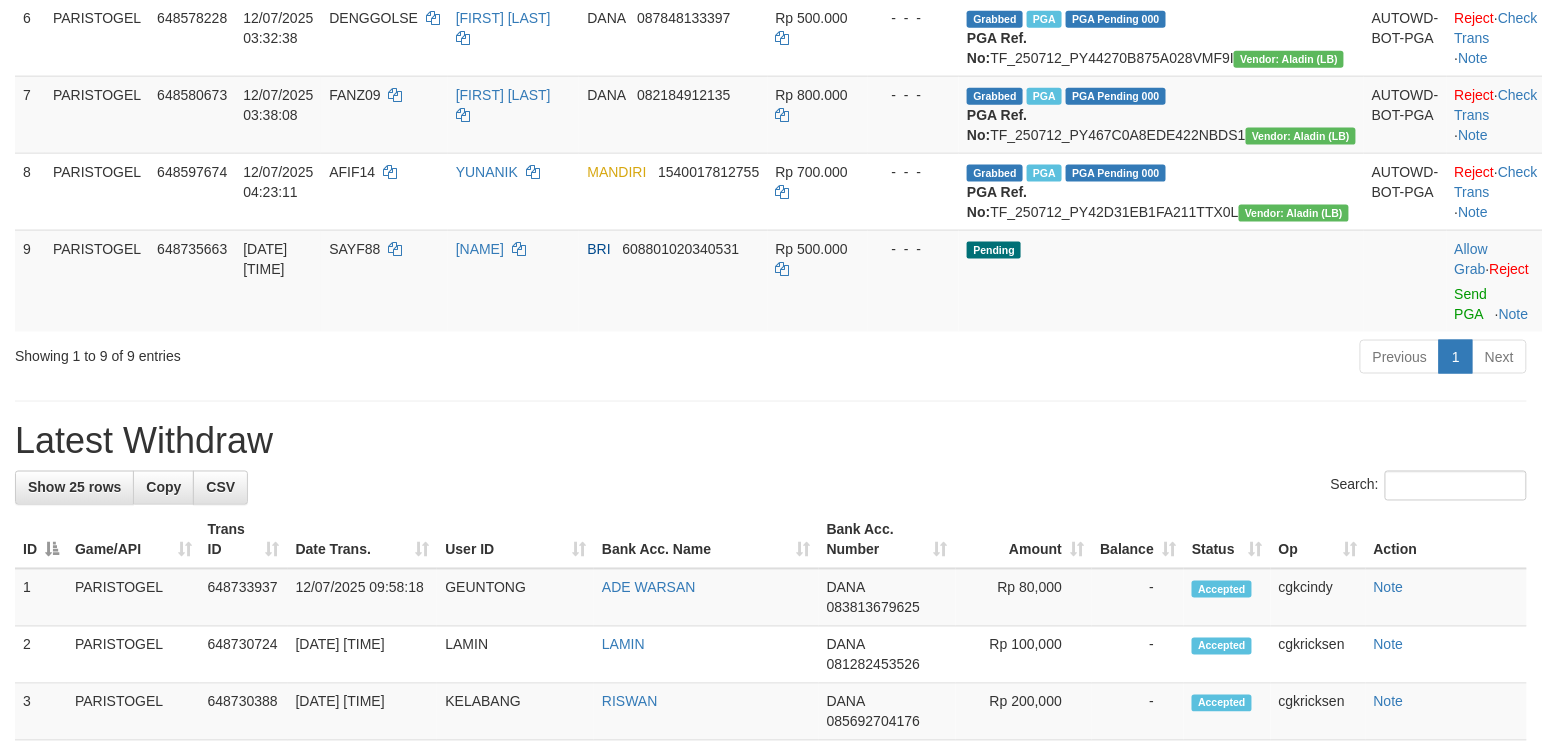 scroll, scrollTop: 666, scrollLeft: 0, axis: vertical 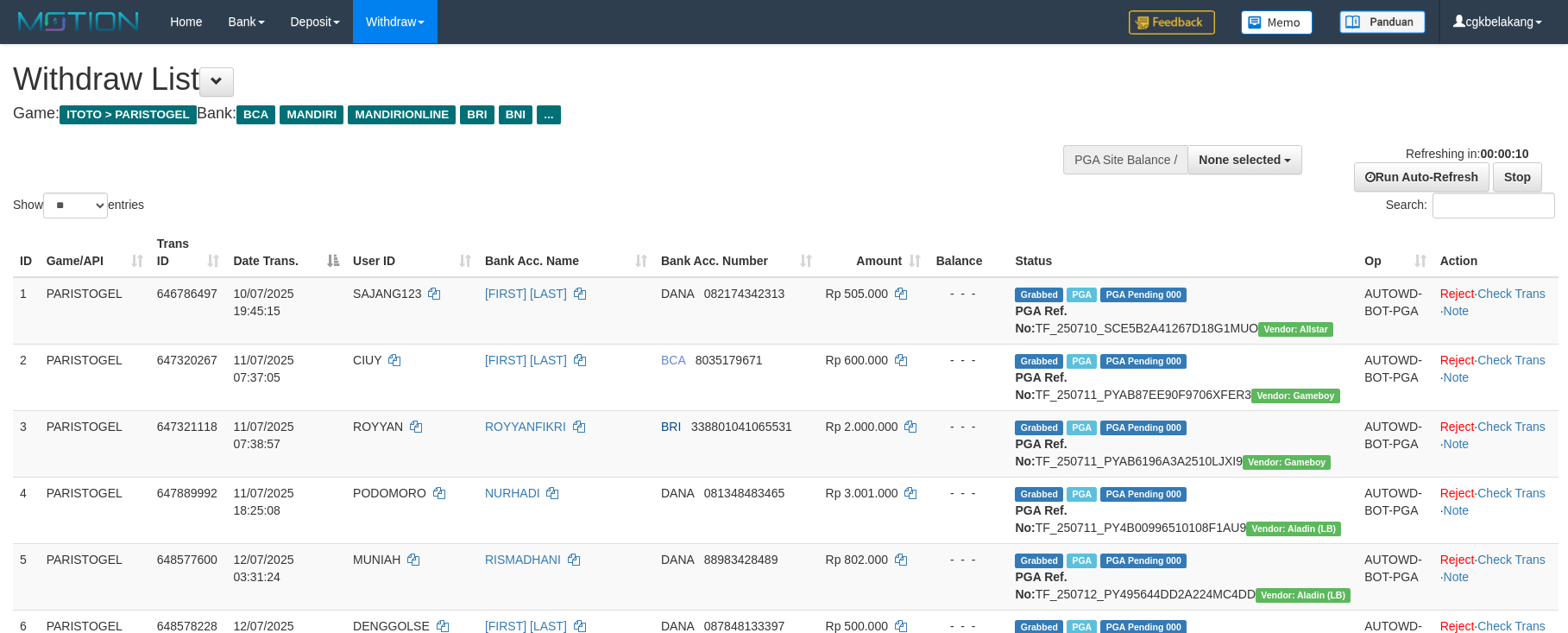 select 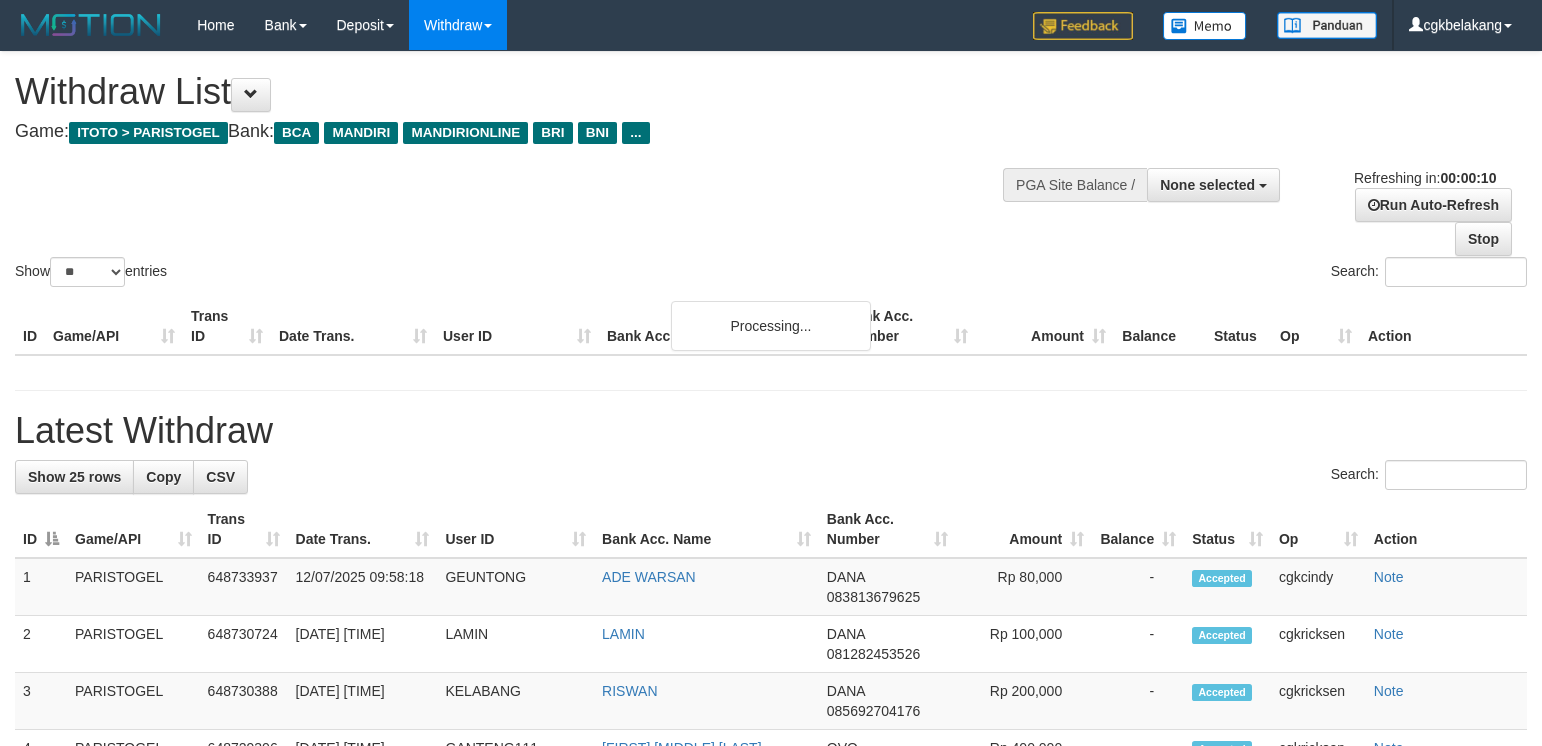 select 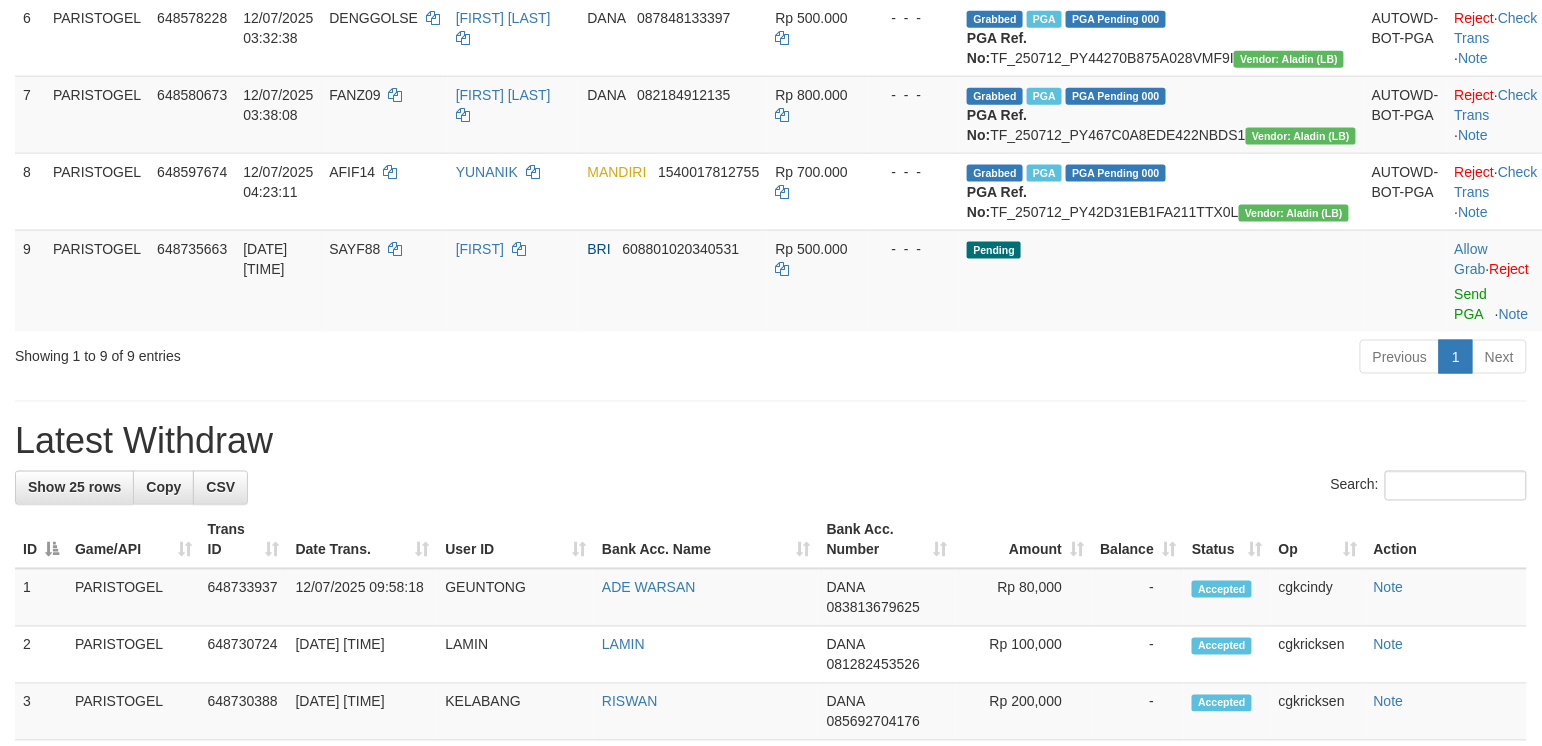 scroll, scrollTop: 666, scrollLeft: 0, axis: vertical 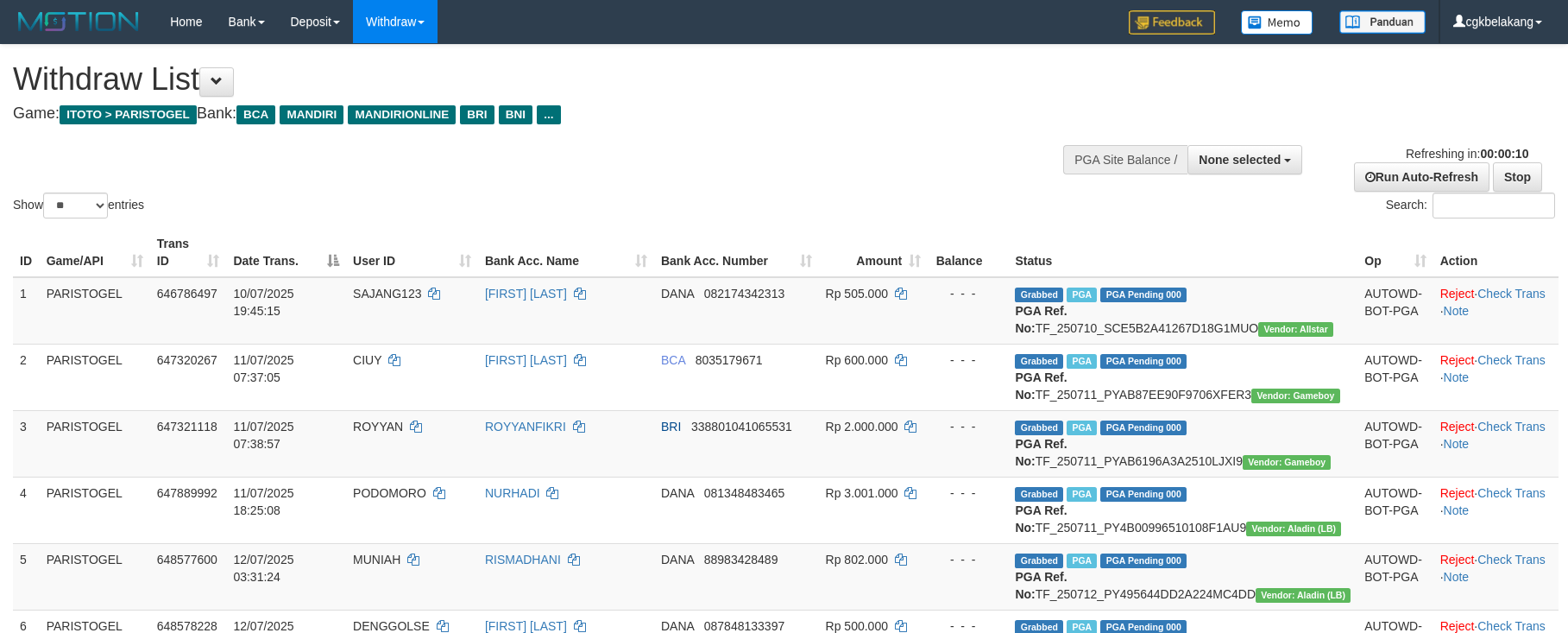 select 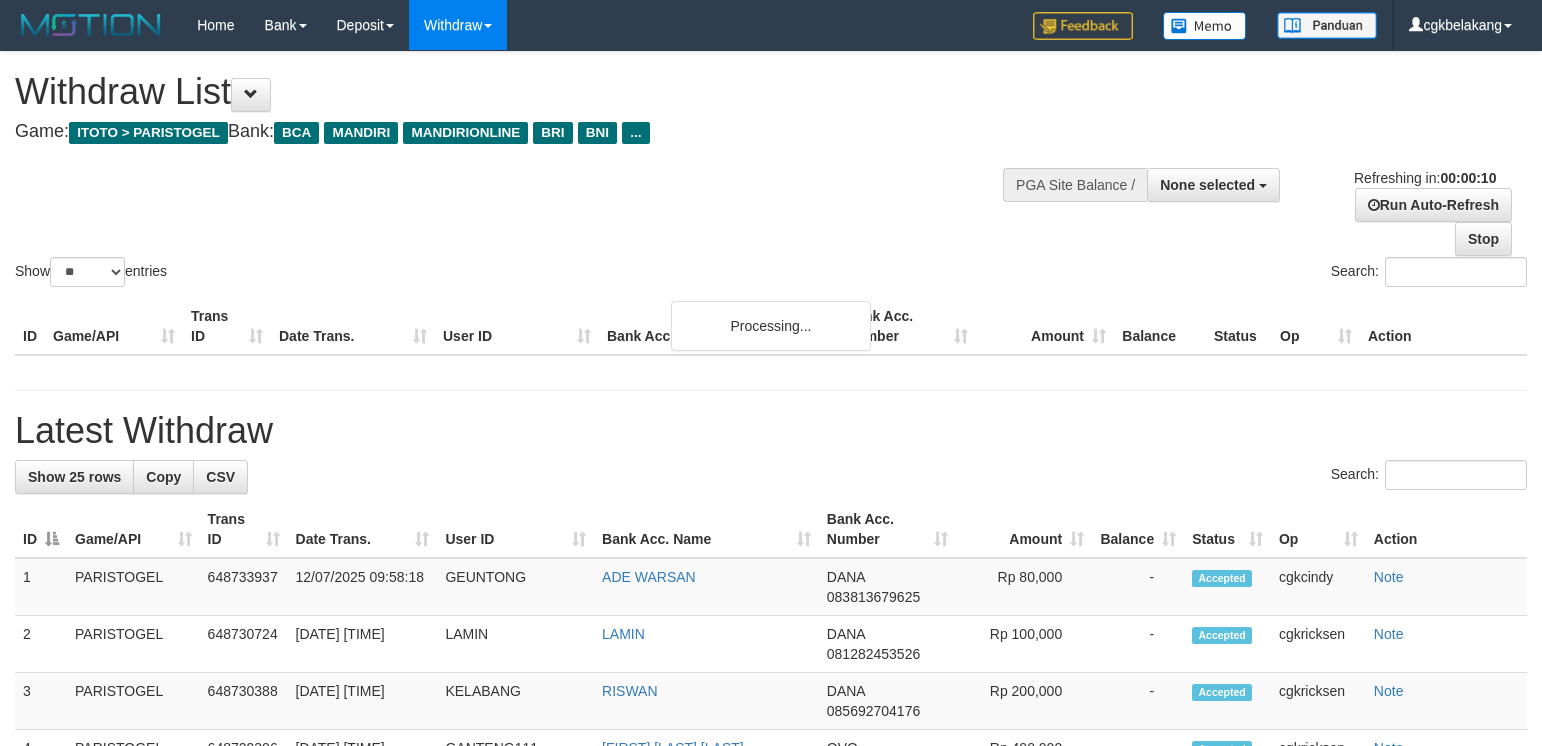 select 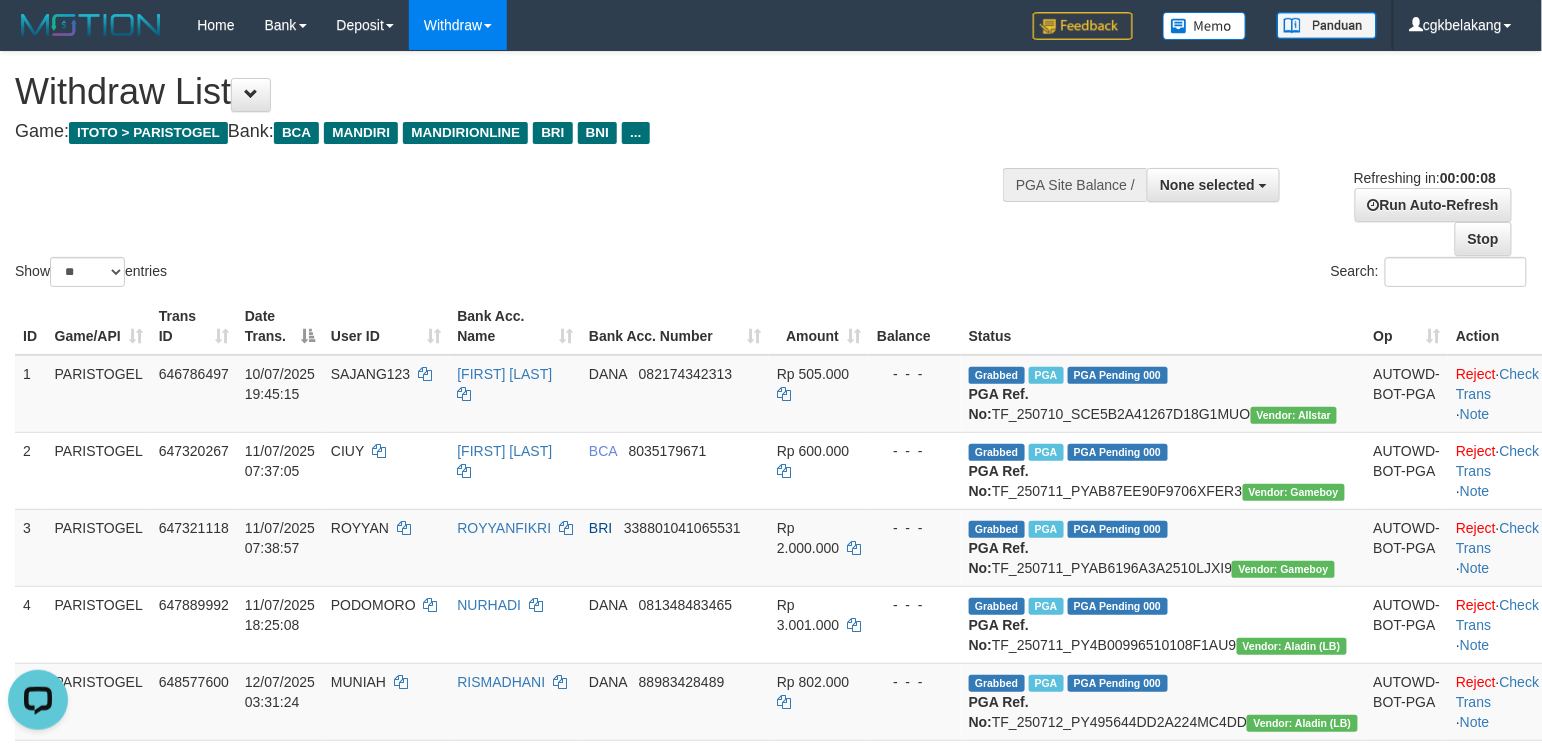 scroll, scrollTop: 0, scrollLeft: 0, axis: both 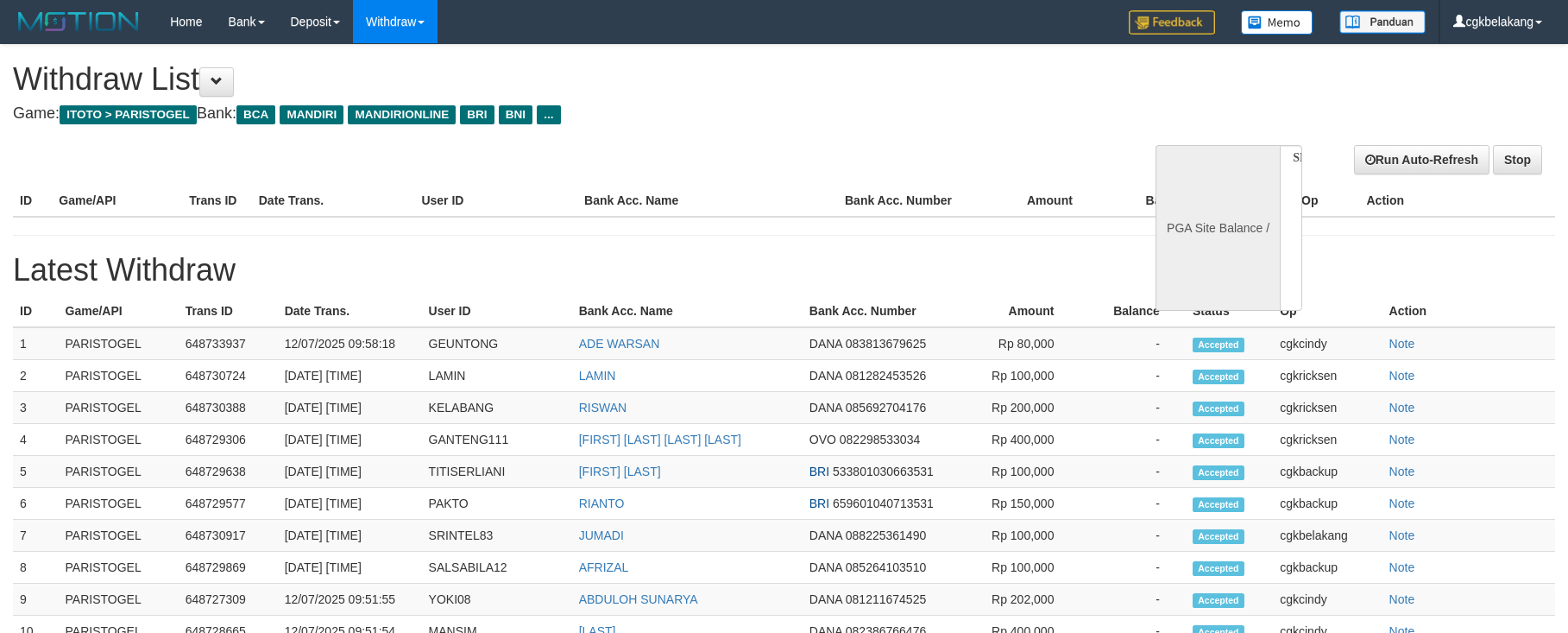 select 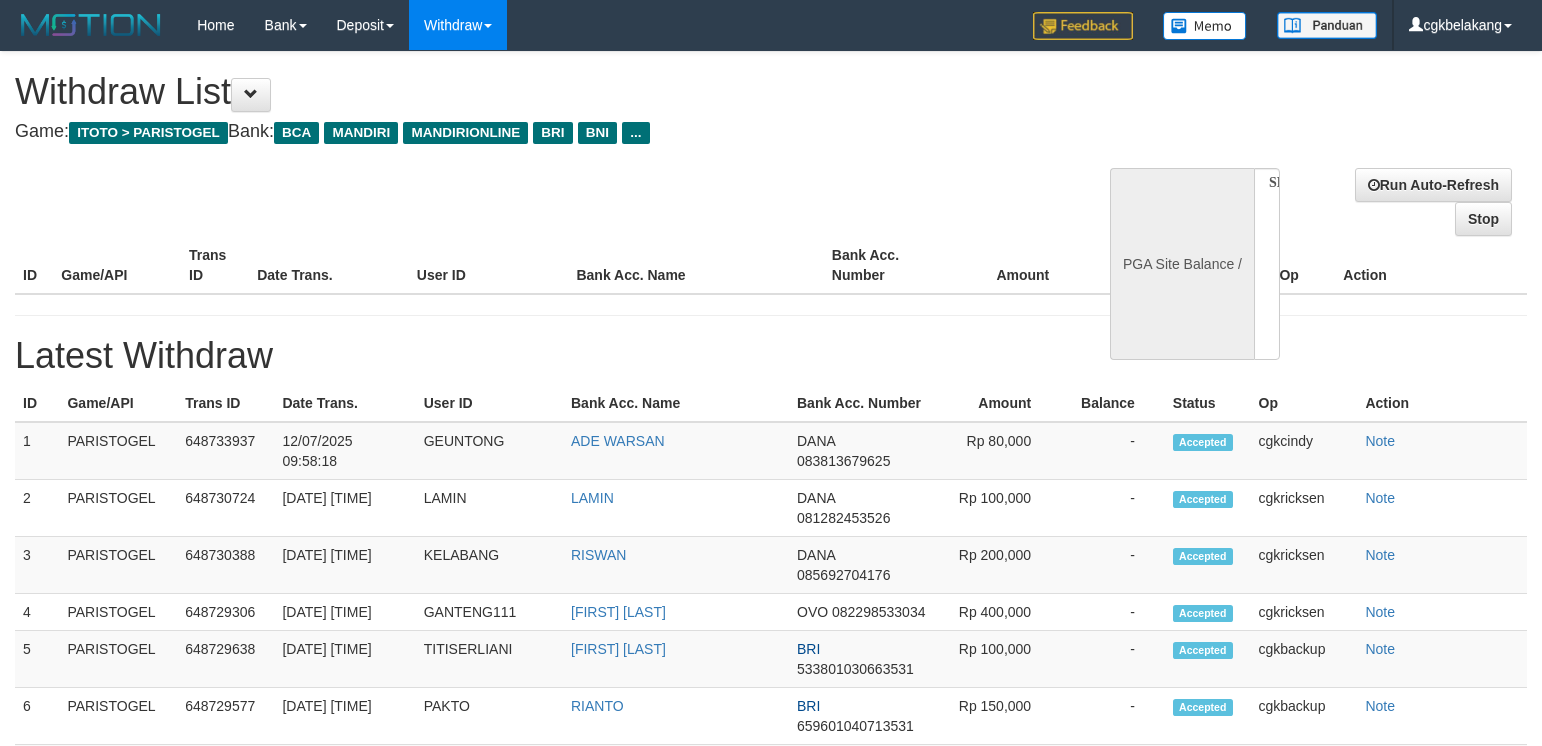 select 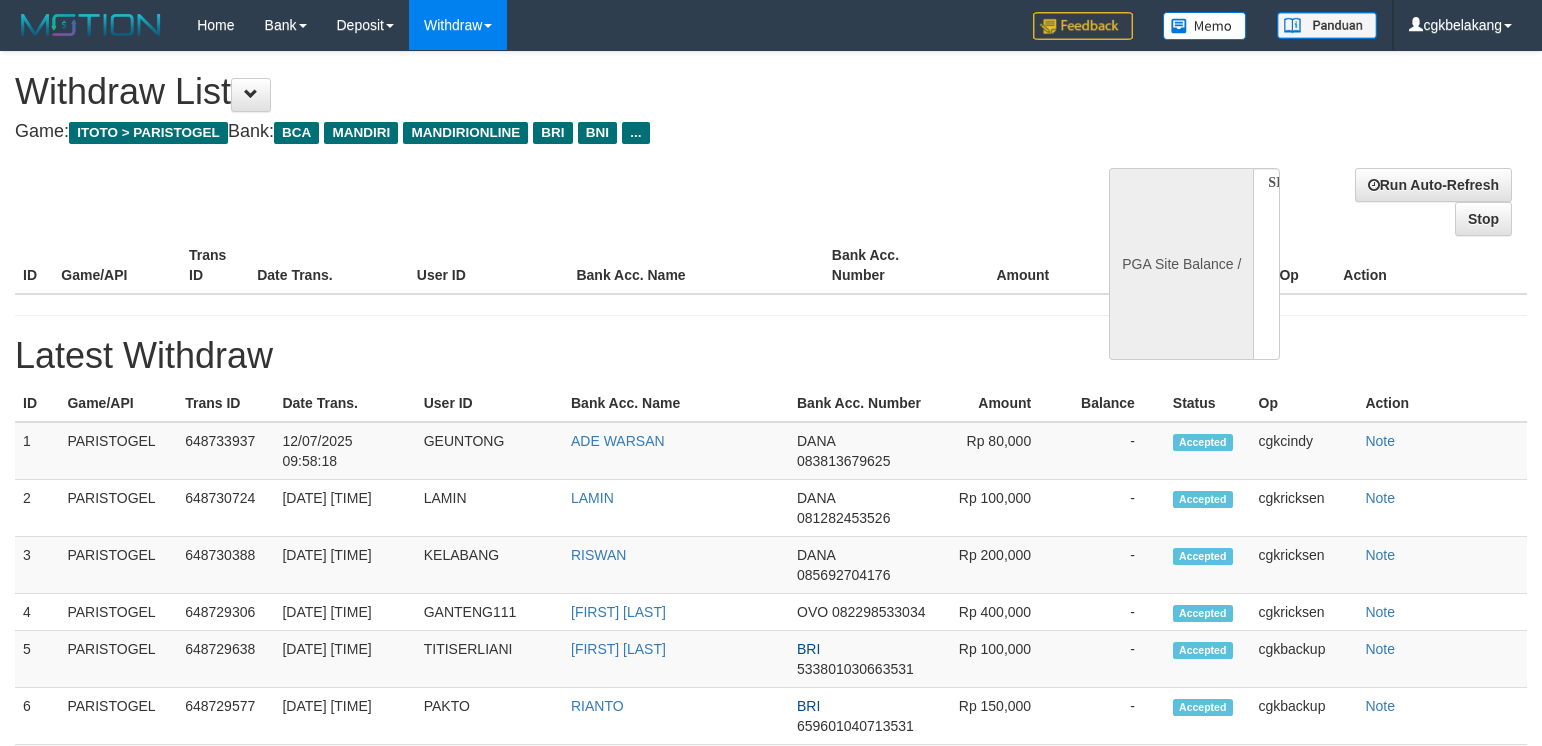 scroll, scrollTop: 0, scrollLeft: 0, axis: both 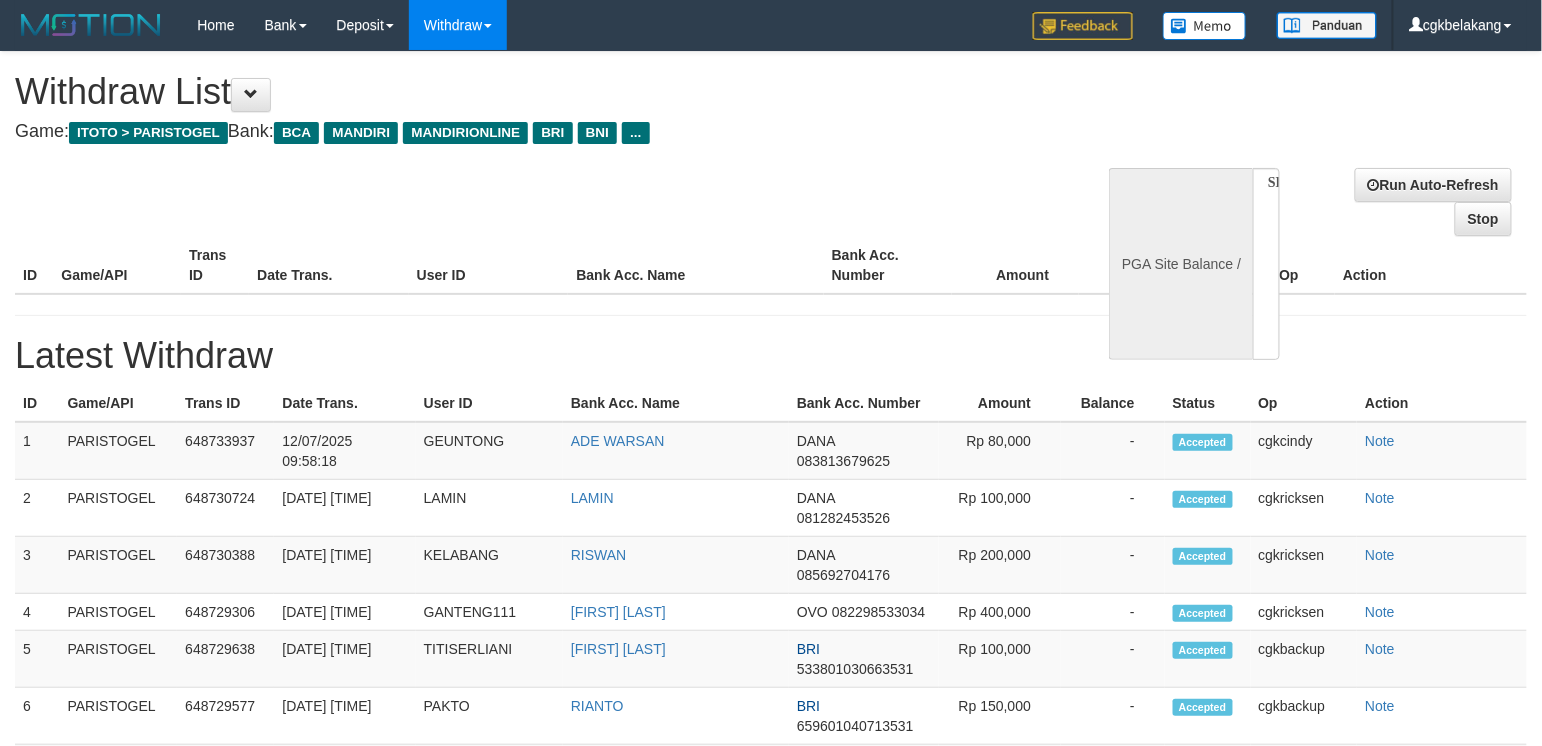 select on "**" 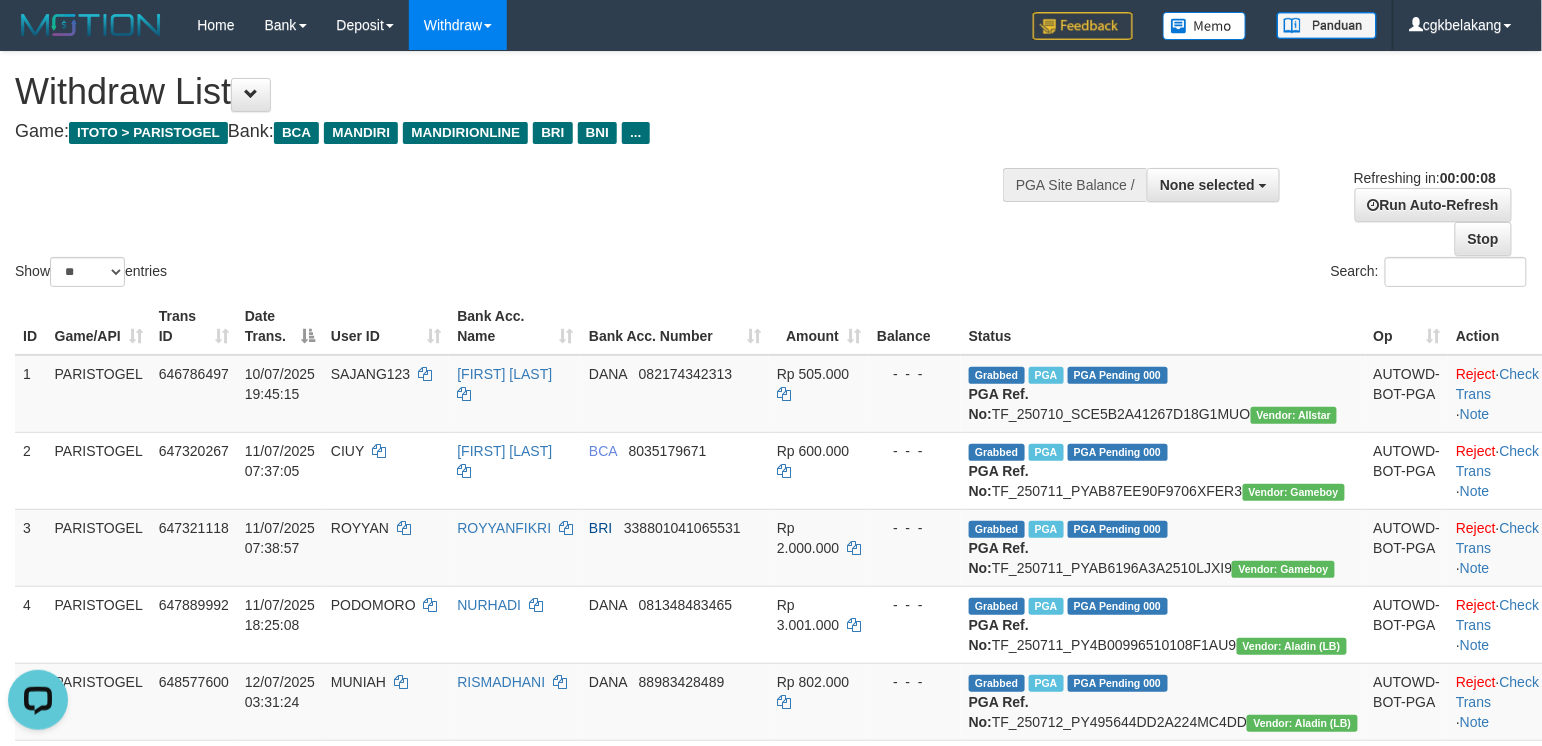 scroll, scrollTop: 0, scrollLeft: 0, axis: both 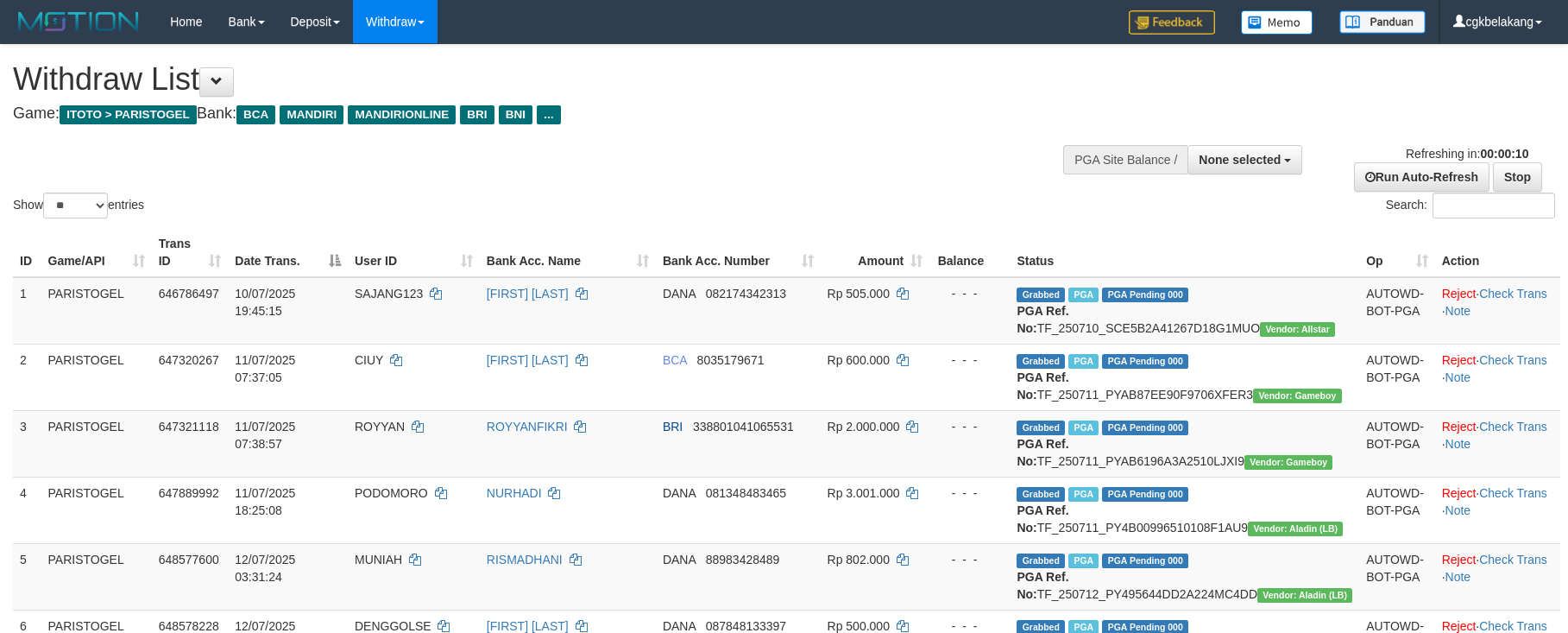 select 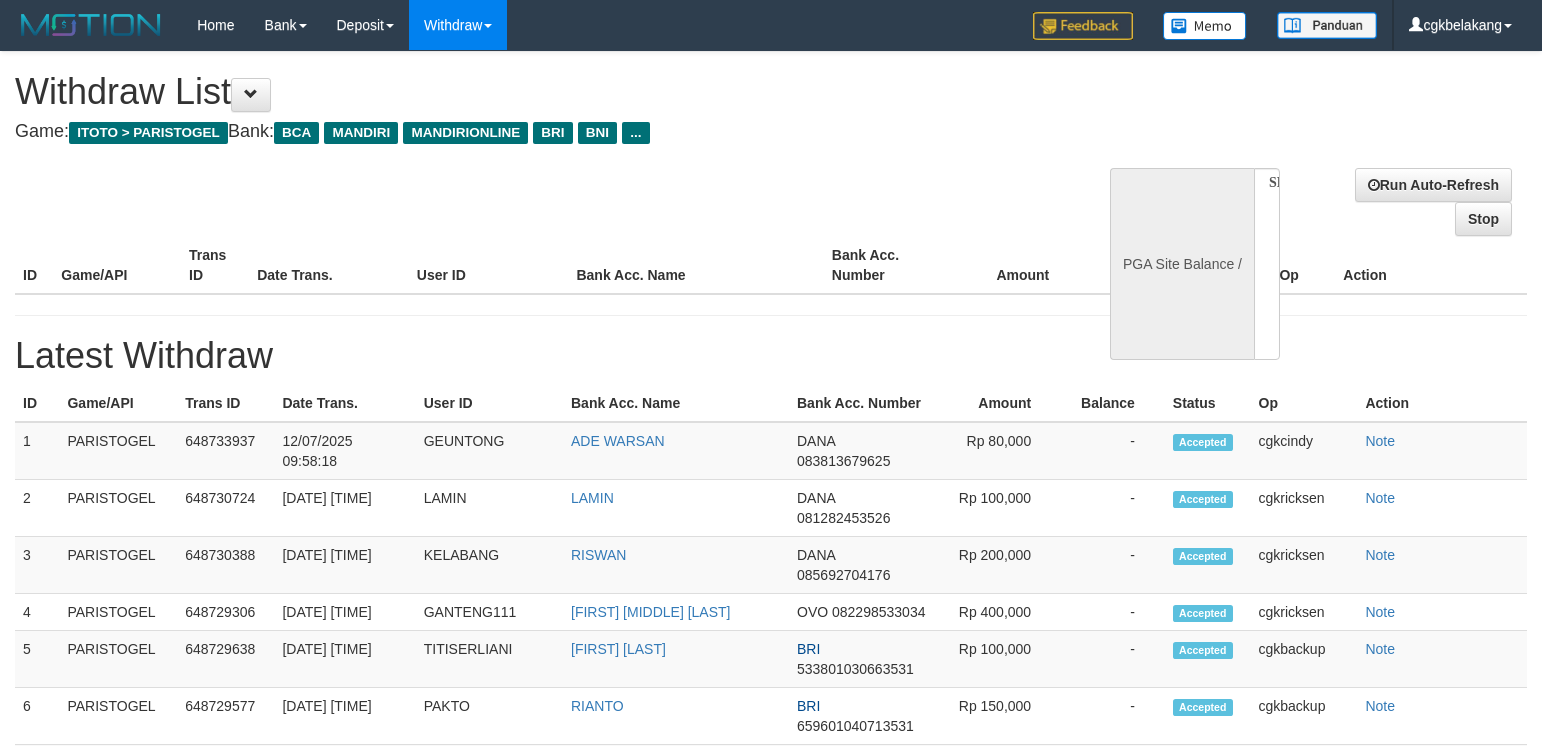 select 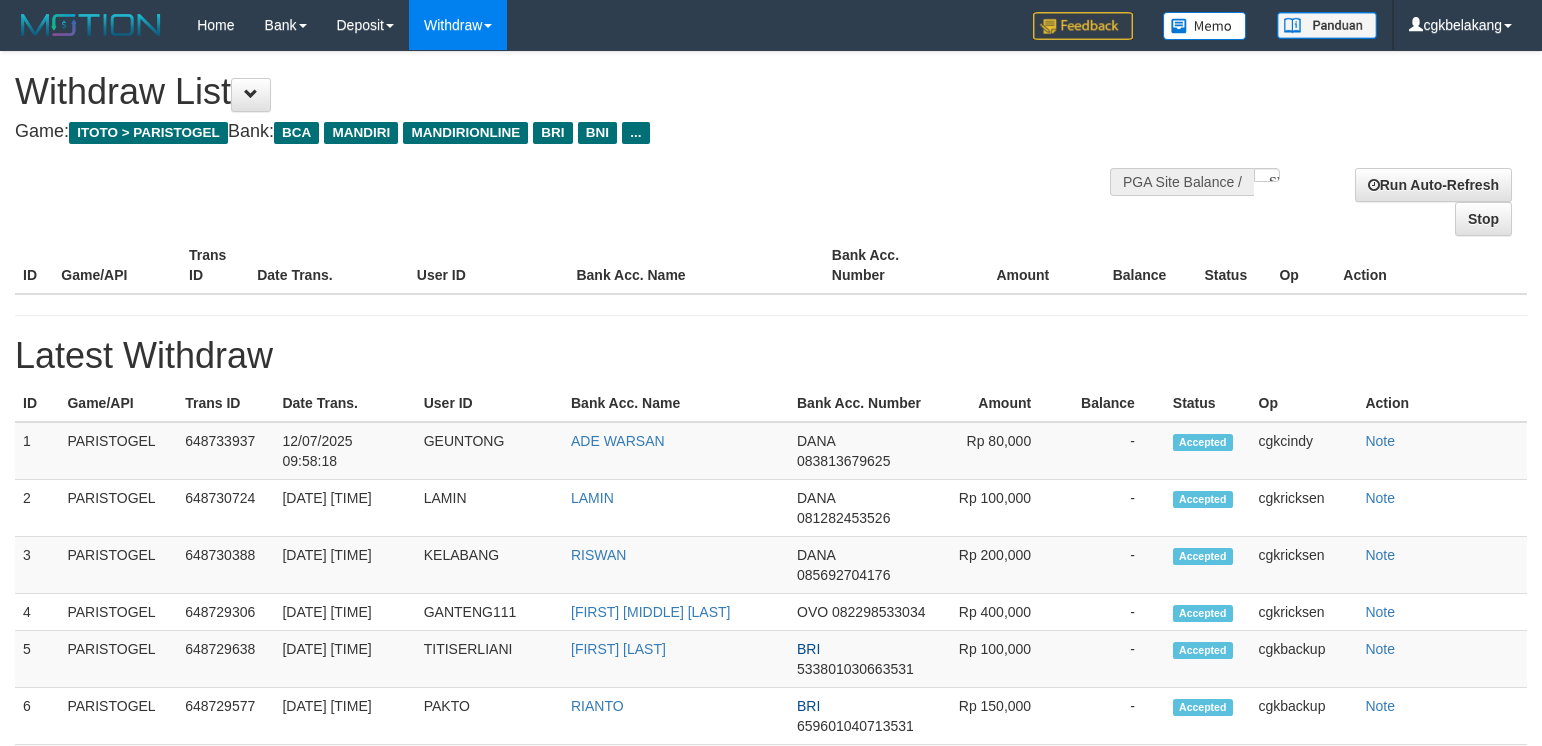 scroll, scrollTop: 0, scrollLeft: 0, axis: both 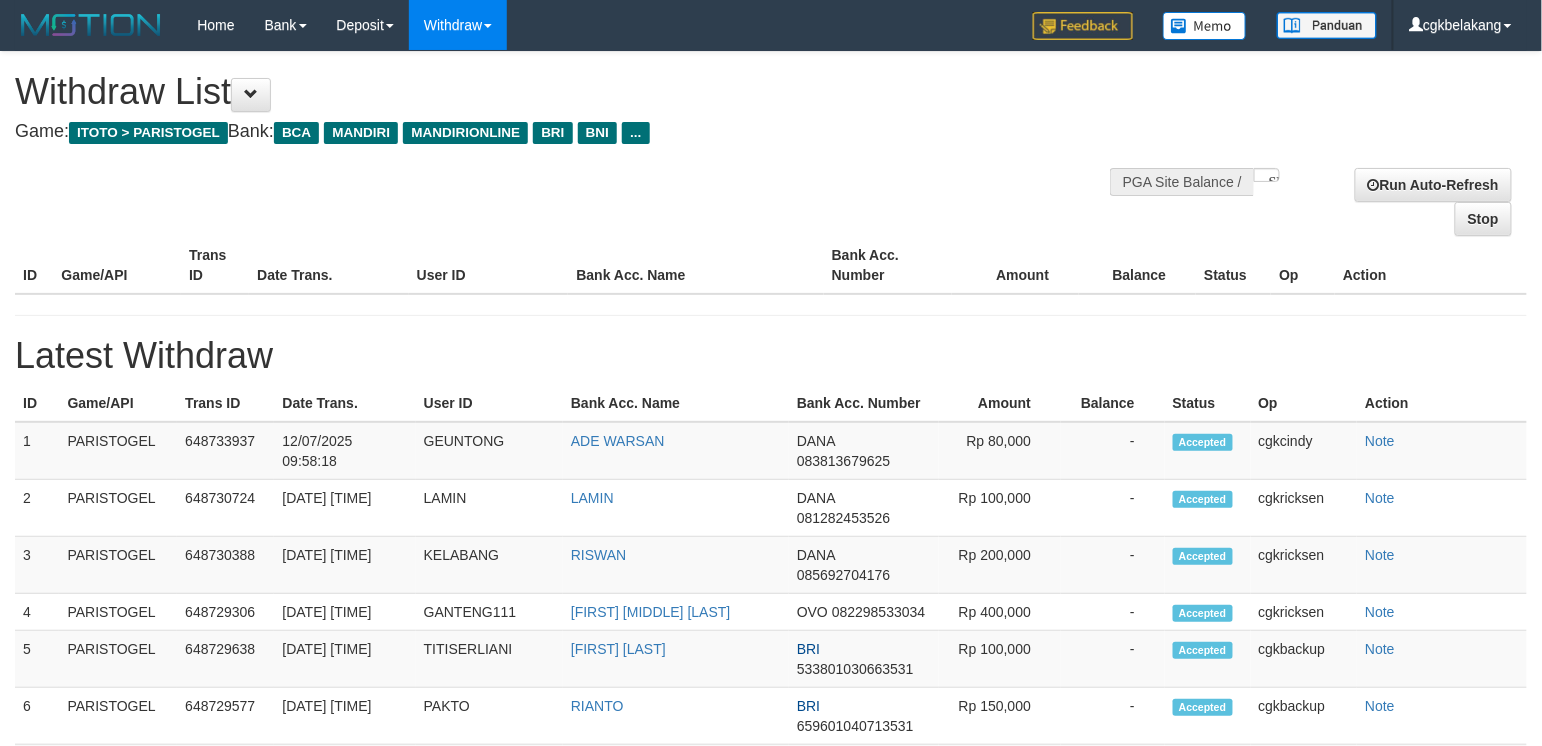 select on "**" 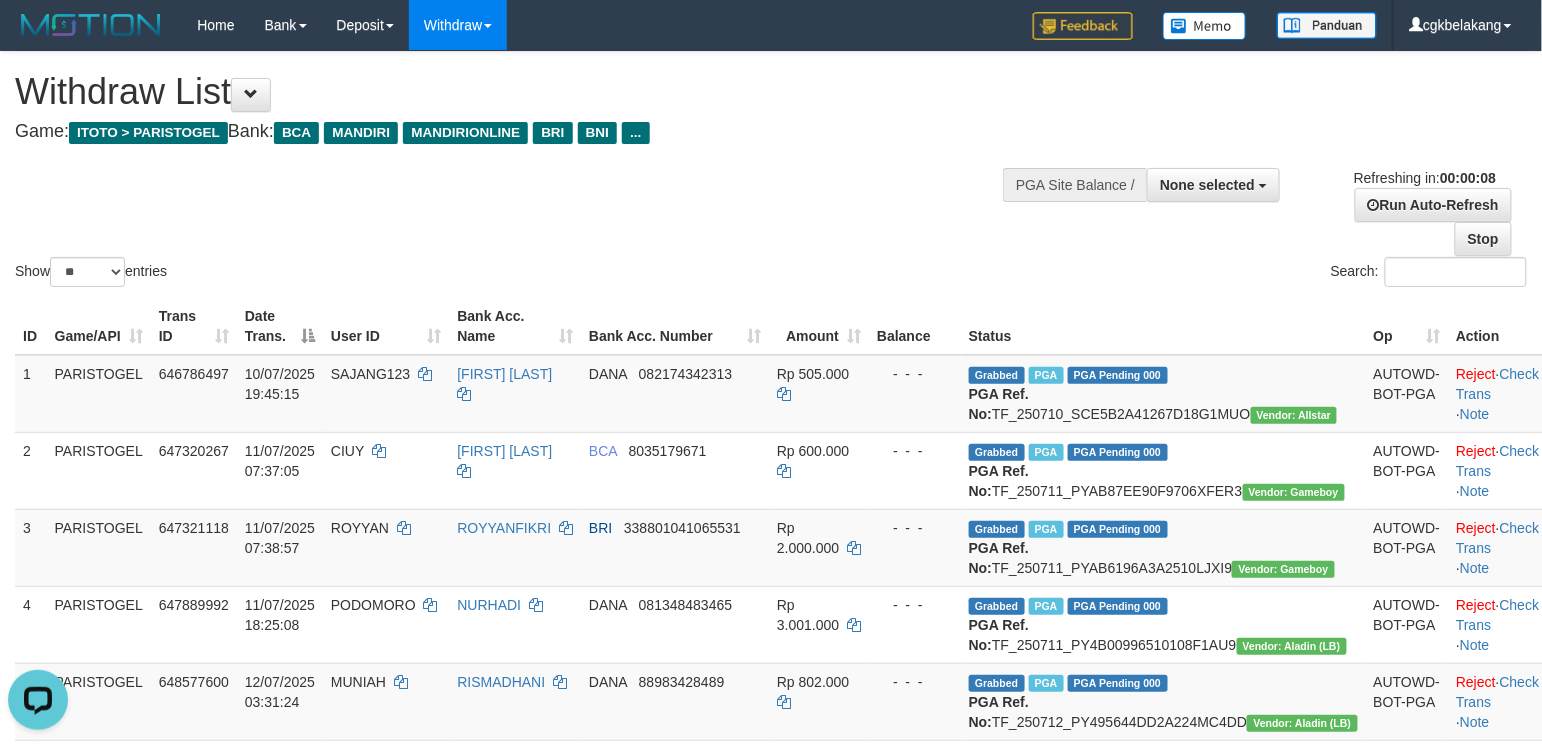 scroll, scrollTop: 0, scrollLeft: 0, axis: both 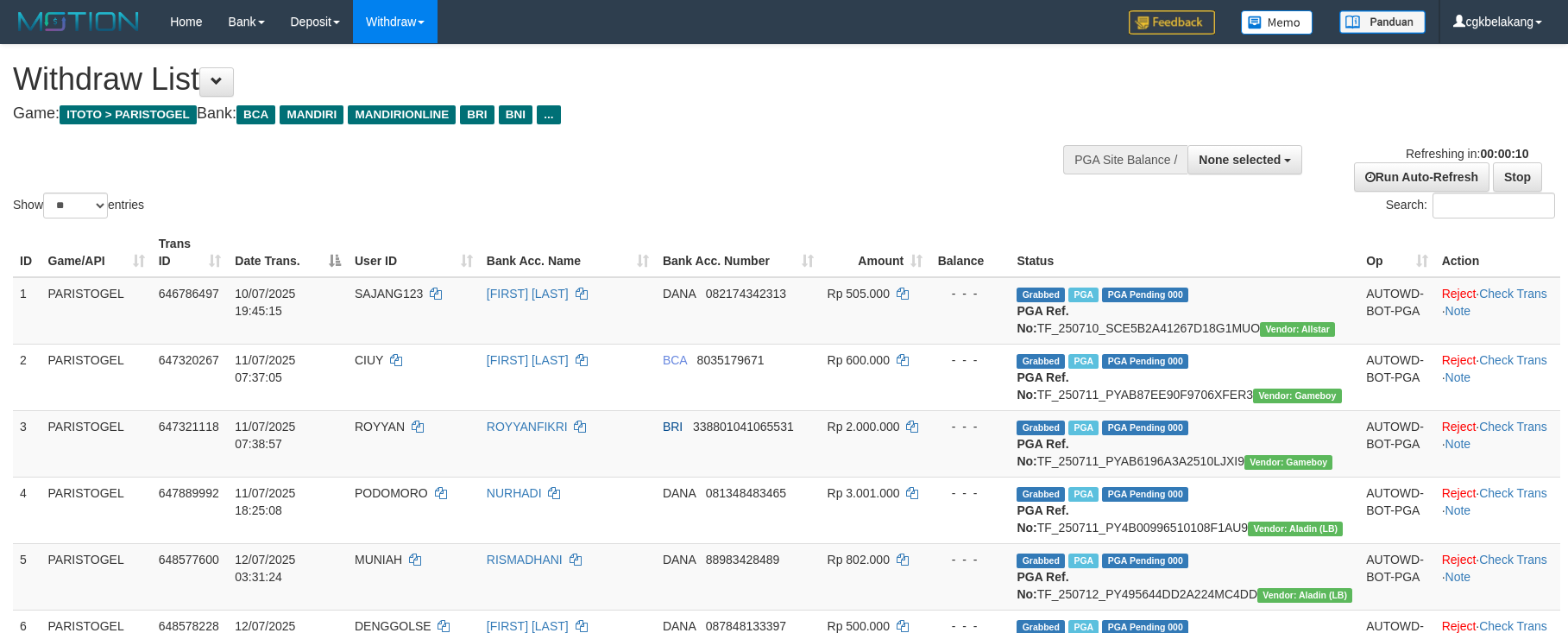select 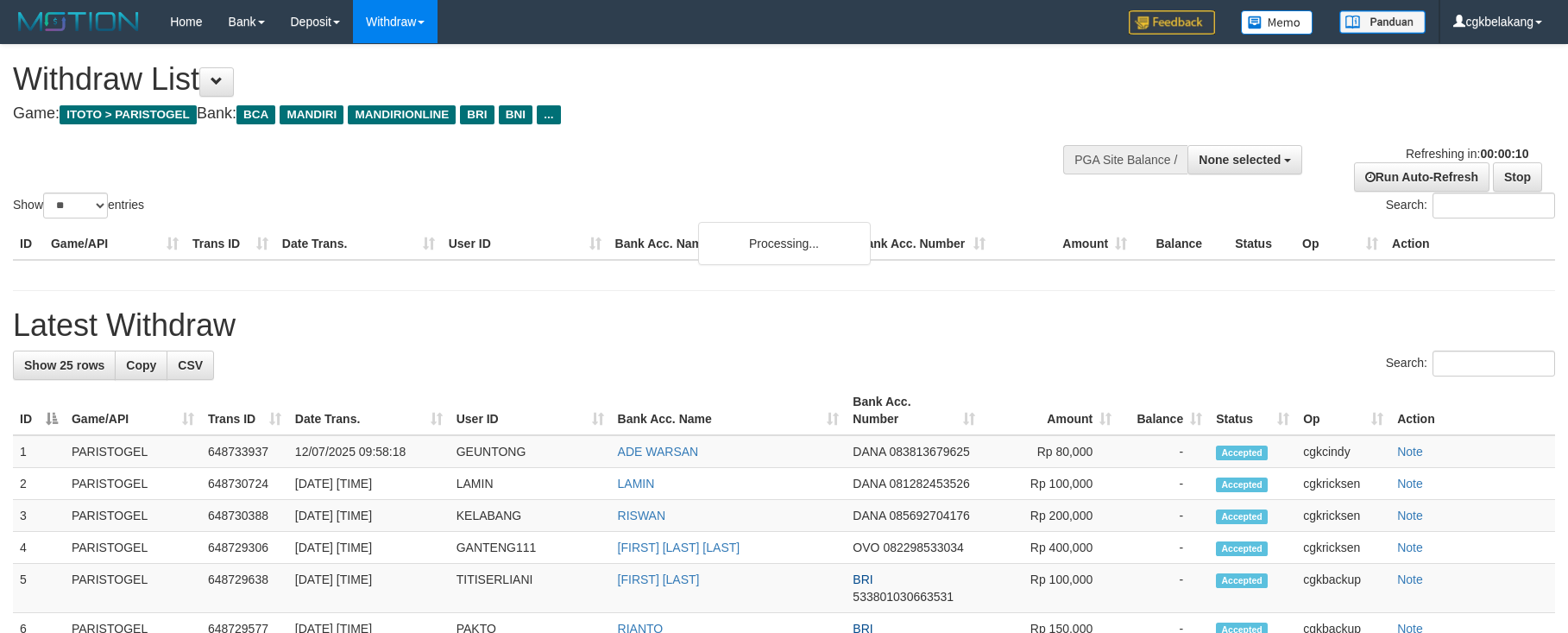 select 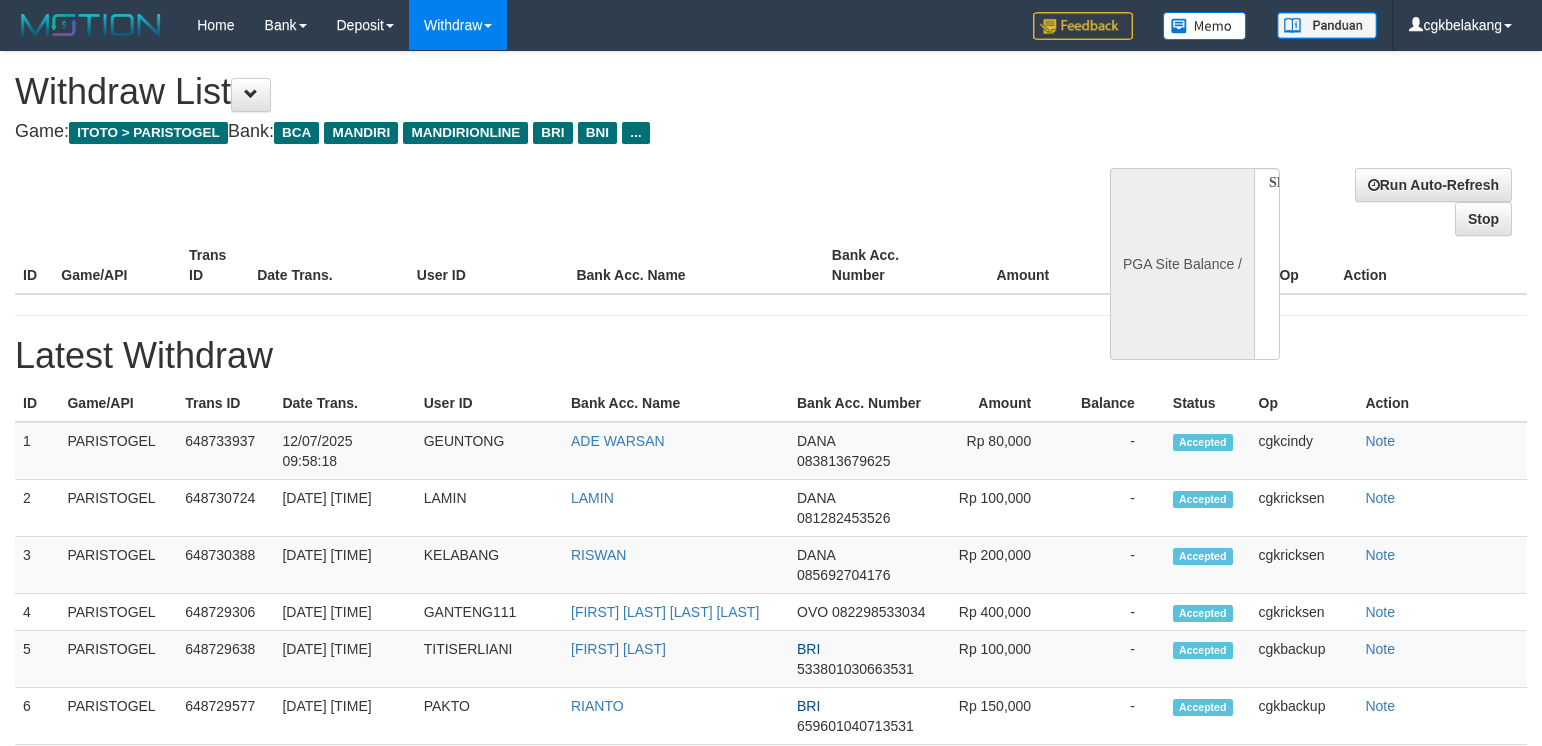 select 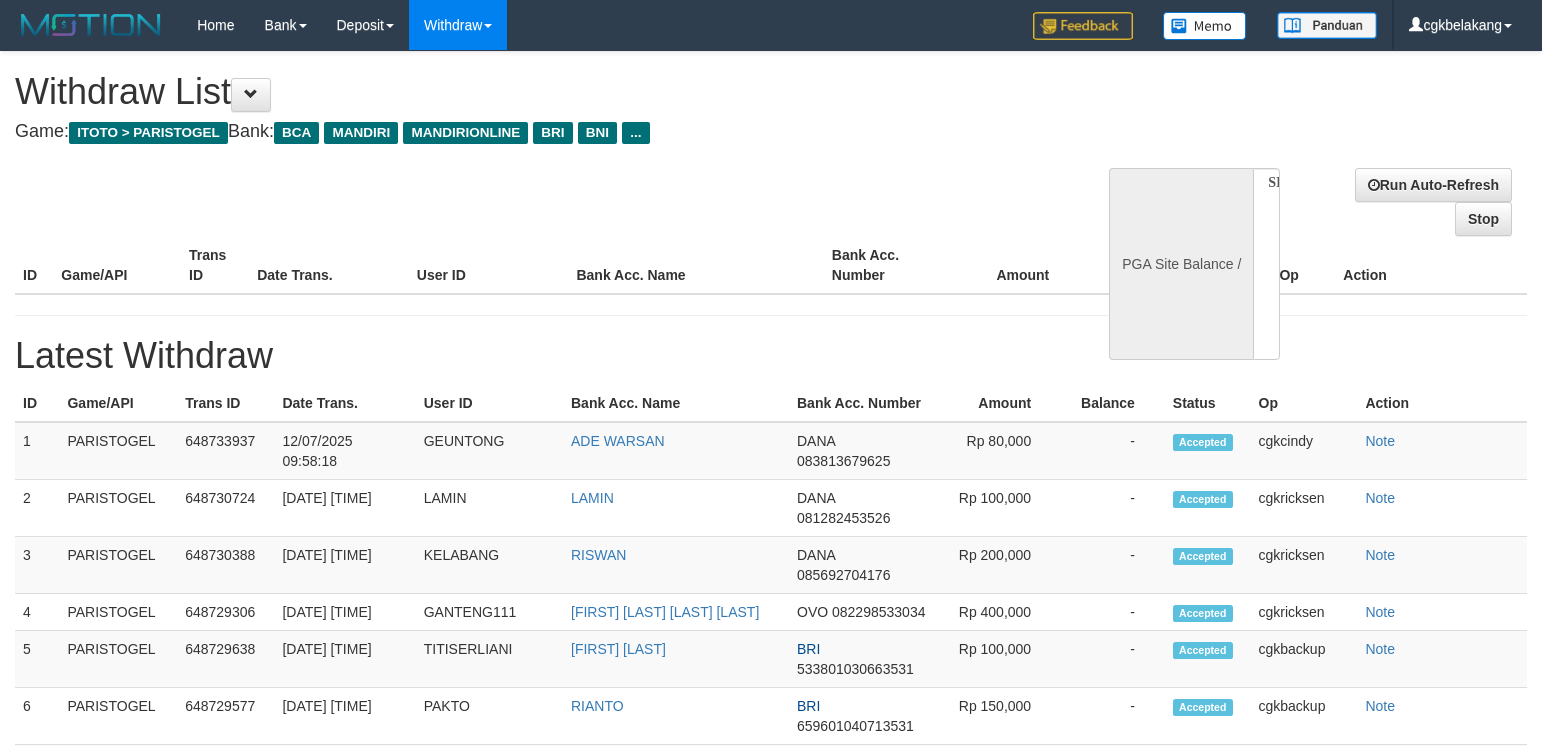 scroll, scrollTop: 0, scrollLeft: 0, axis: both 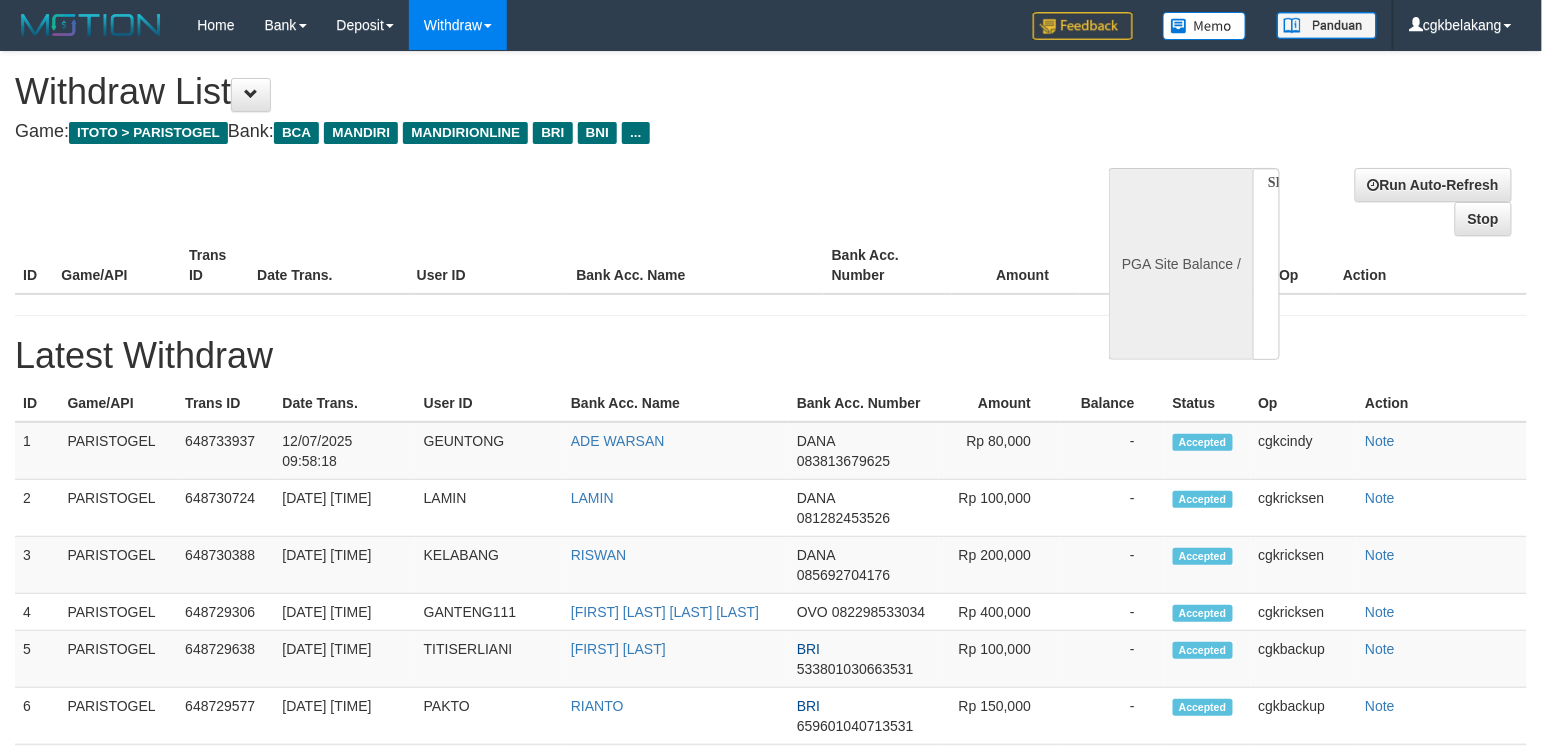 select on "**" 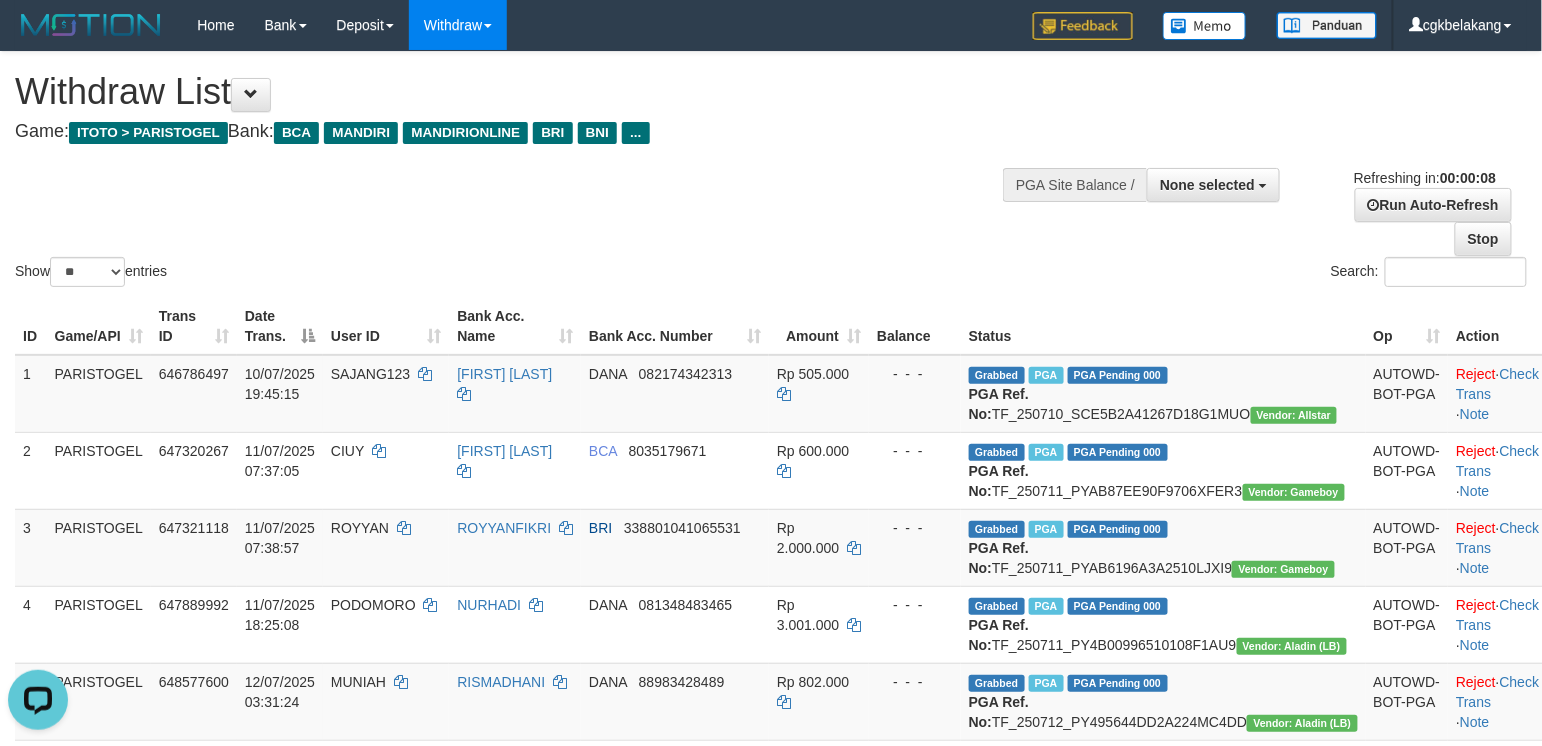 scroll, scrollTop: 0, scrollLeft: 0, axis: both 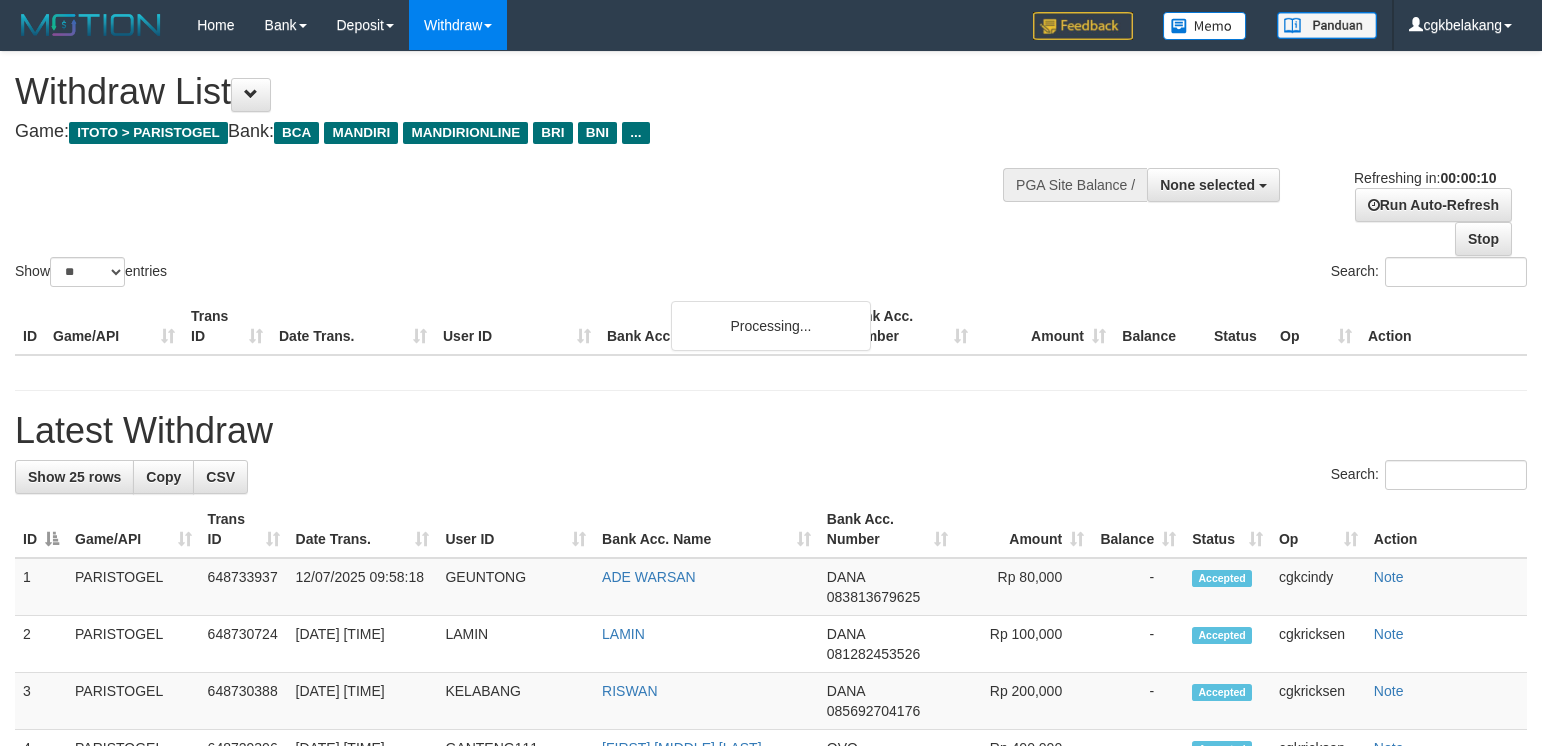 select 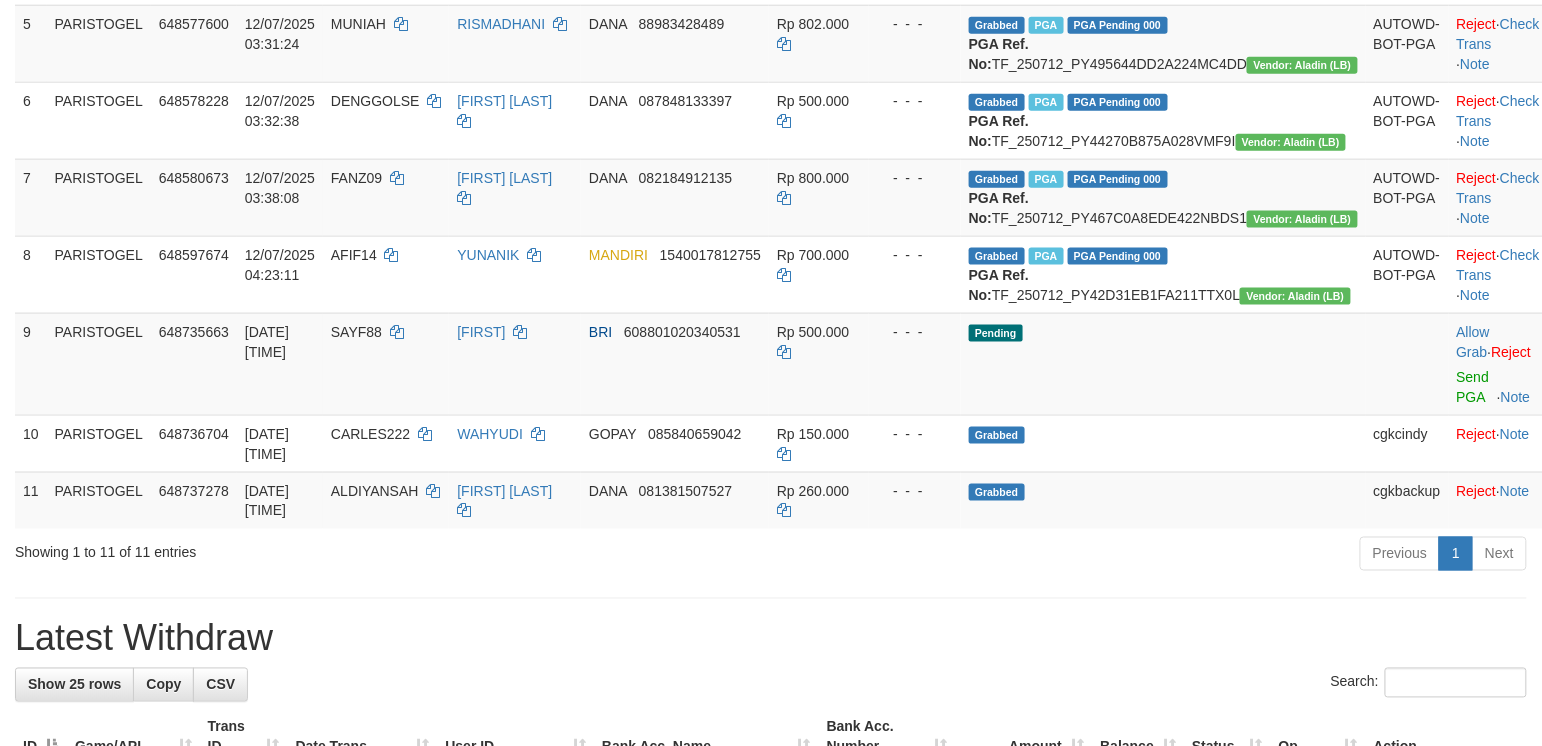 scroll, scrollTop: 666, scrollLeft: 0, axis: vertical 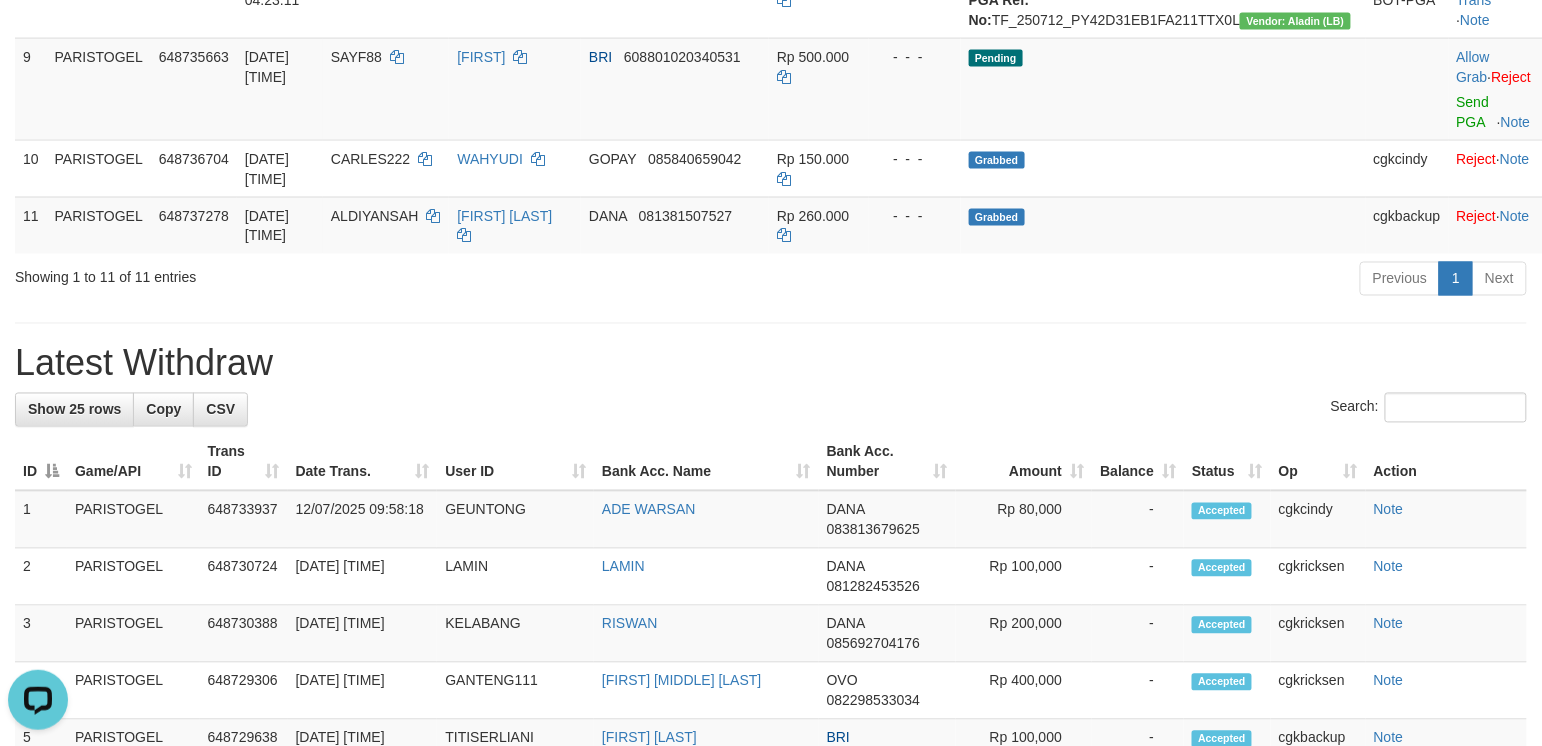 click on "**********" at bounding box center [771, 584] 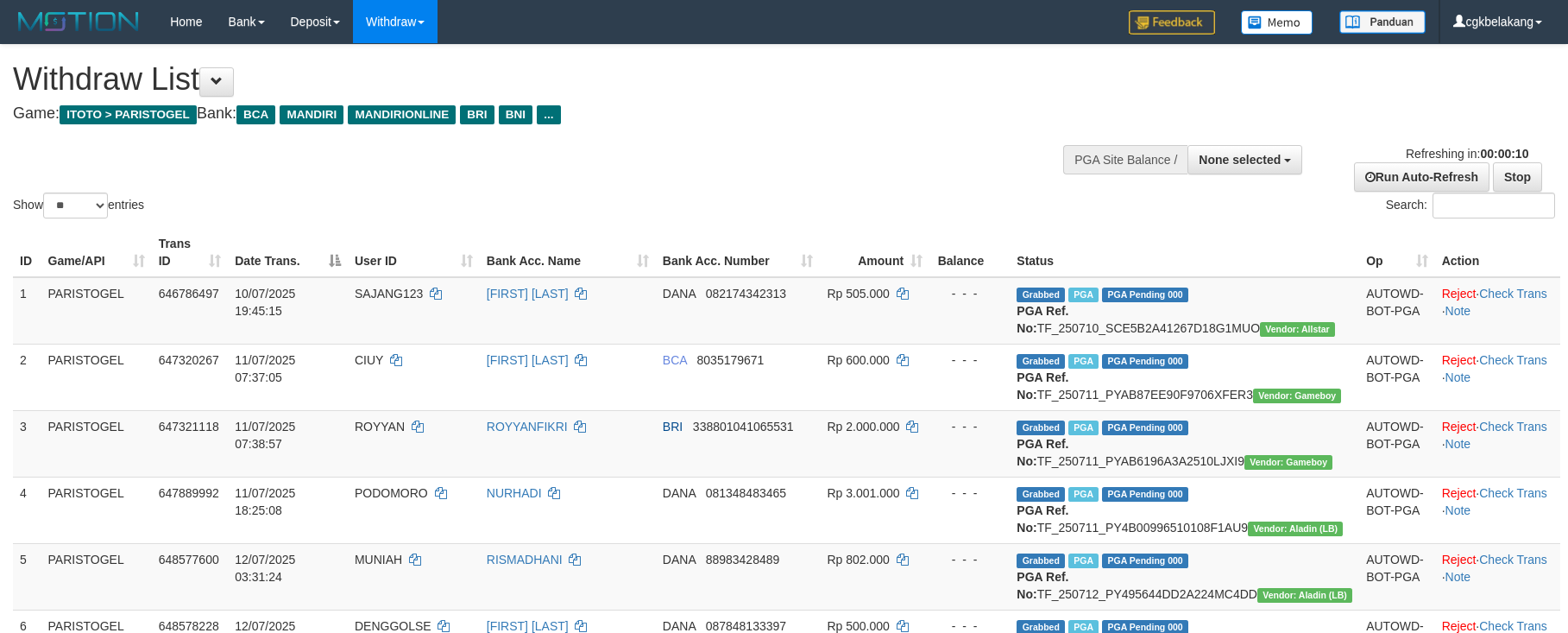 select 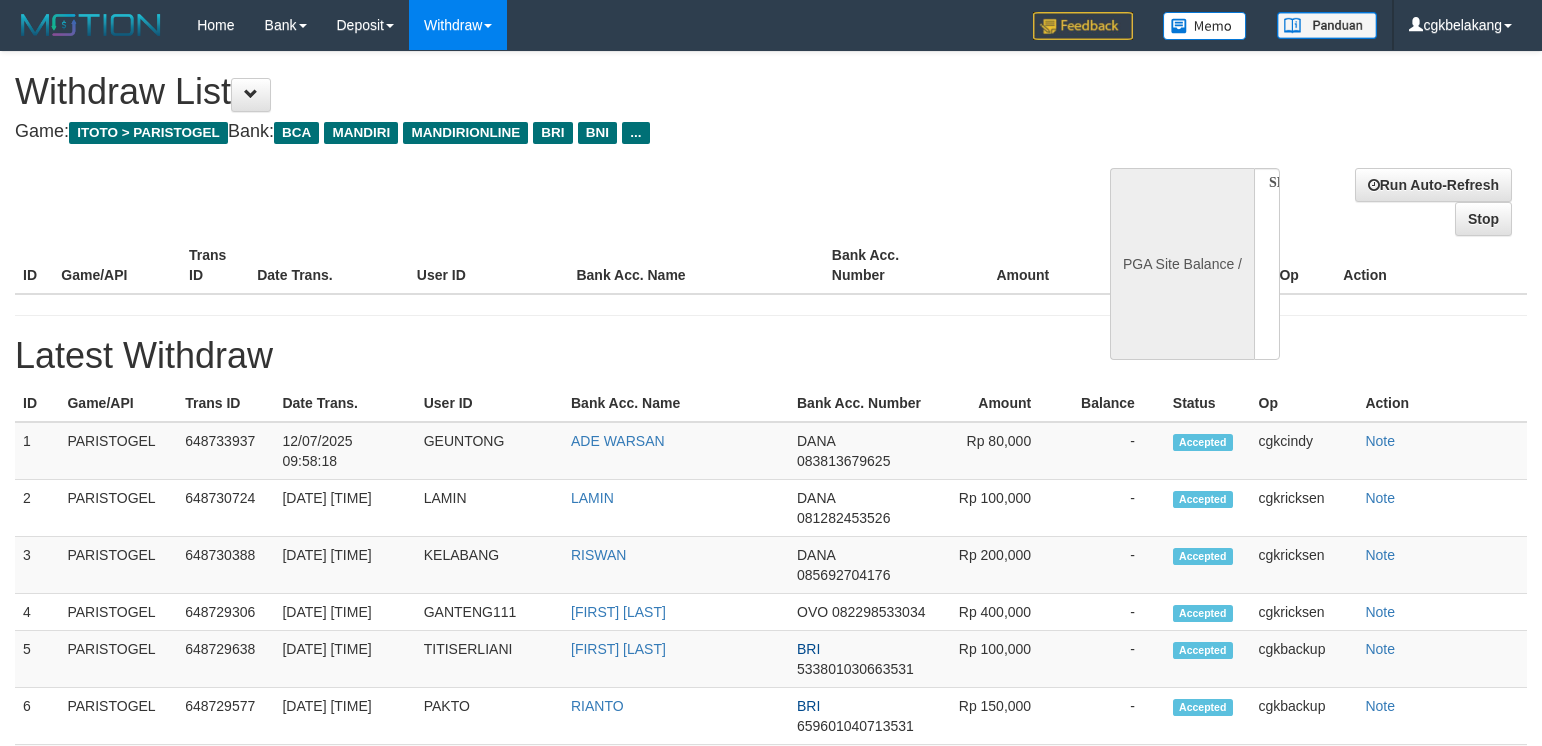 select 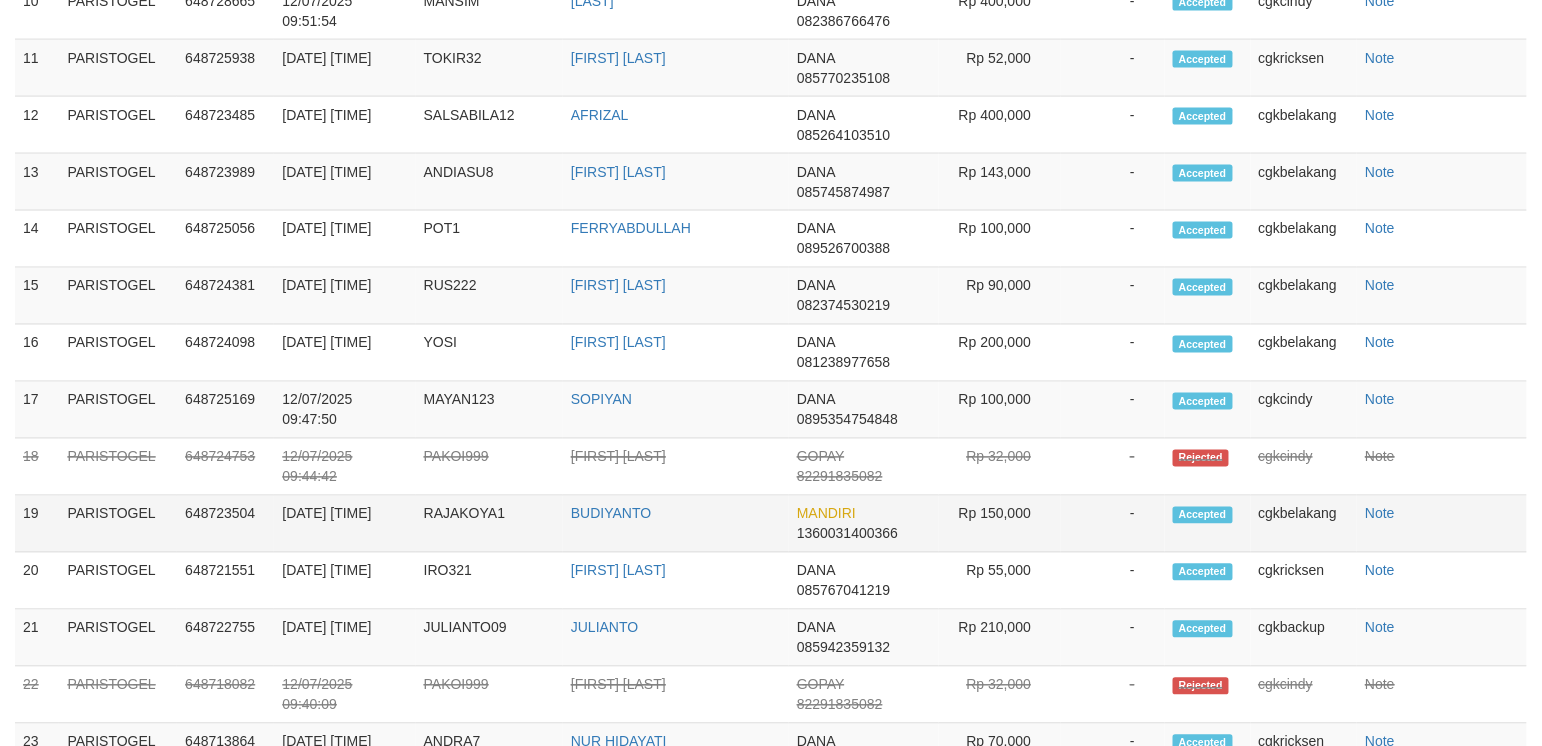 select on "**" 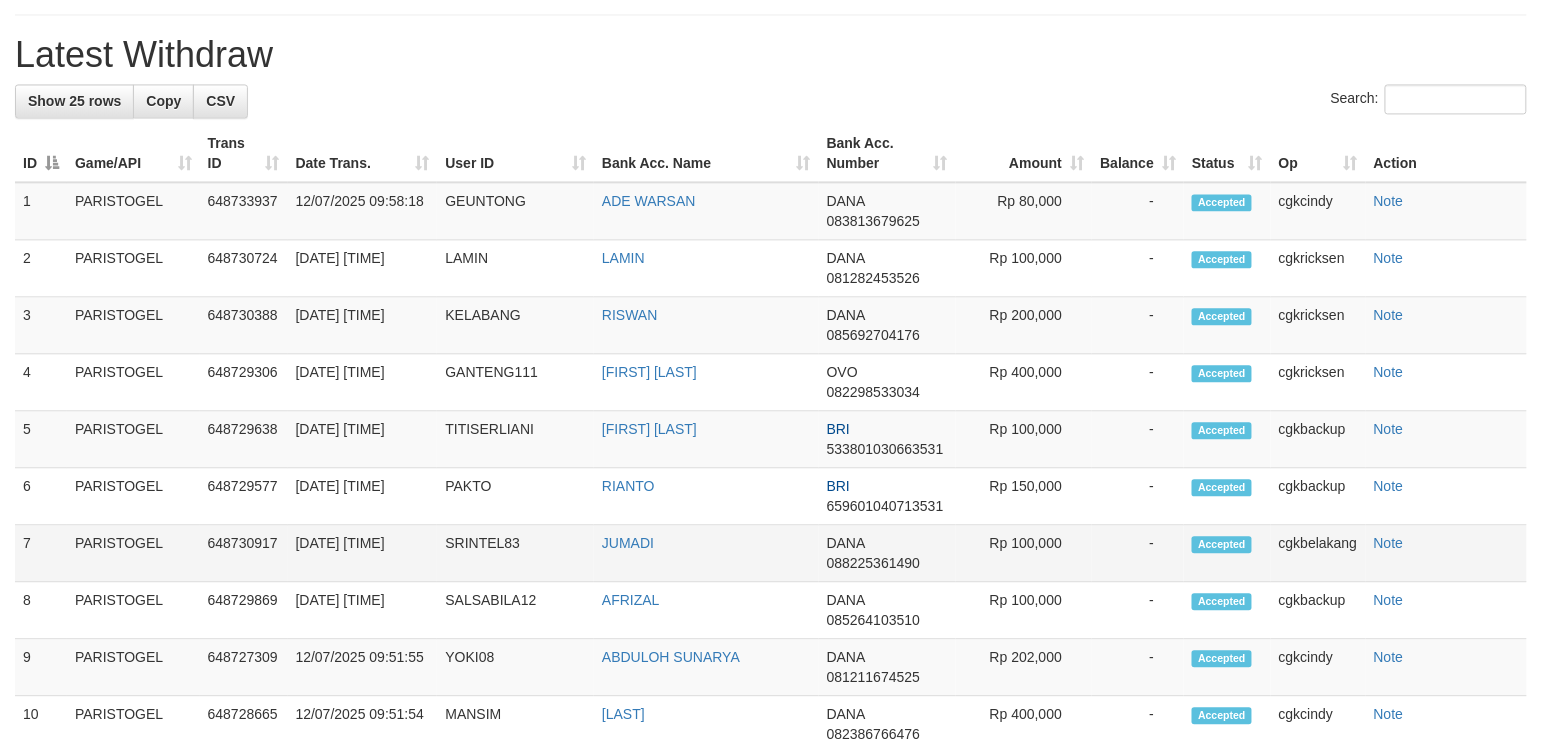 scroll, scrollTop: 1240, scrollLeft: 0, axis: vertical 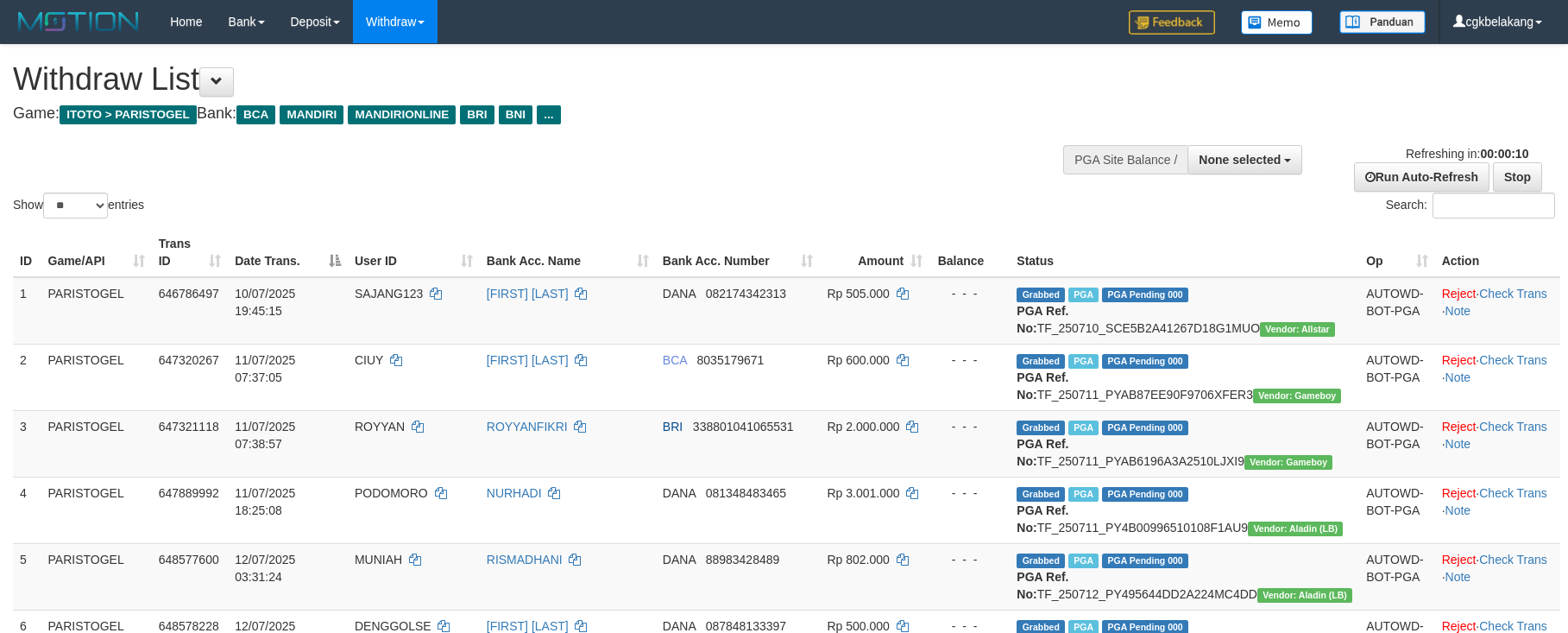 select 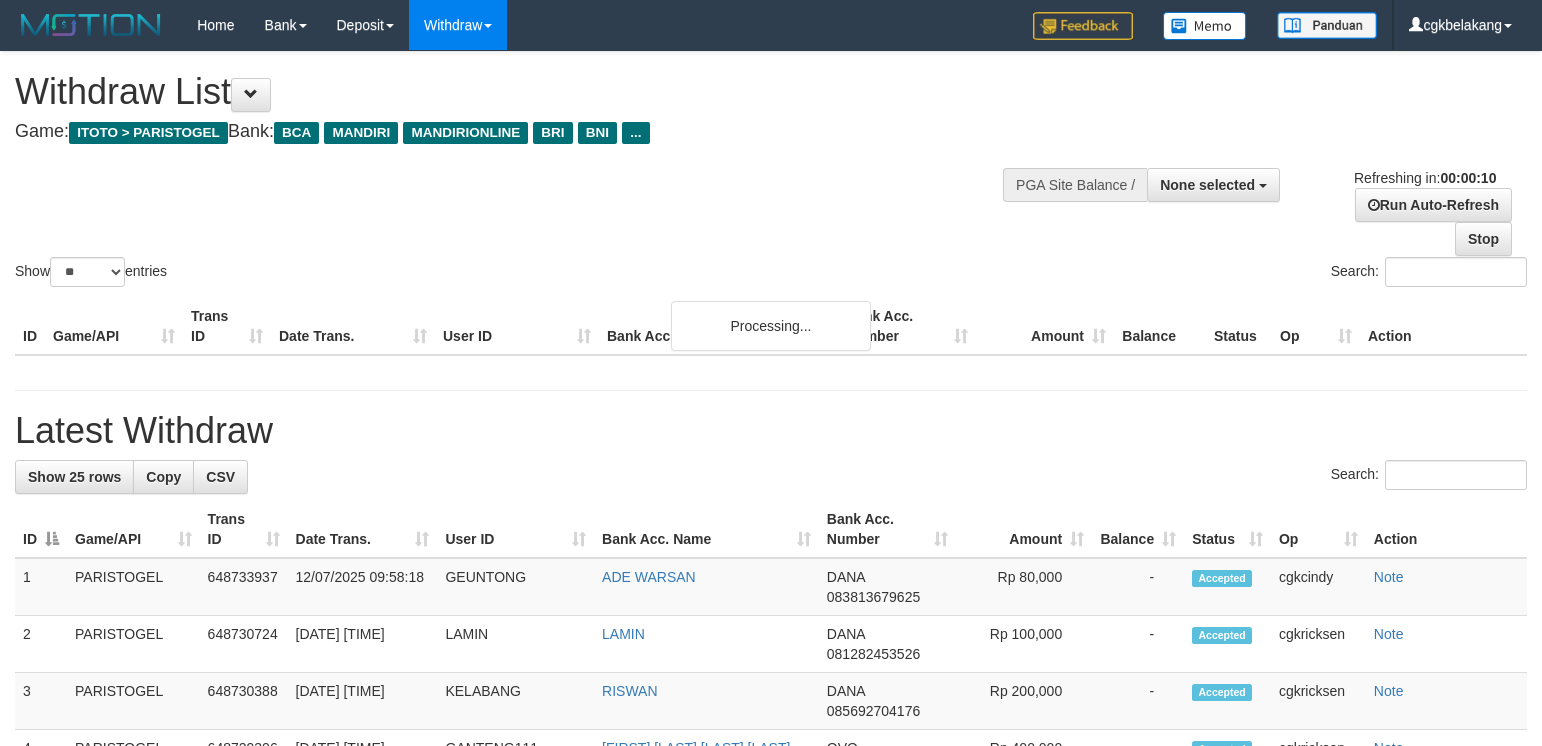 select 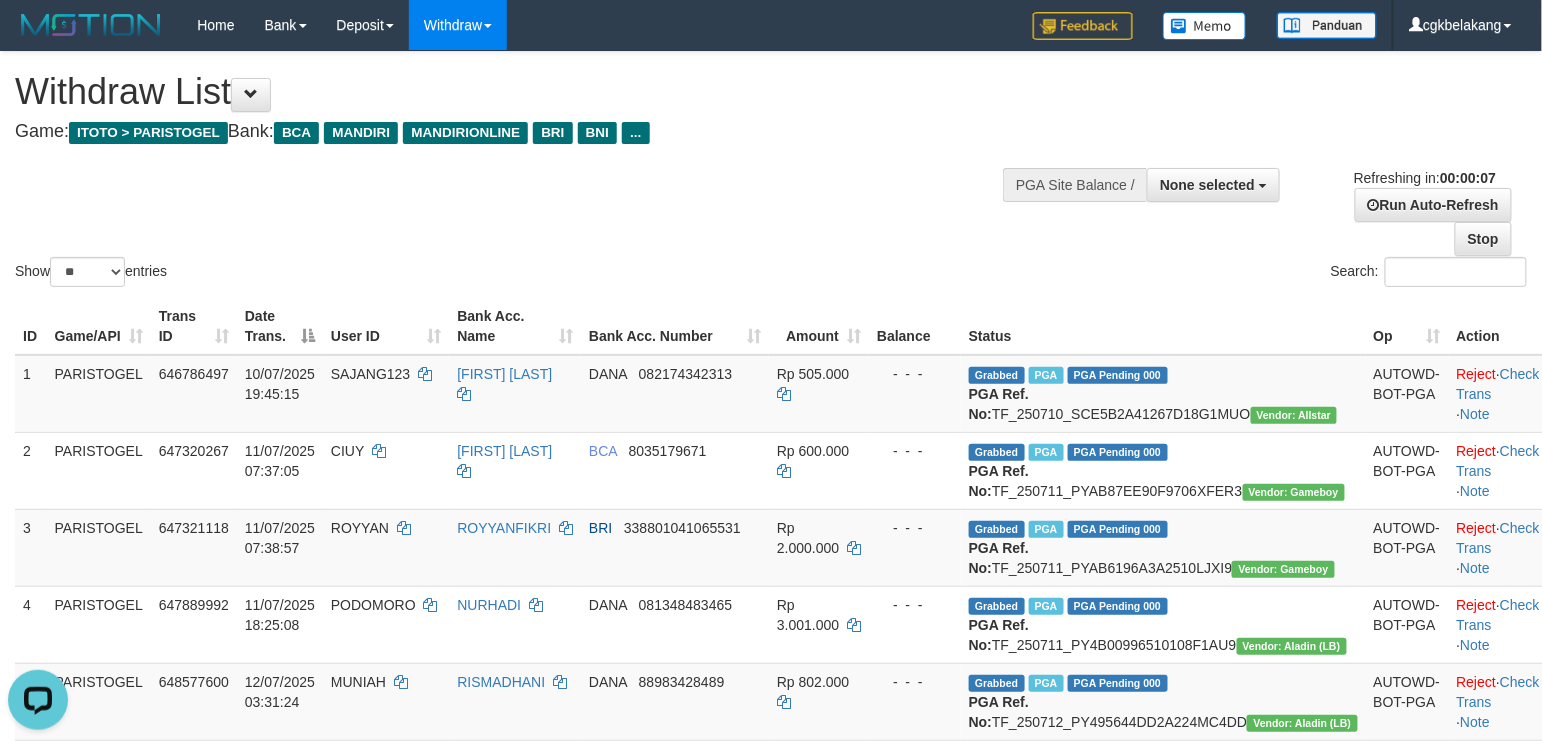scroll, scrollTop: 0, scrollLeft: 0, axis: both 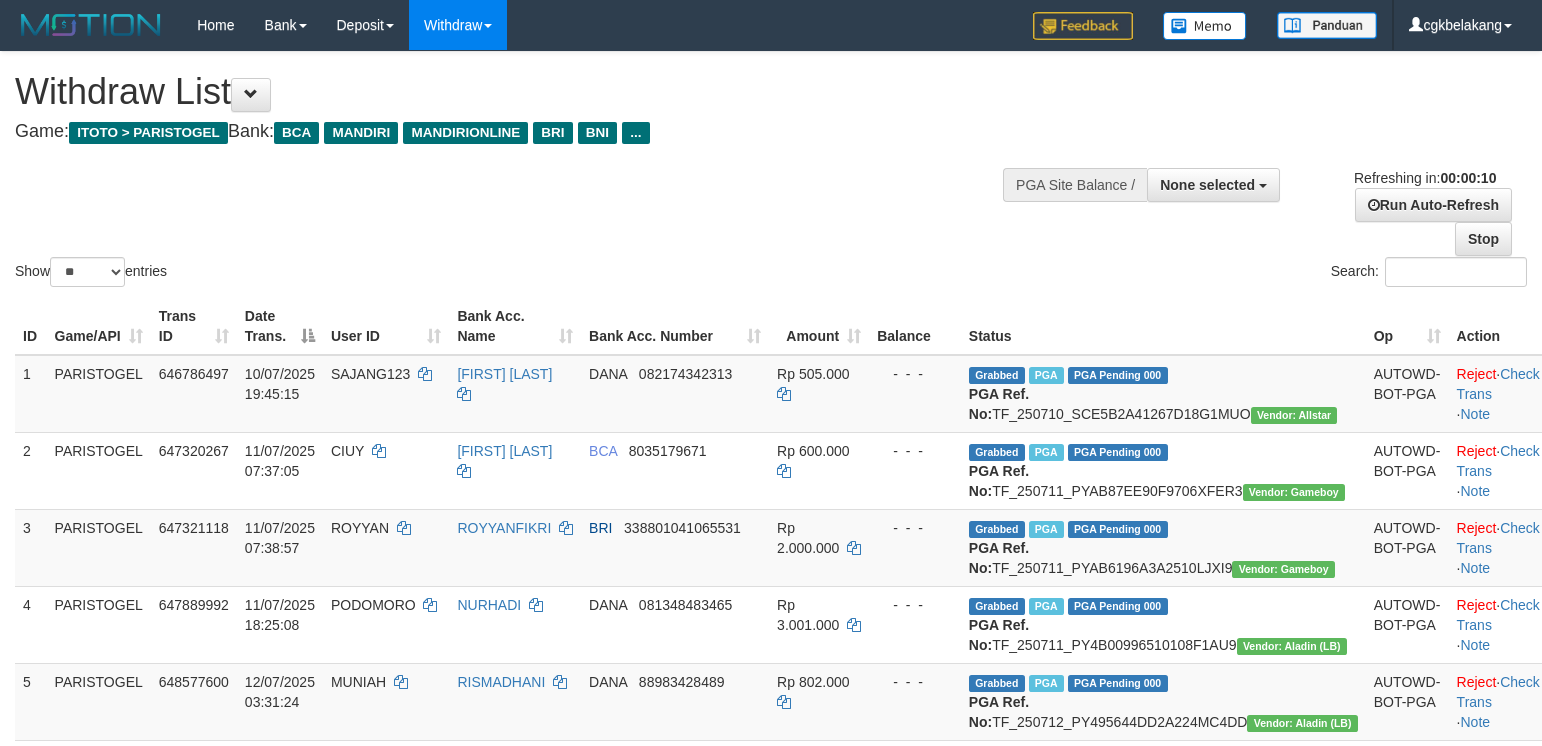 select 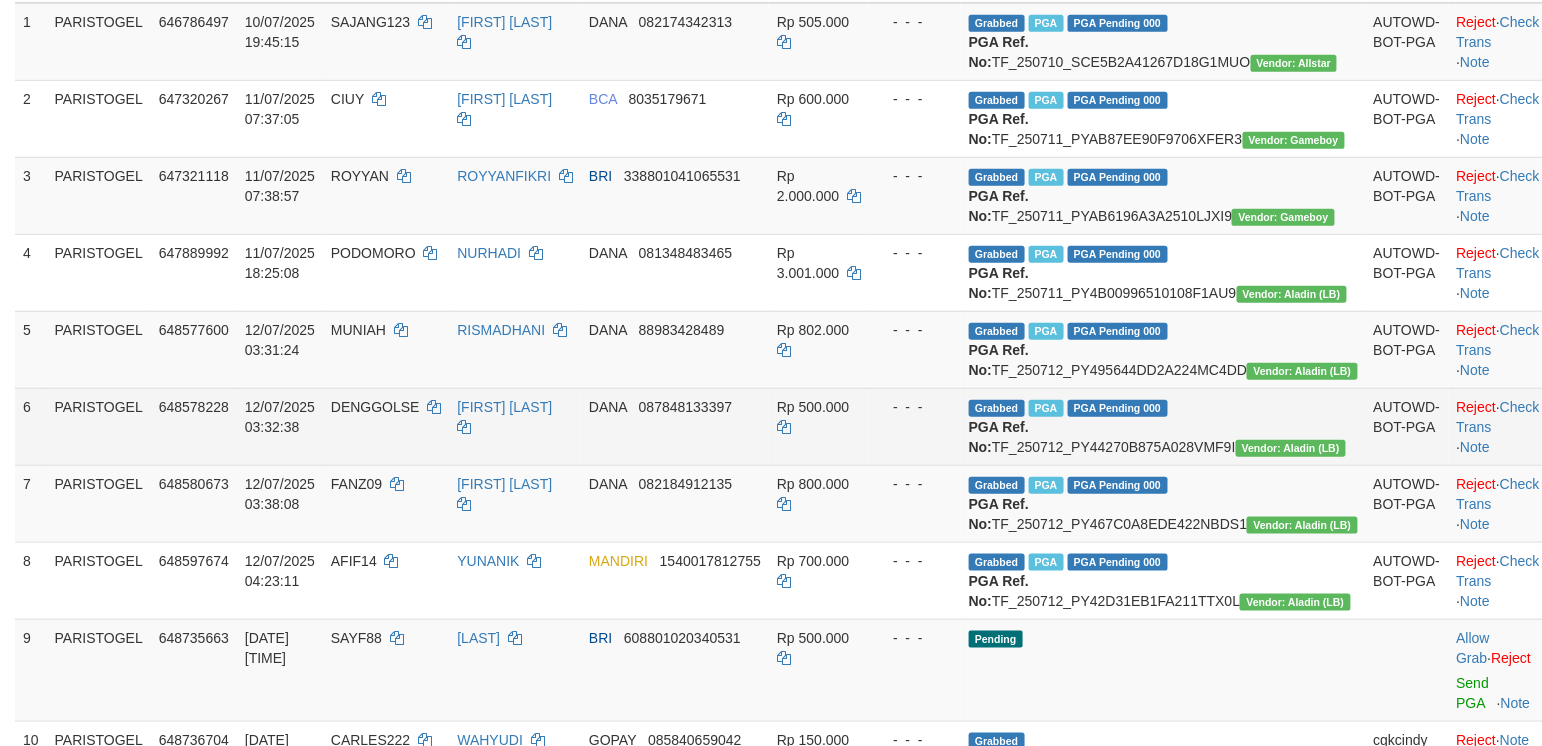 scroll, scrollTop: 734, scrollLeft: 0, axis: vertical 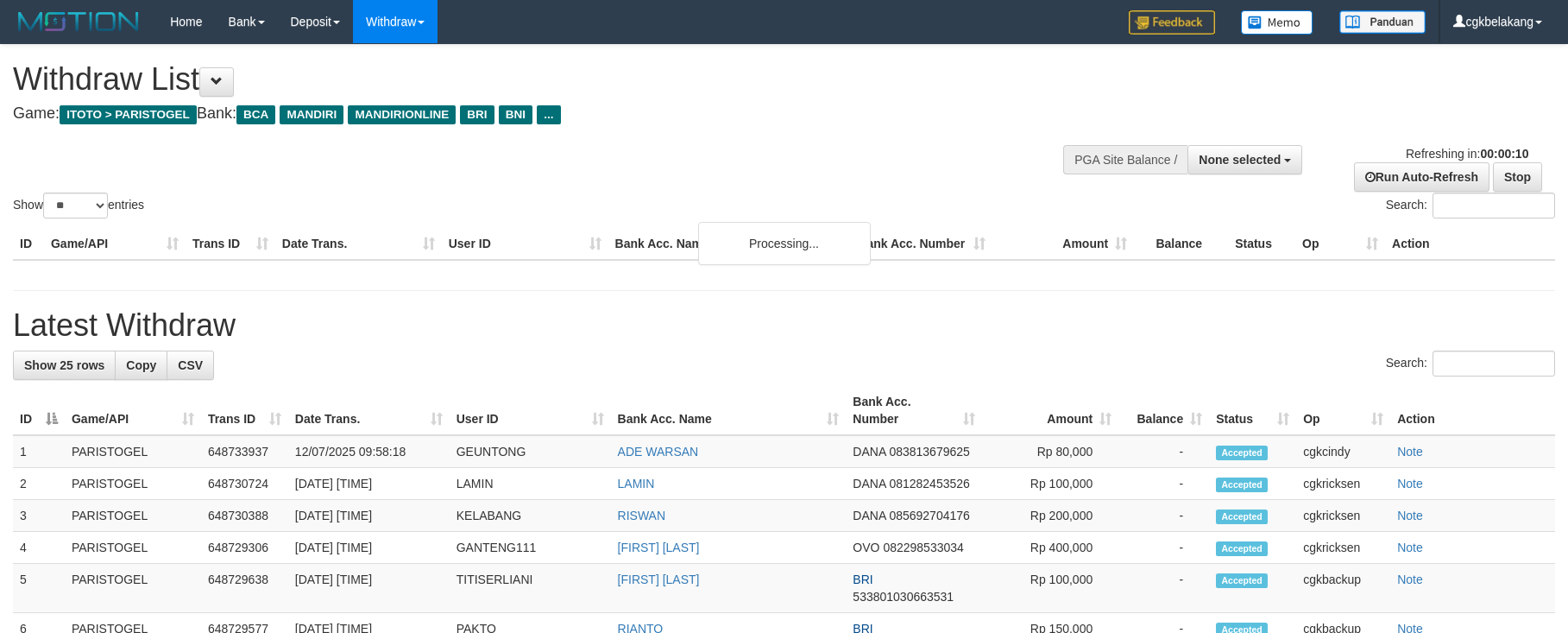 select 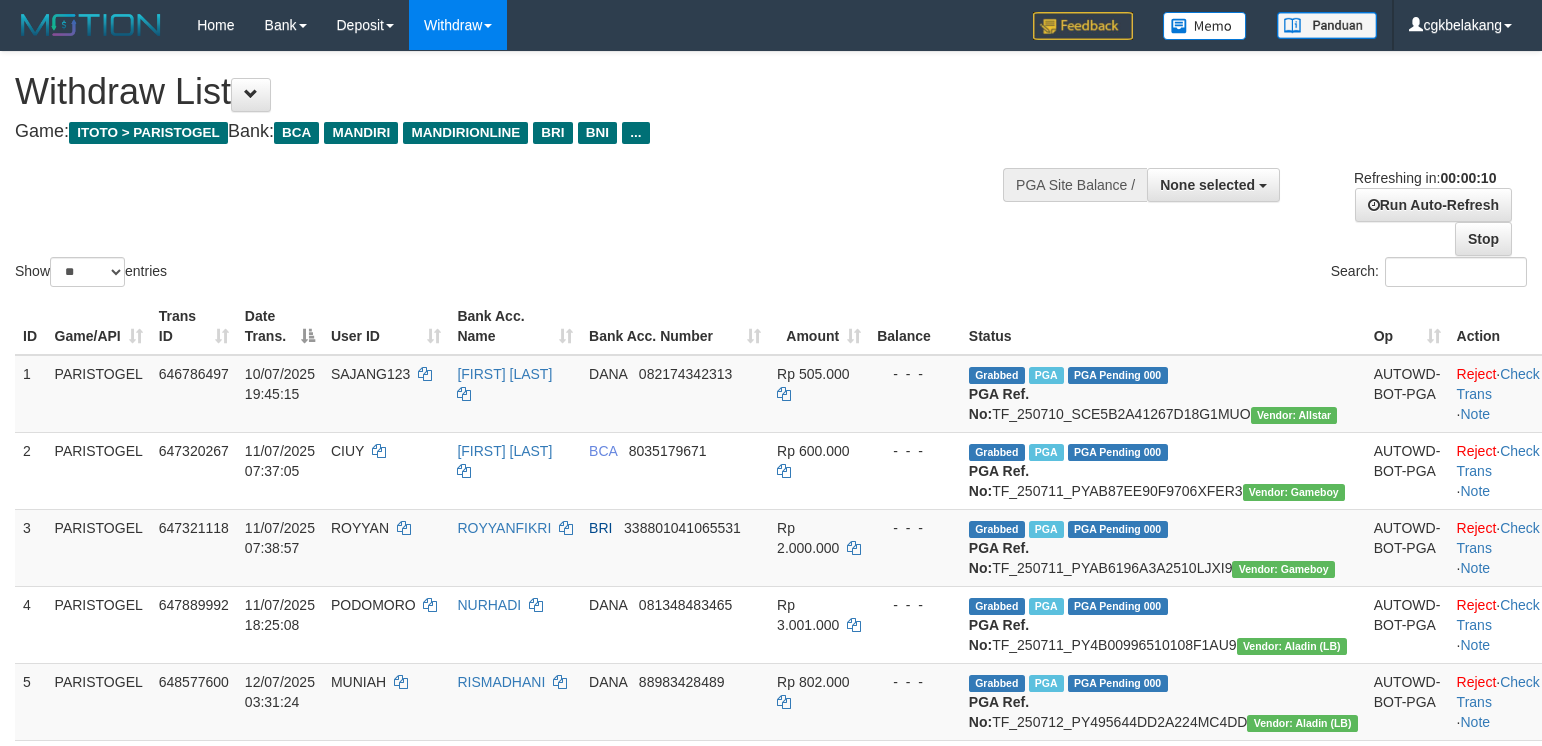 select 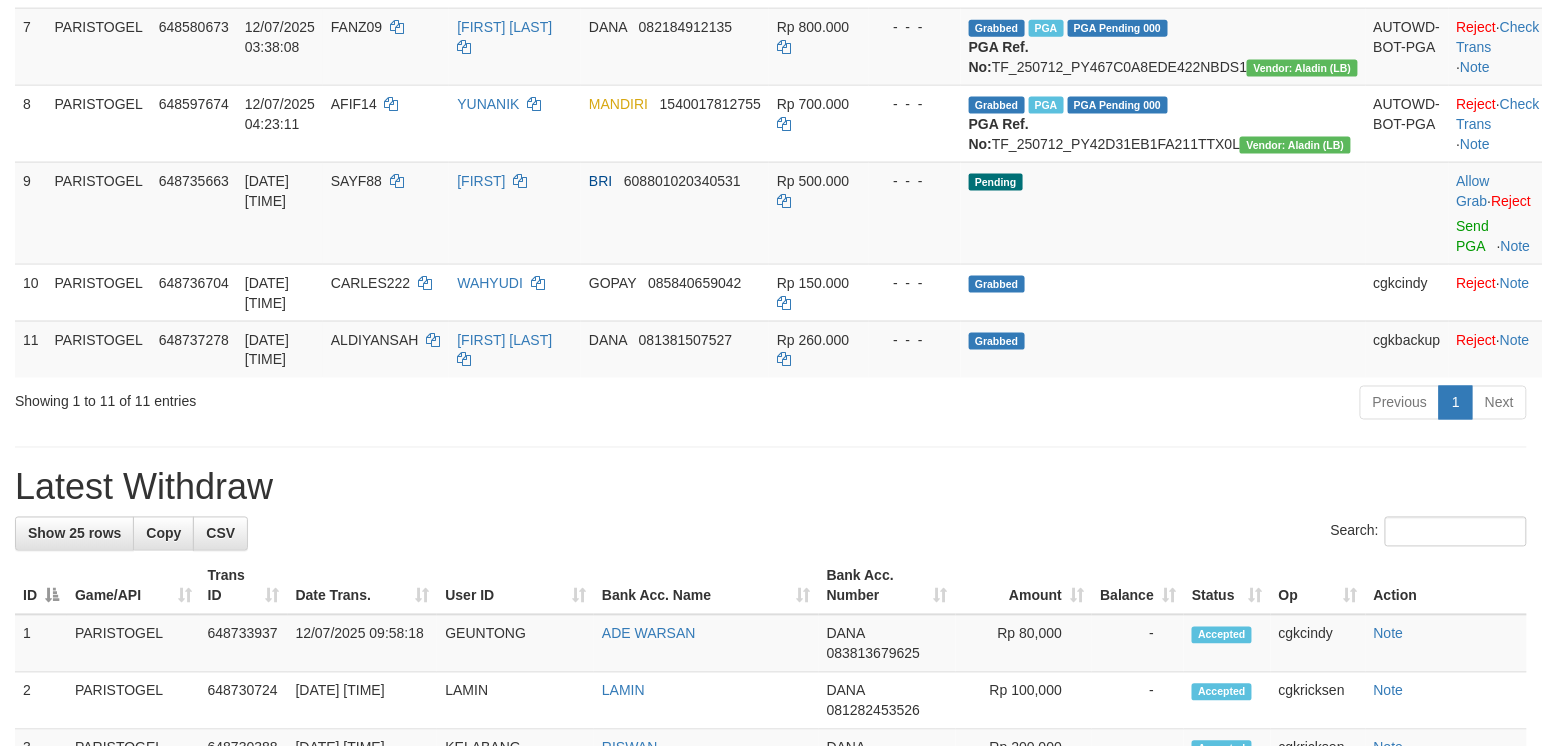 scroll, scrollTop: 734, scrollLeft: 0, axis: vertical 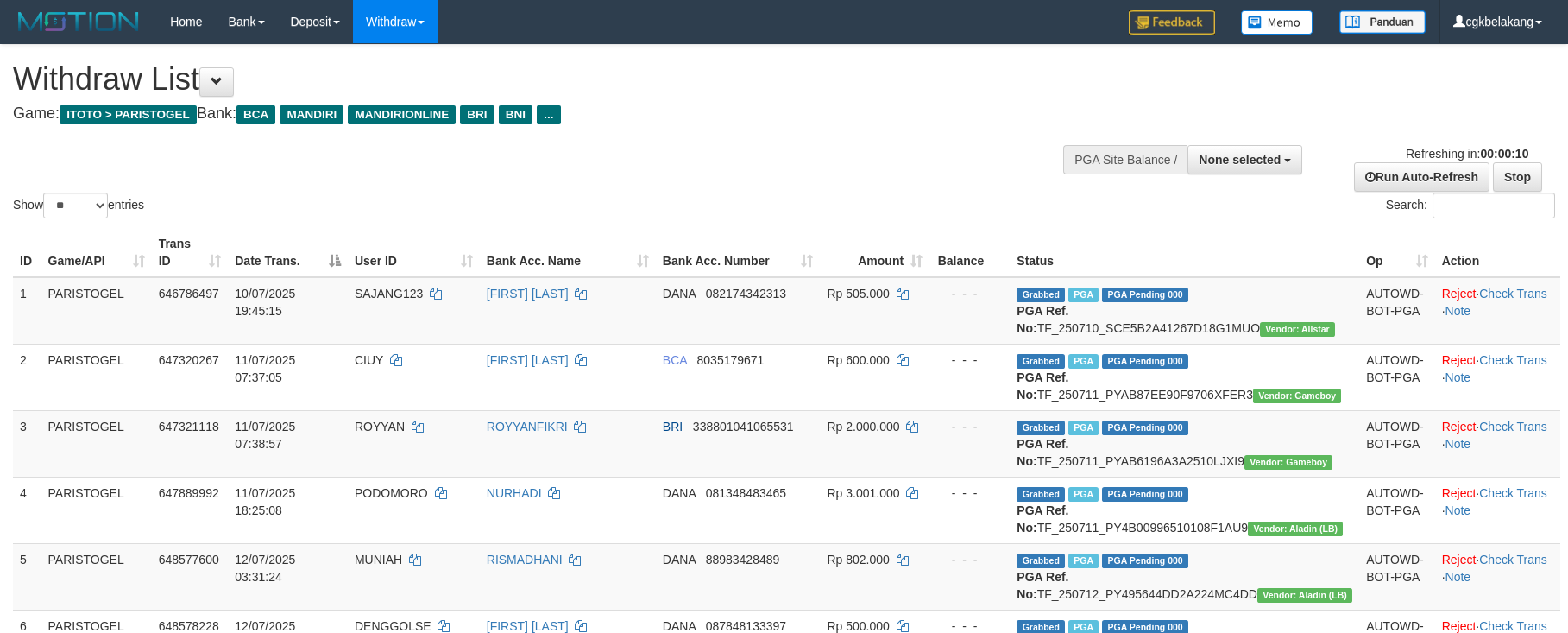 select 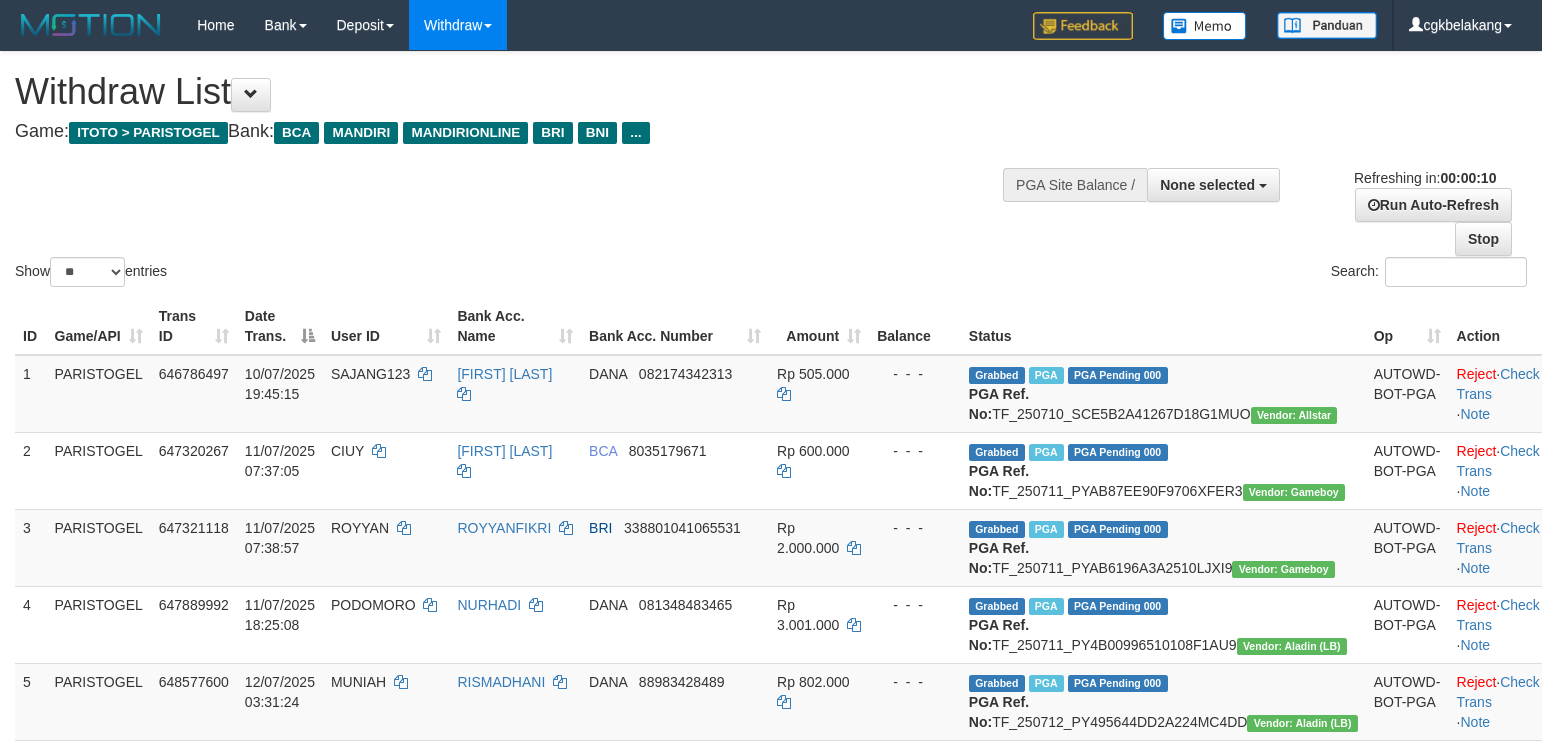 select 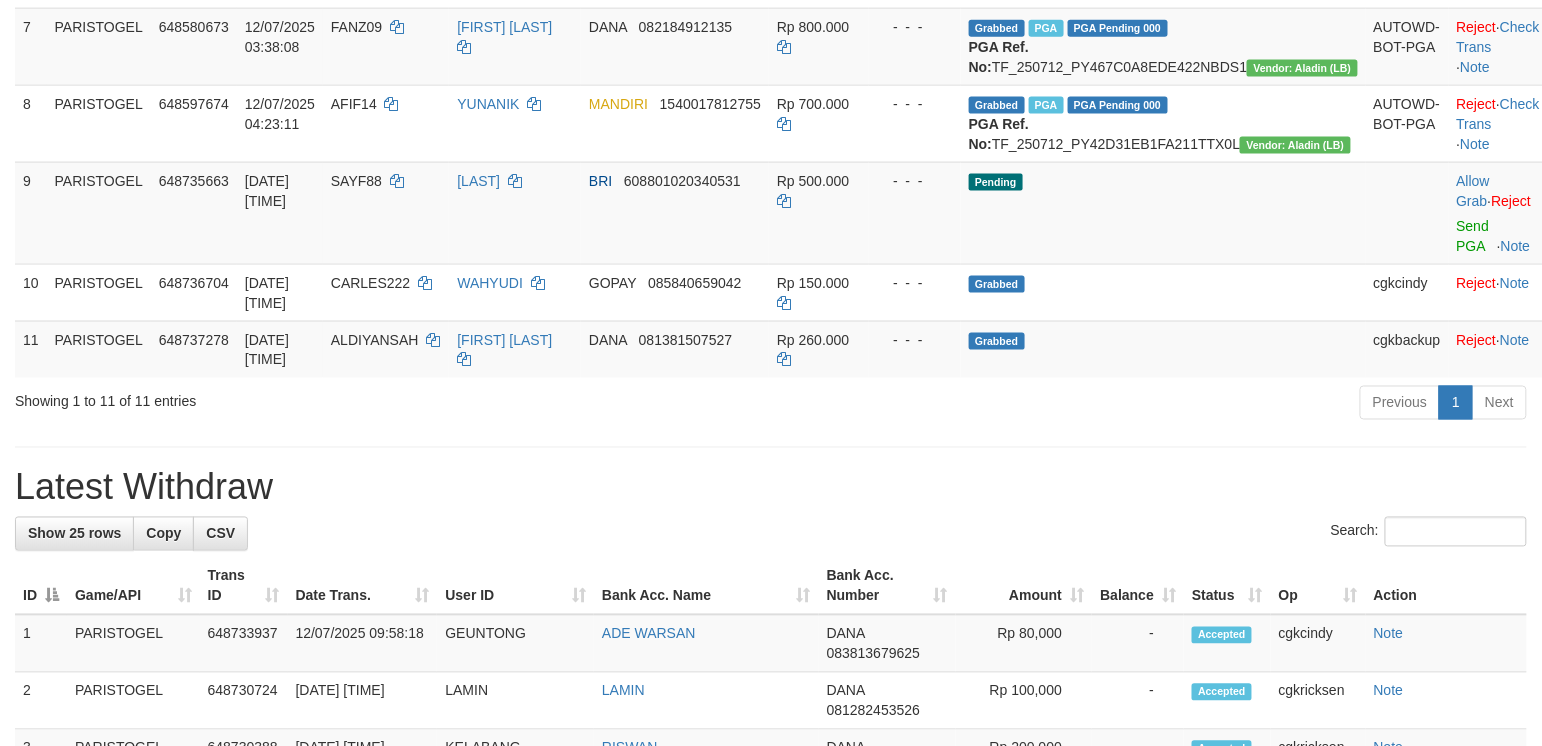 scroll, scrollTop: 734, scrollLeft: 0, axis: vertical 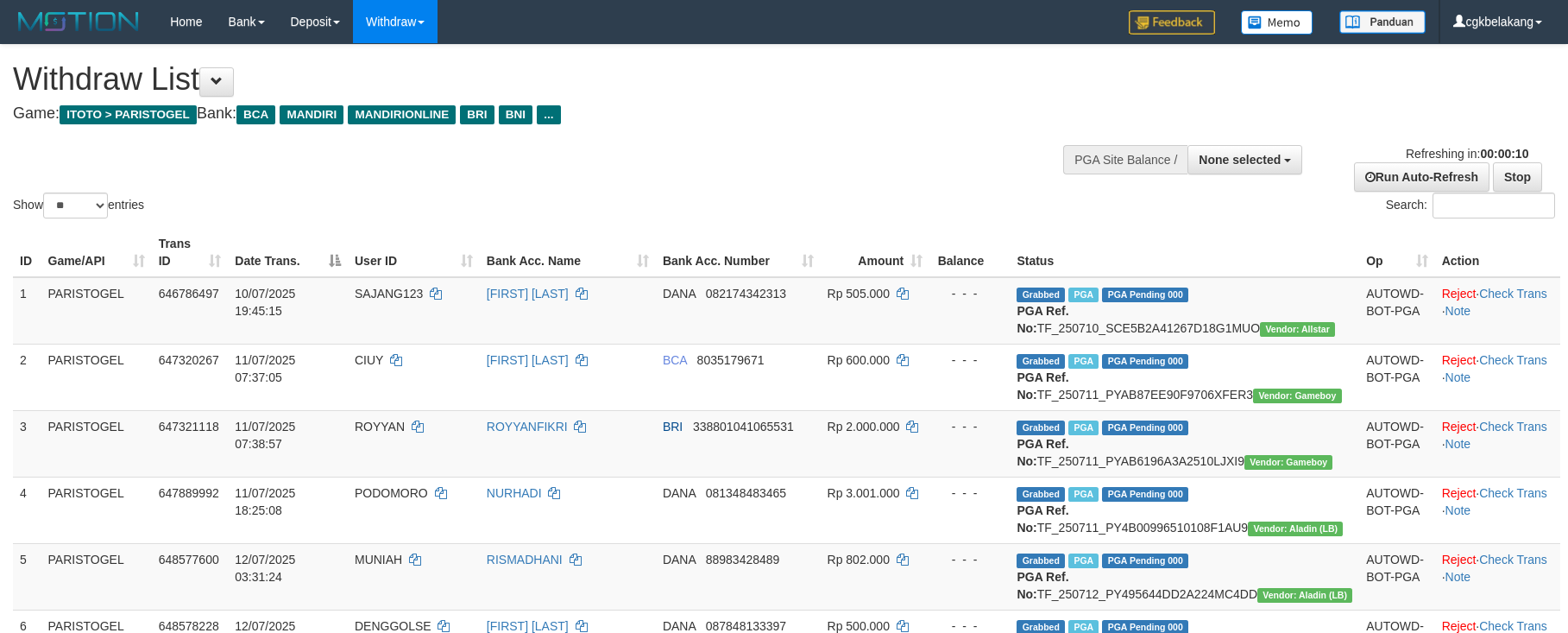 select 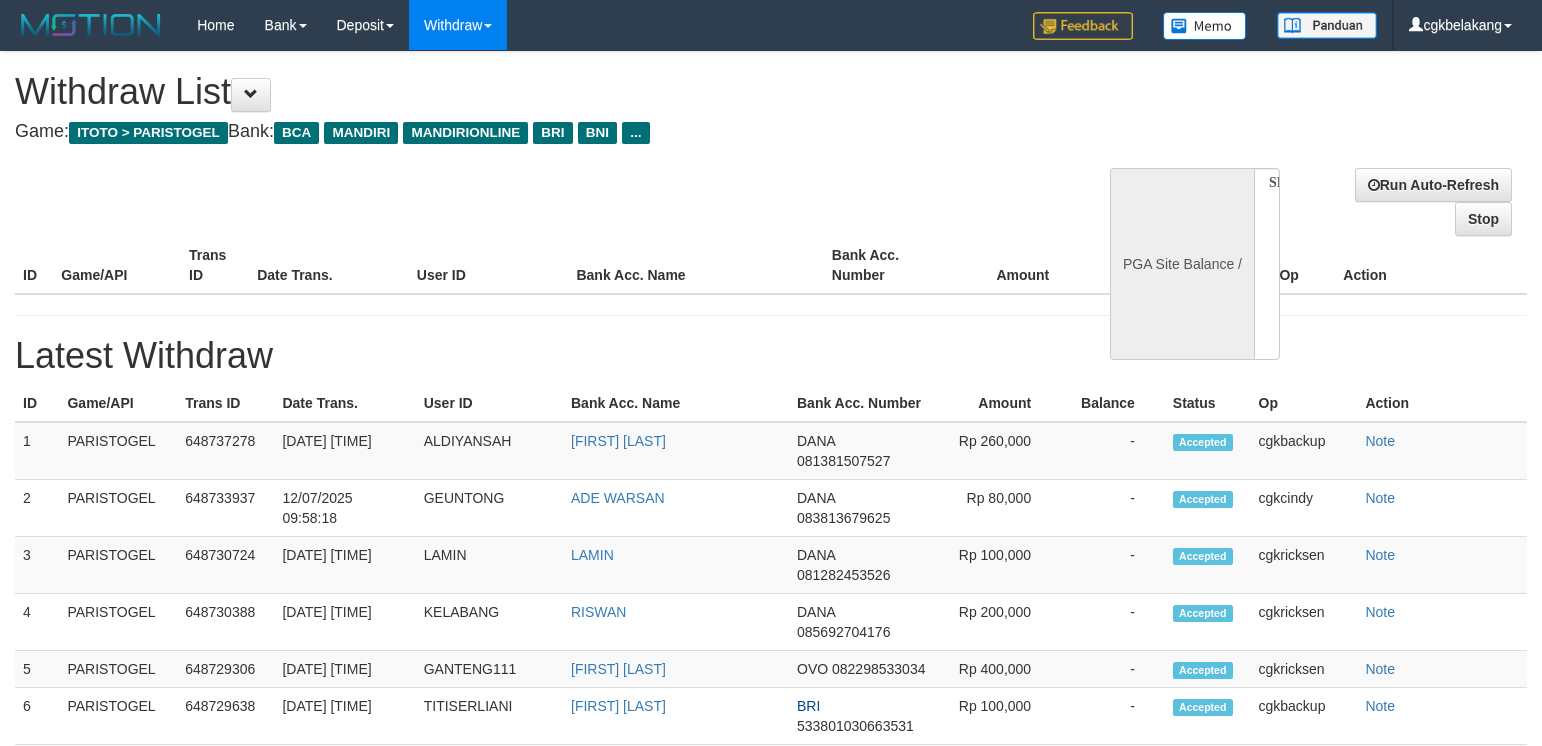 select 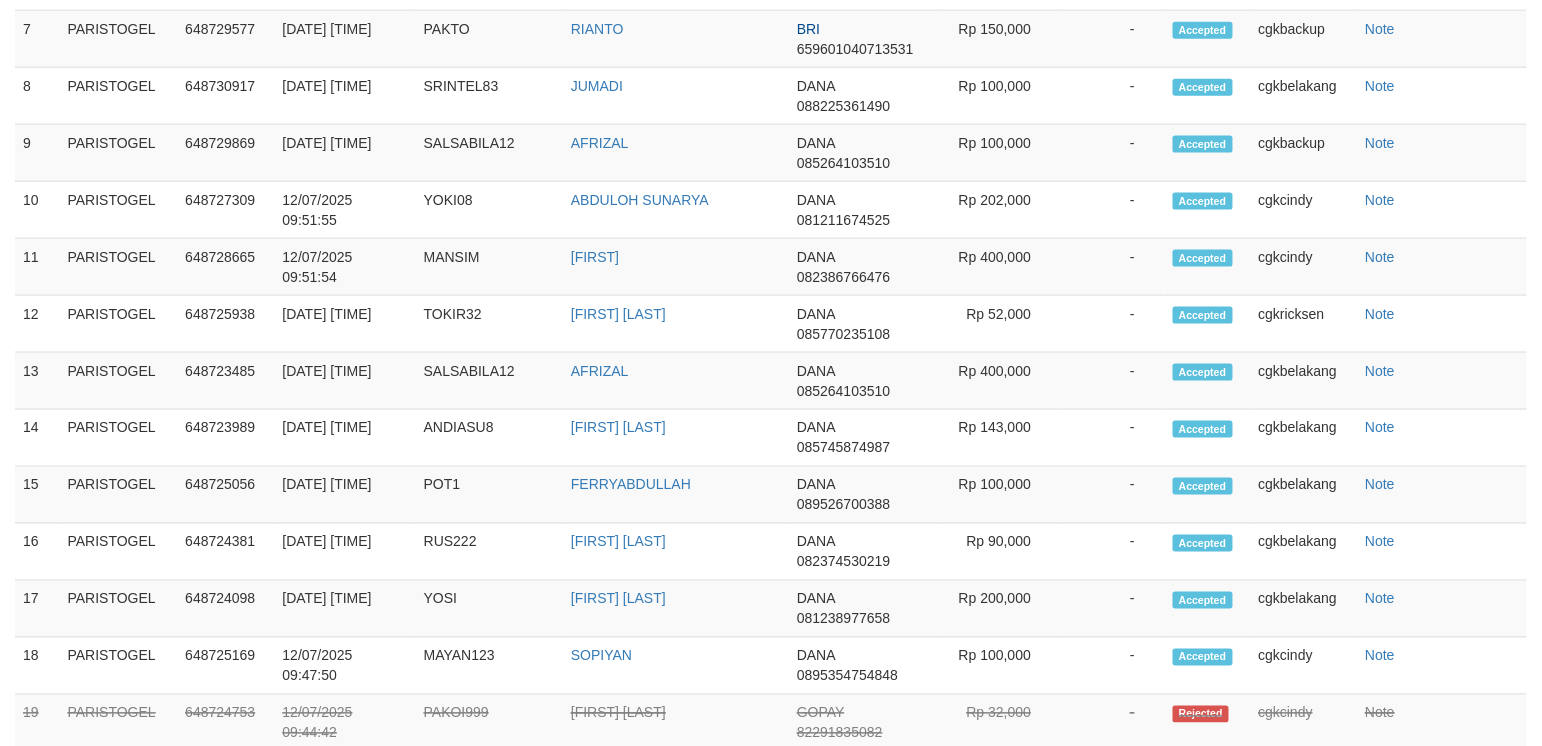 select on "**" 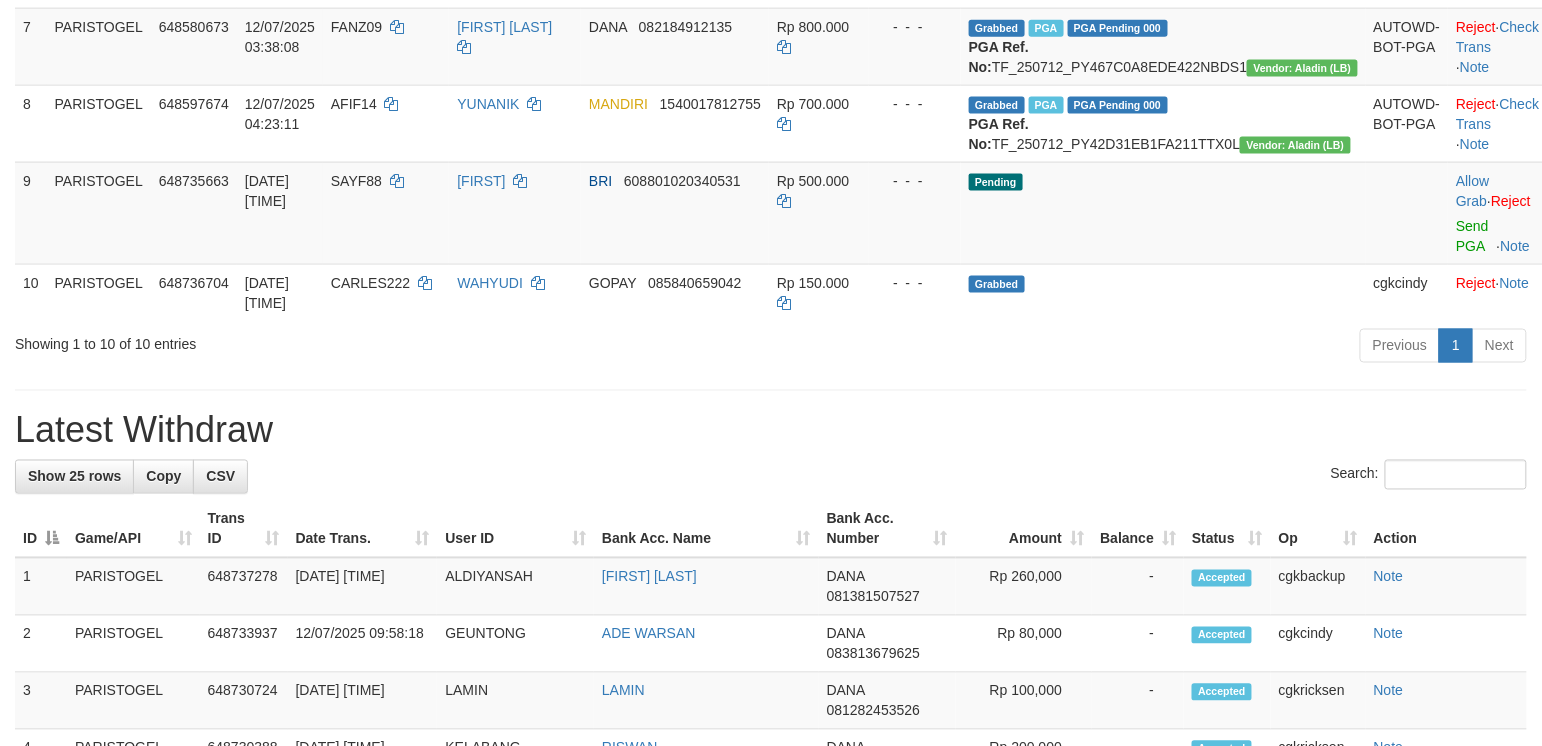 scroll, scrollTop: 734, scrollLeft: 0, axis: vertical 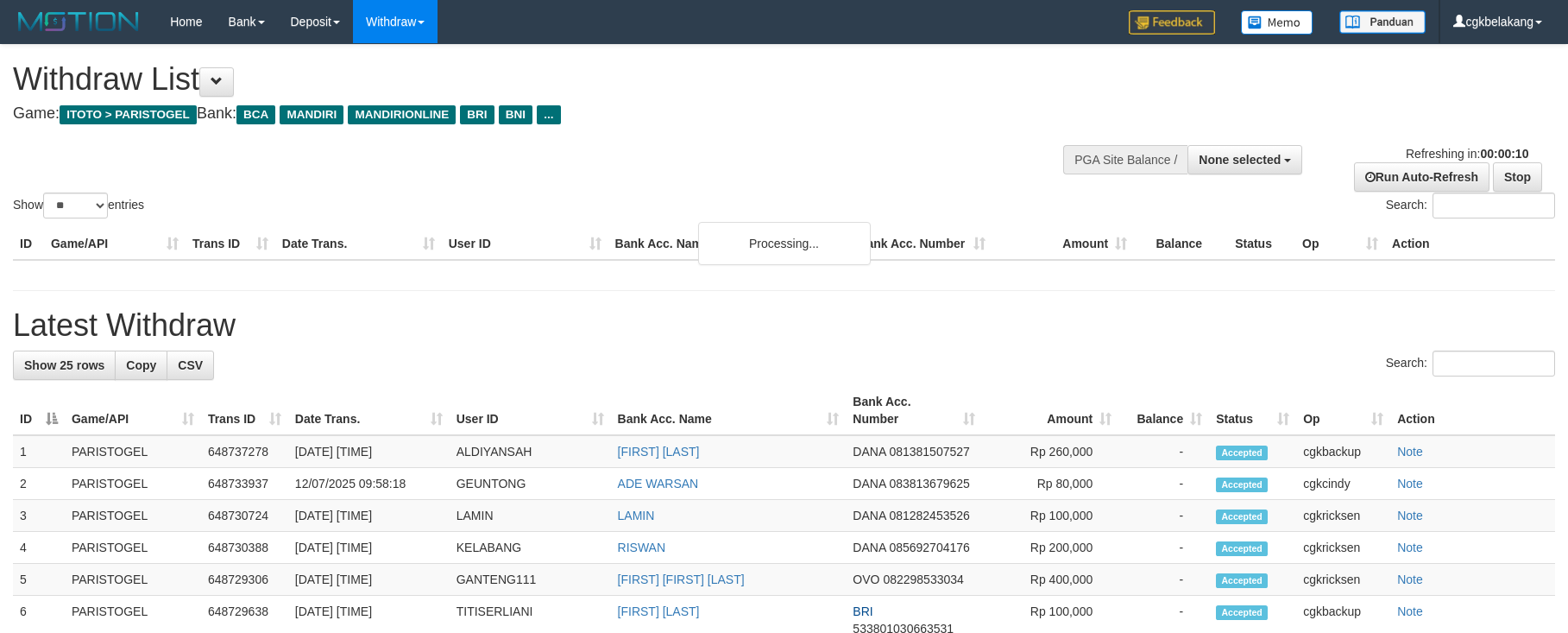 select 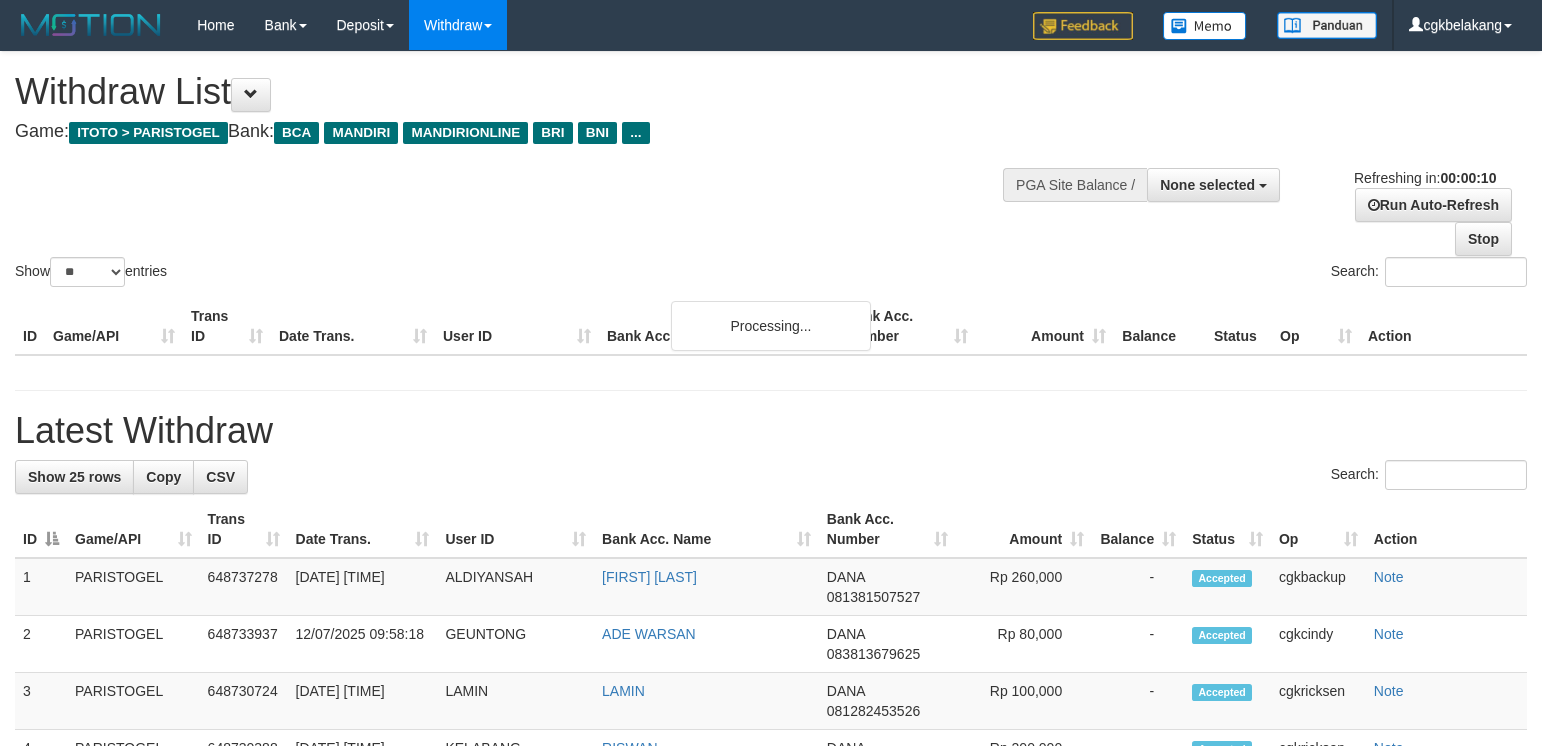 select 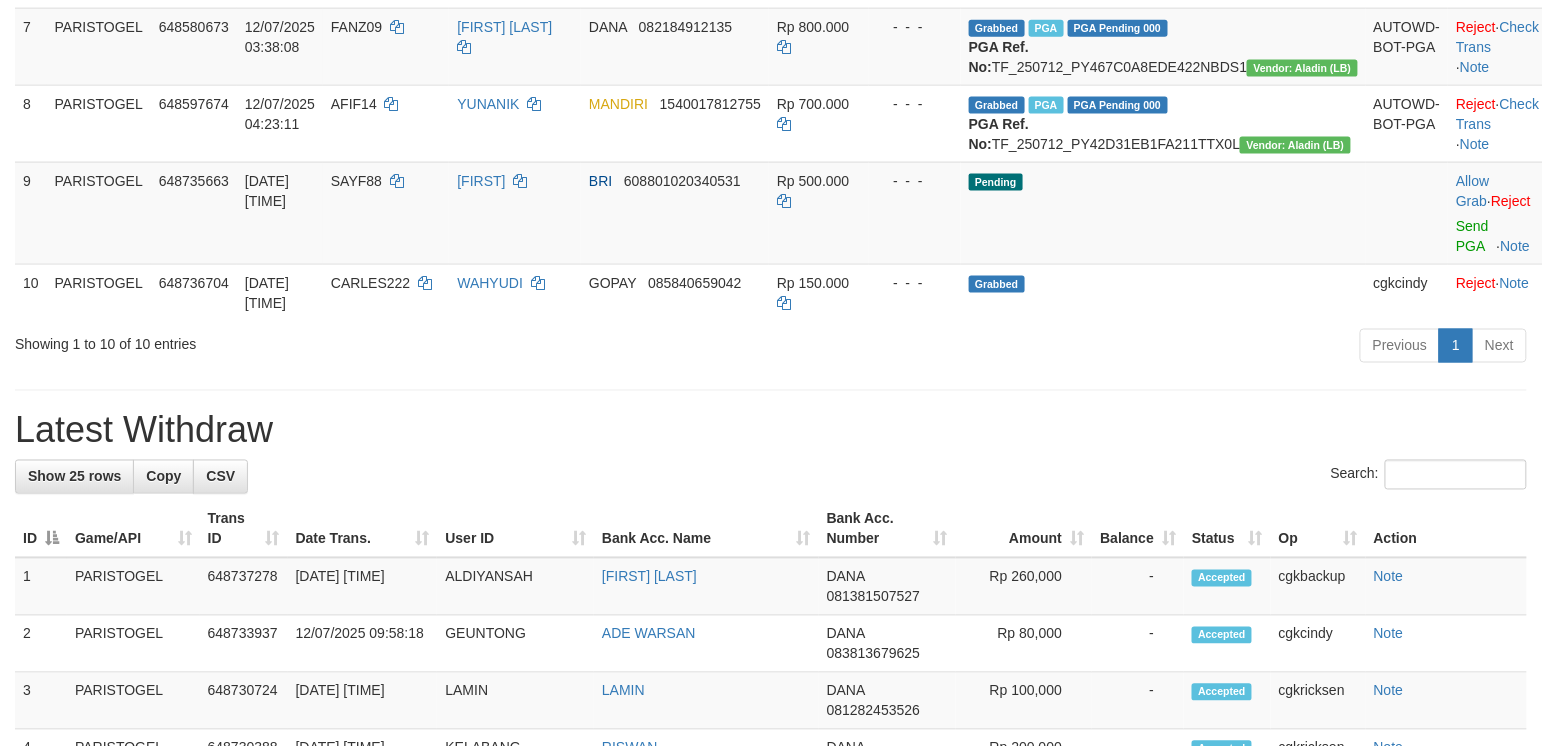 scroll, scrollTop: 734, scrollLeft: 0, axis: vertical 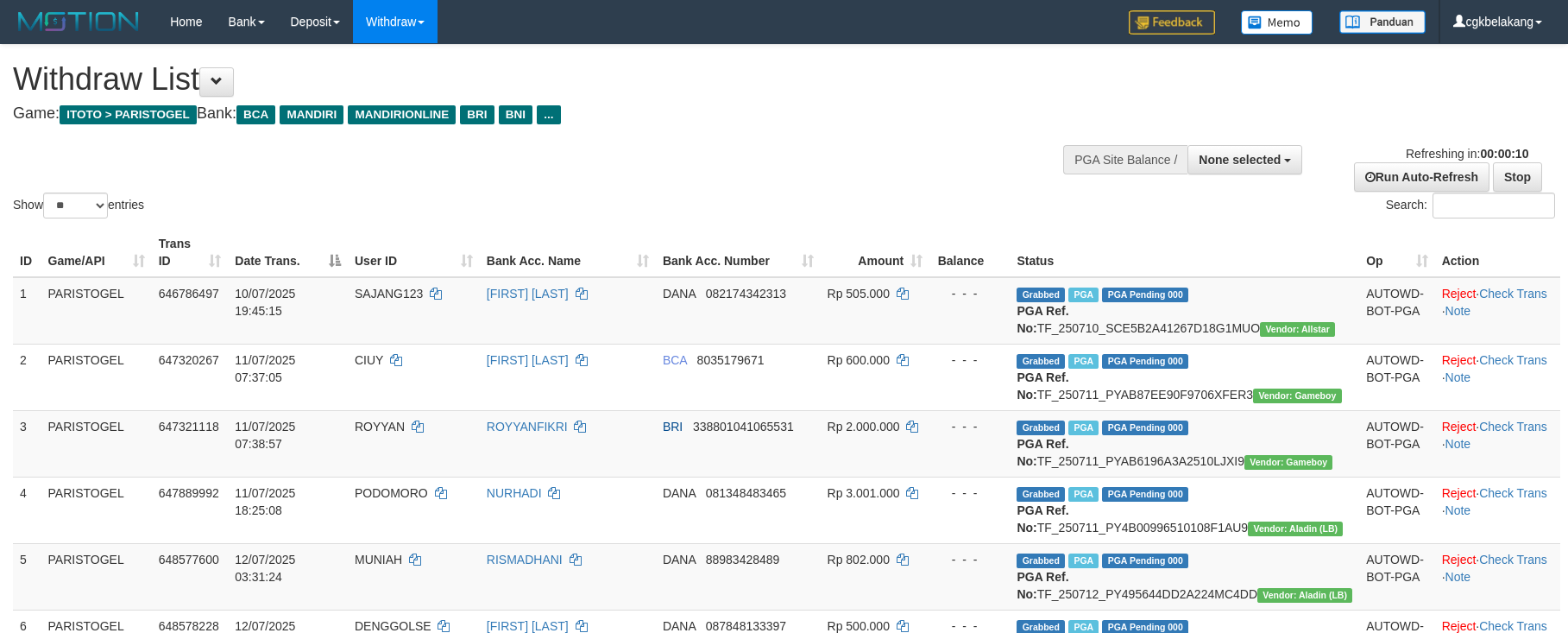 select 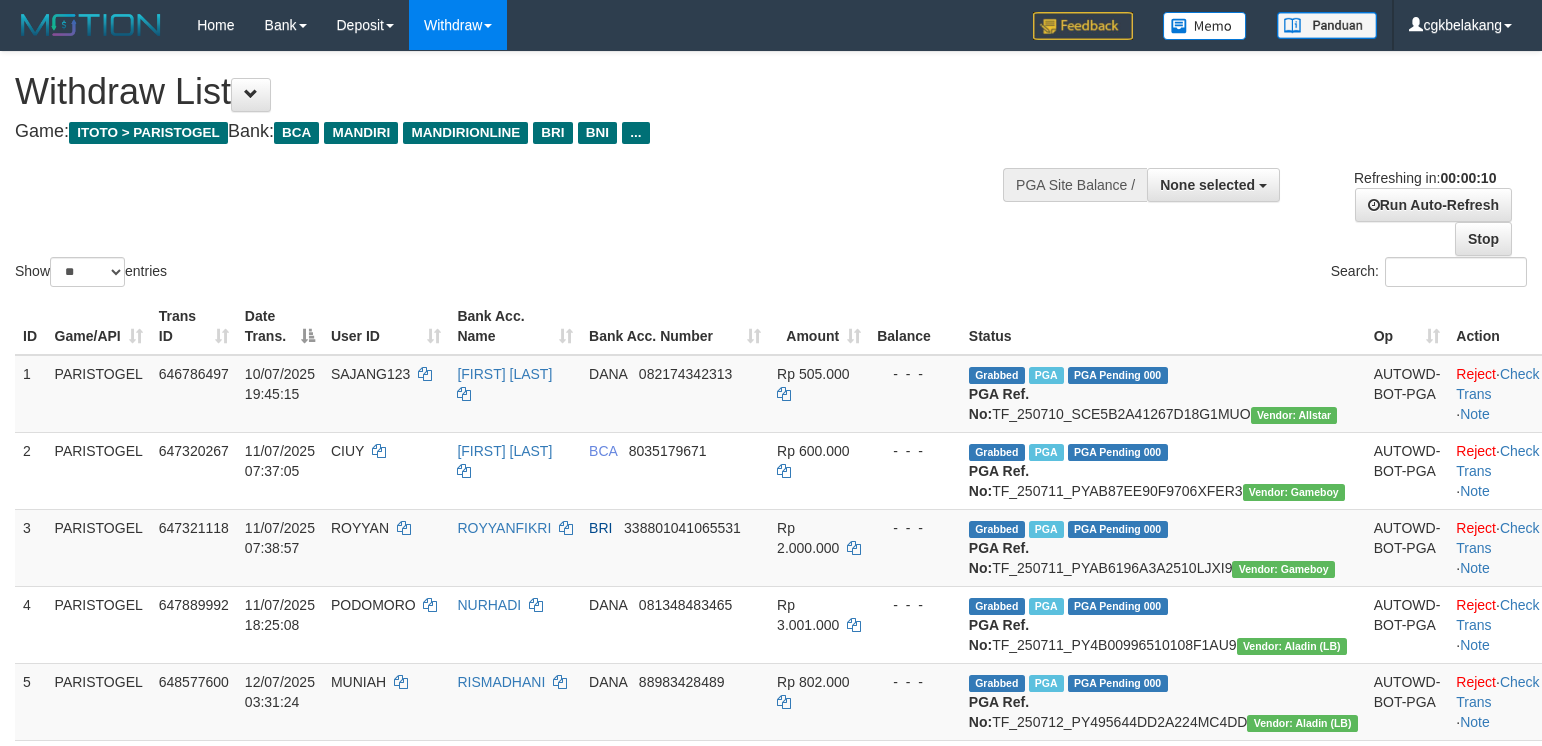 select 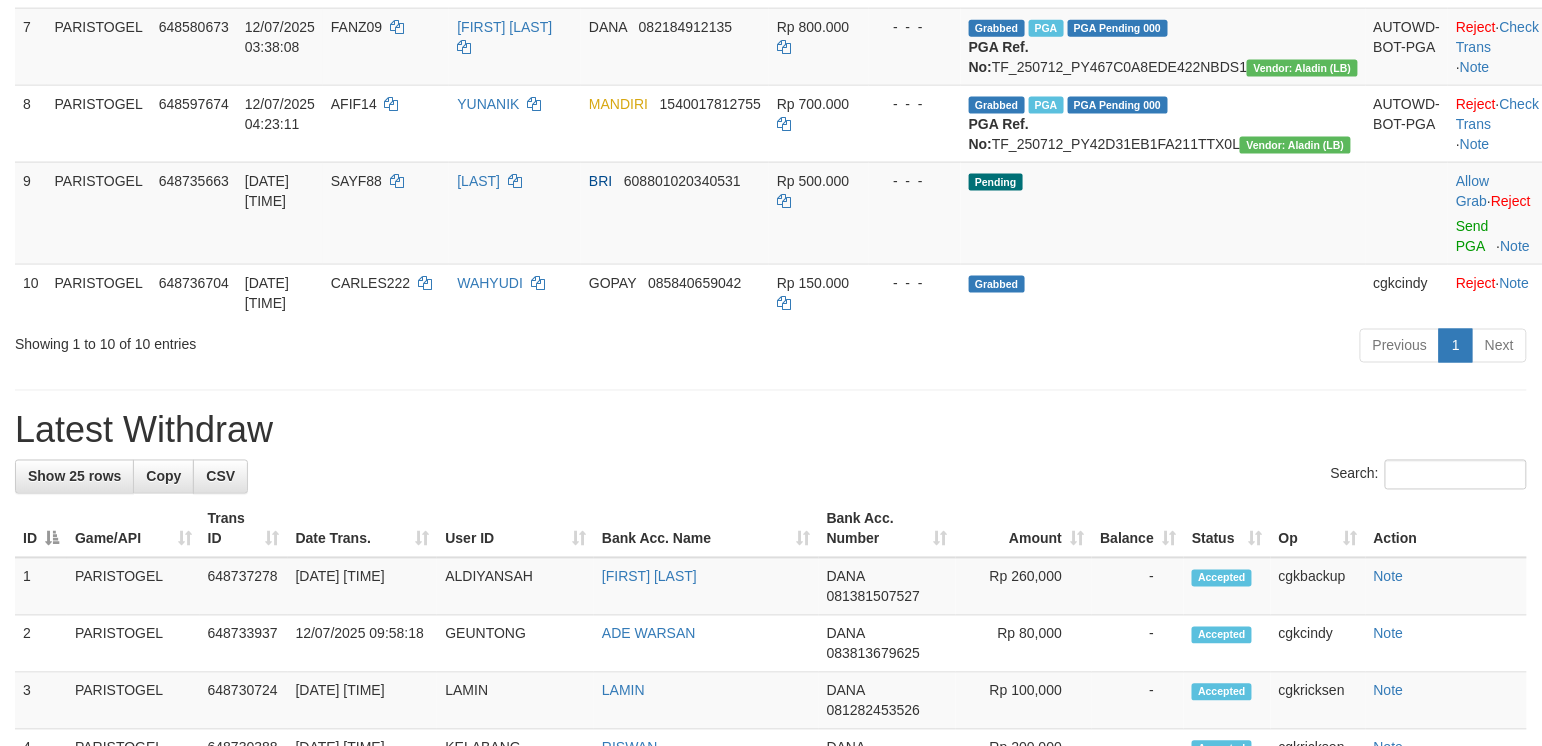 scroll, scrollTop: 734, scrollLeft: 0, axis: vertical 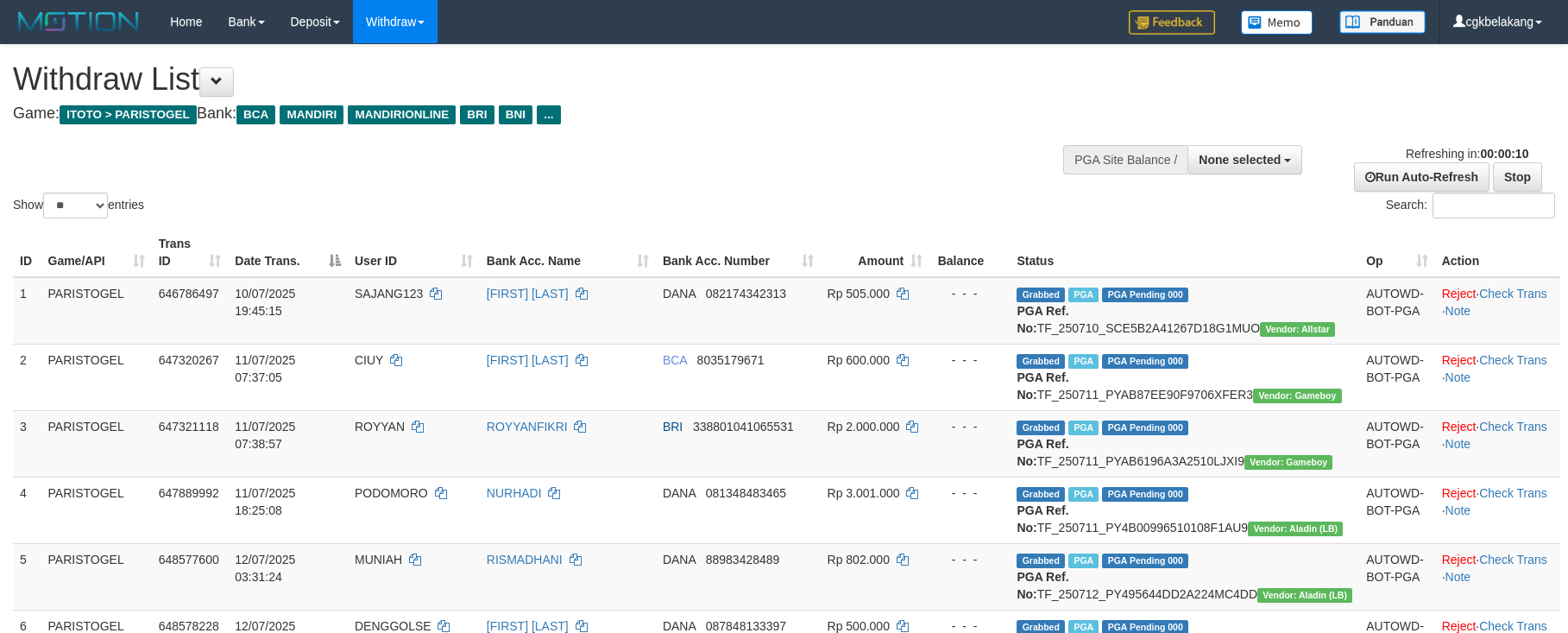 select 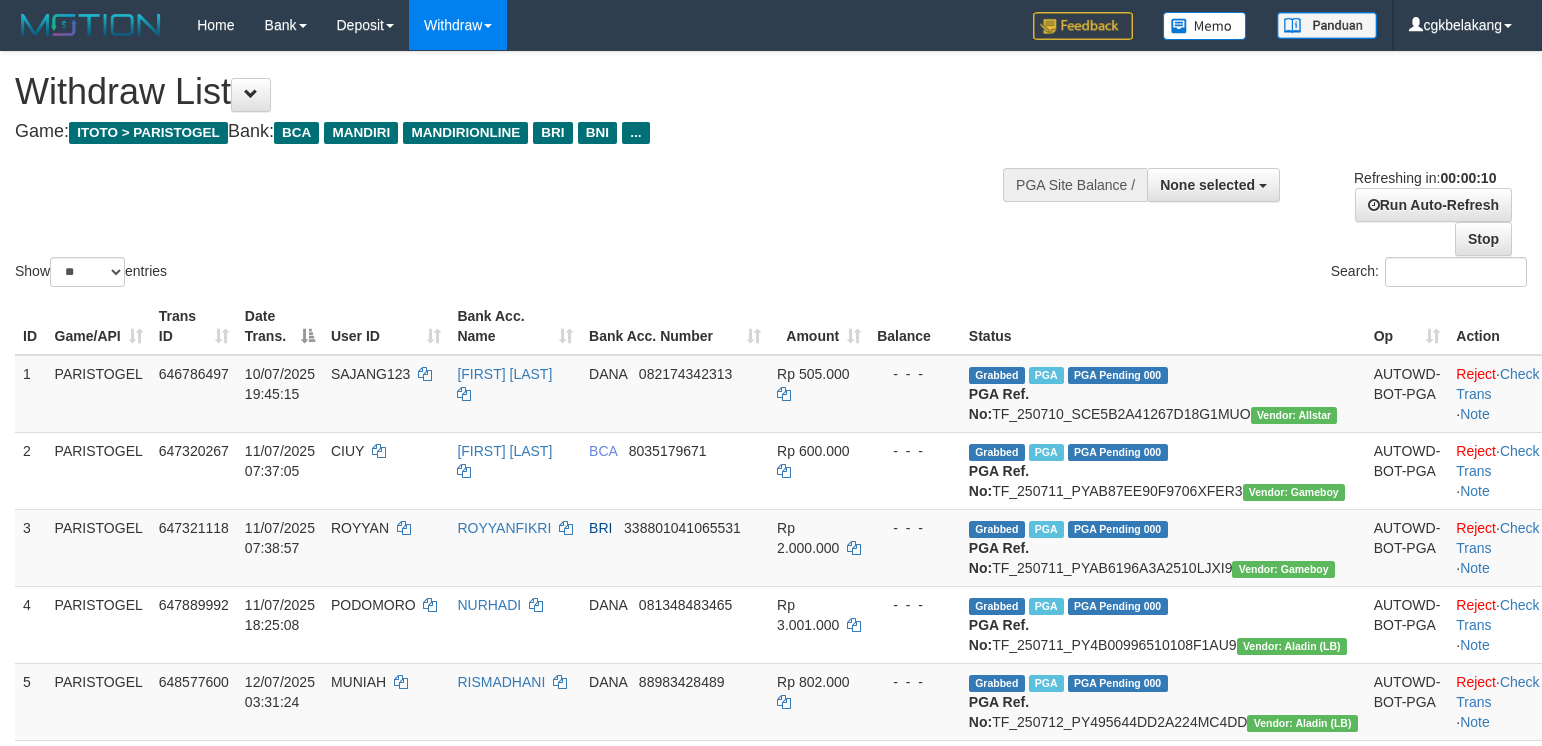 select 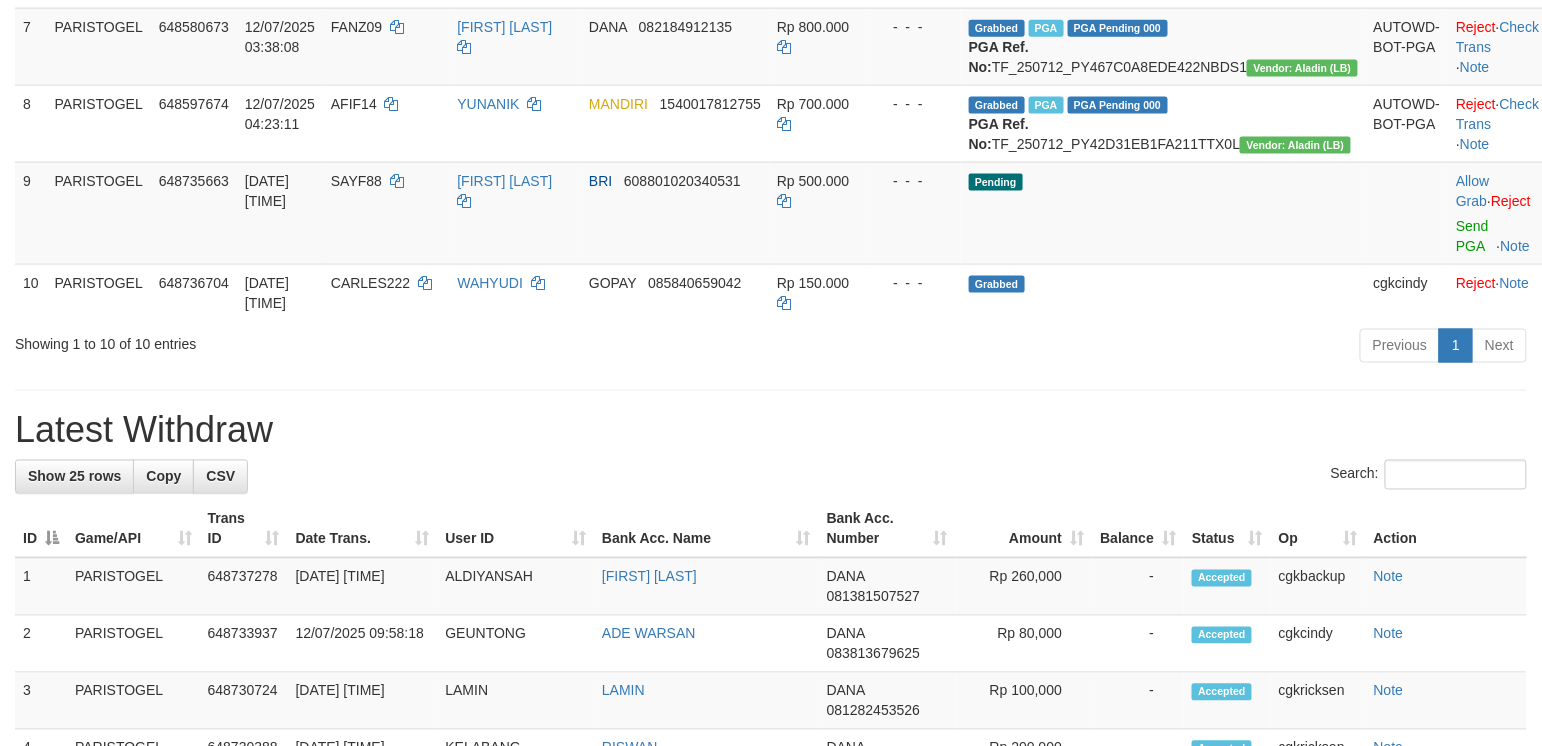 scroll, scrollTop: 734, scrollLeft: 0, axis: vertical 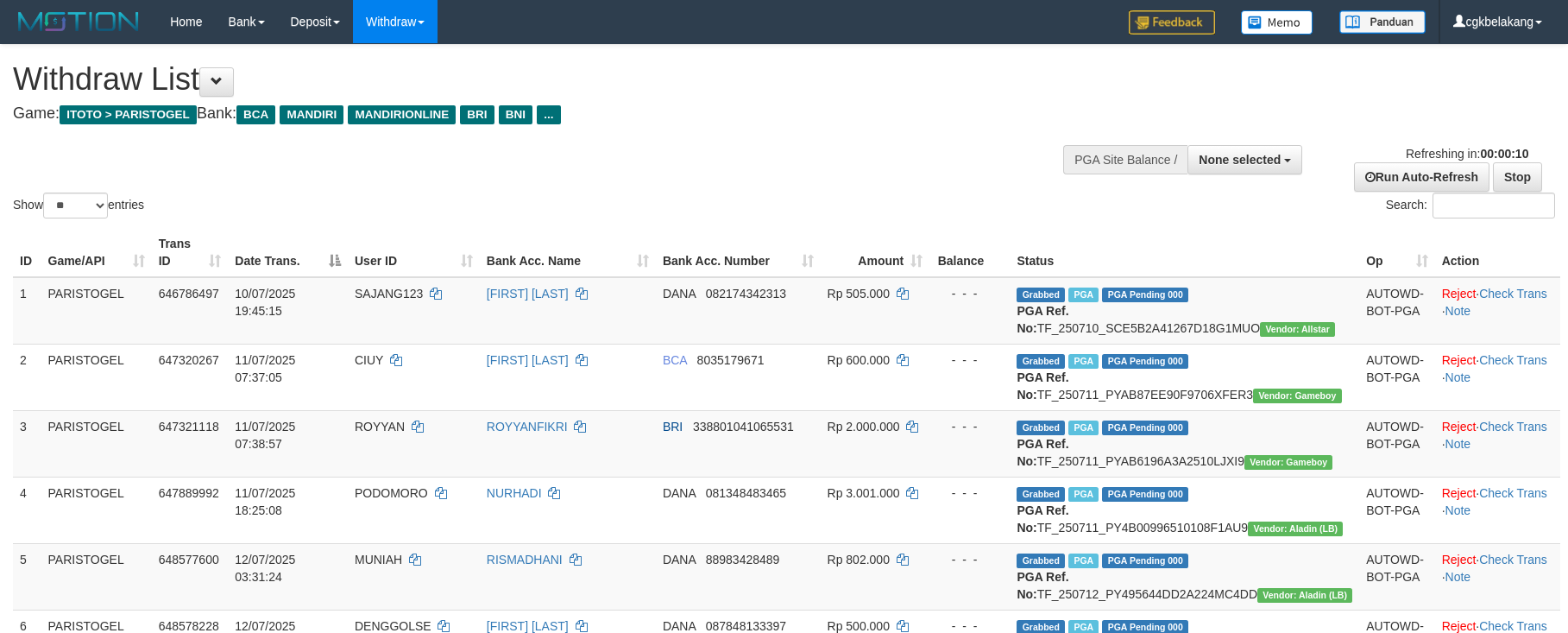 select 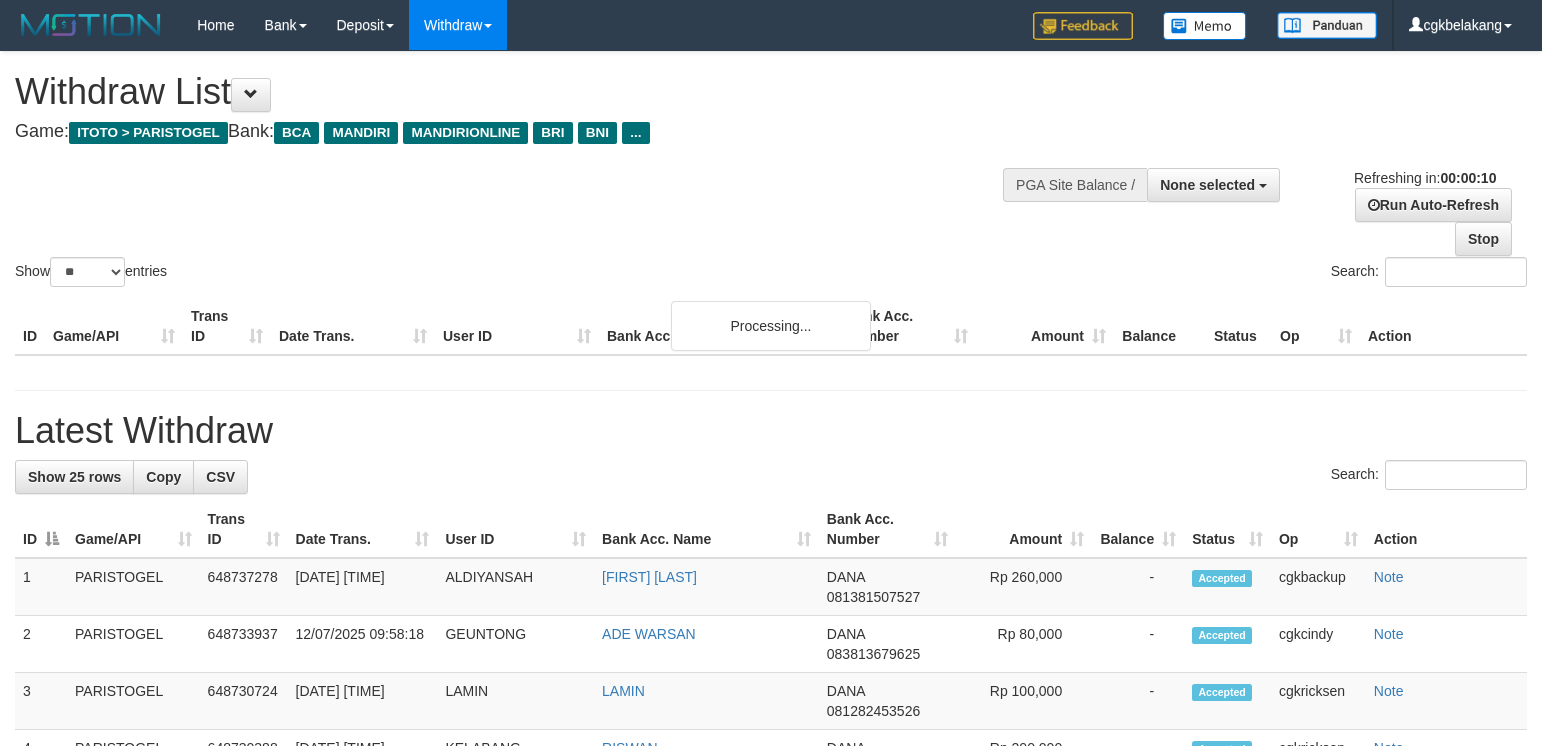 select 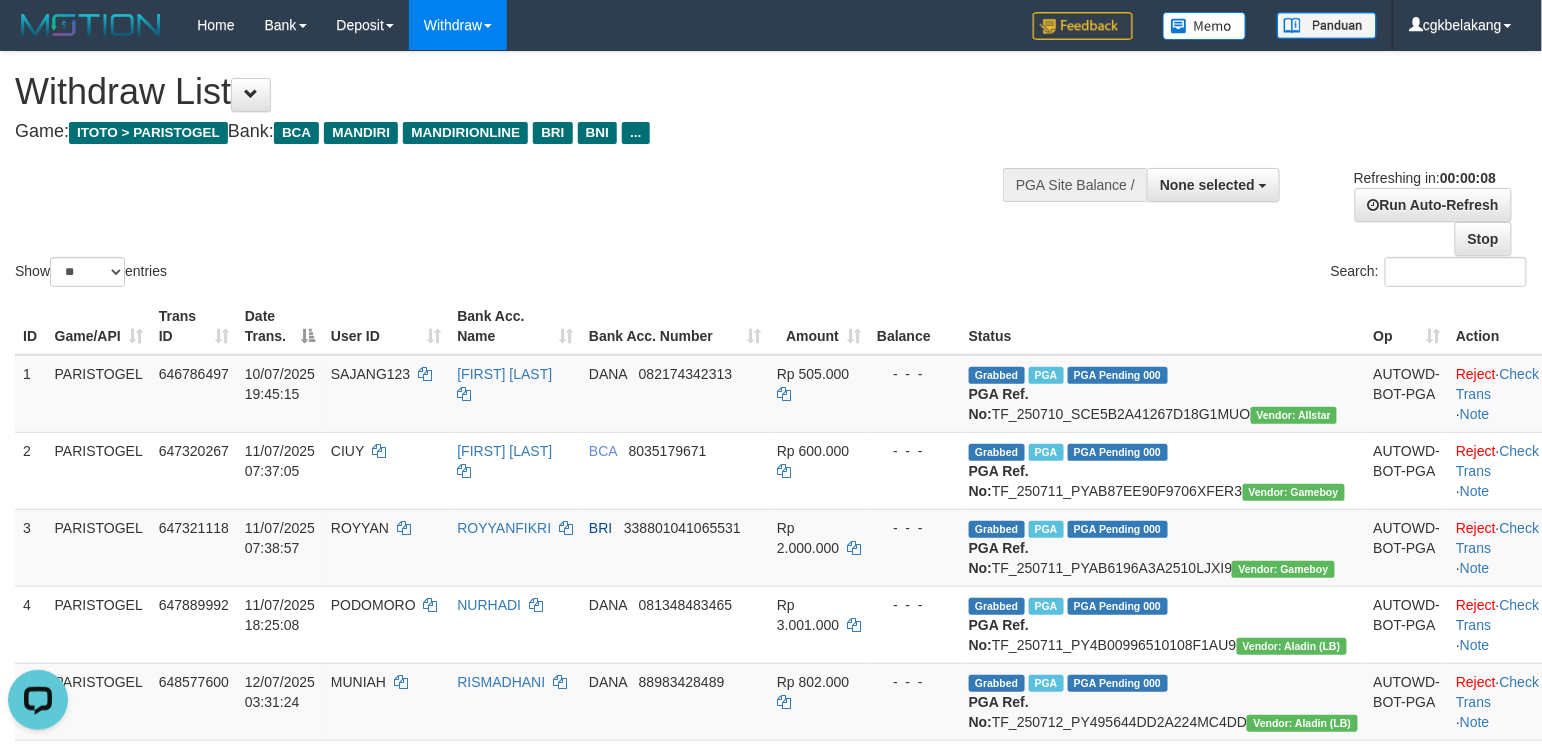 scroll, scrollTop: 0, scrollLeft: 0, axis: both 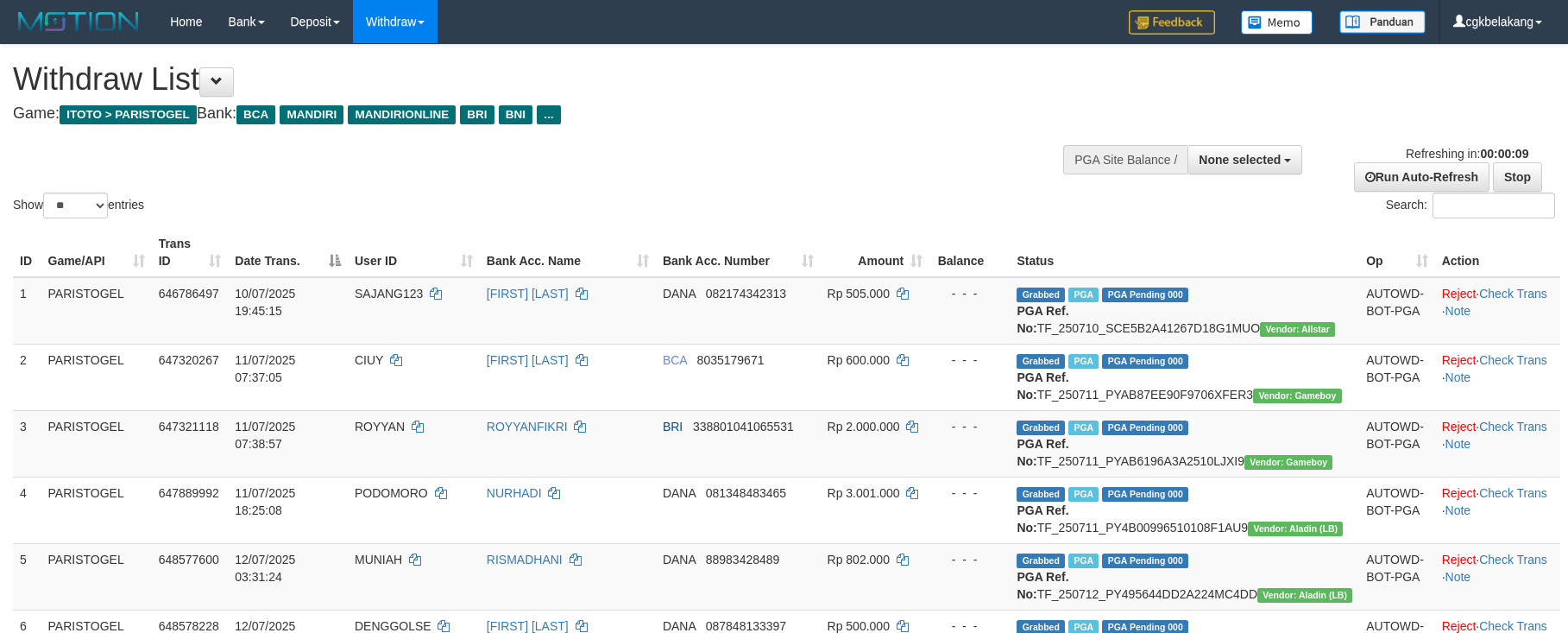 select 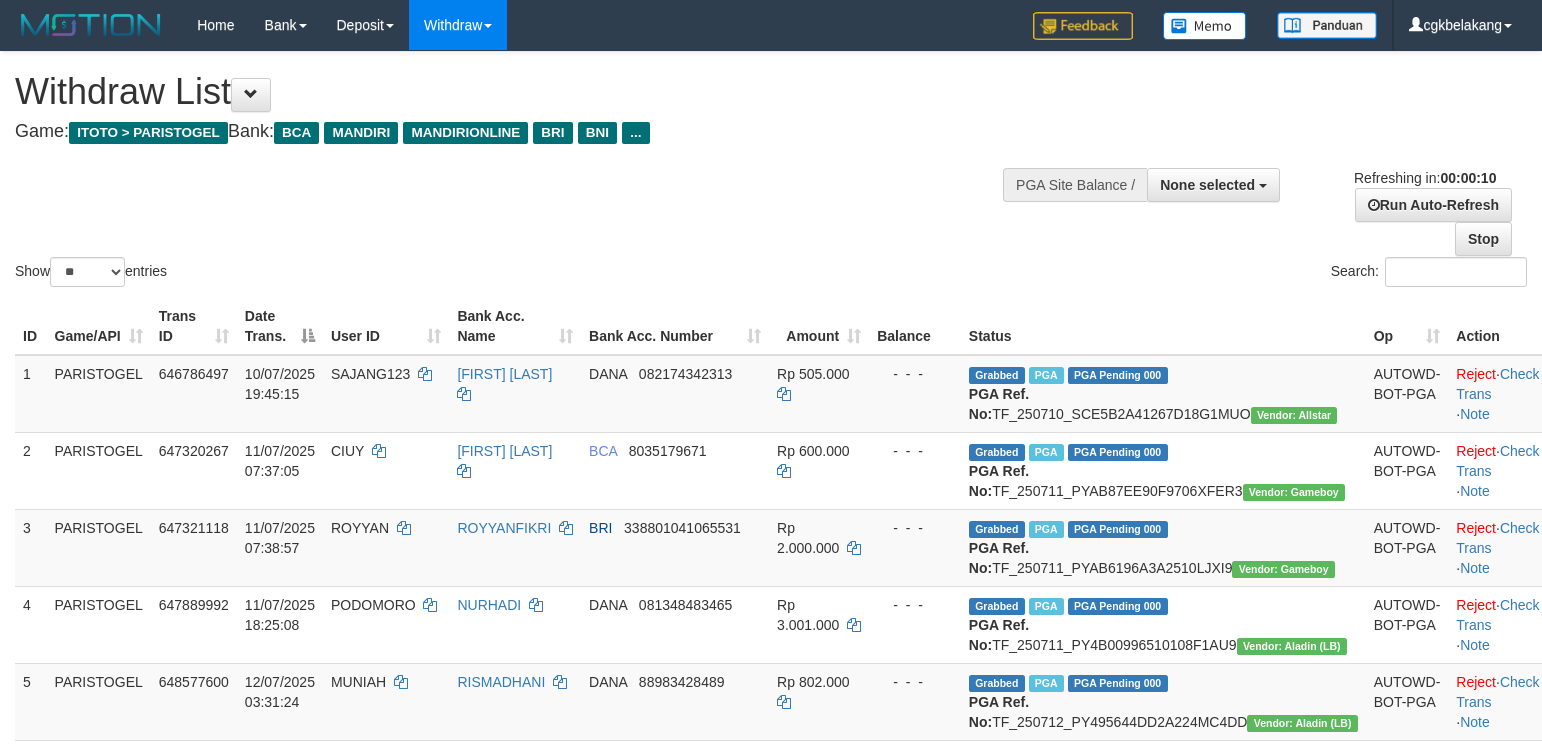select 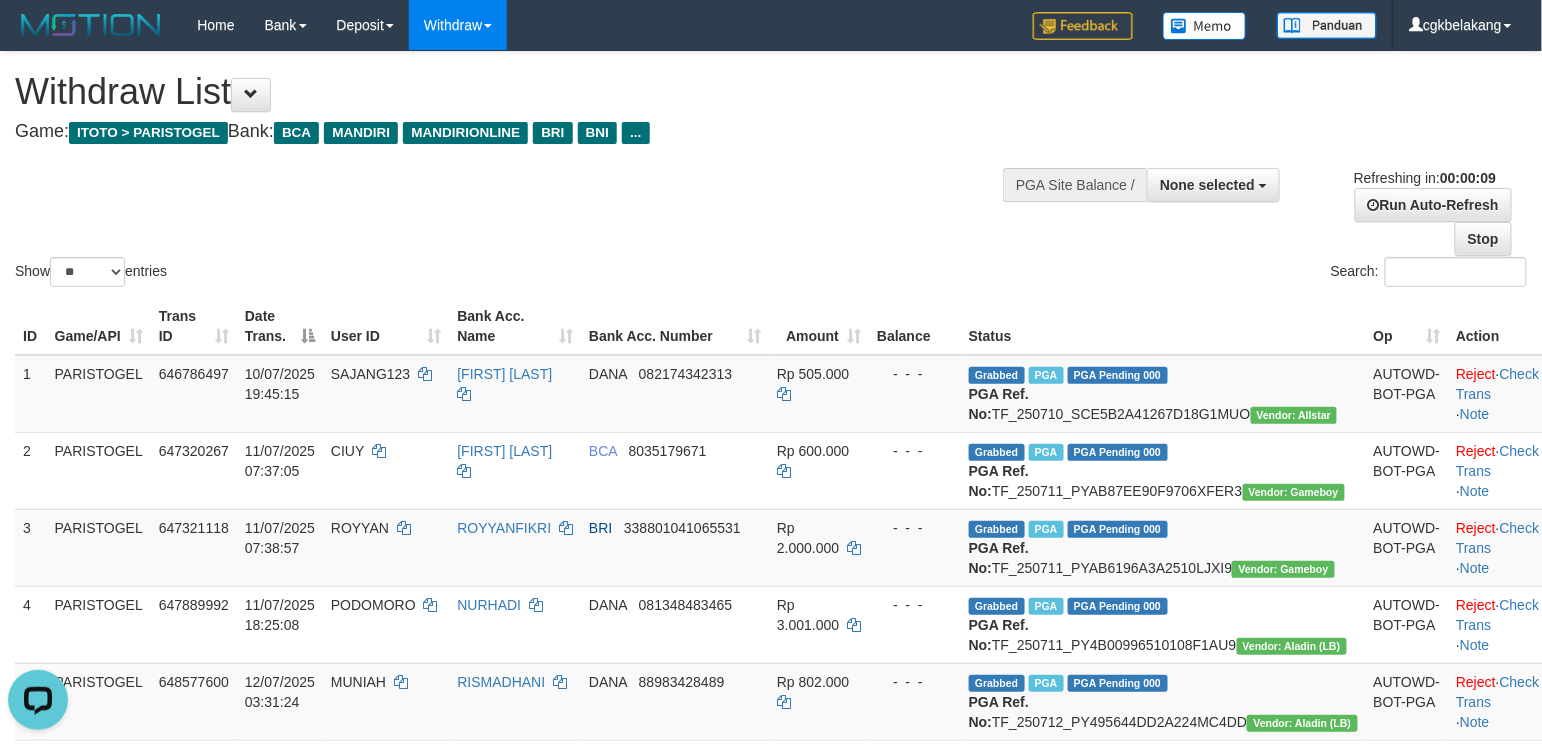 scroll, scrollTop: 0, scrollLeft: 0, axis: both 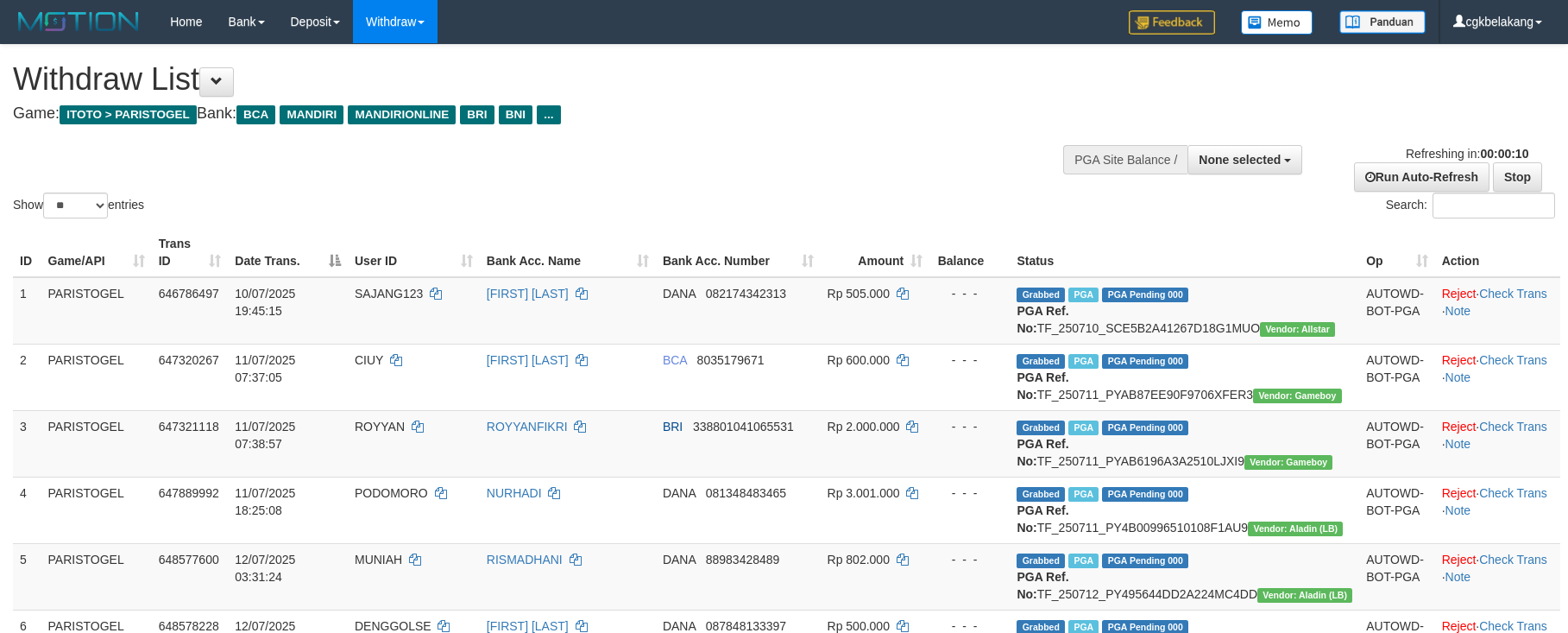 select 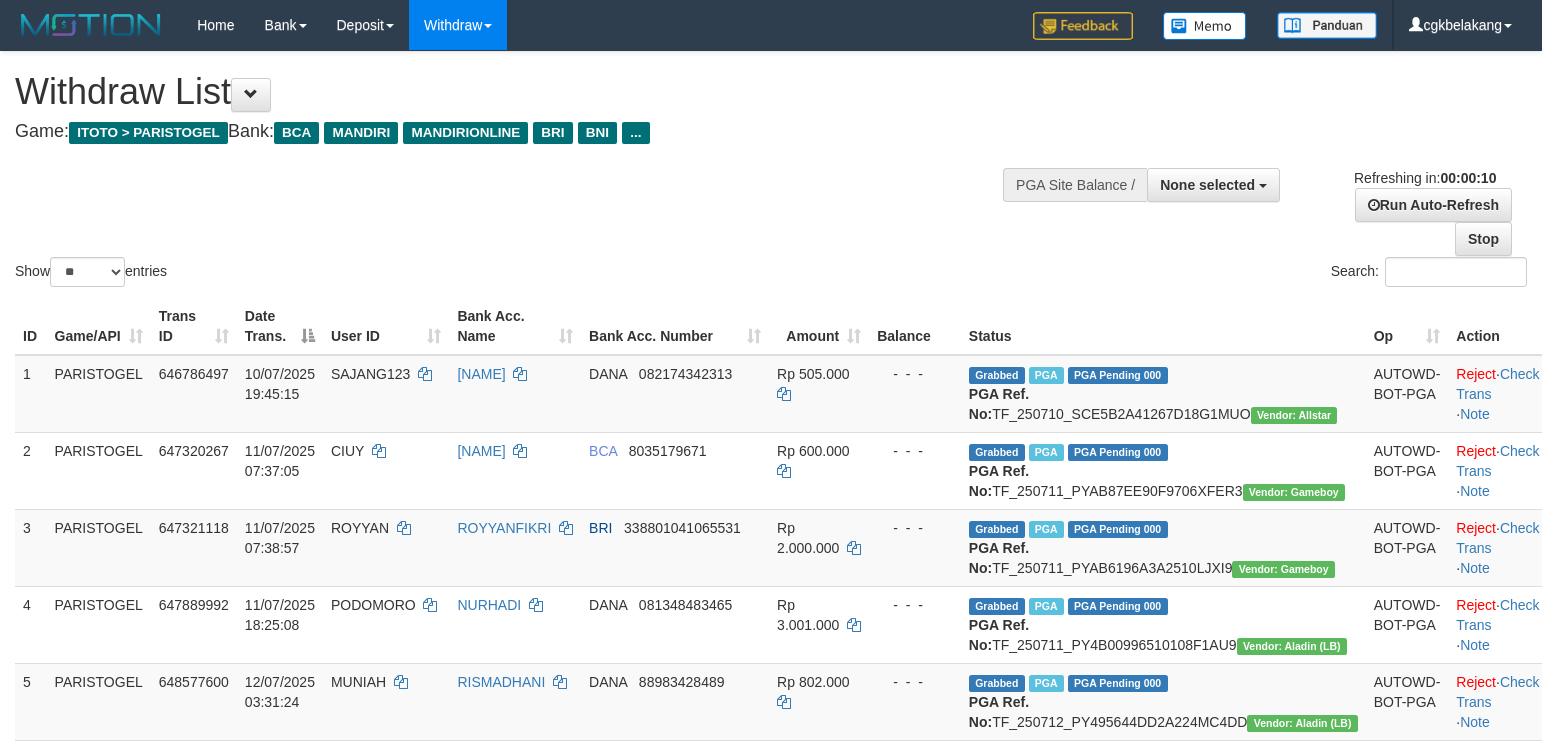 select 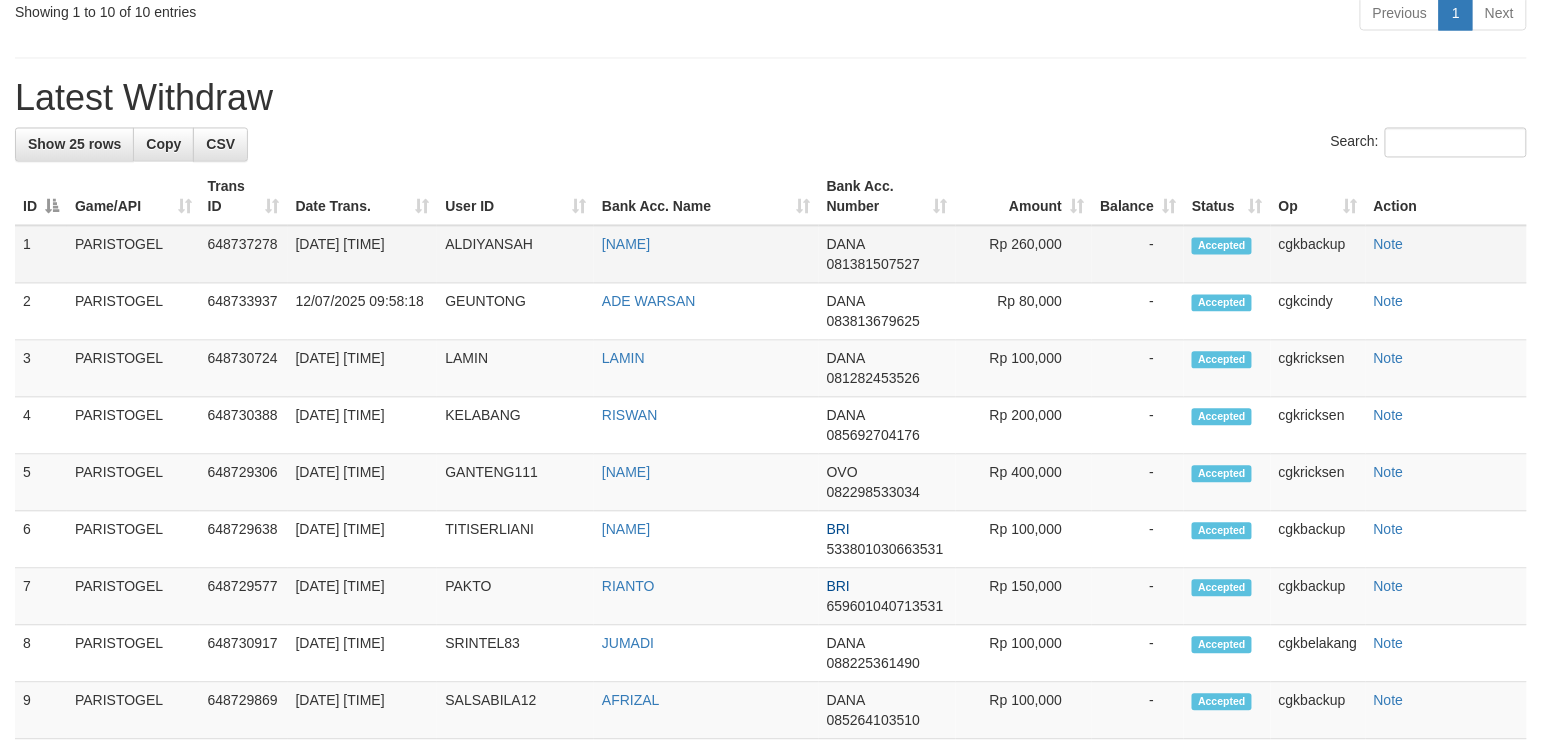 scroll, scrollTop: 1066, scrollLeft: 0, axis: vertical 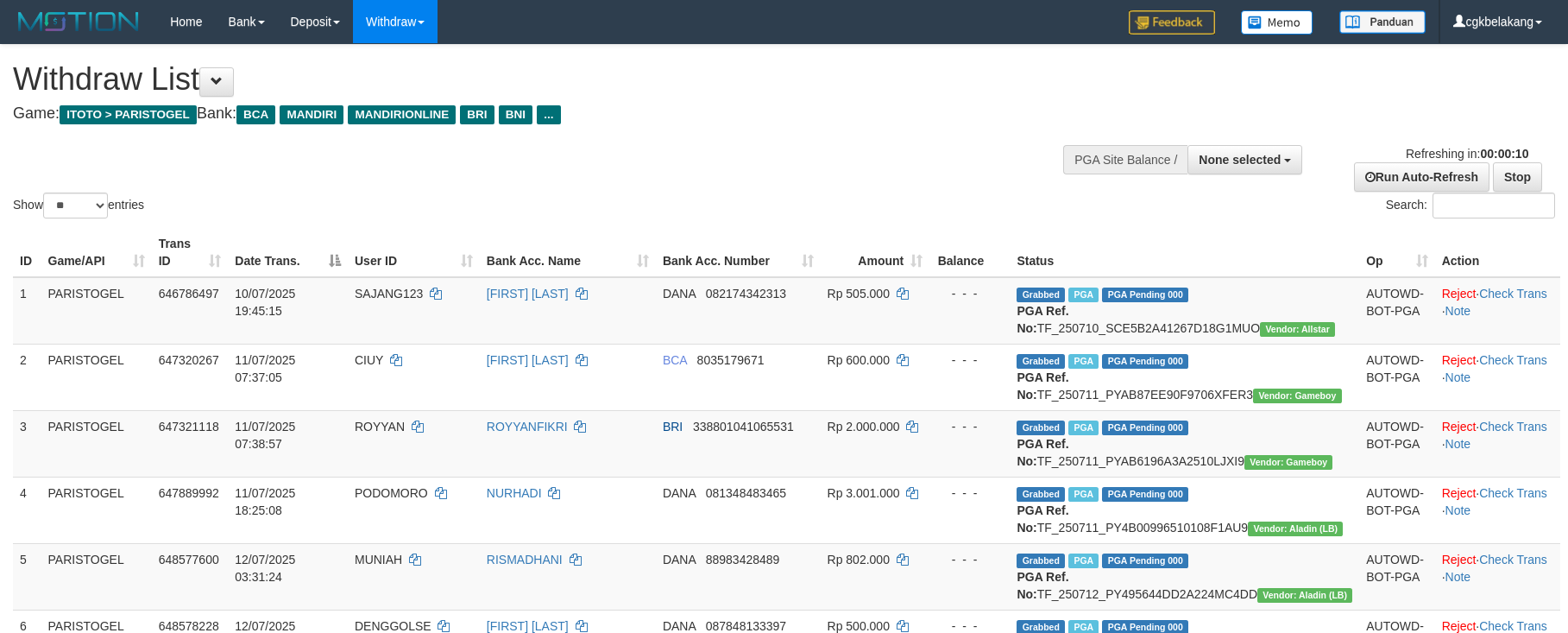 select 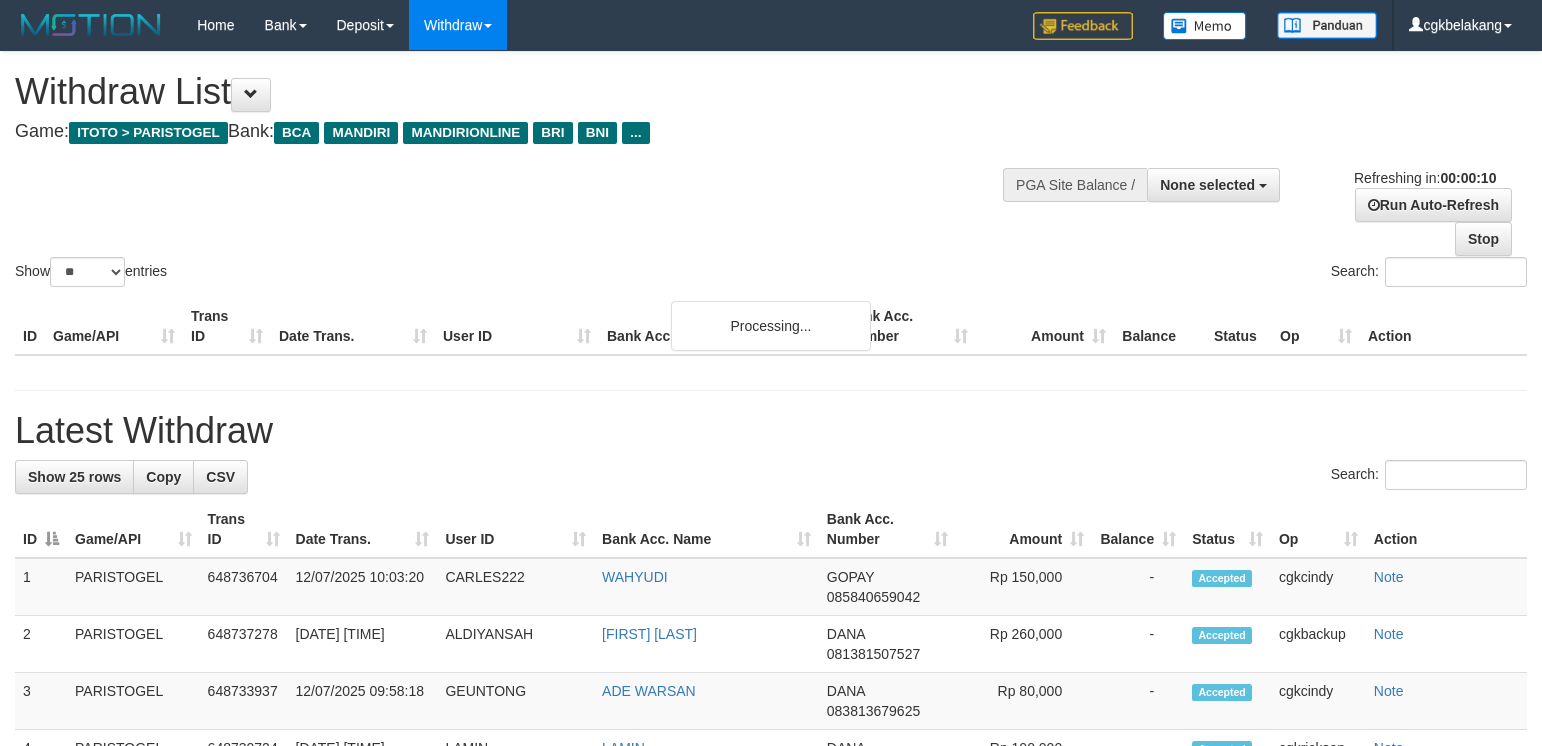 select 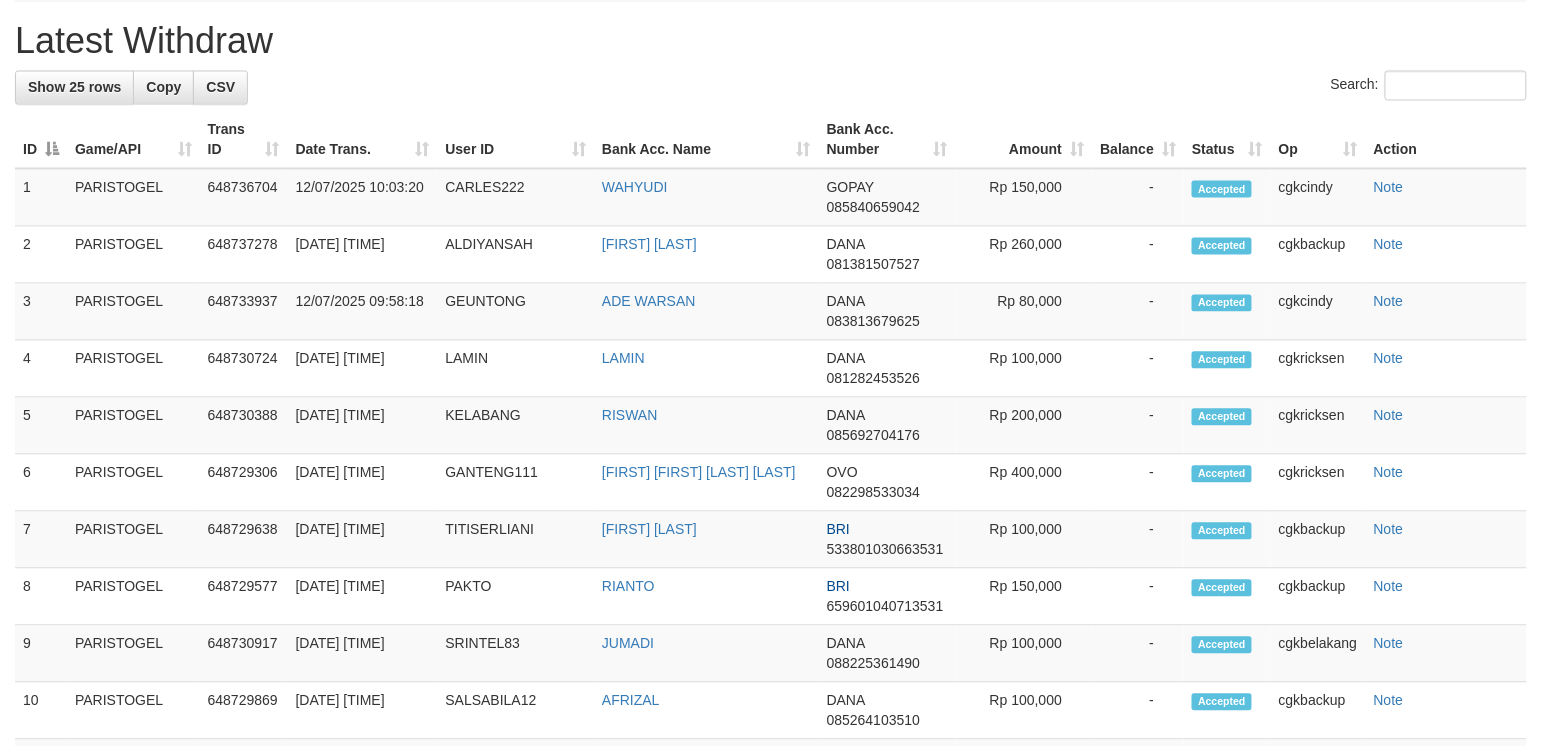 scroll, scrollTop: 1066, scrollLeft: 0, axis: vertical 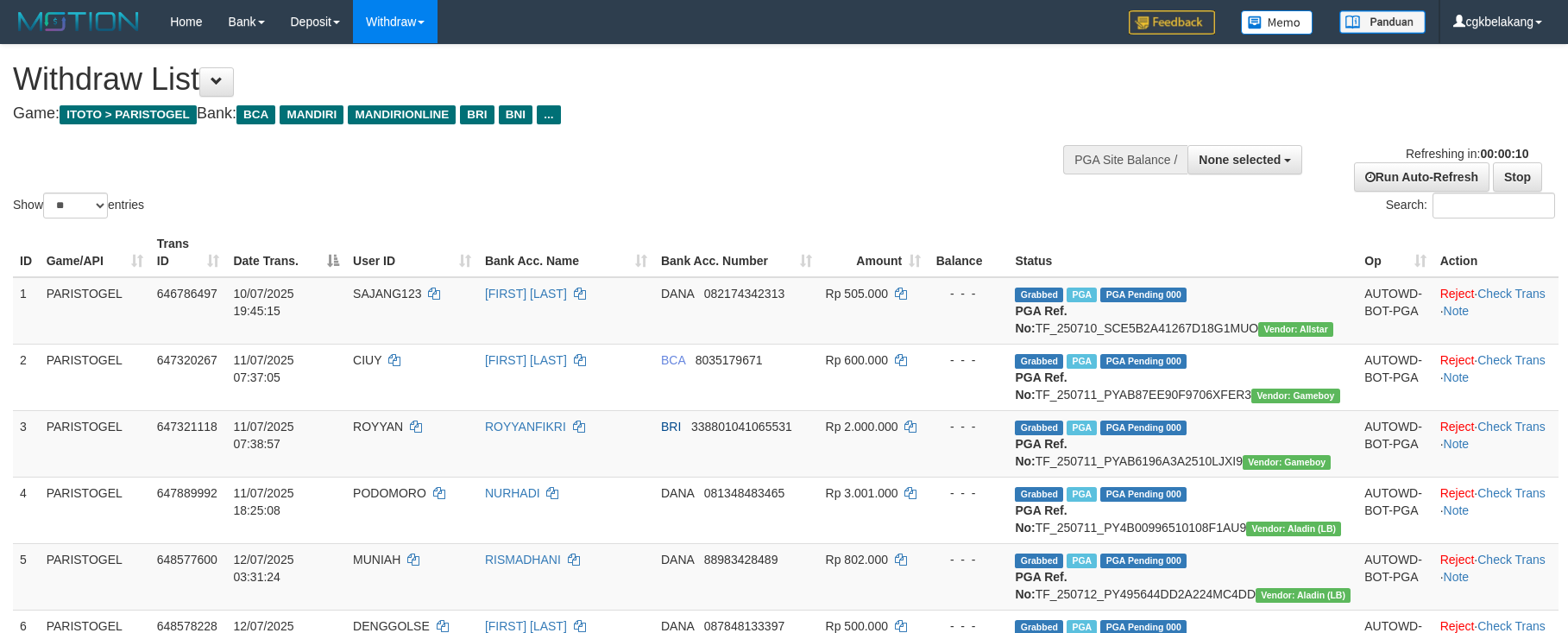 select 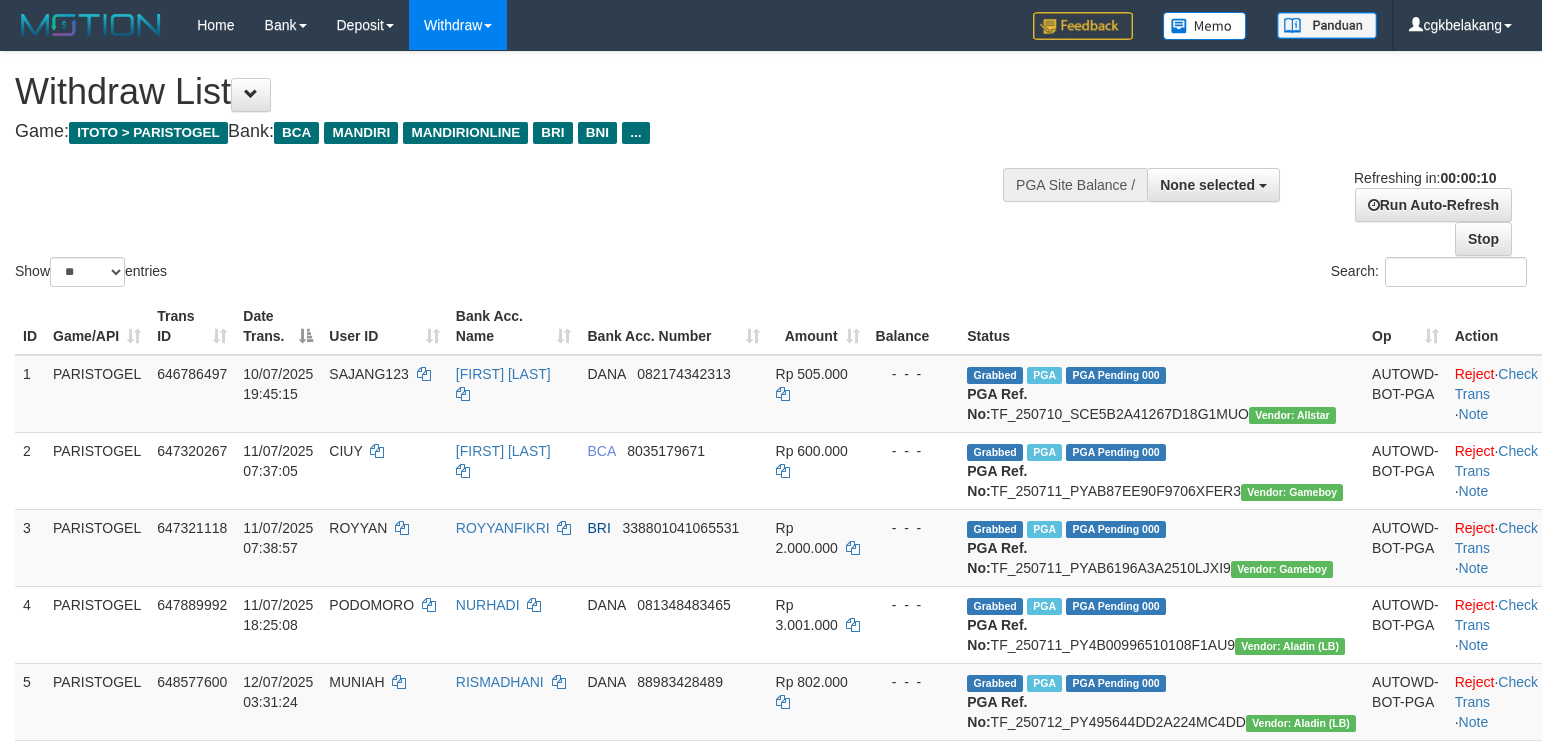 select 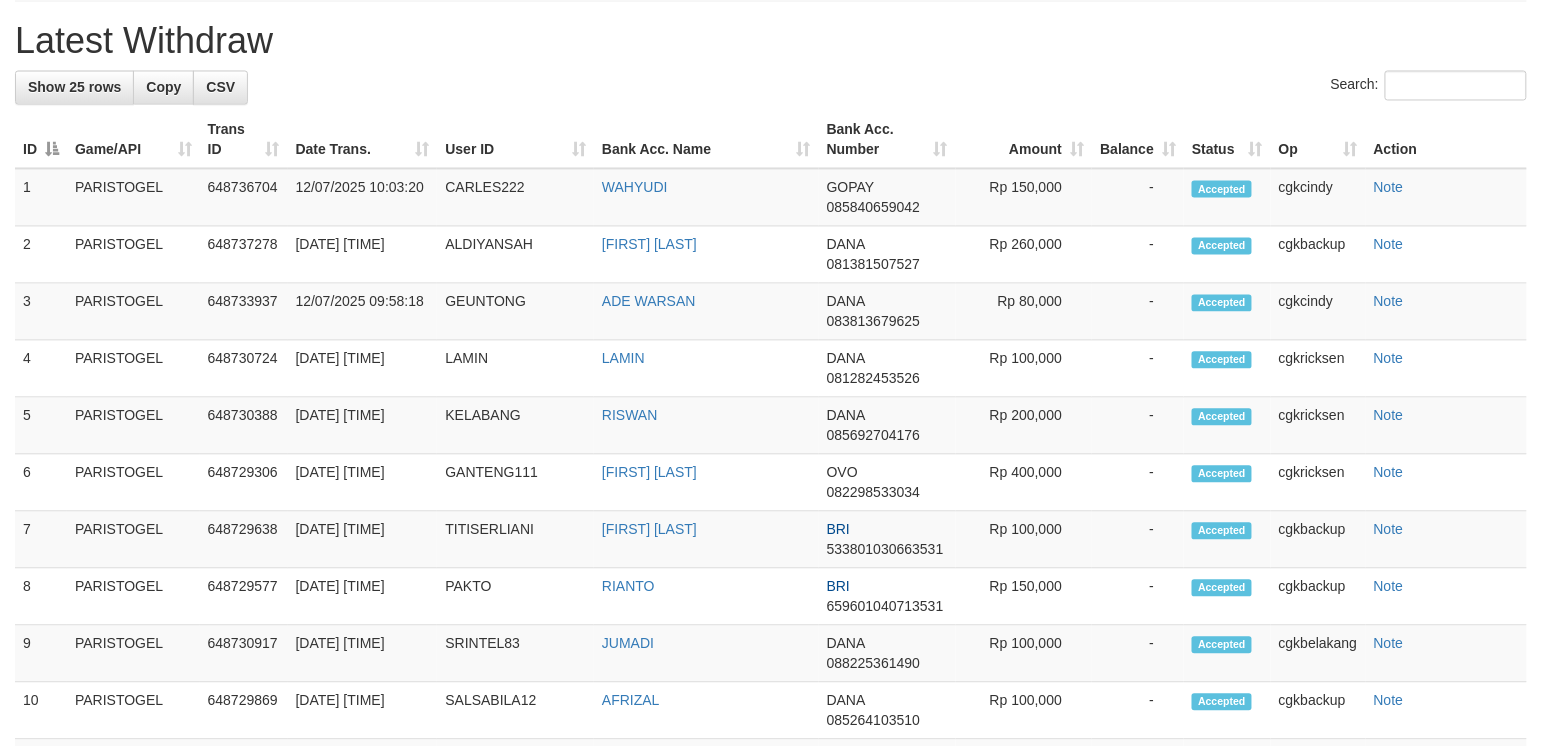 scroll, scrollTop: 1066, scrollLeft: 0, axis: vertical 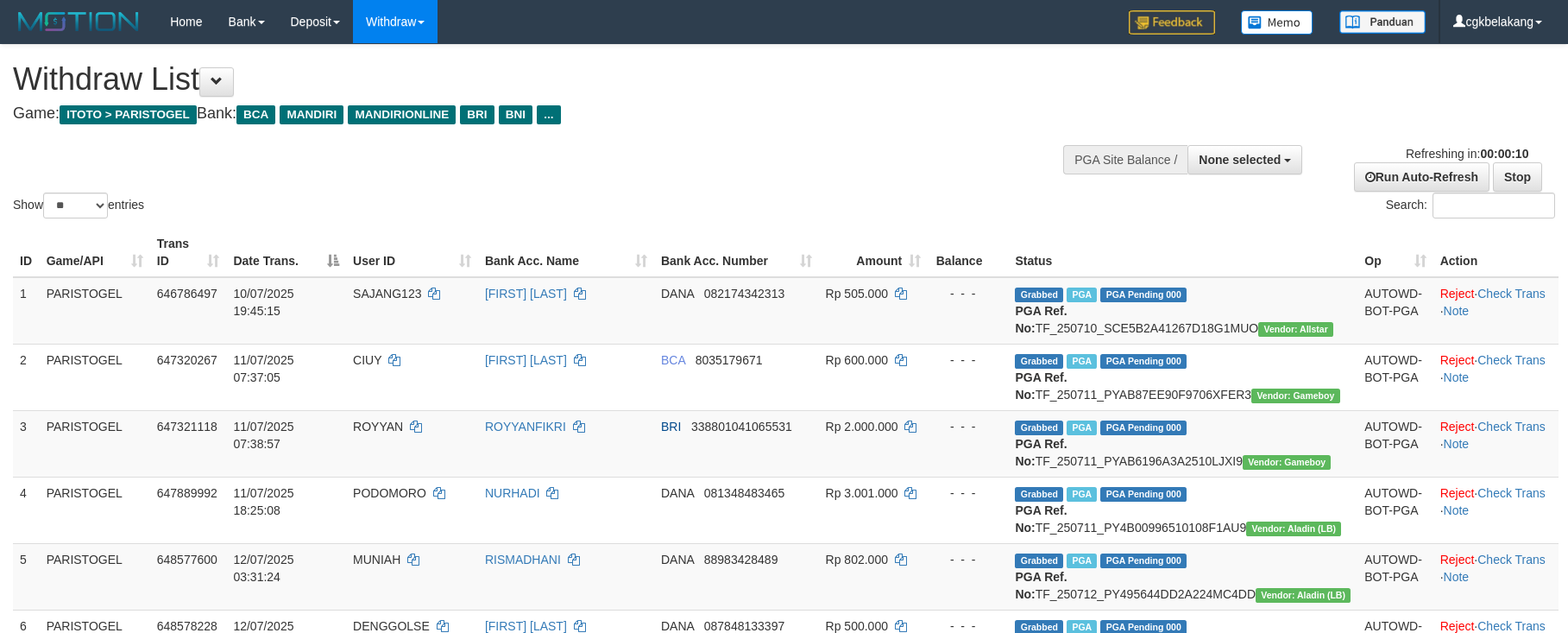 select 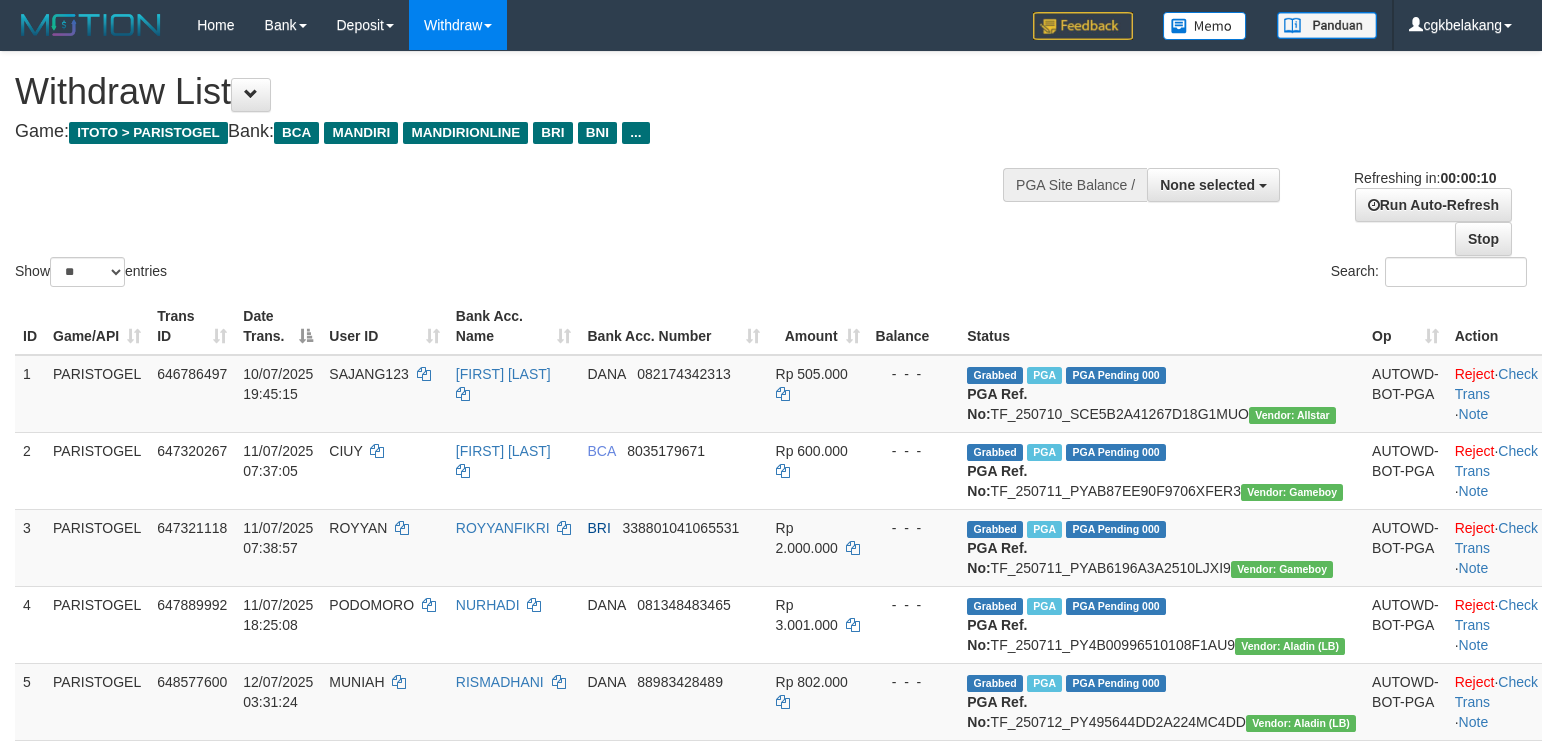 select 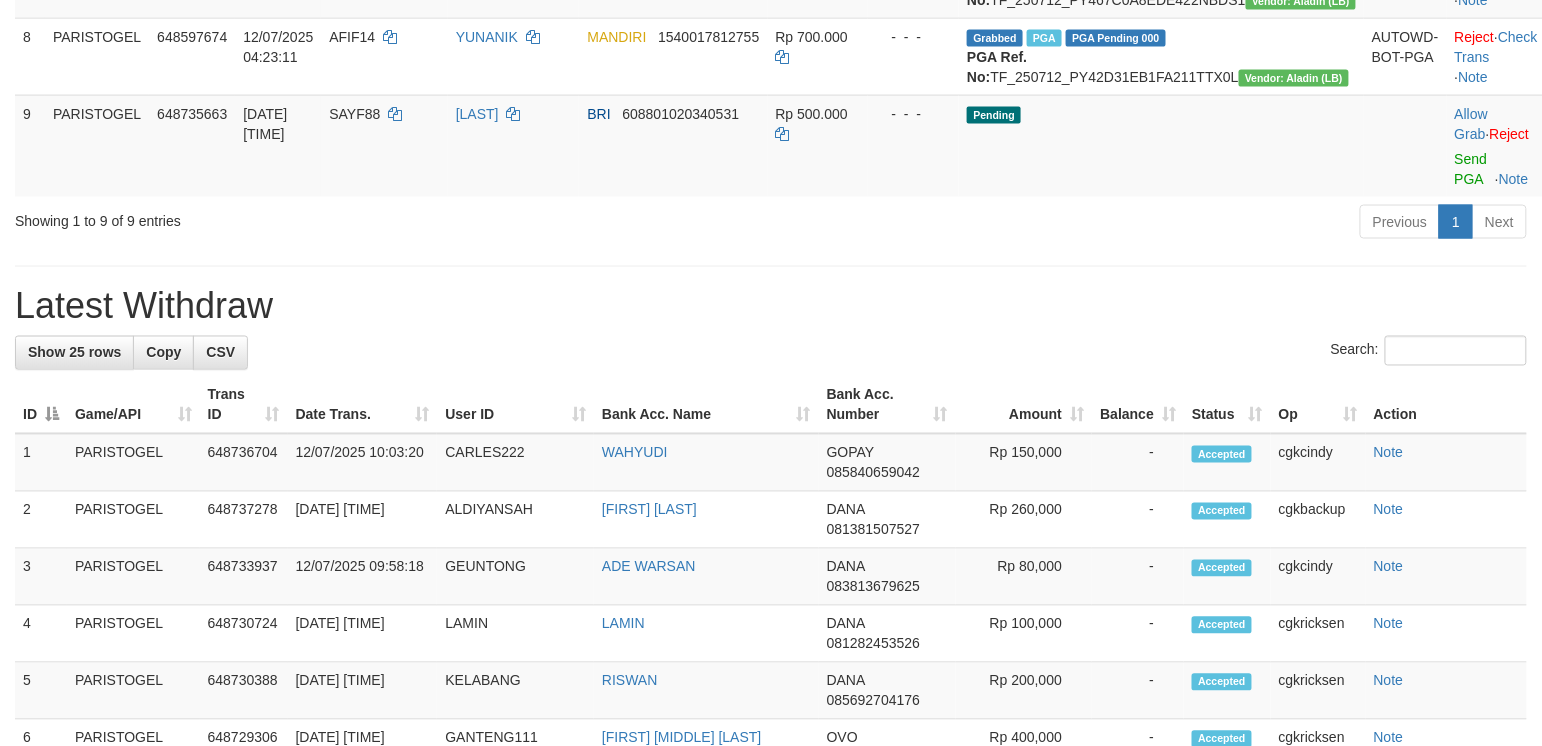 scroll, scrollTop: 800, scrollLeft: 0, axis: vertical 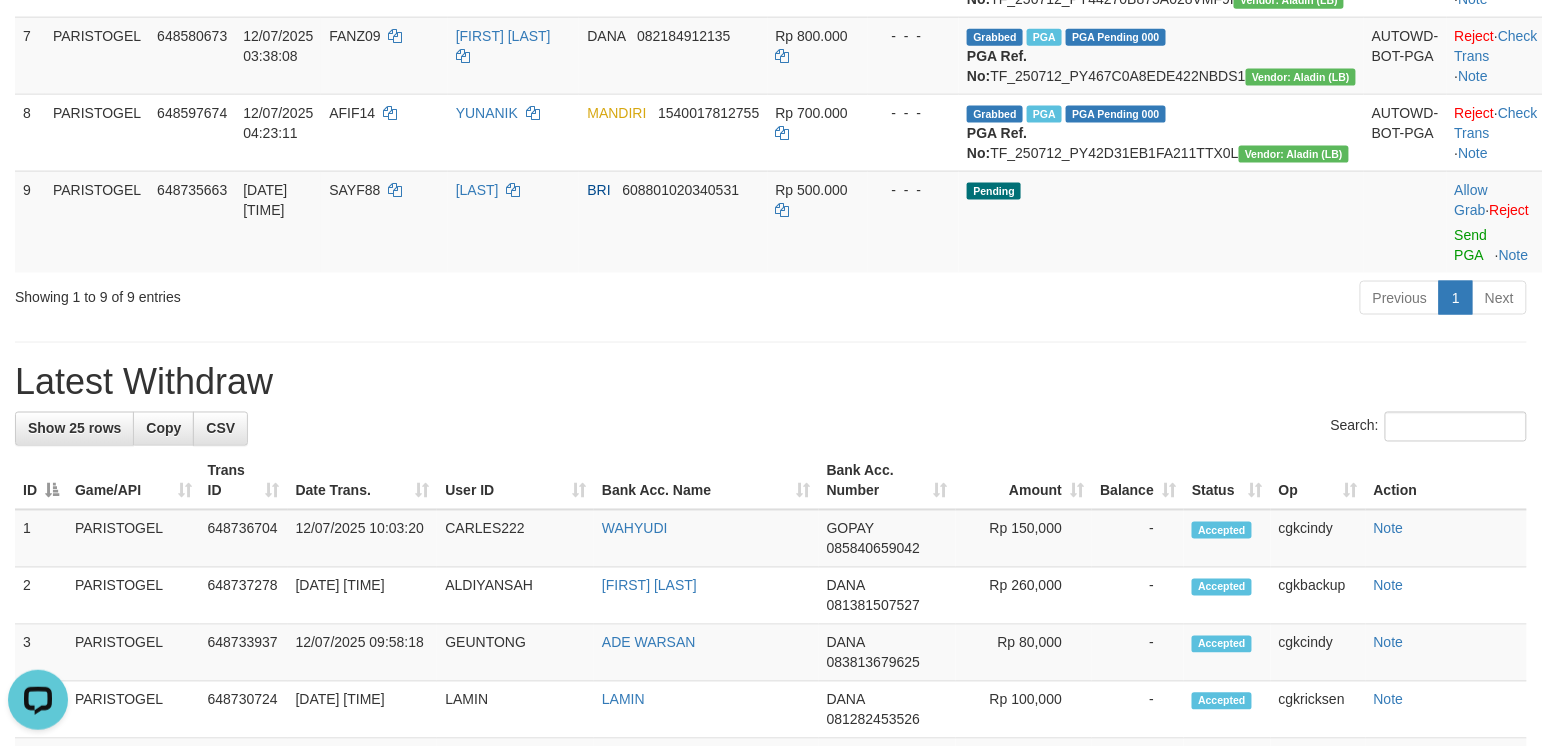 click on "Previous 1 Next" at bounding box center [1093, 300] 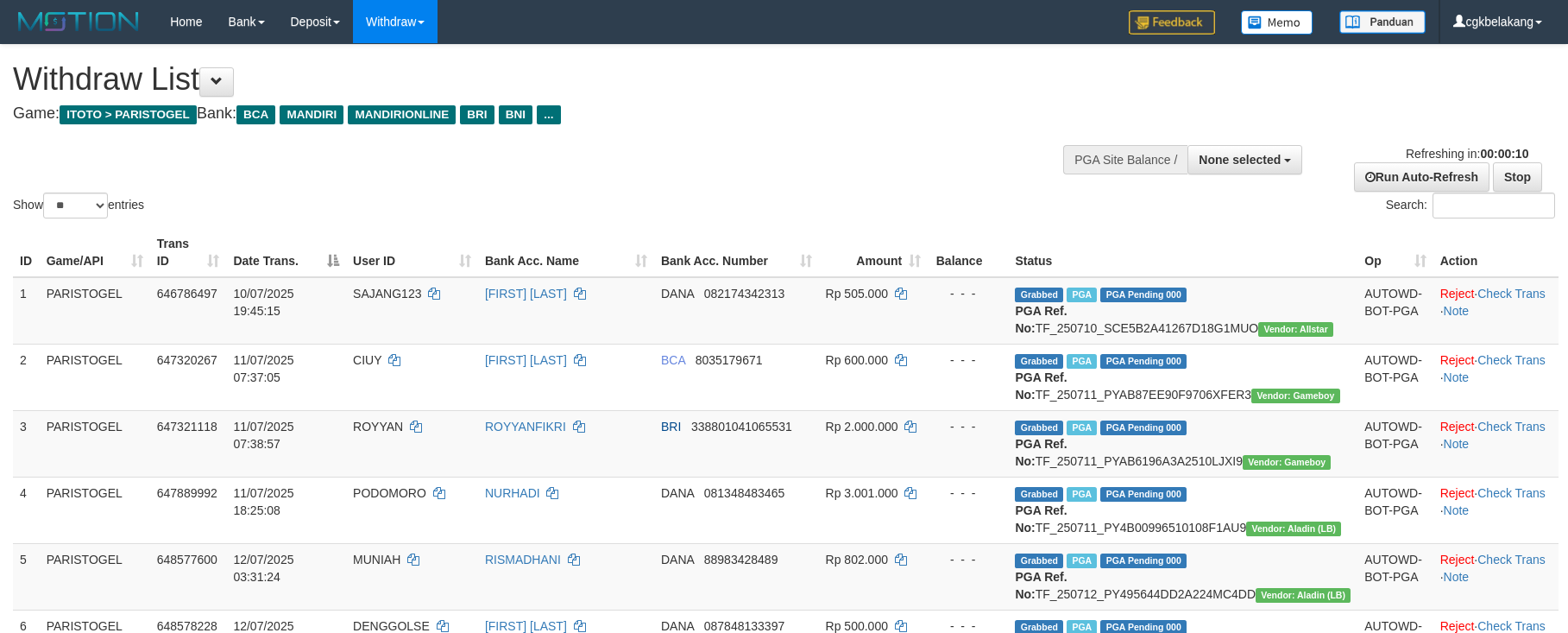select 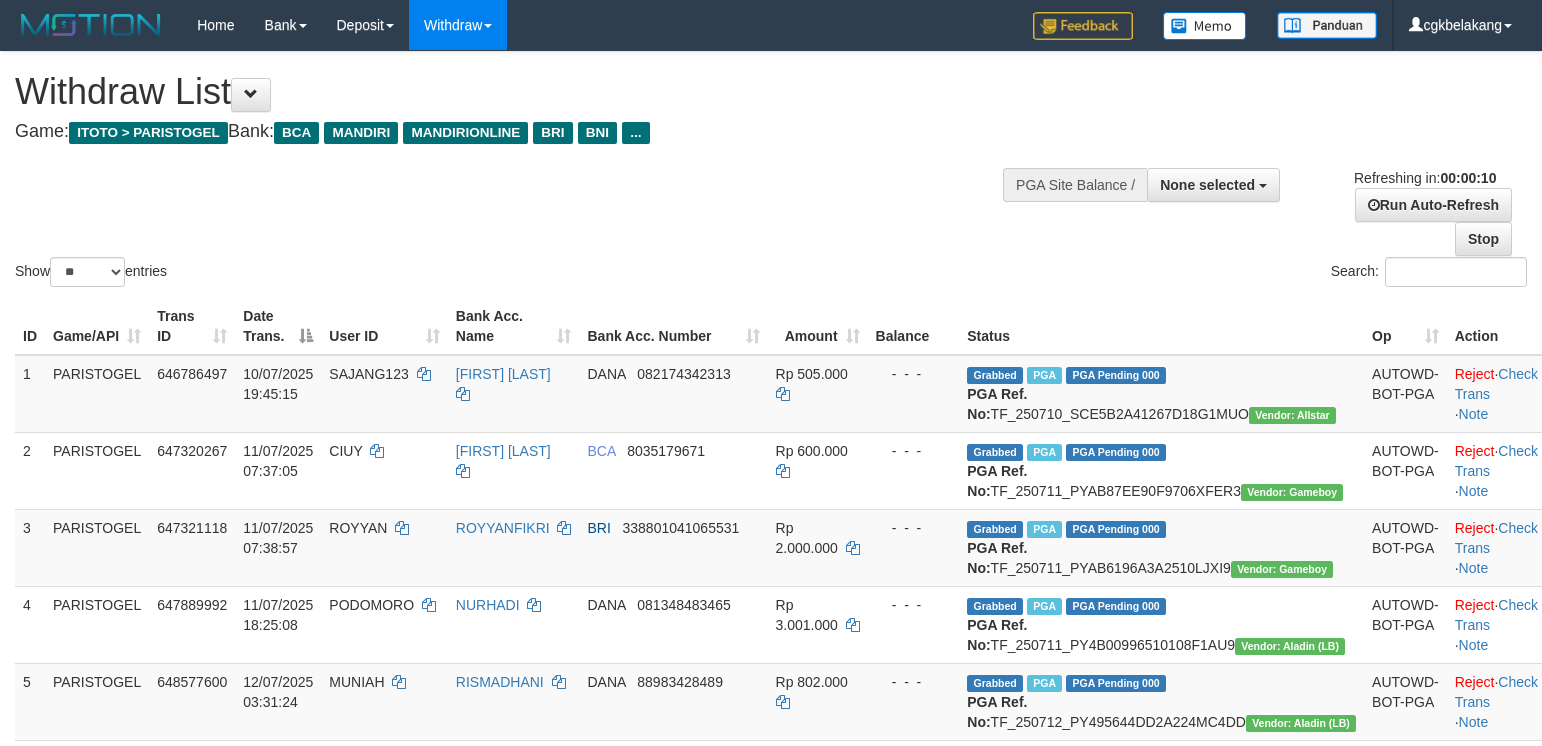 select 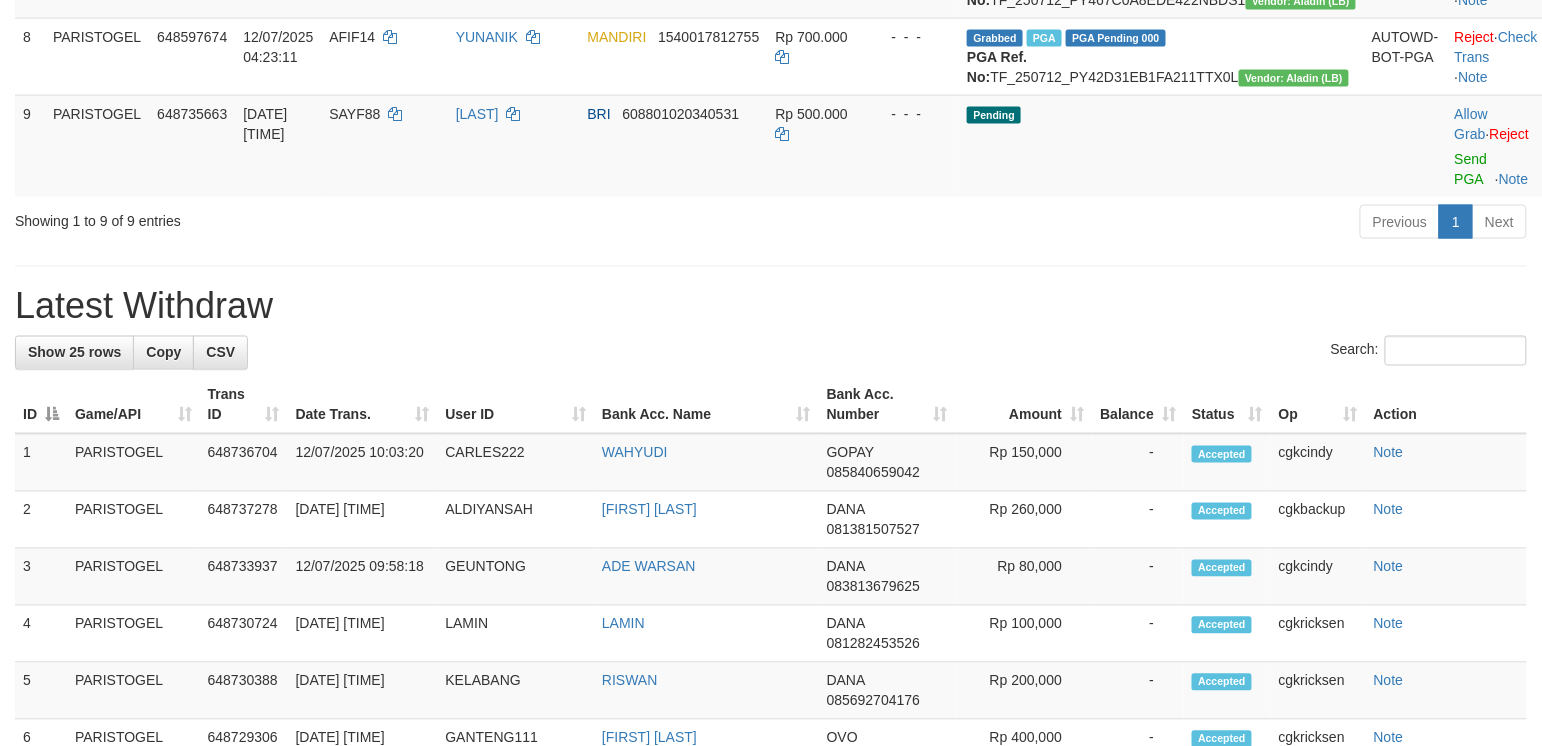 scroll, scrollTop: 800, scrollLeft: 0, axis: vertical 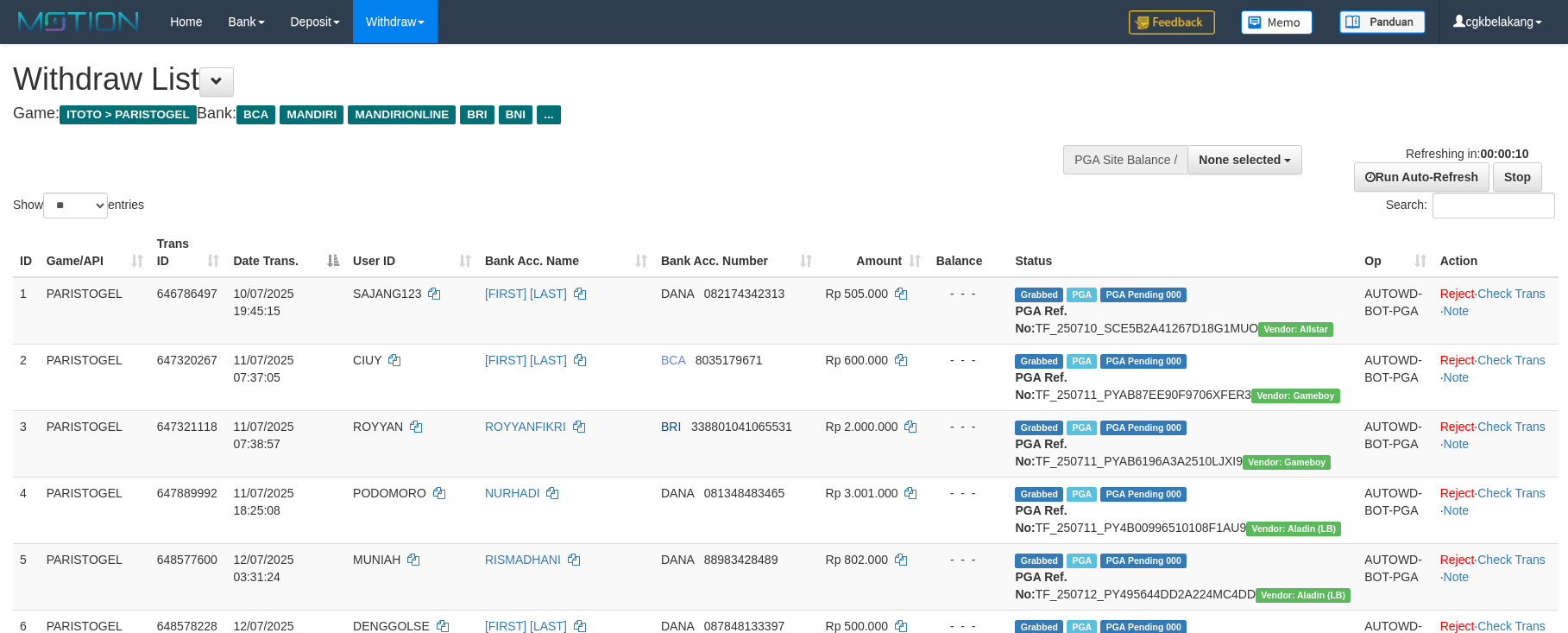 select 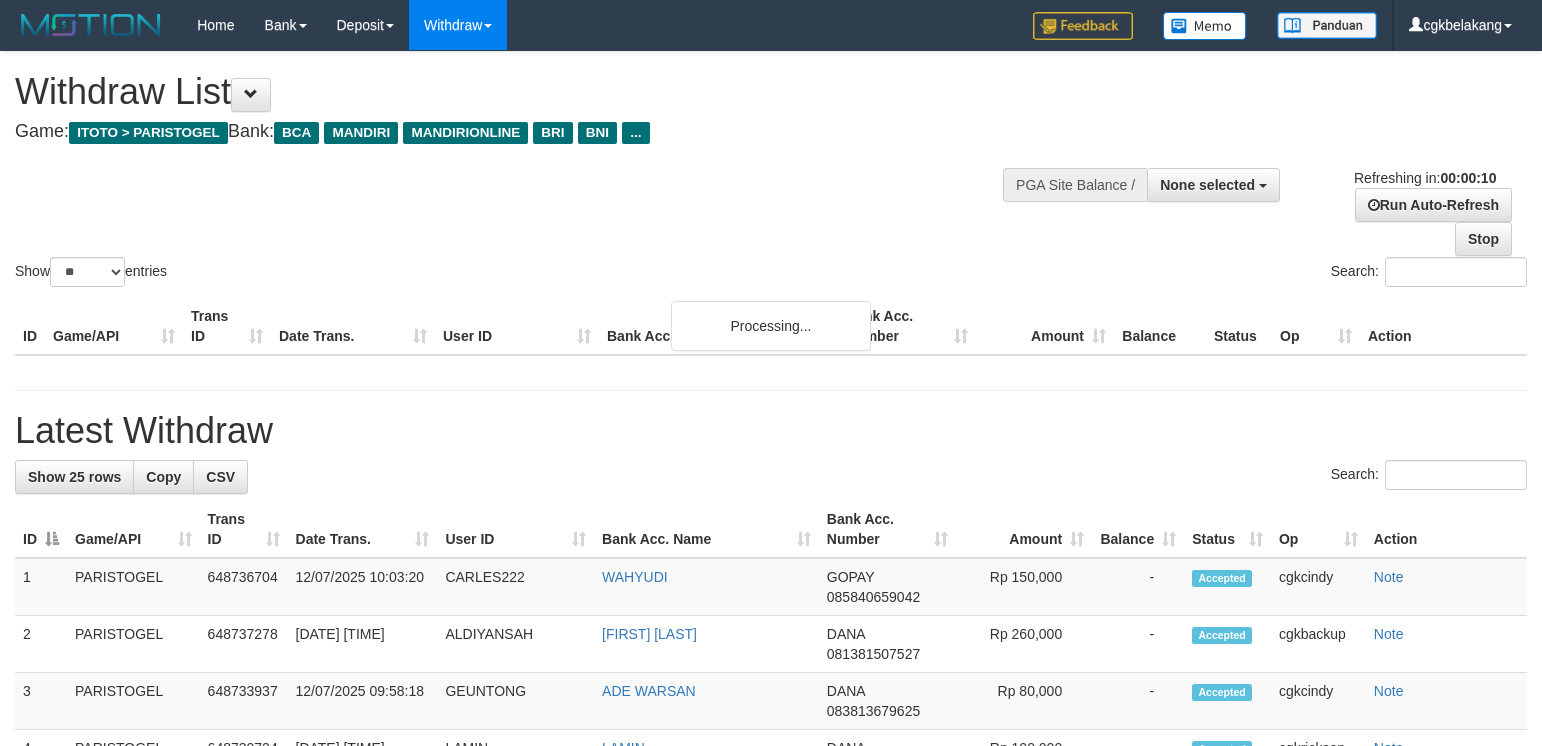 select 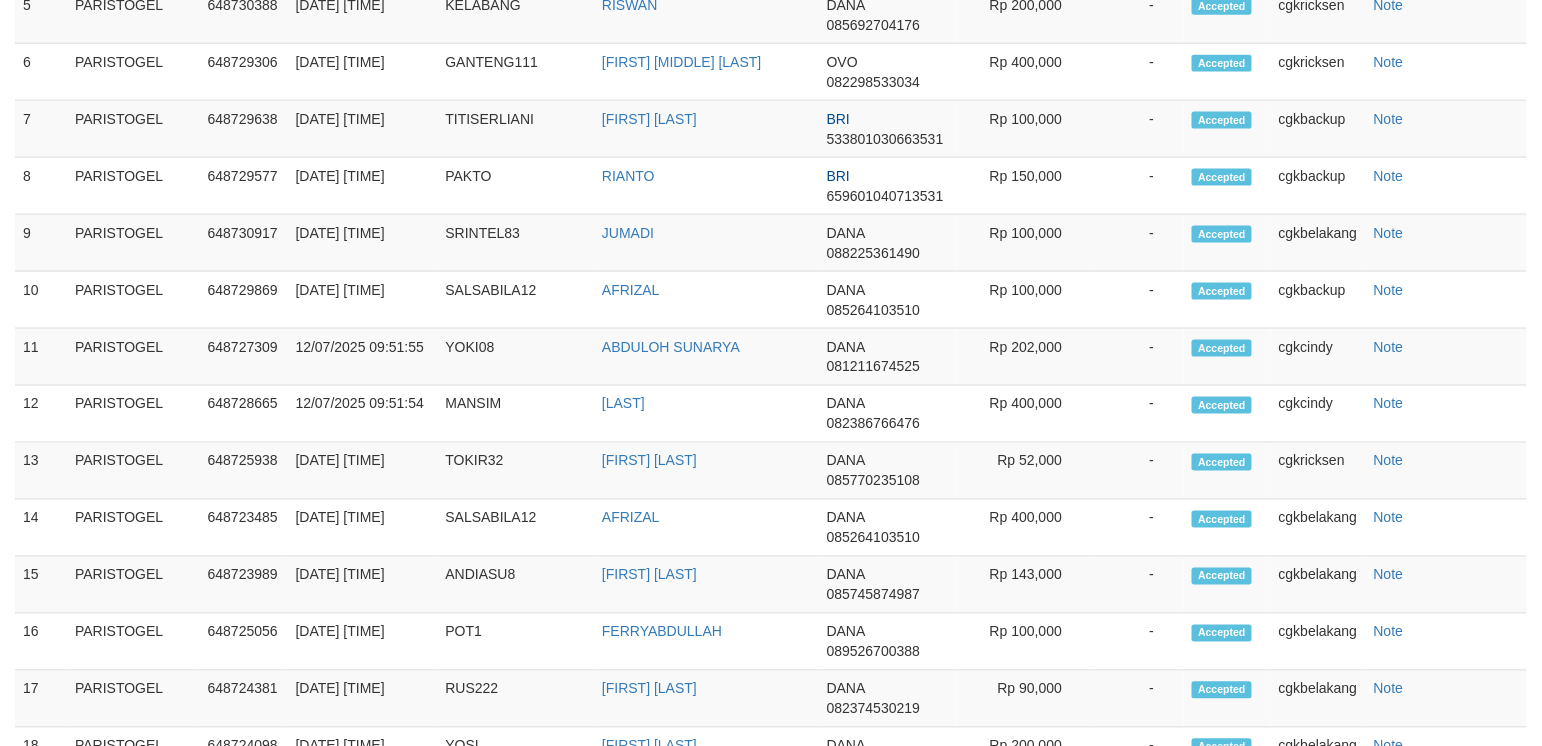 scroll, scrollTop: 1716, scrollLeft: 0, axis: vertical 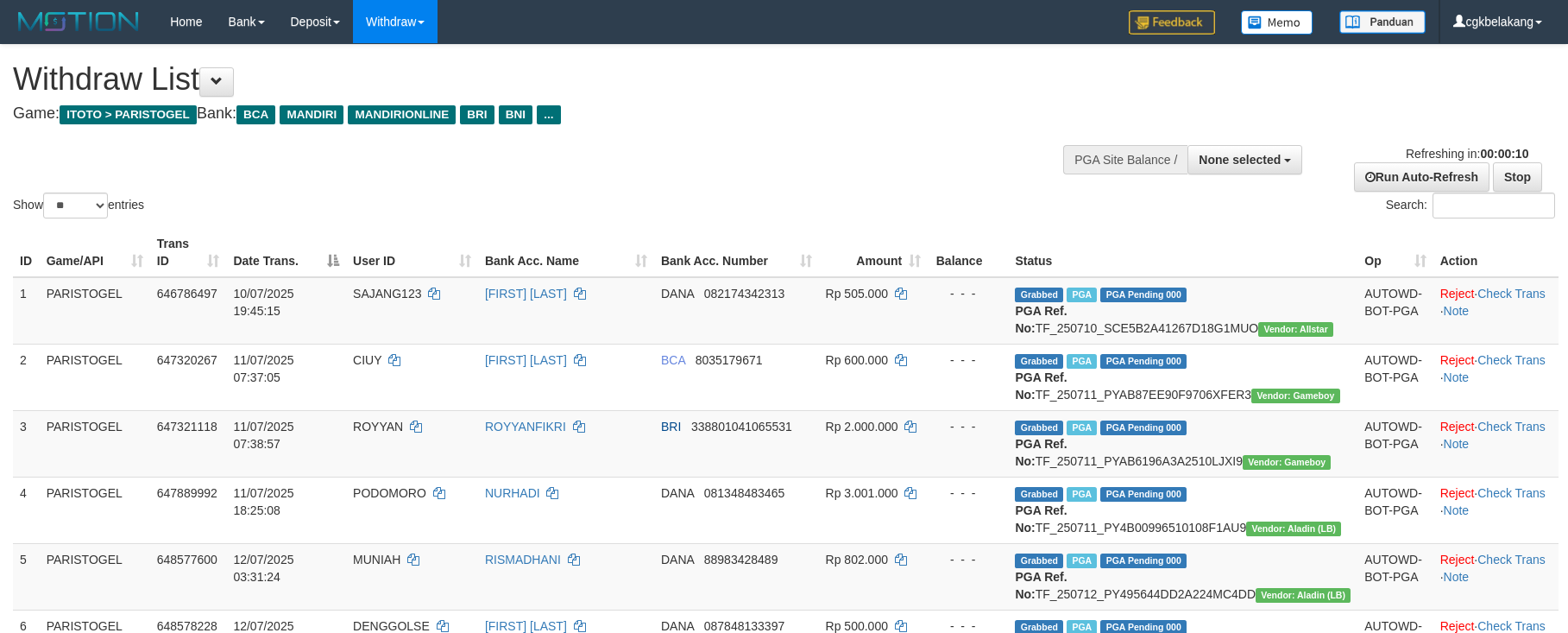 select 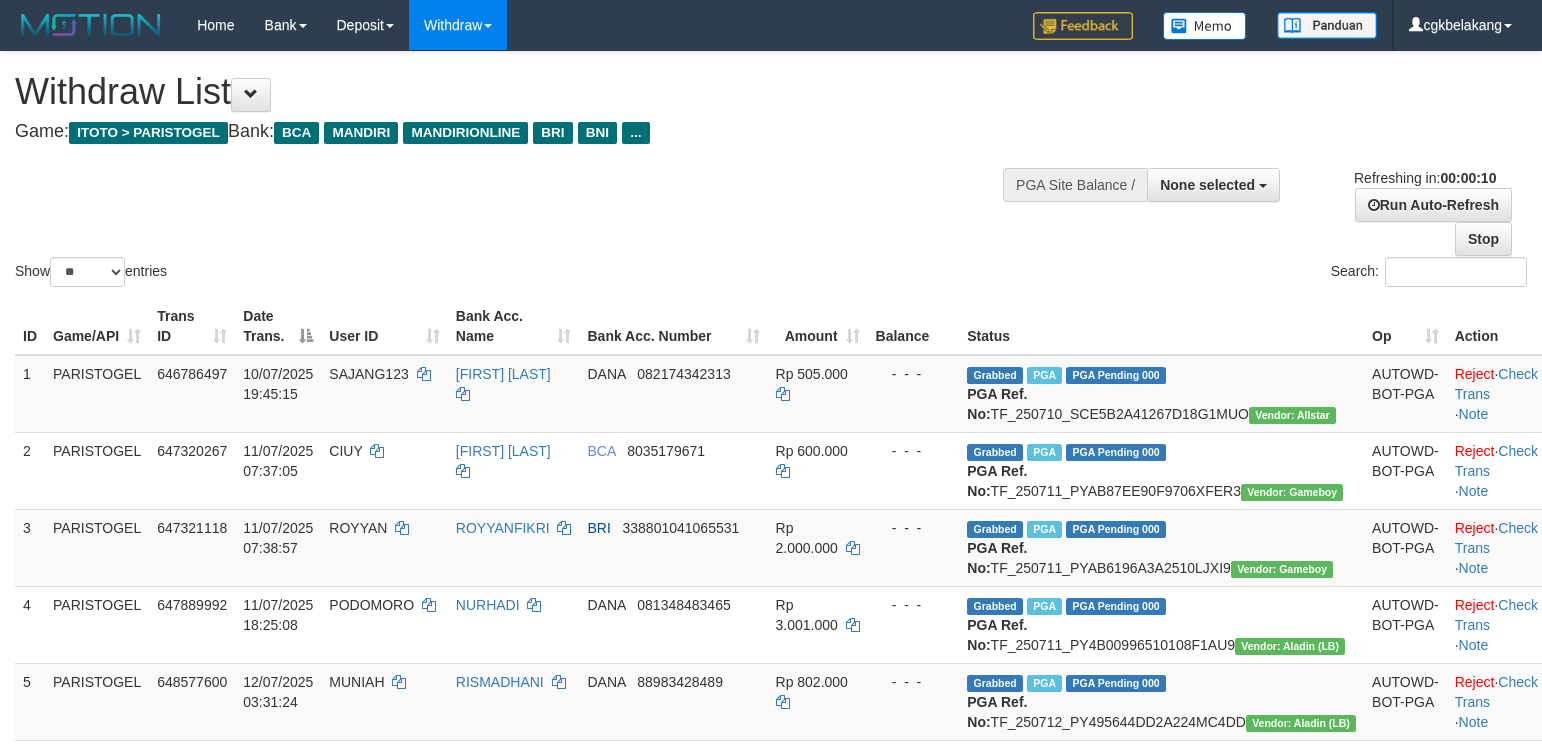 select 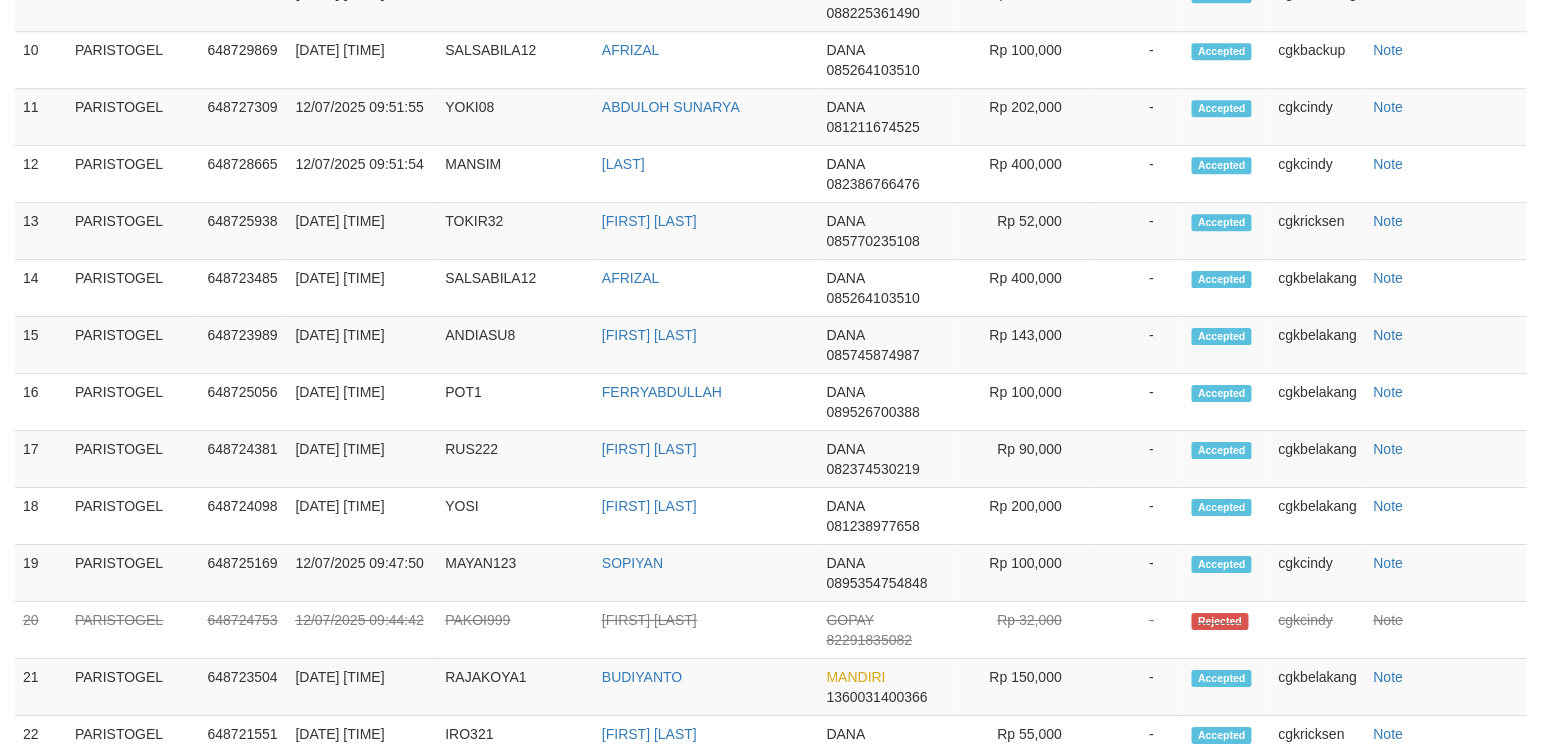 scroll, scrollTop: 1716, scrollLeft: 0, axis: vertical 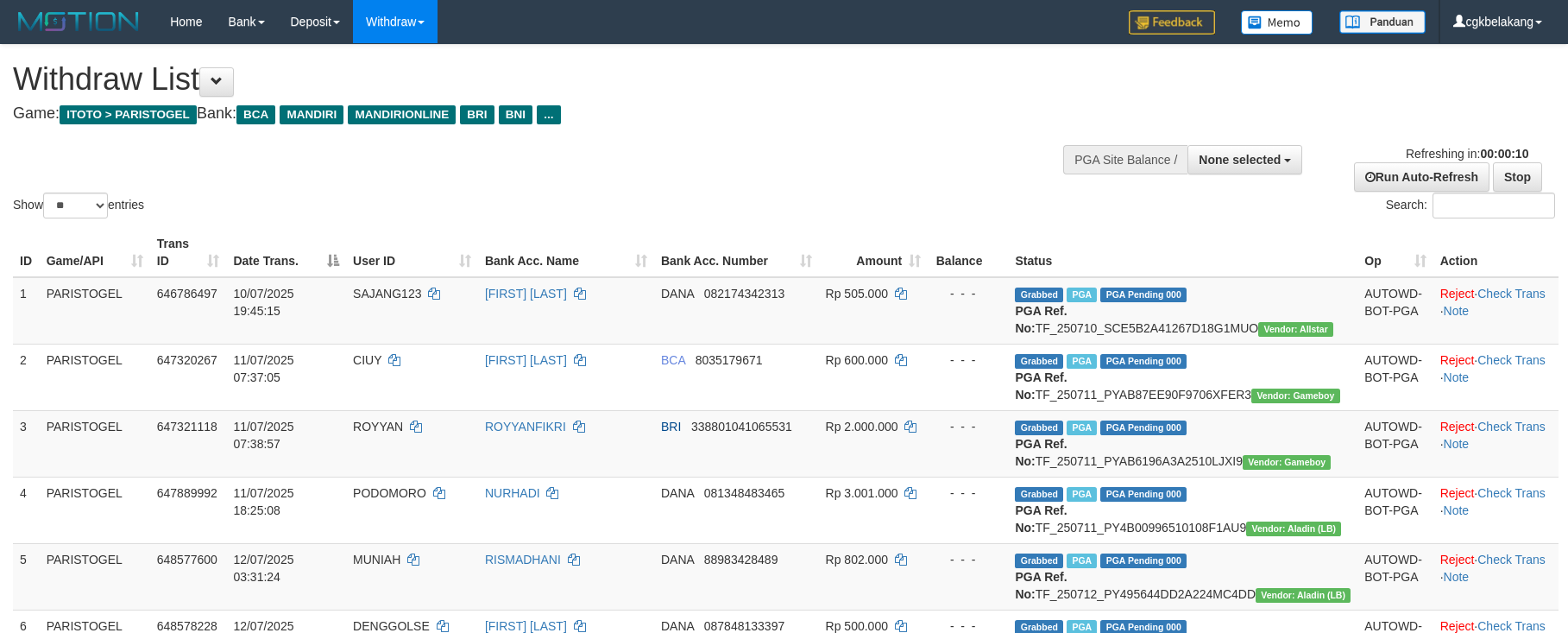 select 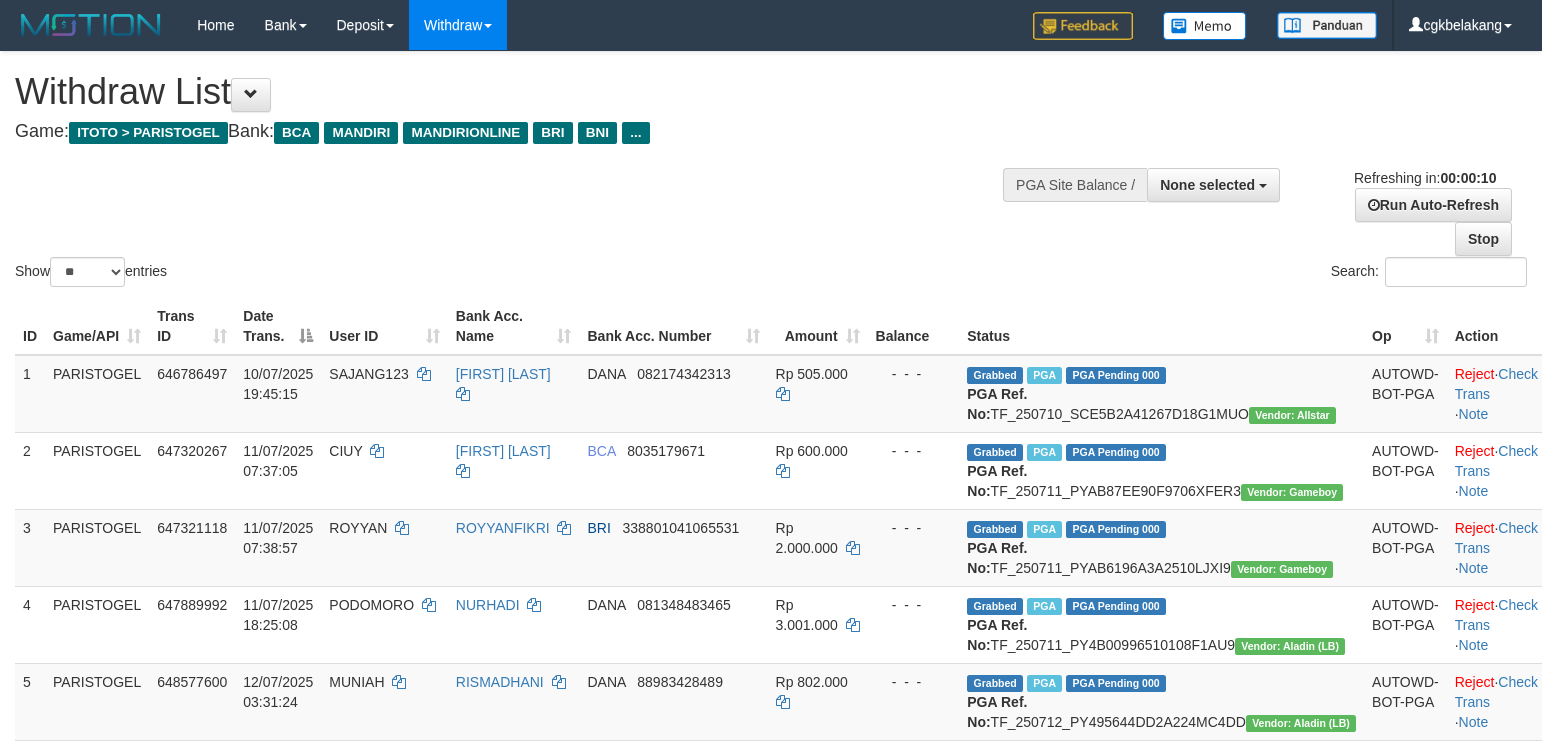 select 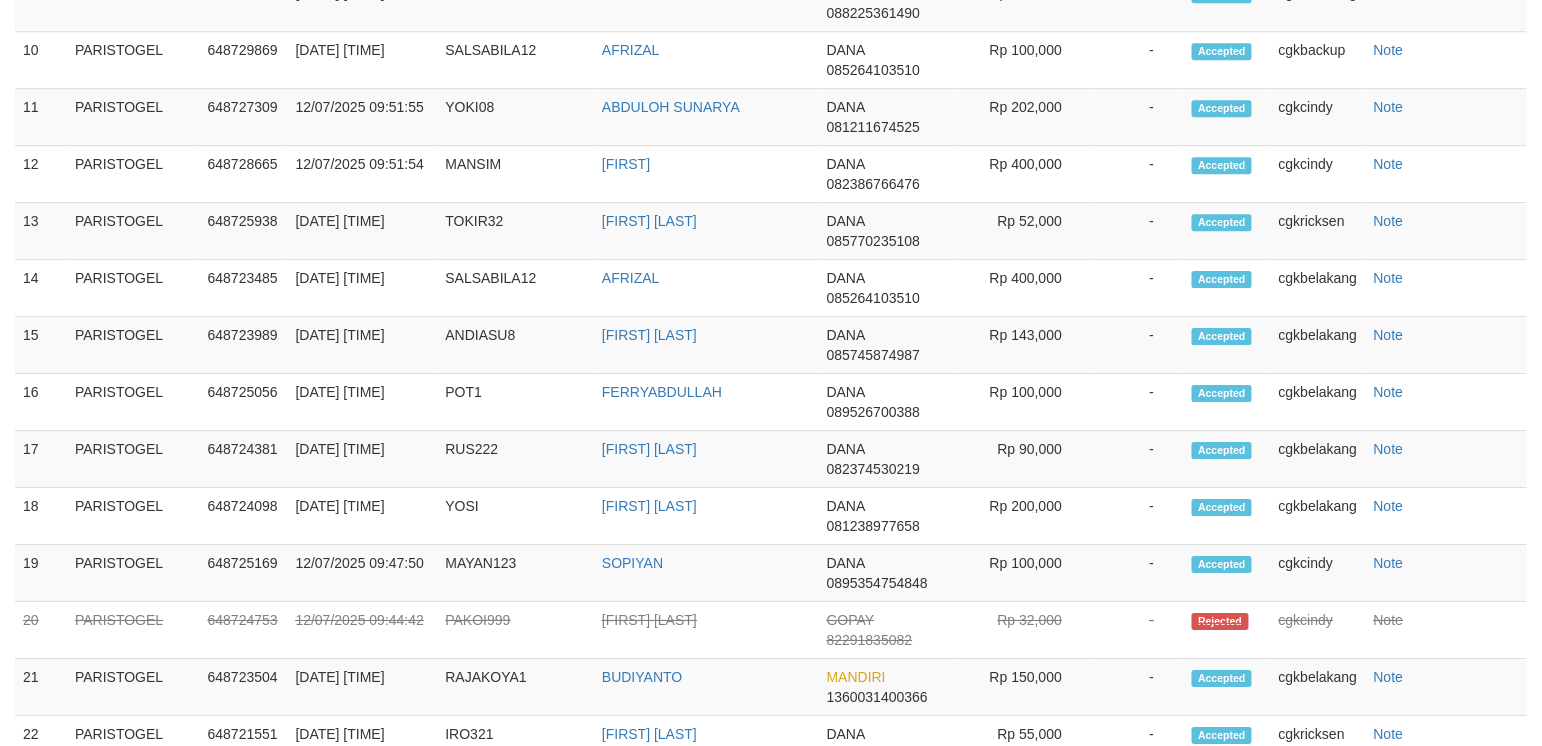 scroll, scrollTop: 1716, scrollLeft: 0, axis: vertical 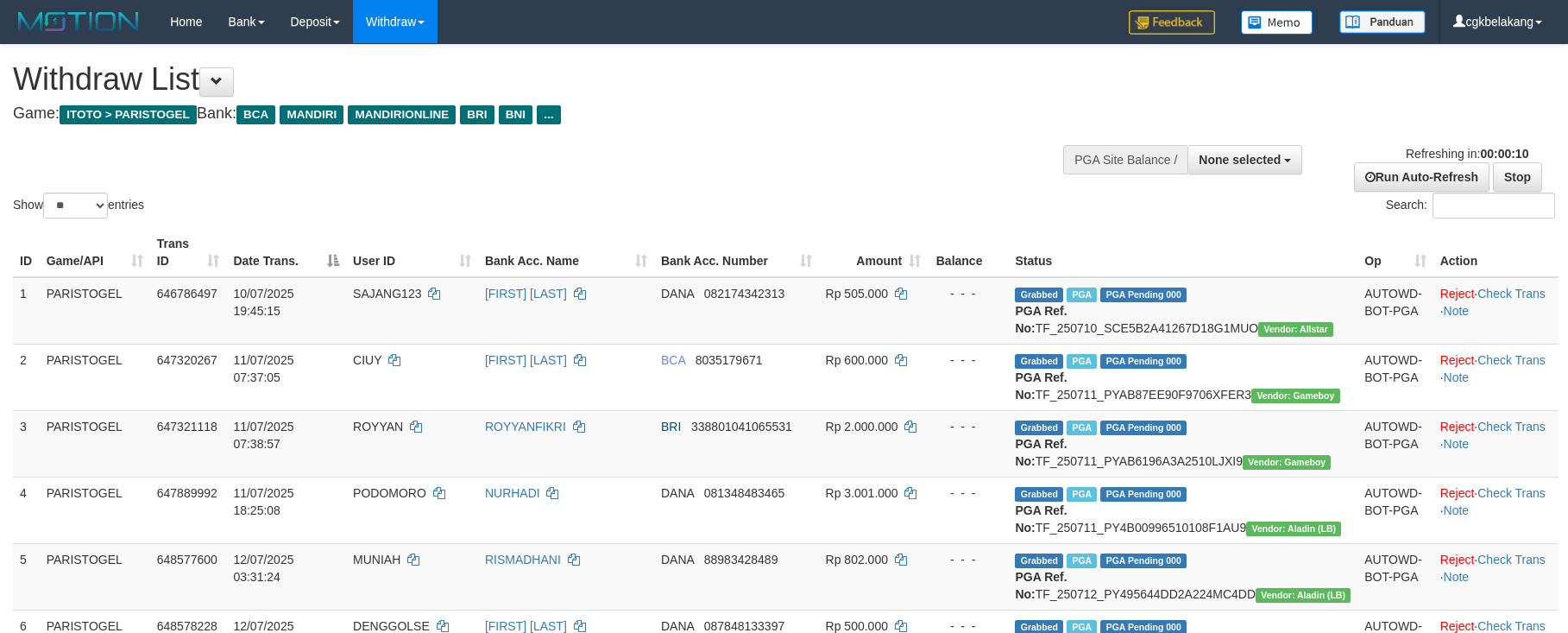 select 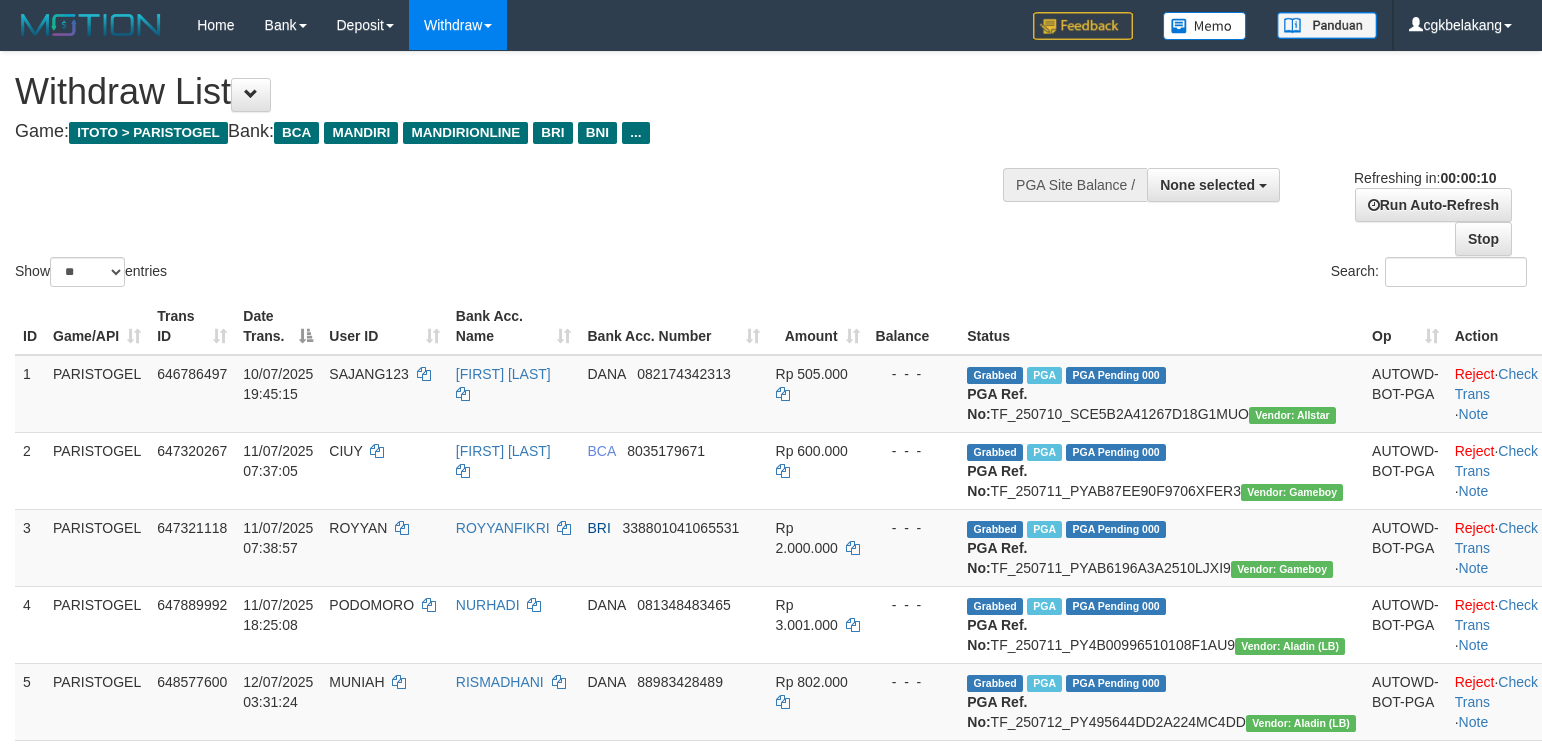 select 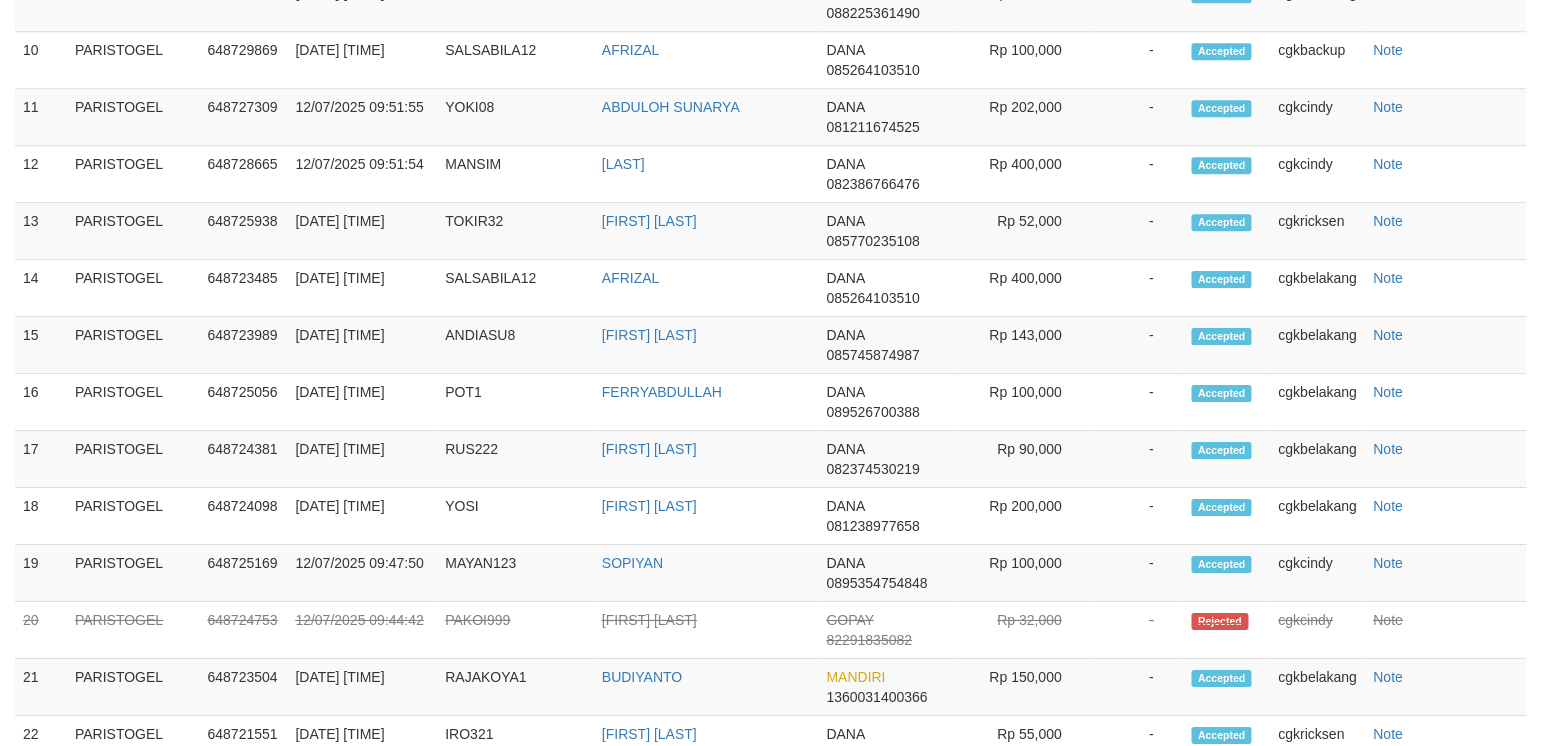 scroll, scrollTop: 1716, scrollLeft: 0, axis: vertical 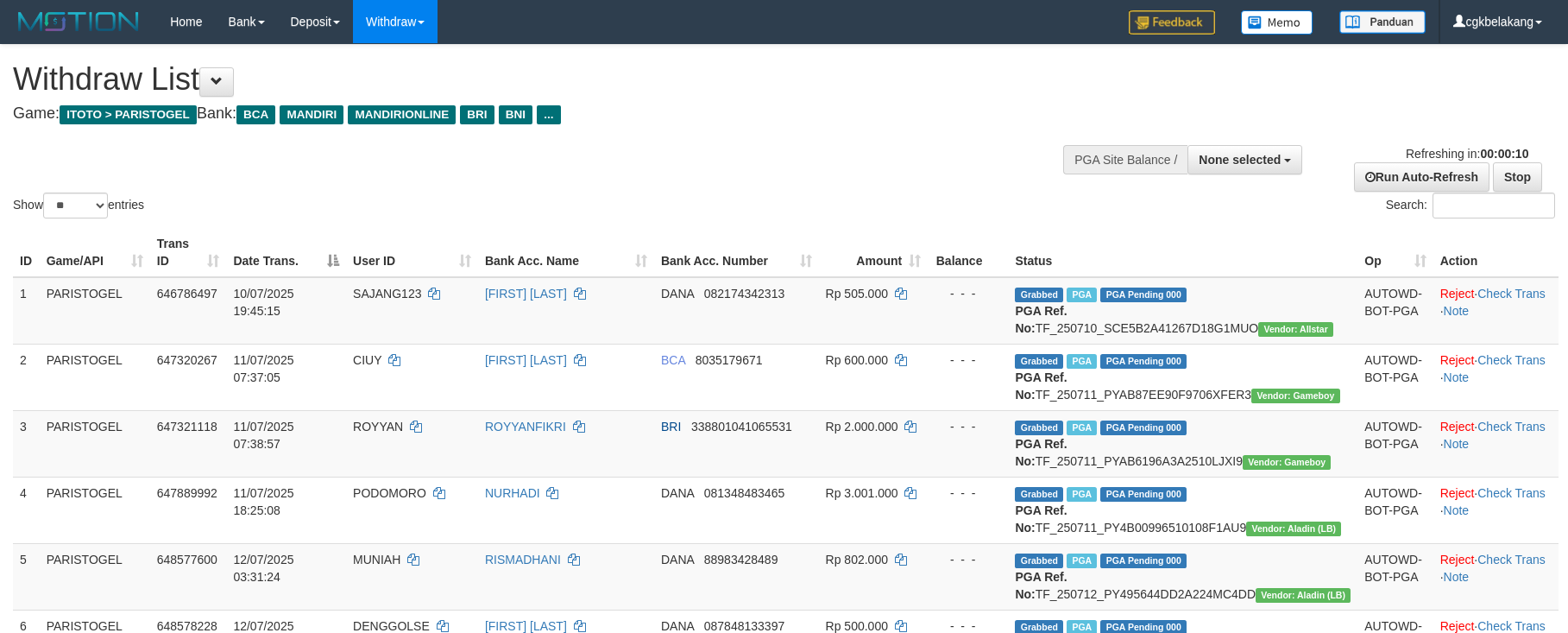 select 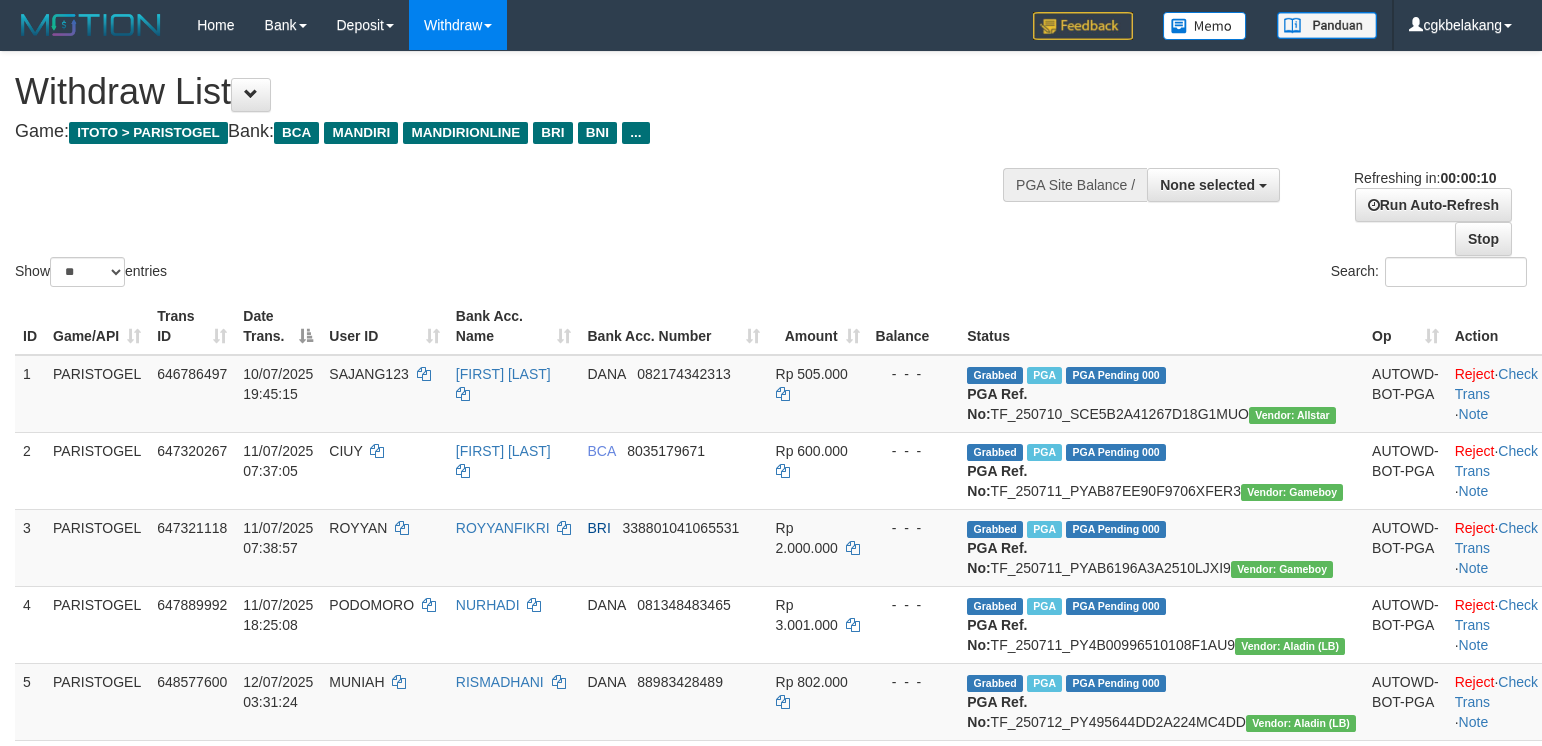 select 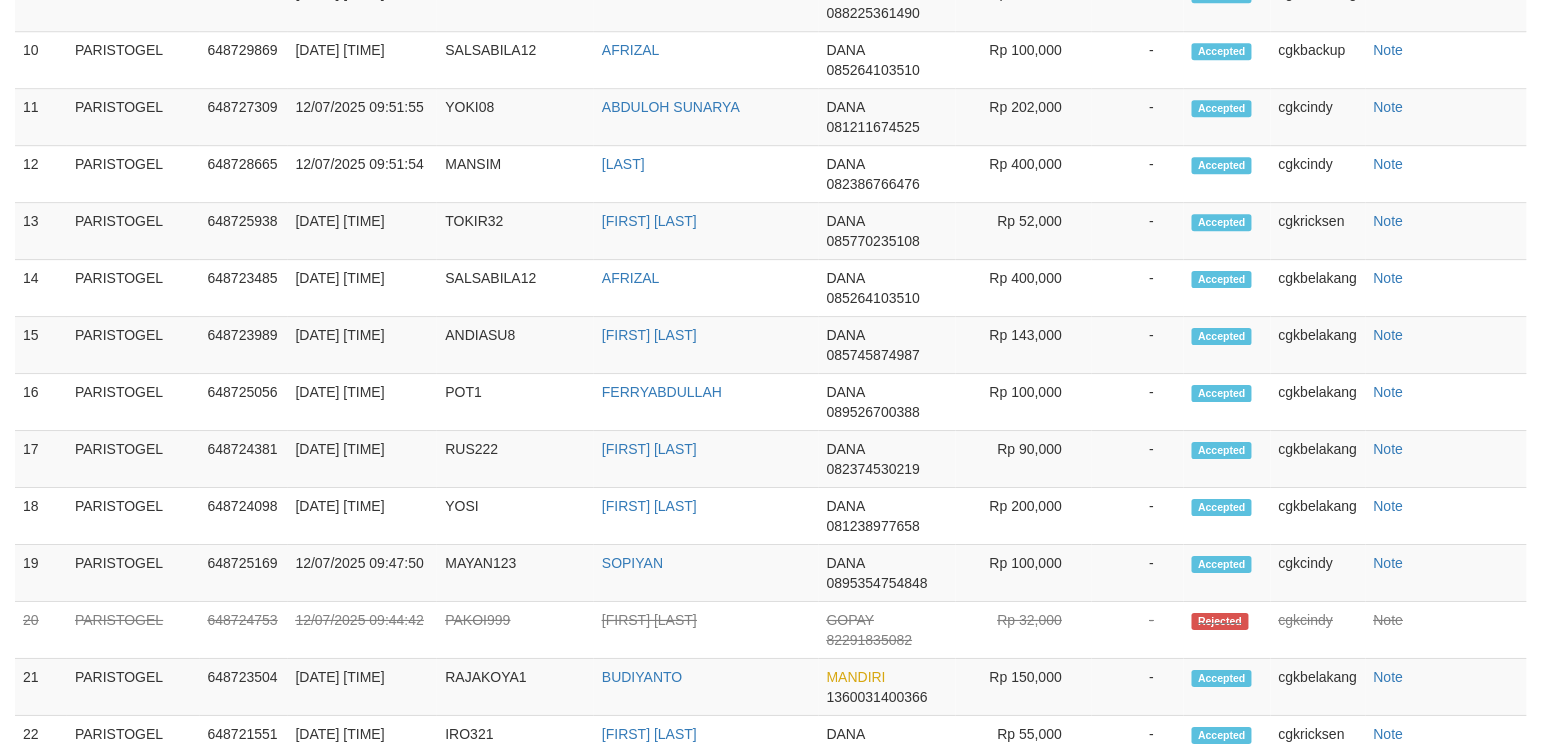 scroll, scrollTop: 1716, scrollLeft: 0, axis: vertical 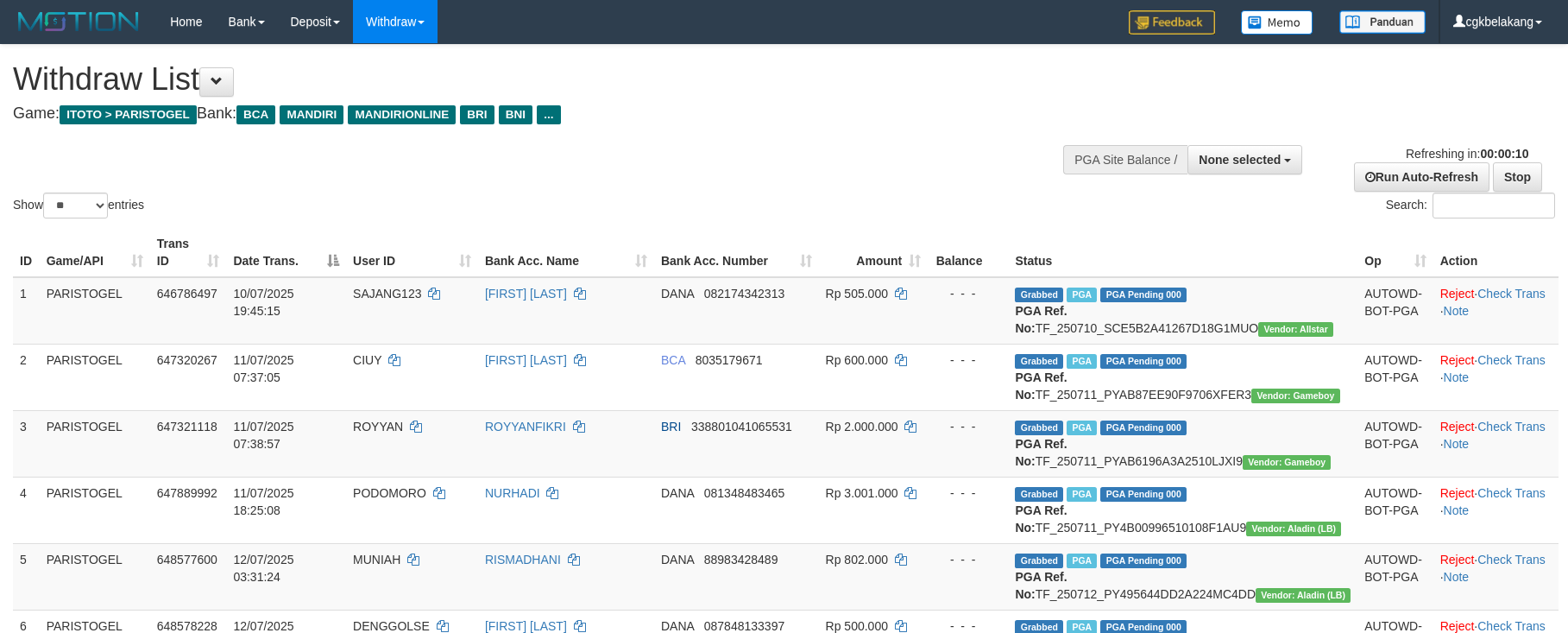 select 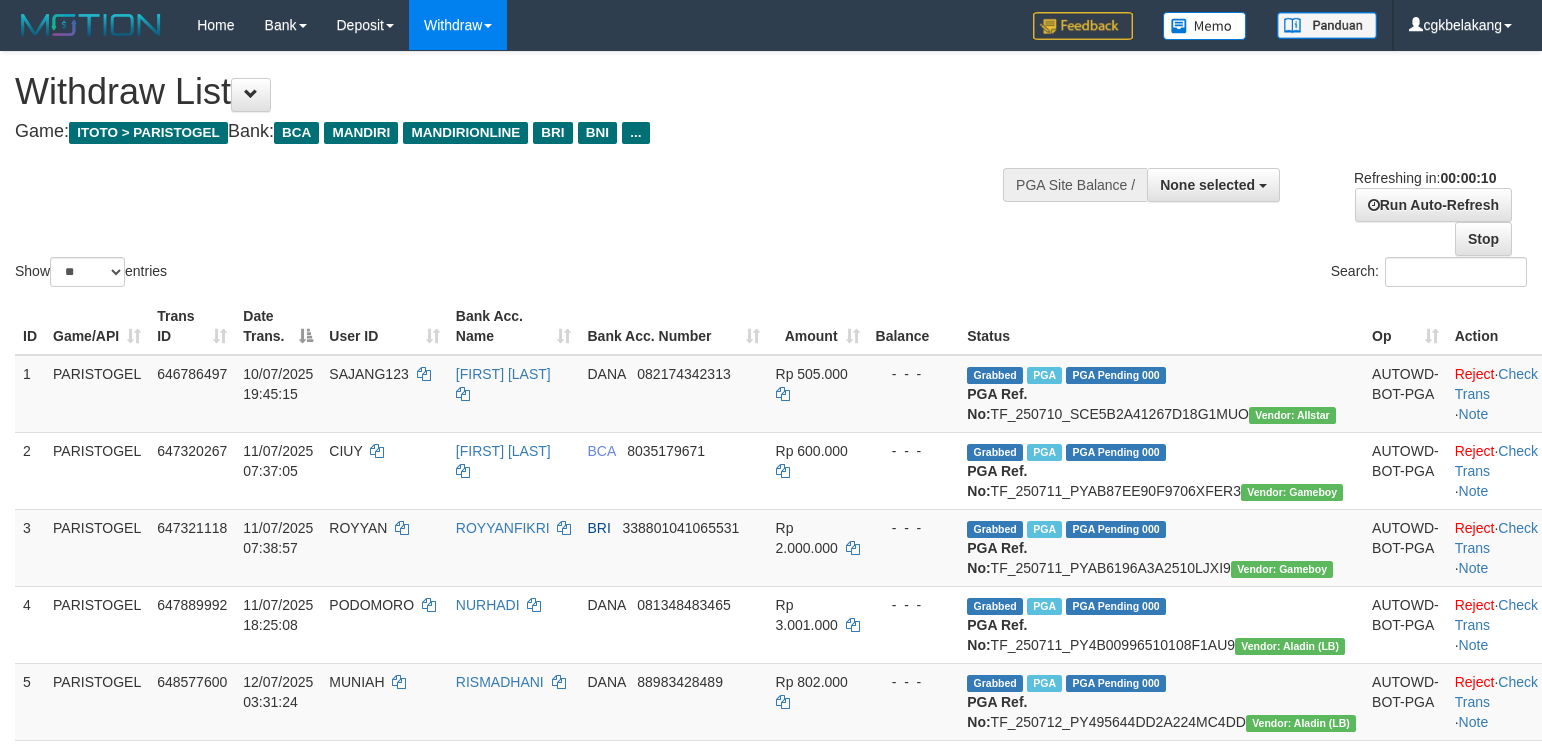select 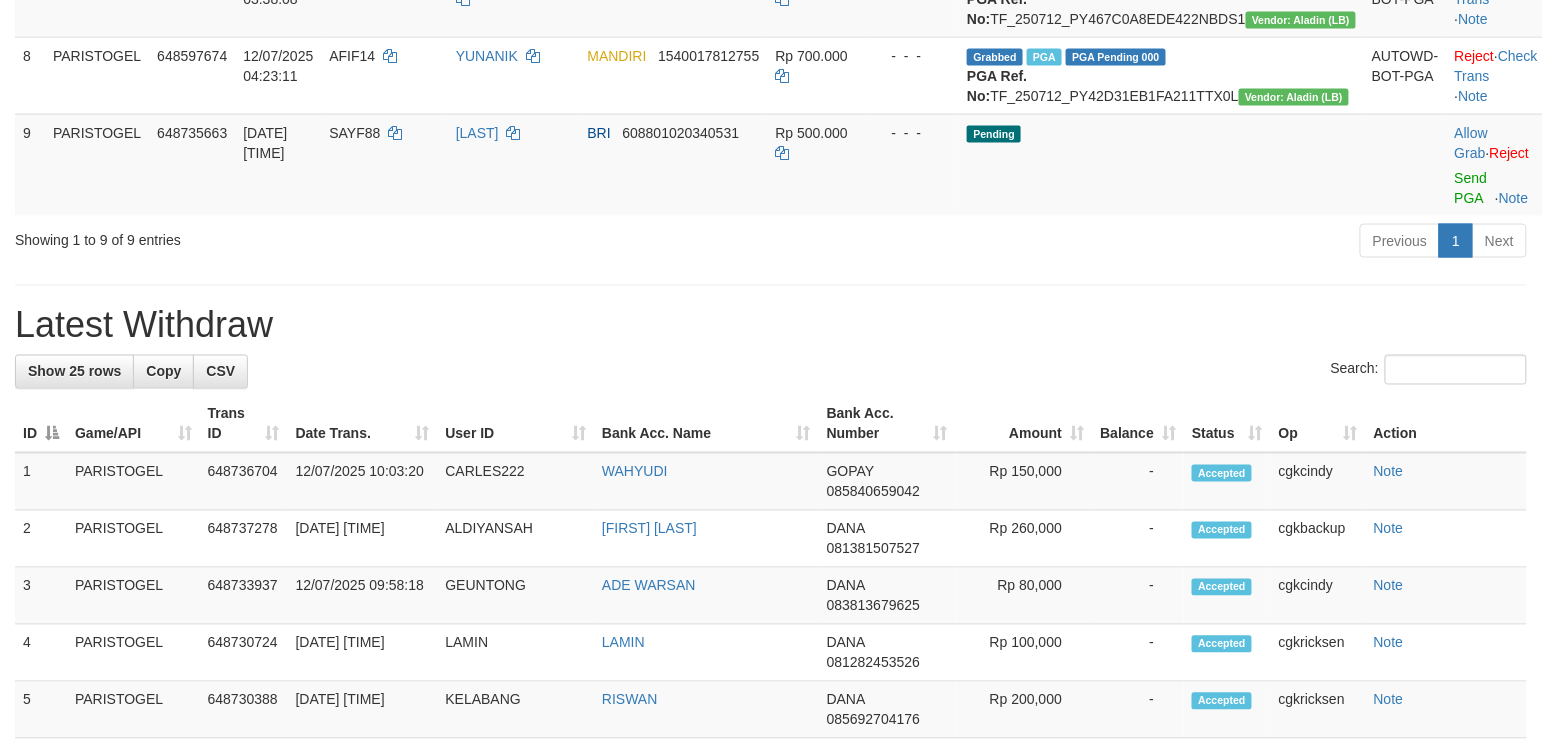 scroll, scrollTop: 782, scrollLeft: 0, axis: vertical 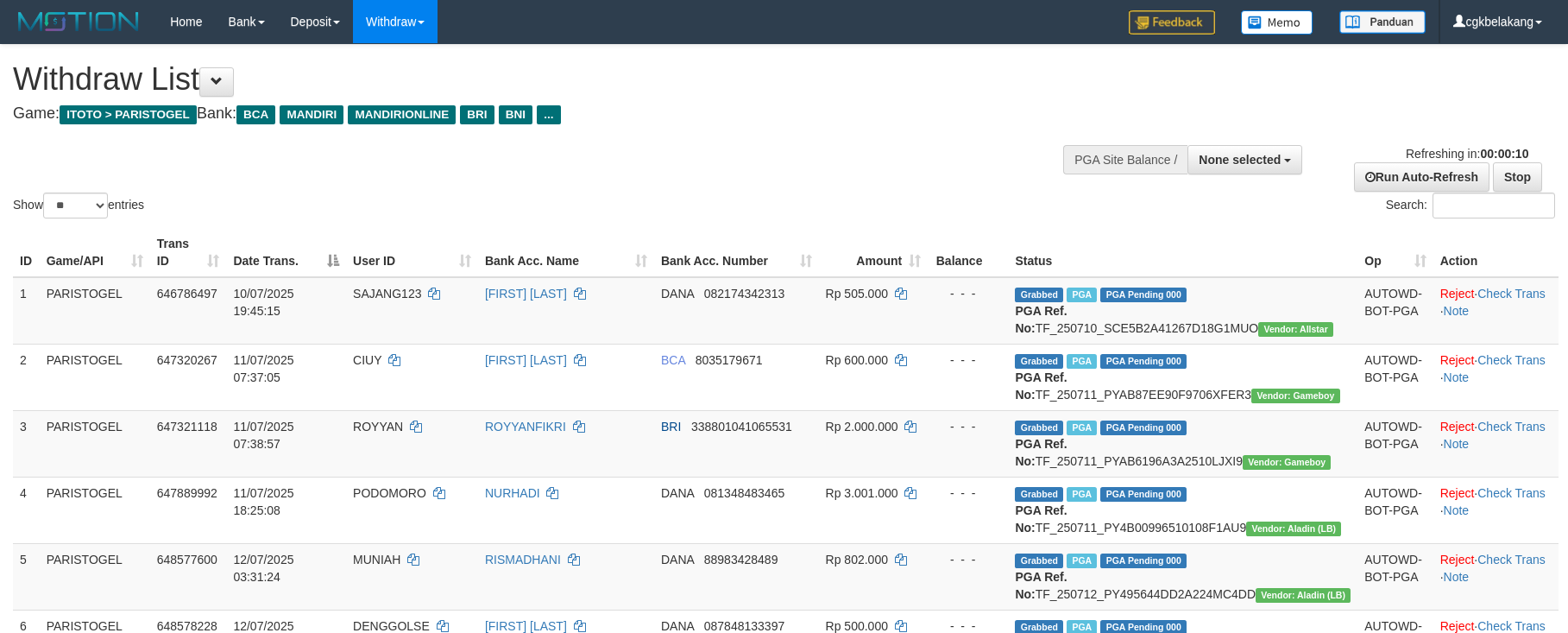 select 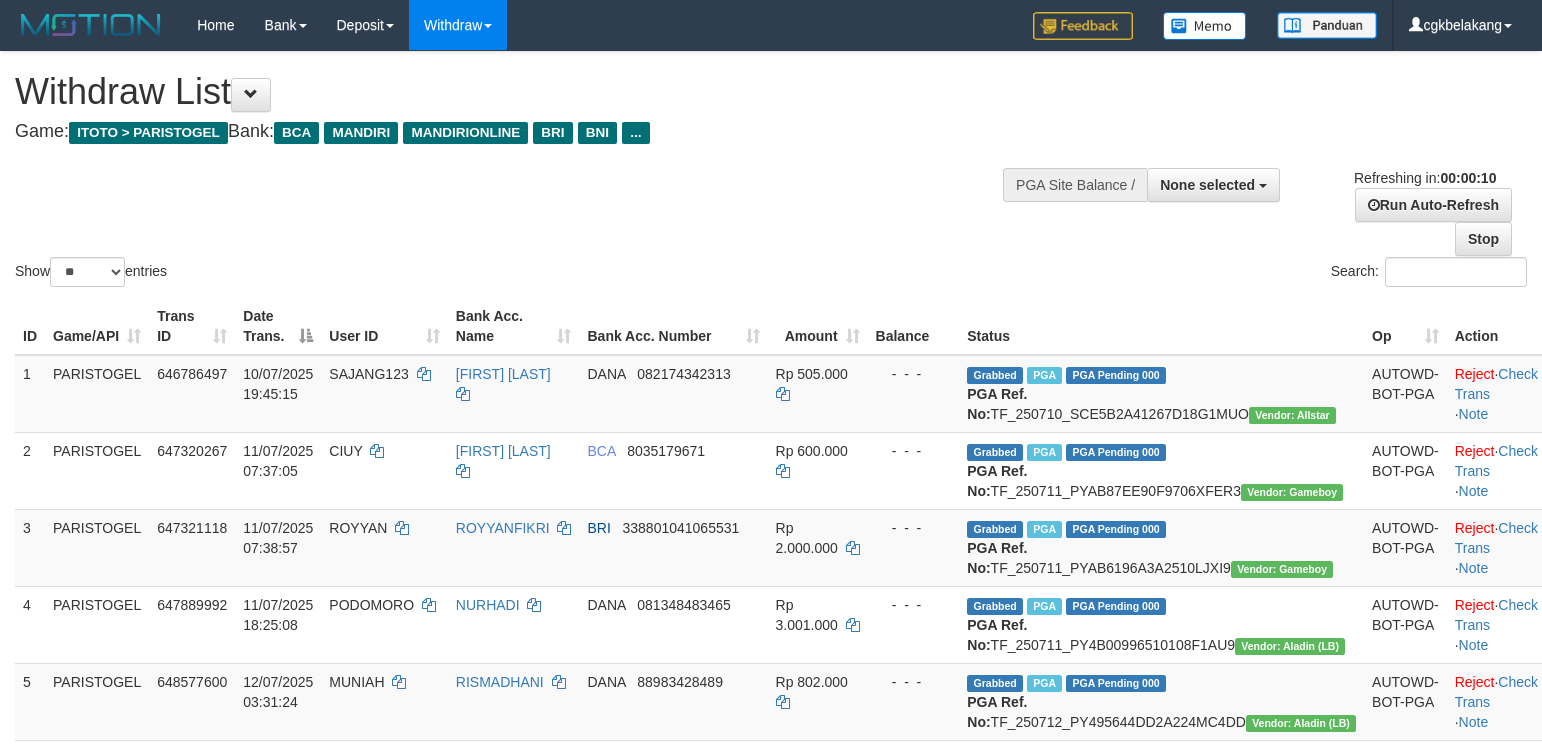 select 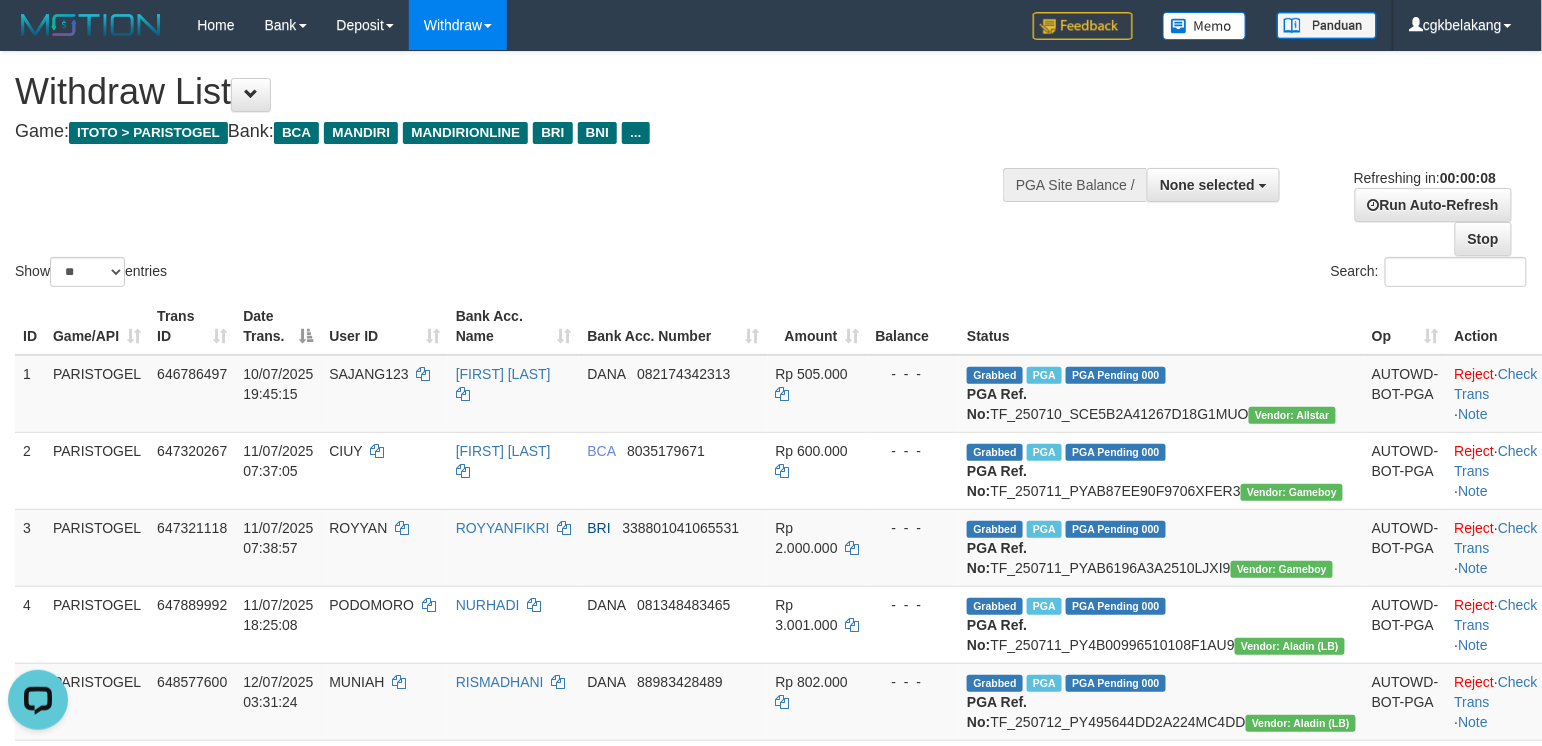 scroll, scrollTop: 0, scrollLeft: 0, axis: both 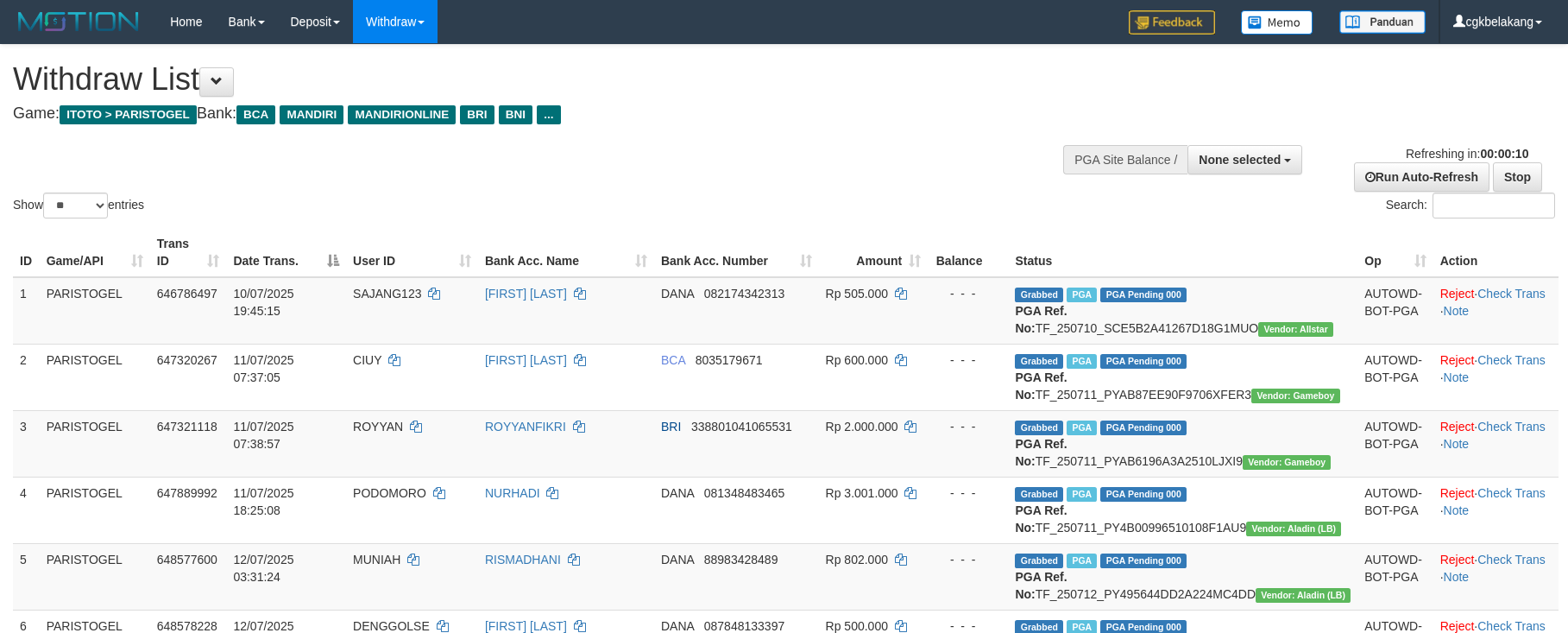 select 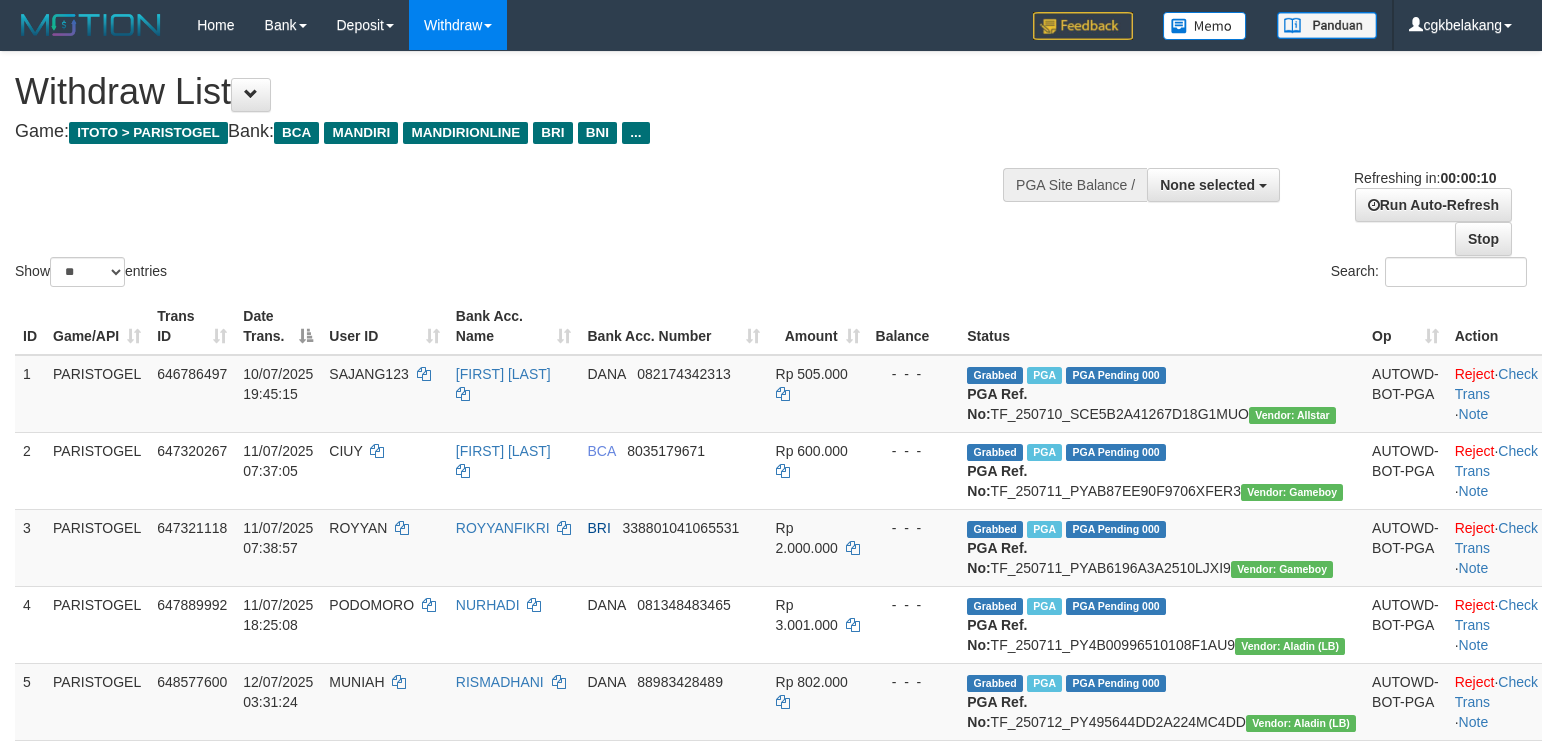 select 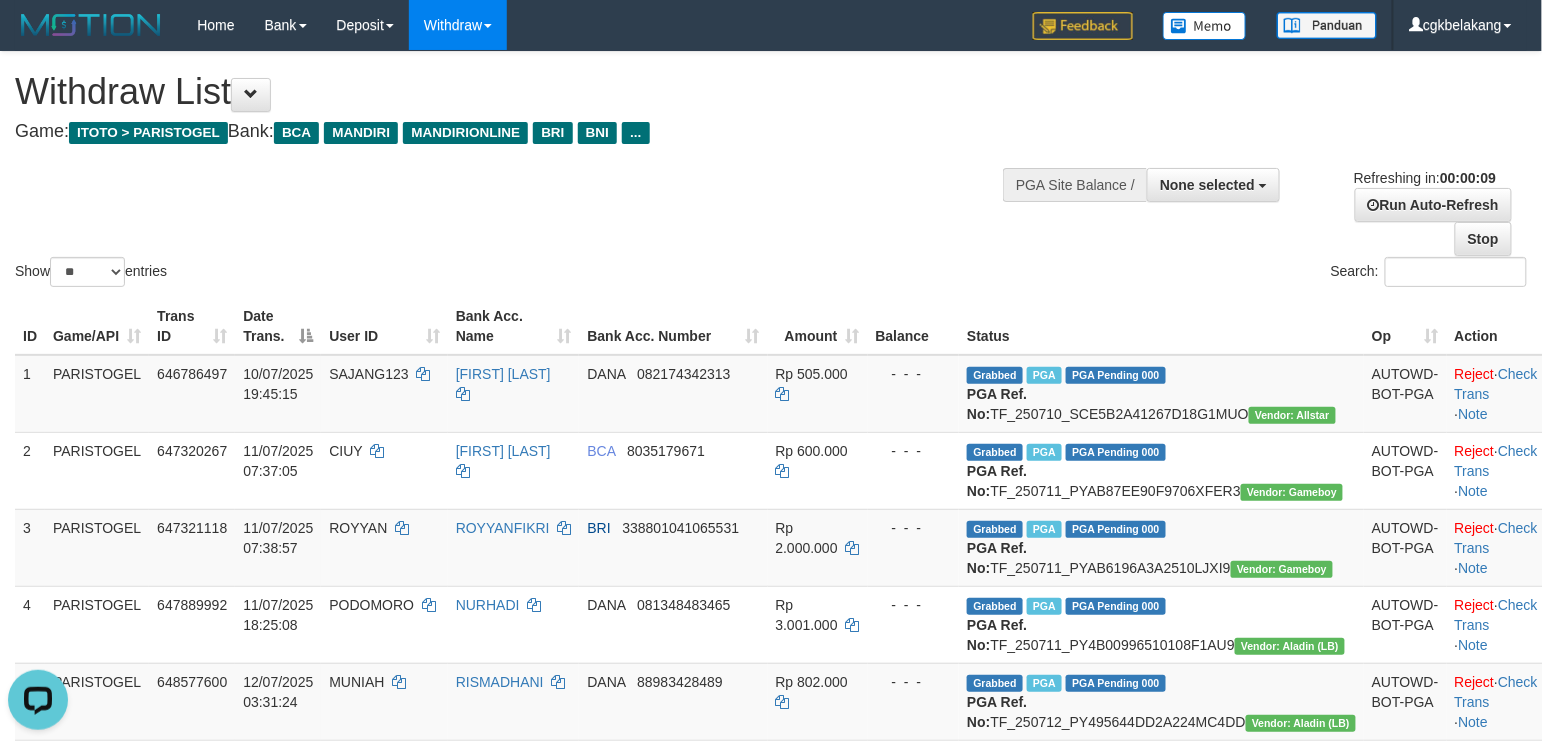scroll, scrollTop: 0, scrollLeft: 0, axis: both 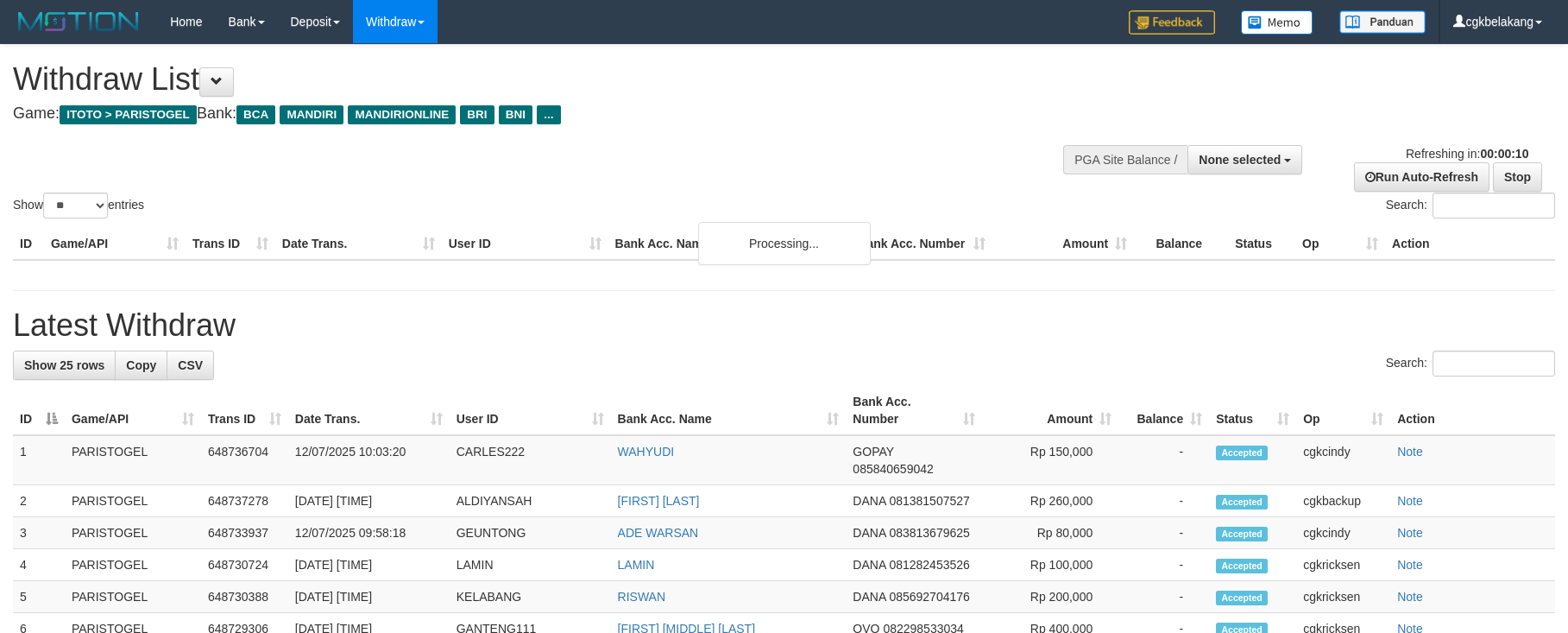 select 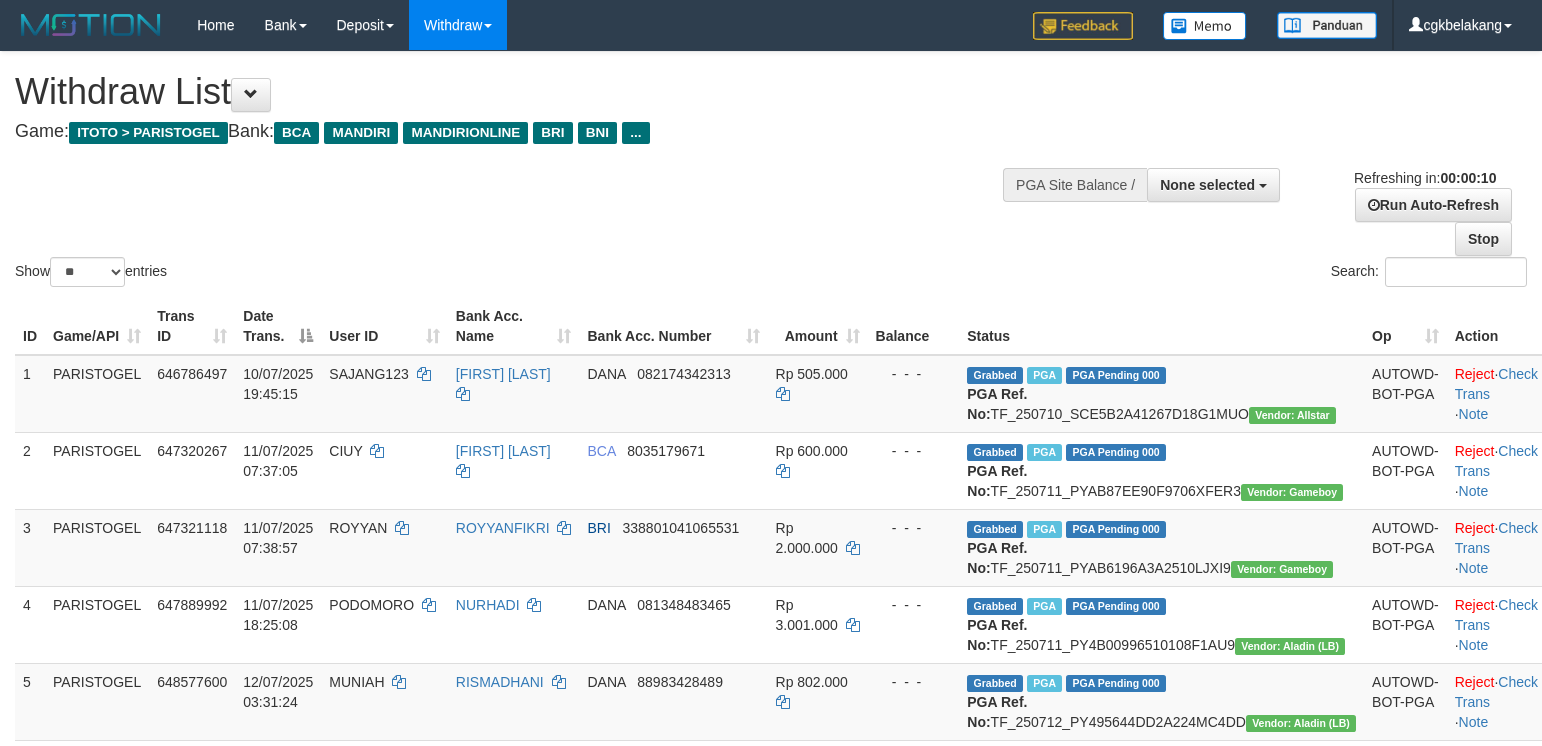select 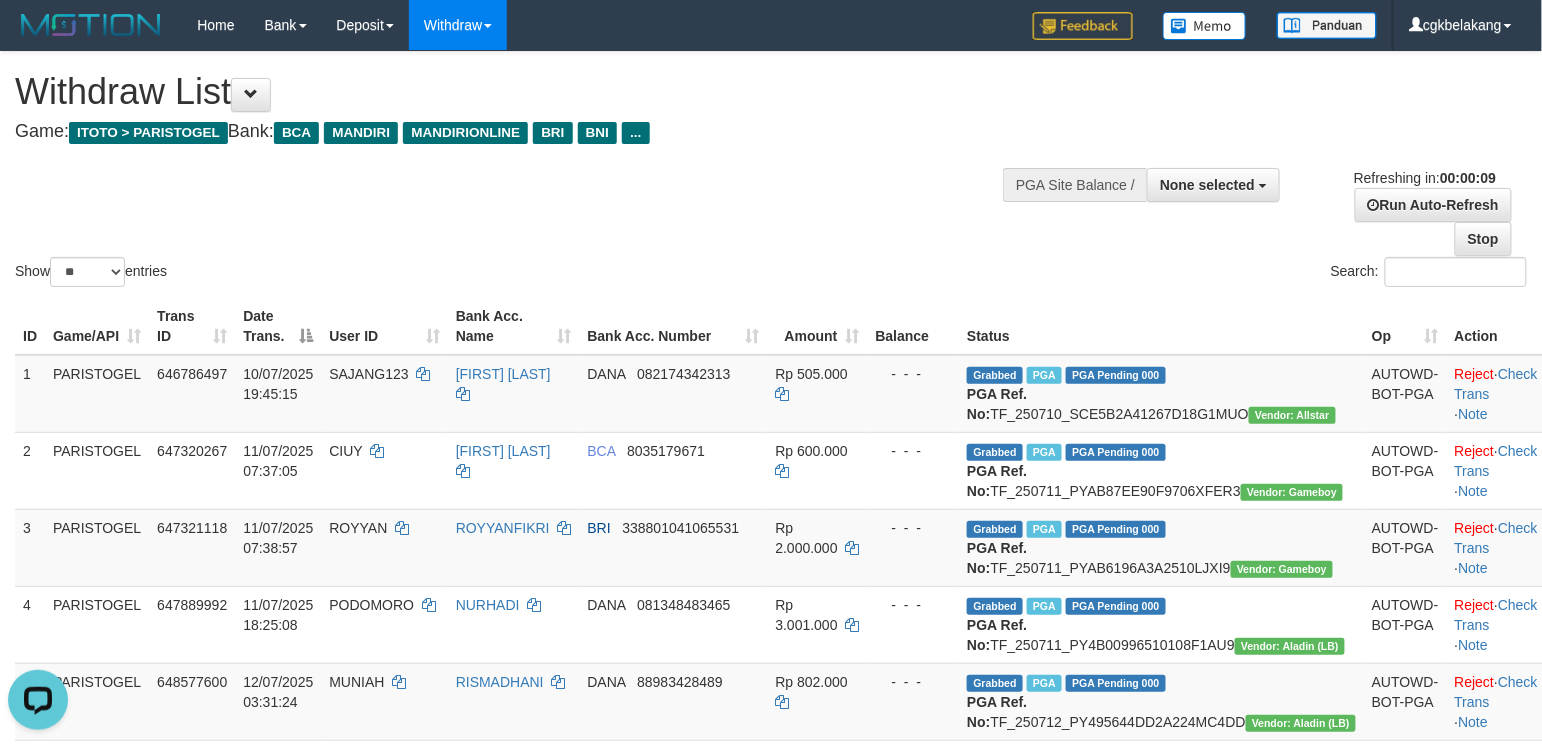 scroll, scrollTop: 0, scrollLeft: 0, axis: both 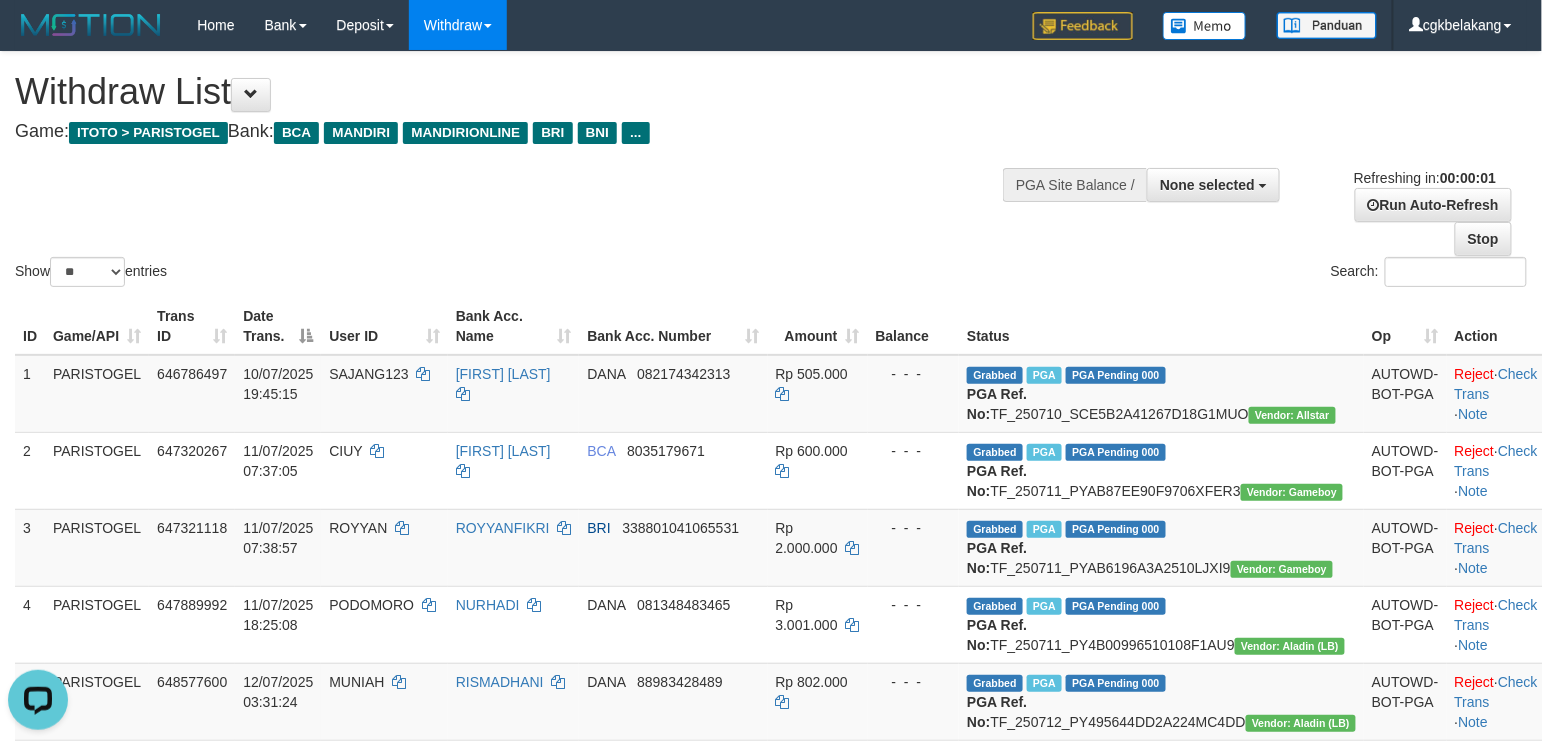 click on "Show  ** ** ** ***  entries Search:" at bounding box center [771, 171] 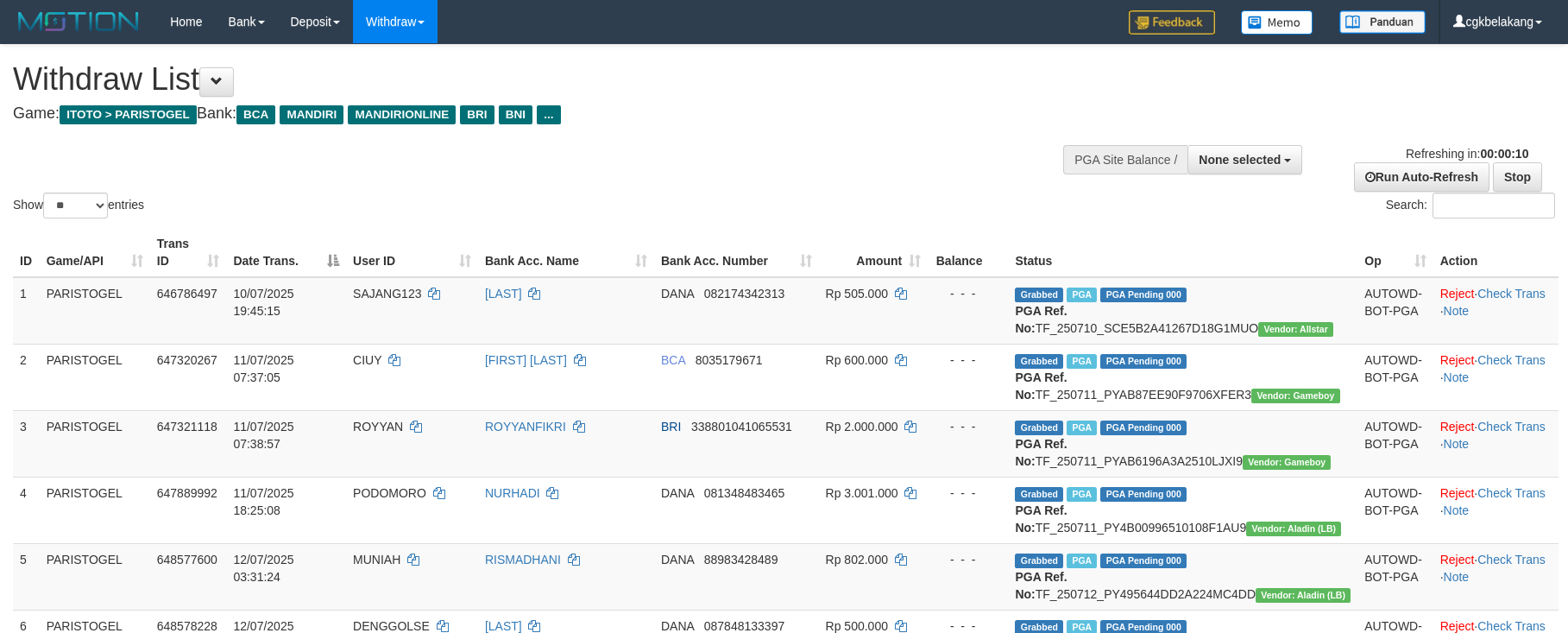 select 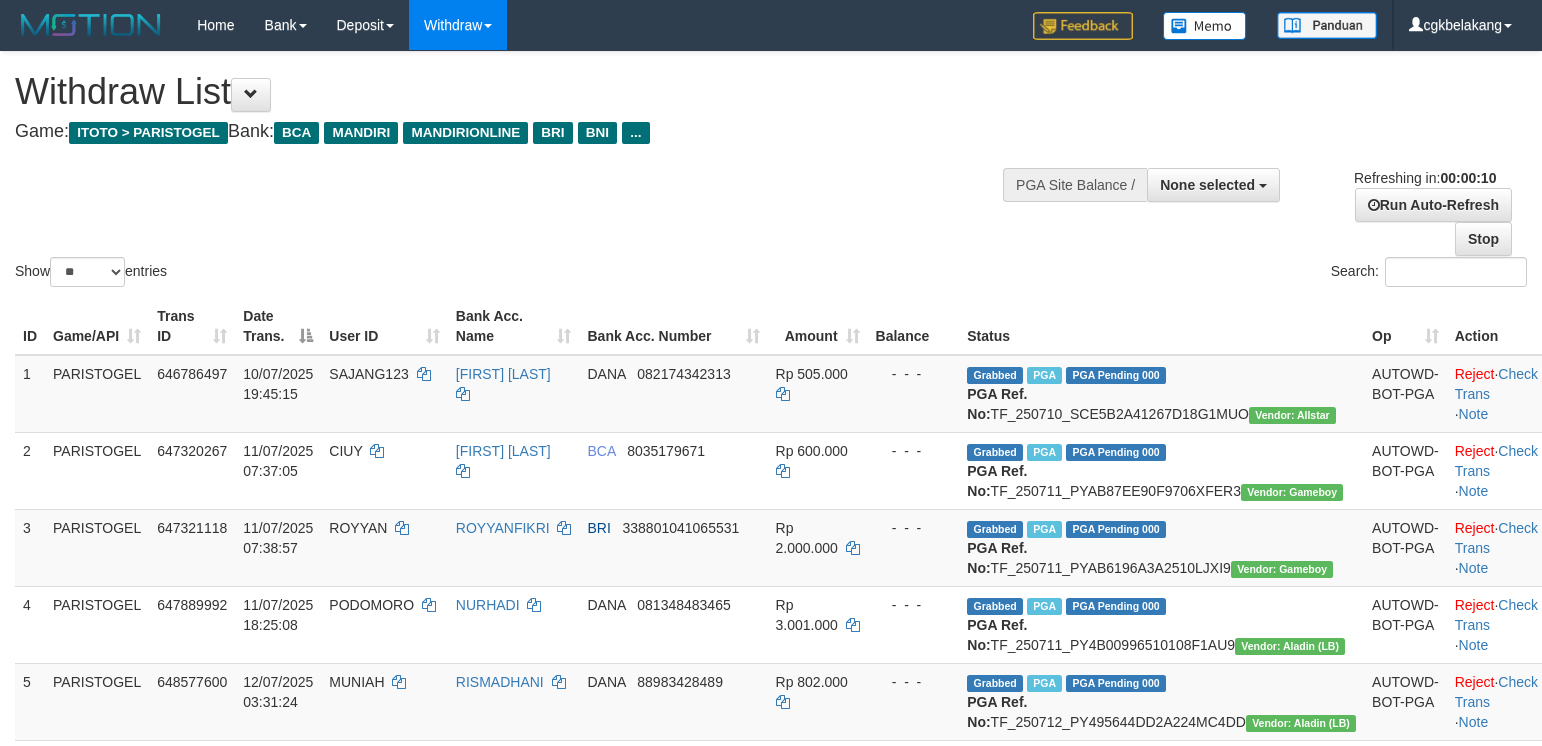 select 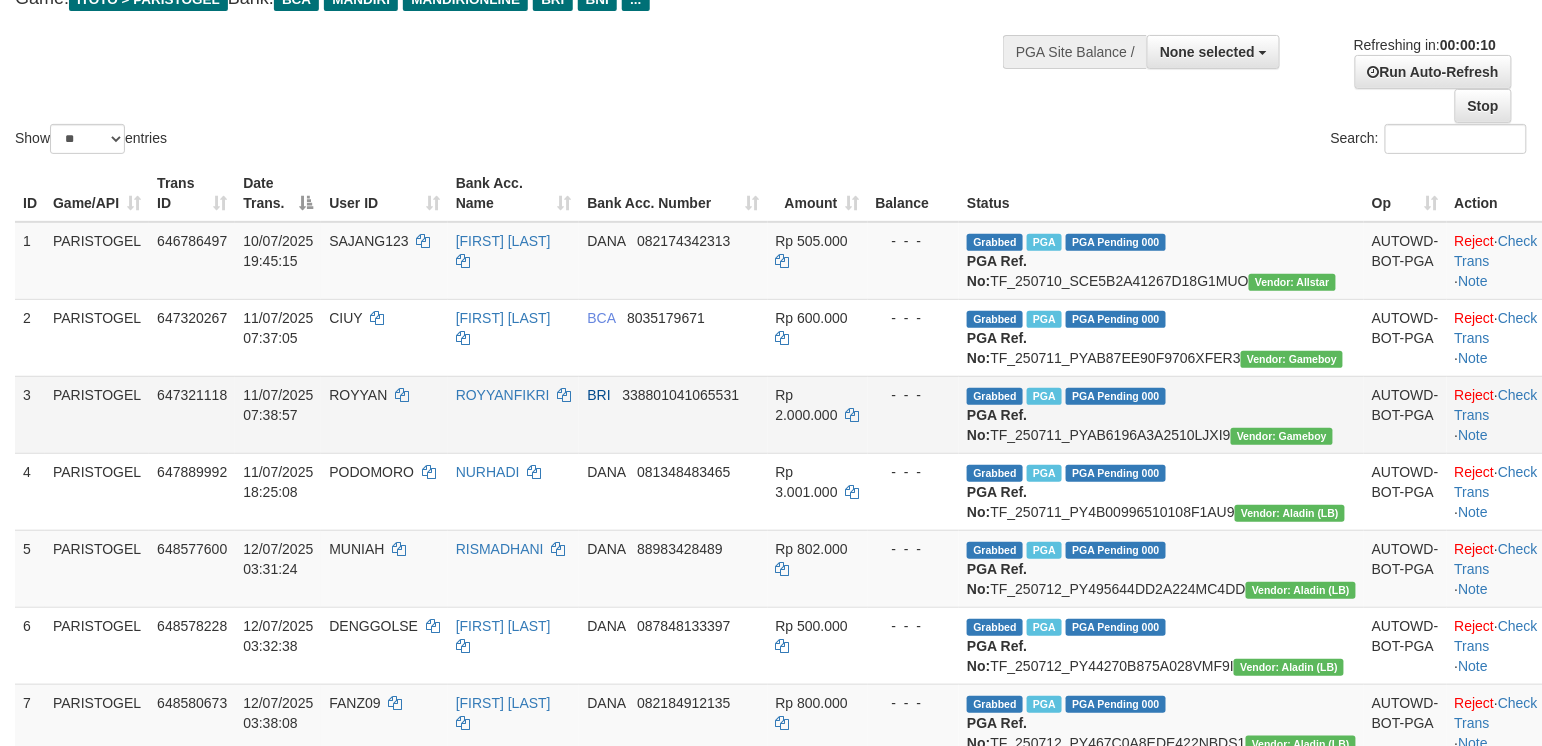 scroll, scrollTop: 666, scrollLeft: 0, axis: vertical 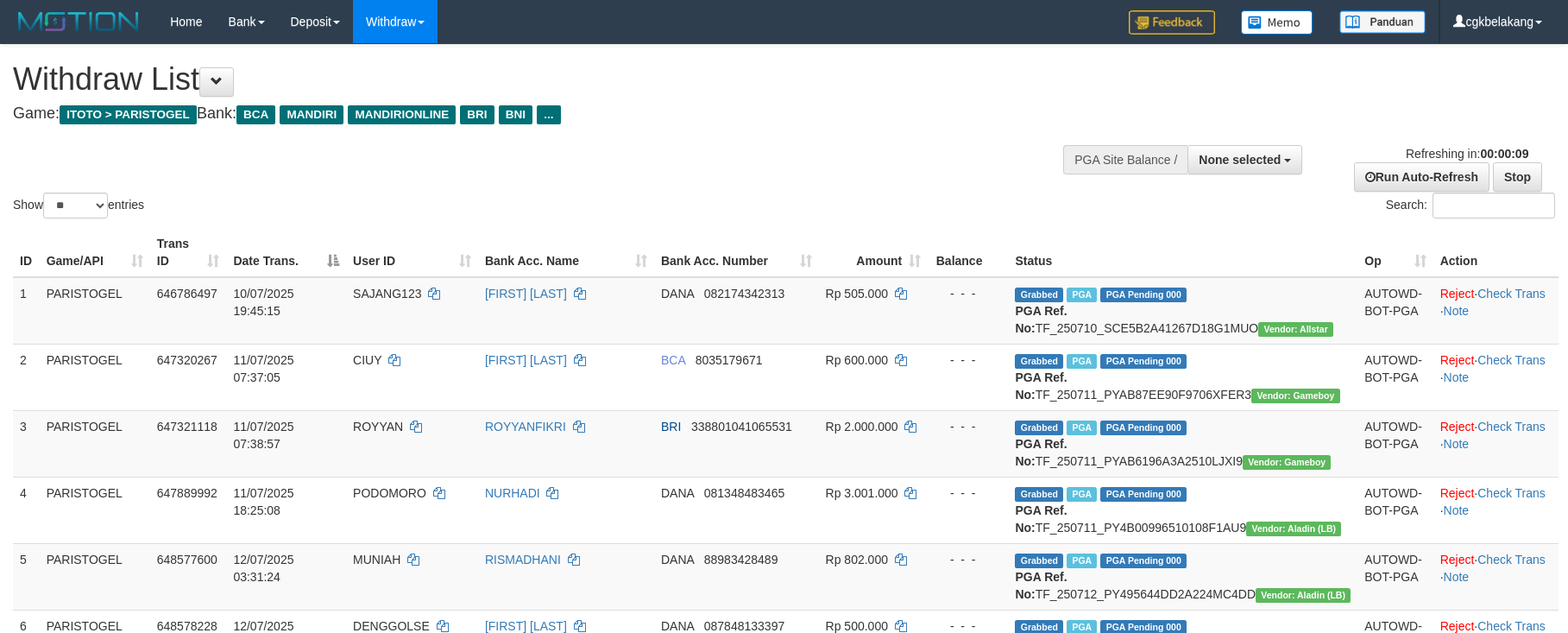 select 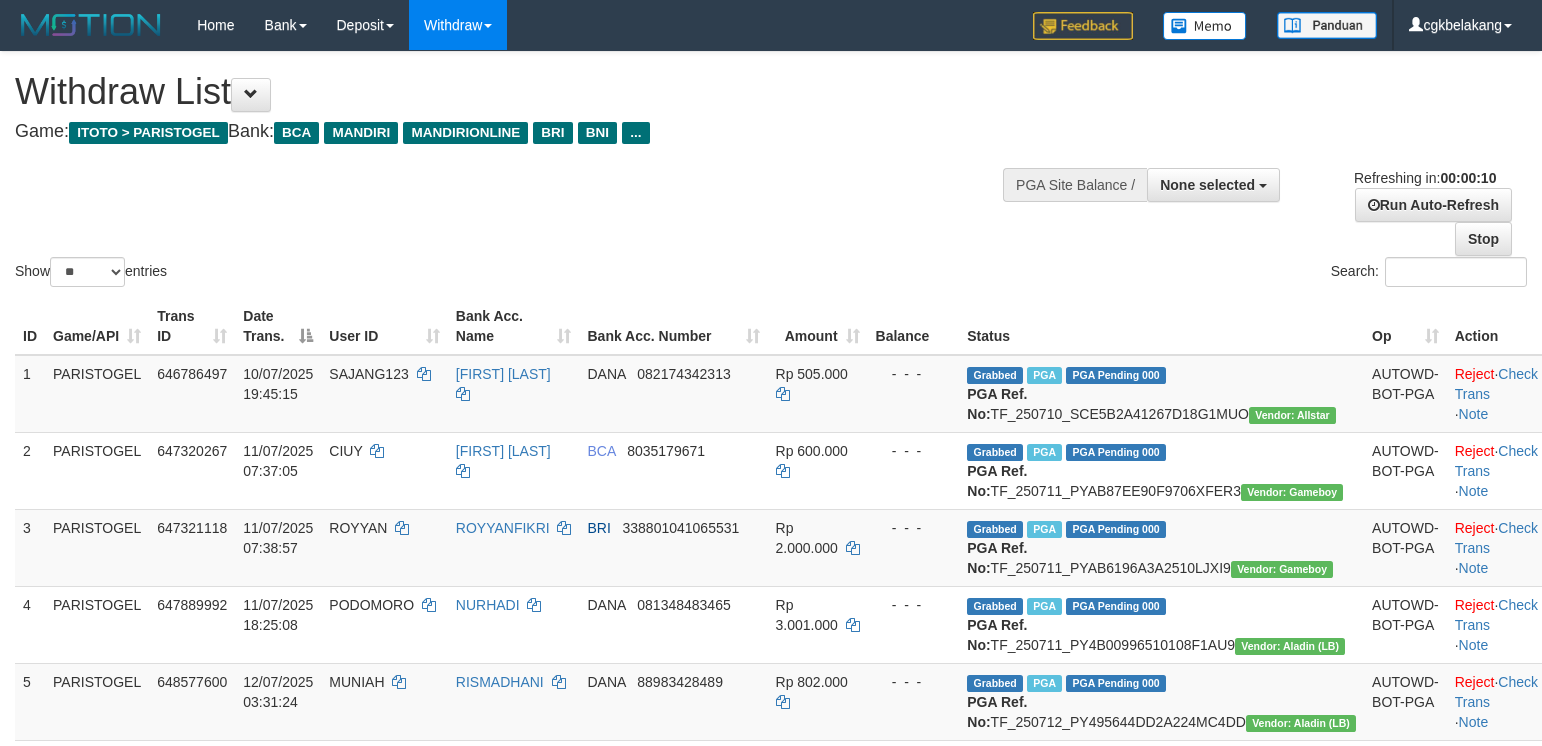 select 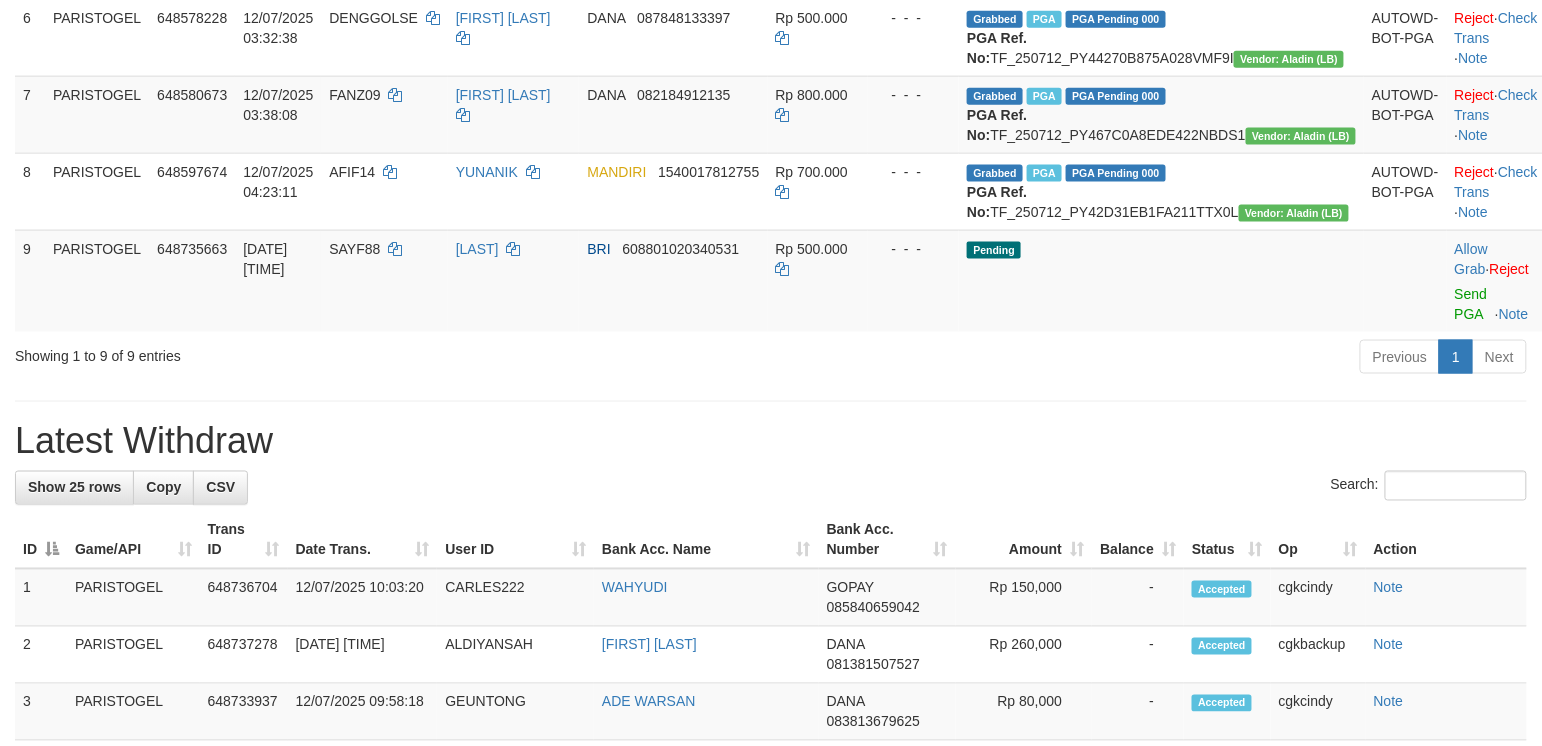 scroll, scrollTop: 666, scrollLeft: 0, axis: vertical 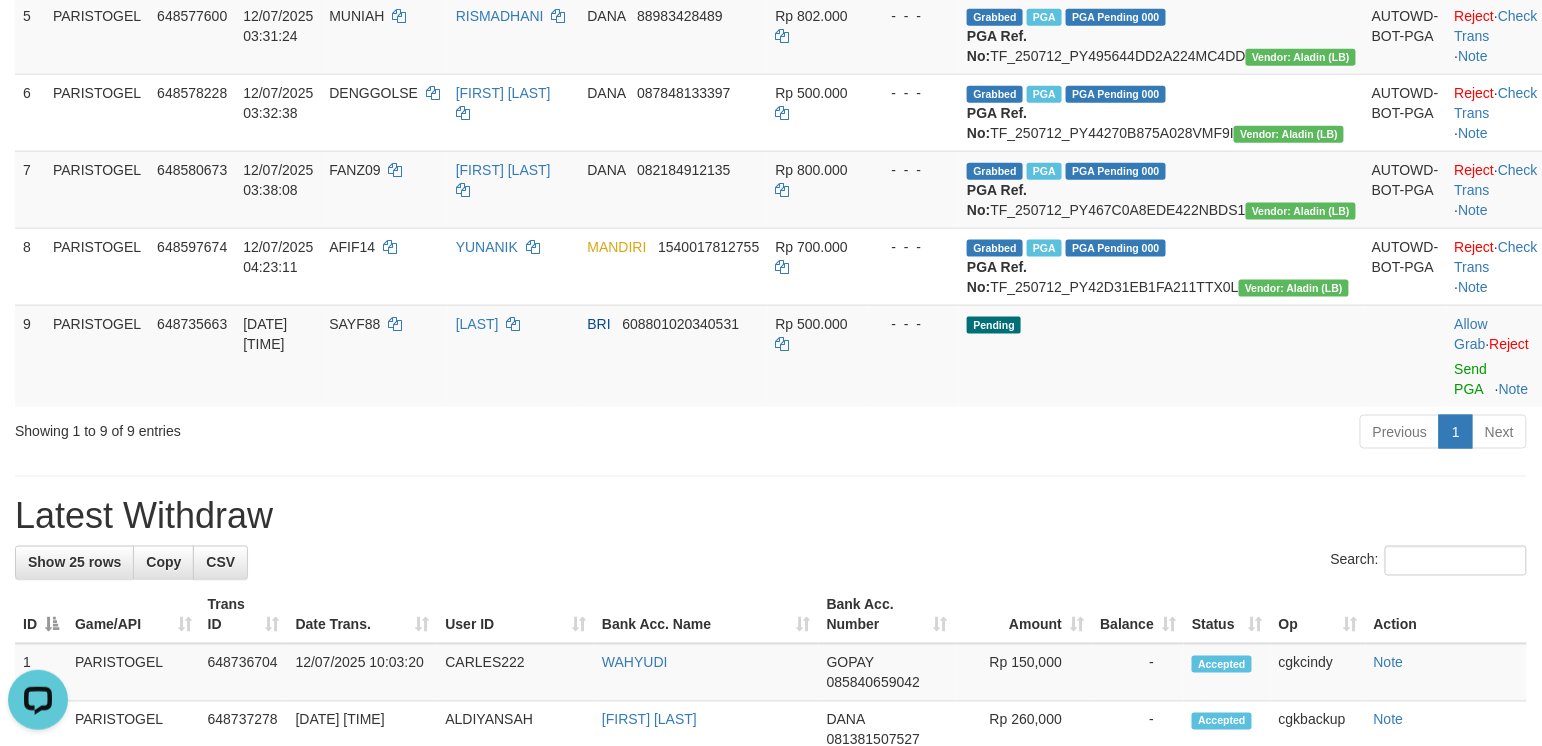 click on "Previous 1 Next" at bounding box center [1093, 434] 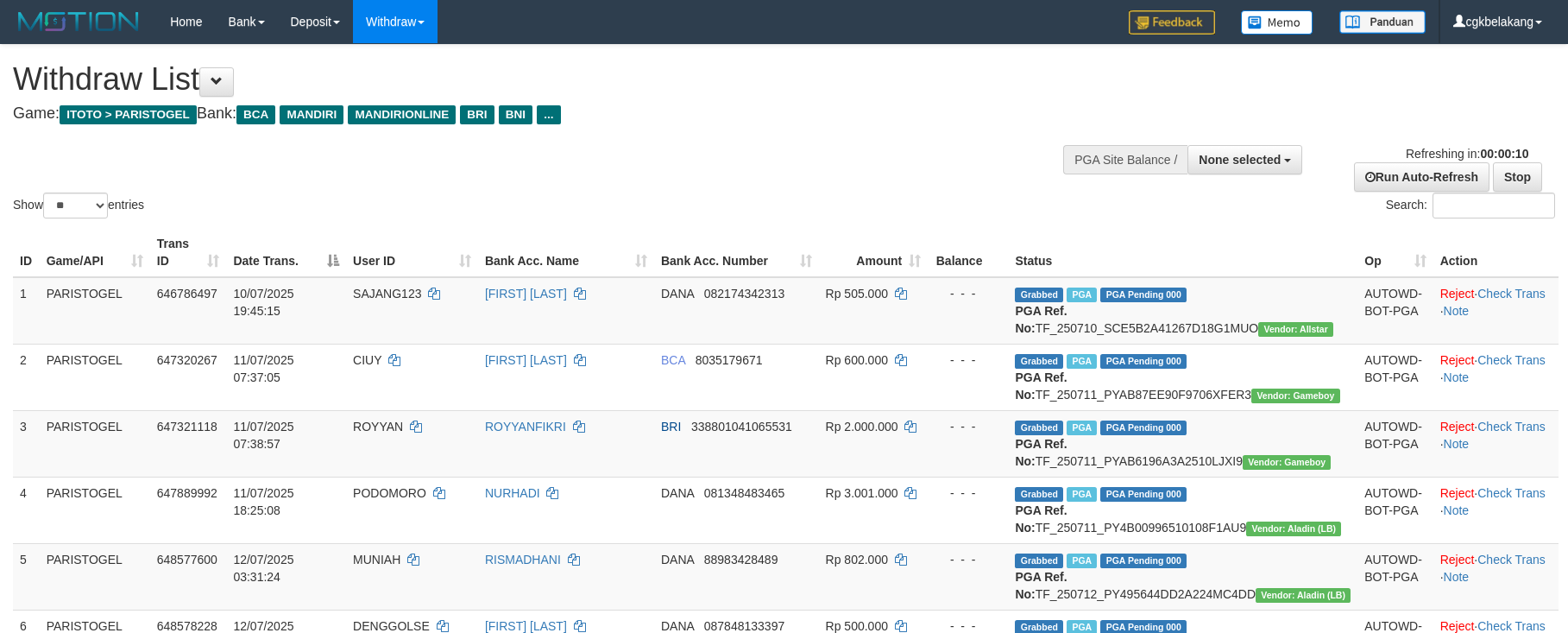 select 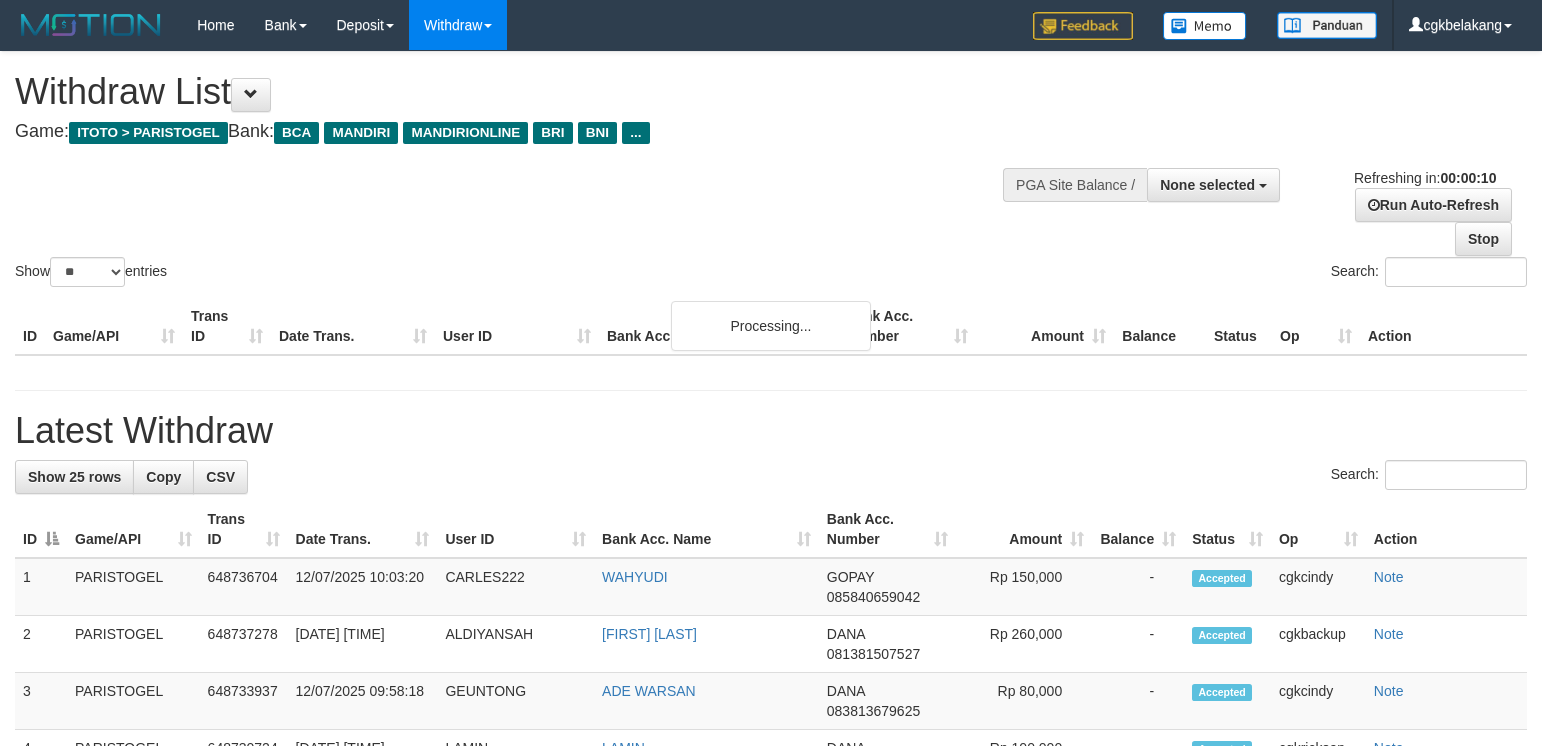select 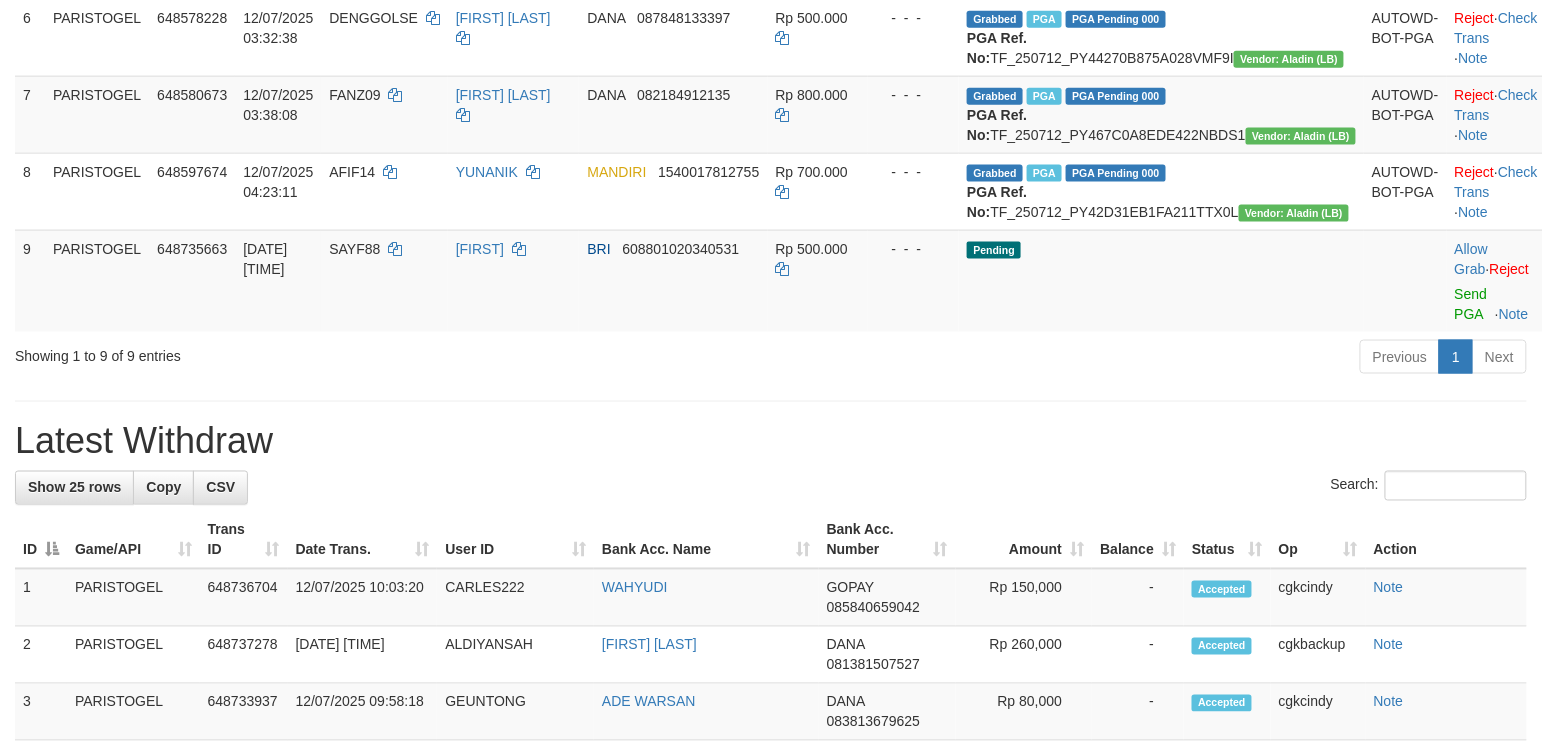 scroll, scrollTop: 666, scrollLeft: 0, axis: vertical 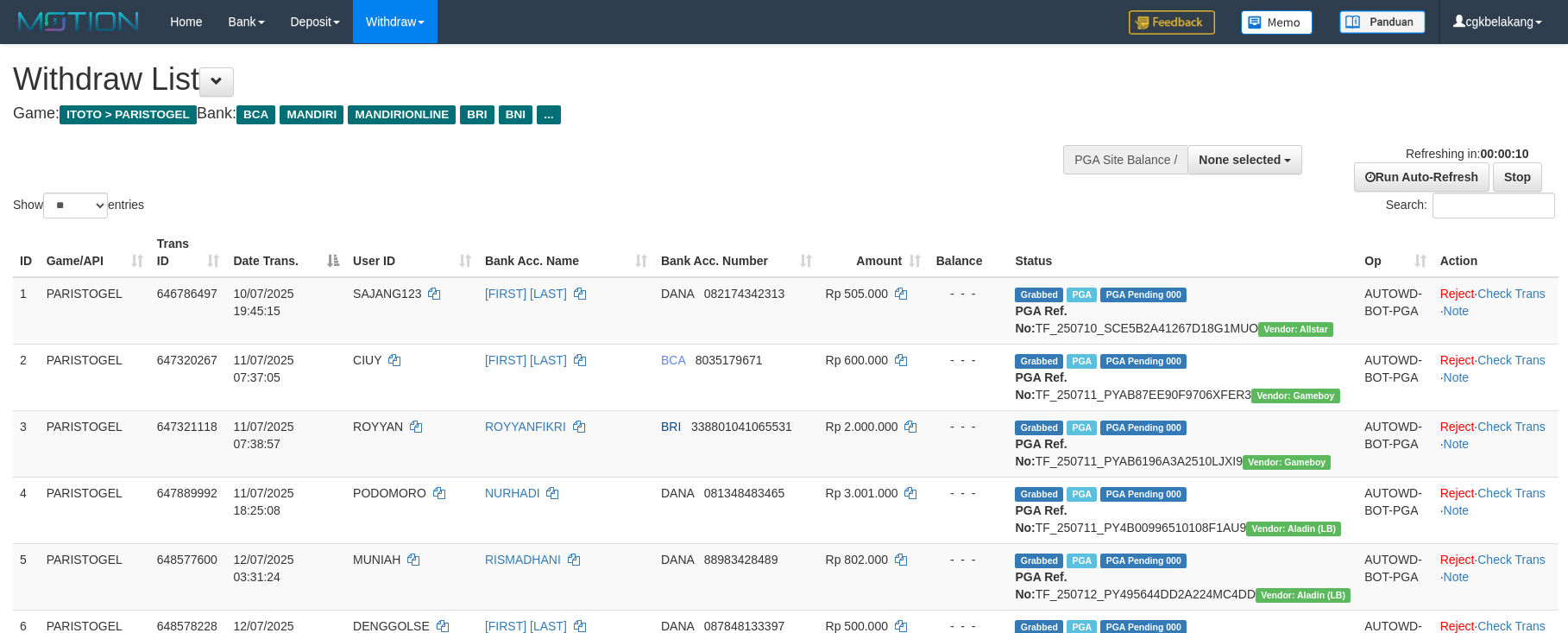 select 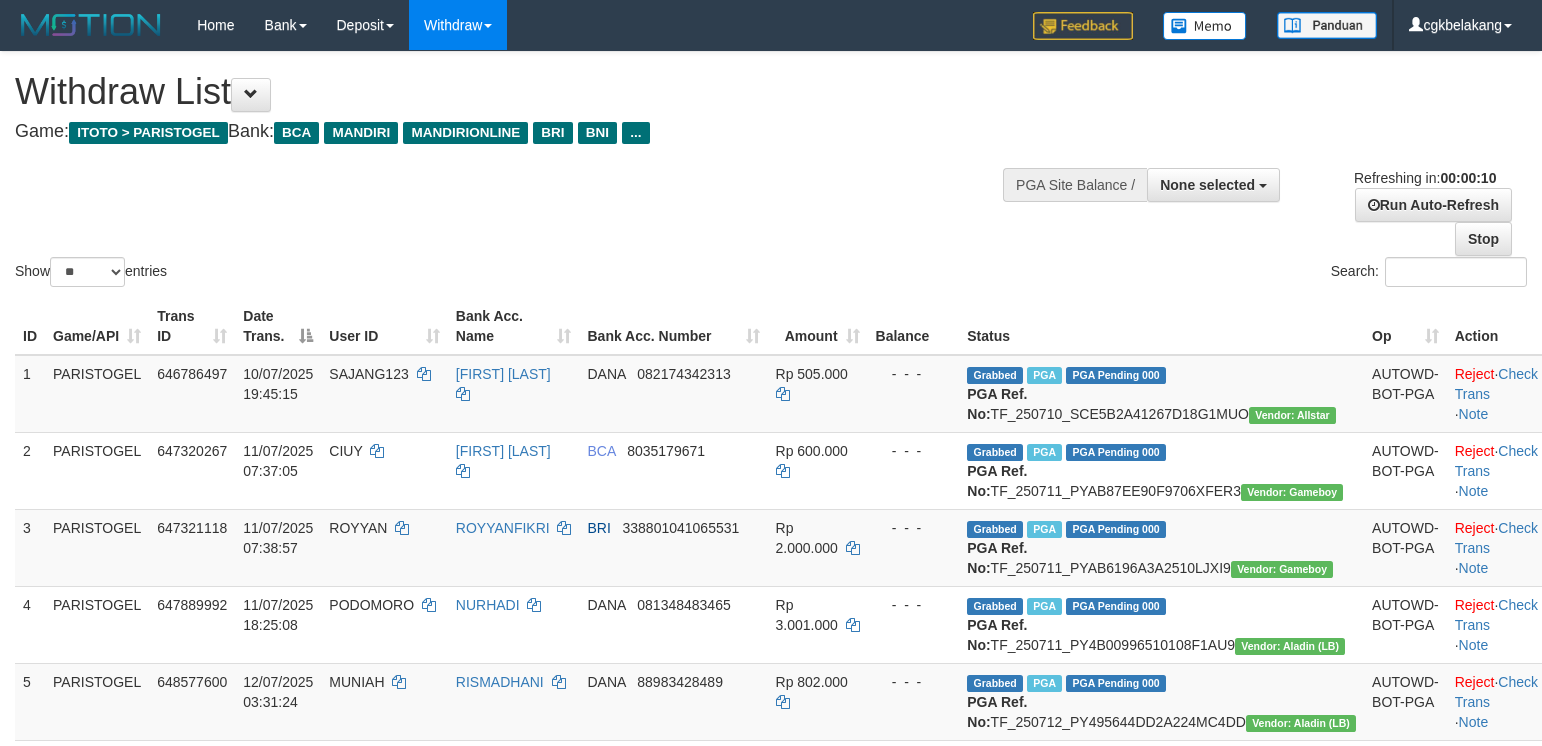 select 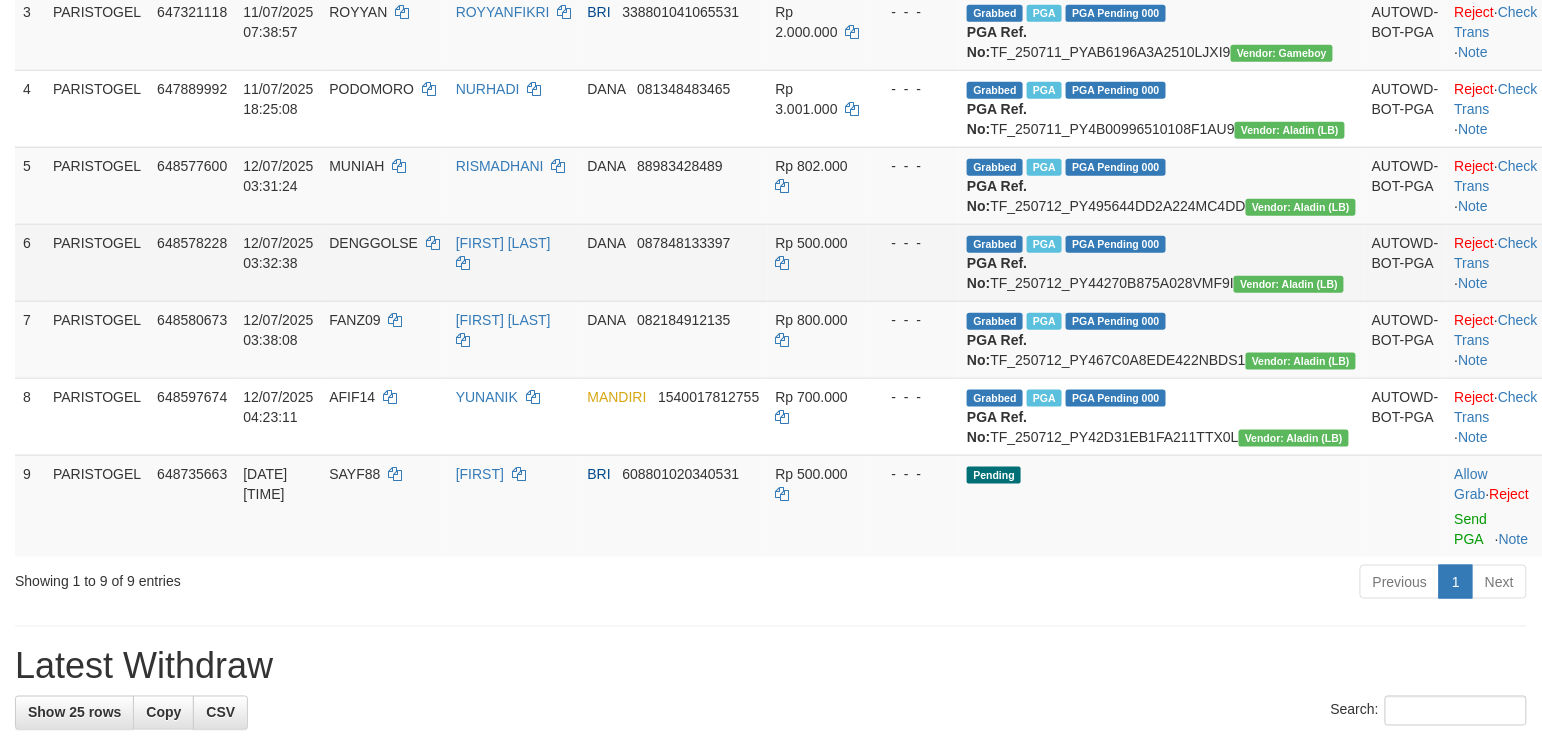 scroll, scrollTop: 533, scrollLeft: 0, axis: vertical 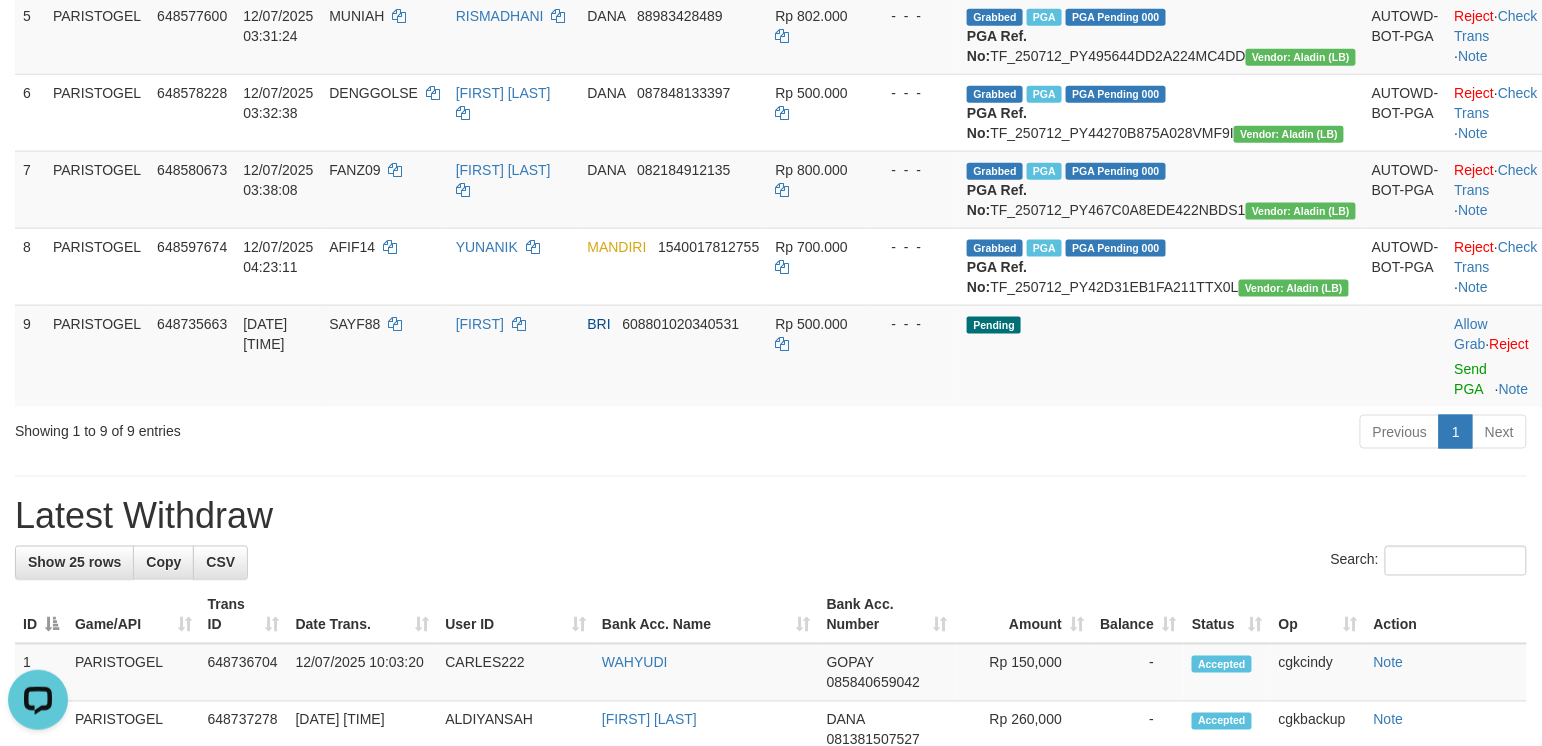 click on "Previous 1 Next" at bounding box center (1093, 434) 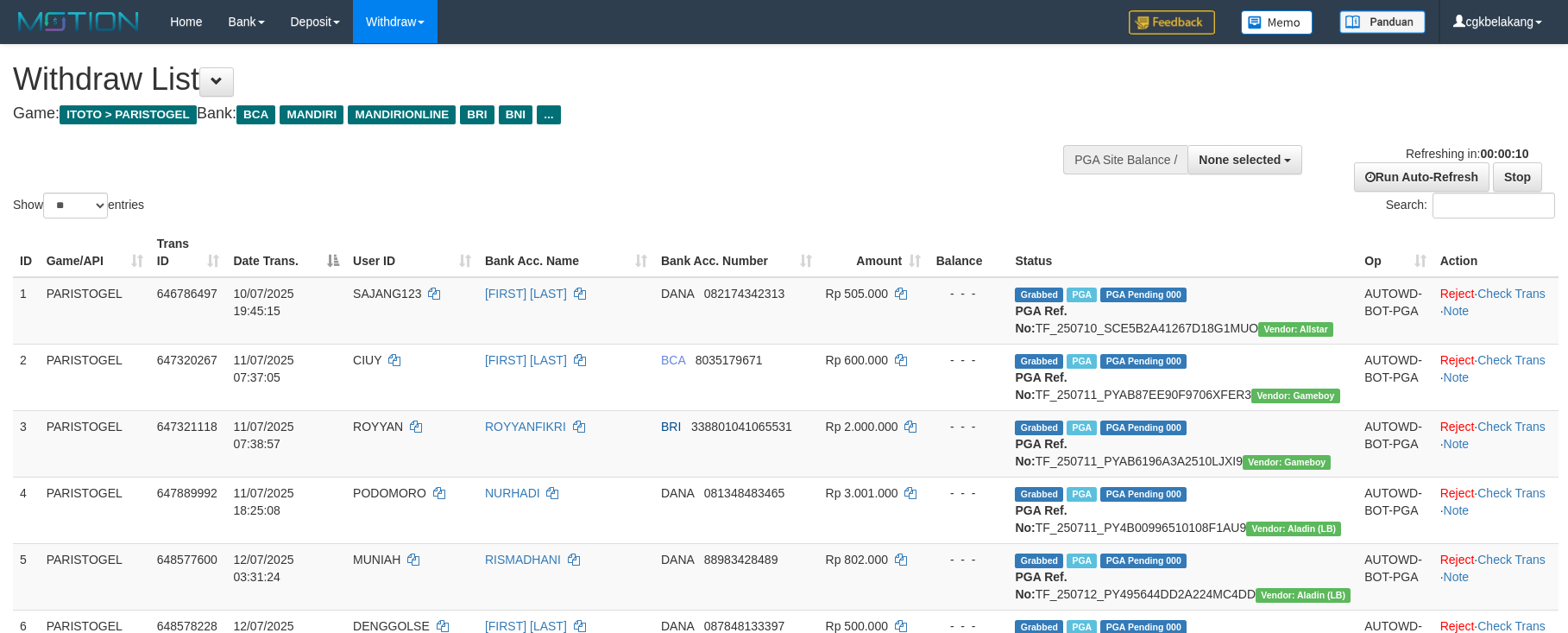 select 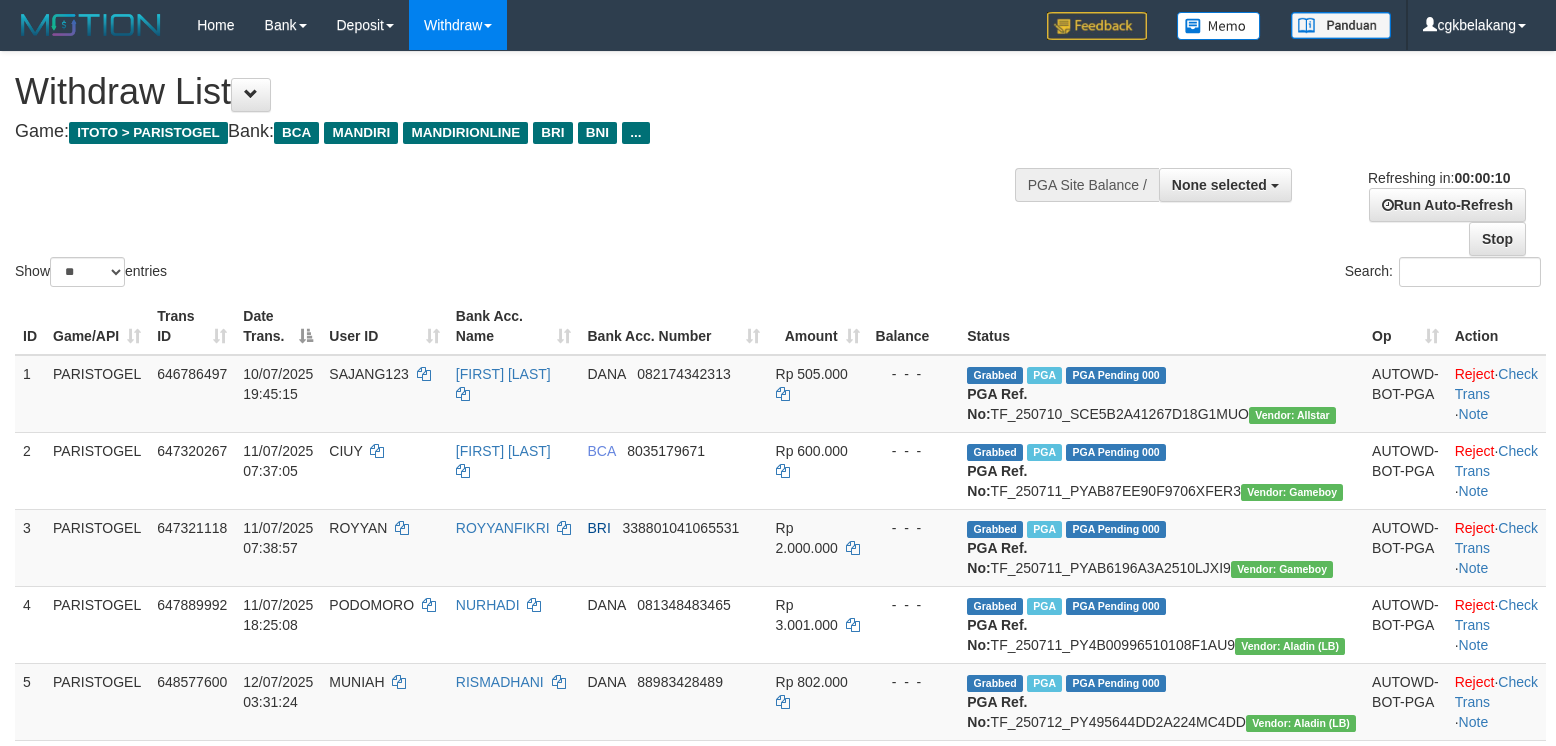 select 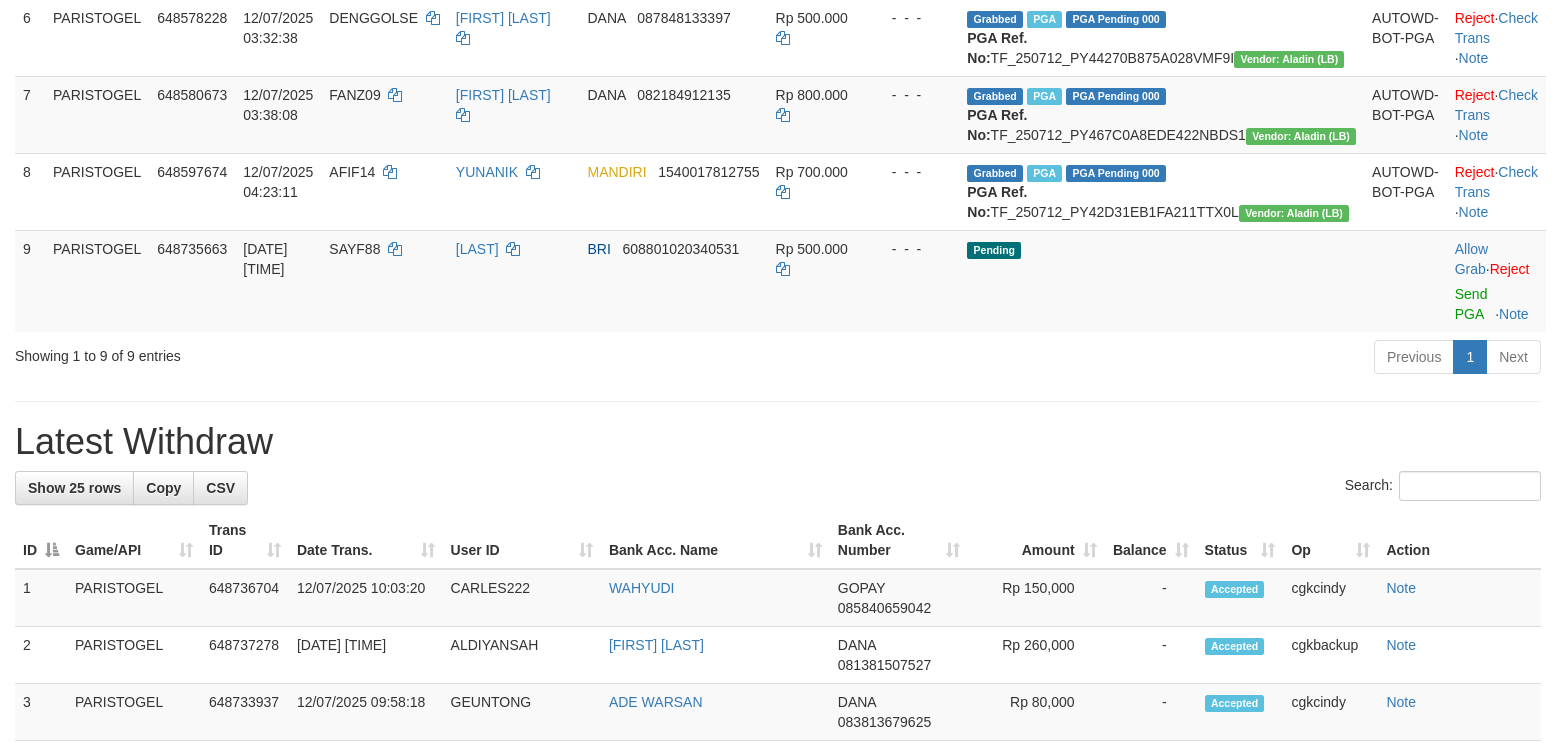 scroll, scrollTop: 666, scrollLeft: 0, axis: vertical 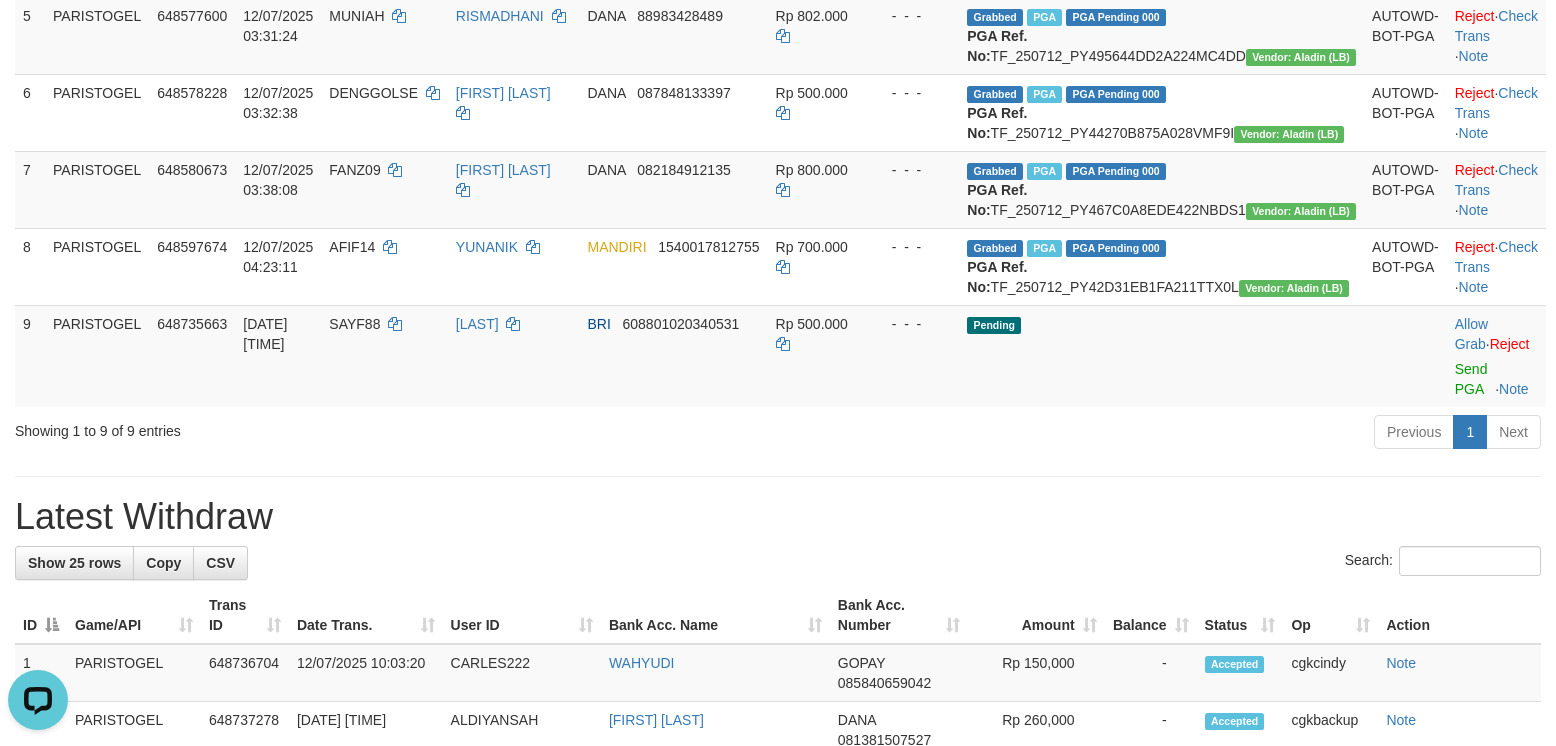 click on "Latest Withdraw" at bounding box center [778, 517] 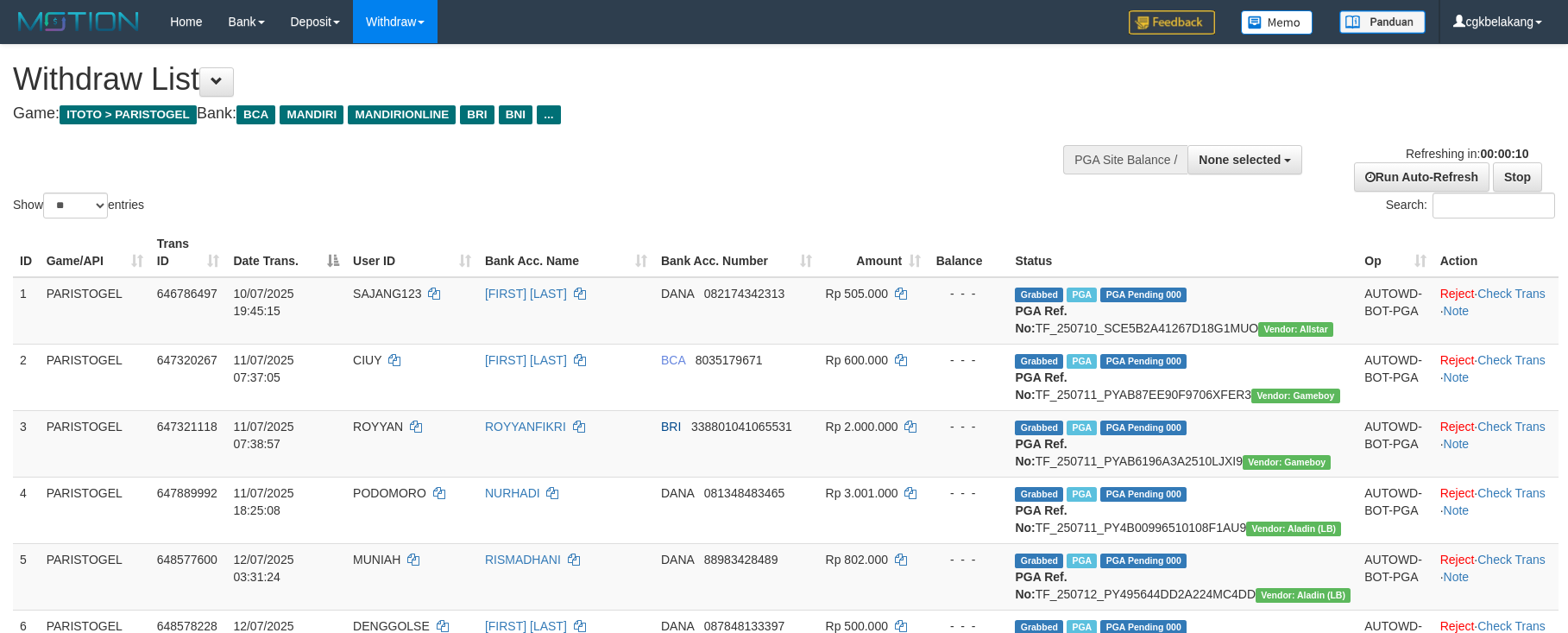 select 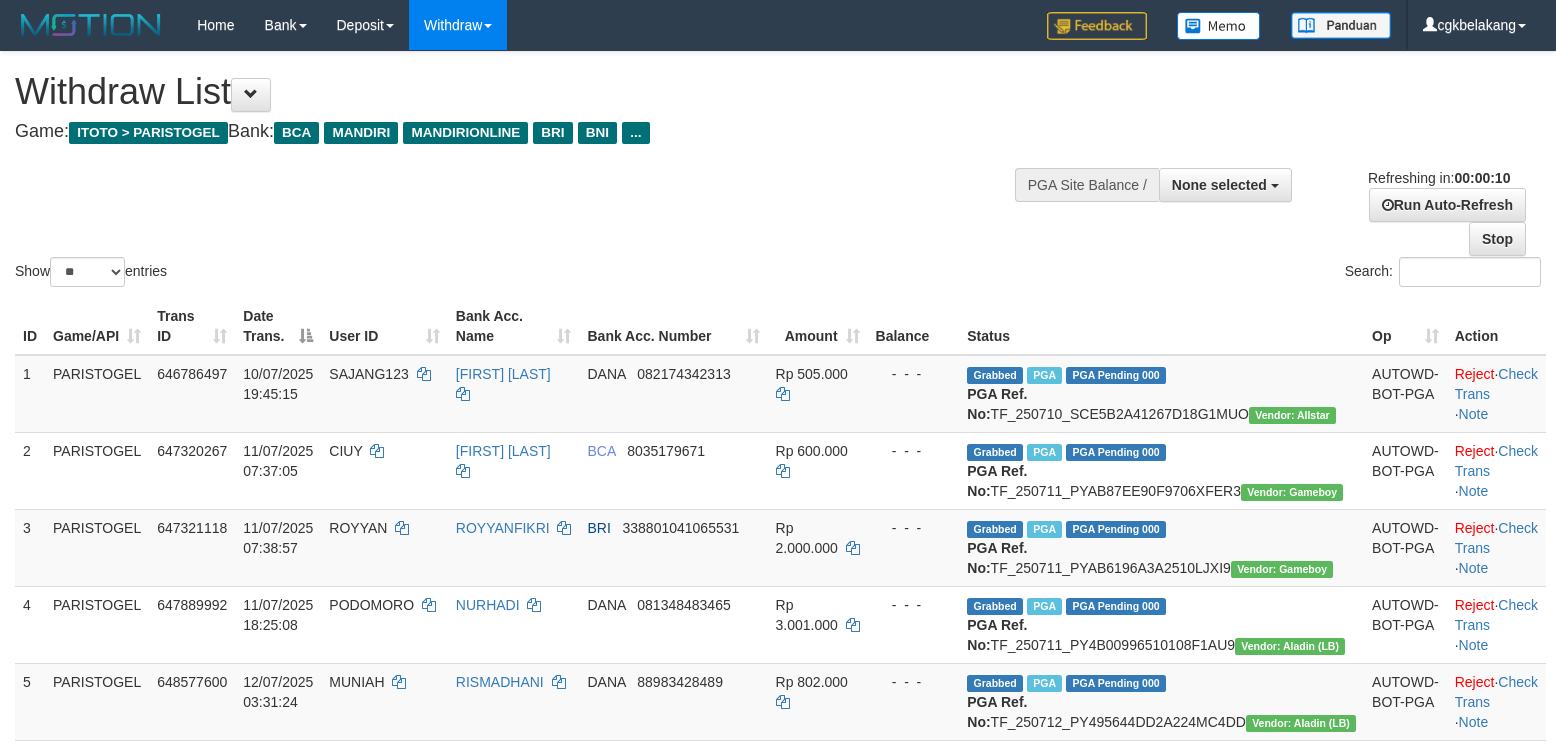 select 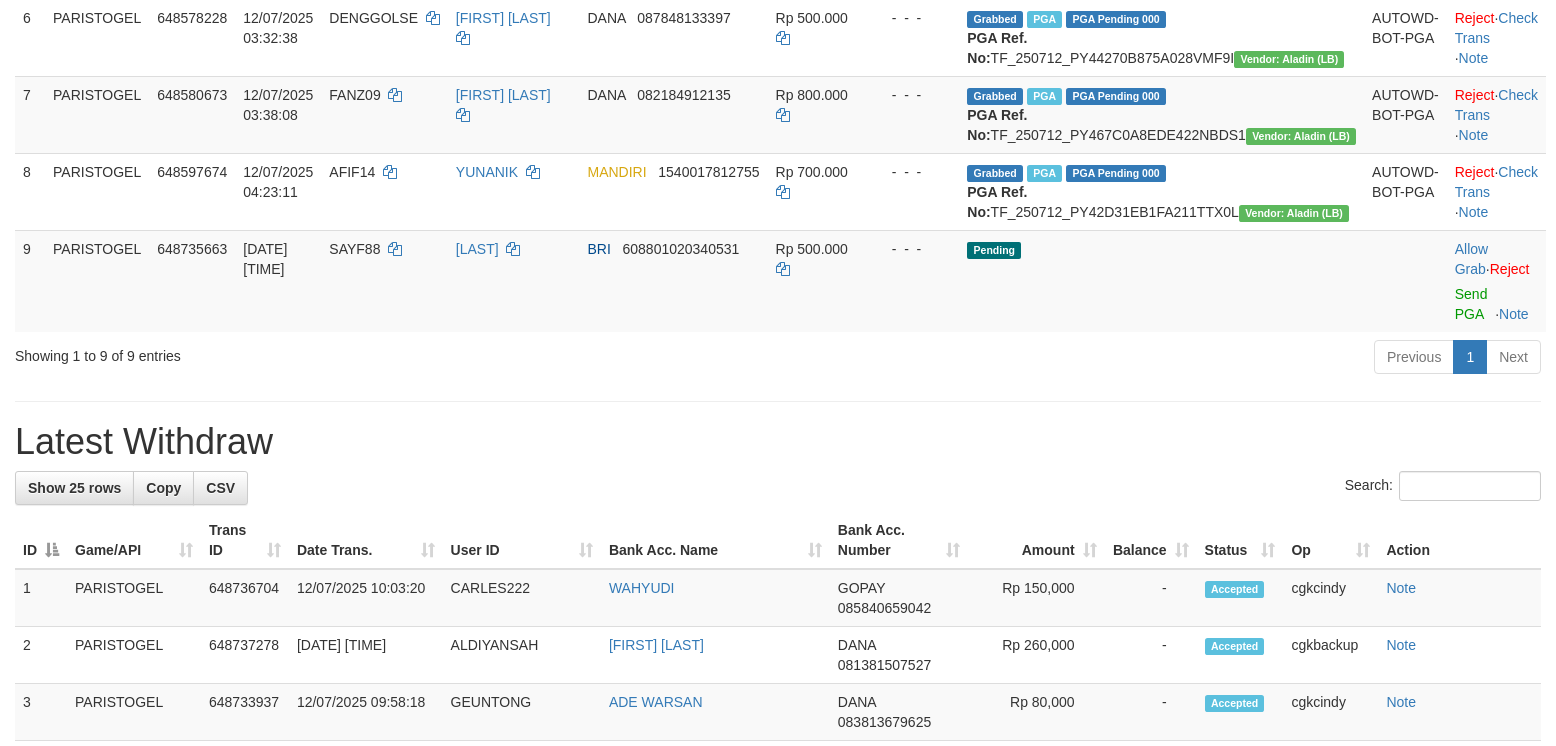 scroll, scrollTop: 666, scrollLeft: 0, axis: vertical 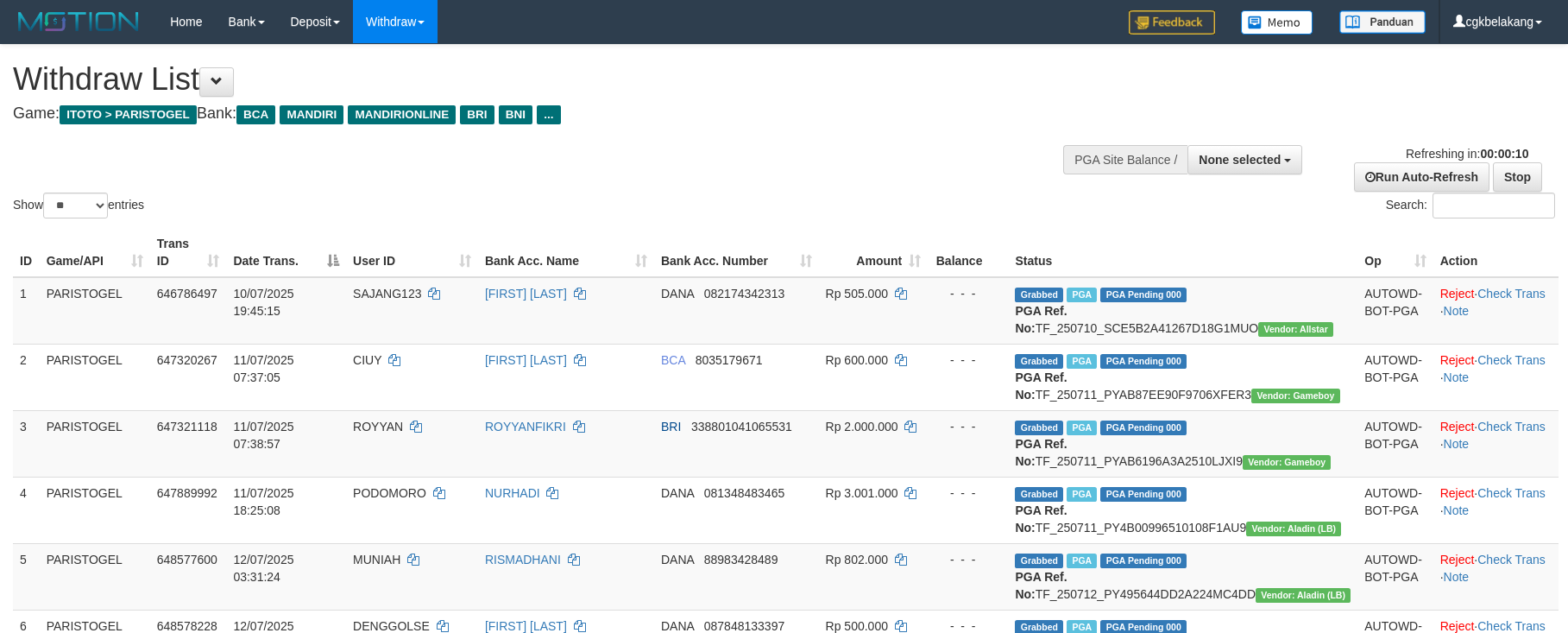 select 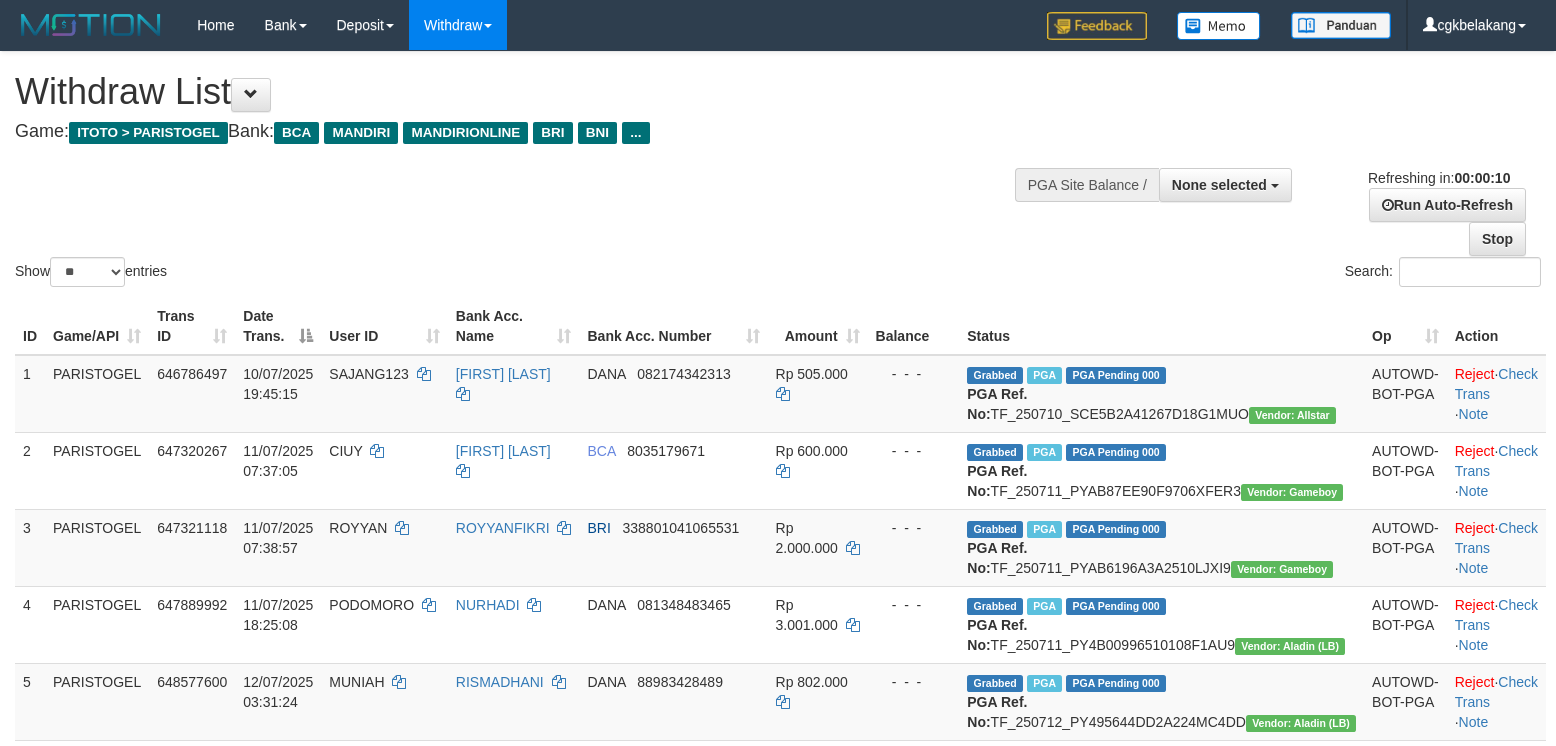 select 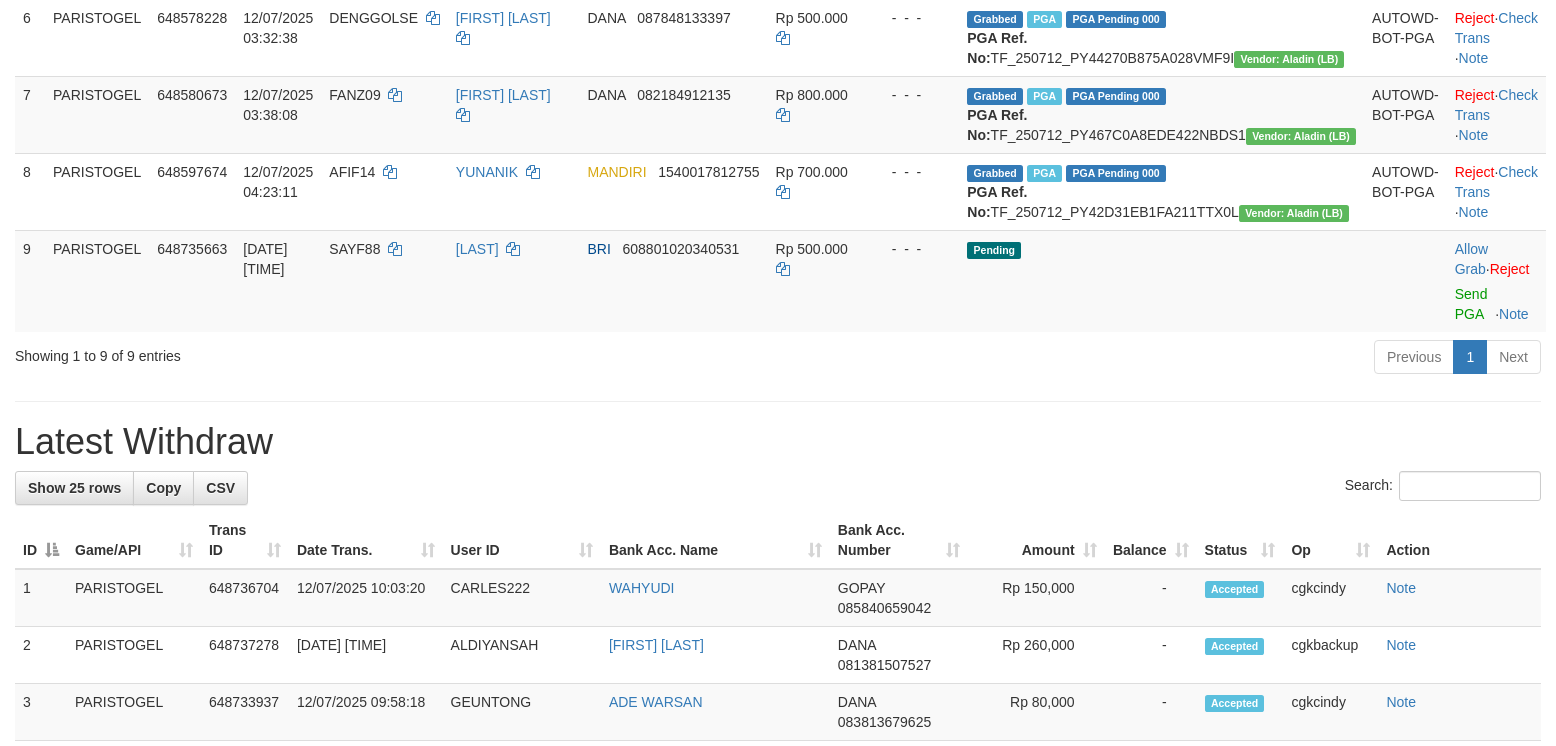 scroll, scrollTop: 666, scrollLeft: 0, axis: vertical 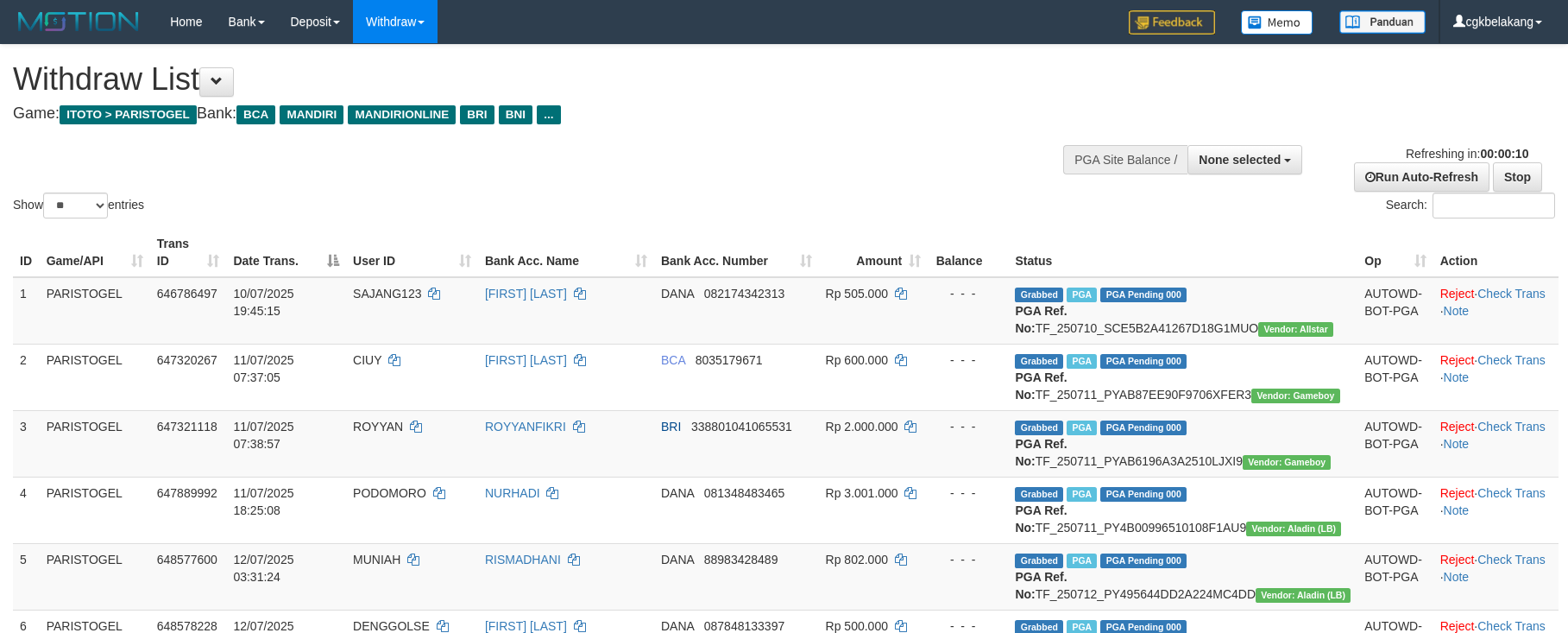 select 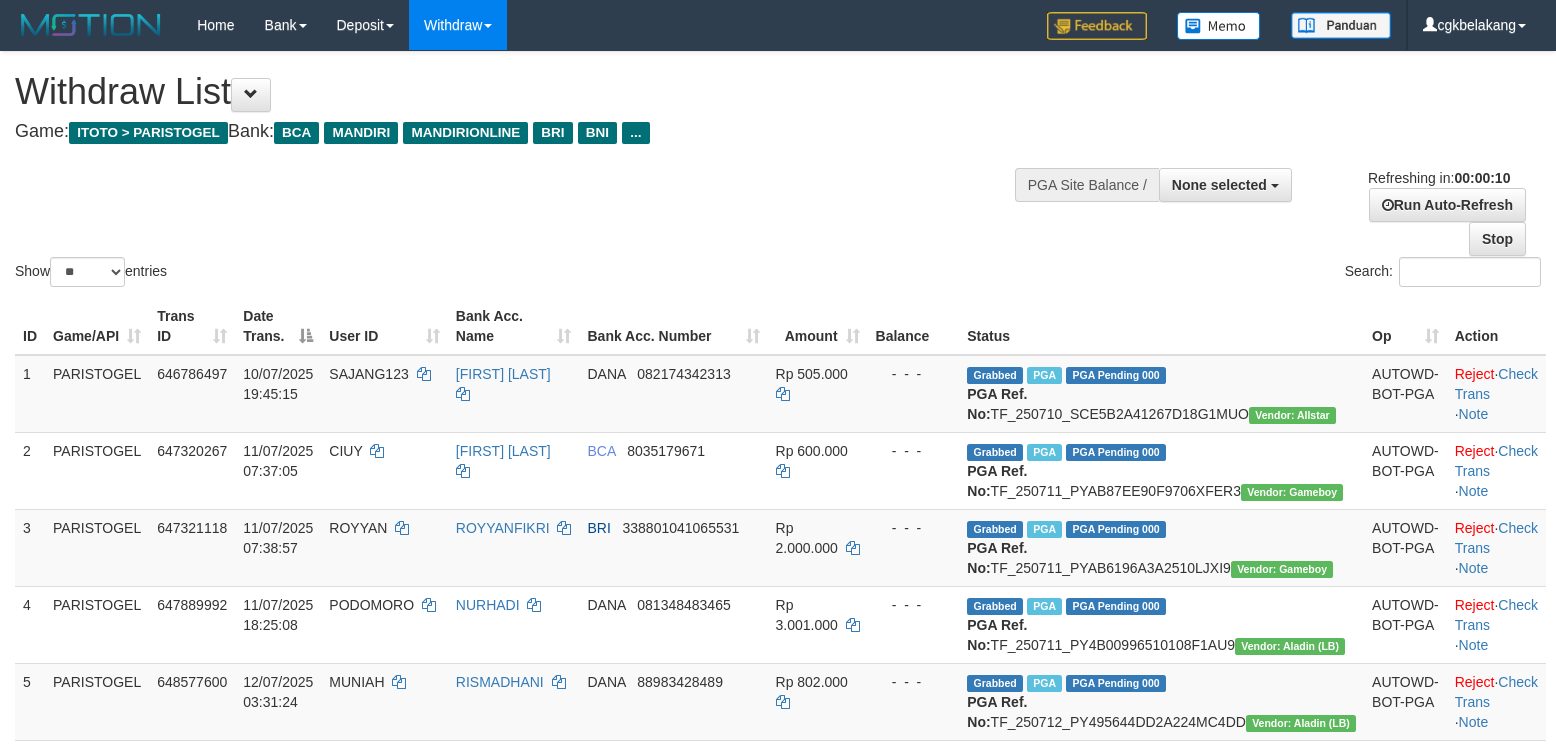 select 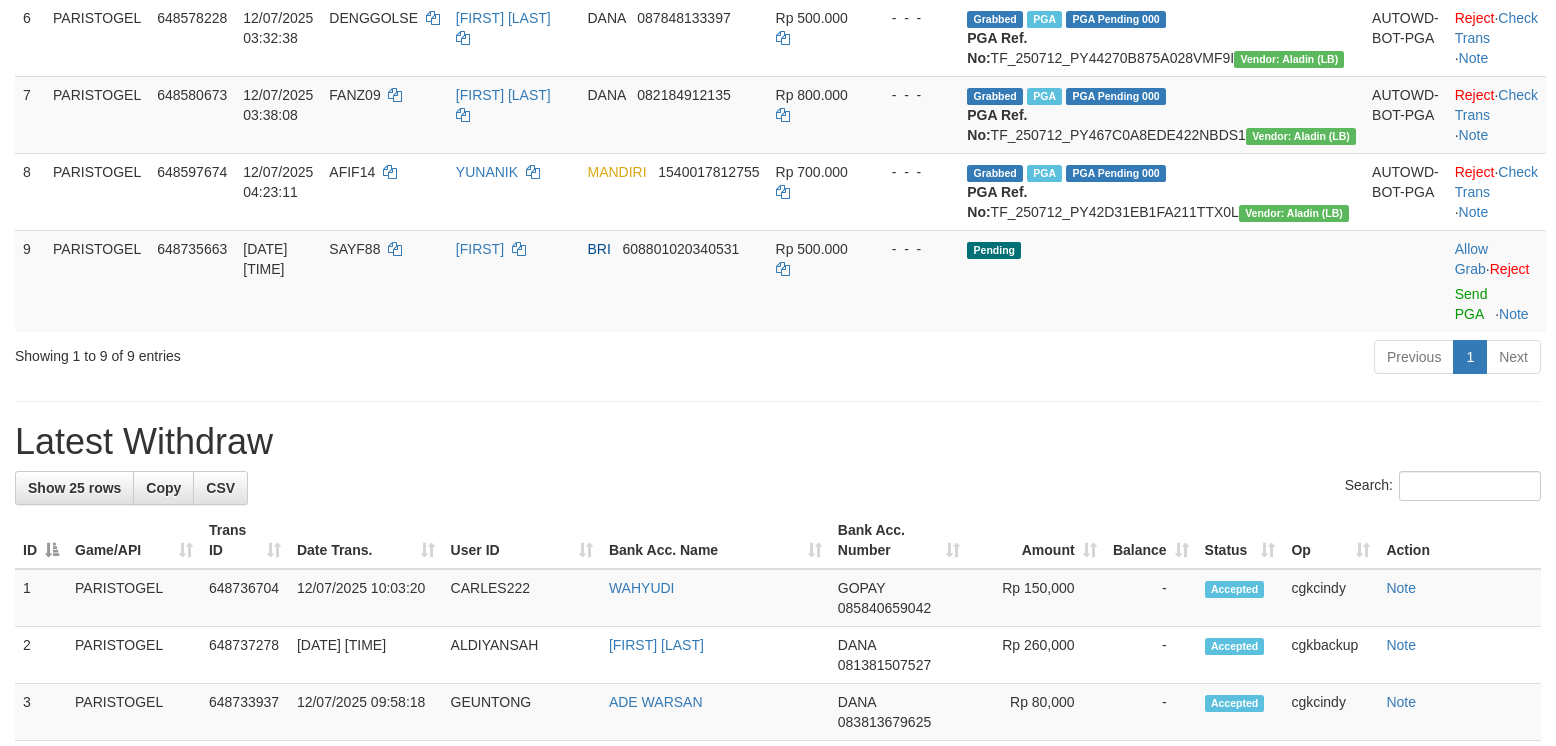 scroll, scrollTop: 666, scrollLeft: 0, axis: vertical 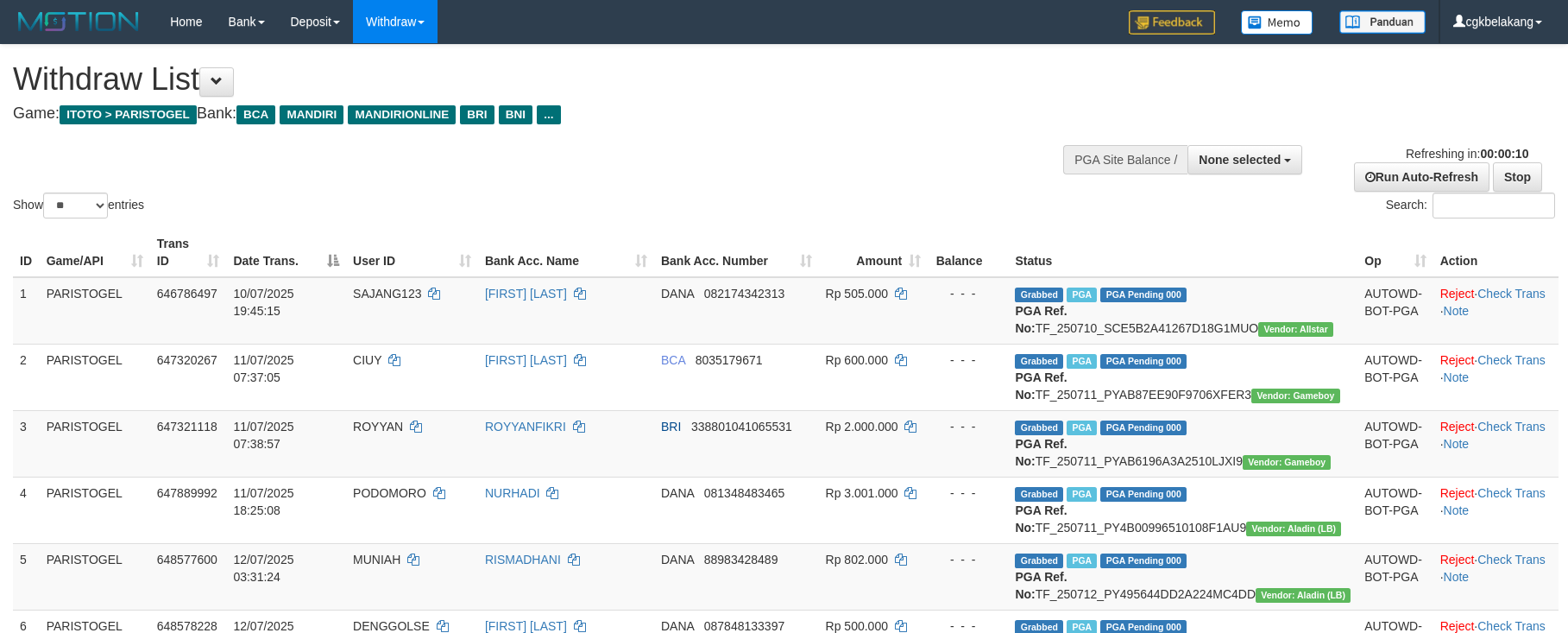 select 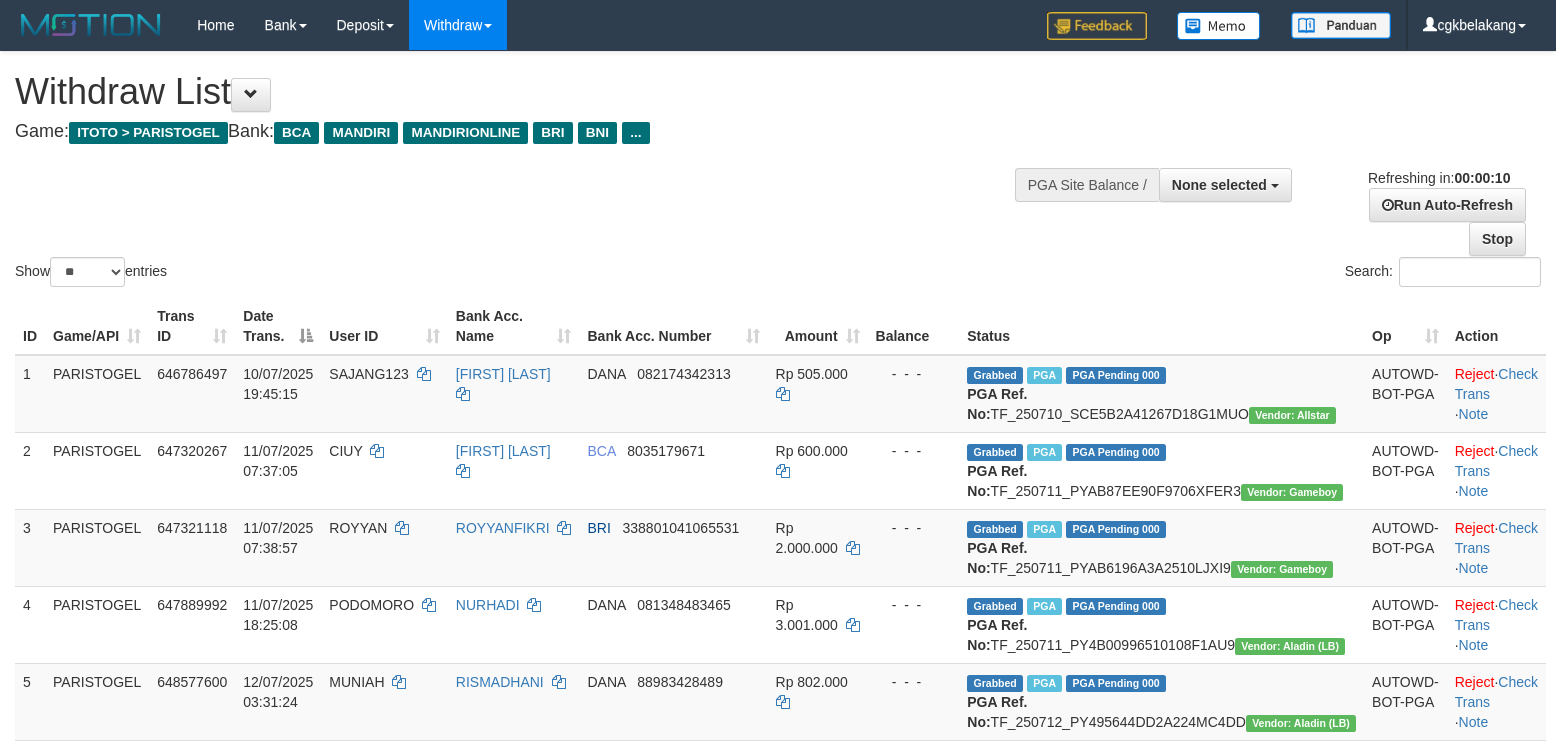 select 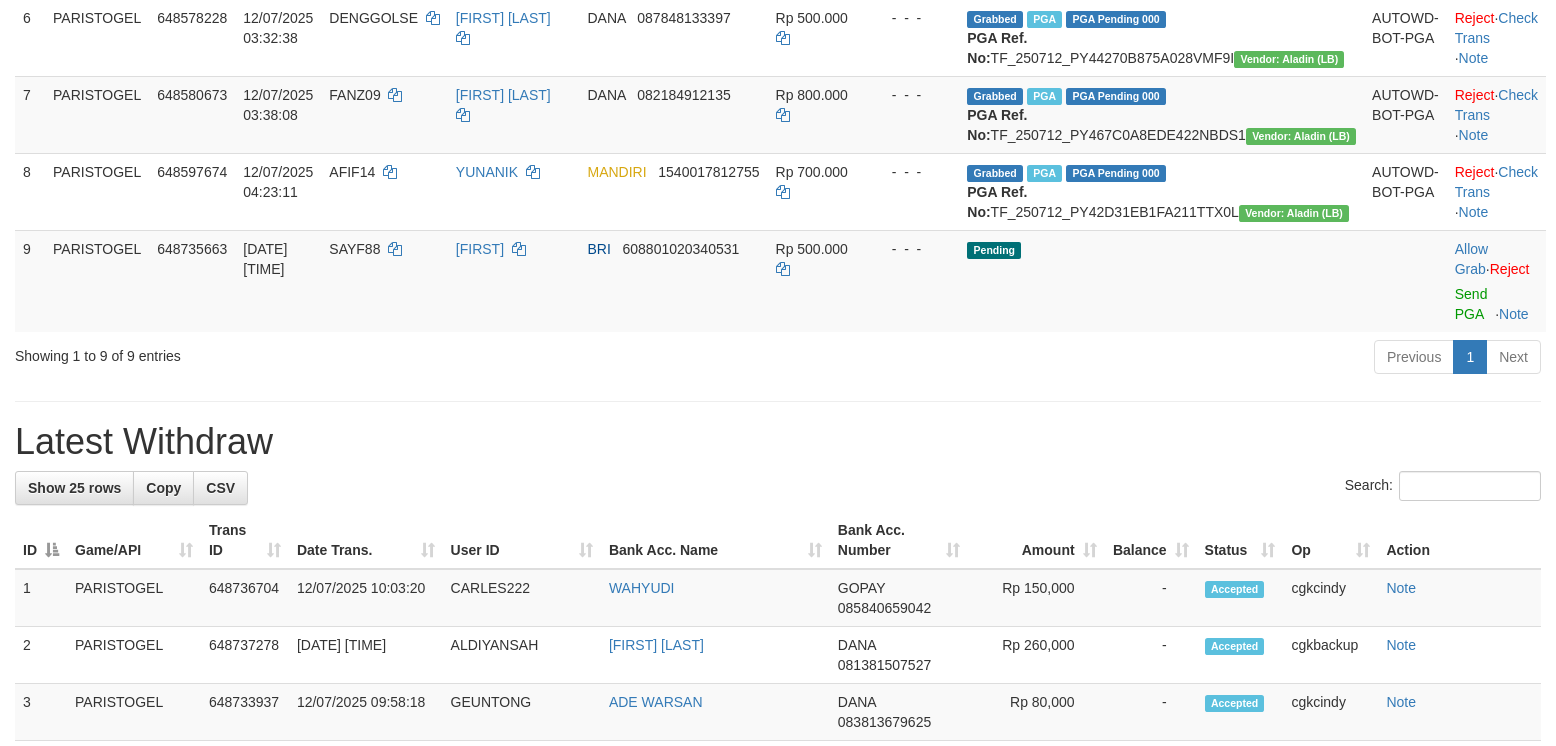 scroll, scrollTop: 666, scrollLeft: 0, axis: vertical 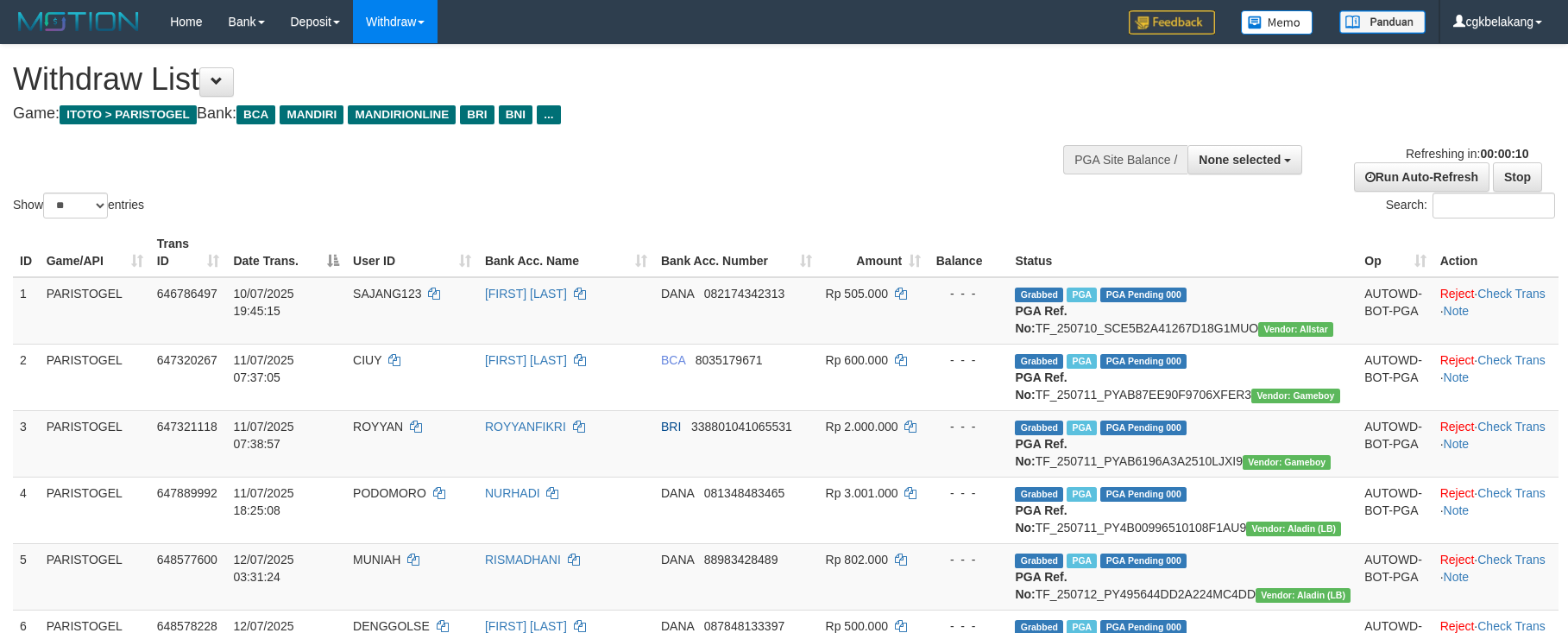select 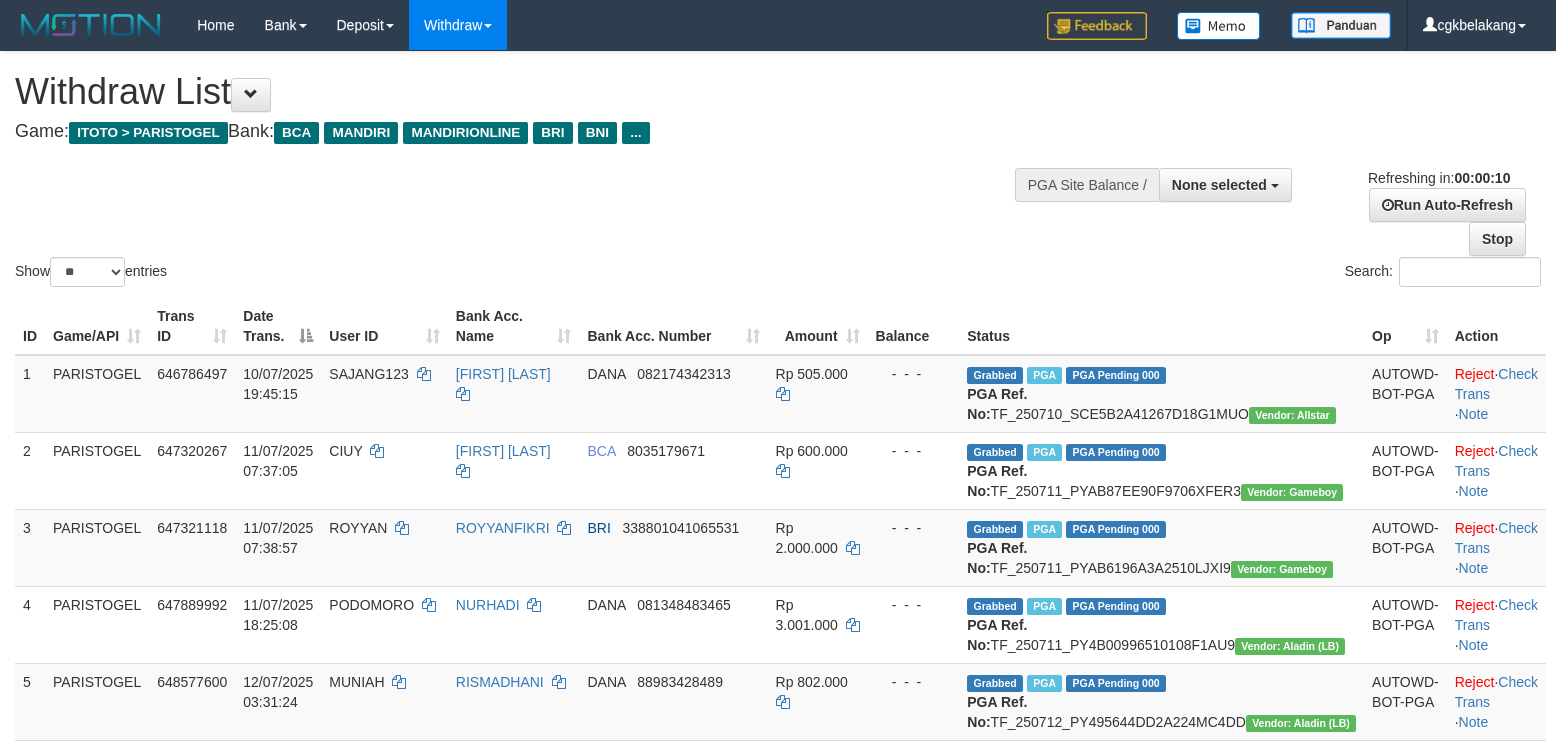 select 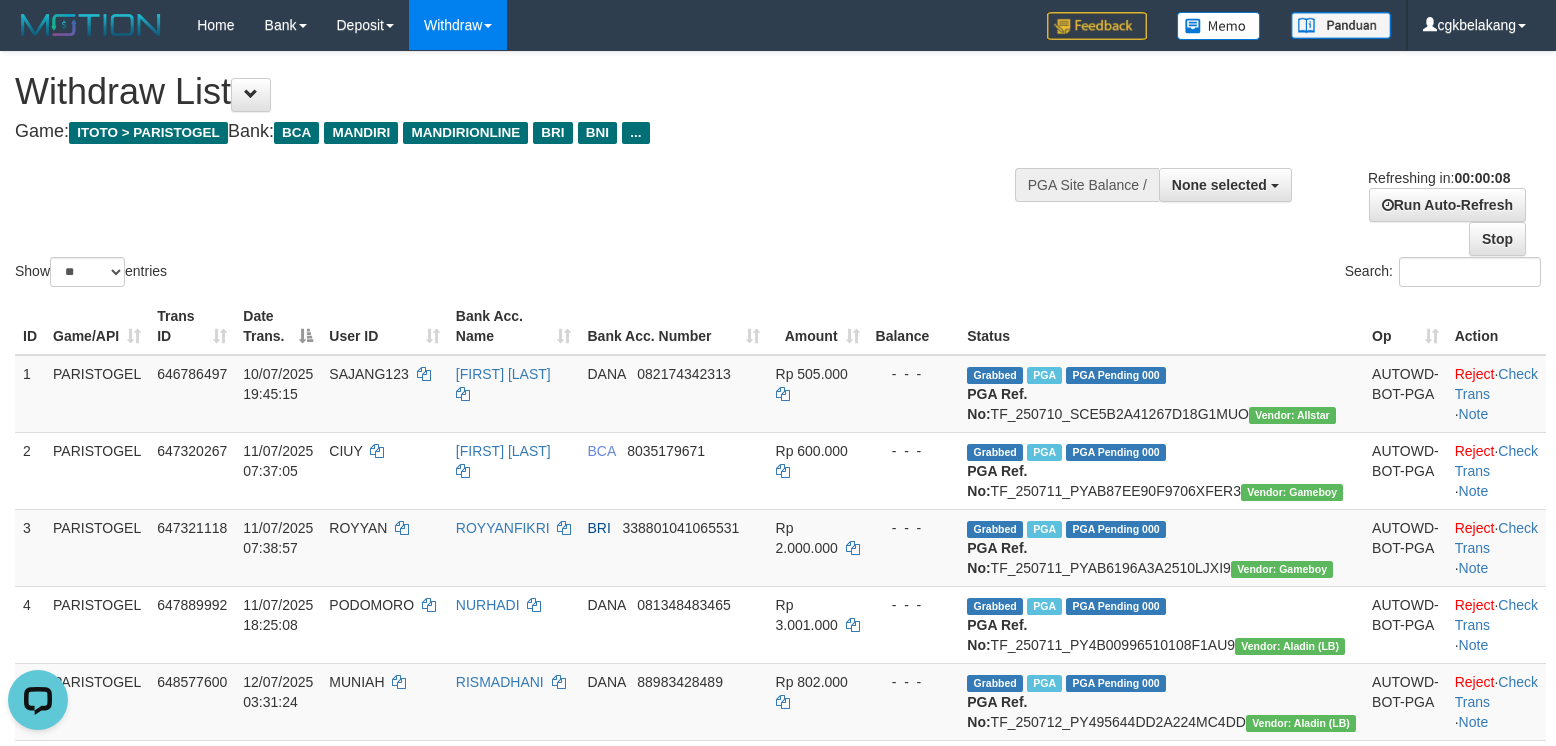 scroll, scrollTop: 0, scrollLeft: 0, axis: both 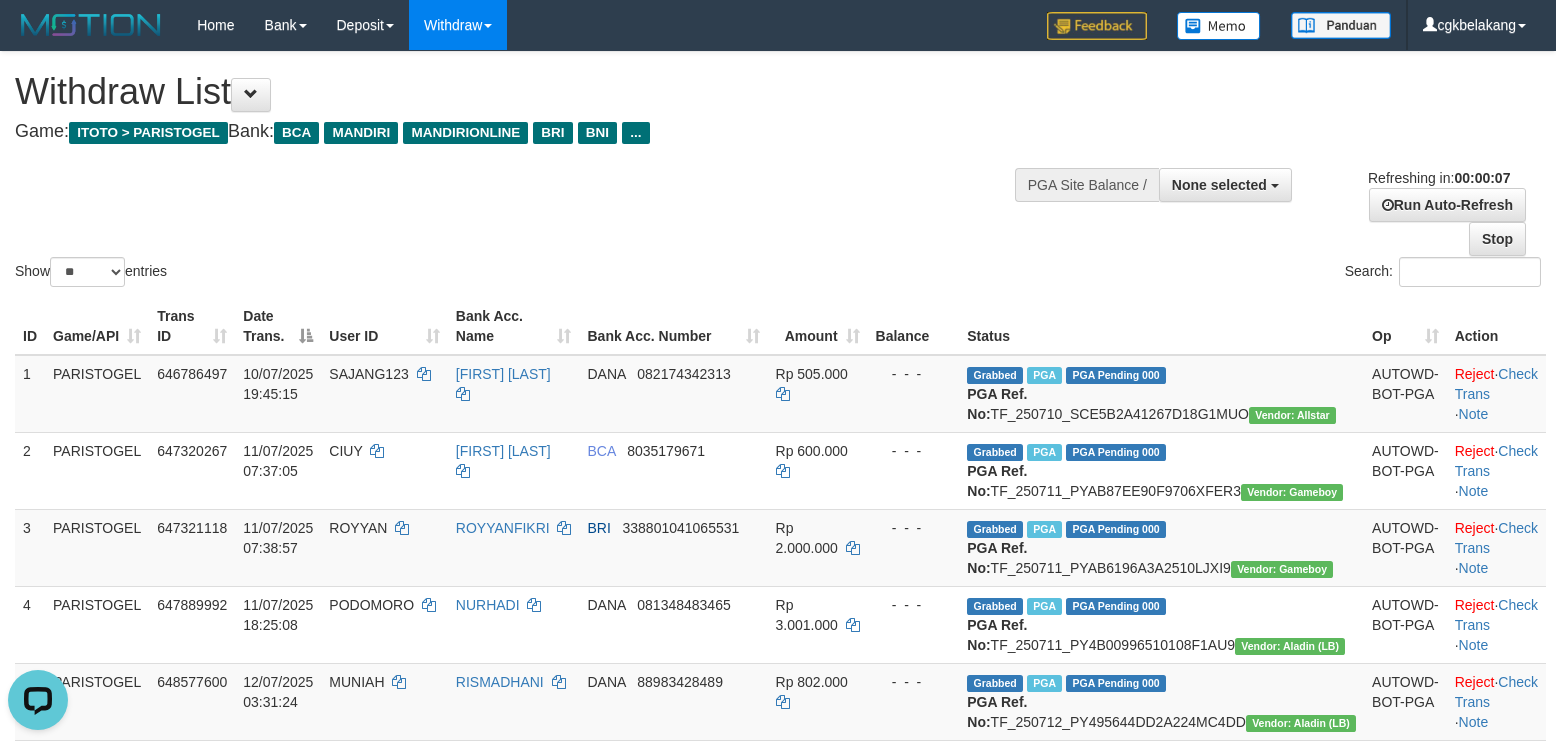 click on "Search:" at bounding box center (1167, 274) 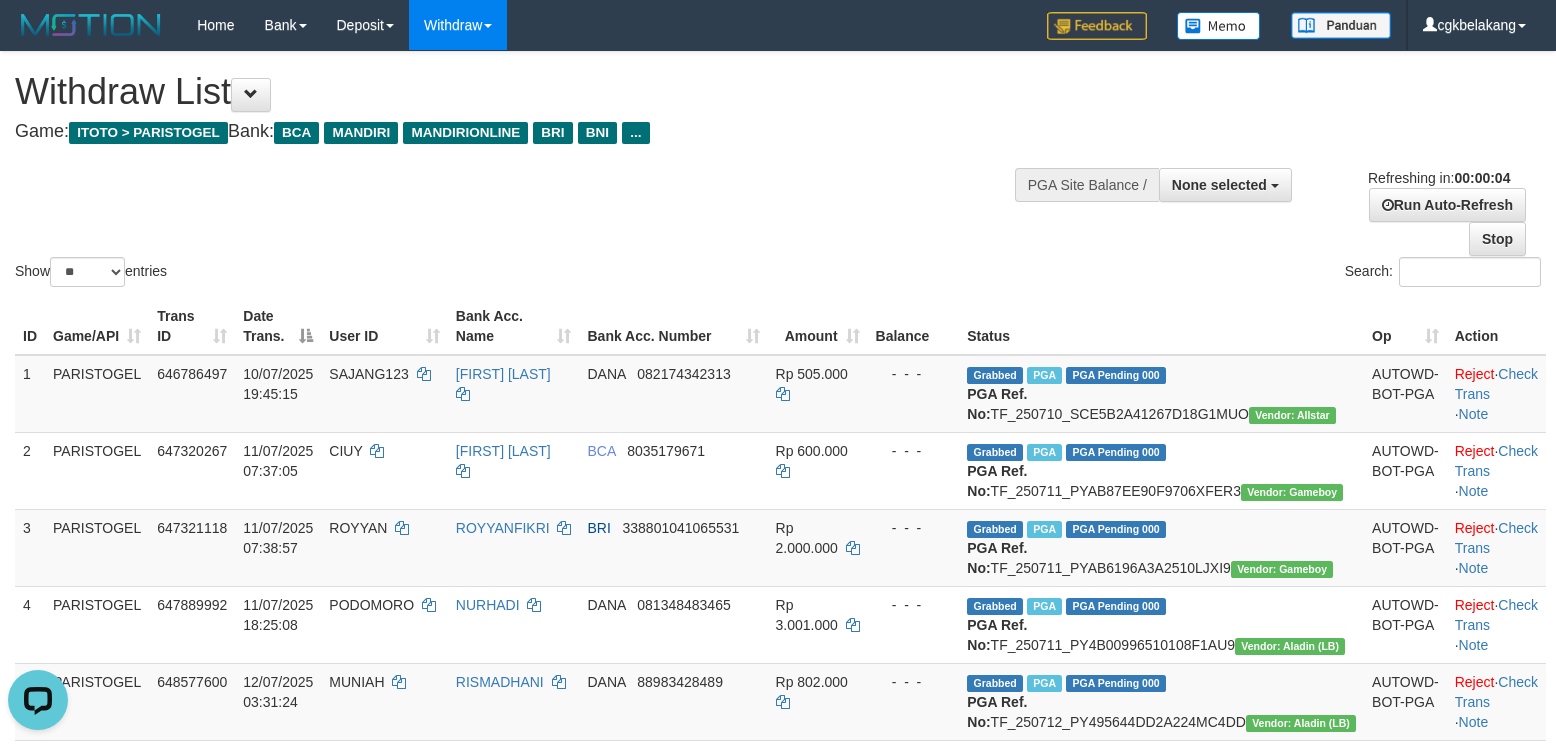 click on "**********" at bounding box center [1301, 204] 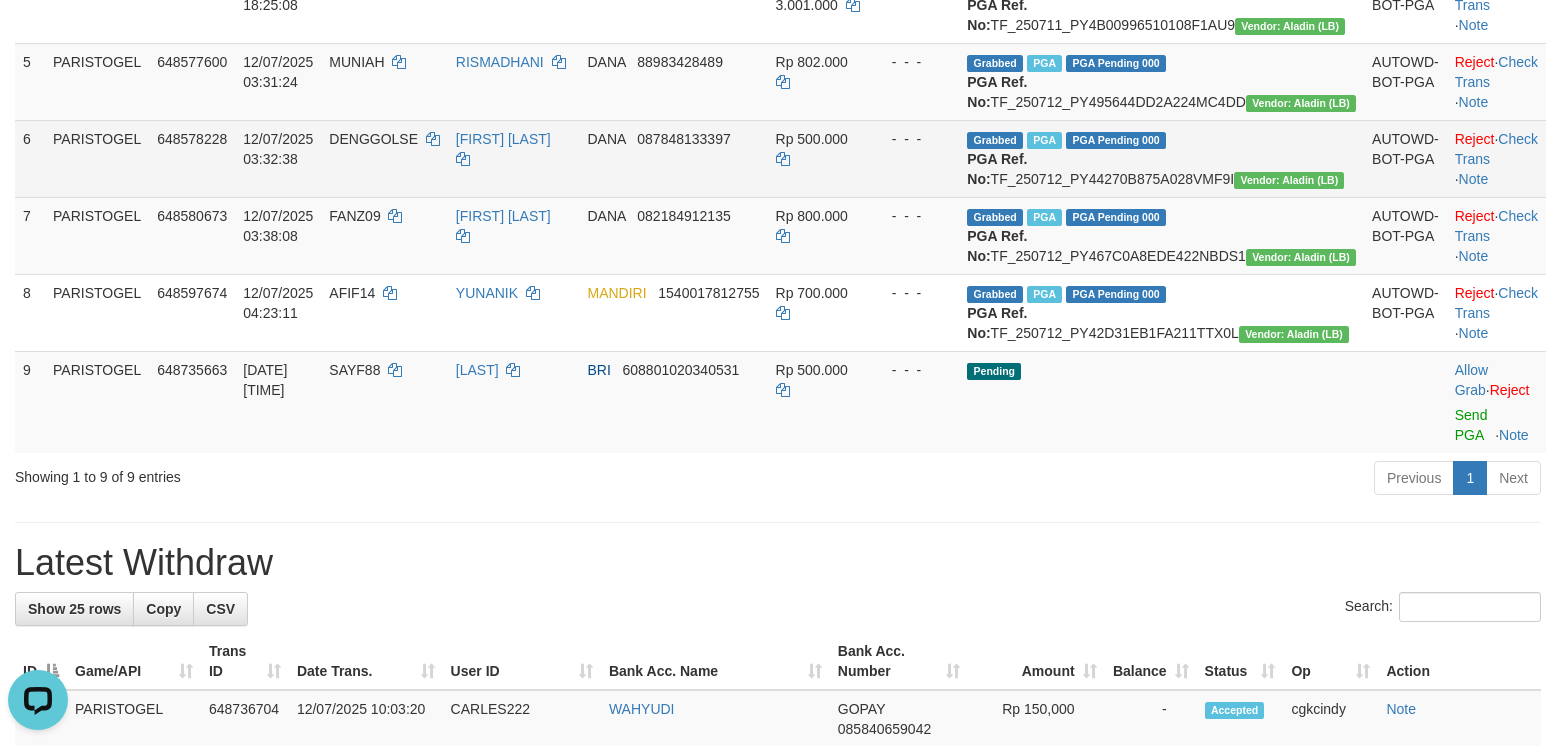 scroll, scrollTop: 666, scrollLeft: 0, axis: vertical 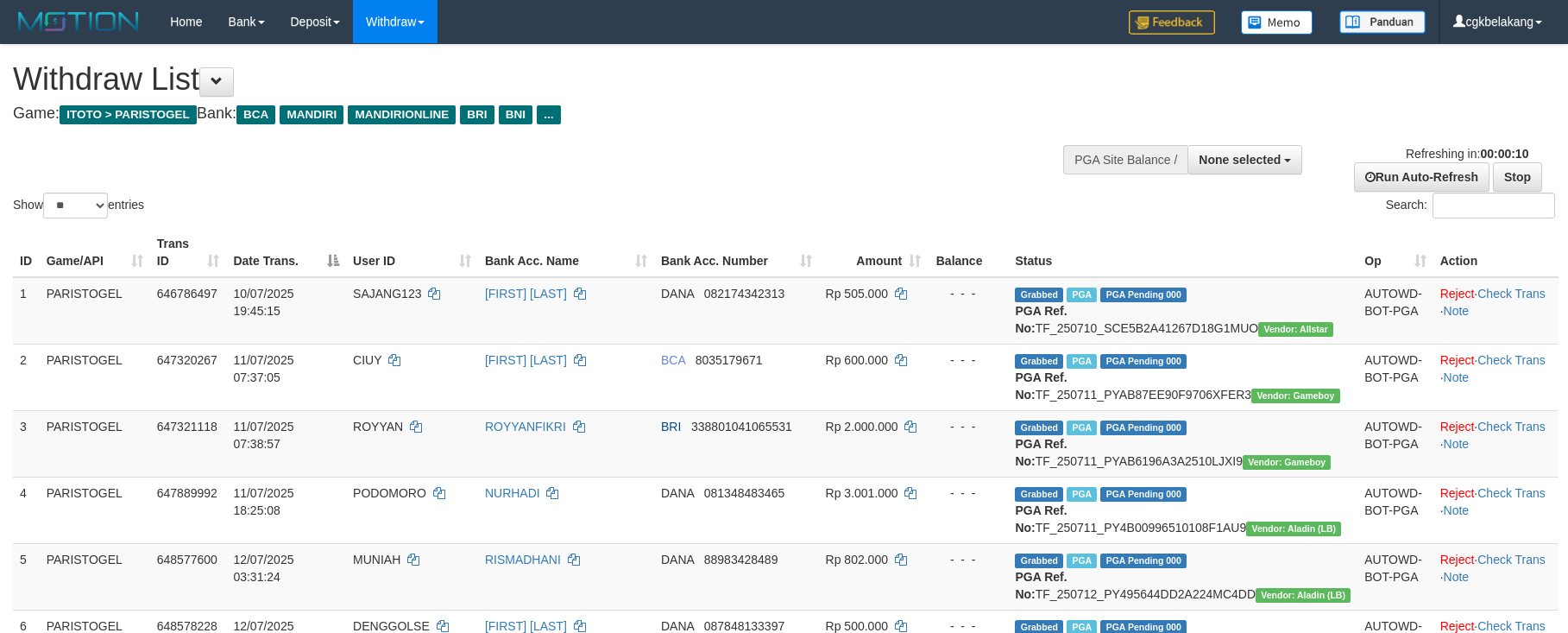 select 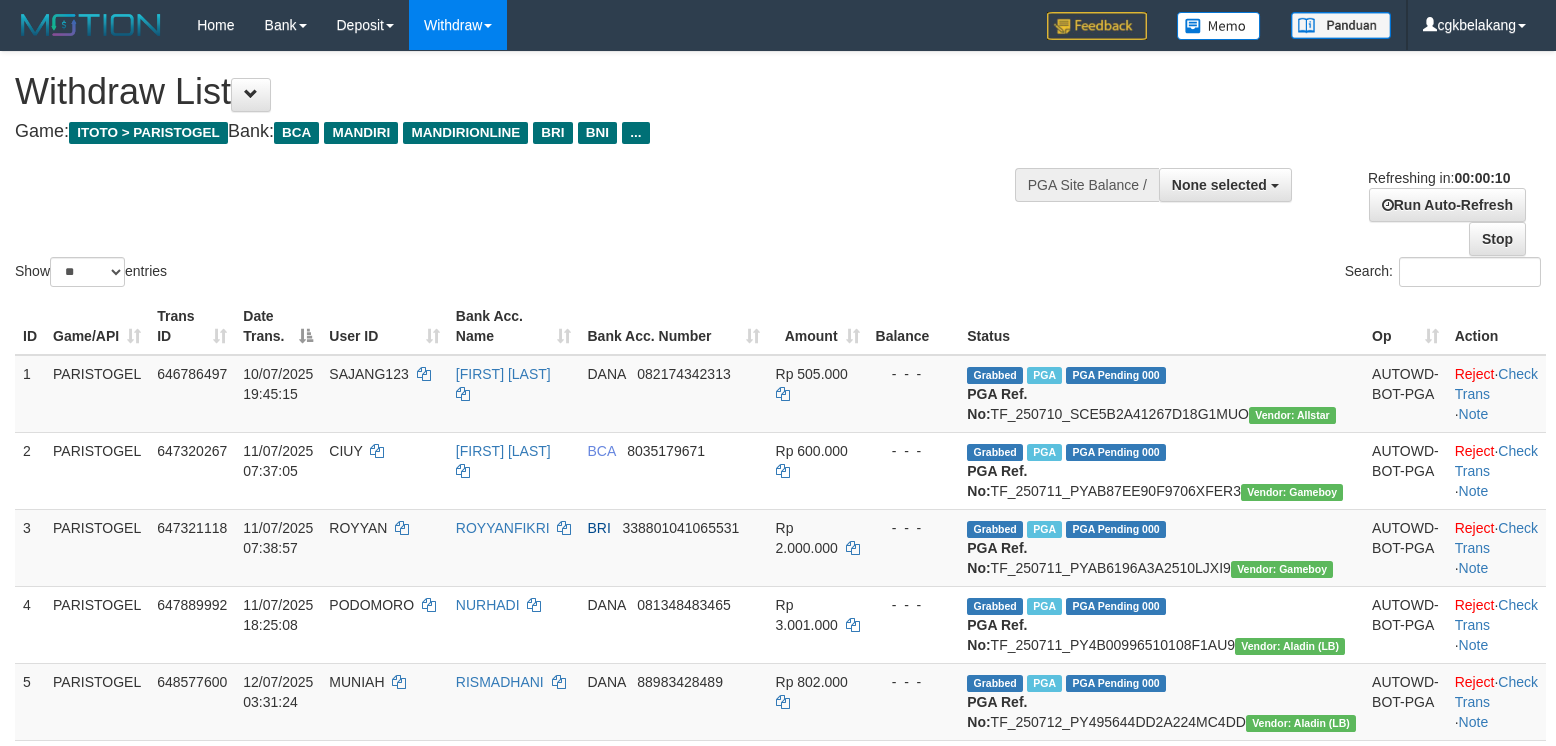 select 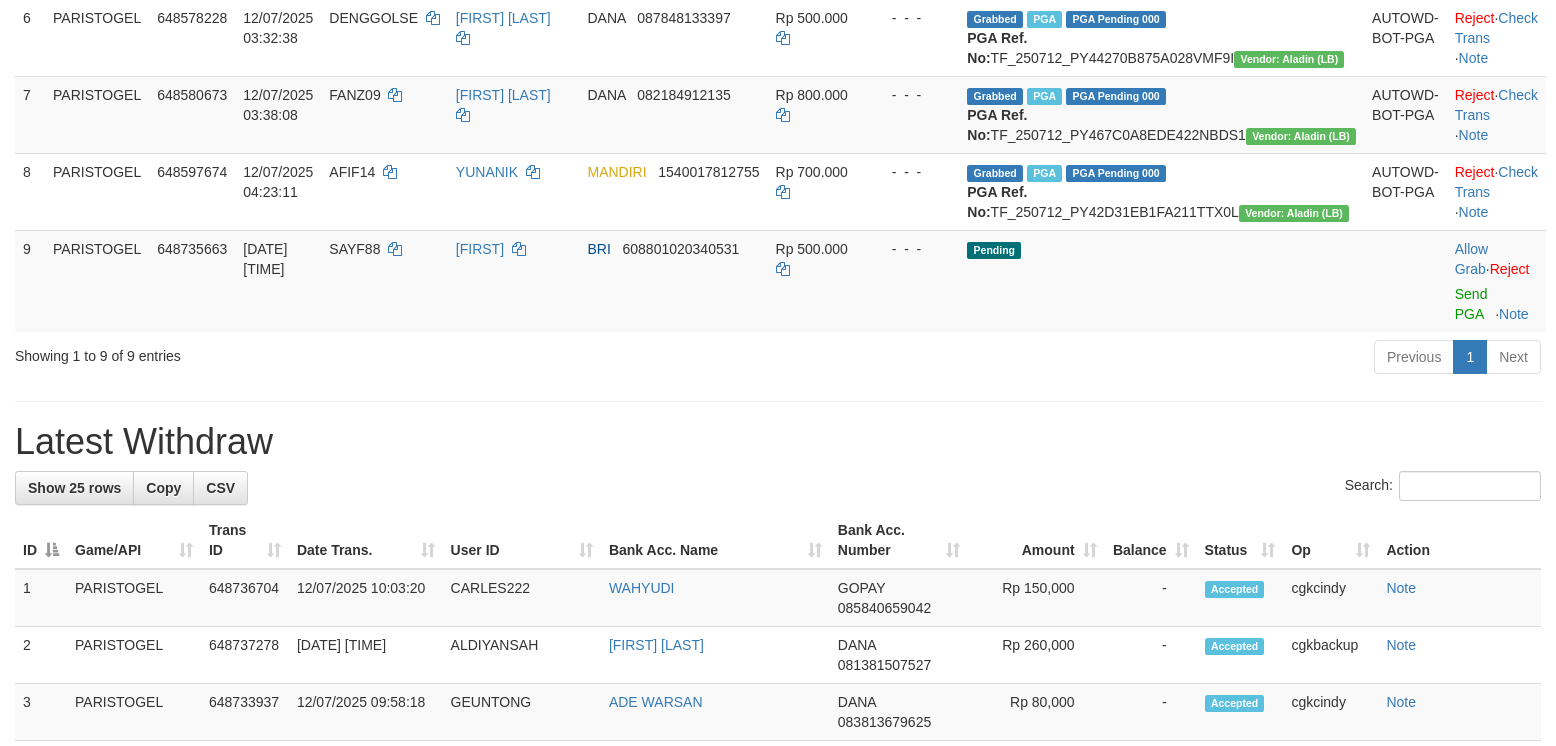 scroll, scrollTop: 666, scrollLeft: 0, axis: vertical 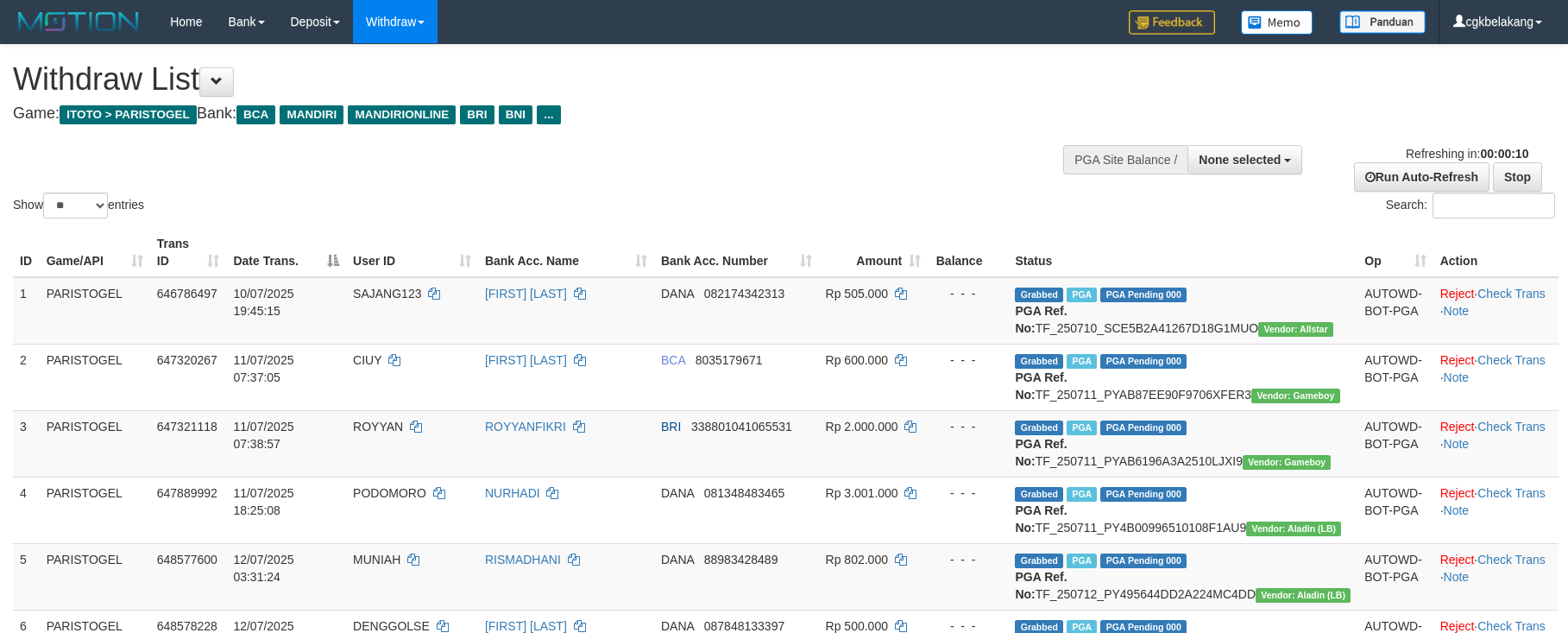 select 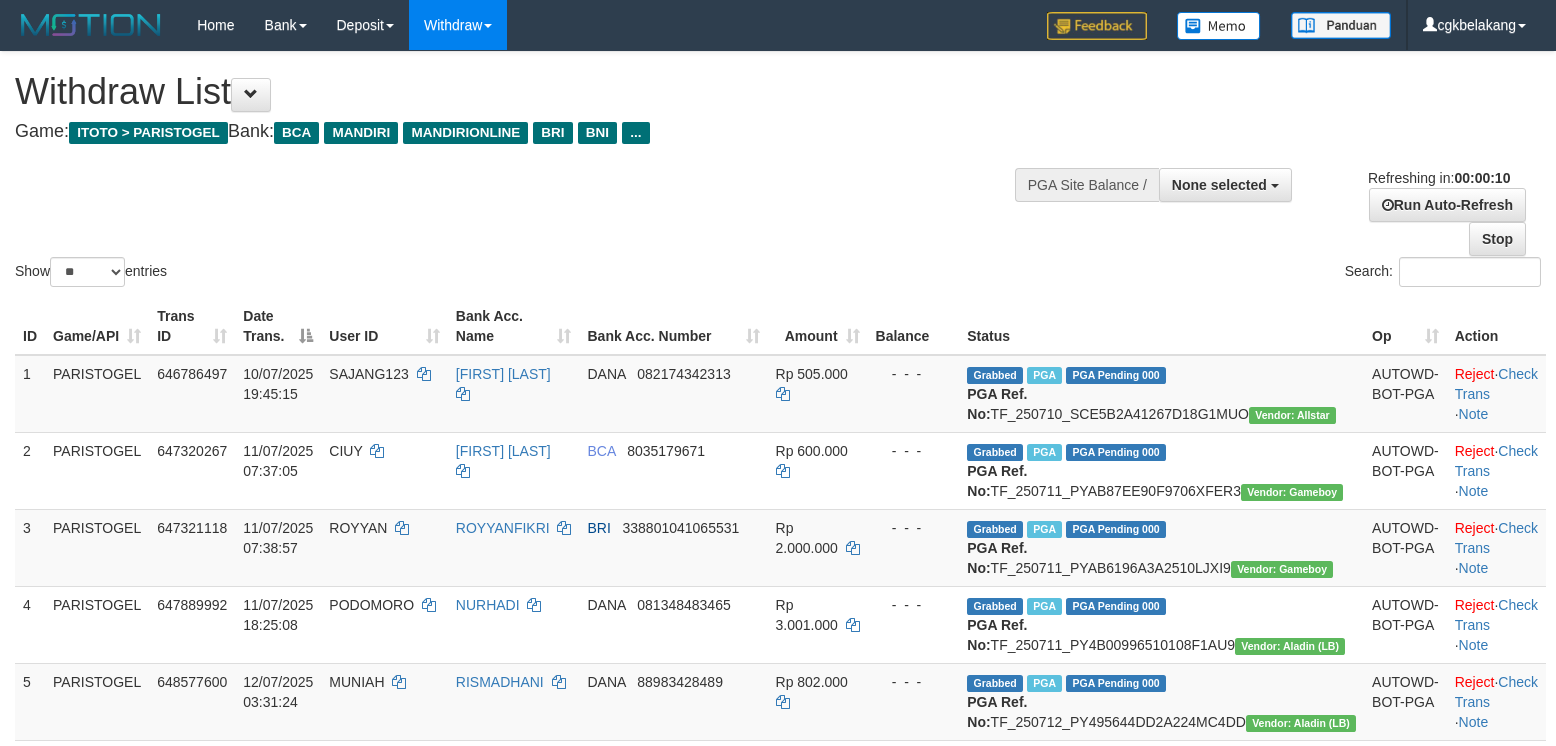 select 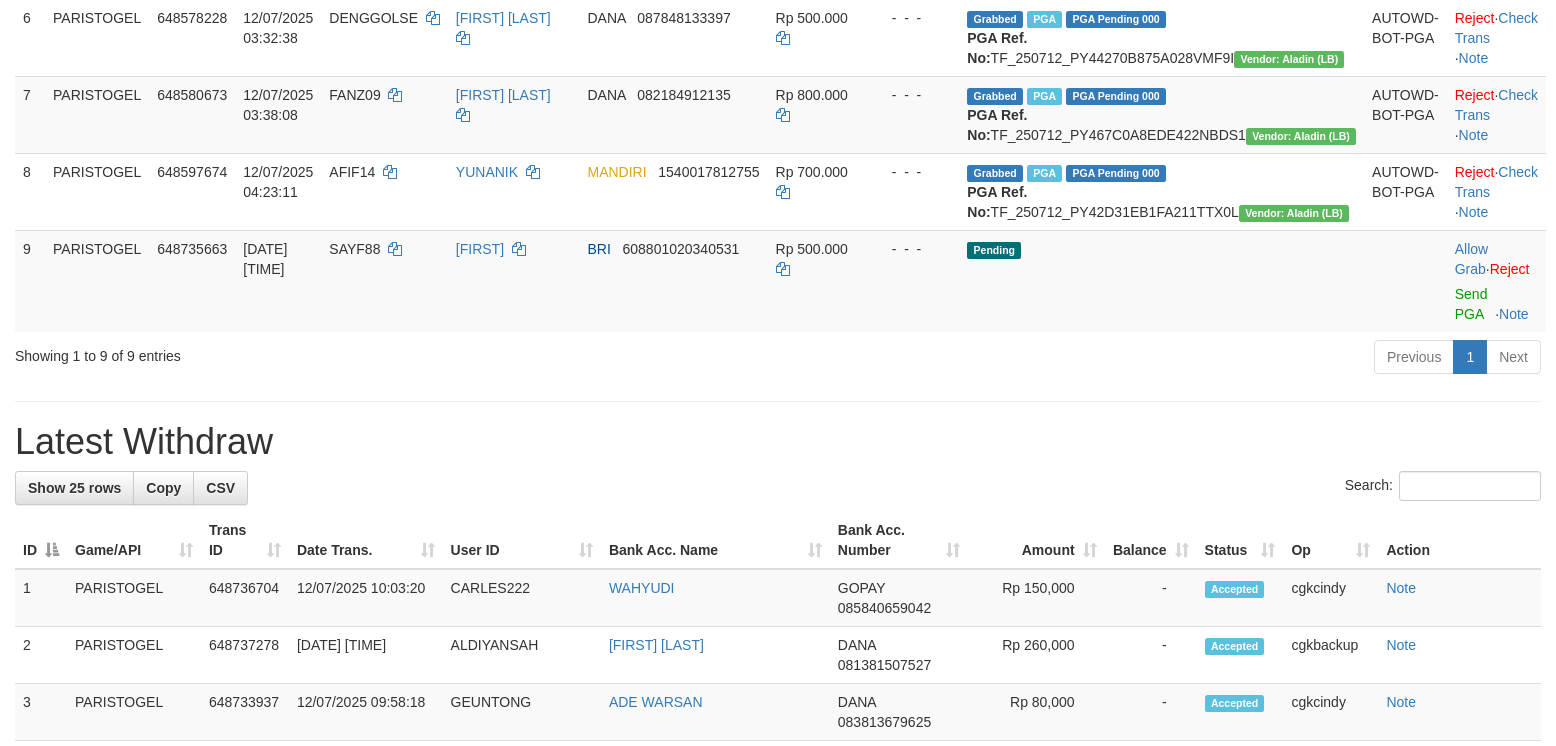 scroll, scrollTop: 666, scrollLeft: 0, axis: vertical 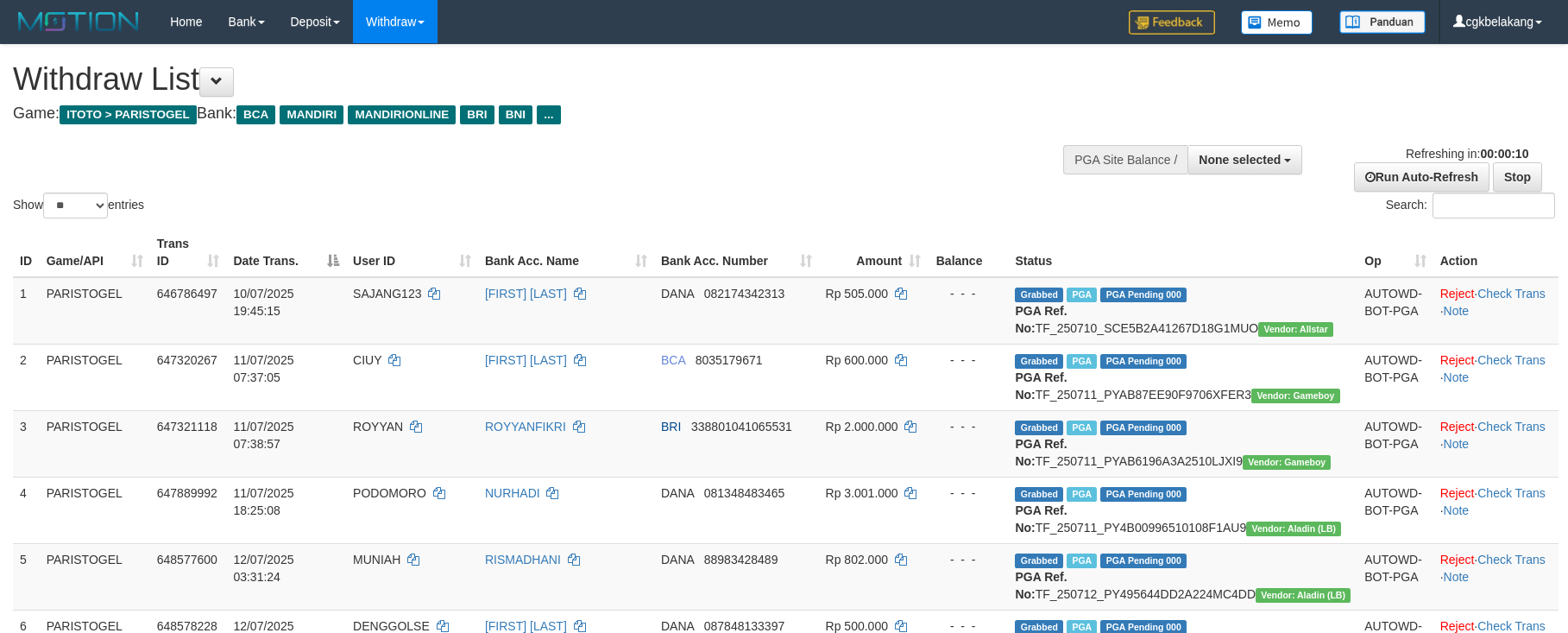 select 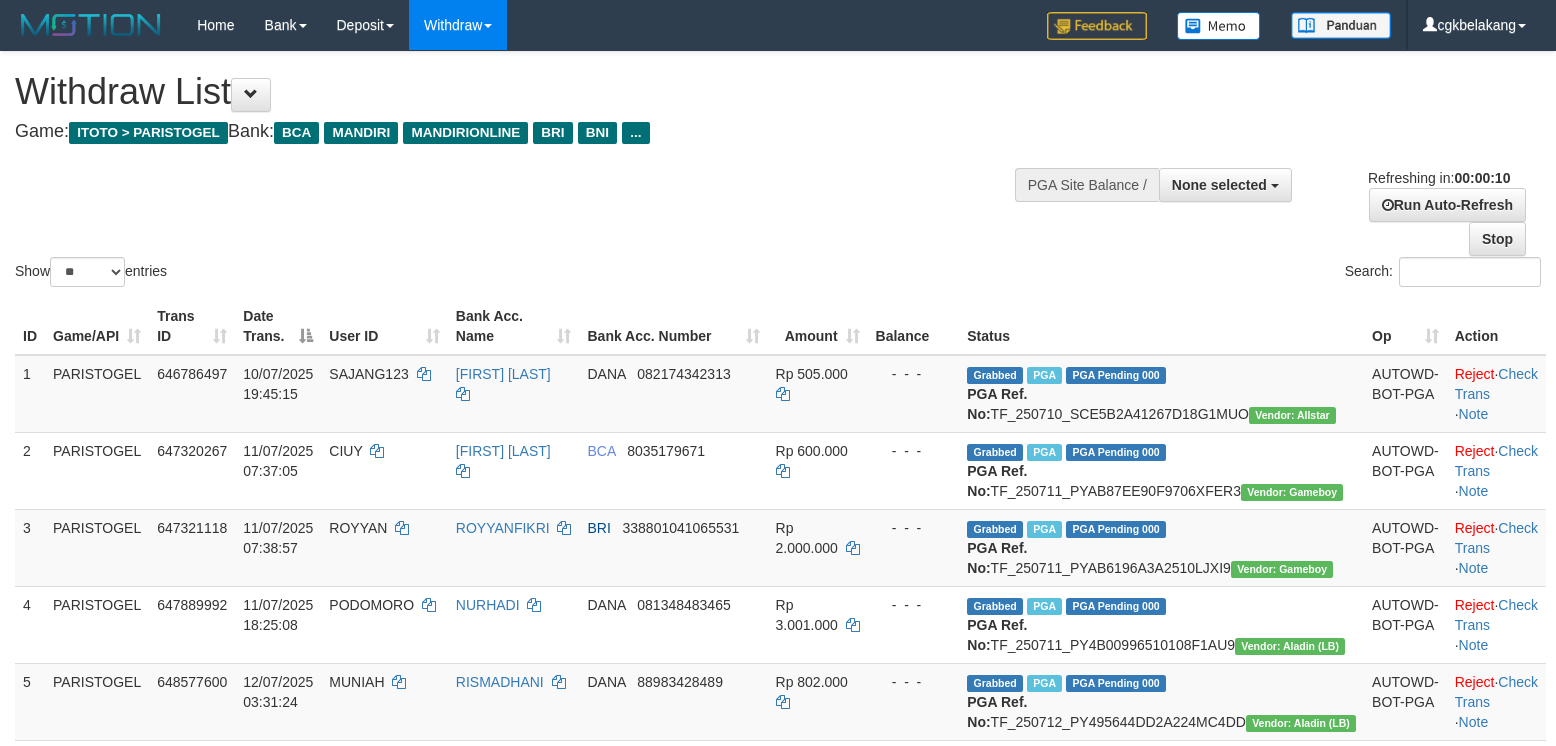 select 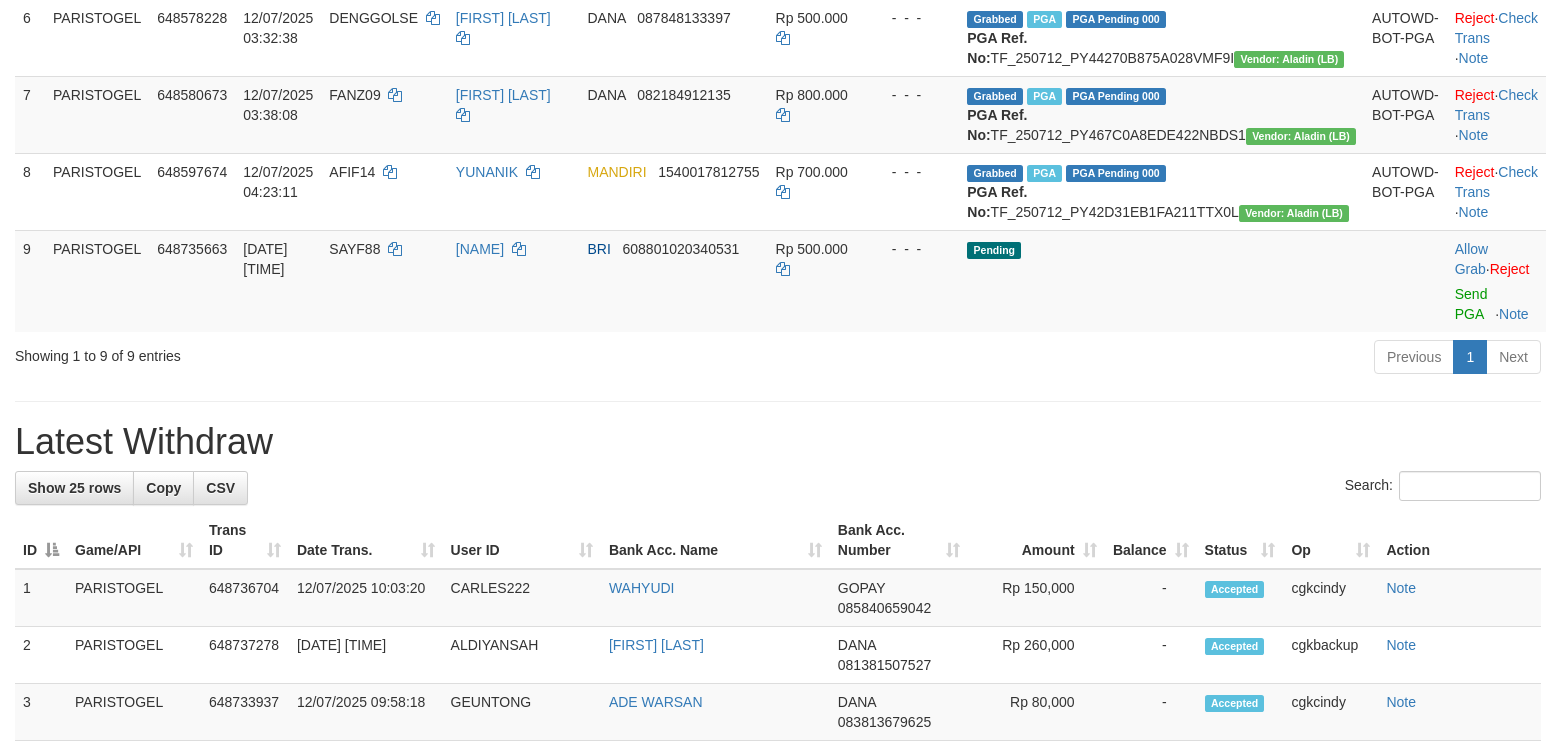 scroll, scrollTop: 666, scrollLeft: 0, axis: vertical 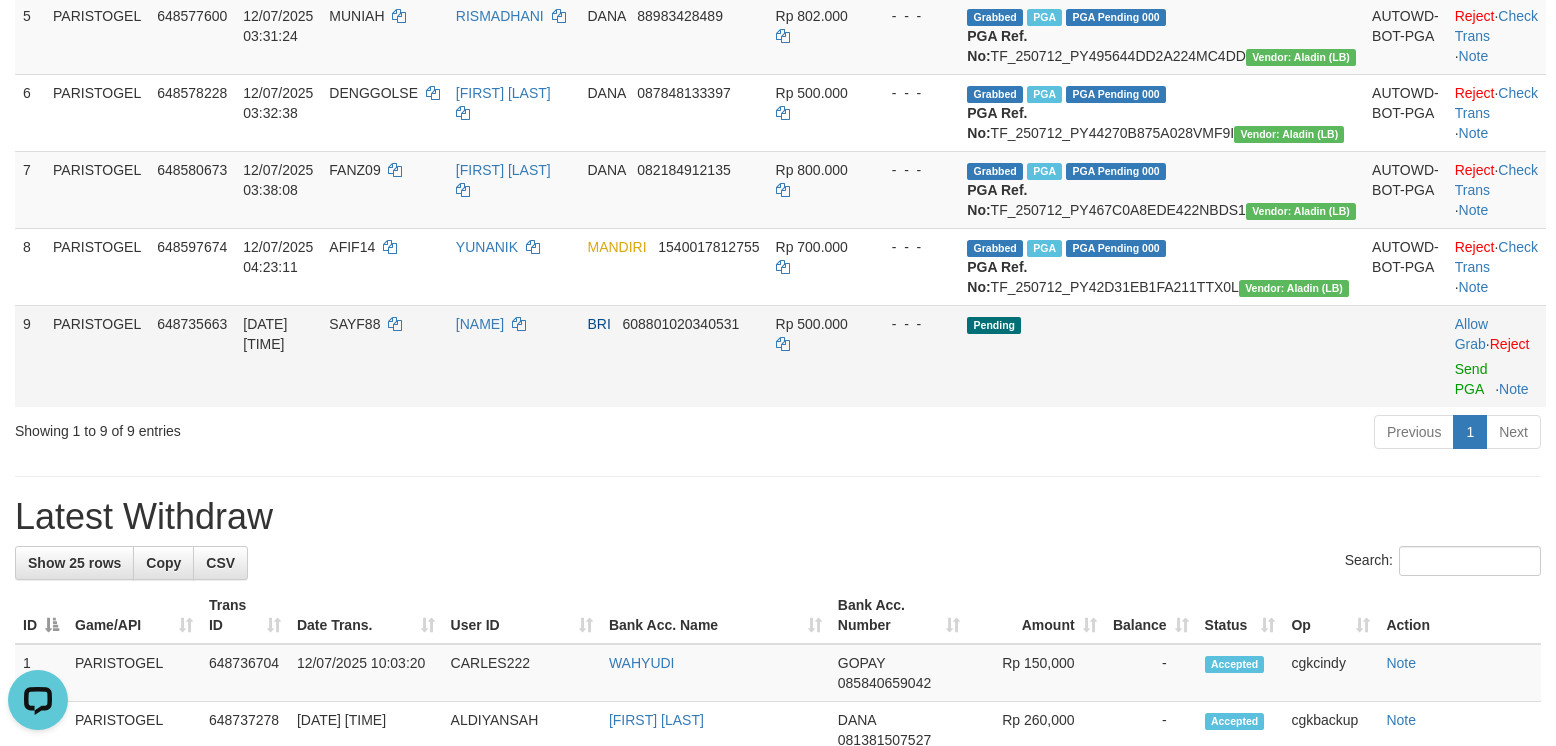 click on "Pending" at bounding box center [1161, 356] 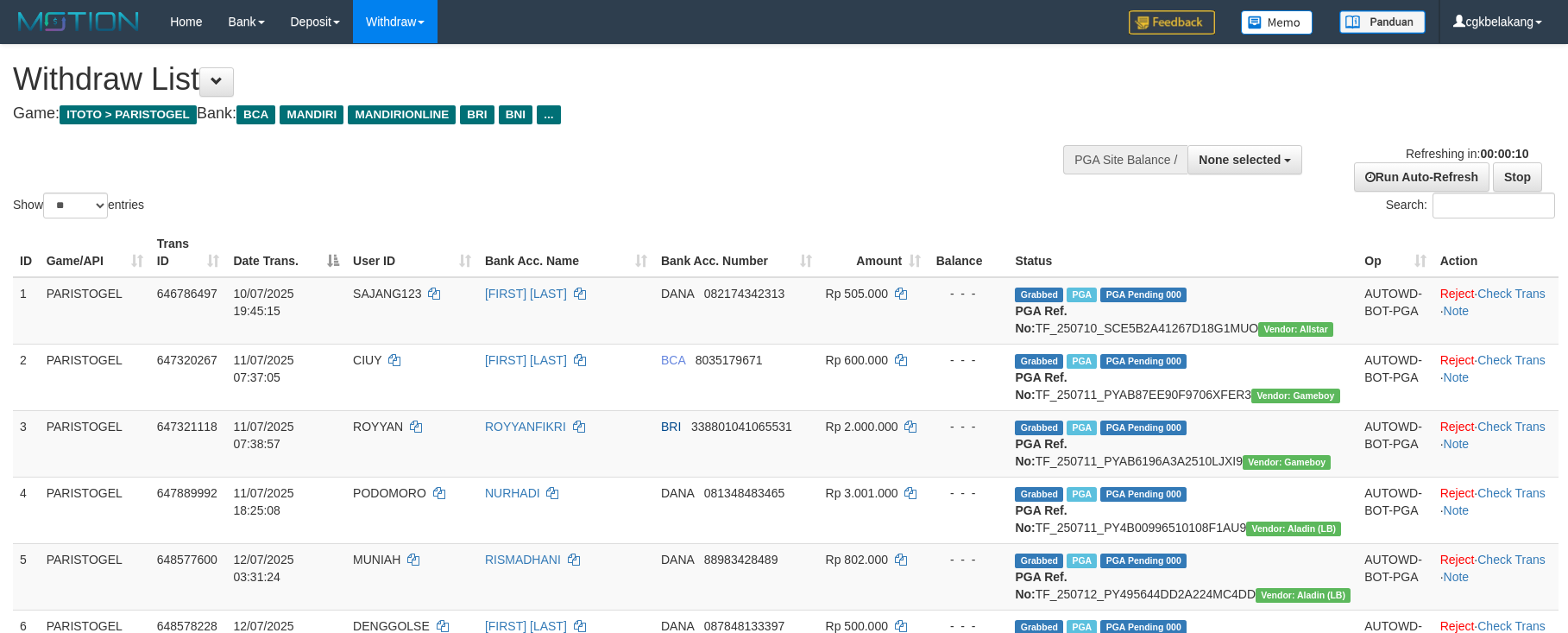 select 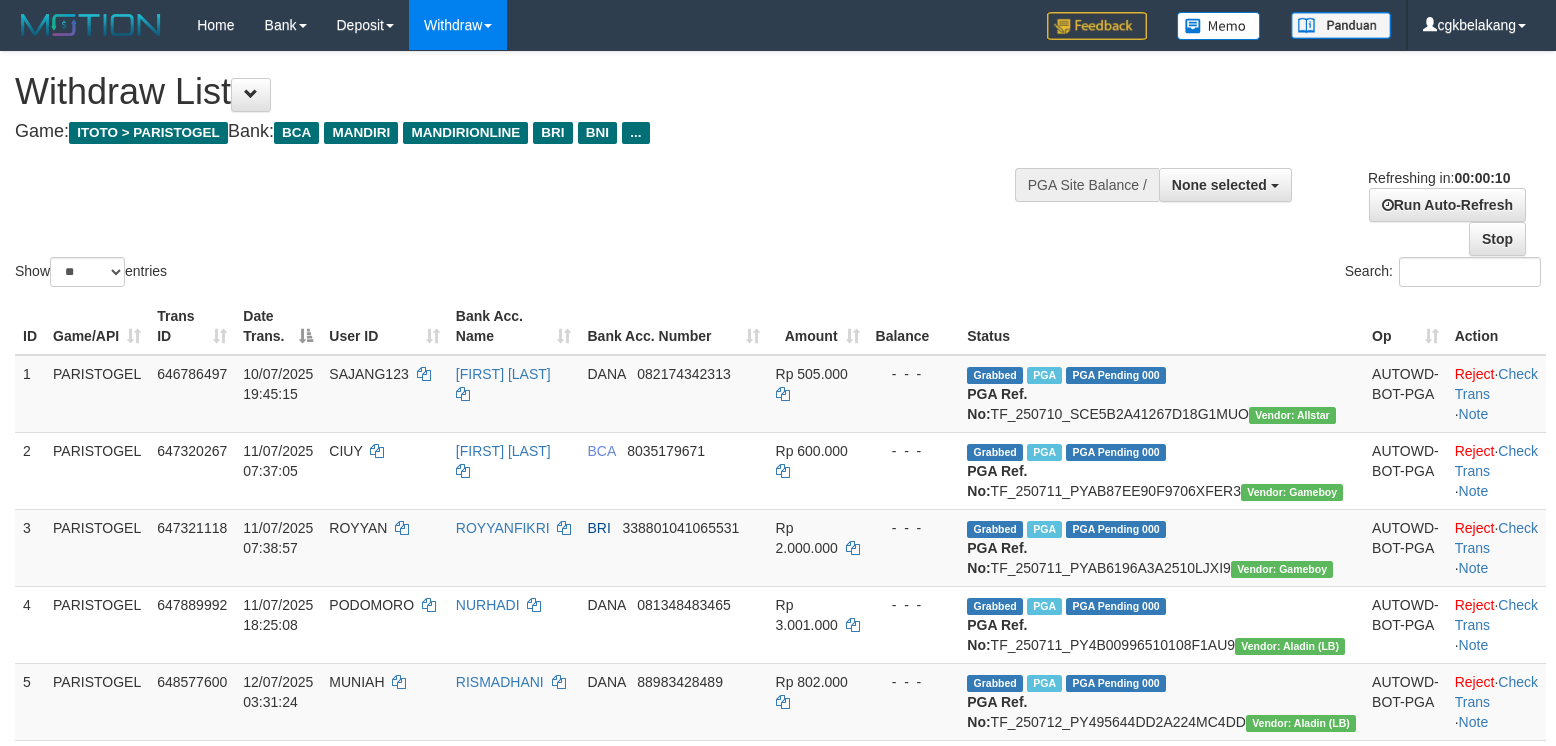 select 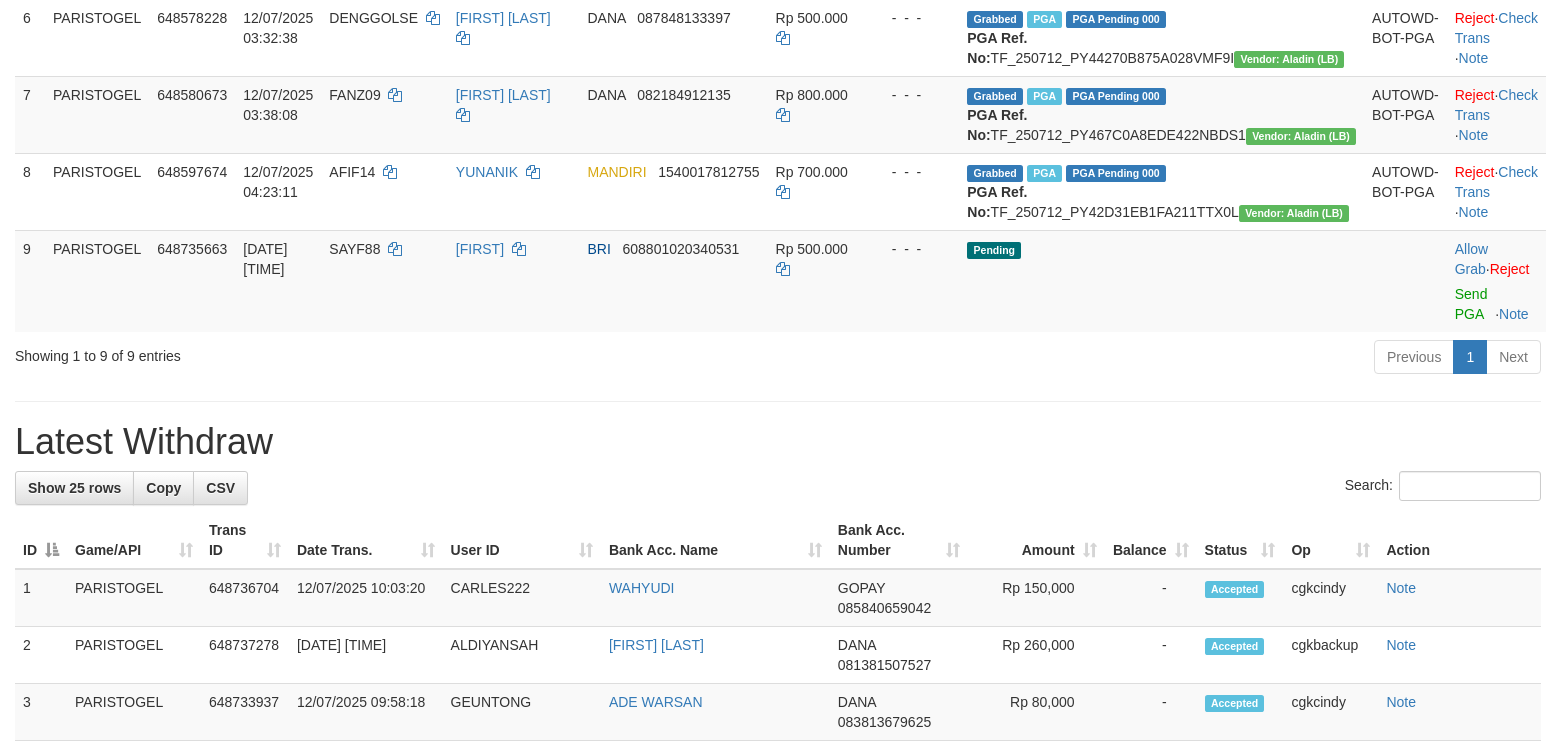 scroll, scrollTop: 666, scrollLeft: 0, axis: vertical 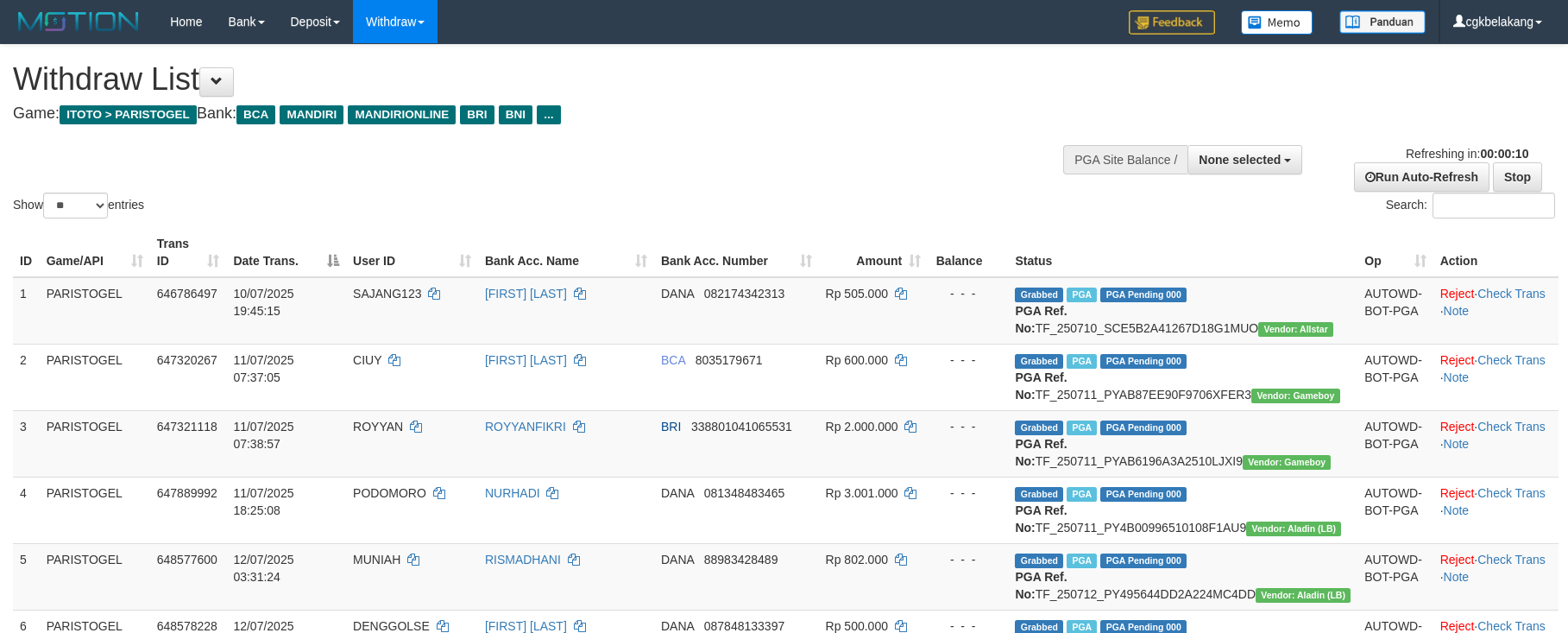 select 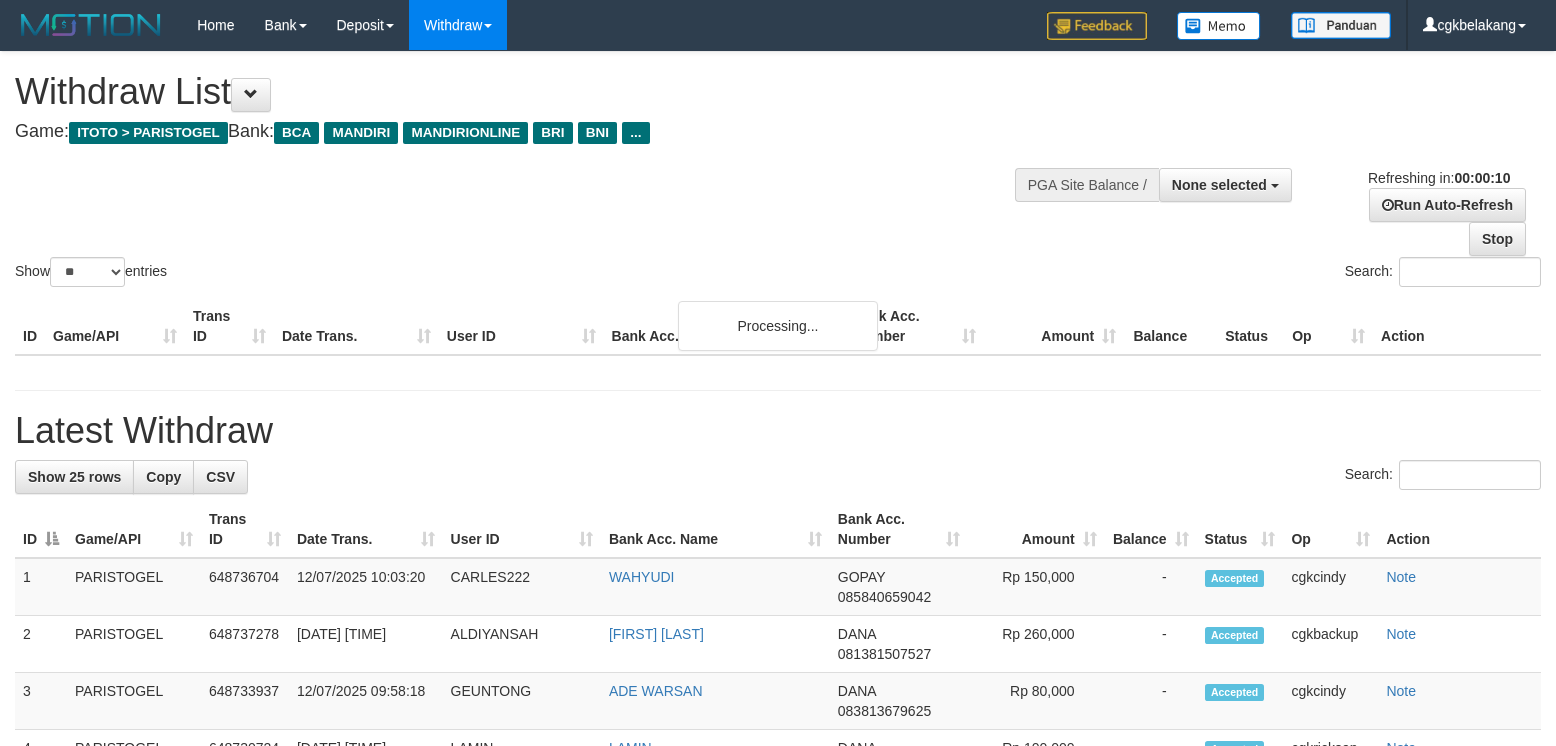 select 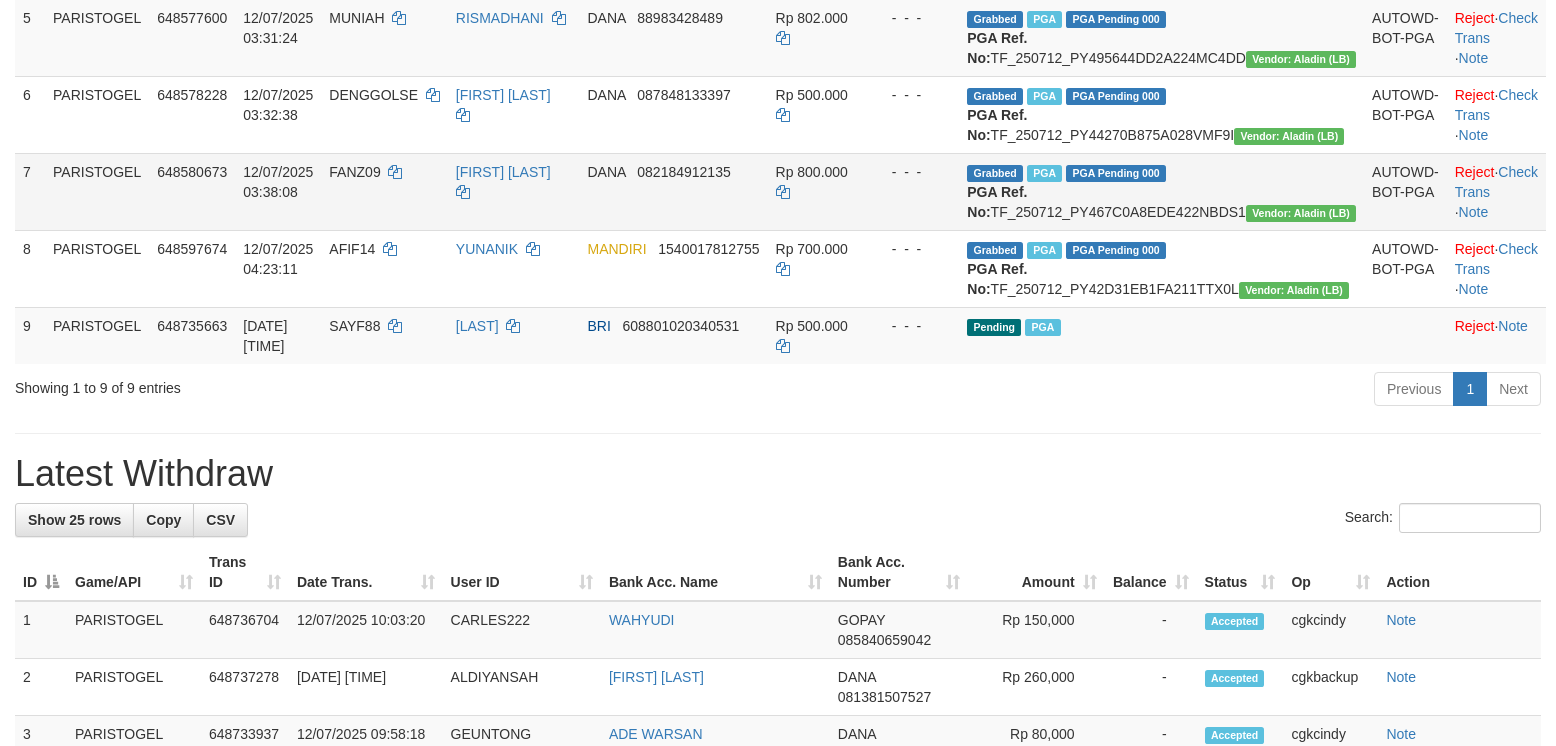 scroll, scrollTop: 666, scrollLeft: 0, axis: vertical 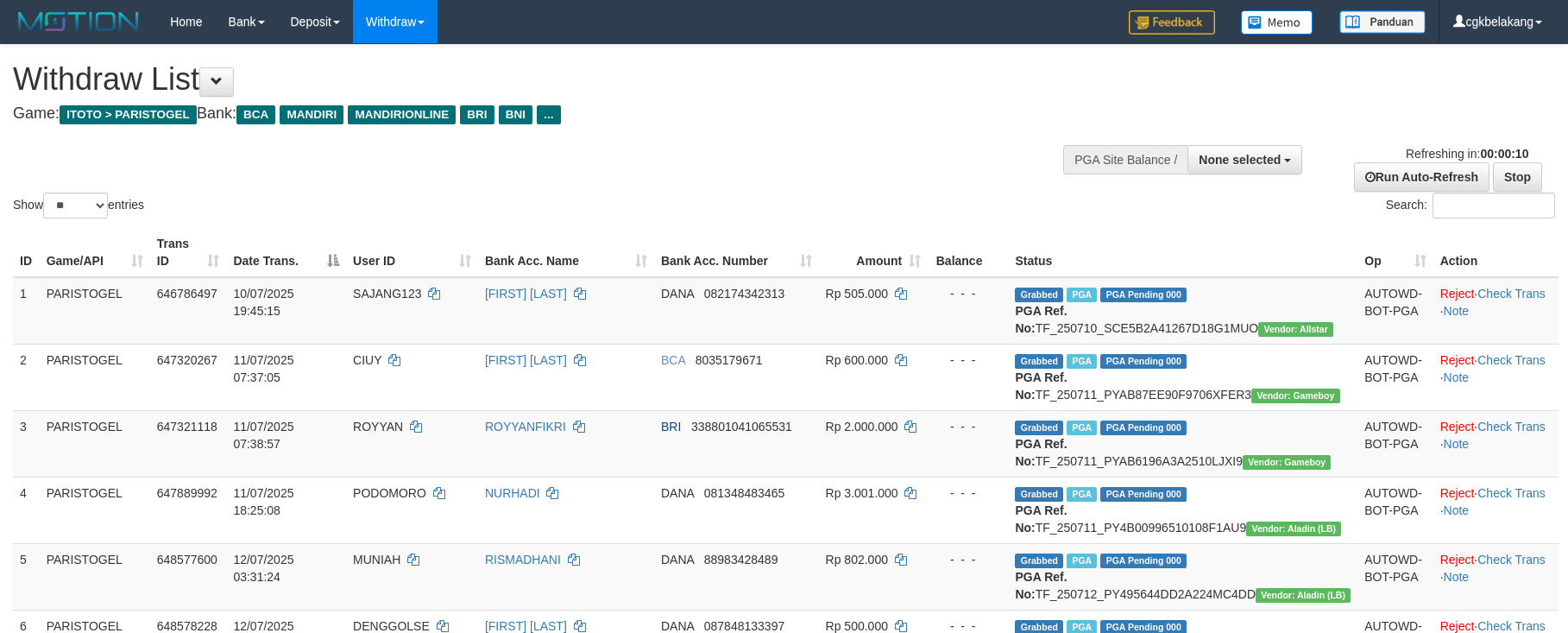 select 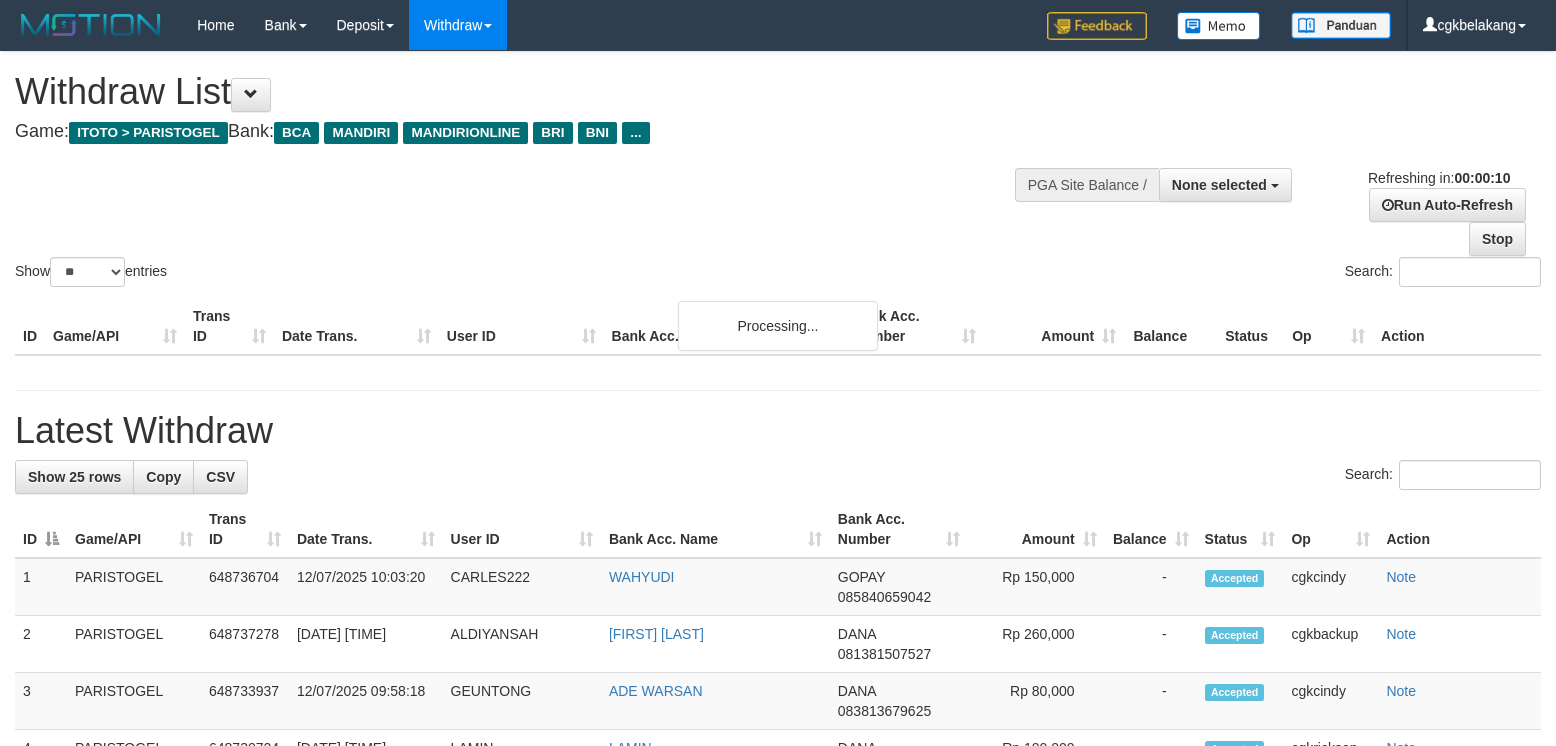 select 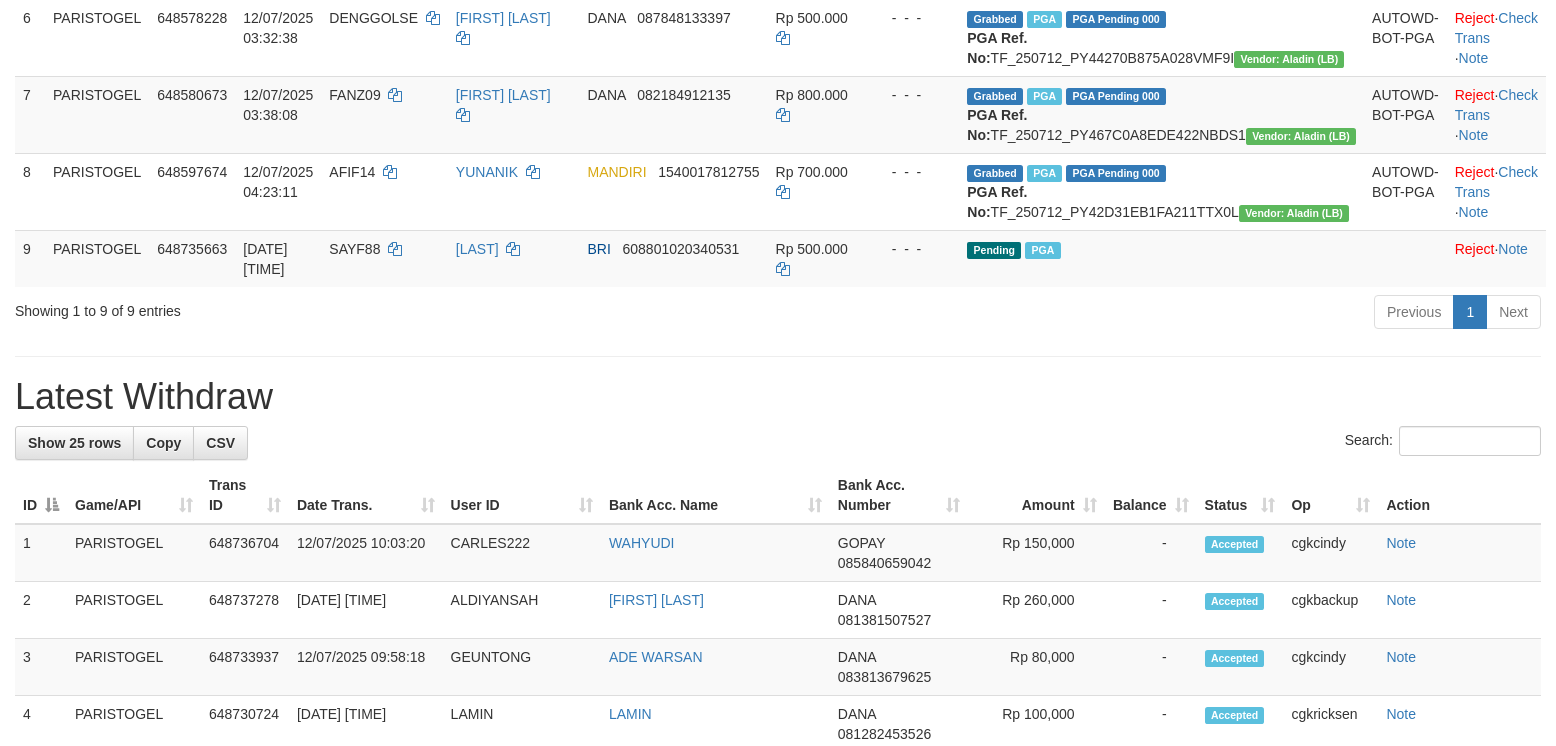 scroll, scrollTop: 666, scrollLeft: 0, axis: vertical 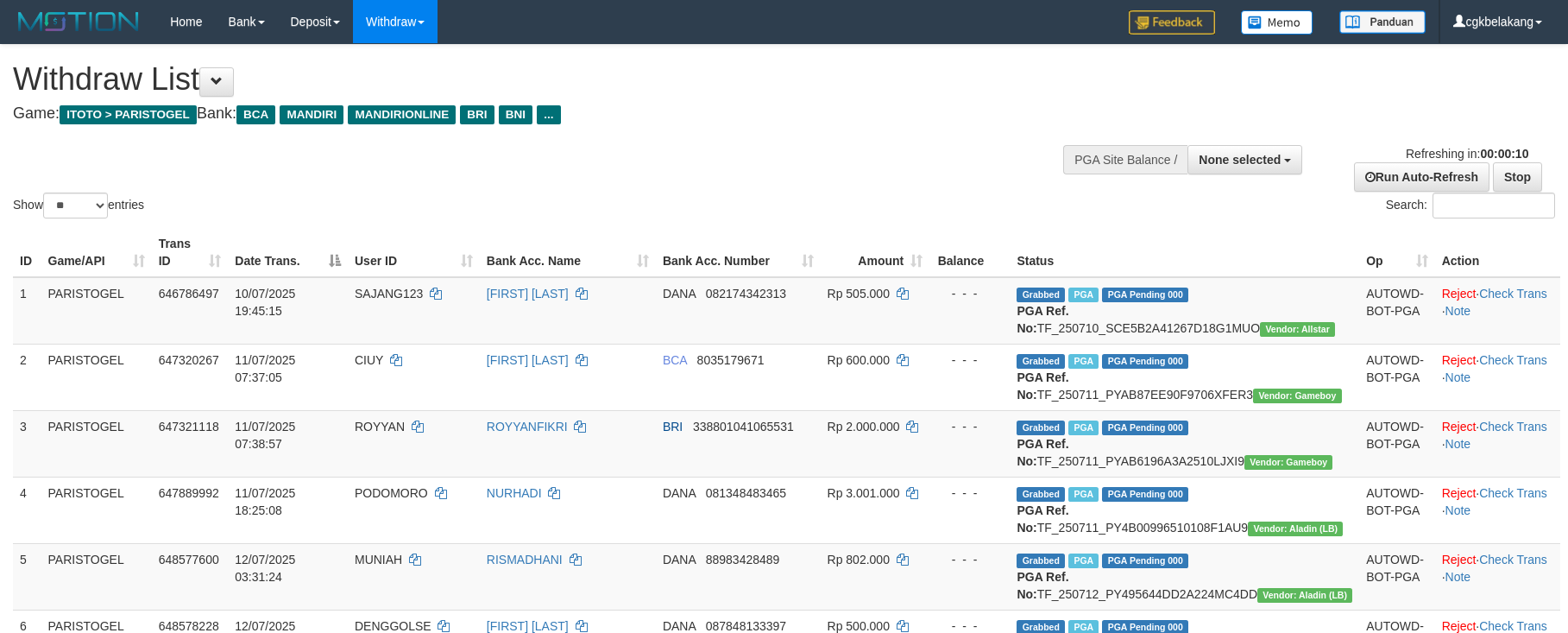 select 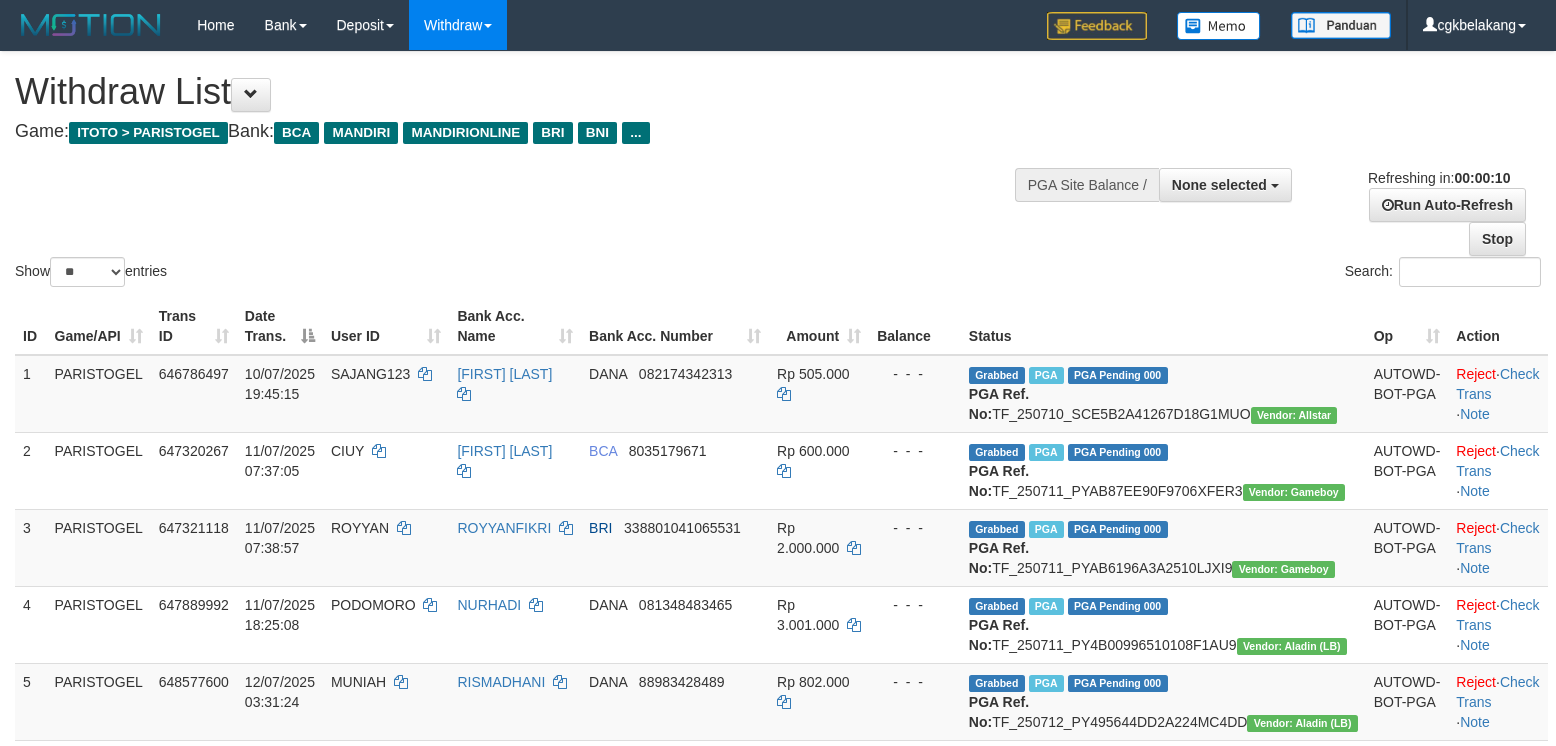 select 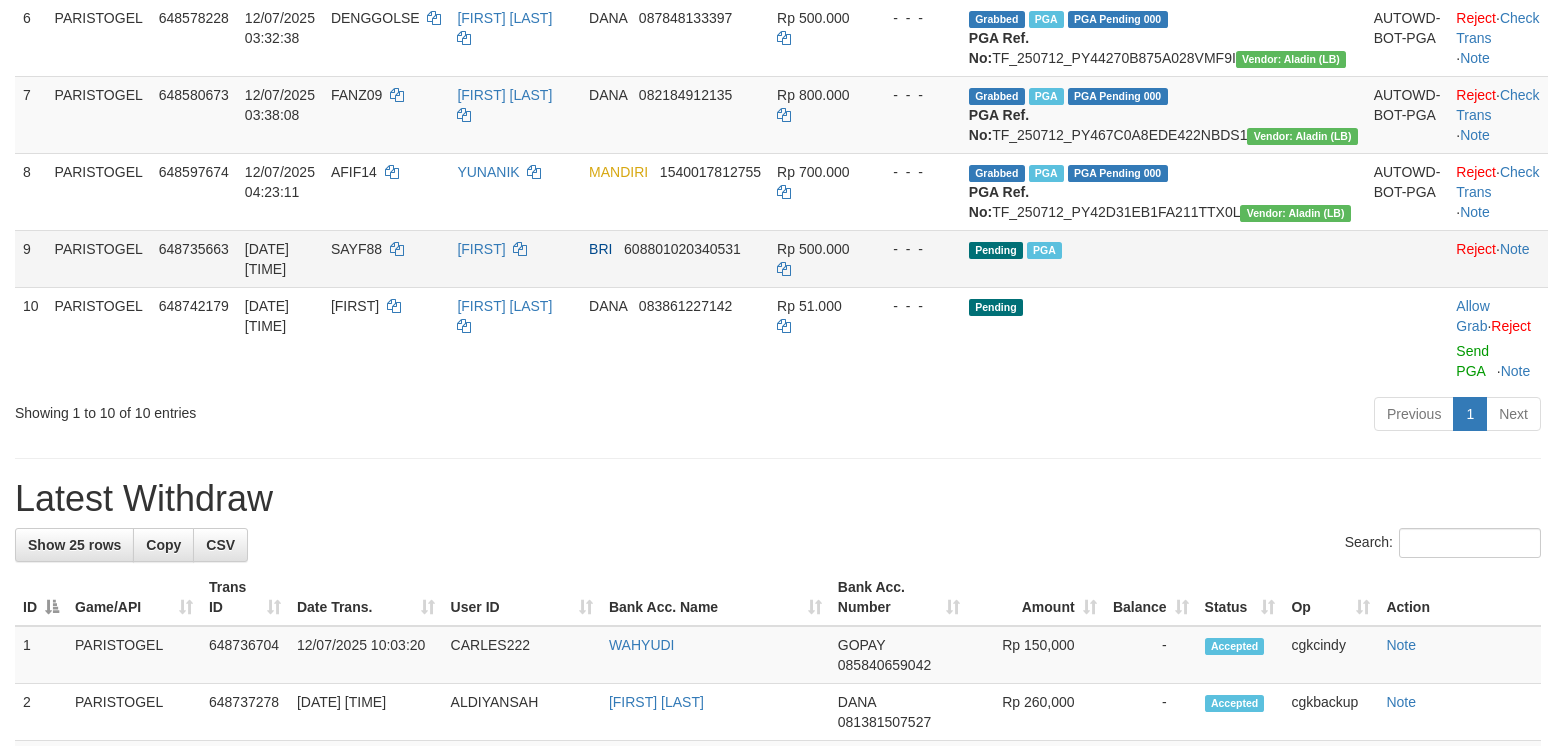 scroll, scrollTop: 666, scrollLeft: 0, axis: vertical 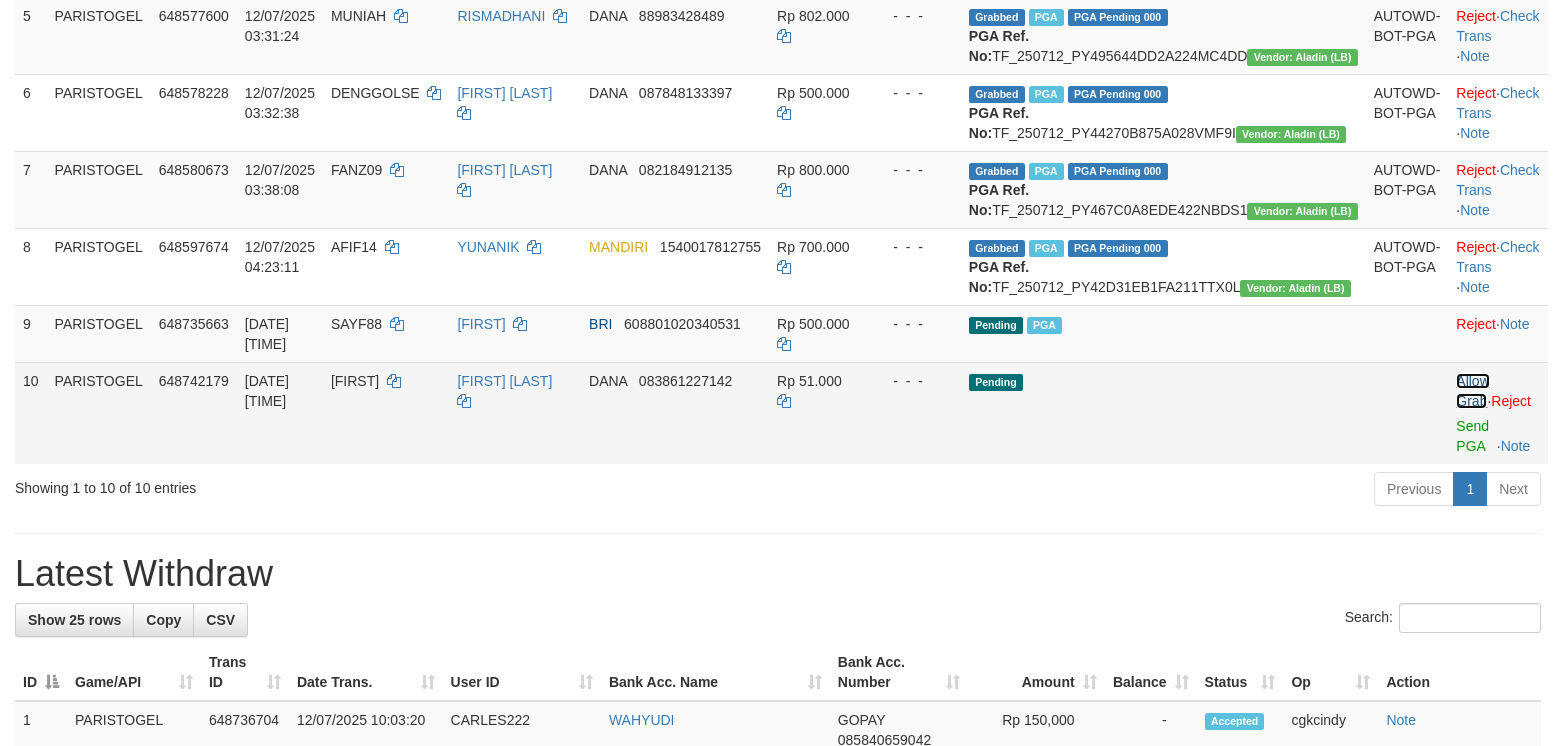 click on "Allow Grab" at bounding box center [1472, 391] 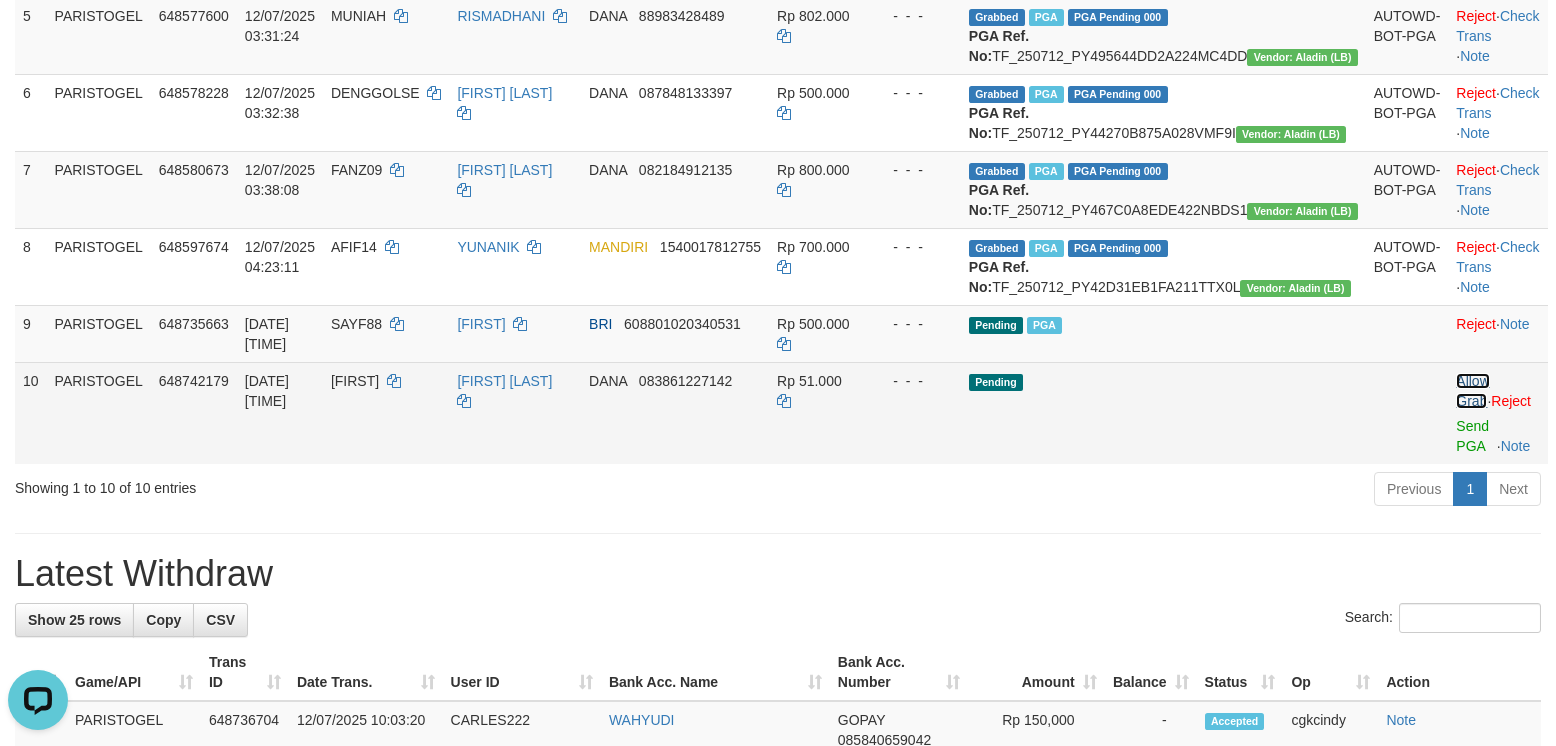 scroll, scrollTop: 0, scrollLeft: 0, axis: both 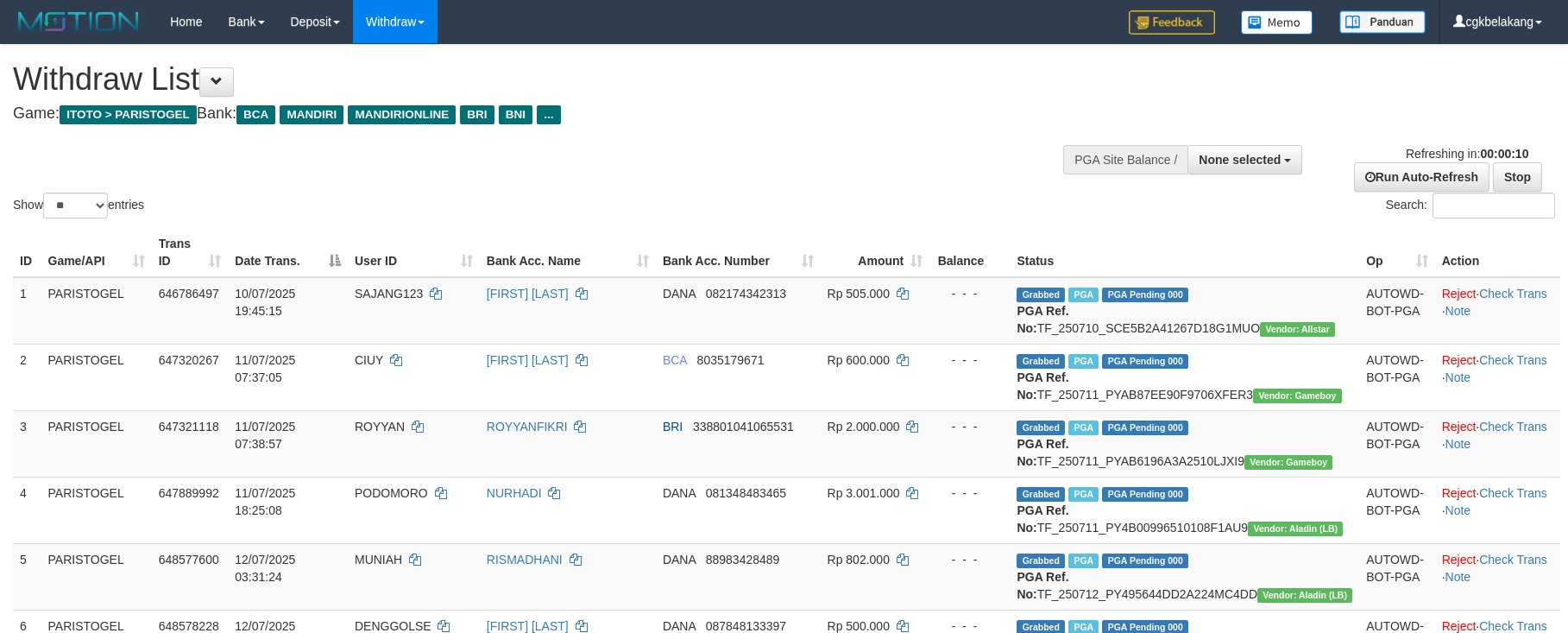 select 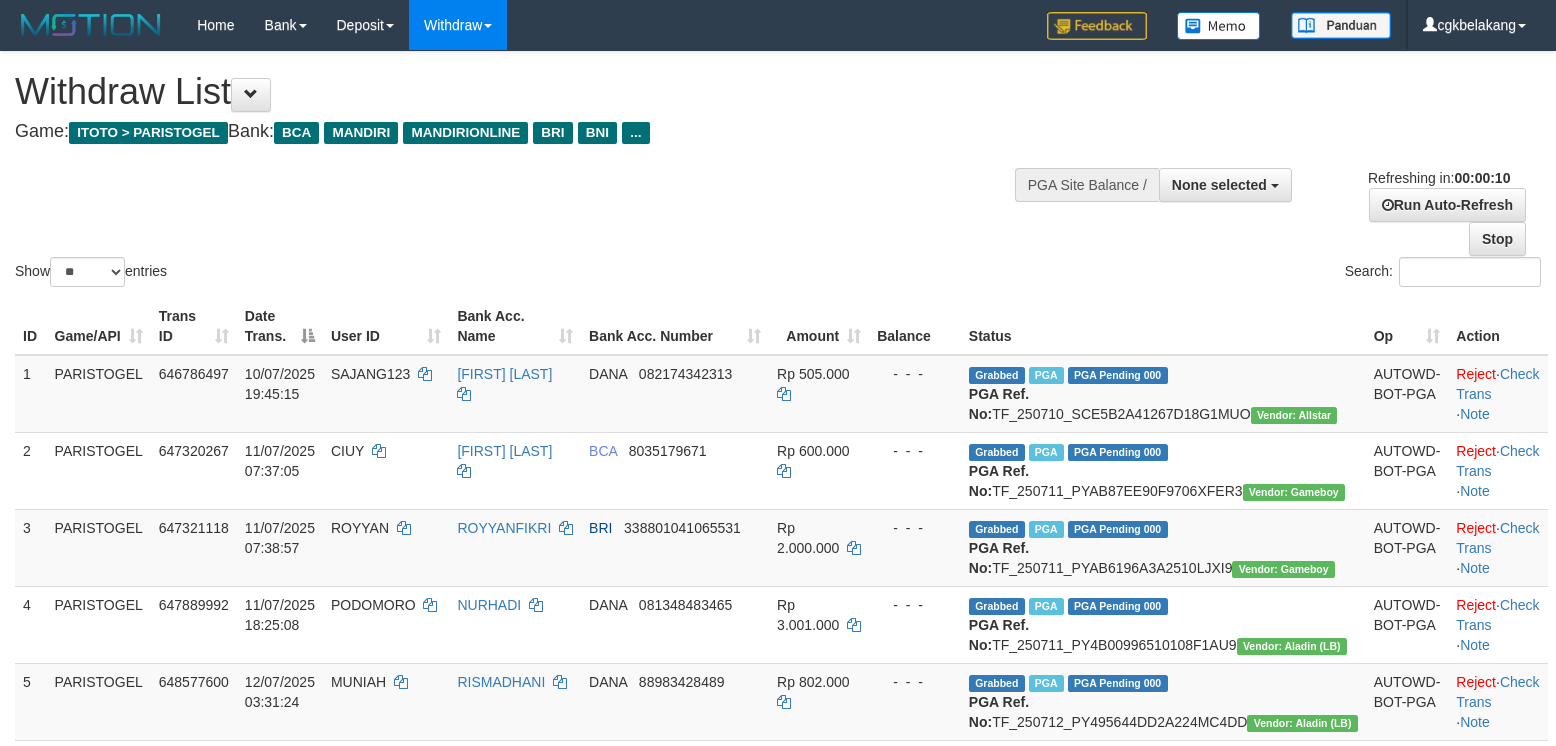 select 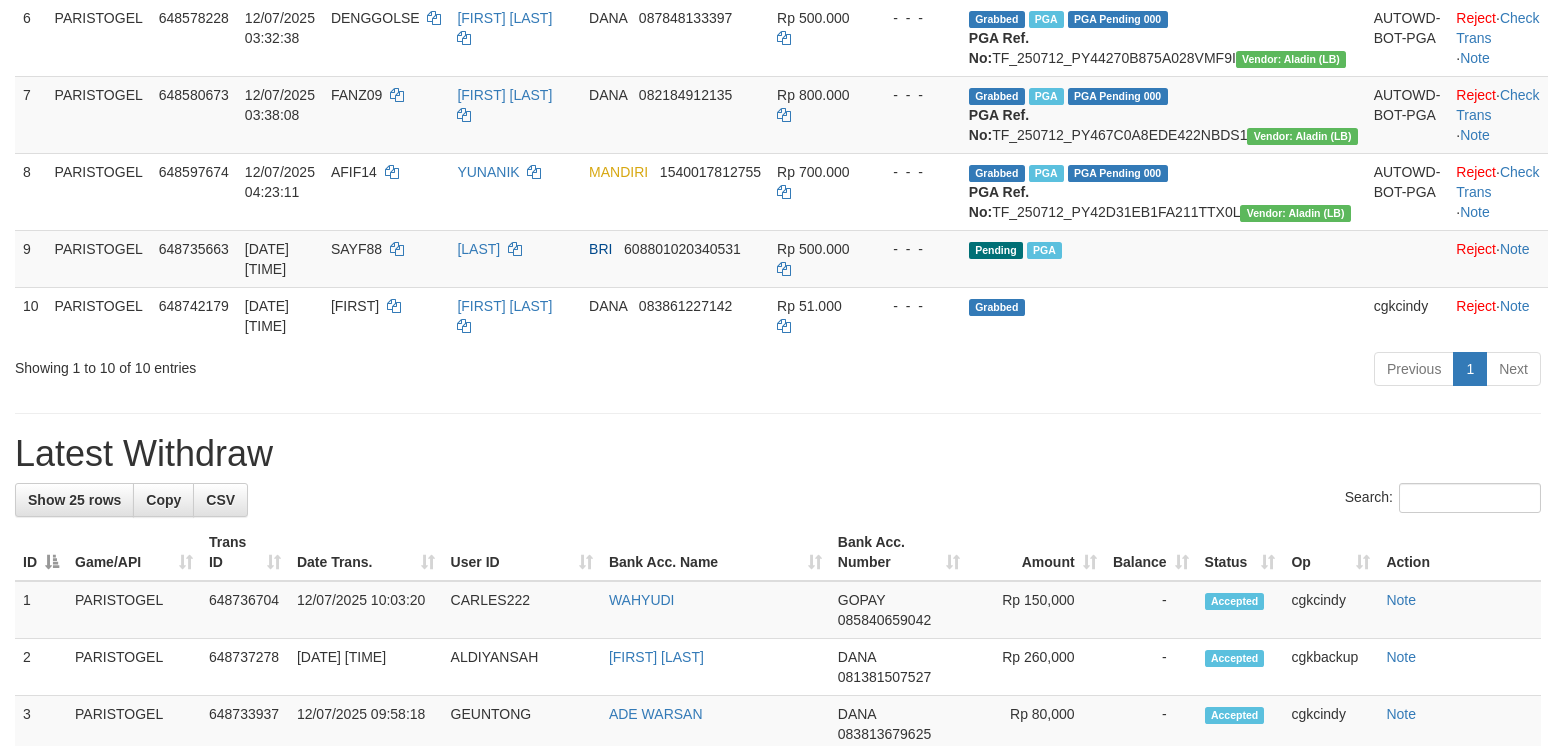 scroll, scrollTop: 666, scrollLeft: 0, axis: vertical 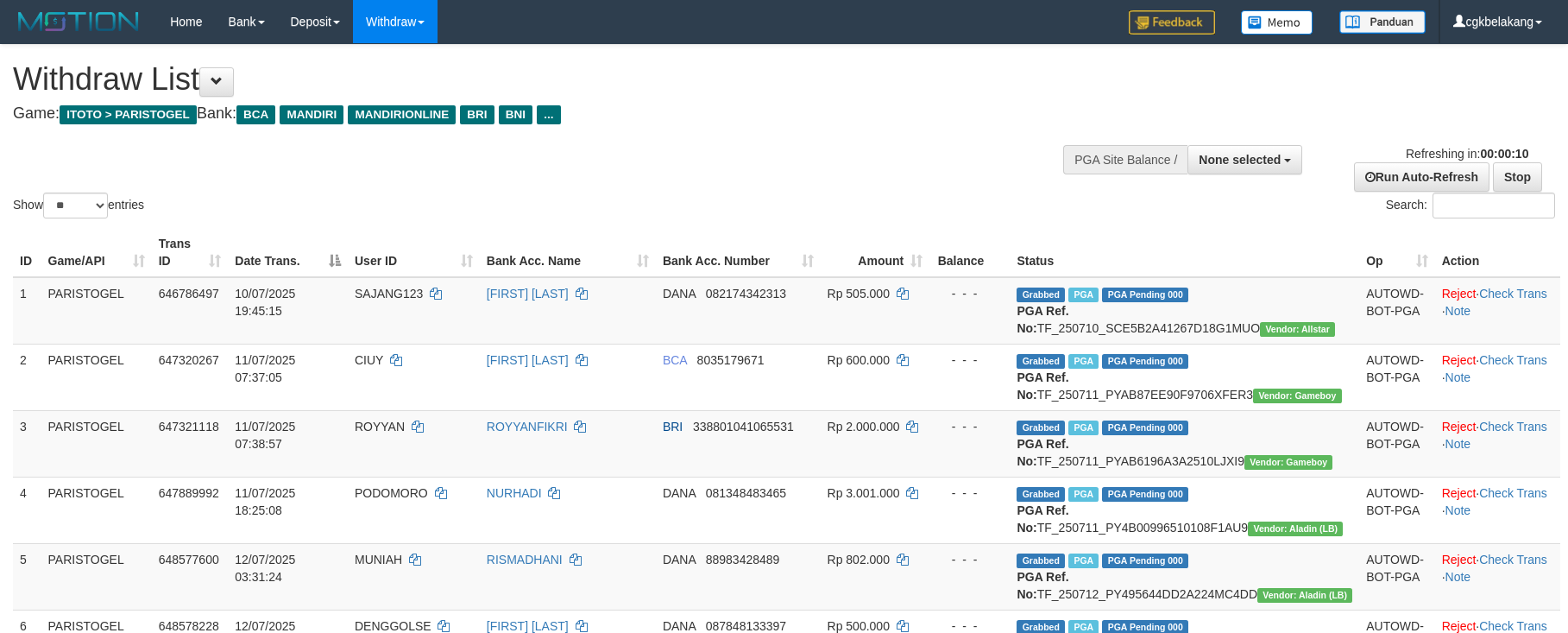 select 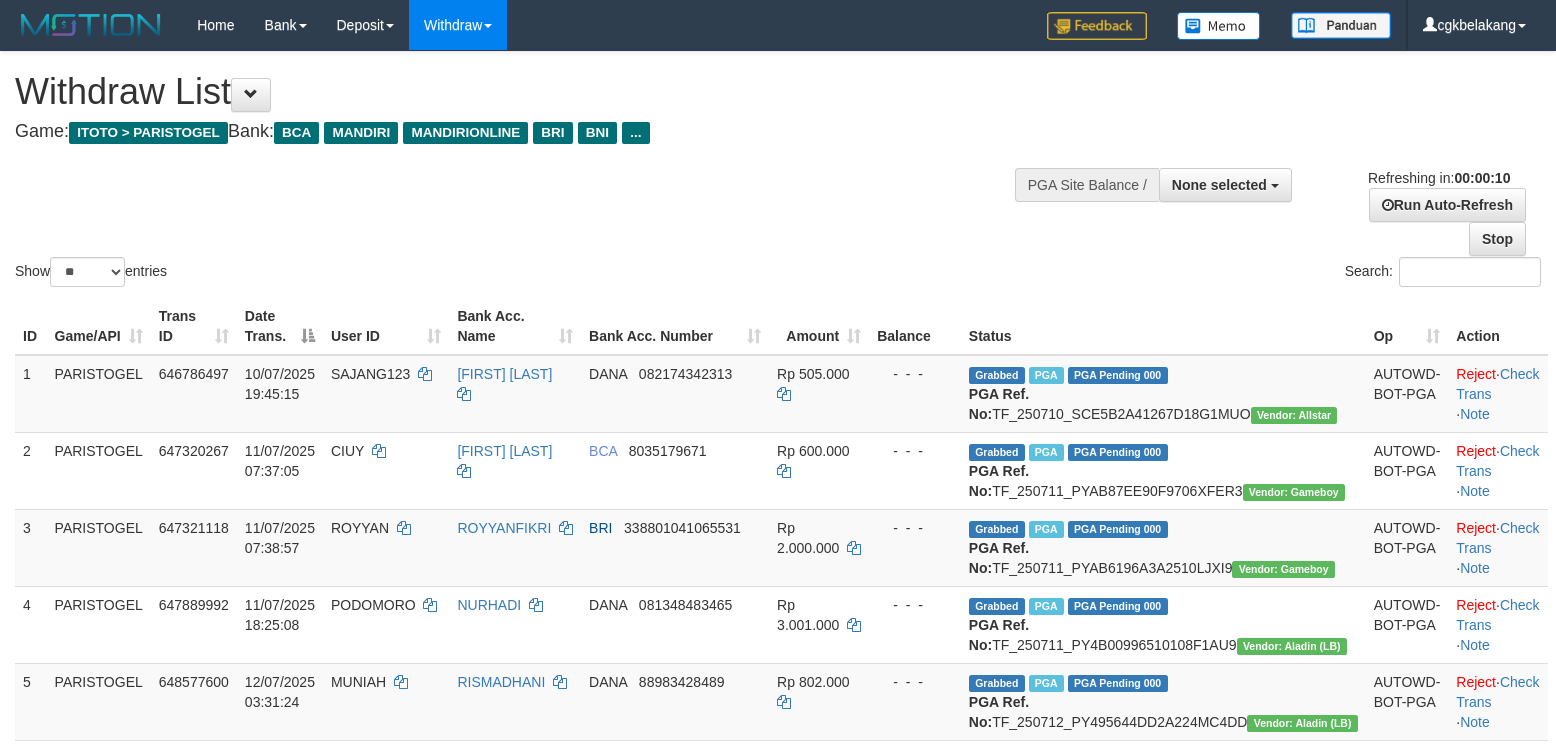 select 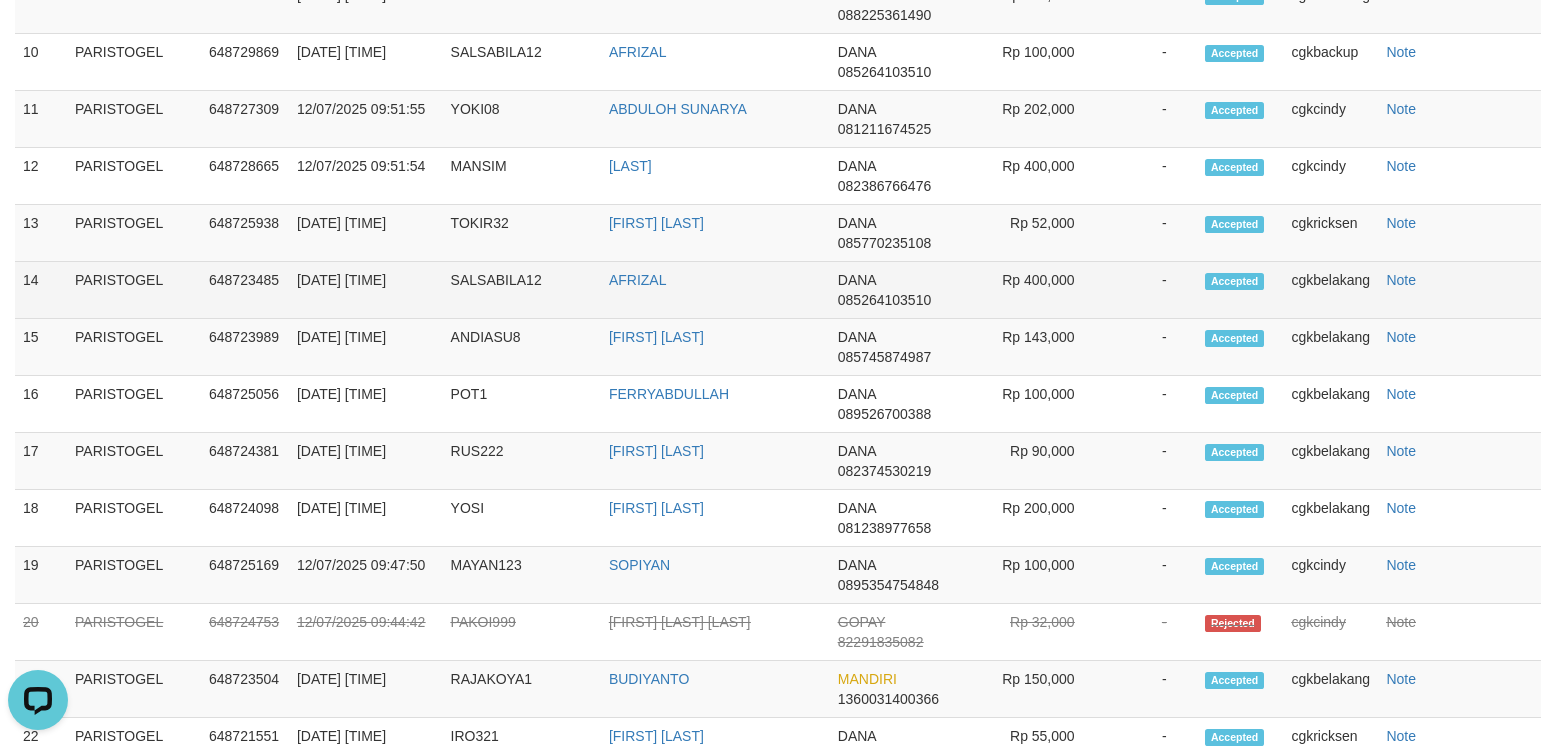 scroll, scrollTop: 0, scrollLeft: 0, axis: both 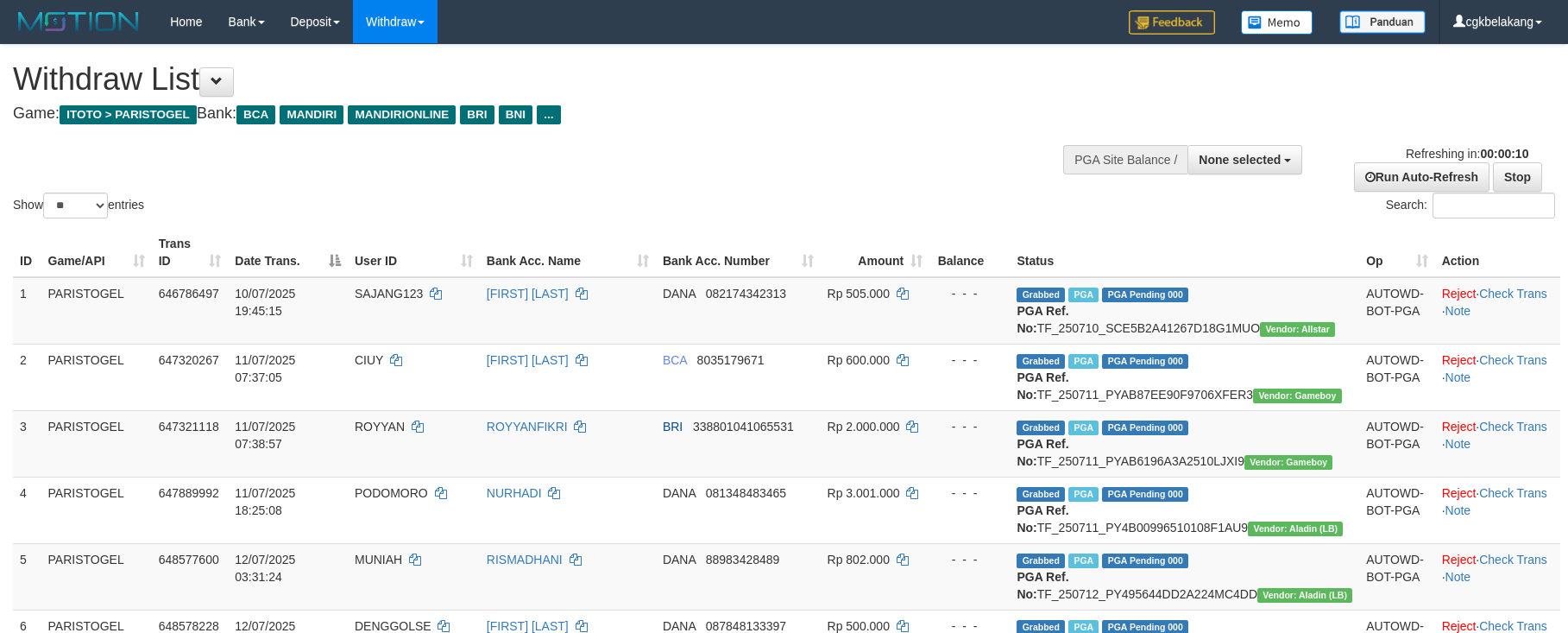 select 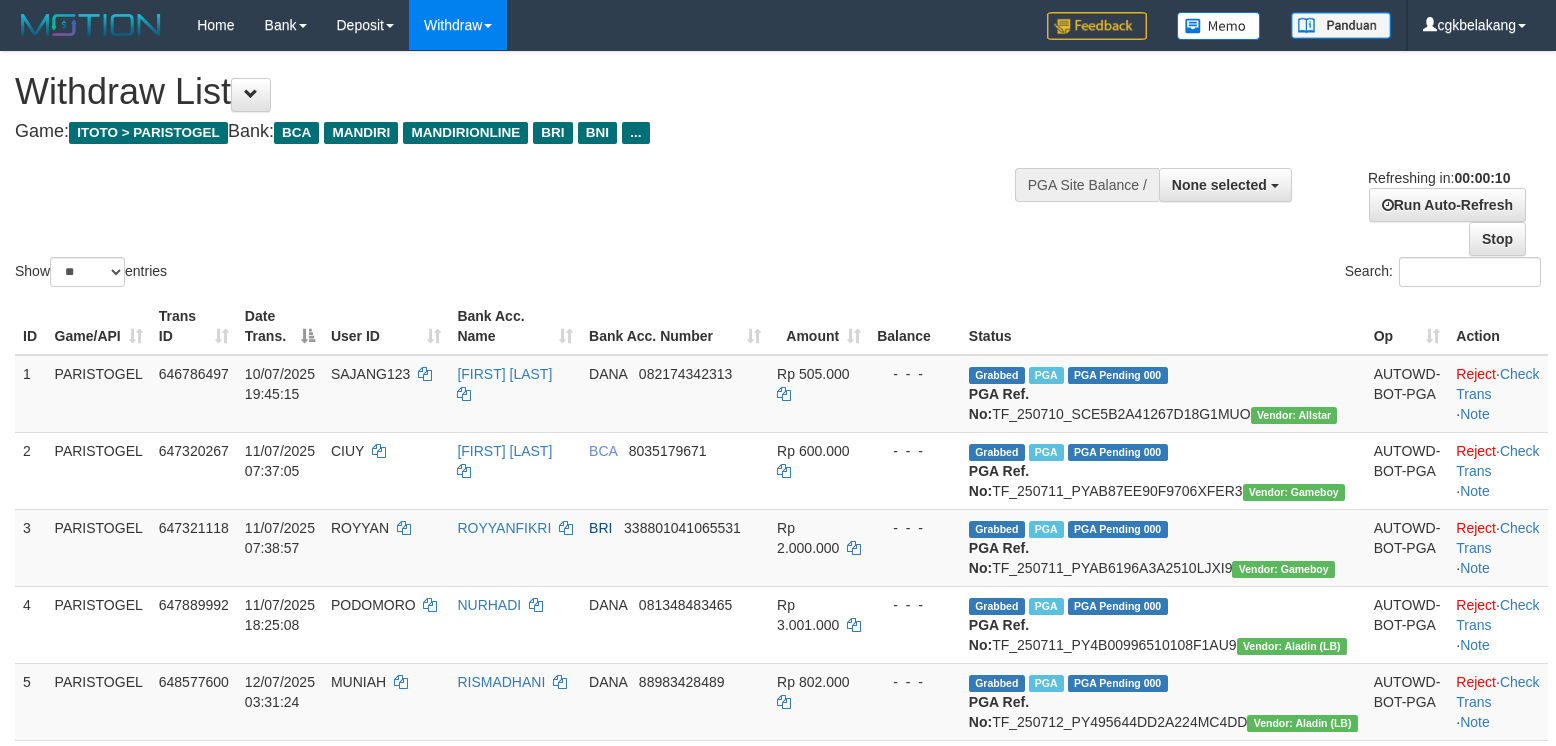 select 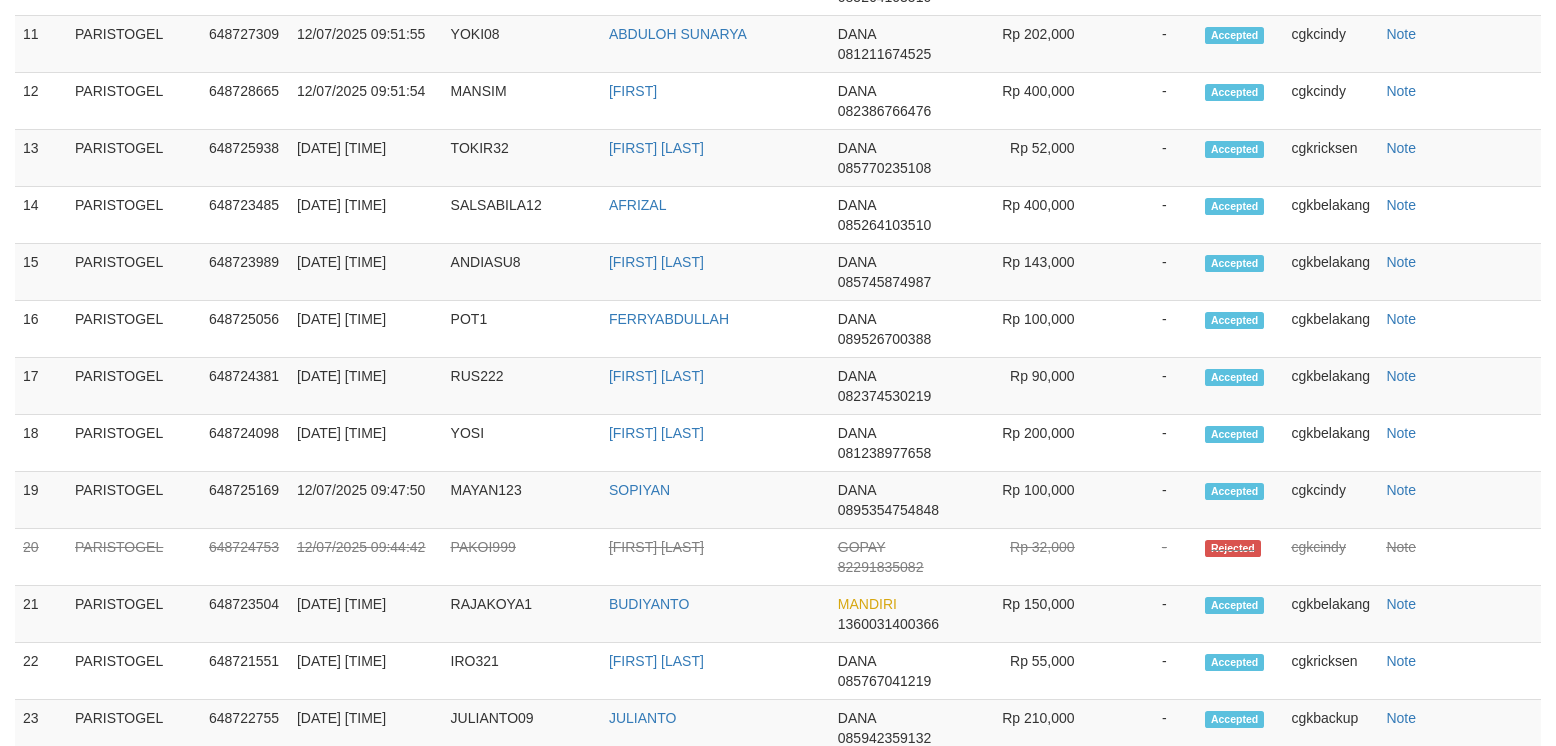 scroll, scrollTop: 1802, scrollLeft: 0, axis: vertical 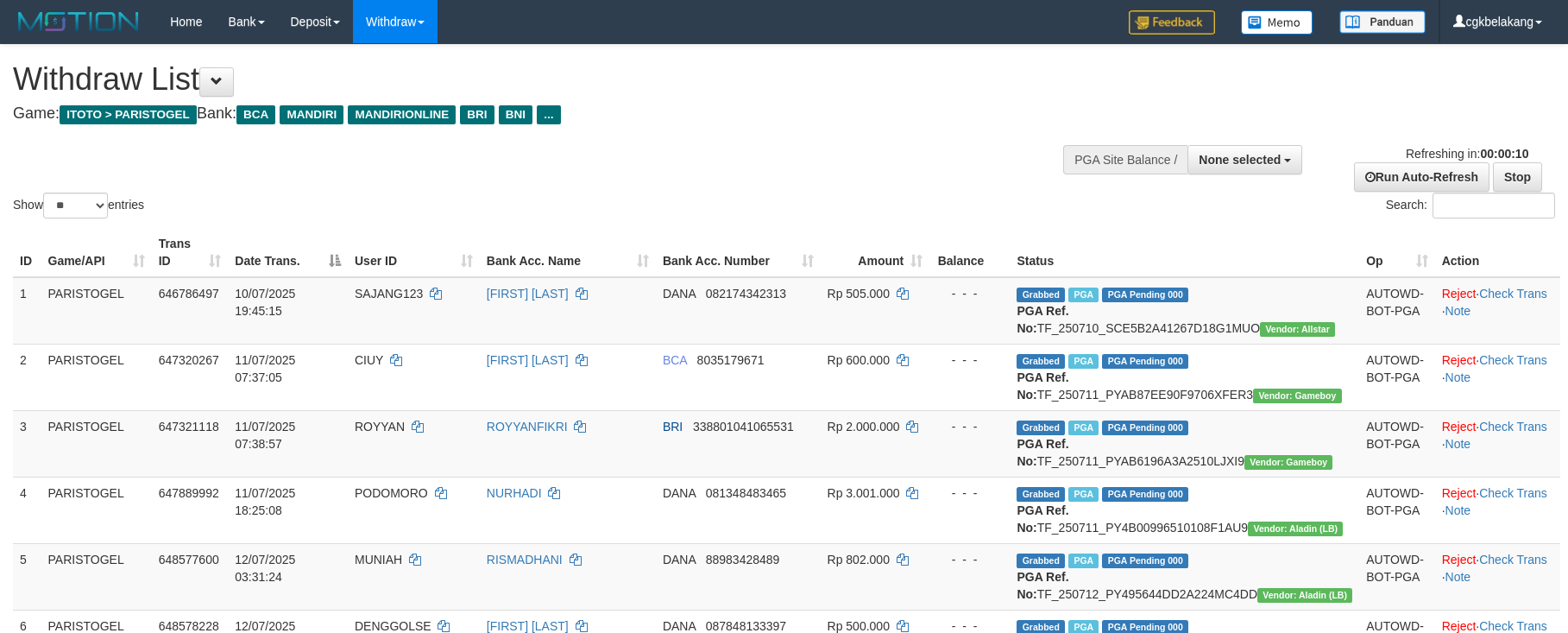 select 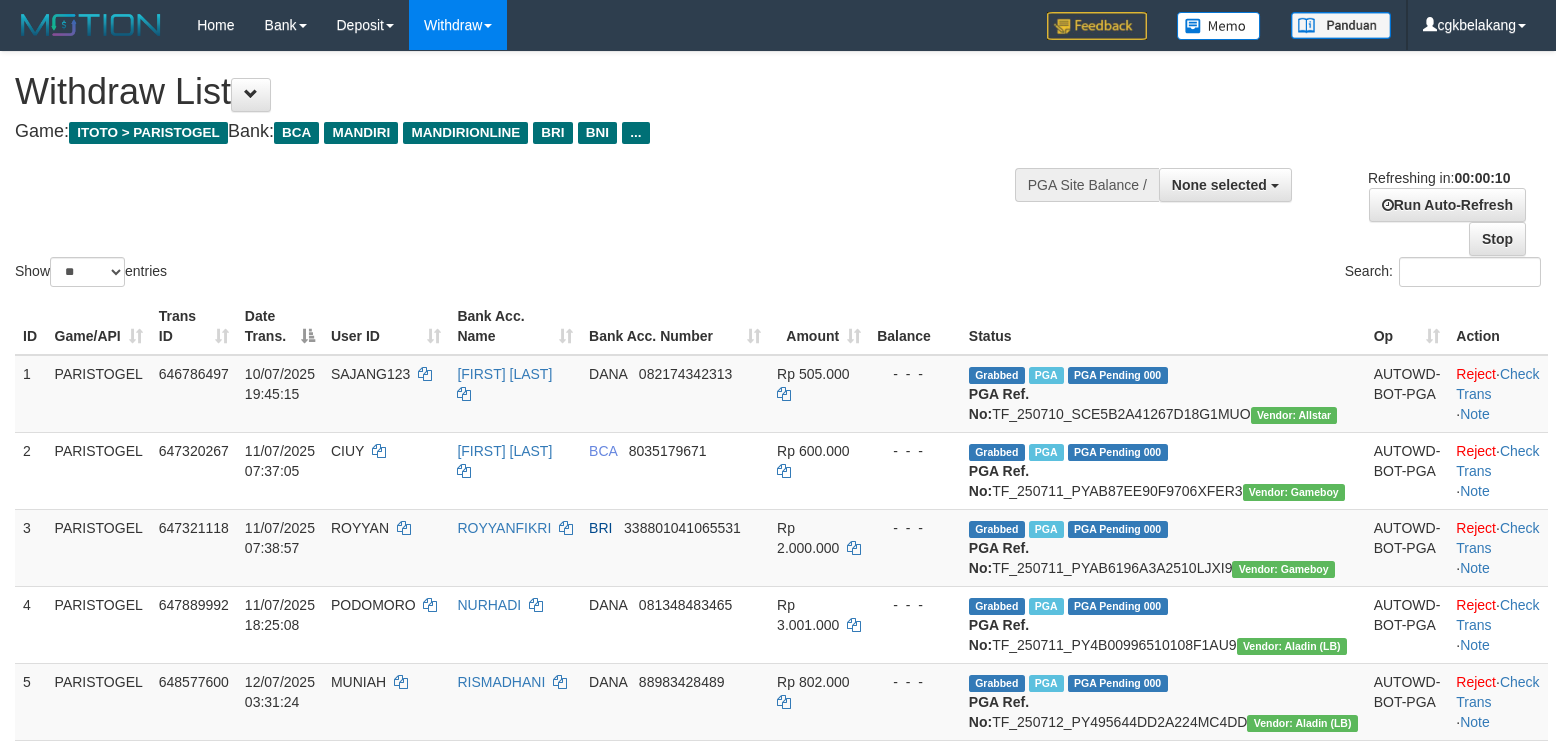 select 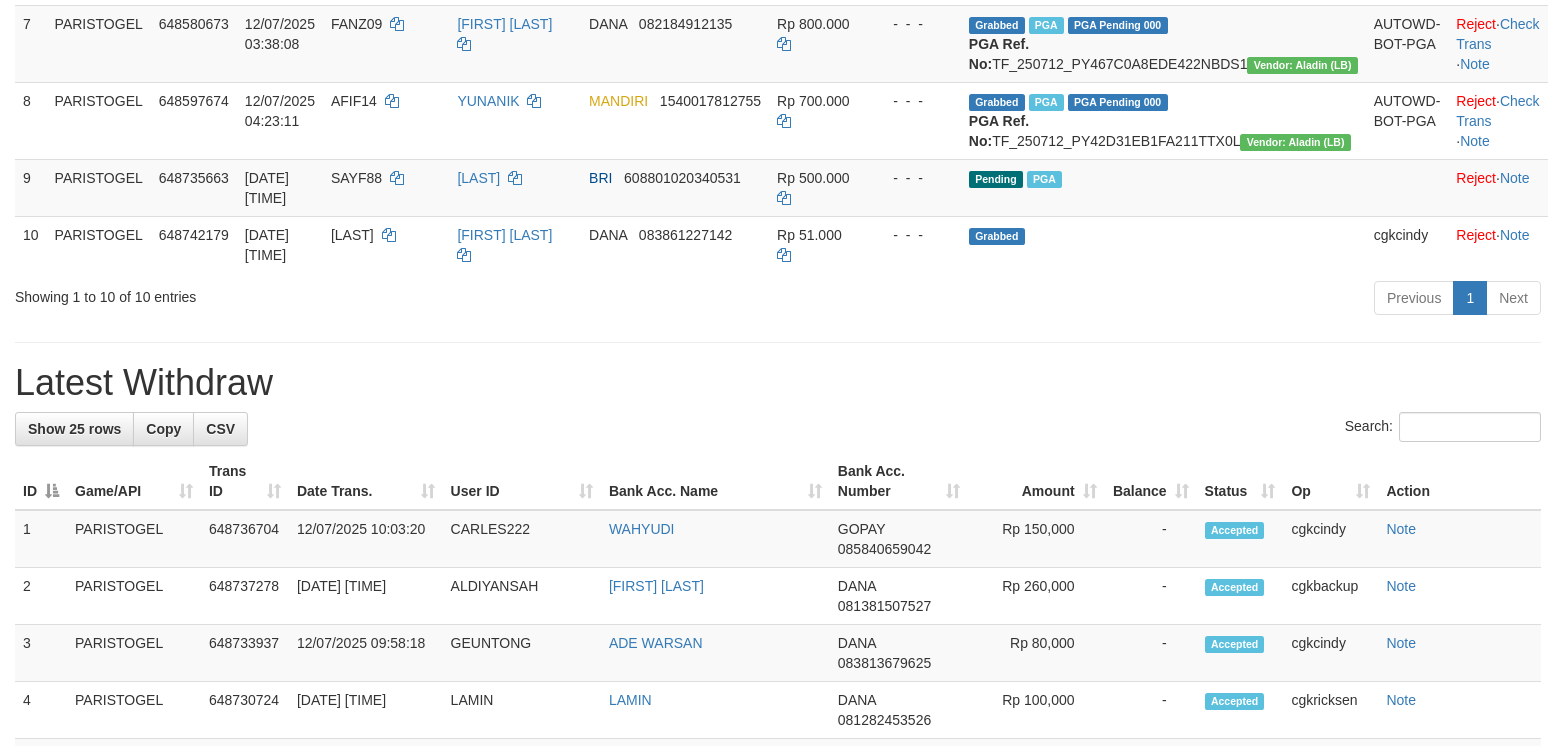 scroll, scrollTop: 736, scrollLeft: 0, axis: vertical 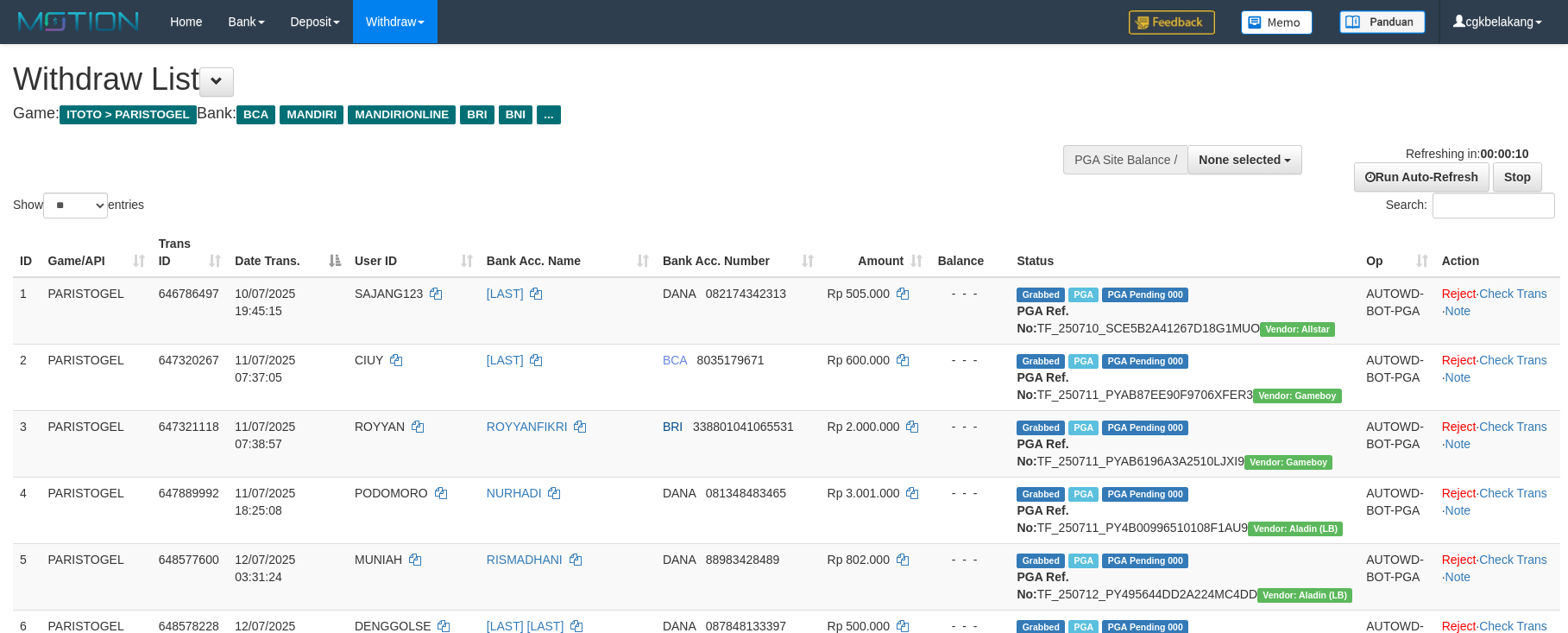 select 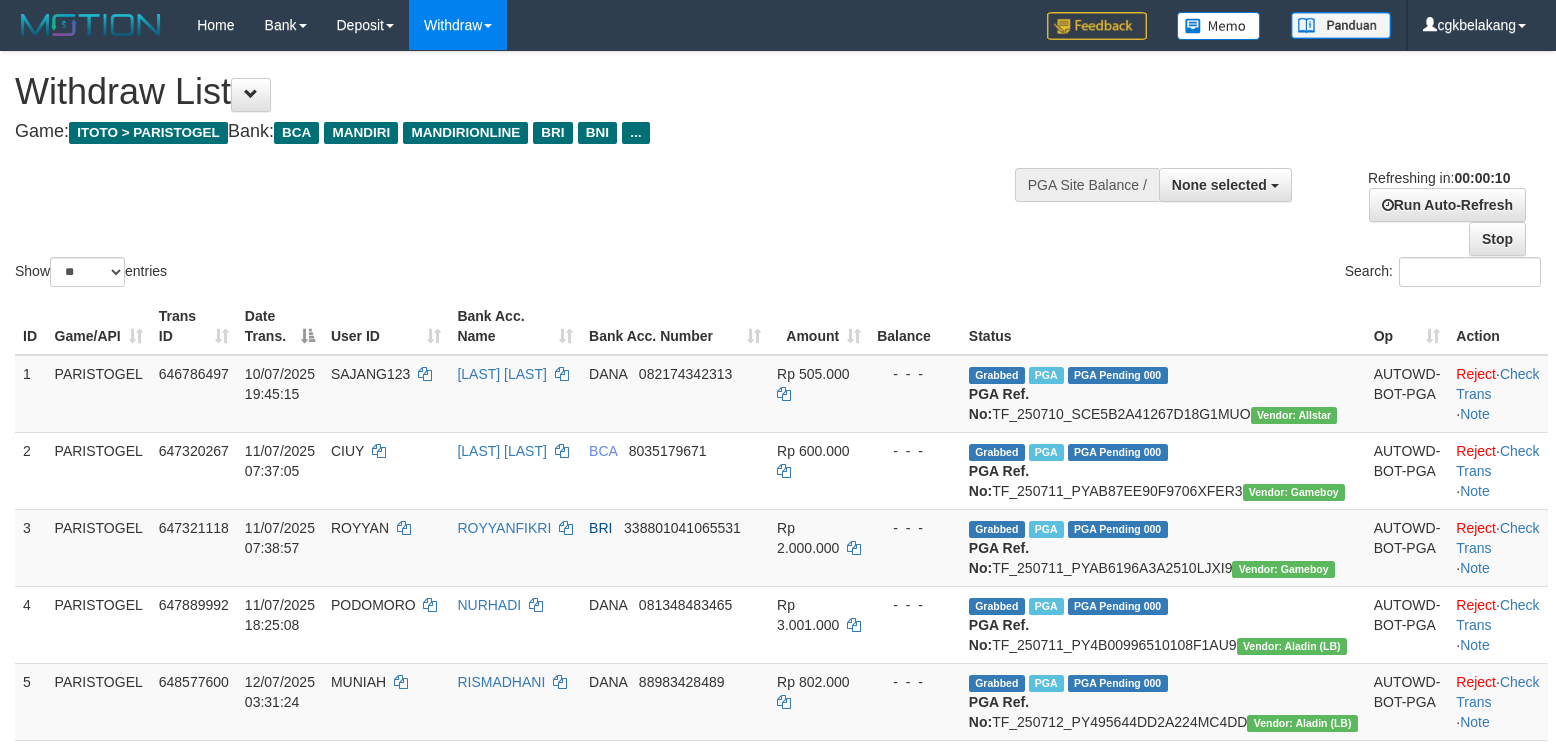 select 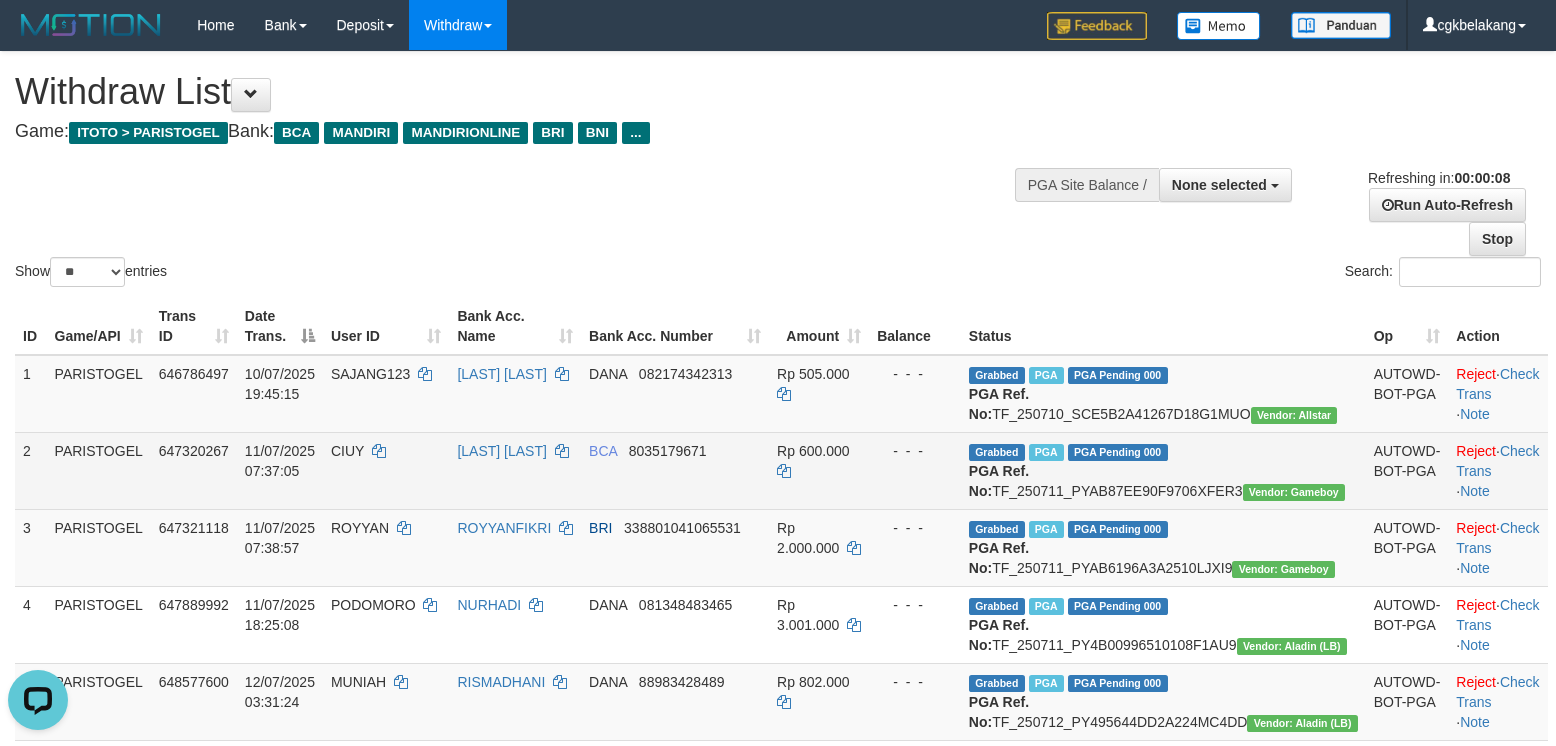 scroll, scrollTop: 0, scrollLeft: 0, axis: both 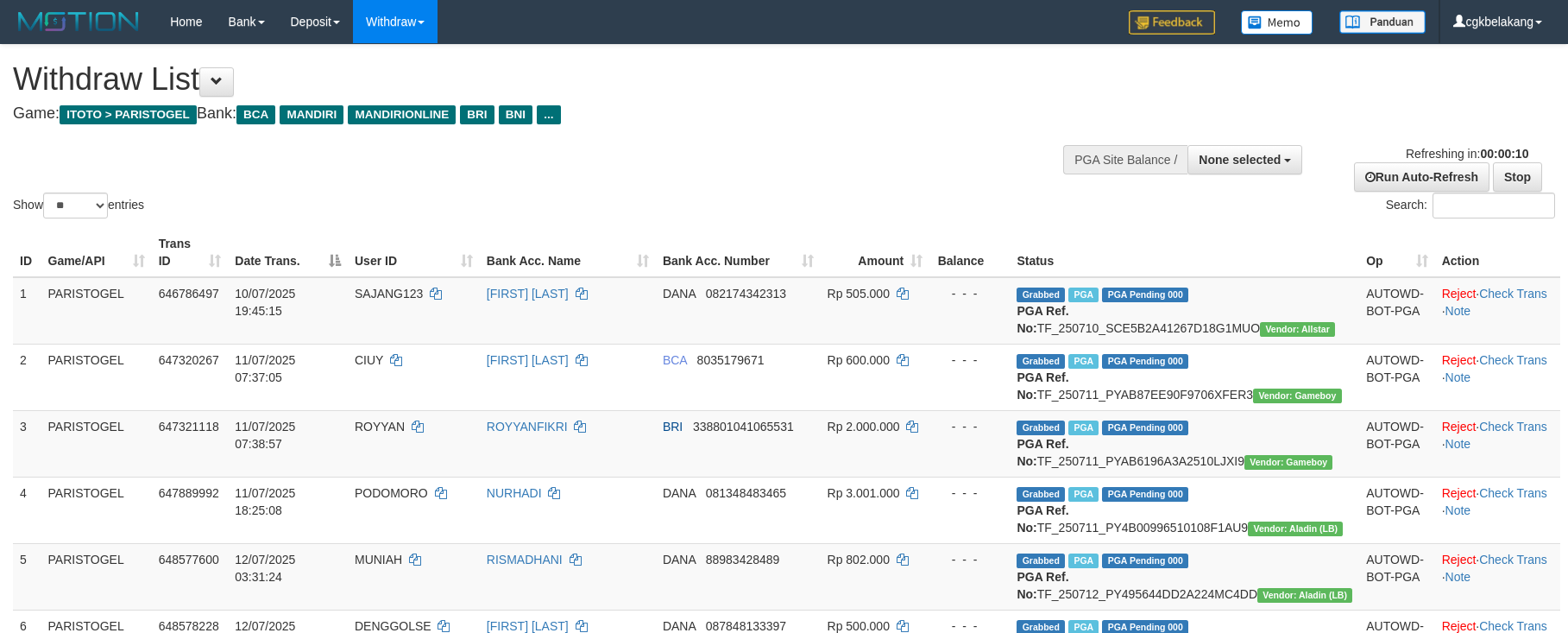 select 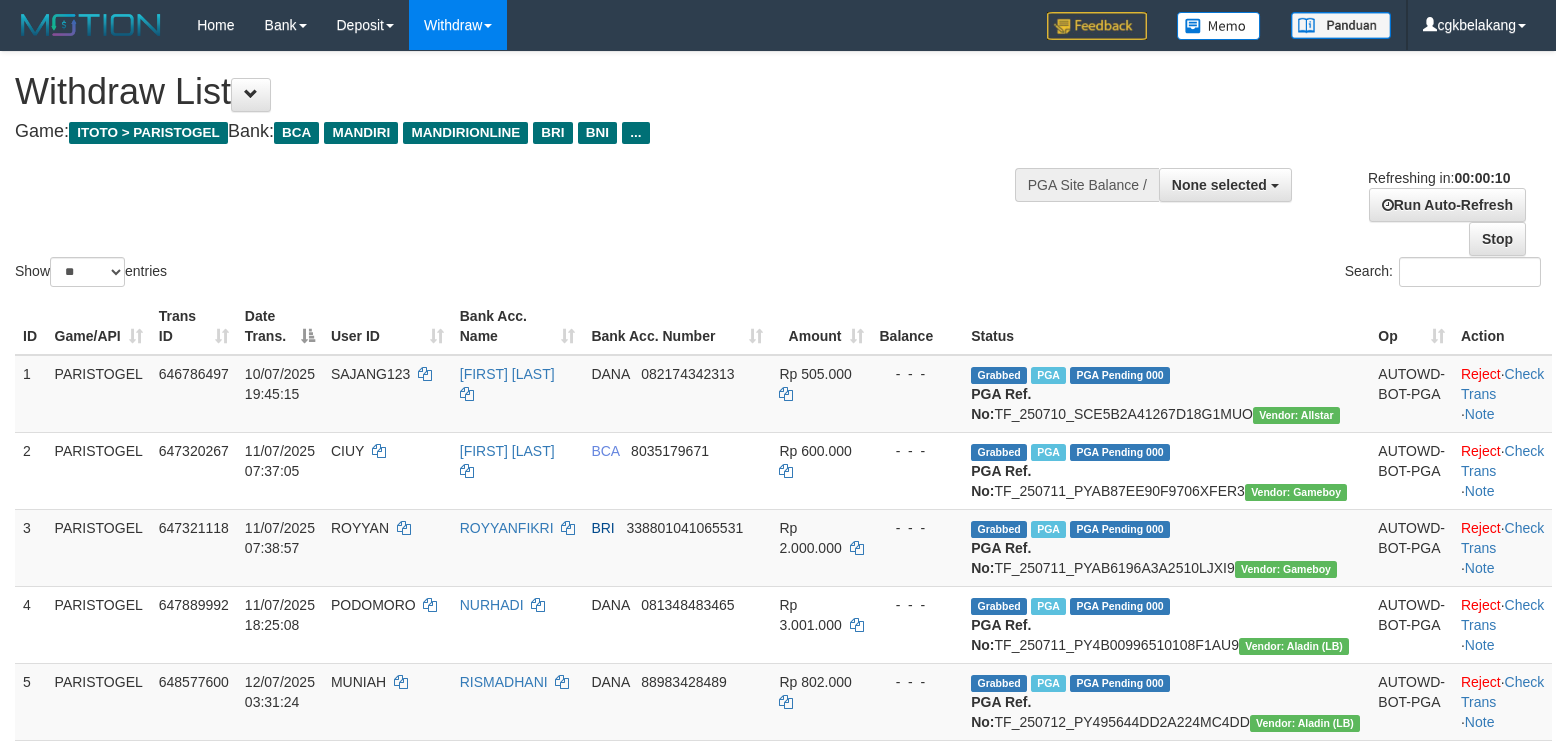 select 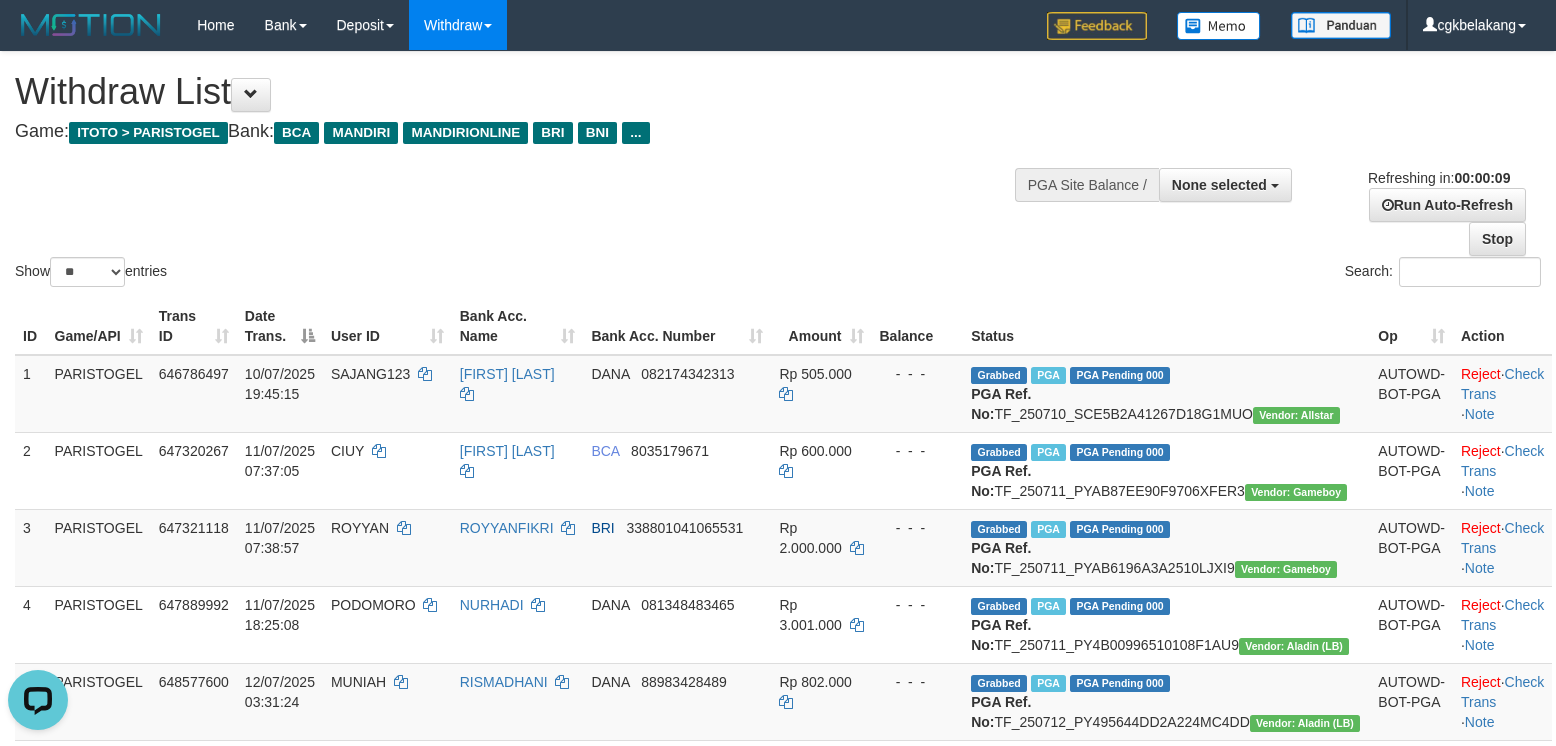 scroll, scrollTop: 0, scrollLeft: 0, axis: both 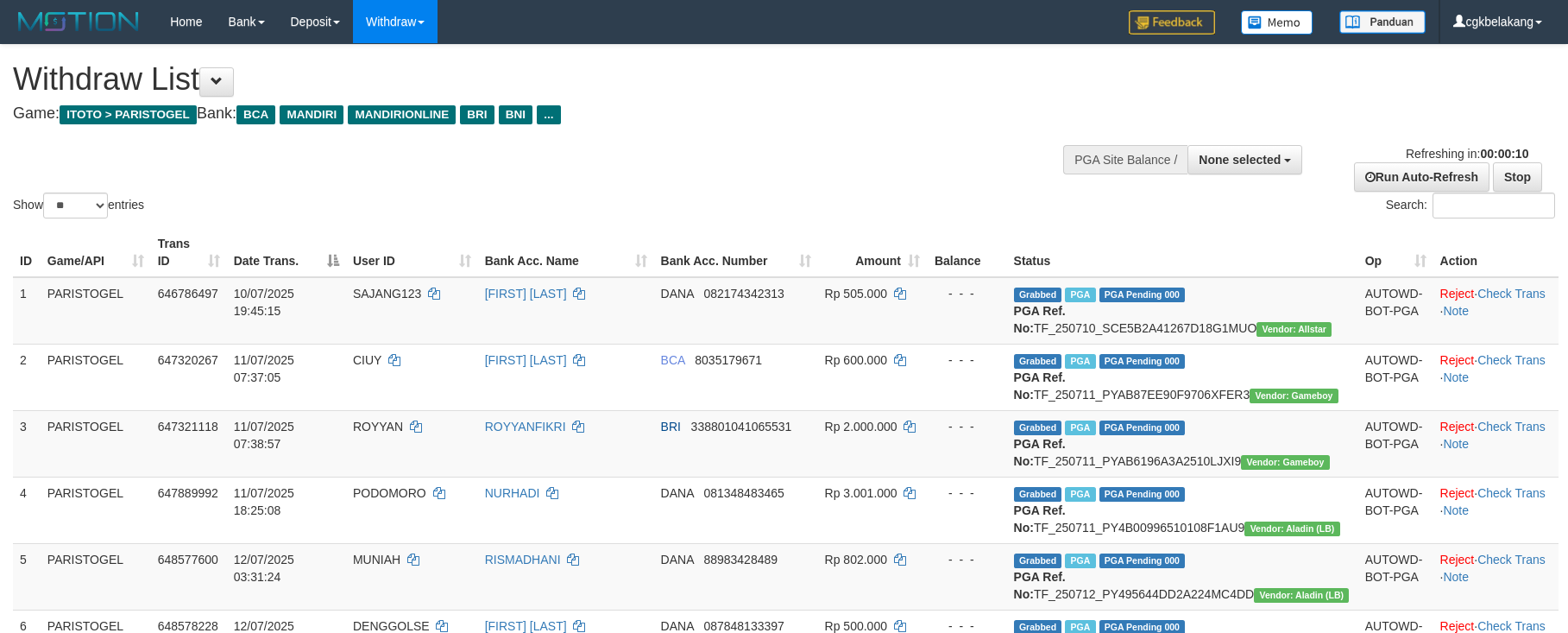 select 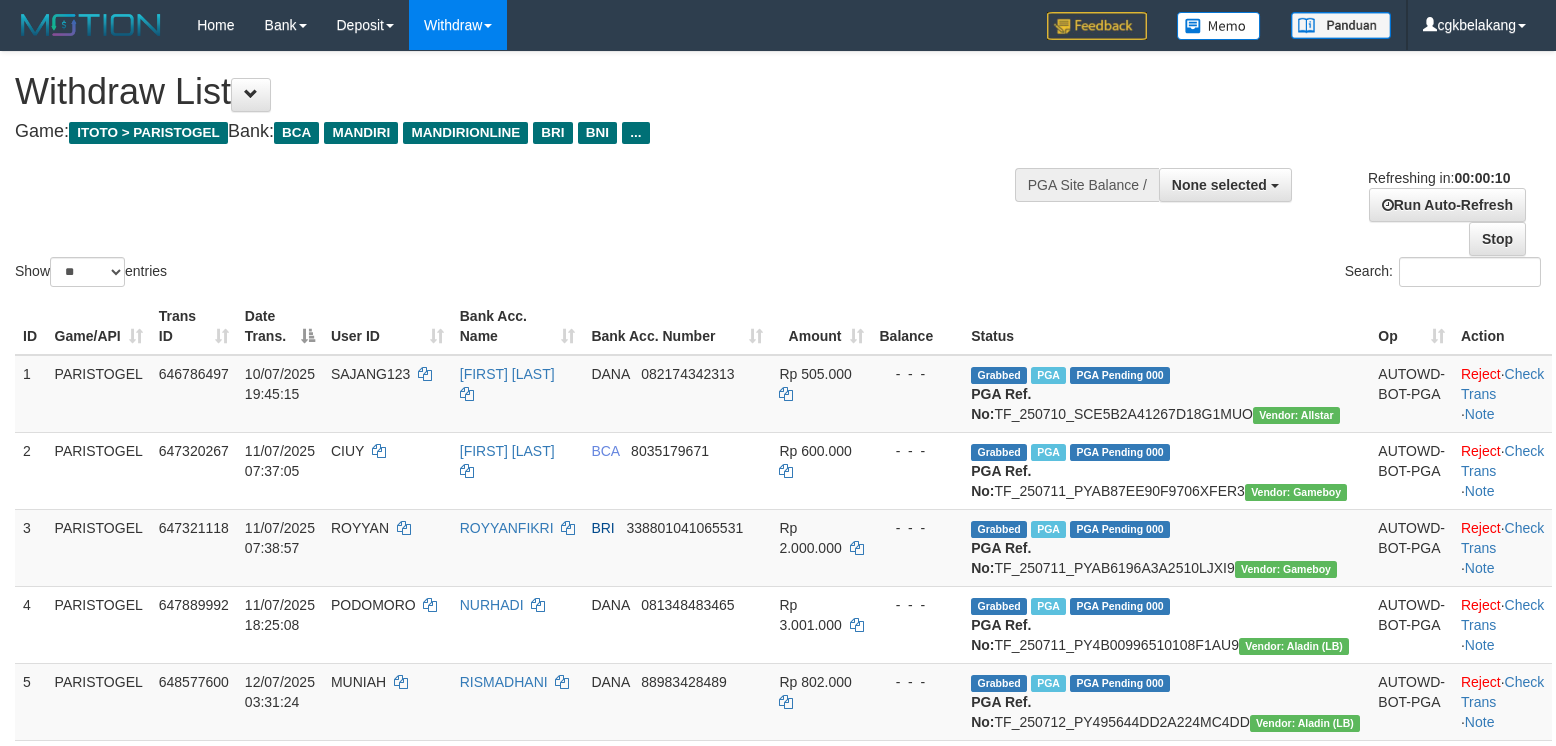 select 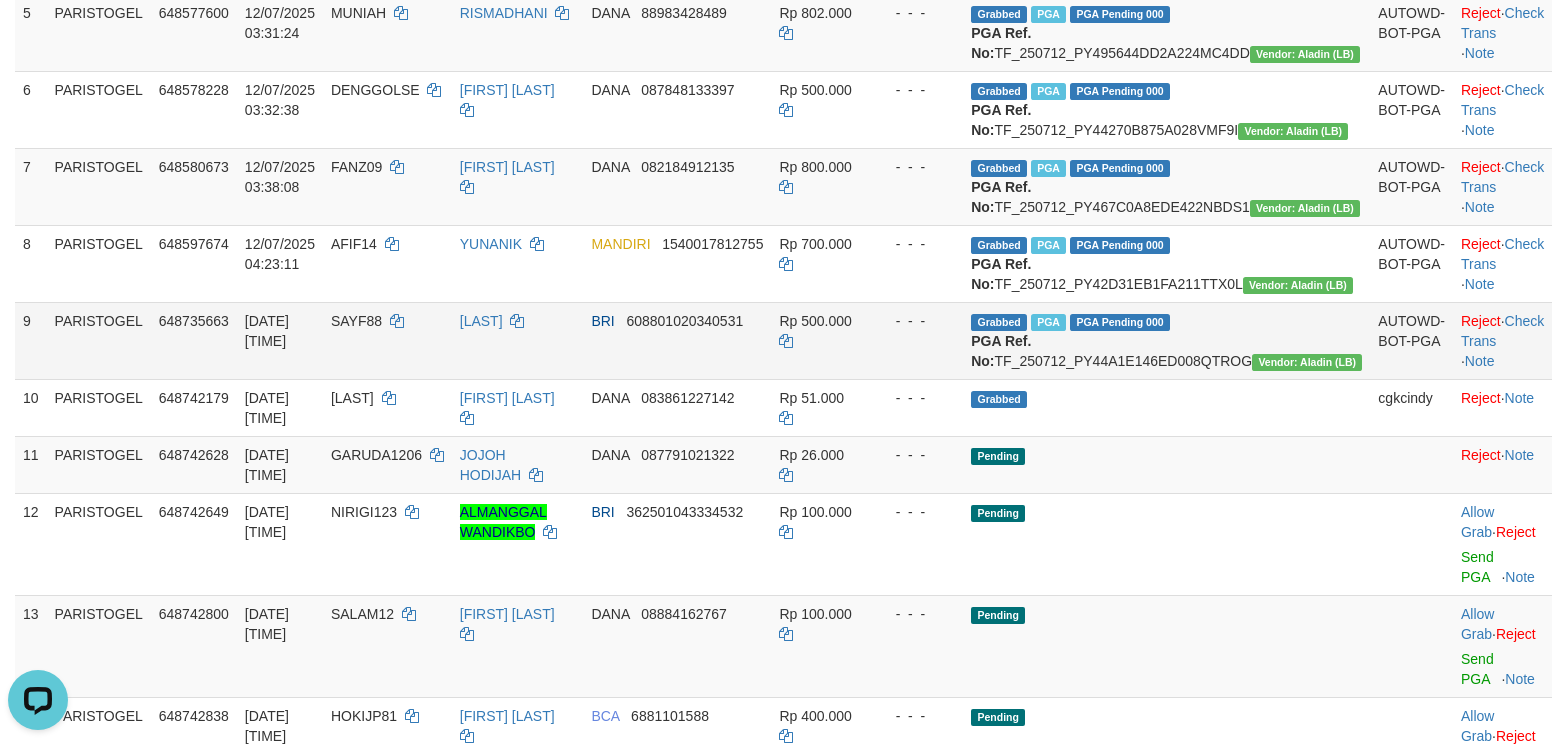 scroll, scrollTop: 0, scrollLeft: 0, axis: both 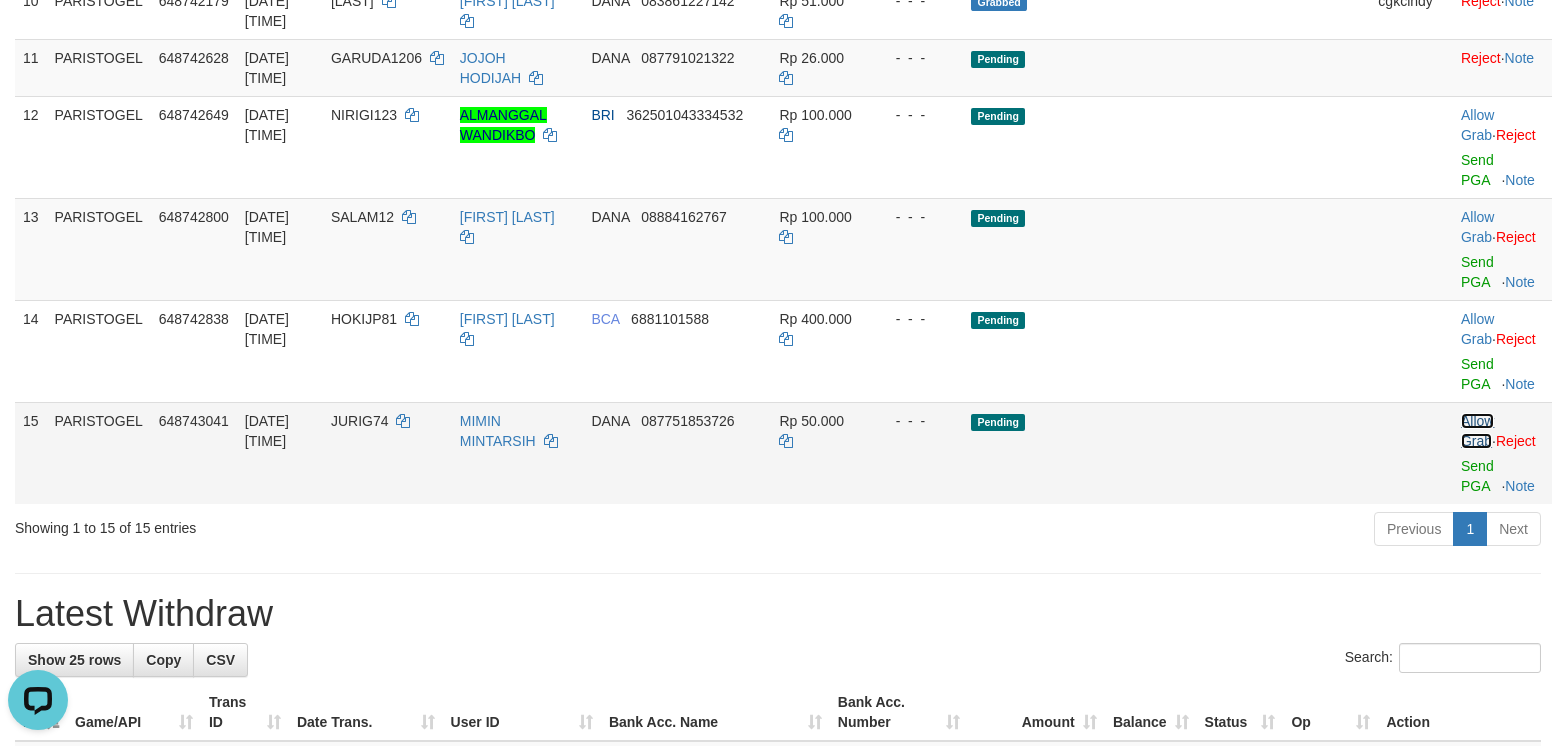 click on "Allow Grab" at bounding box center (1477, 431) 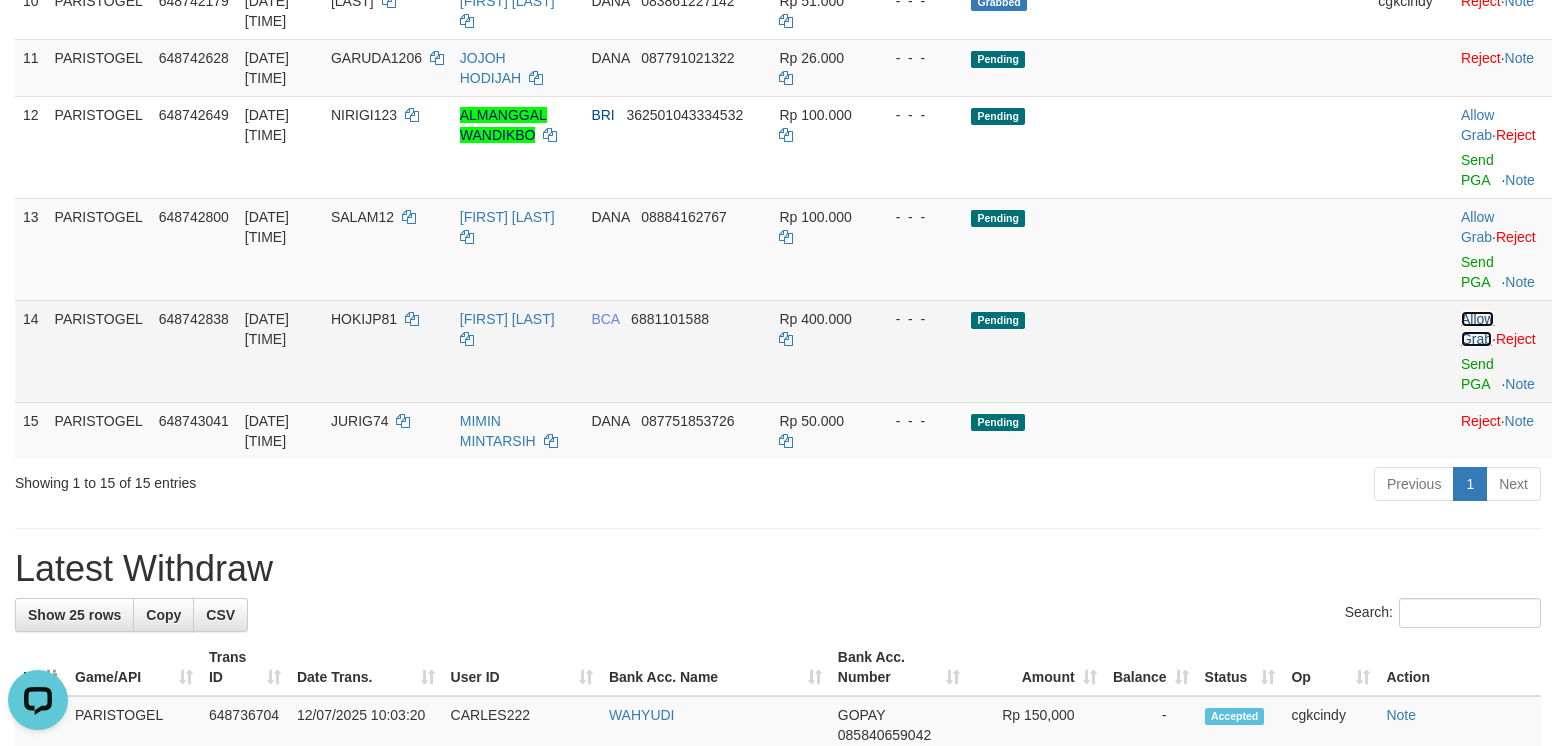 click on "Allow Grab" at bounding box center [1477, 329] 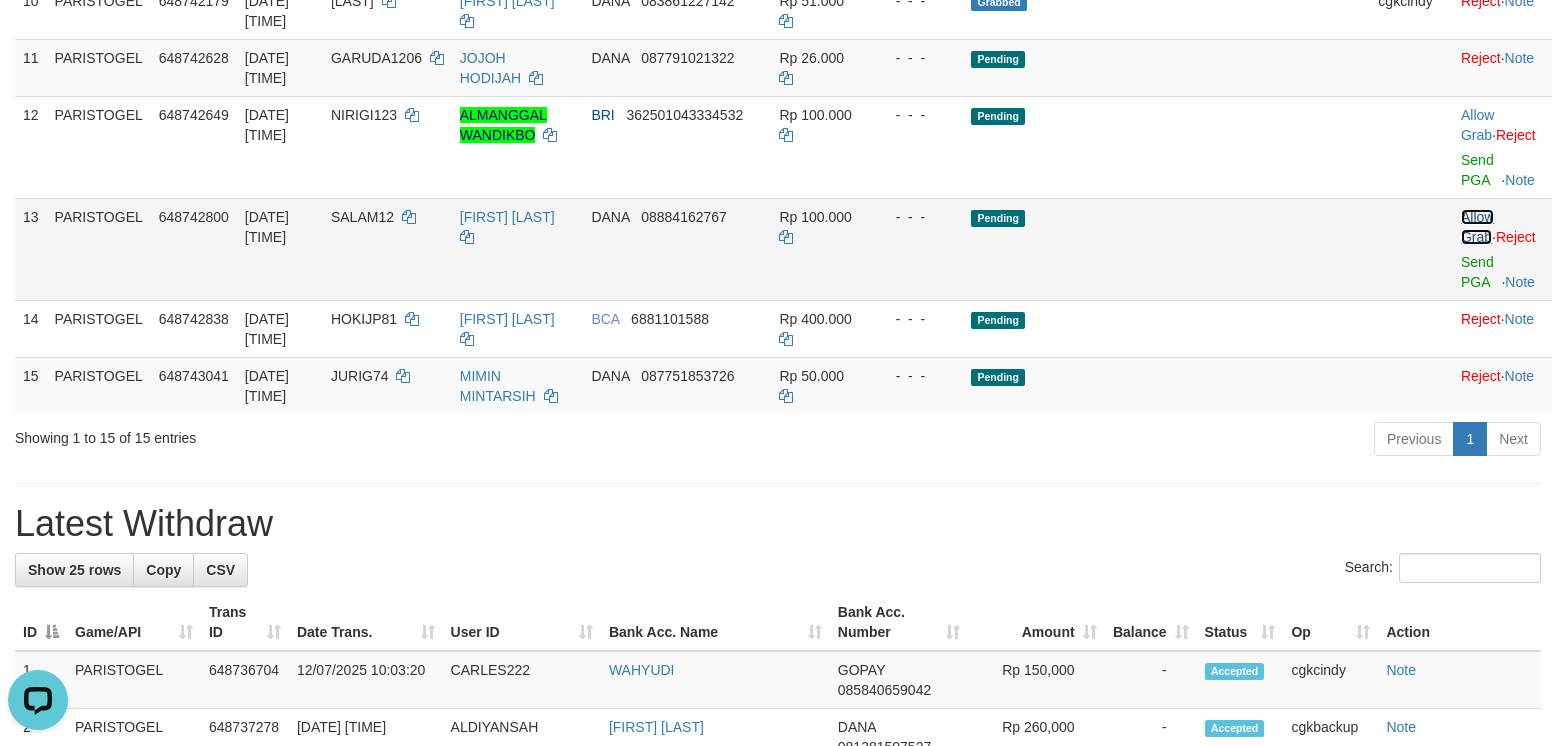 click on "Allow Grab" at bounding box center [1477, 227] 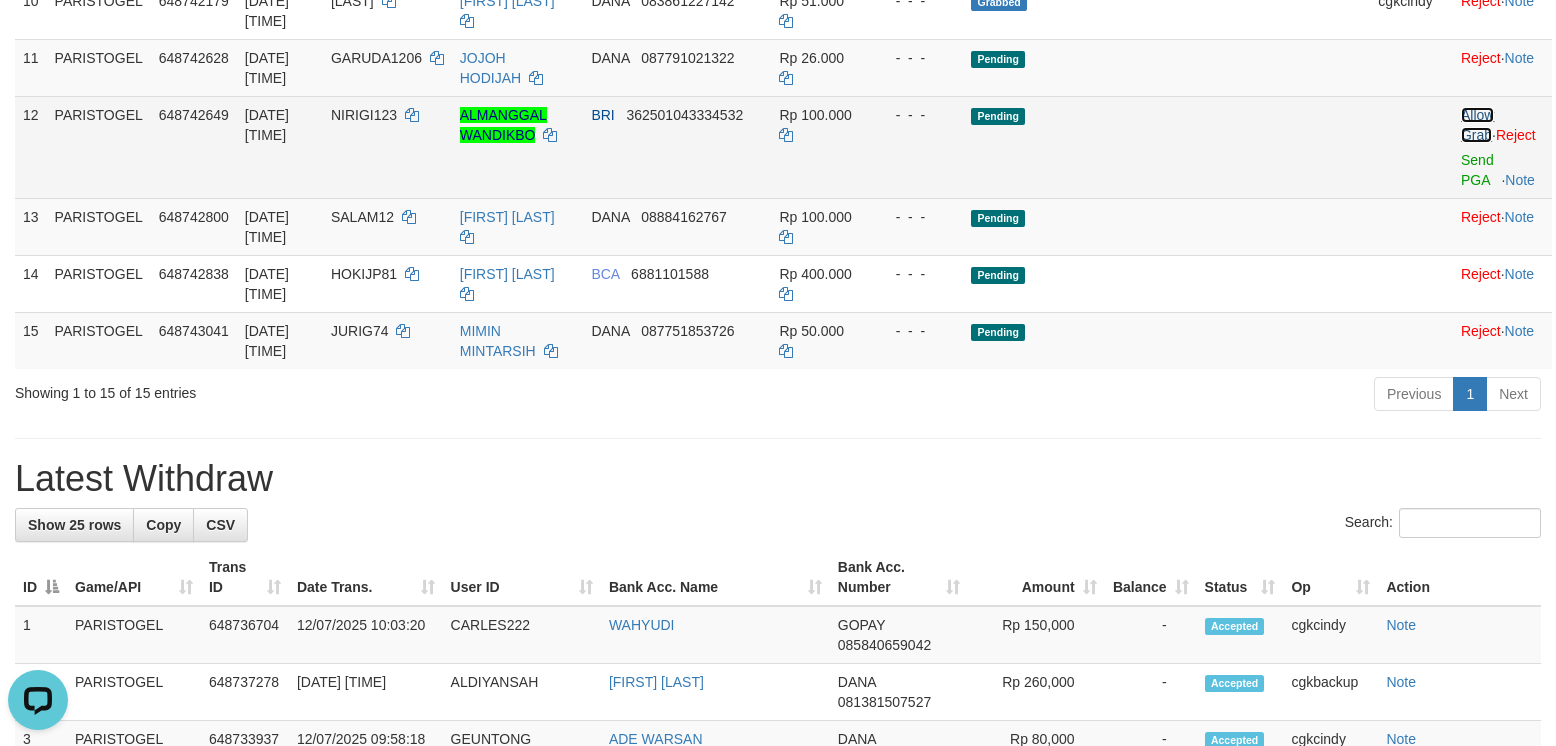 click on "Allow Grab" at bounding box center [1477, 125] 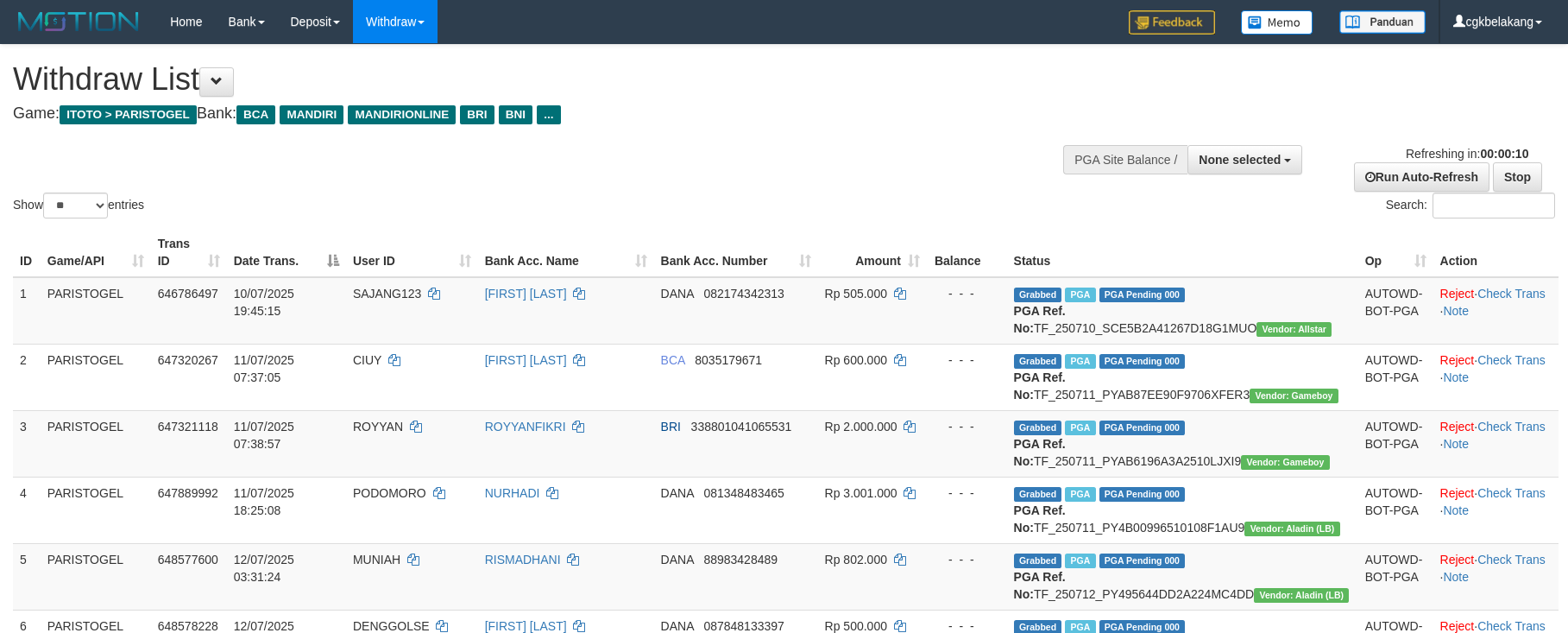 select 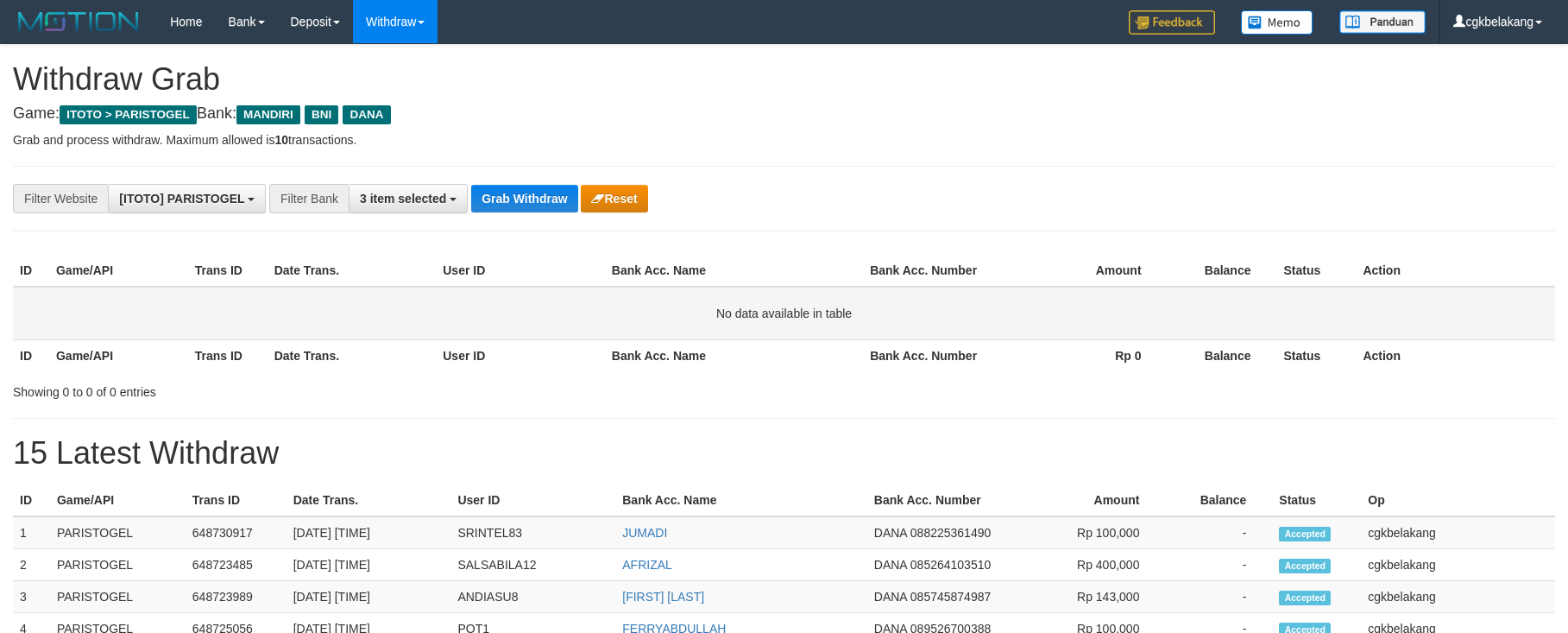scroll, scrollTop: 0, scrollLeft: 0, axis: both 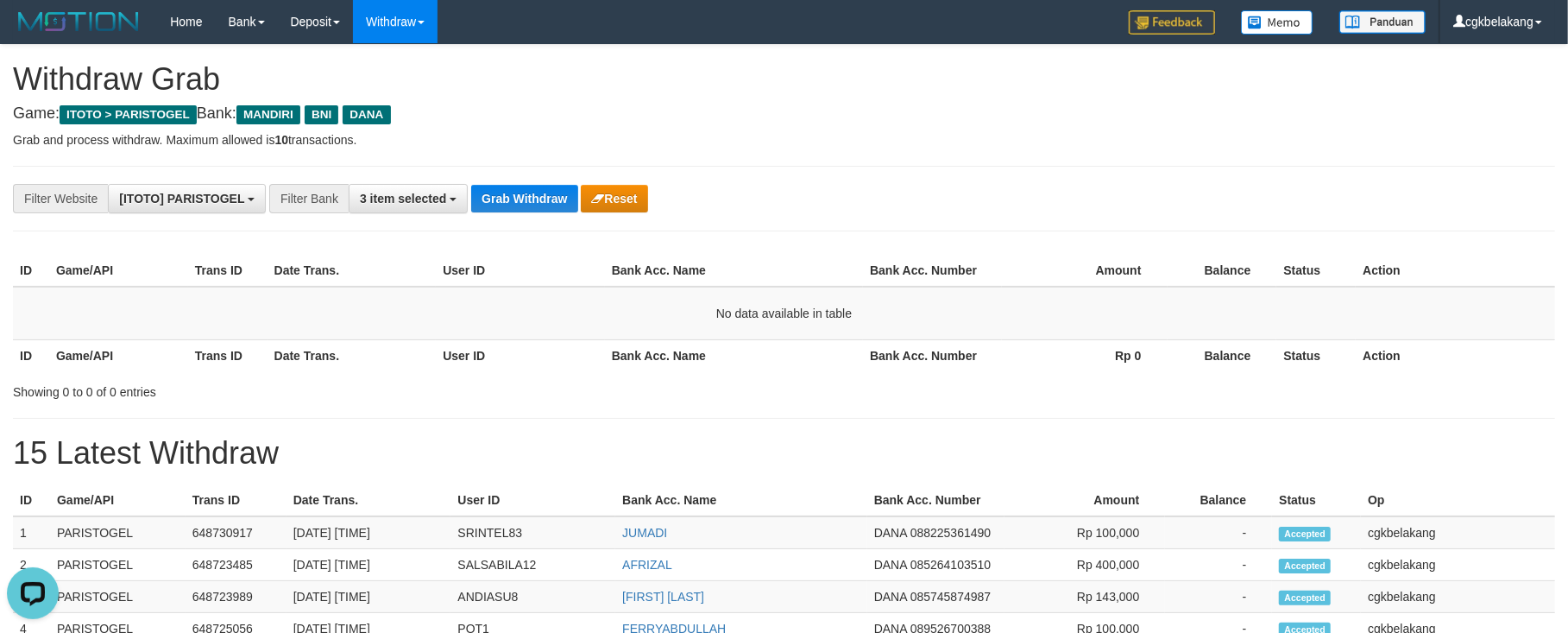 drag, startPoint x: 1379, startPoint y: 429, endPoint x: 1409, endPoint y: 413, distance: 34 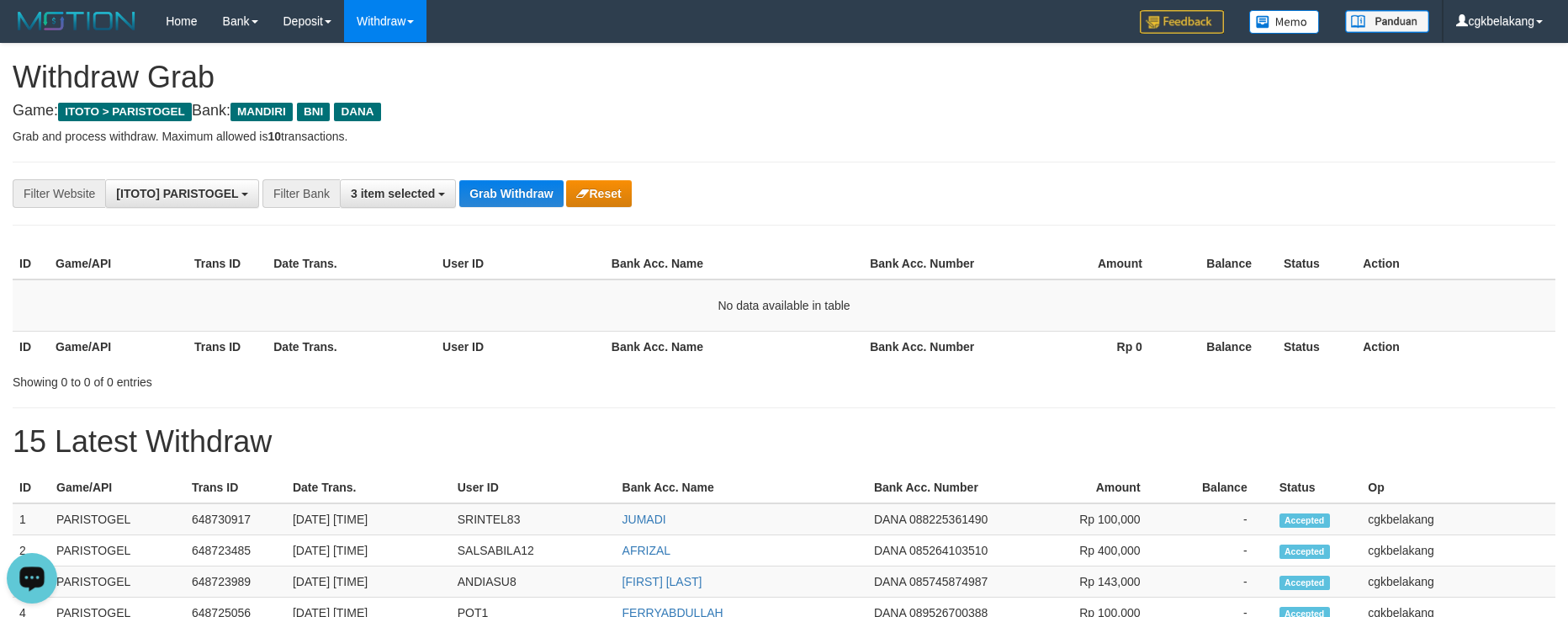 click on "**********" at bounding box center (784, 735) 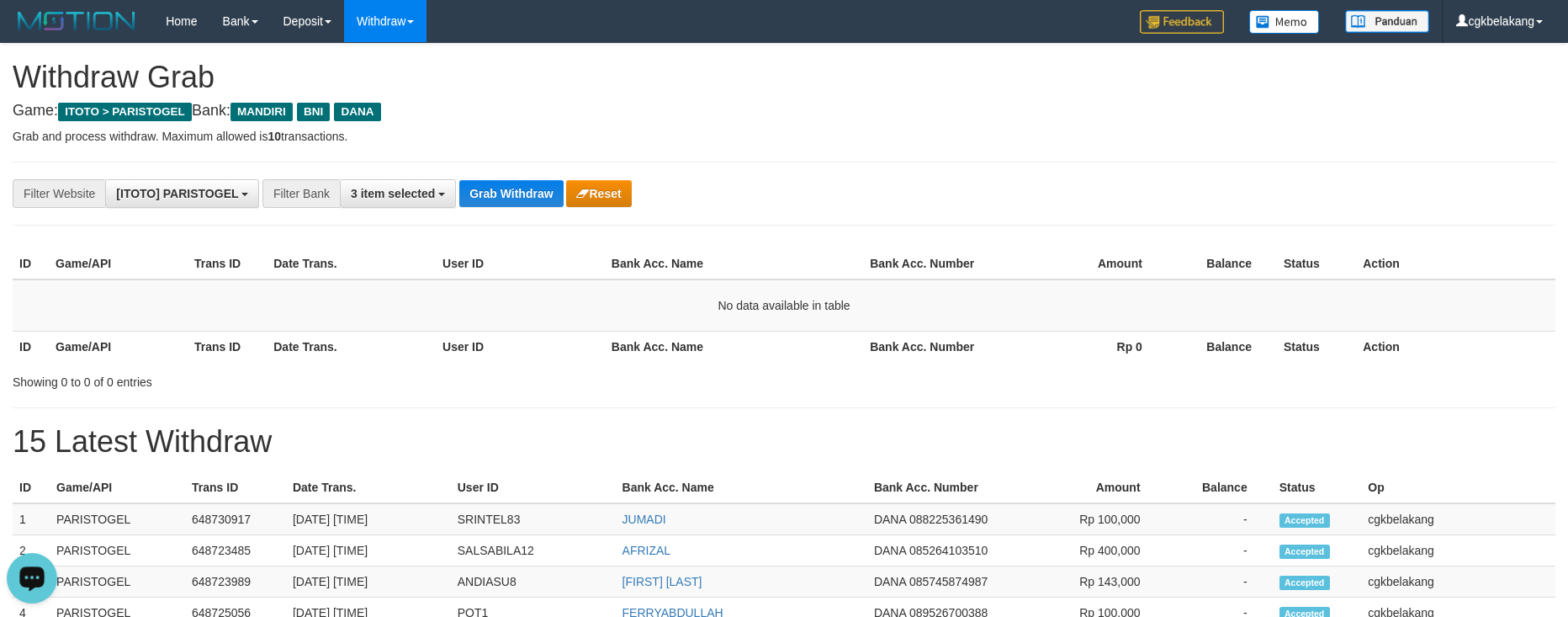 click on "**********" at bounding box center [784, 735] 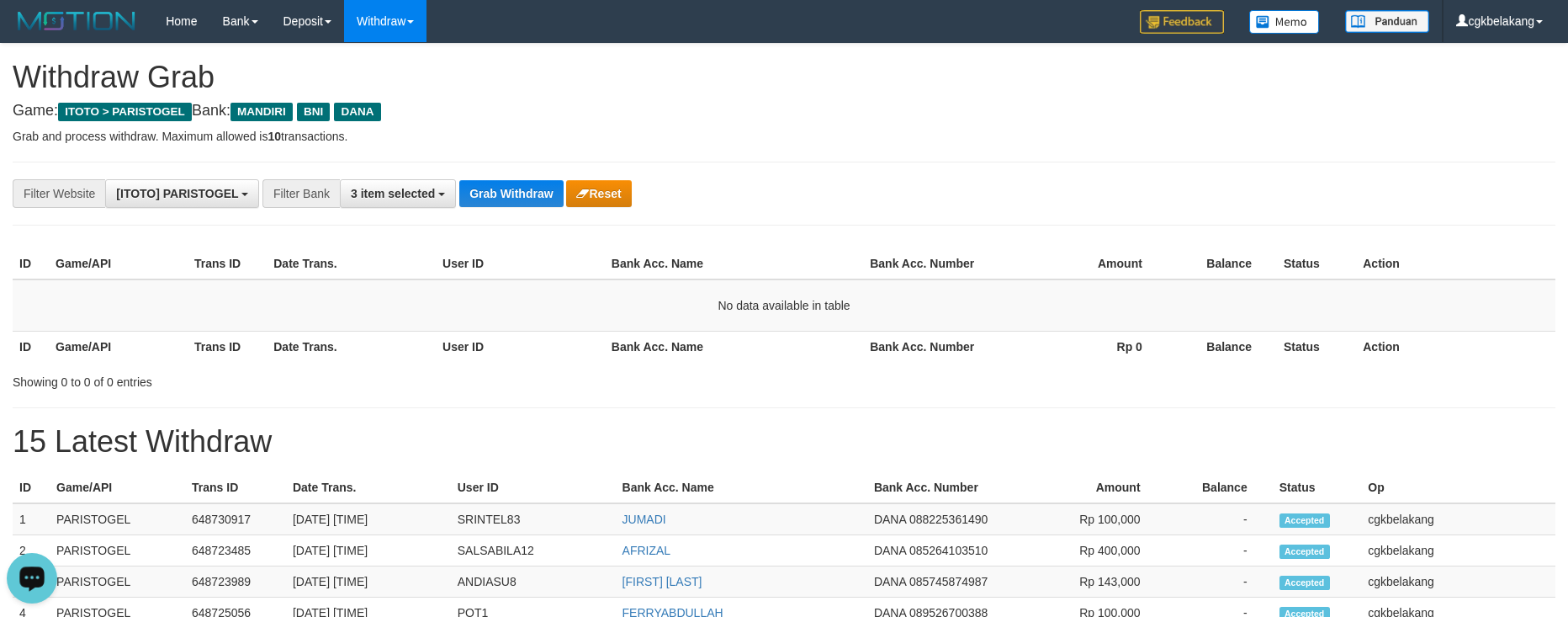 click on "15 Latest Withdraw" at bounding box center [784, 442] 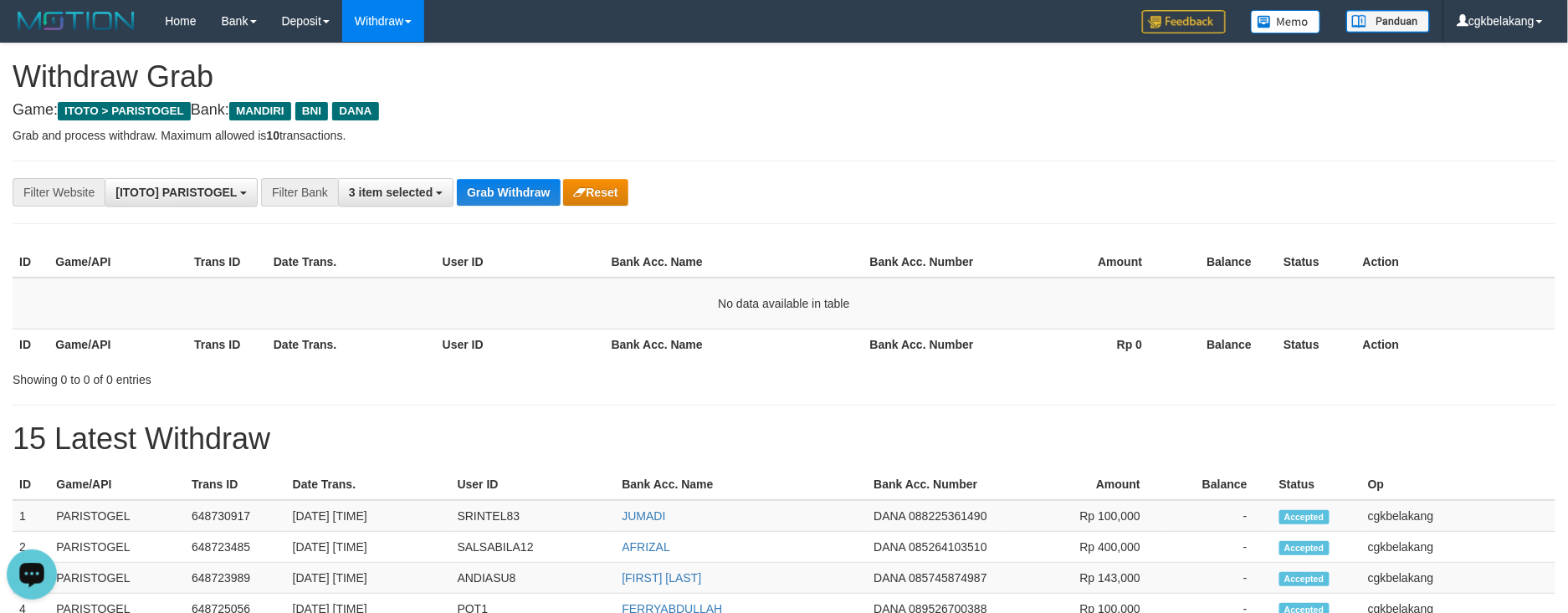 click on "15 Latest Withdraw" at bounding box center [784, 439] 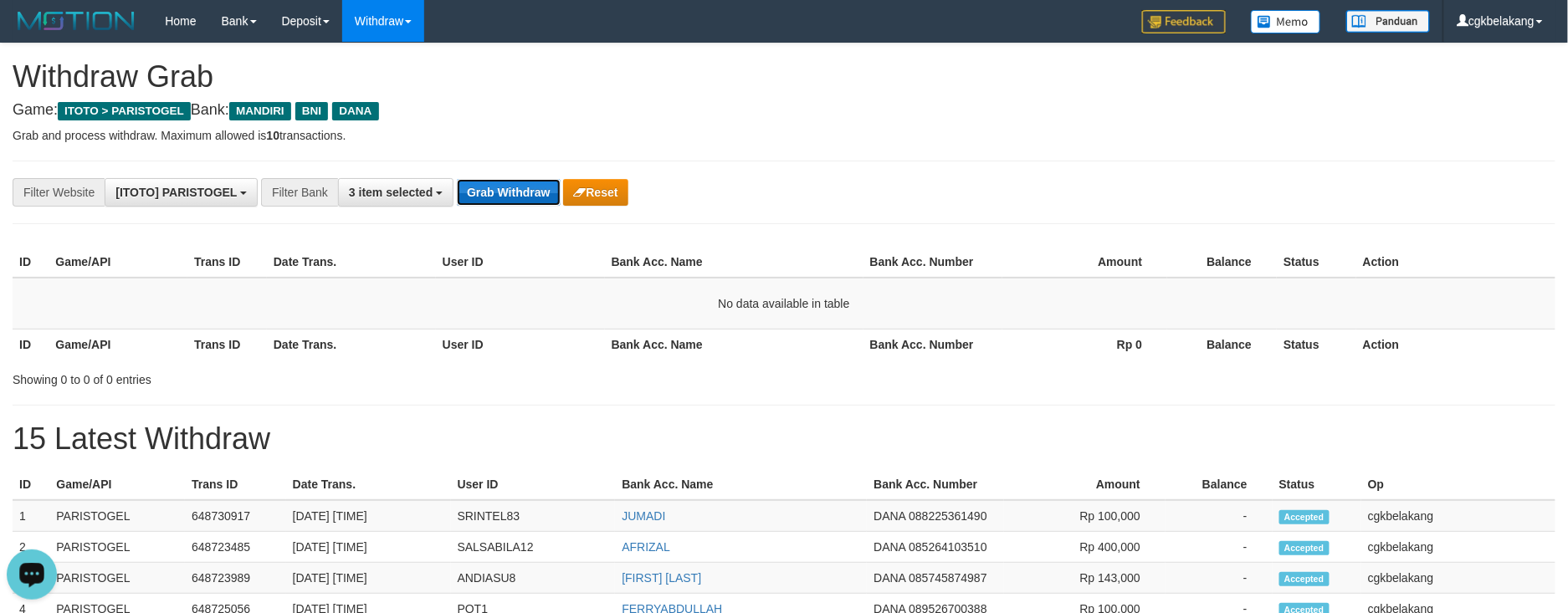 click on "Grab Withdraw" at bounding box center (508, 192) 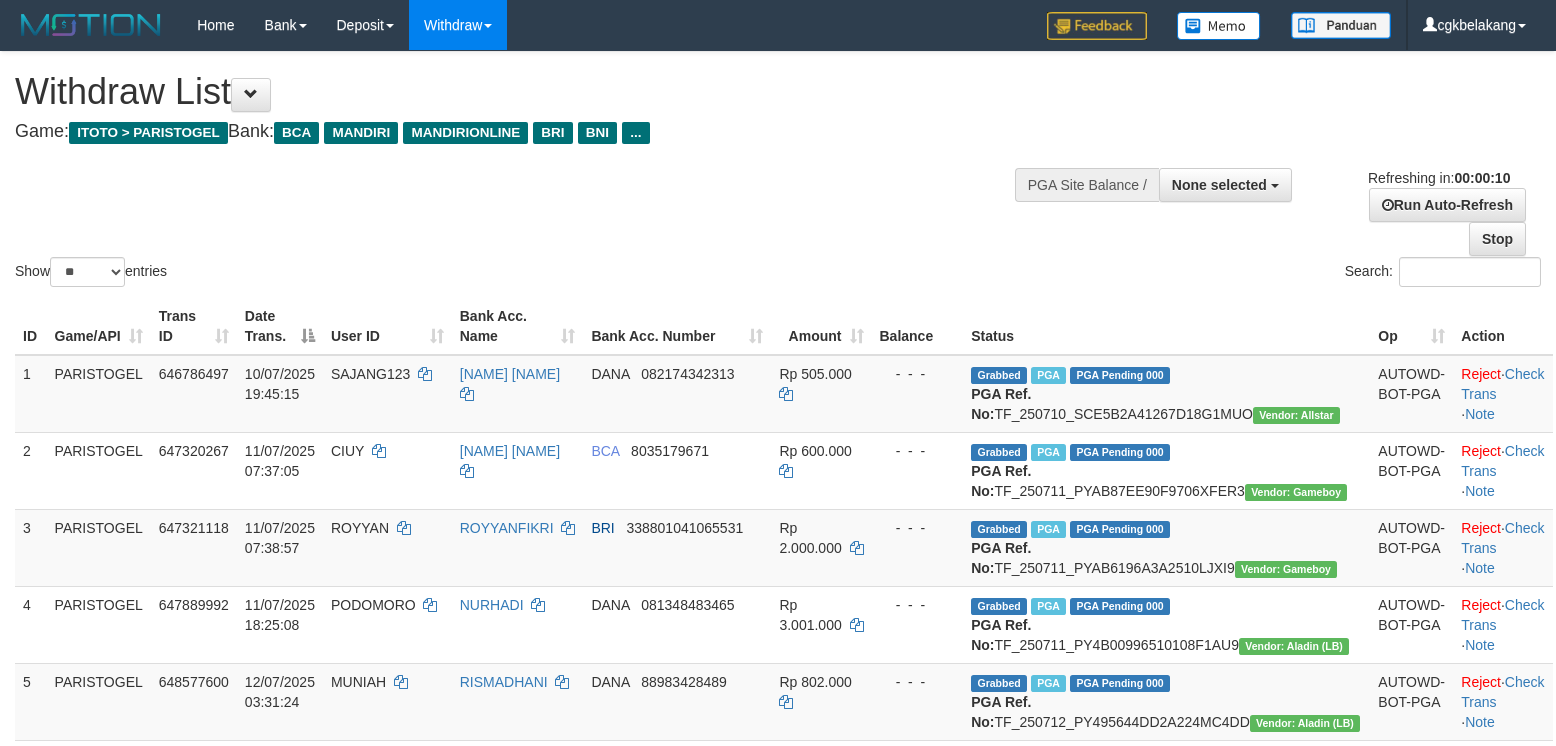 select 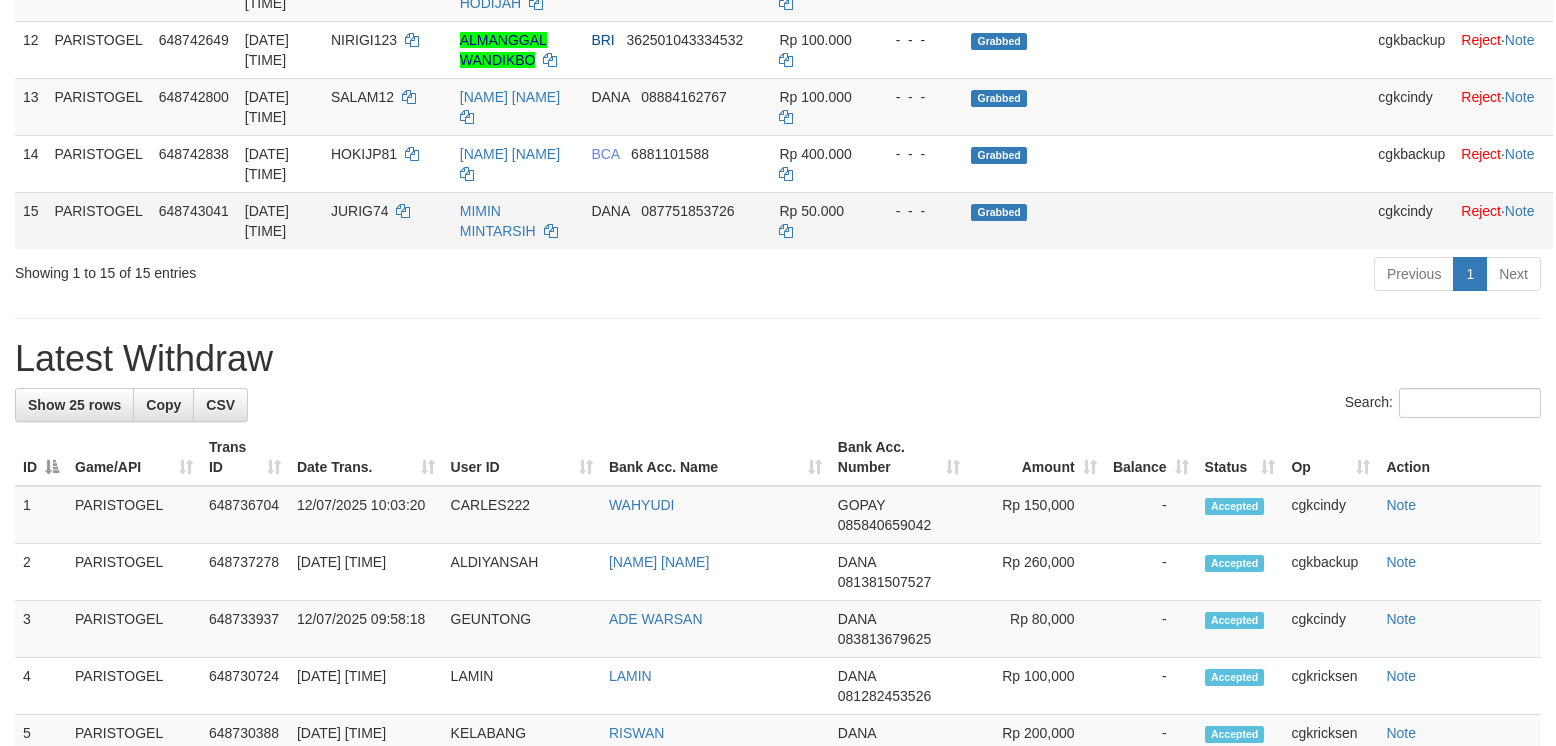 scroll, scrollTop: 1066, scrollLeft: 0, axis: vertical 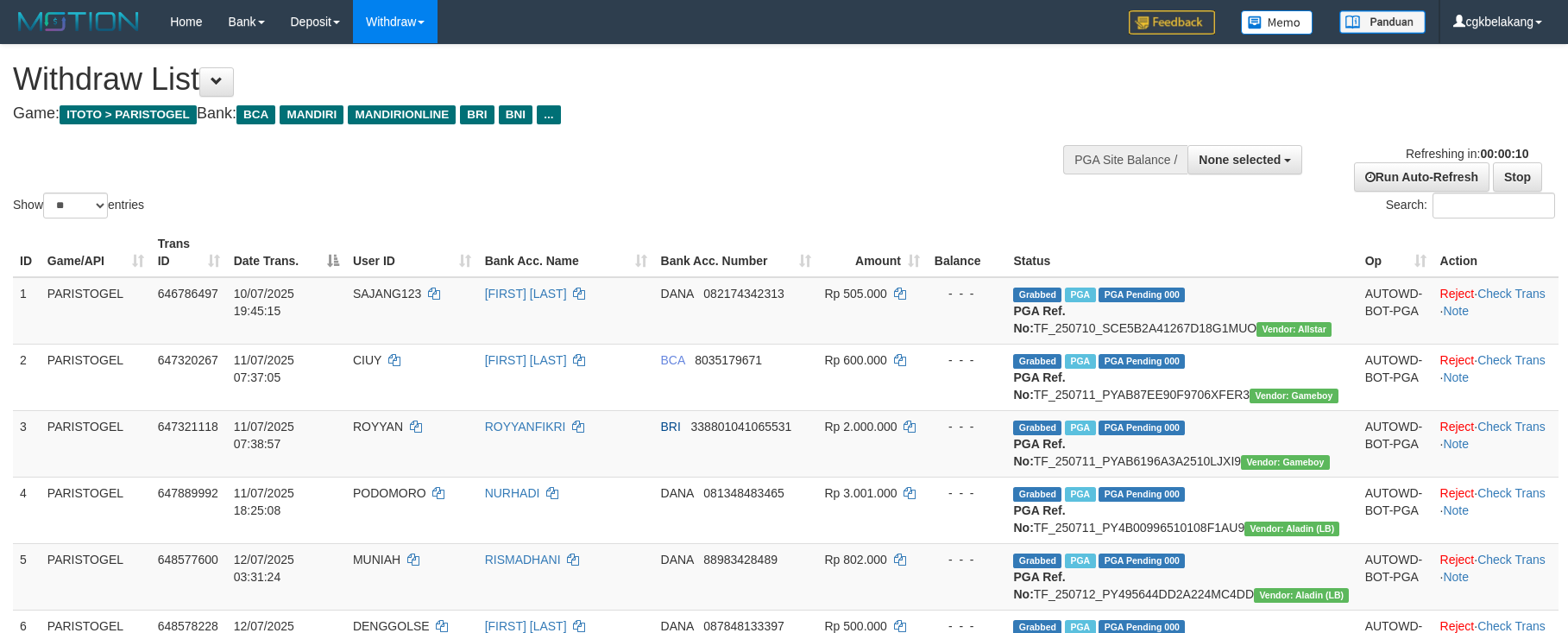 select 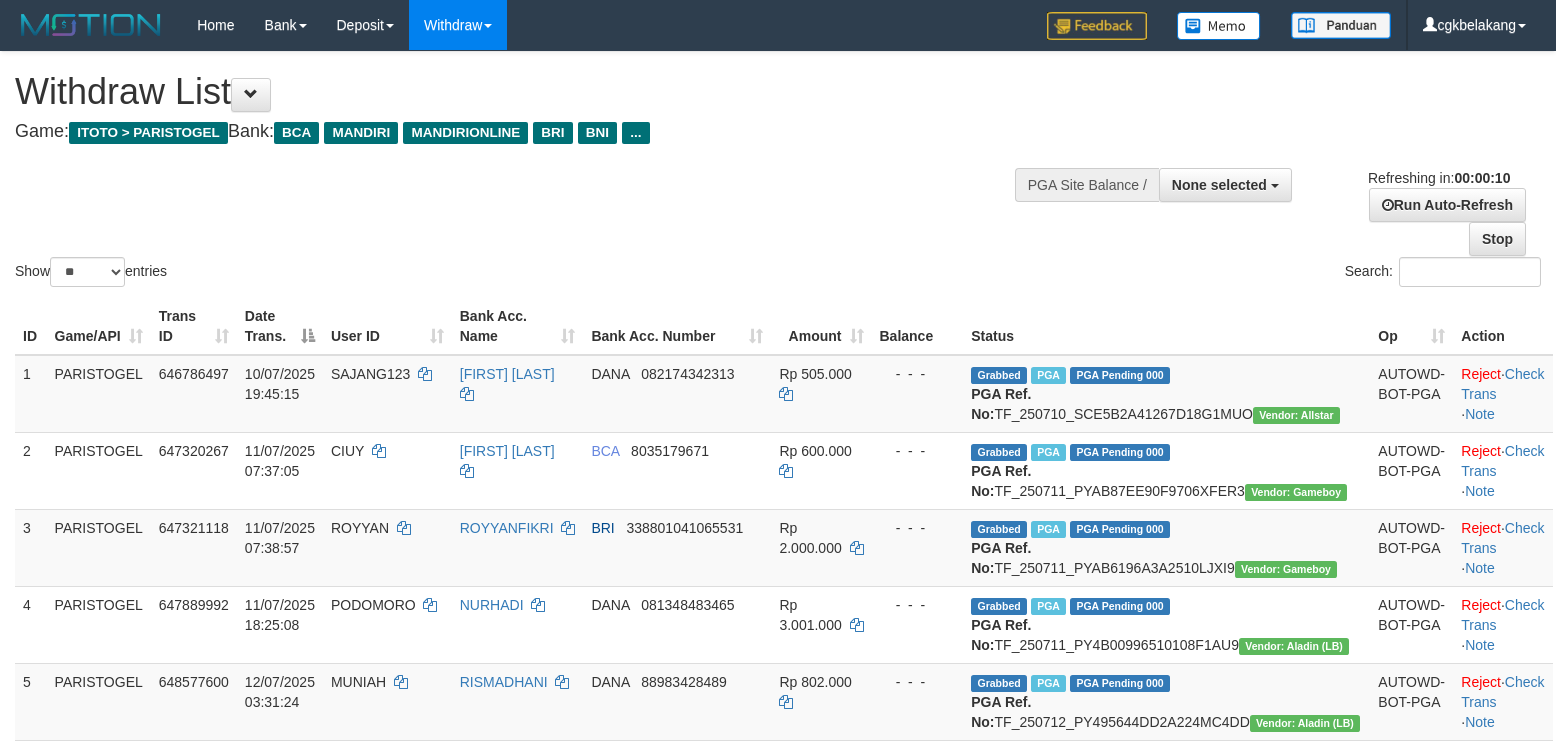 select 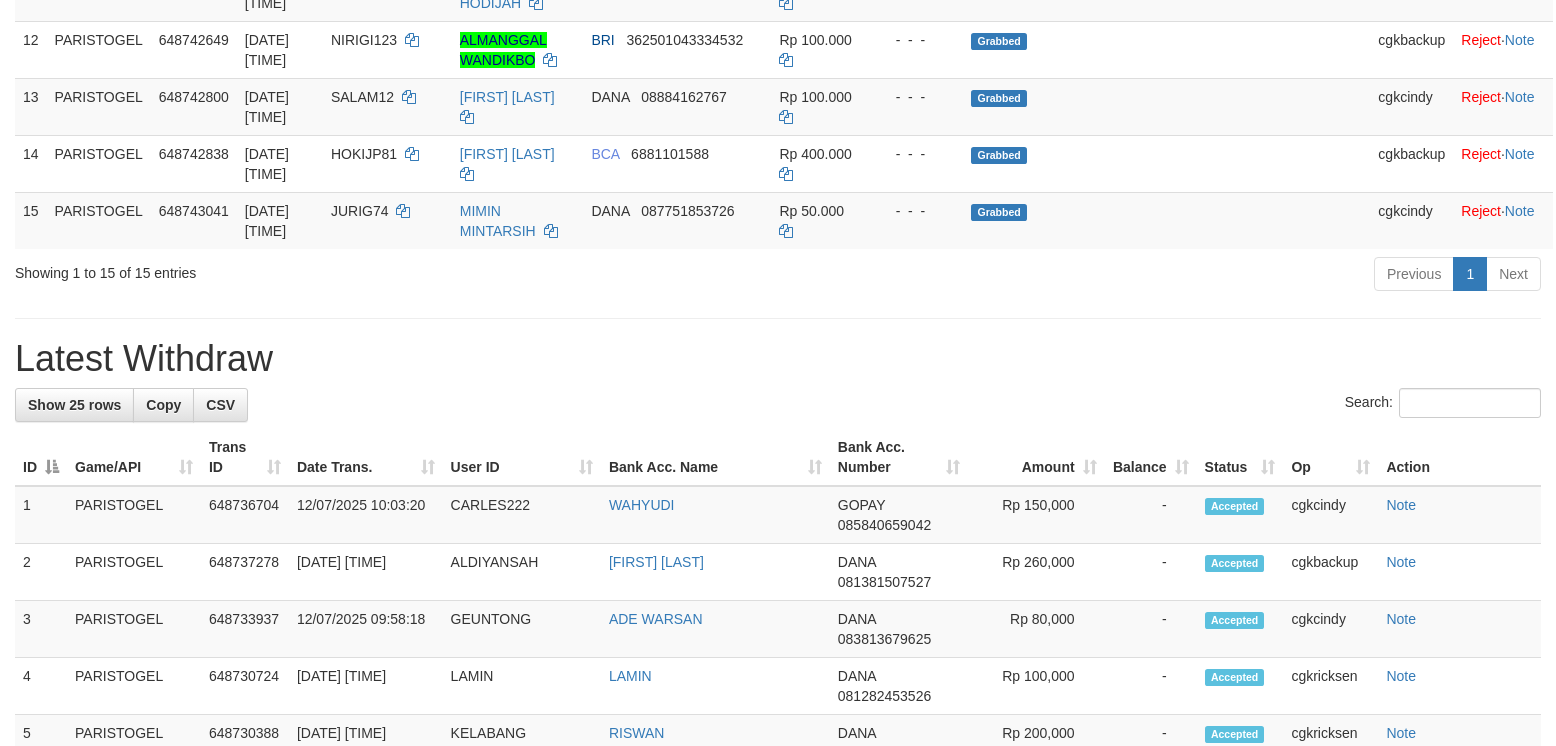 scroll, scrollTop: 1066, scrollLeft: 0, axis: vertical 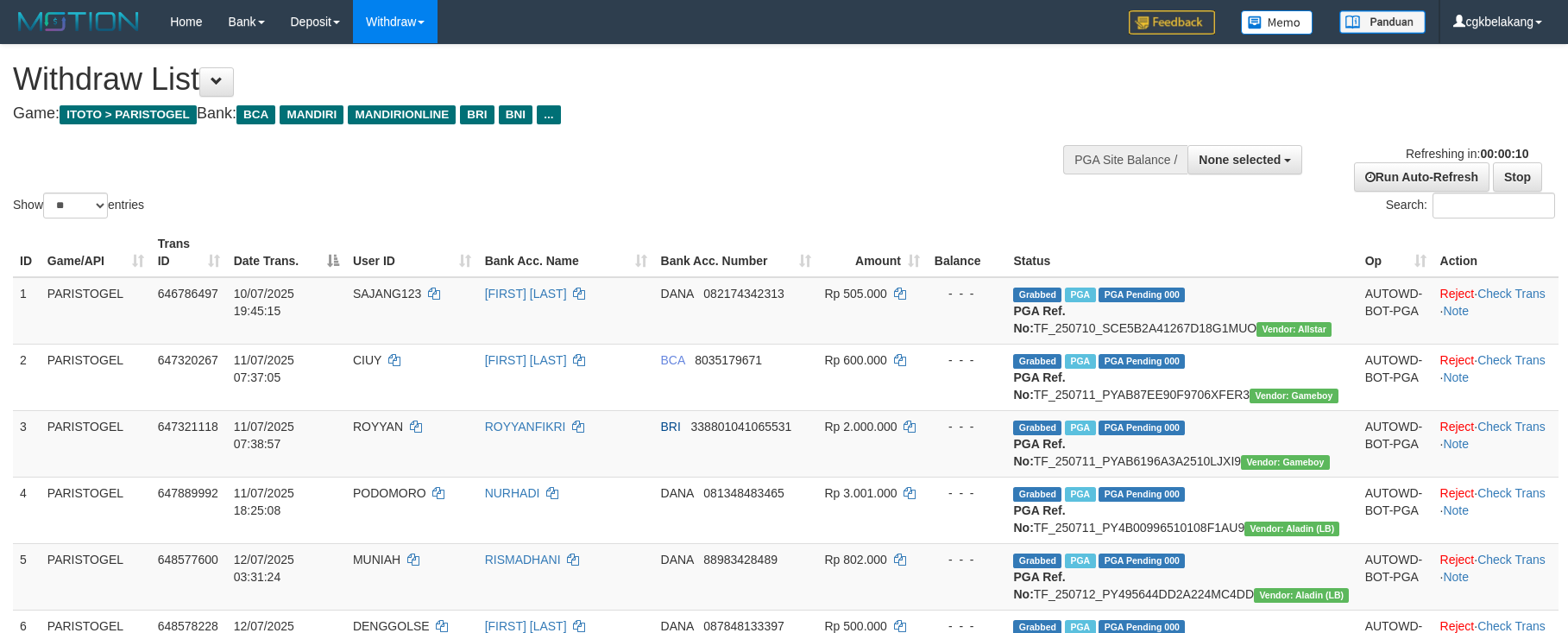 select 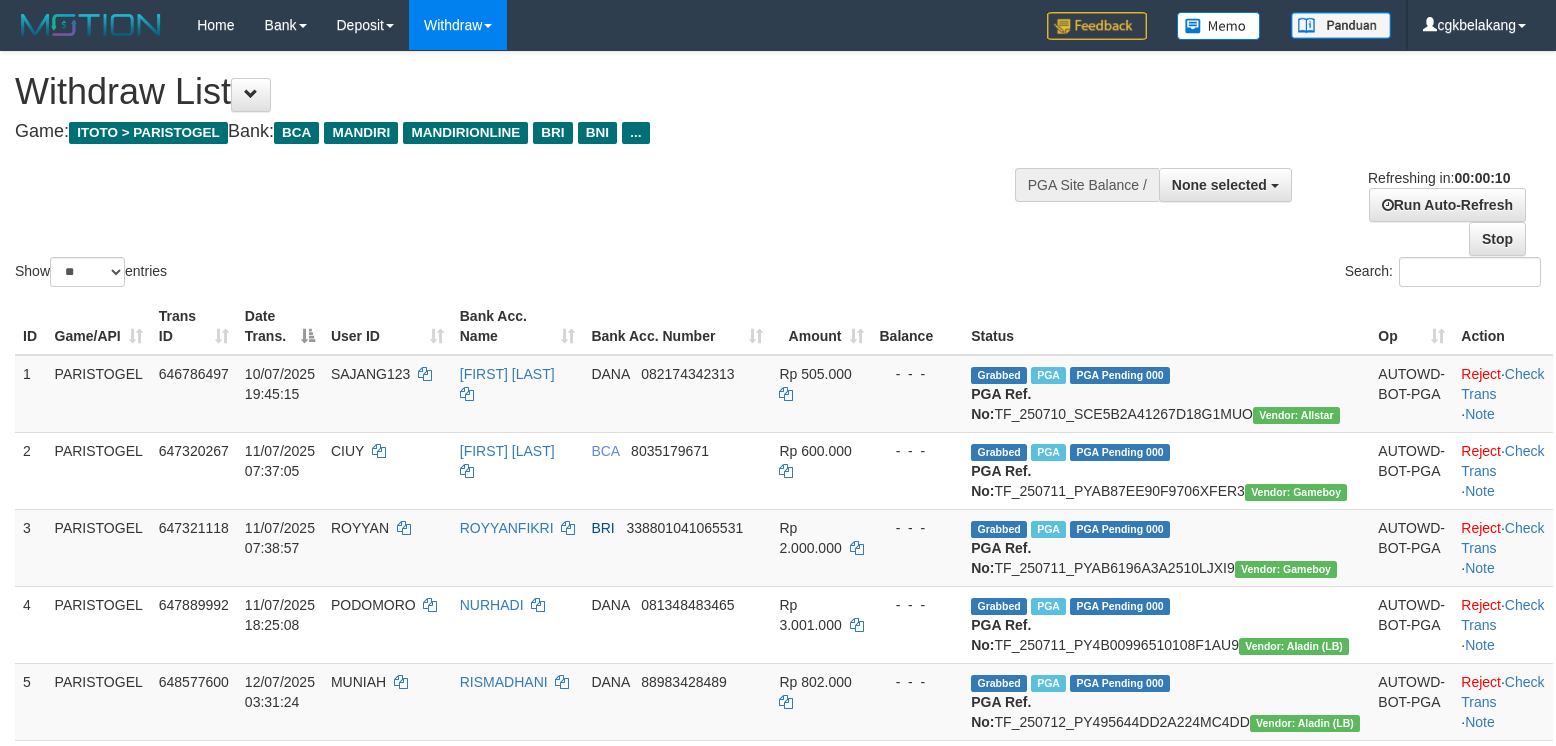 select 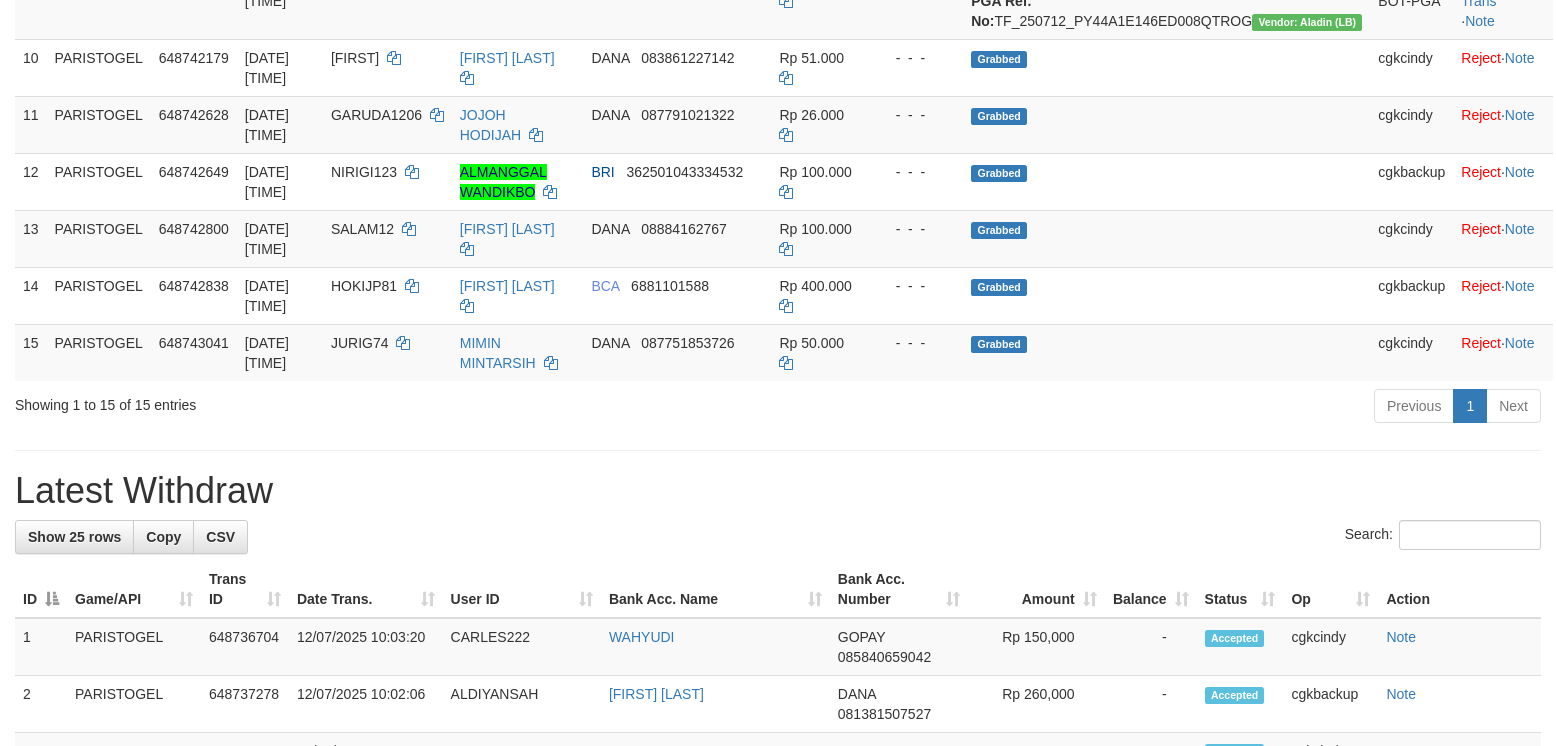 scroll, scrollTop: 933, scrollLeft: 0, axis: vertical 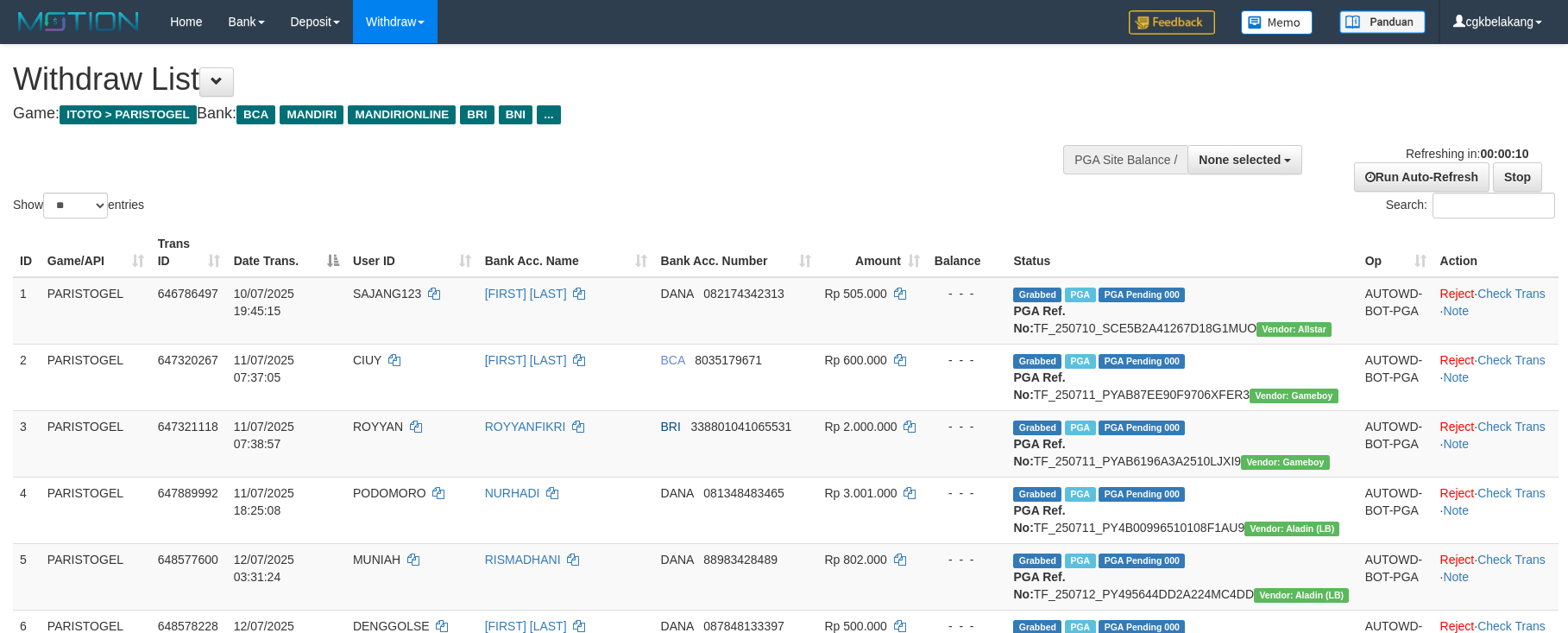 select 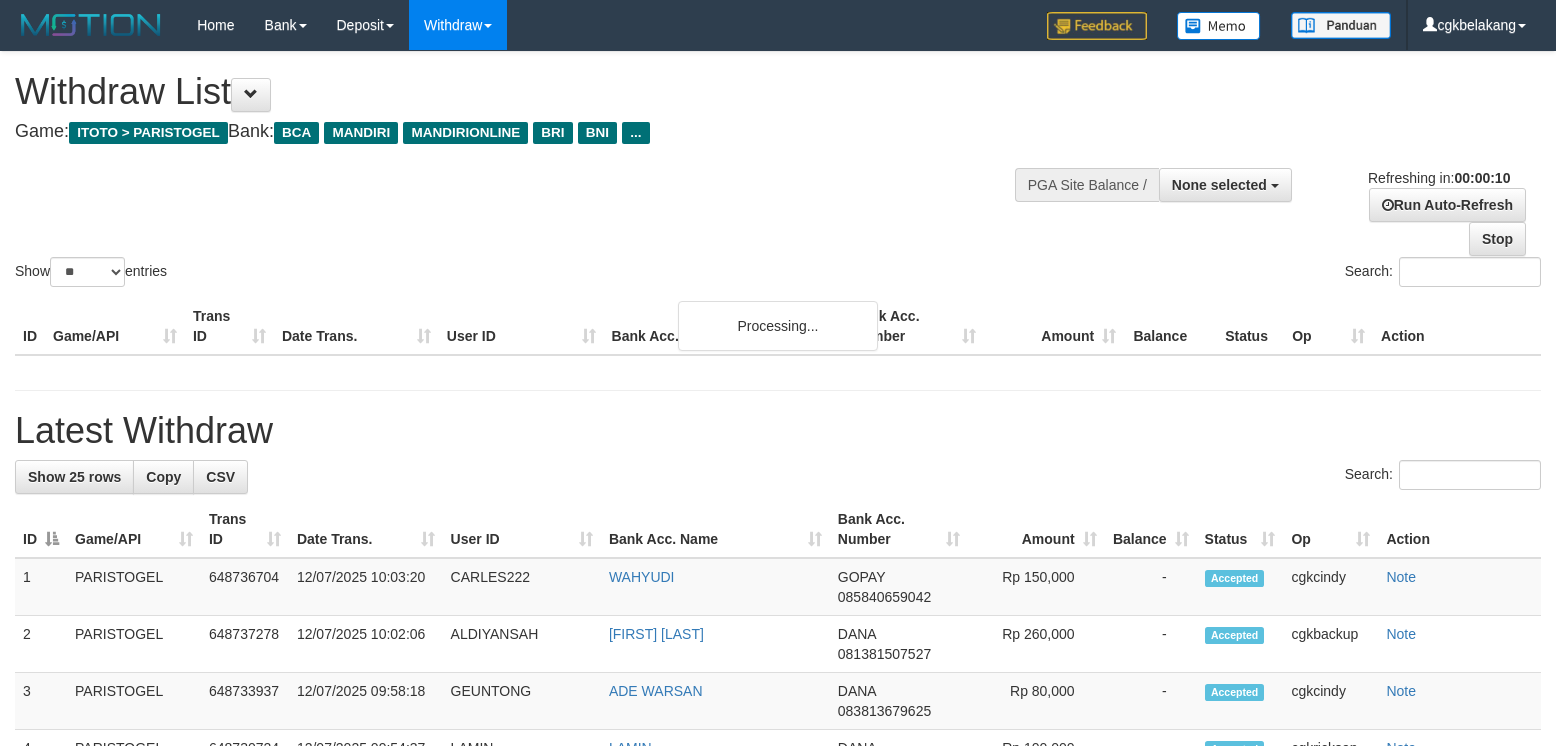 select 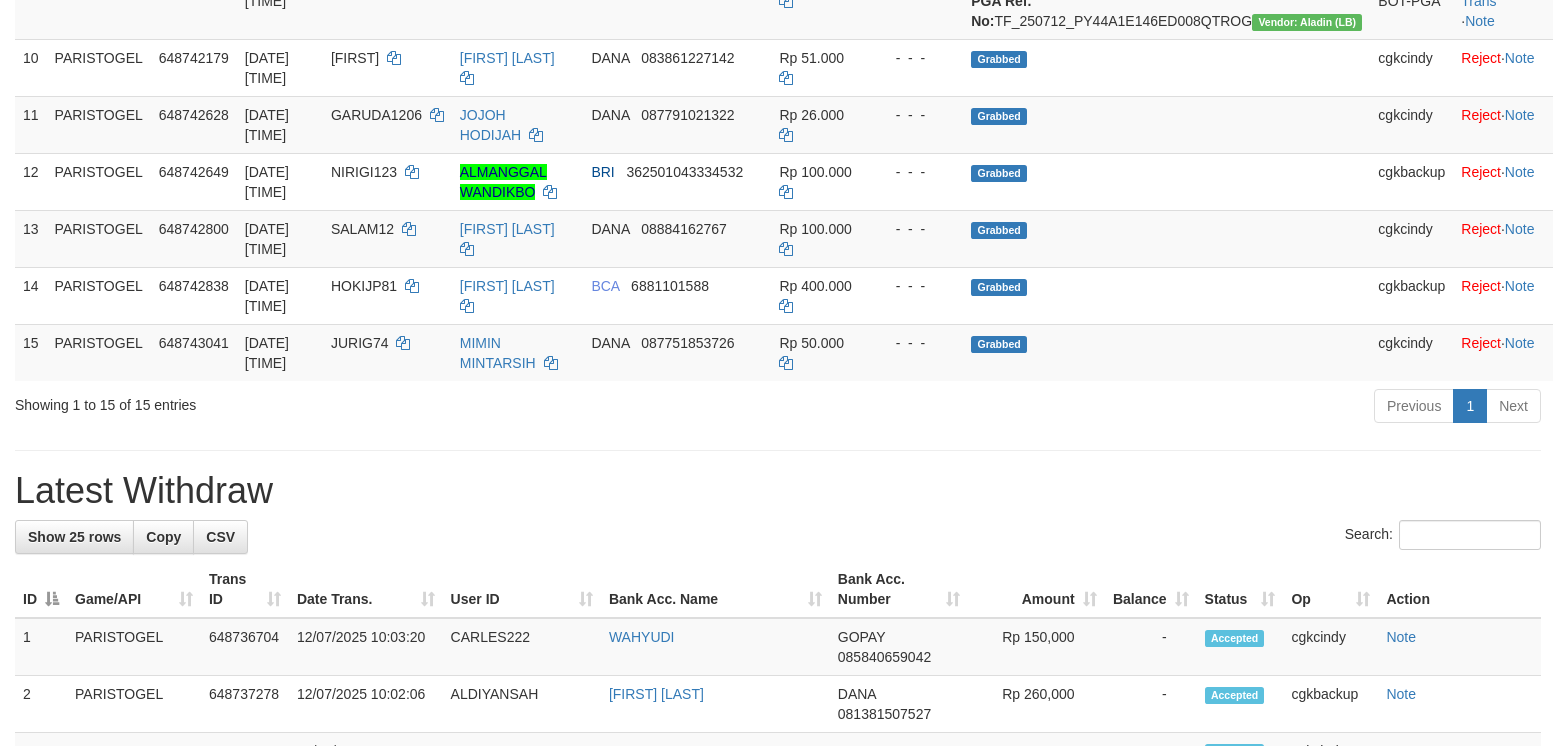 scroll, scrollTop: 933, scrollLeft: 0, axis: vertical 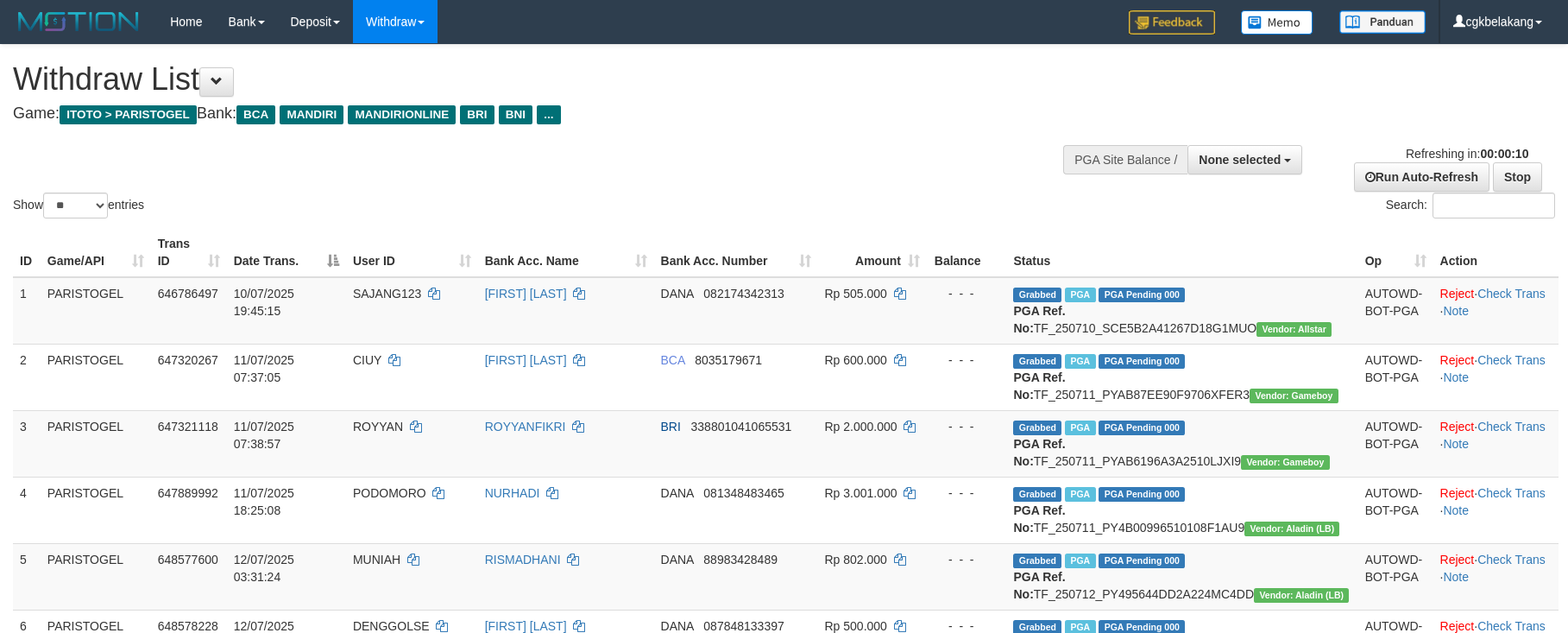 select 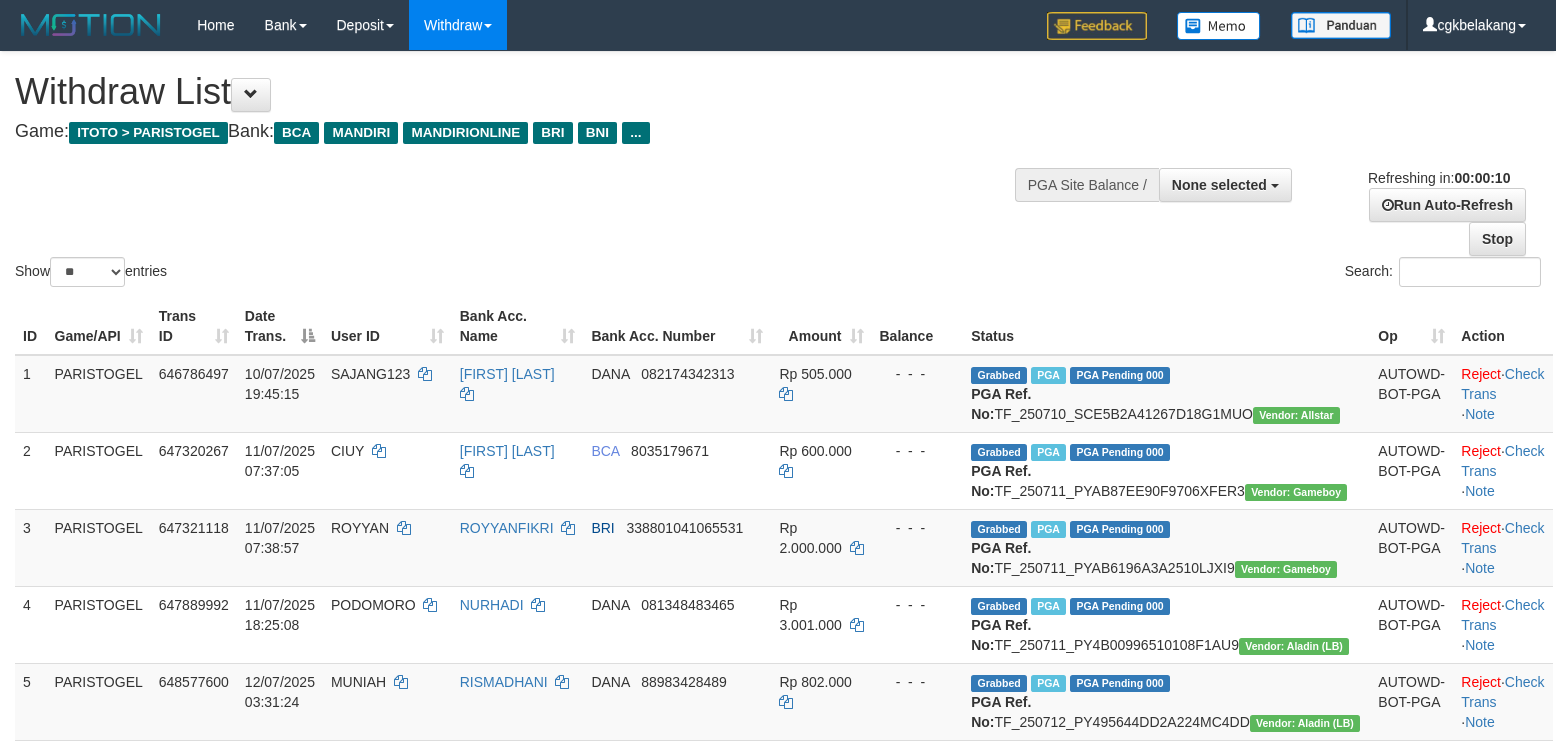 select 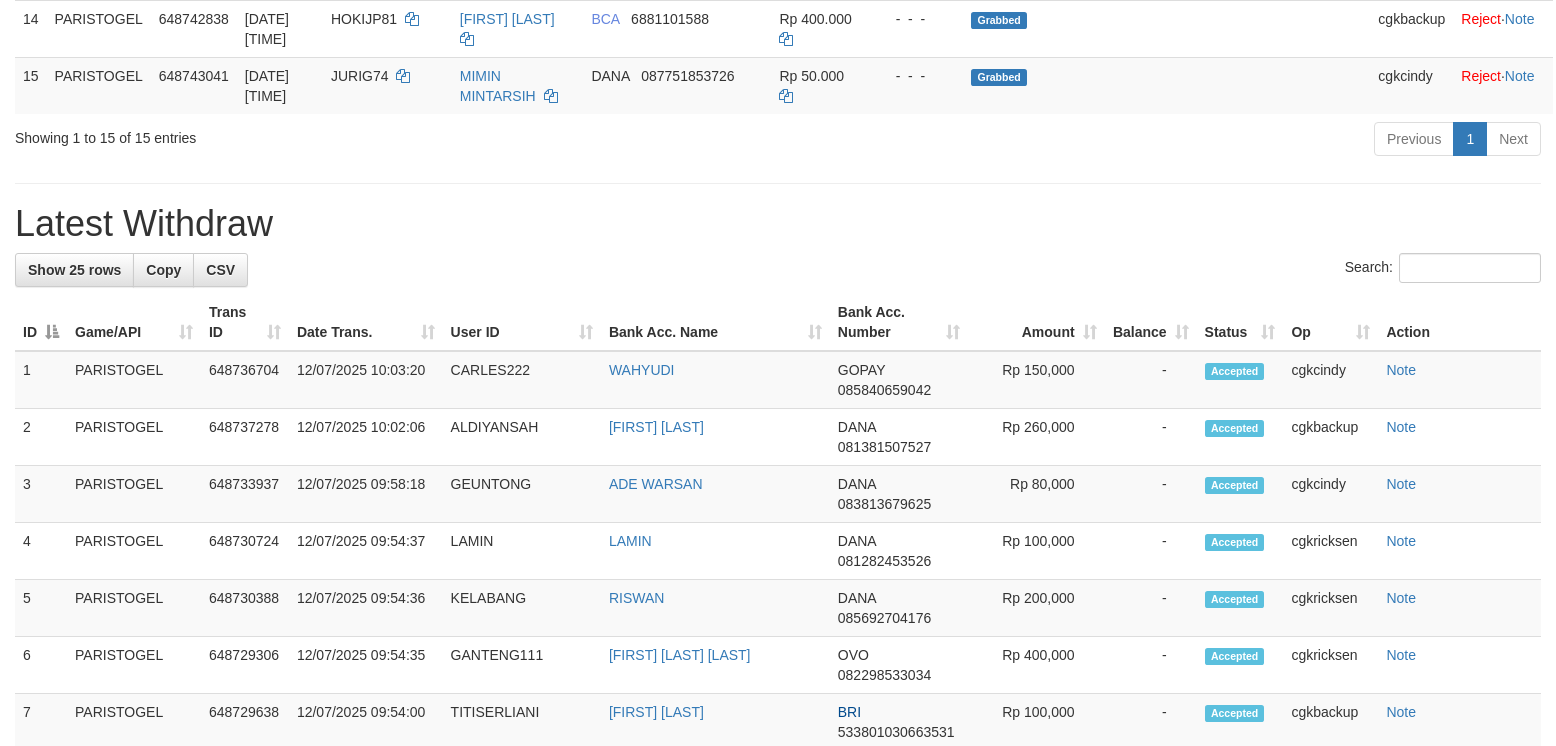 scroll, scrollTop: 1200, scrollLeft: 0, axis: vertical 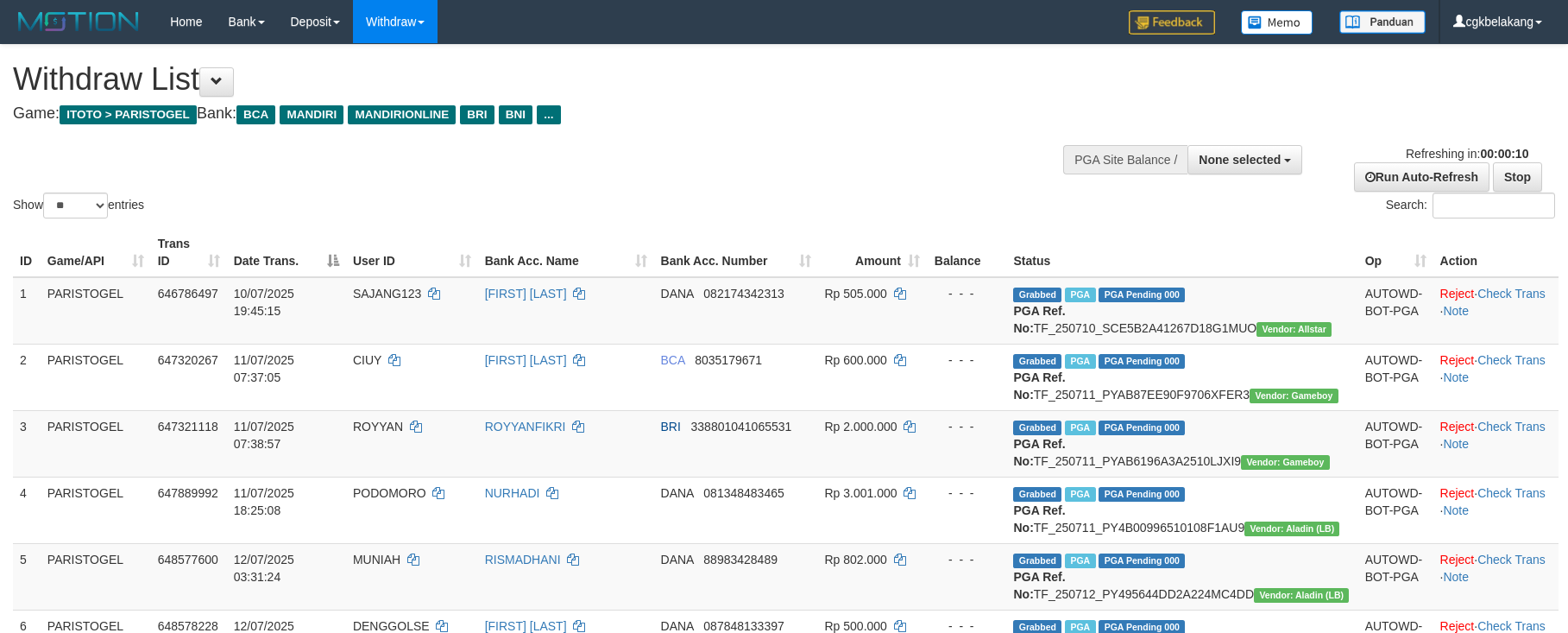select 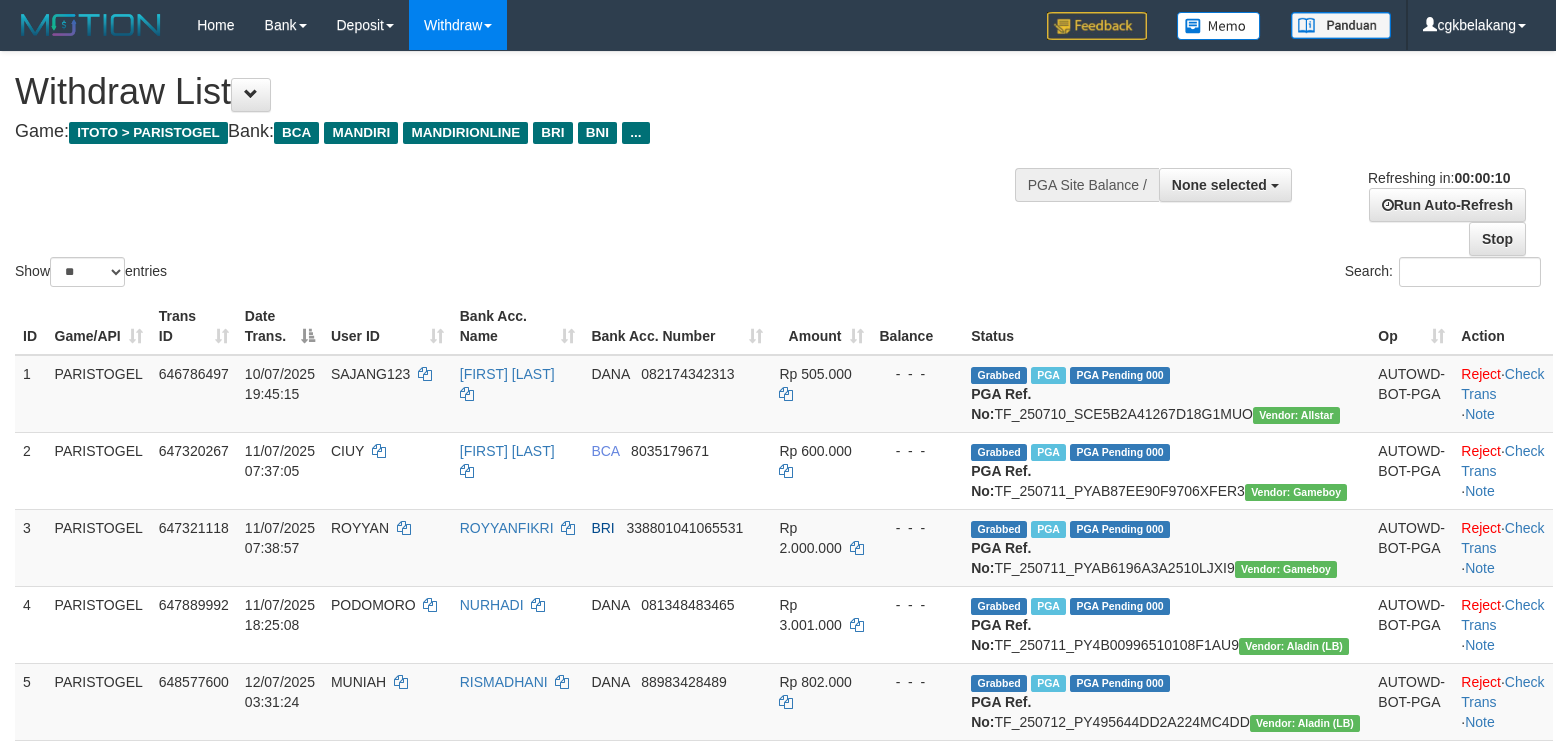 select 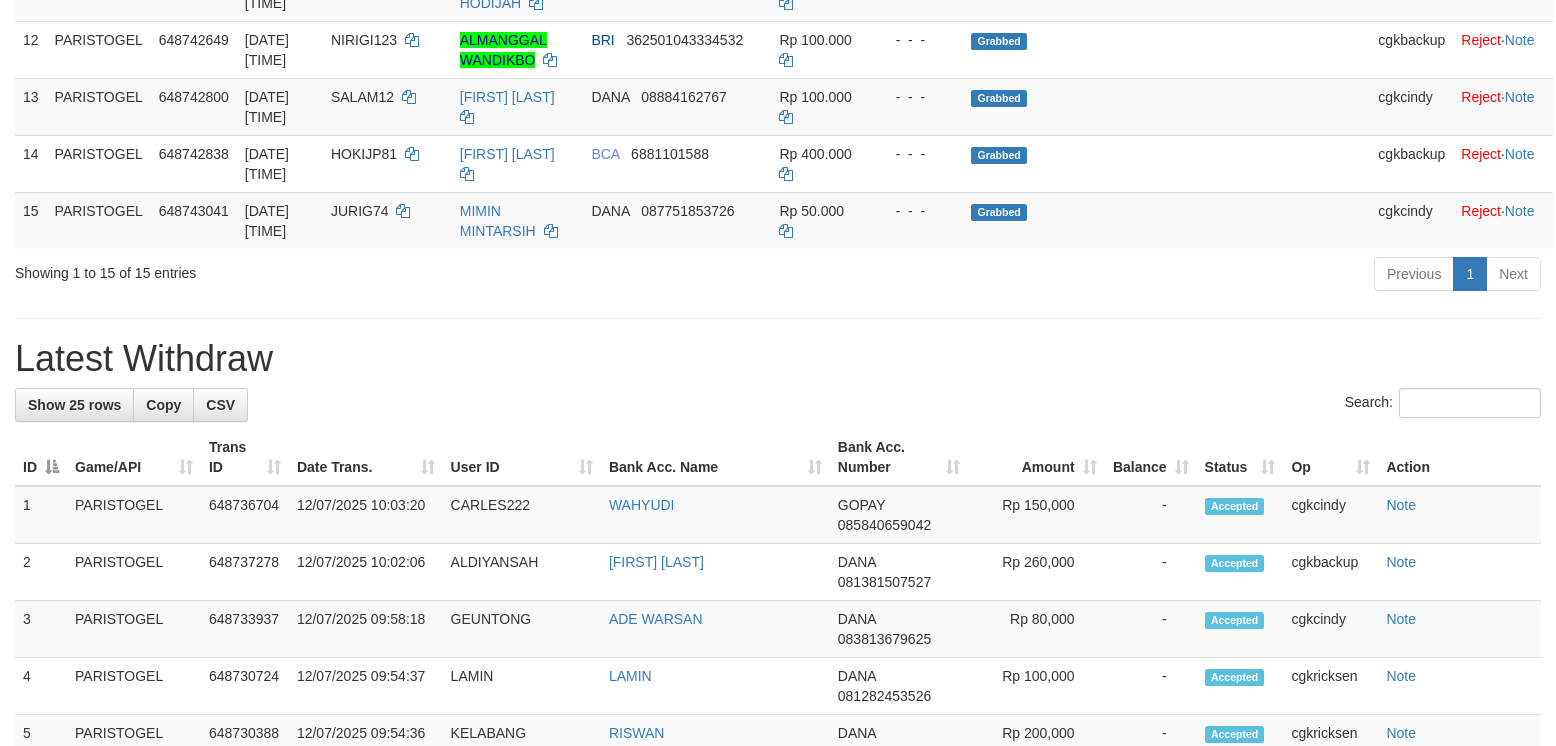 scroll, scrollTop: 1066, scrollLeft: 0, axis: vertical 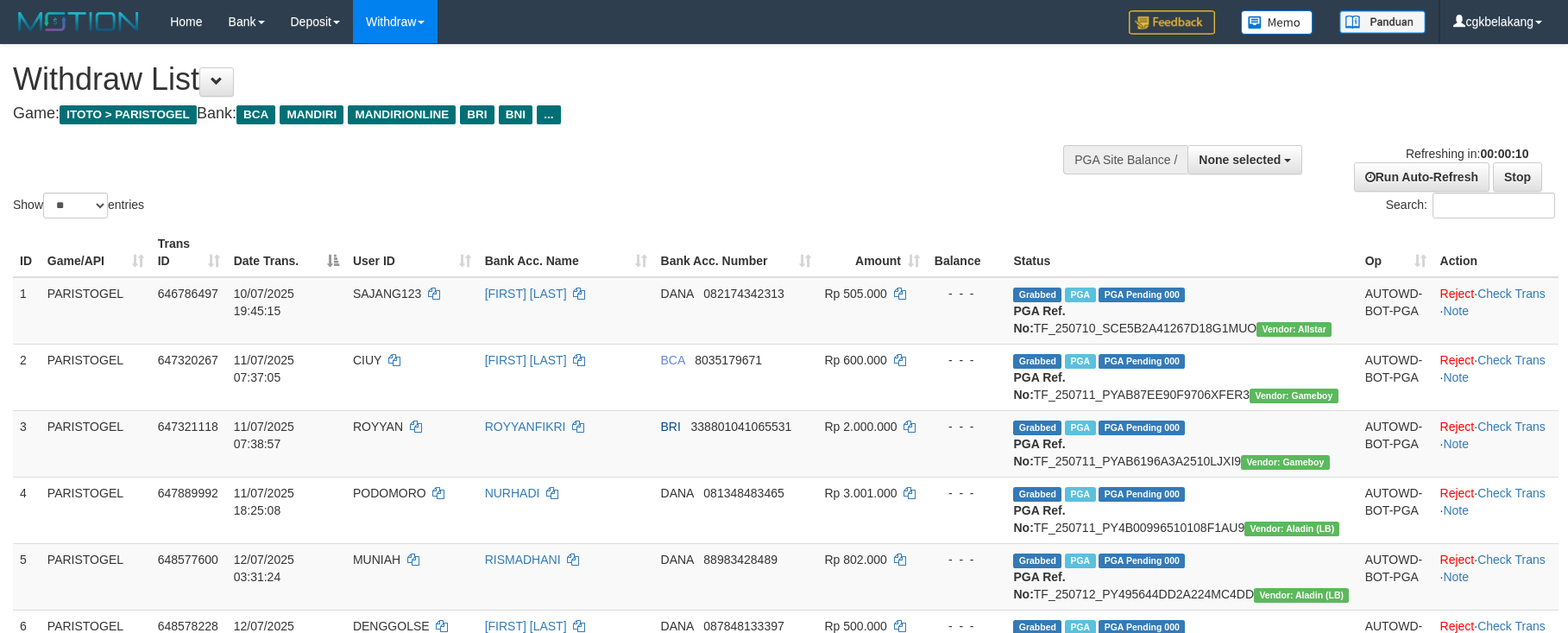 select 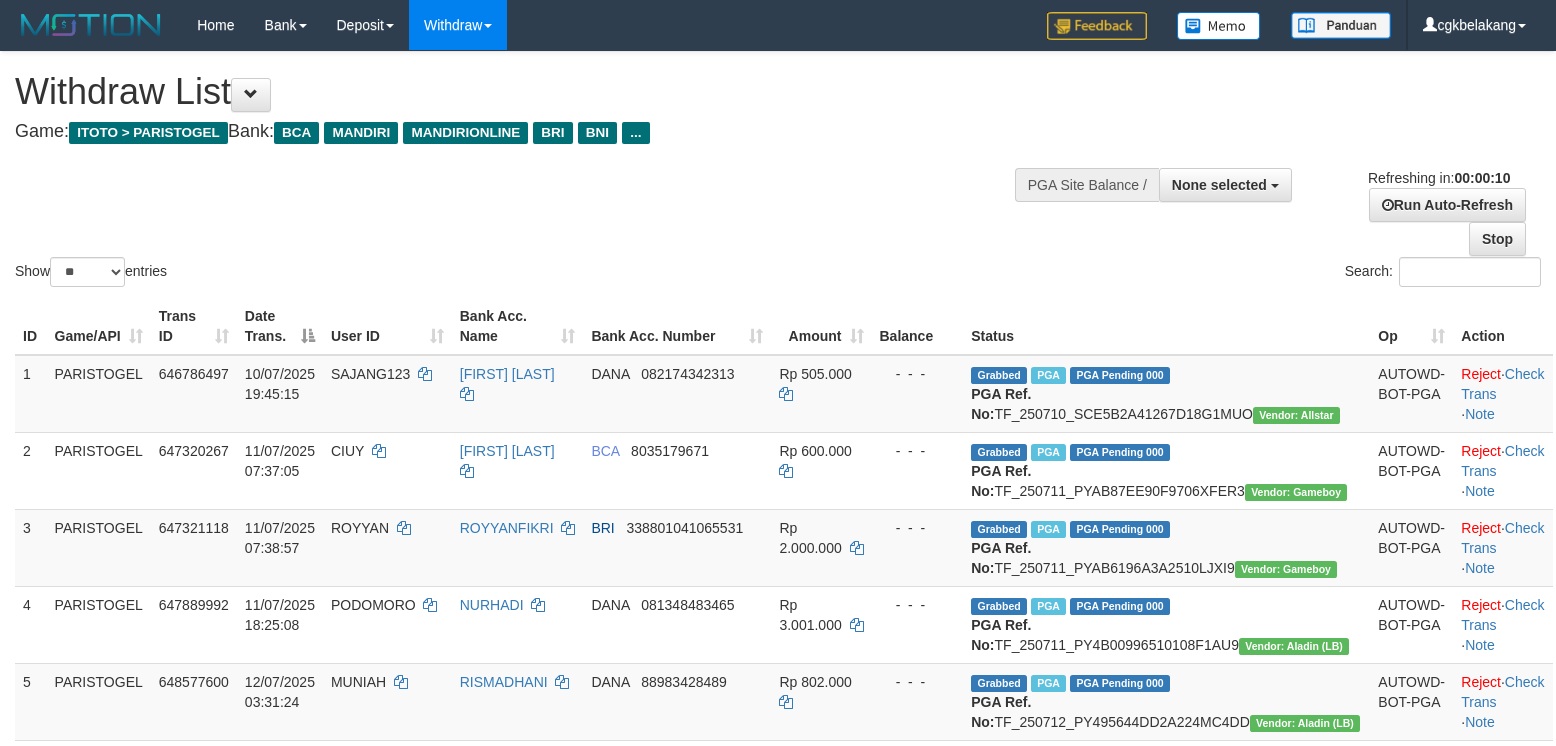 select 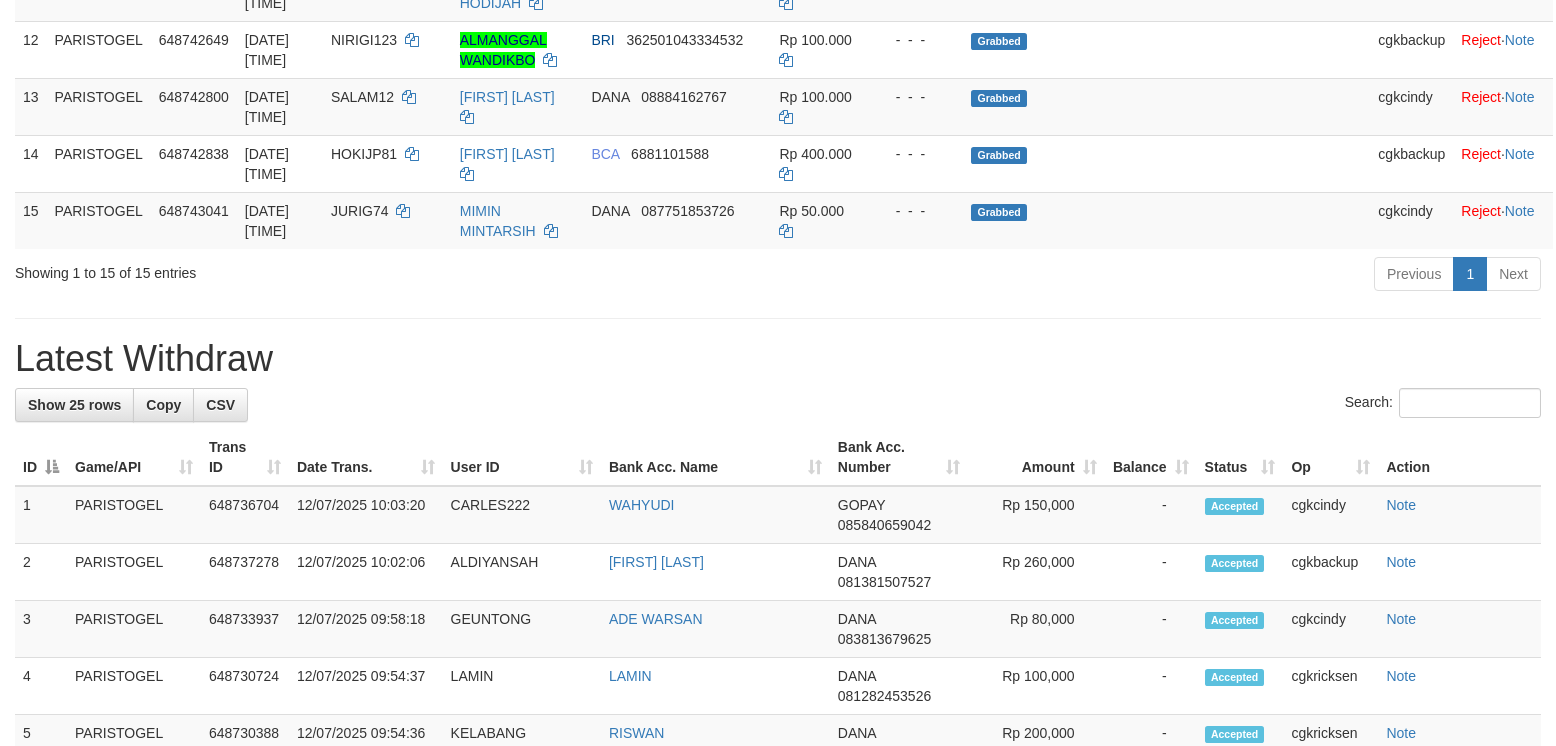 scroll, scrollTop: 1066, scrollLeft: 0, axis: vertical 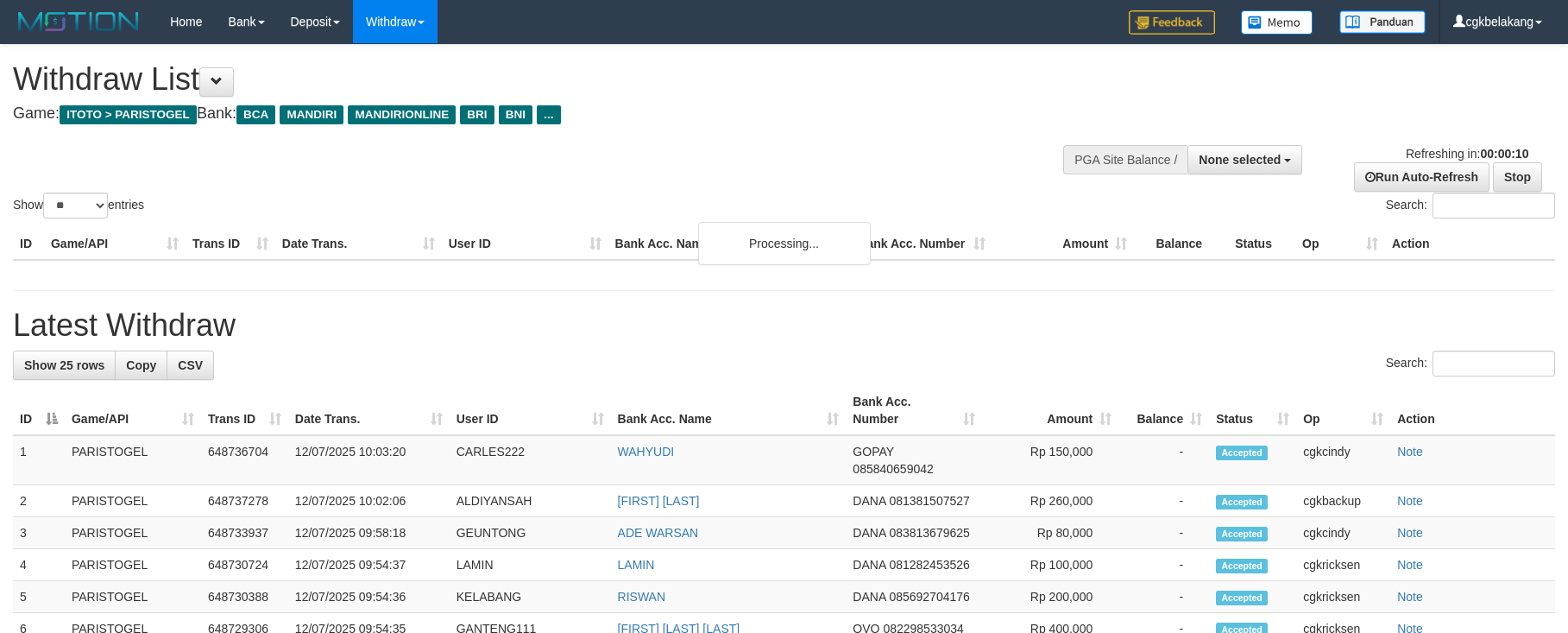 select 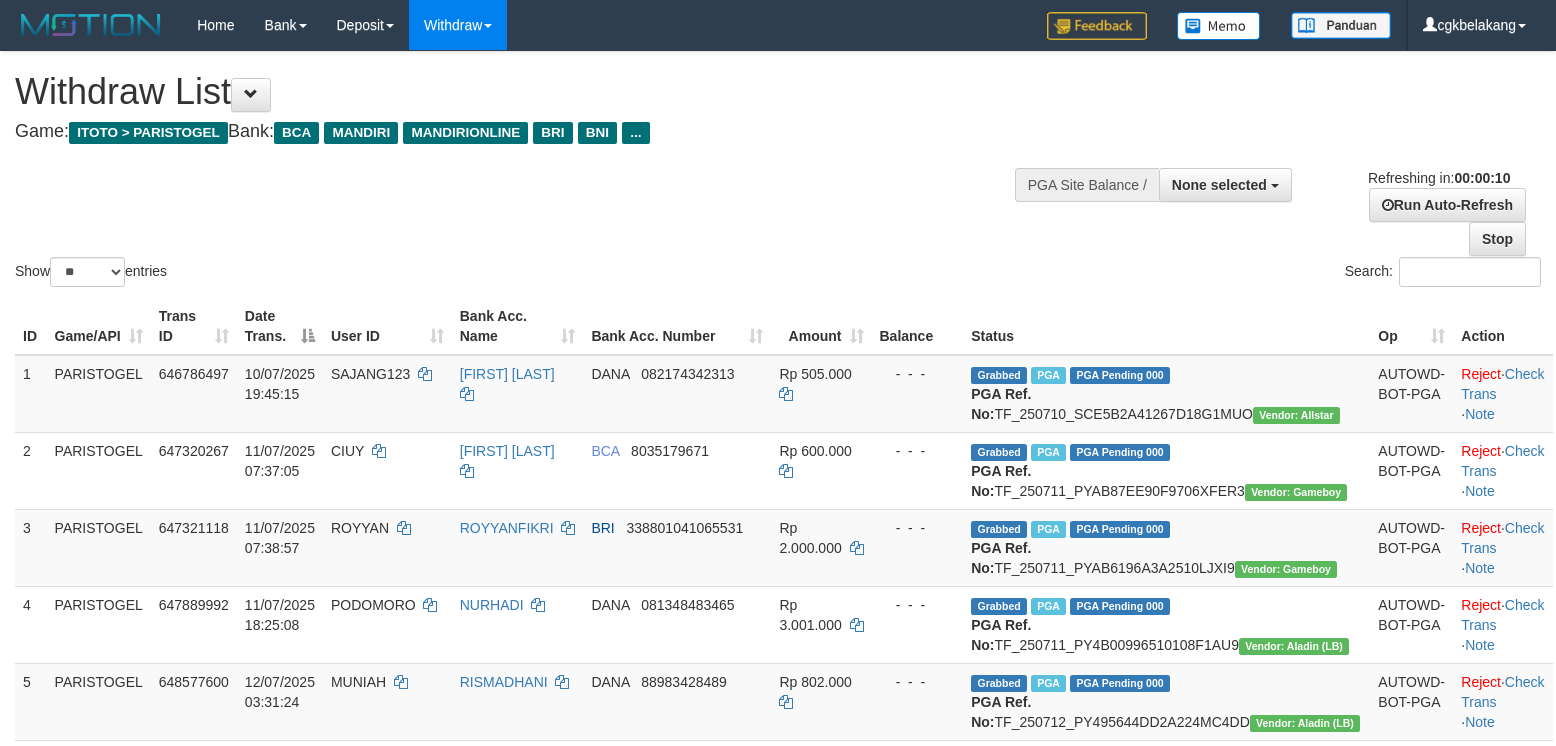 select 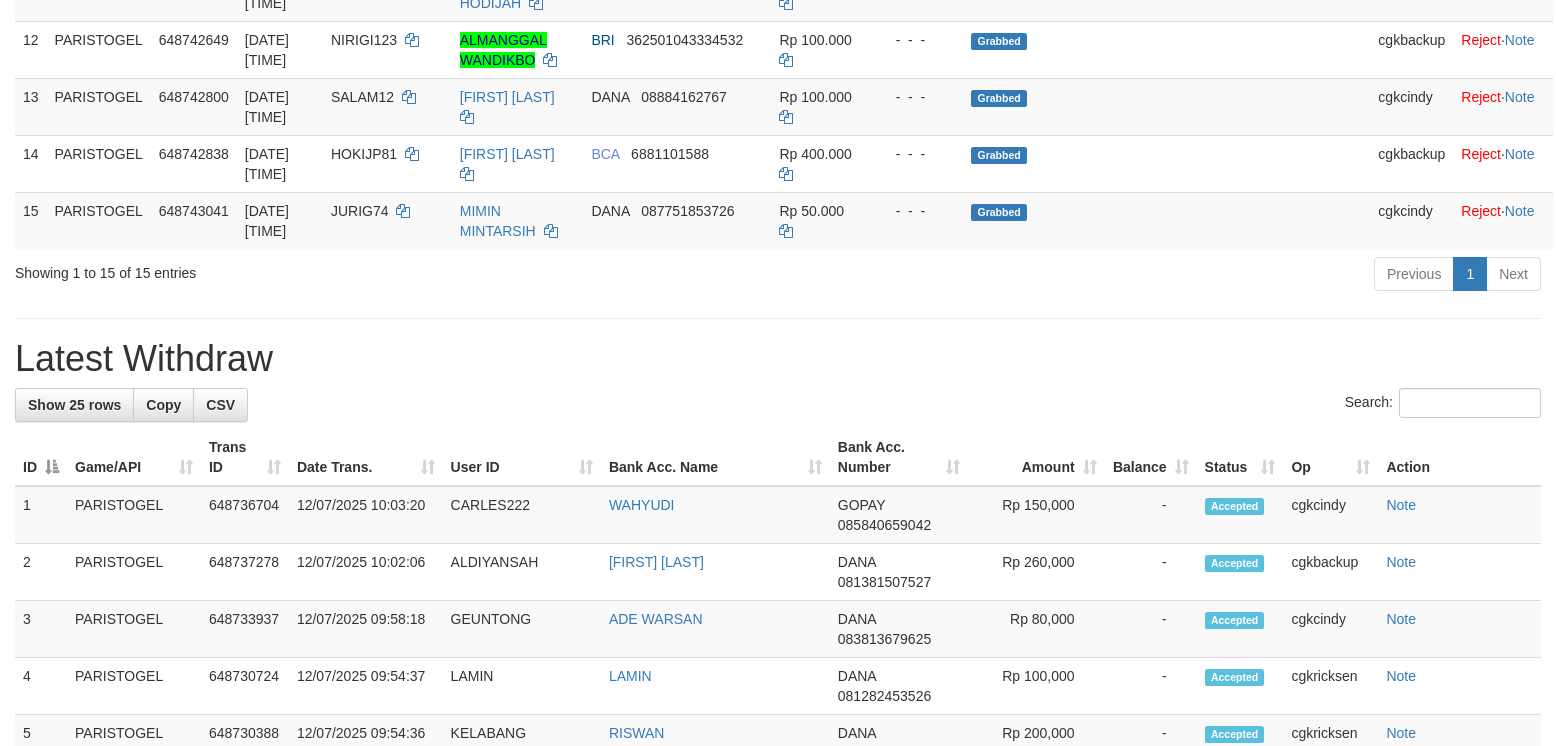 scroll, scrollTop: 1066, scrollLeft: 0, axis: vertical 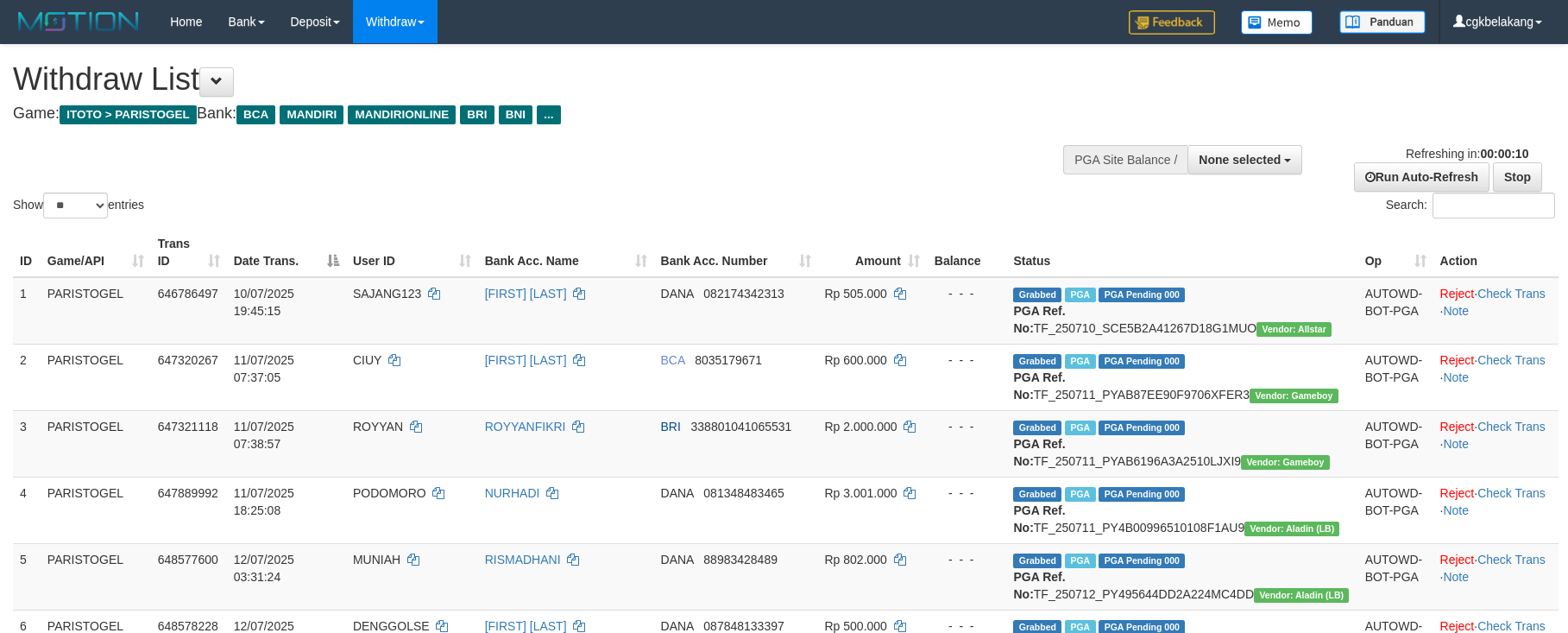 select 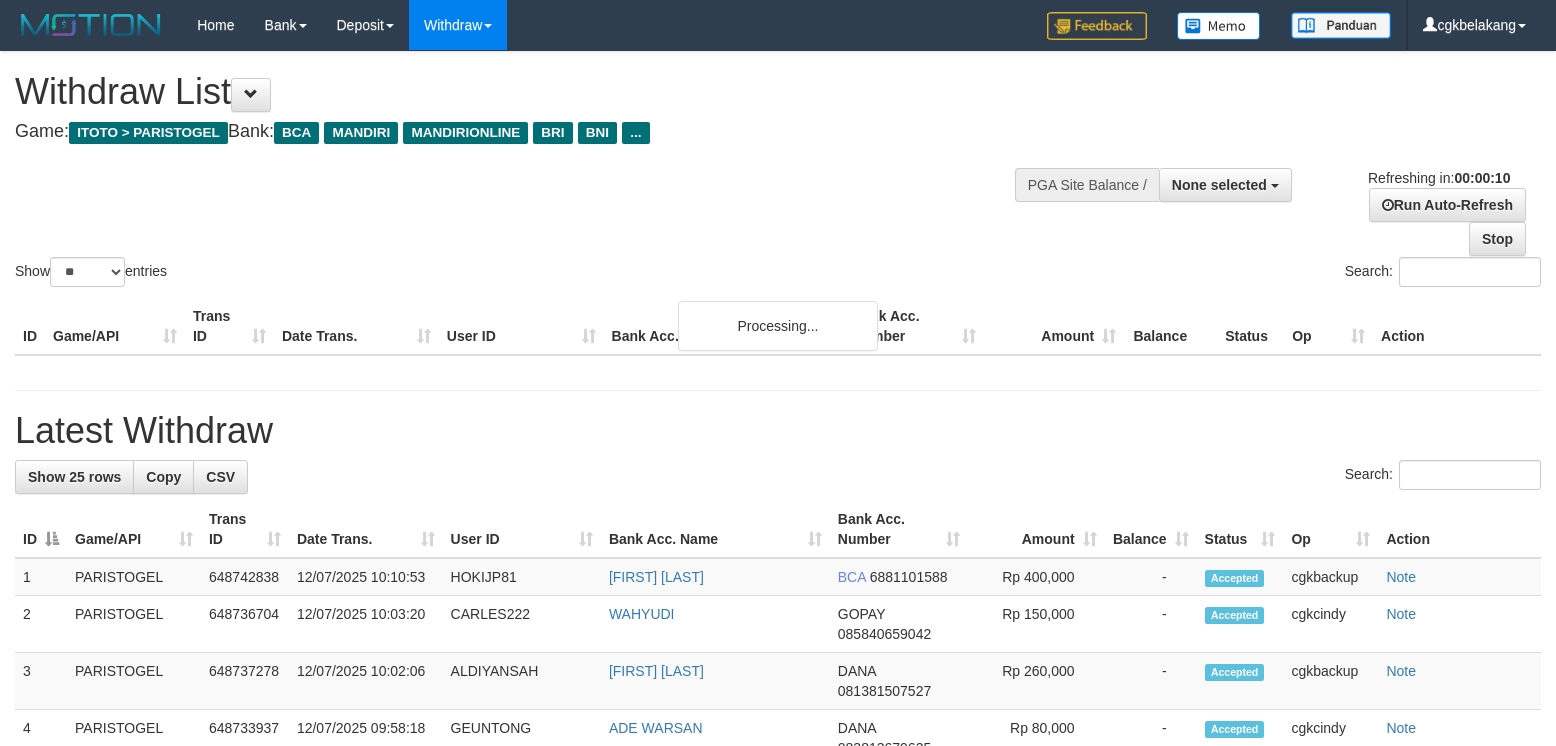 select 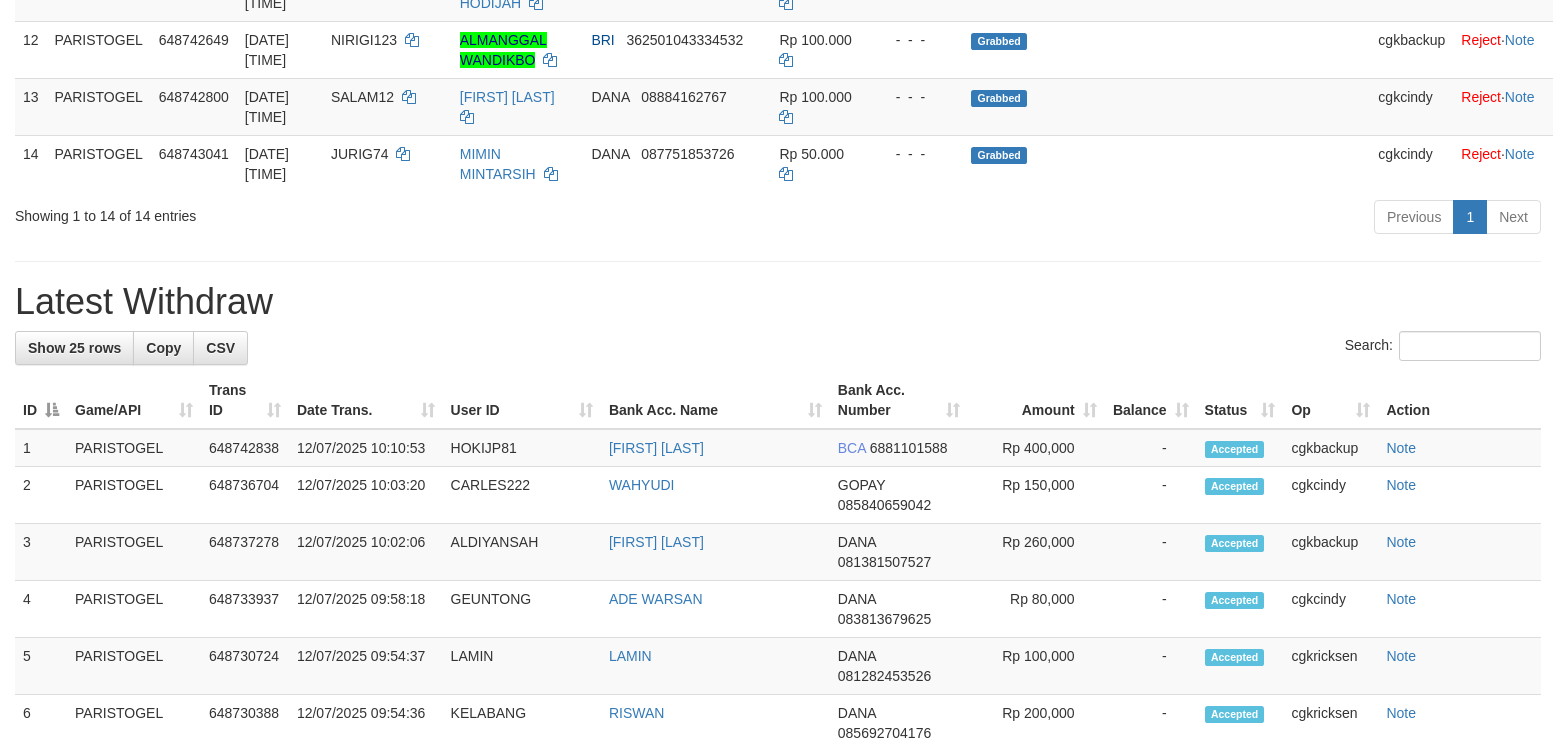 scroll, scrollTop: 1066, scrollLeft: 0, axis: vertical 